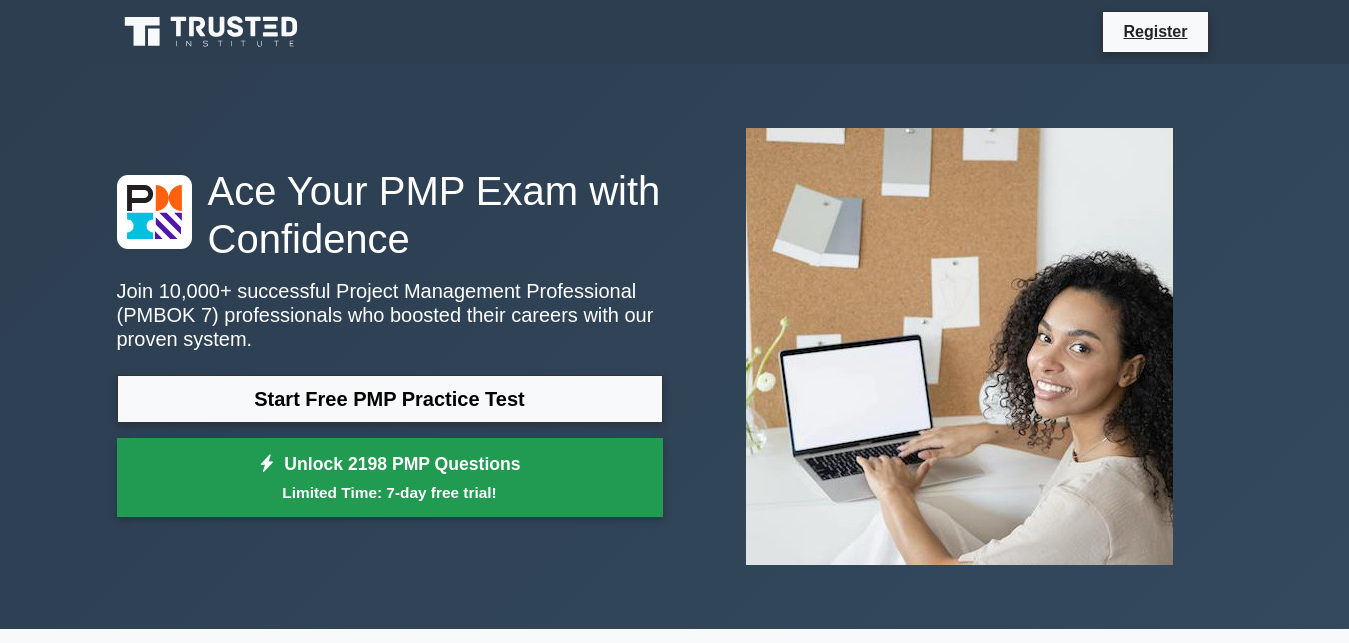 scroll, scrollTop: 0, scrollLeft: 0, axis: both 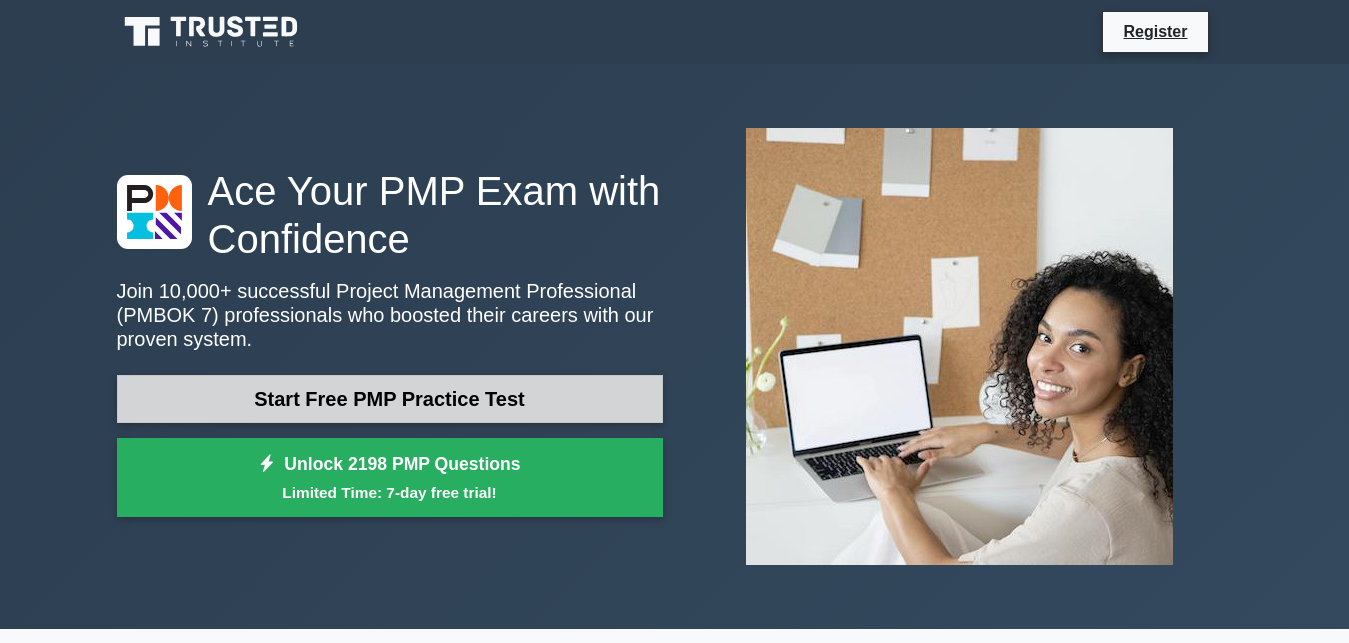 click on "Start Free PMP Practice Test" at bounding box center (390, 399) 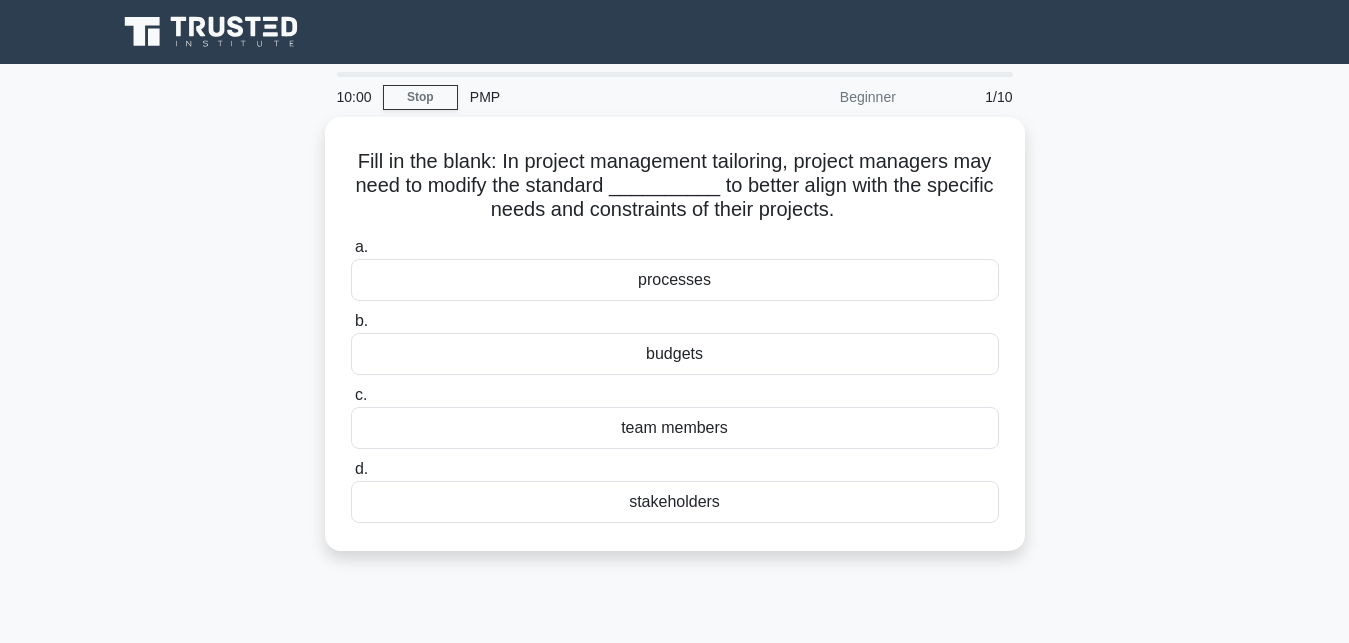 scroll, scrollTop: 0, scrollLeft: 0, axis: both 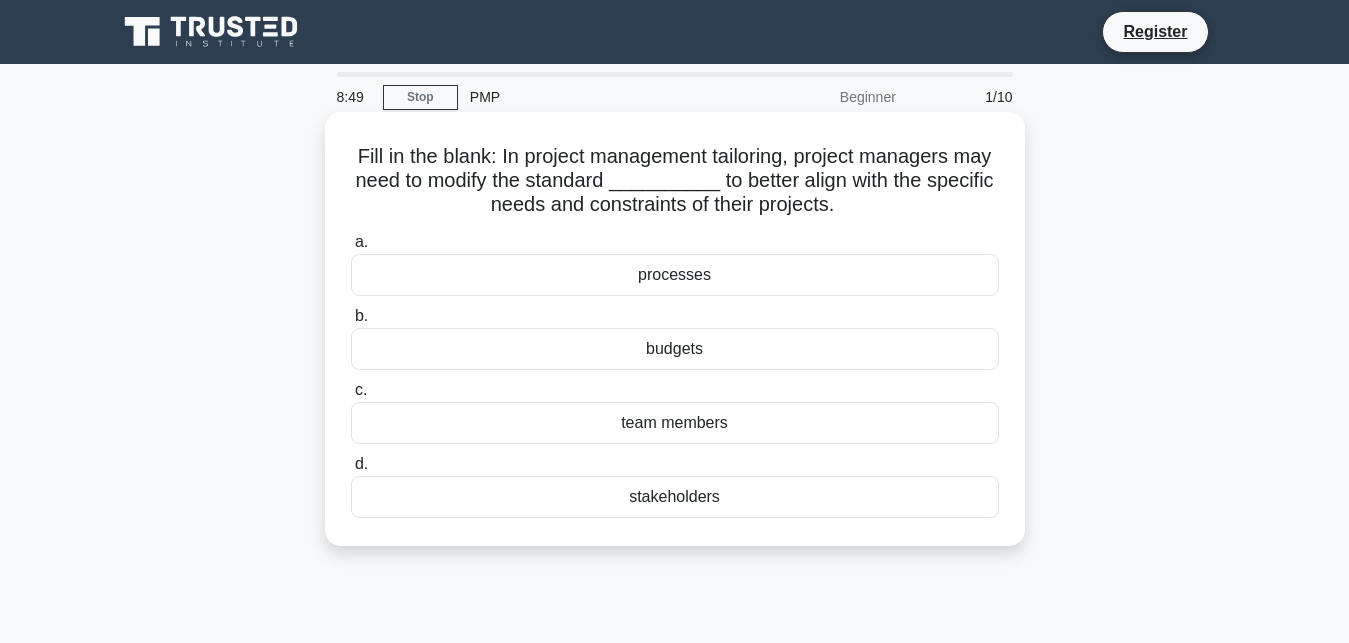 click on "processes" at bounding box center [675, 275] 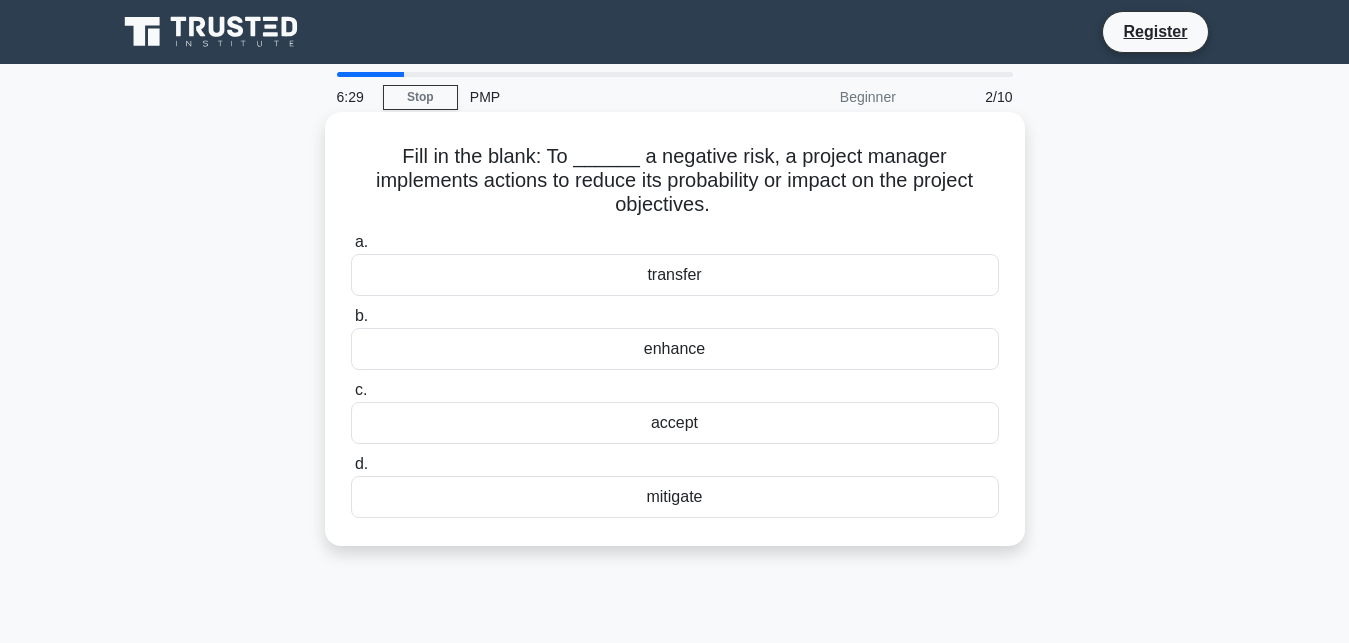 click on "mitigate" at bounding box center (675, 497) 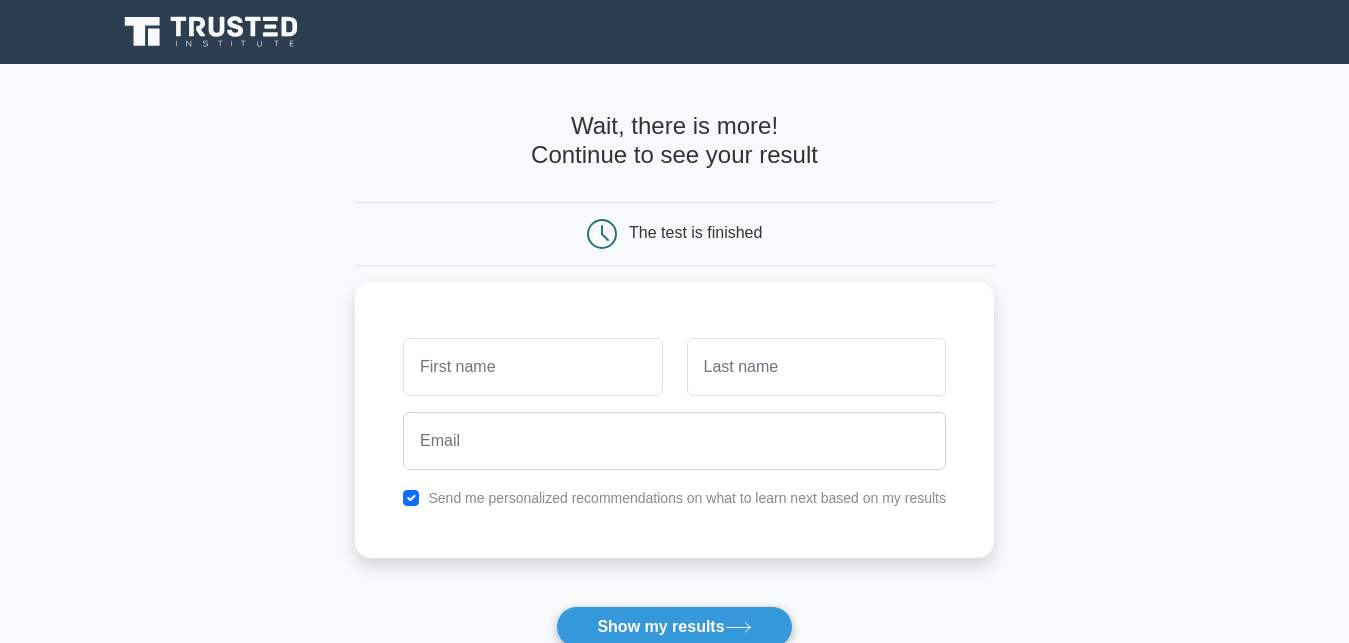 scroll, scrollTop: 0, scrollLeft: 0, axis: both 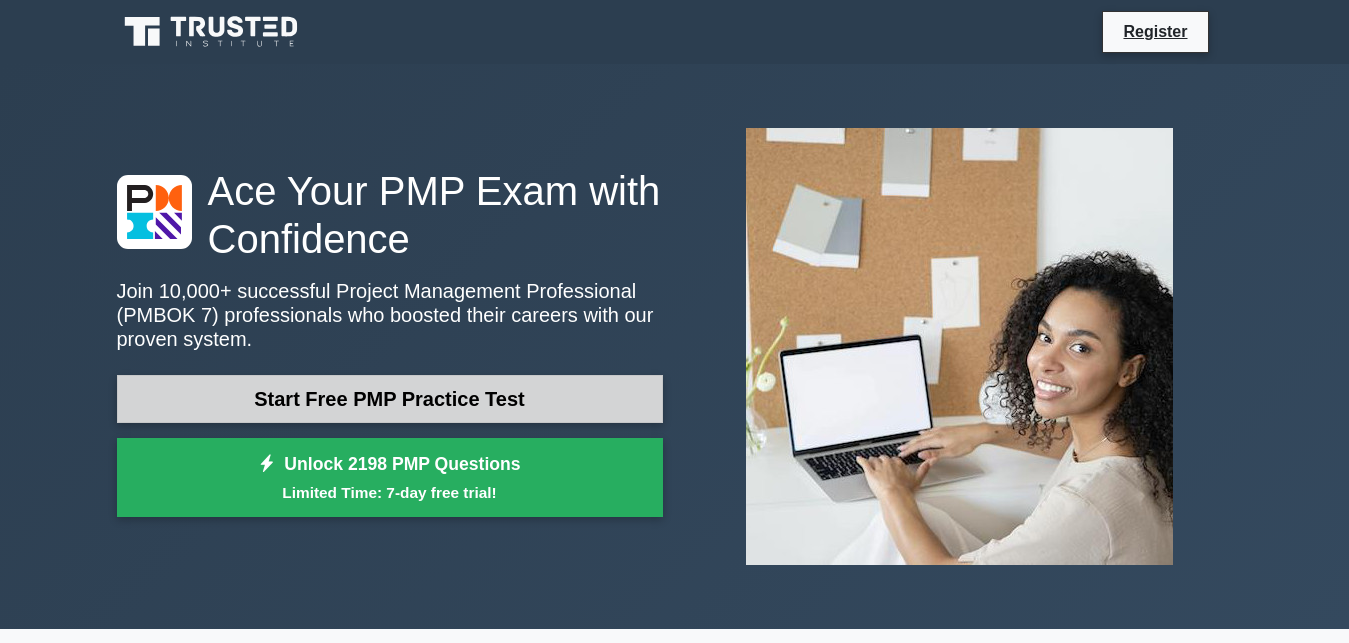 click on "Start Free PMP Practice Test" at bounding box center (390, 399) 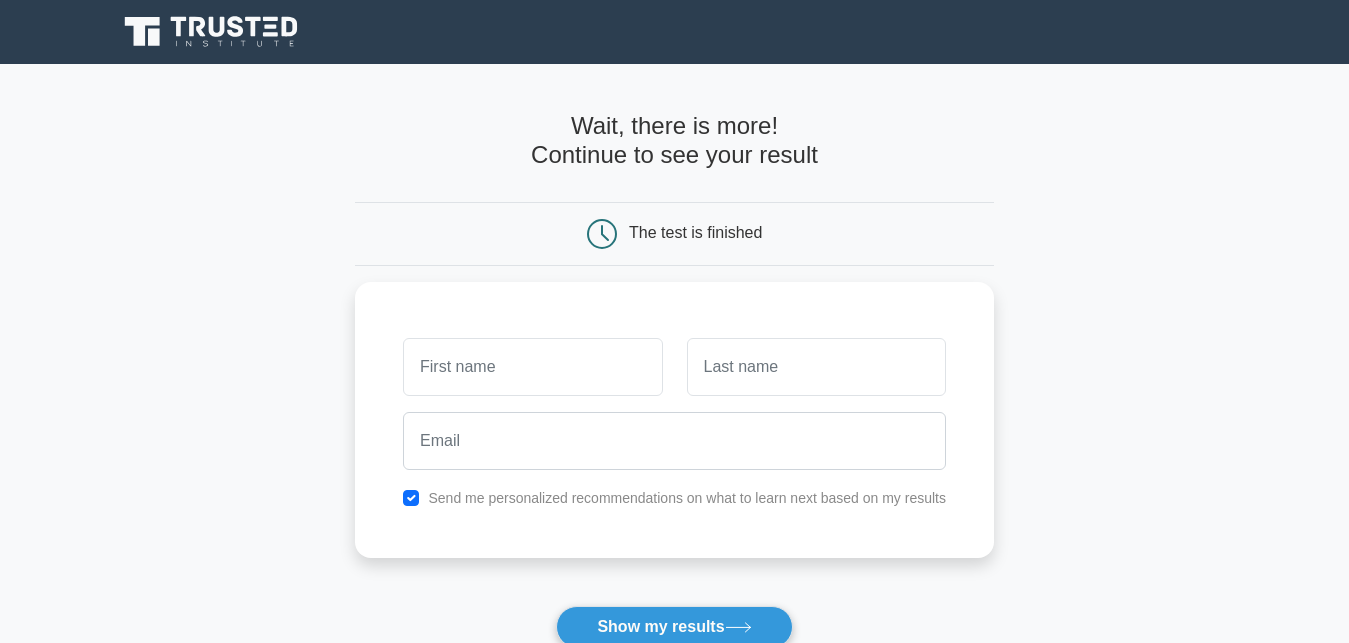 scroll, scrollTop: 0, scrollLeft: 0, axis: both 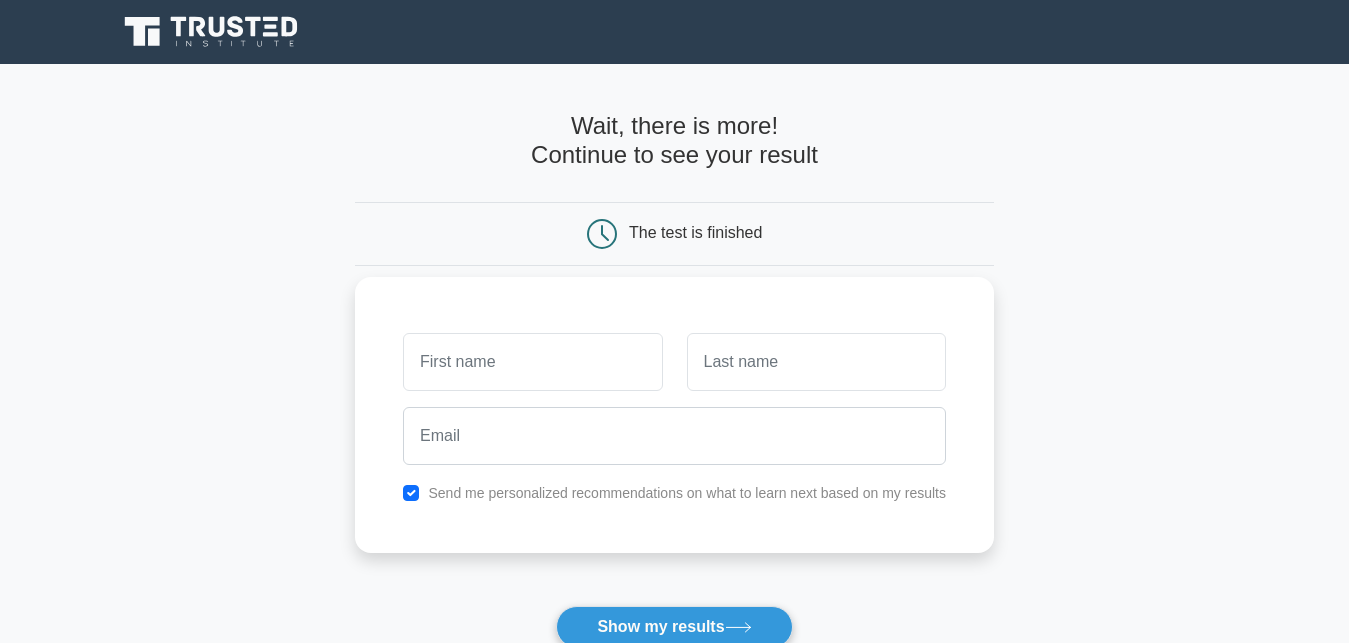 click at bounding box center [532, 362] 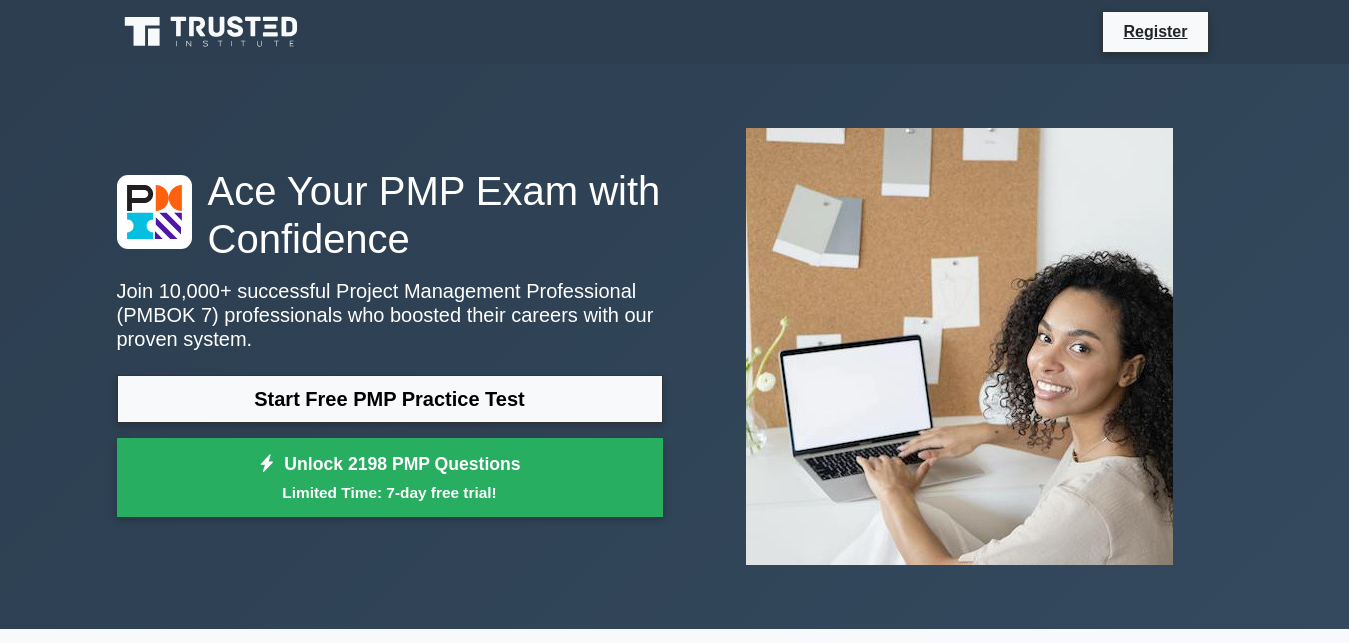 scroll, scrollTop: 0, scrollLeft: 0, axis: both 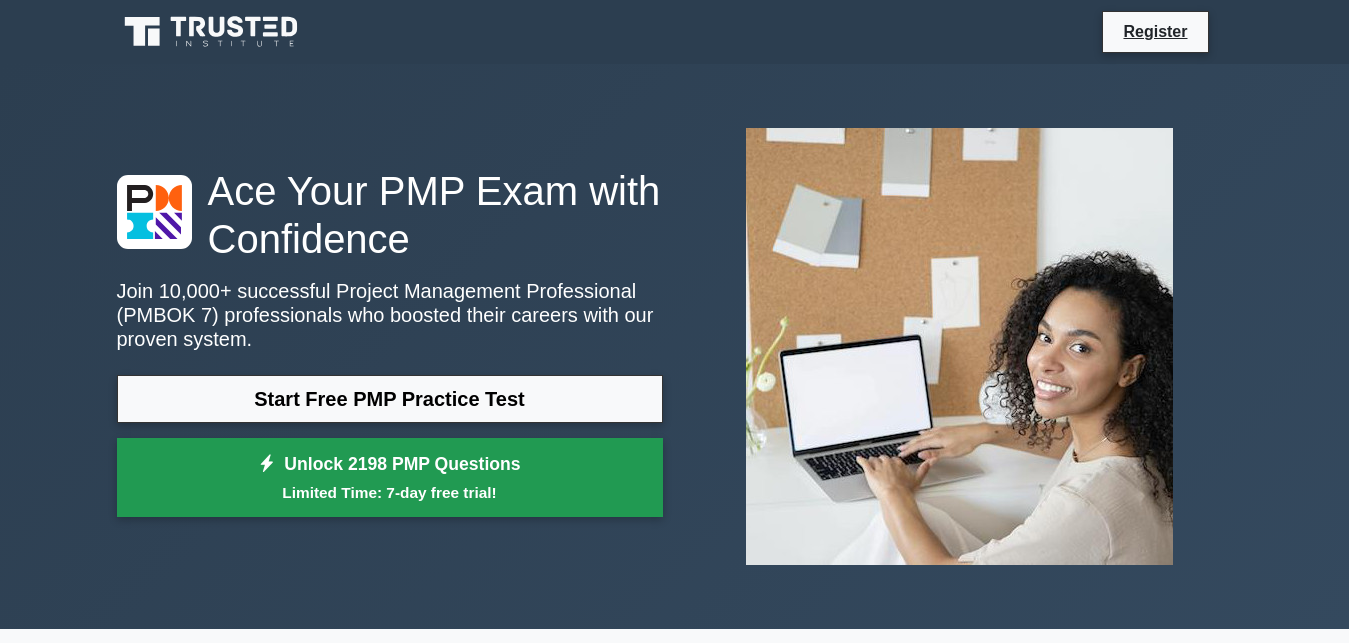 click on "Unlock 2198 PMP Questions
Limited Time: 7-day free trial!" at bounding box center [390, 478] 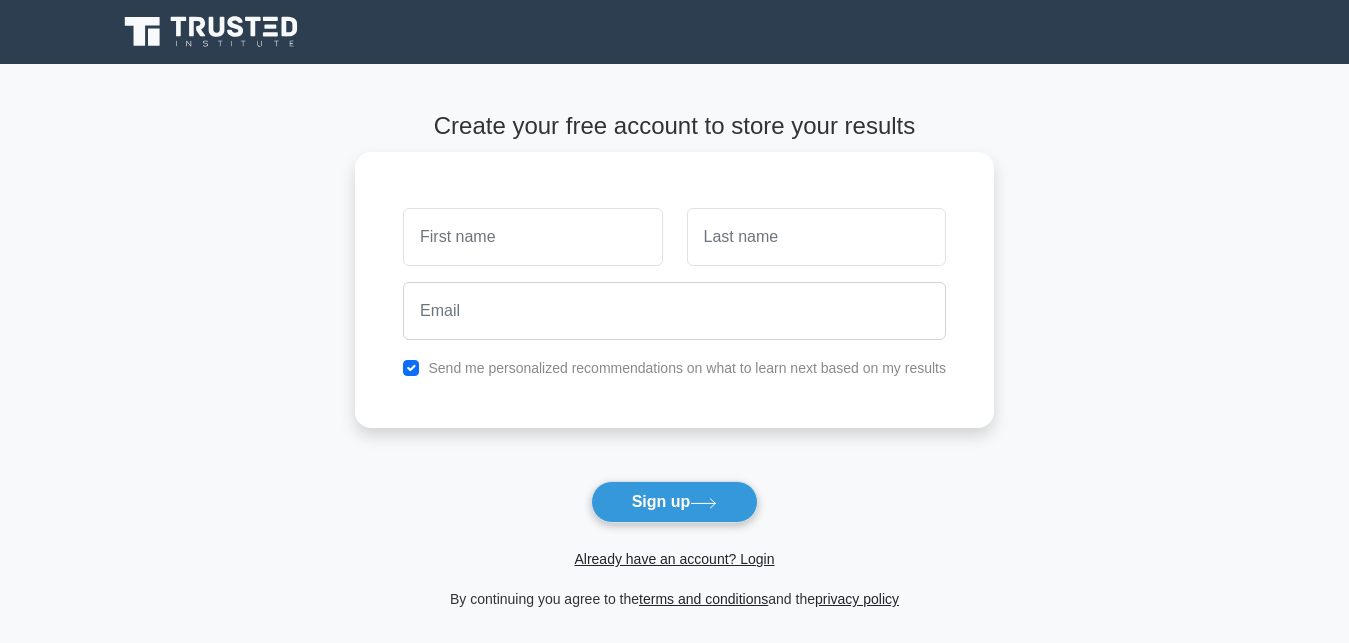 scroll, scrollTop: 0, scrollLeft: 0, axis: both 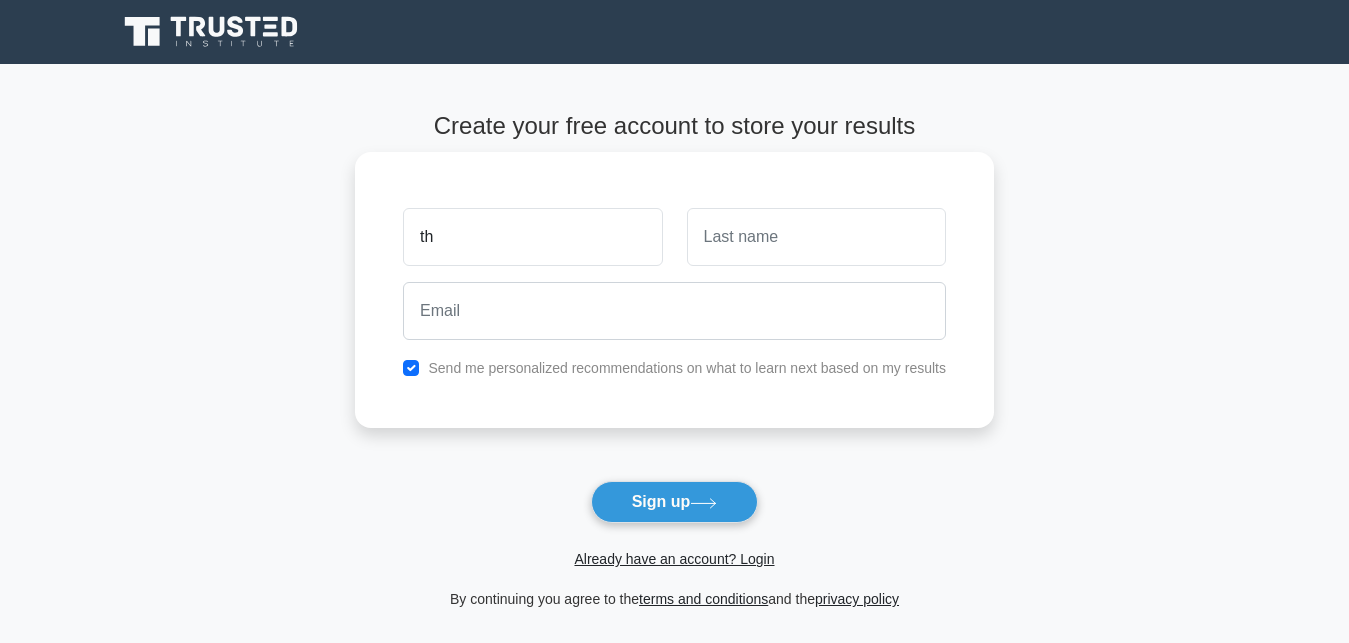 type on "t" 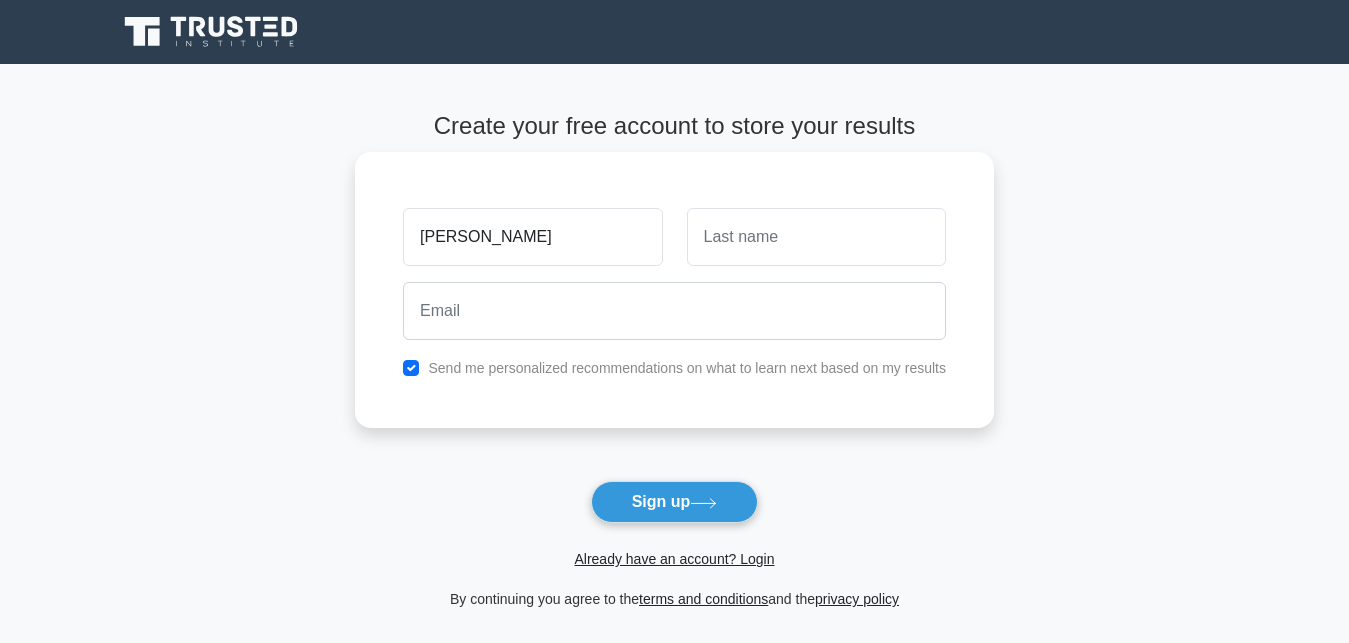 type on "Thomas" 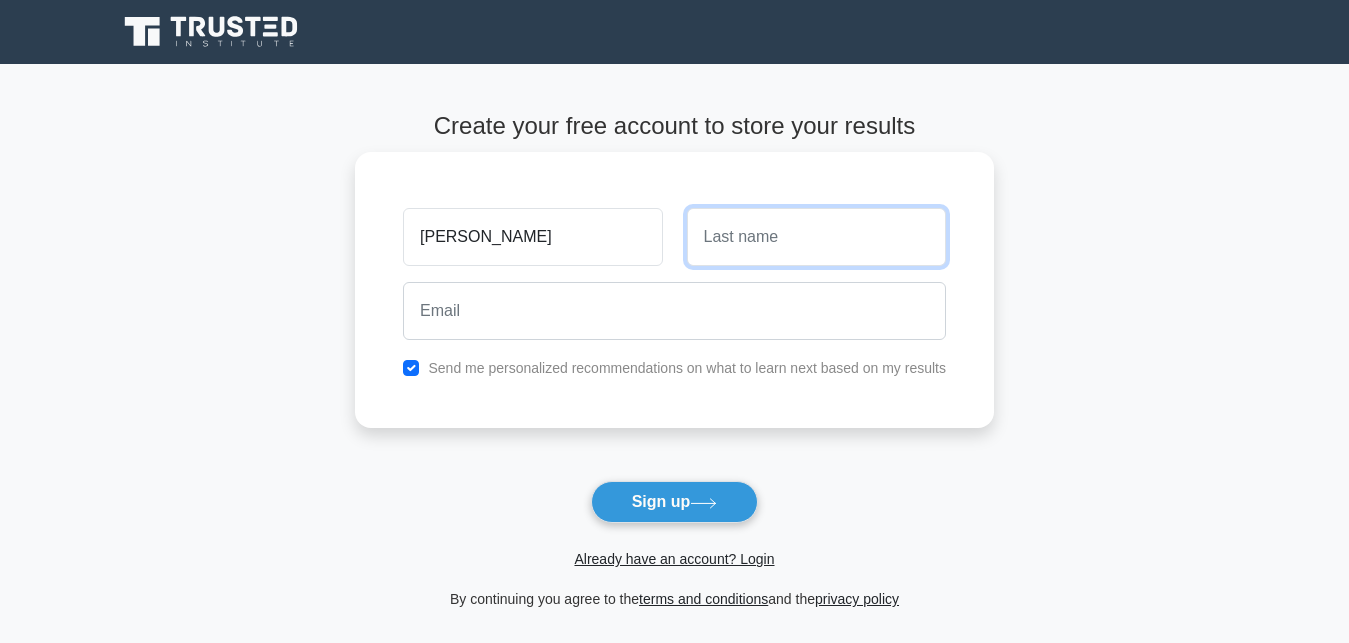 click at bounding box center (816, 237) 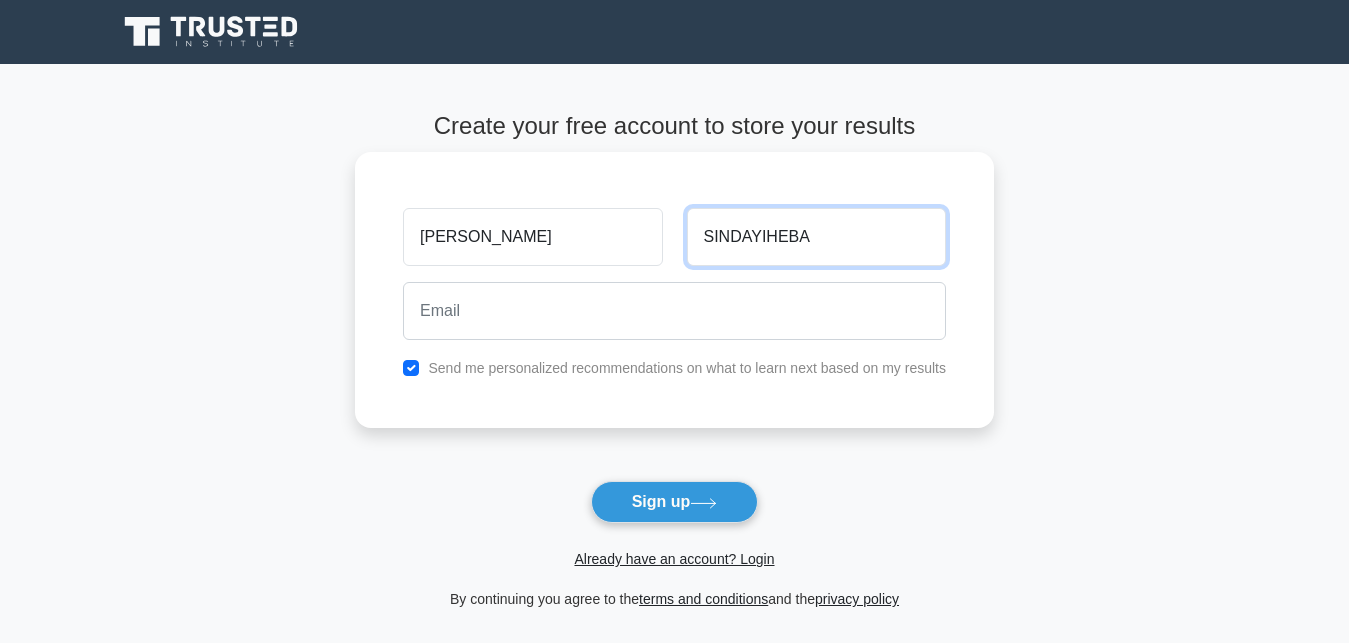 type on "SINDAYIHEBA" 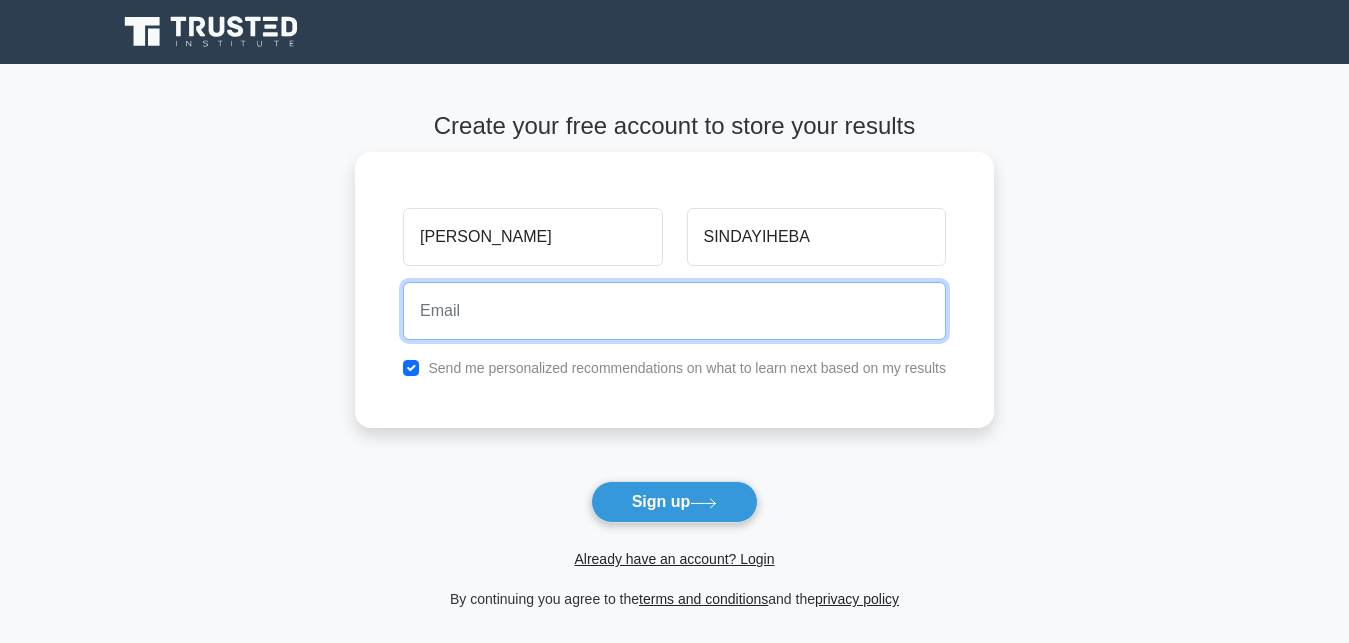 click at bounding box center (674, 311) 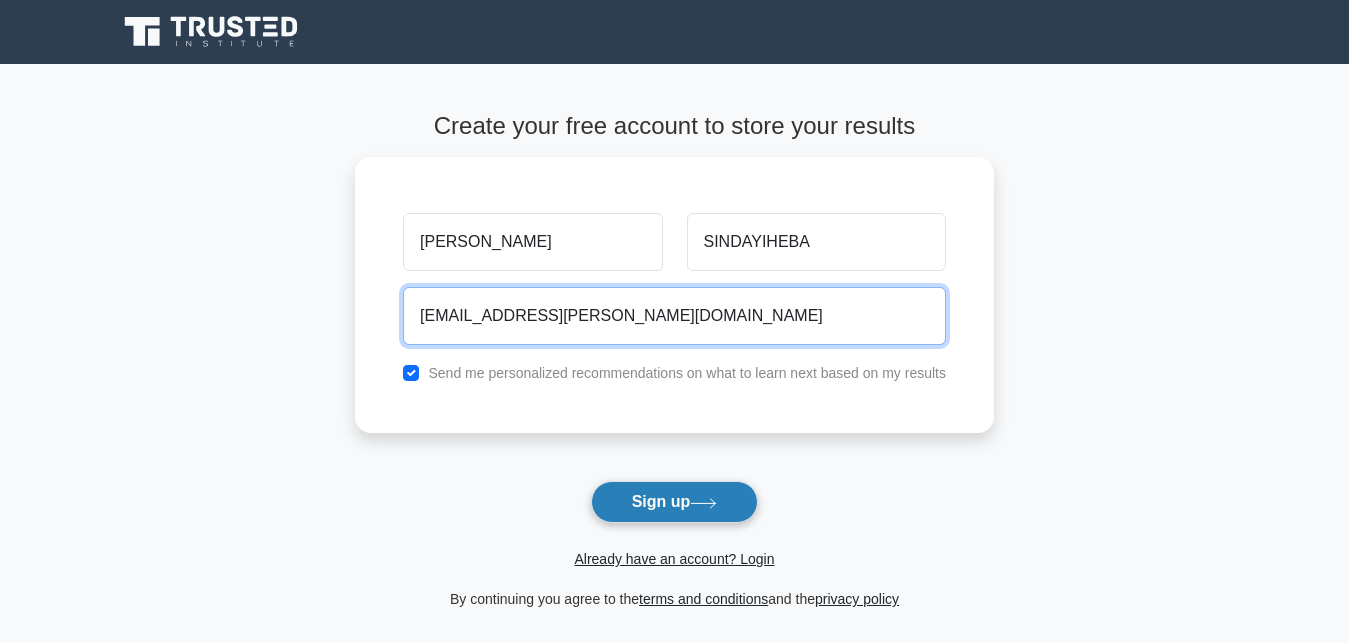 type on "sindayiheba.thomas@gmail.com" 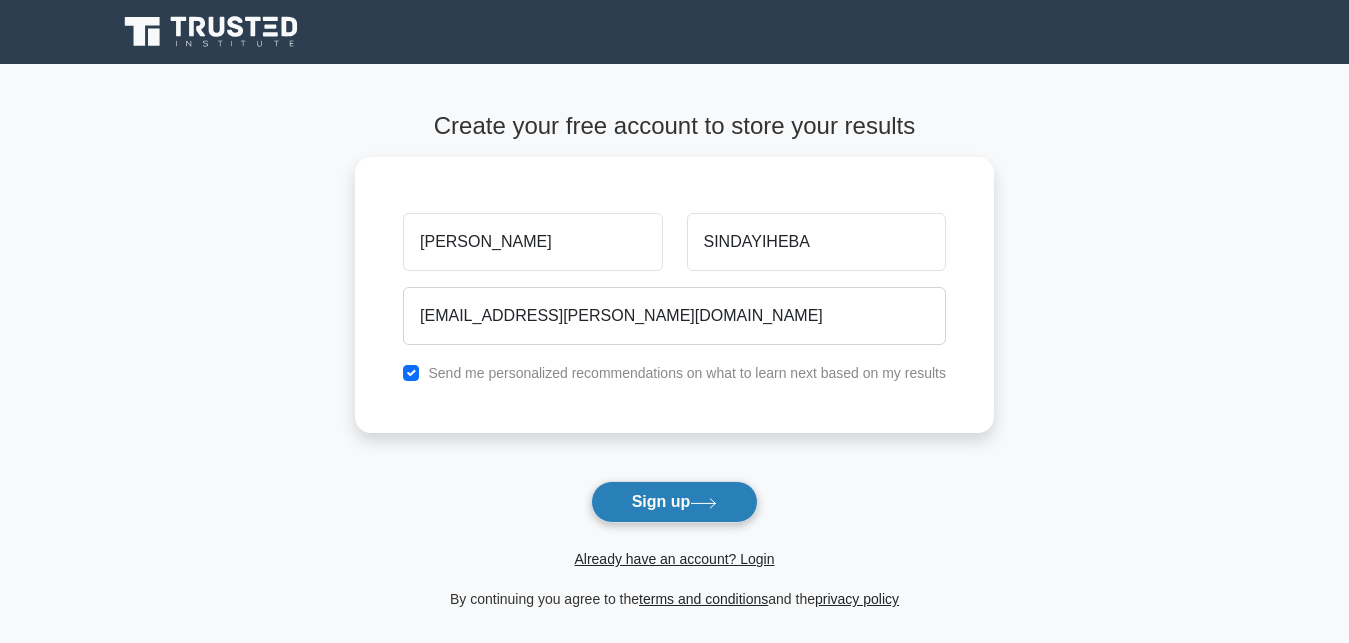 click on "Sign up" at bounding box center (675, 502) 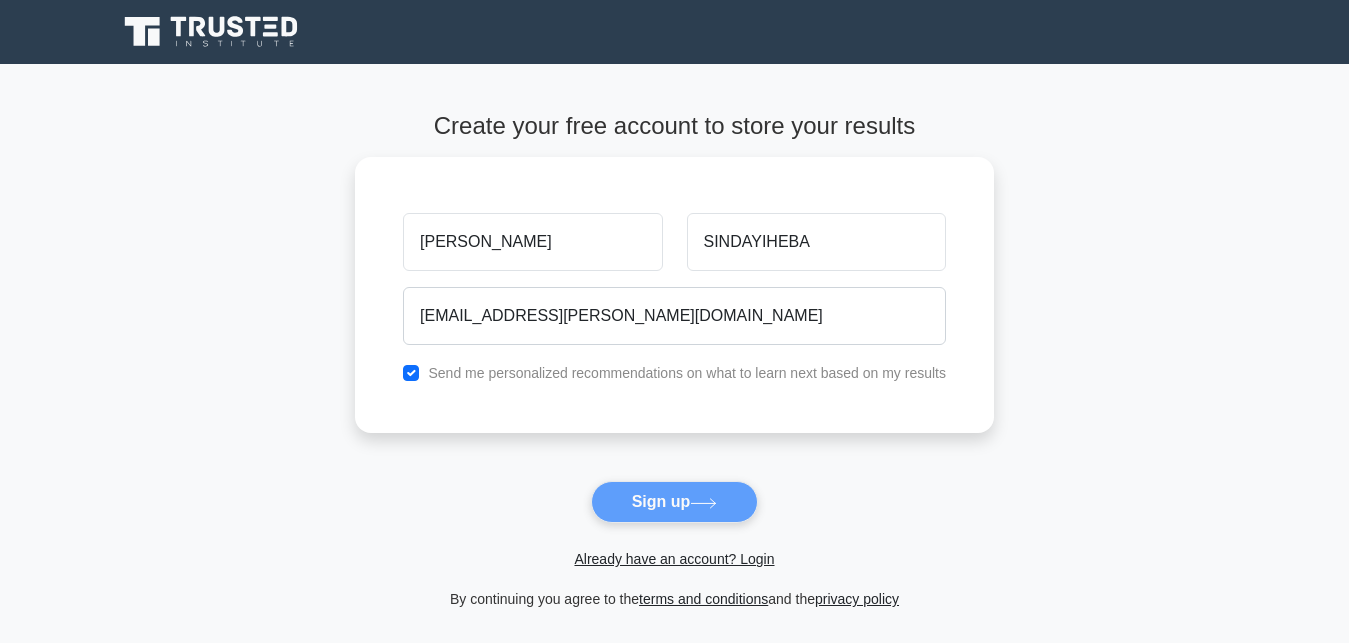click on "Create your free account to store your results
Thomas
SINDAYIHEBA
sindayiheba.thomas@gmail.com
Send me personalized recommendations on what to learn next based on my results
Sign up" at bounding box center (674, 361) 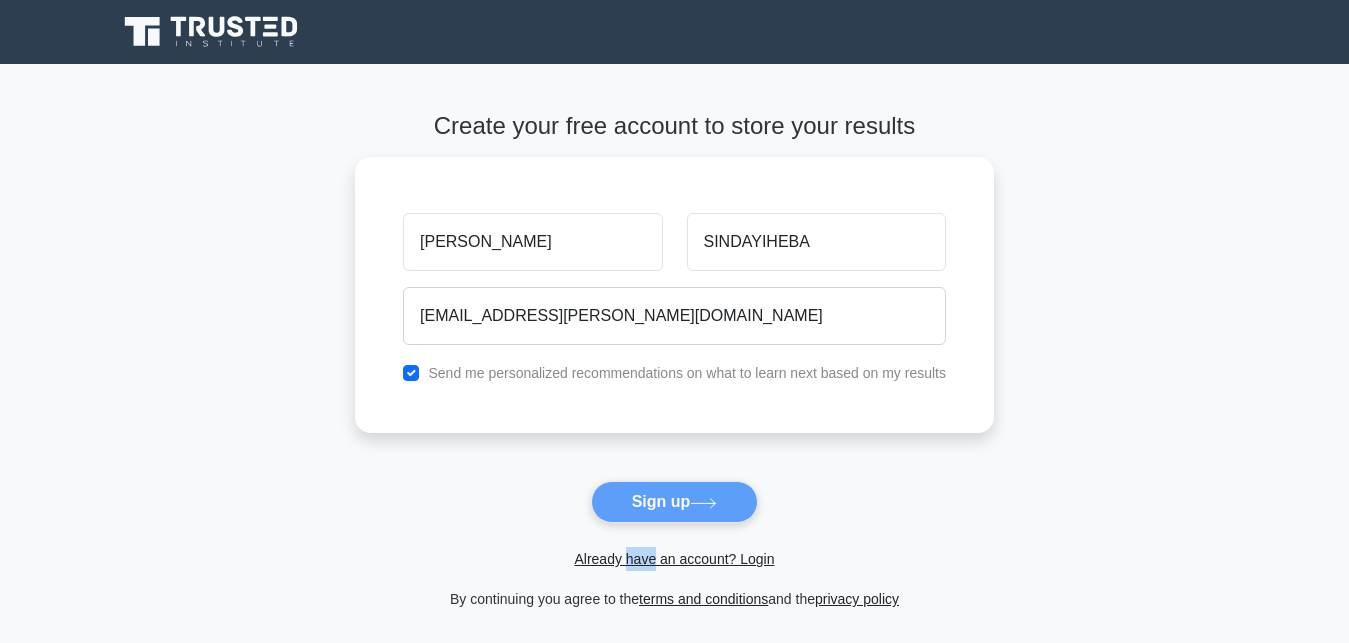 drag, startPoint x: 626, startPoint y: 487, endPoint x: 663, endPoint y: 520, distance: 49.57822 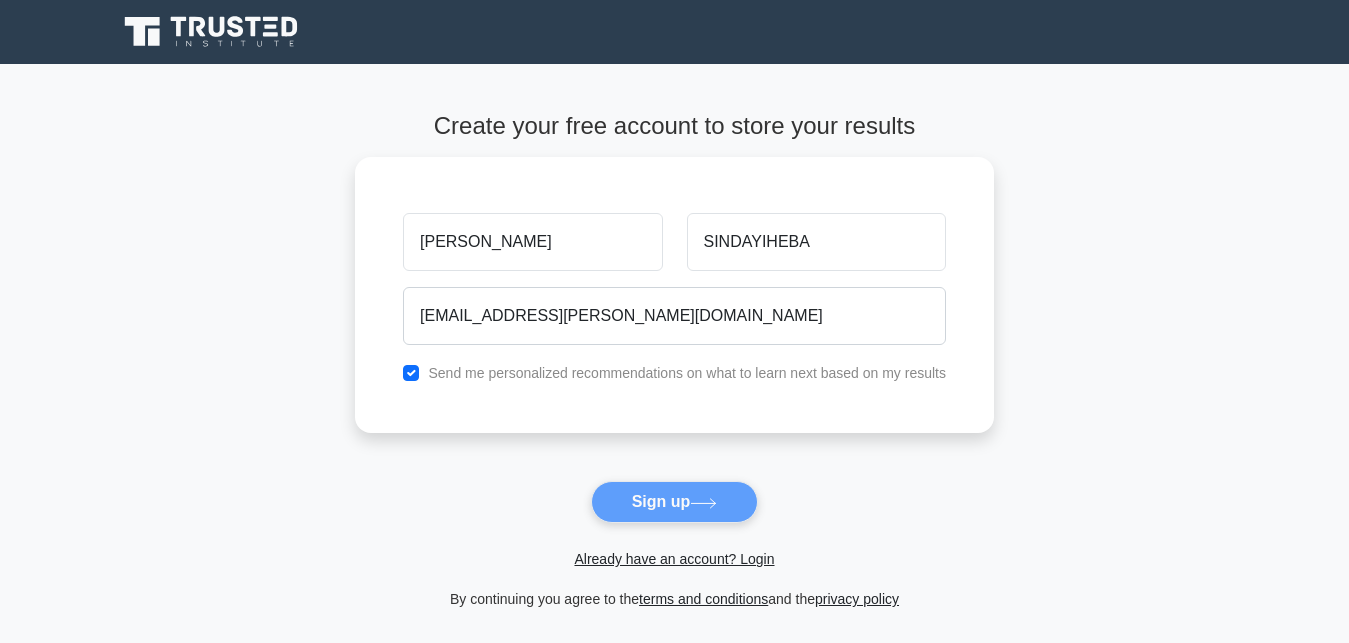 click on "Create your free account to store your results
Thomas
SINDAYIHEBA
sindayiheba.thomas@gmail.com
Send me personalized recommendations on what to learn next based on my results
Sign up" at bounding box center (674, 361) 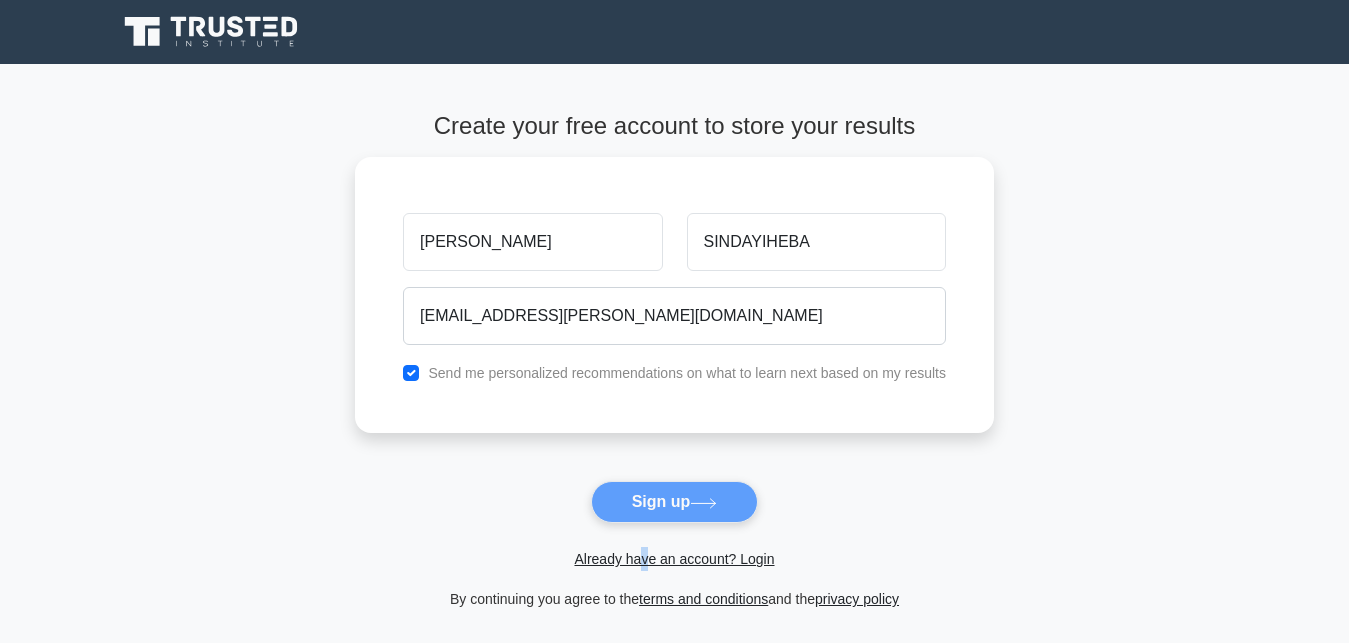 drag, startPoint x: 644, startPoint y: 474, endPoint x: 652, endPoint y: 506, distance: 32.984844 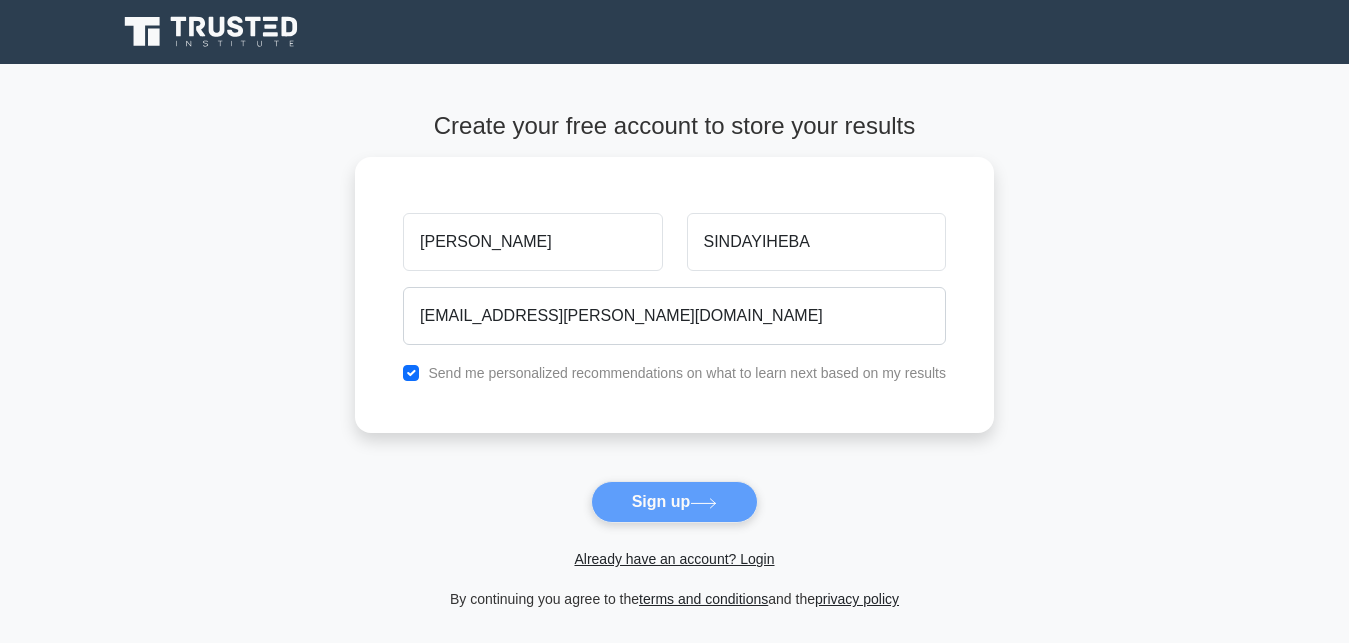 click on "Create your free account to store your results
Thomas
SINDAYIHEBA
sindayiheba.thomas@gmail.com
Send me personalized recommendations on what to learn next based on my results
Sign up" at bounding box center [674, 361] 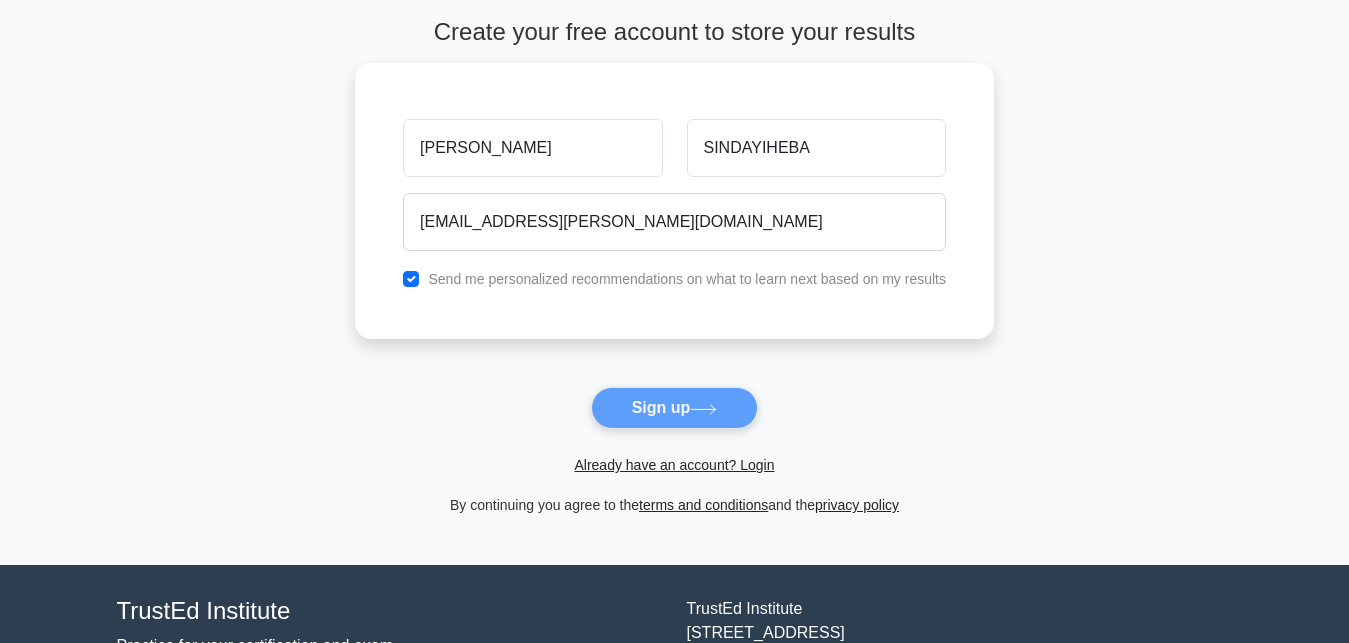 scroll, scrollTop: 137, scrollLeft: 0, axis: vertical 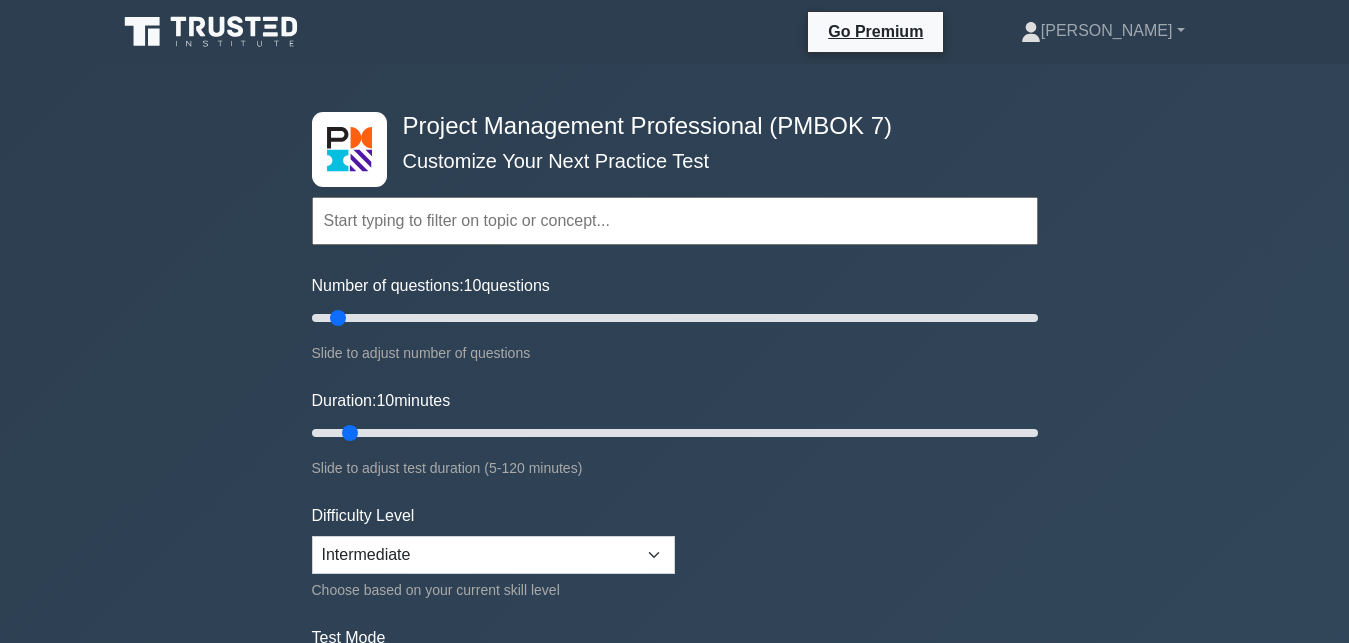 drag, startPoint x: 481, startPoint y: 282, endPoint x: 452, endPoint y: 274, distance: 30.083218 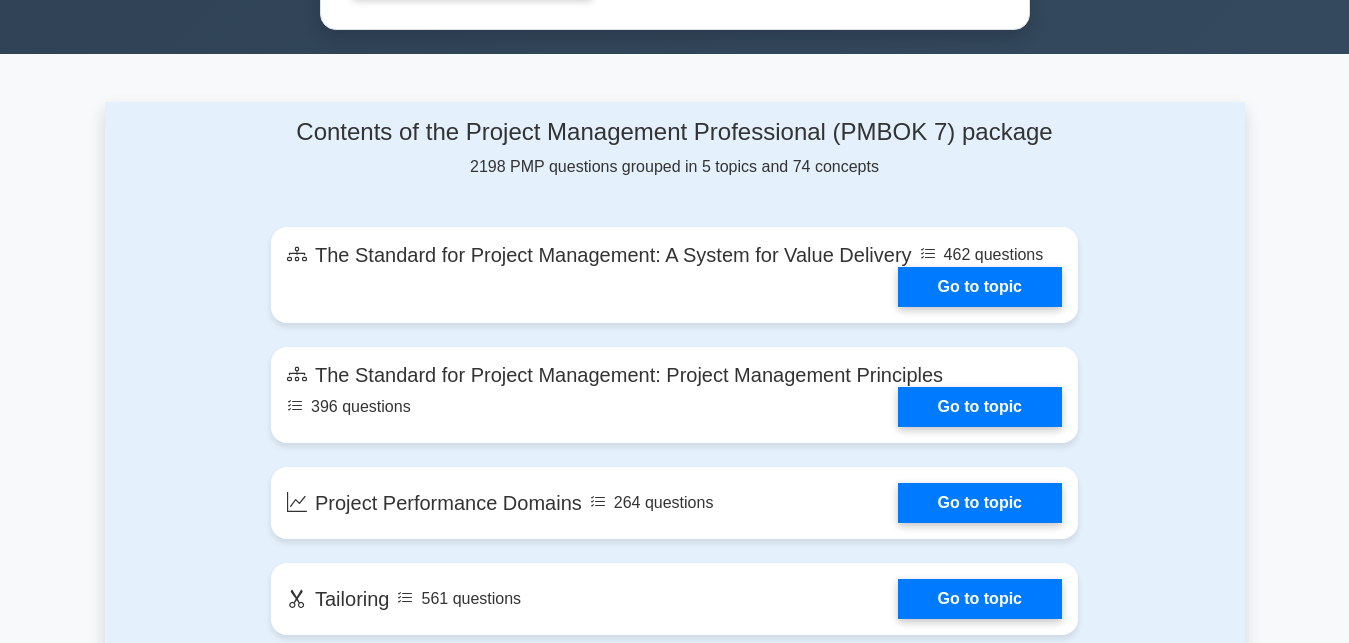 scroll, scrollTop: 1320, scrollLeft: 0, axis: vertical 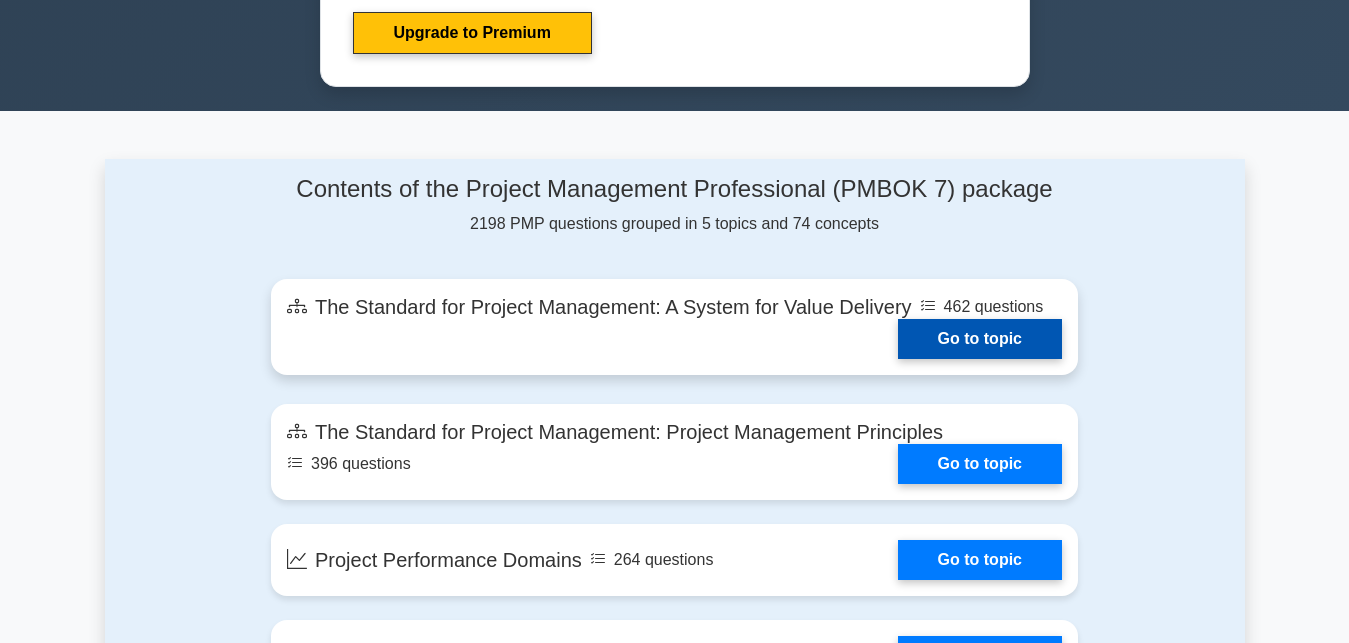 click on "Go to topic" at bounding box center (980, 339) 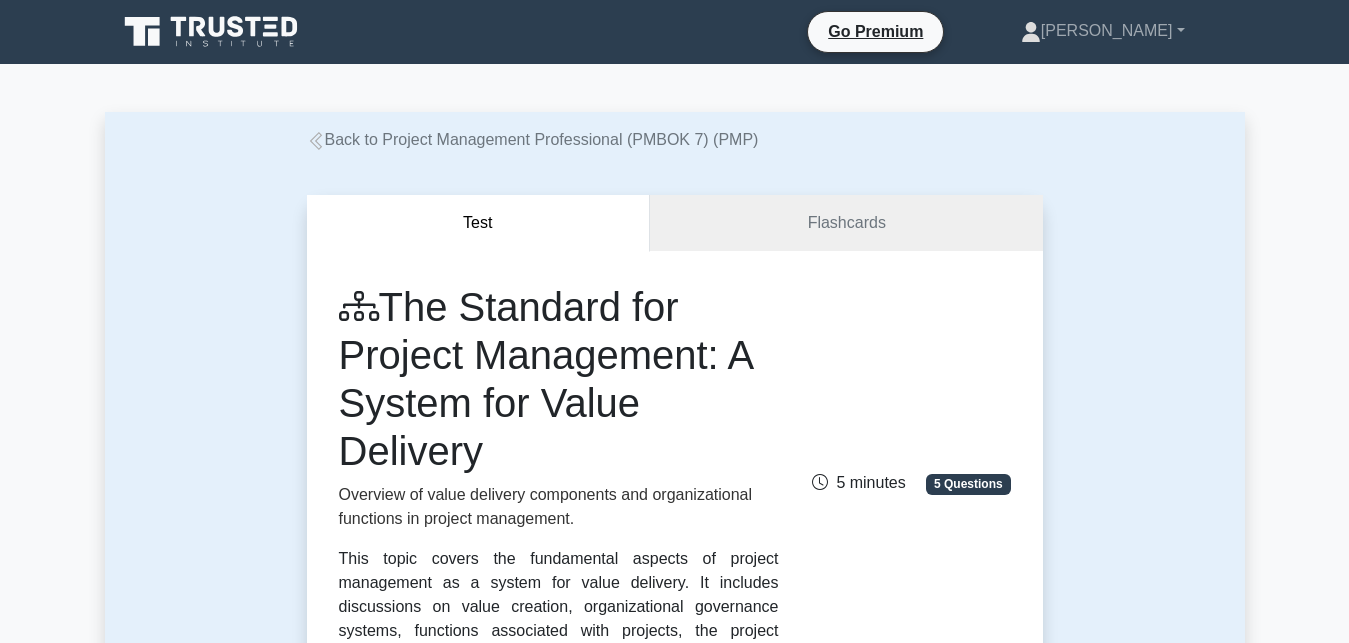scroll, scrollTop: 0, scrollLeft: 0, axis: both 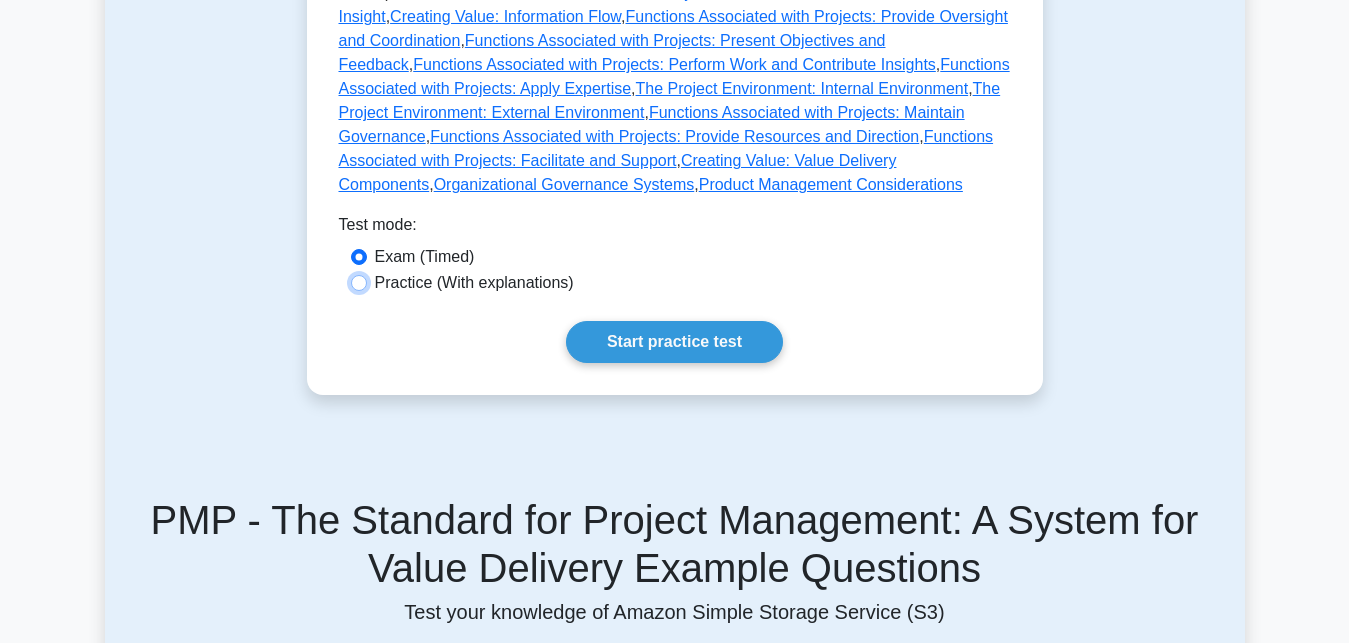 click on "Practice (With explanations)" at bounding box center [359, 283] 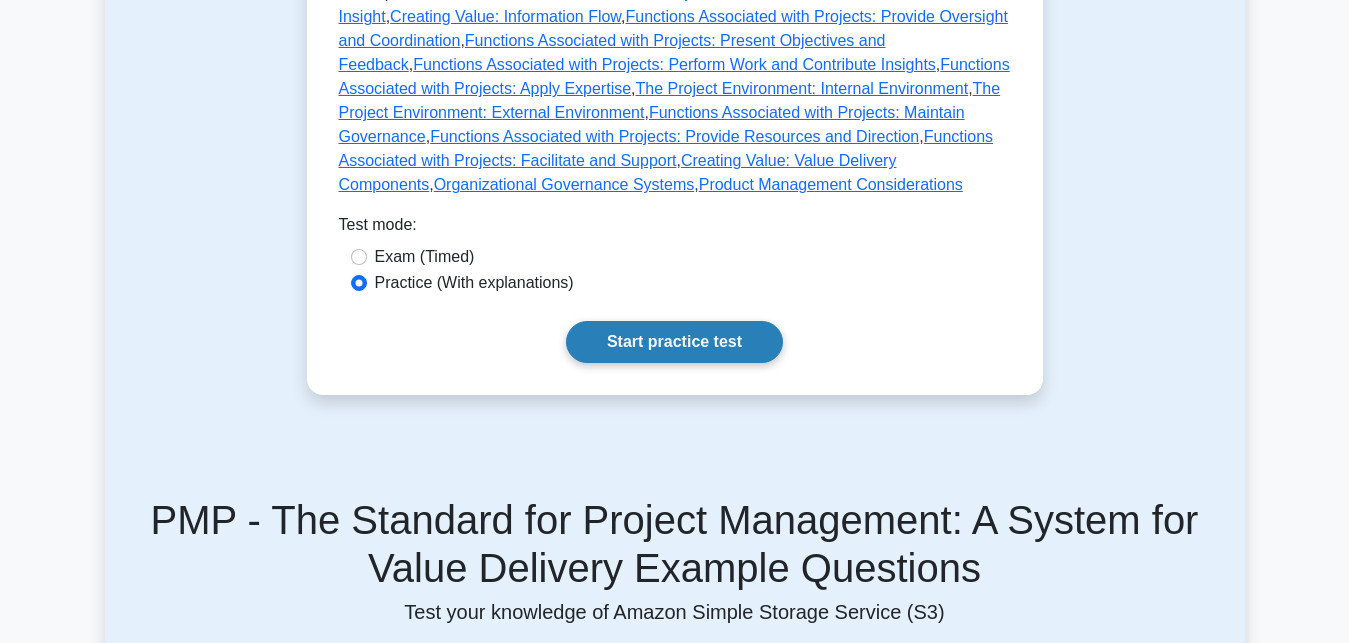 click on "Start practice test" at bounding box center [674, 342] 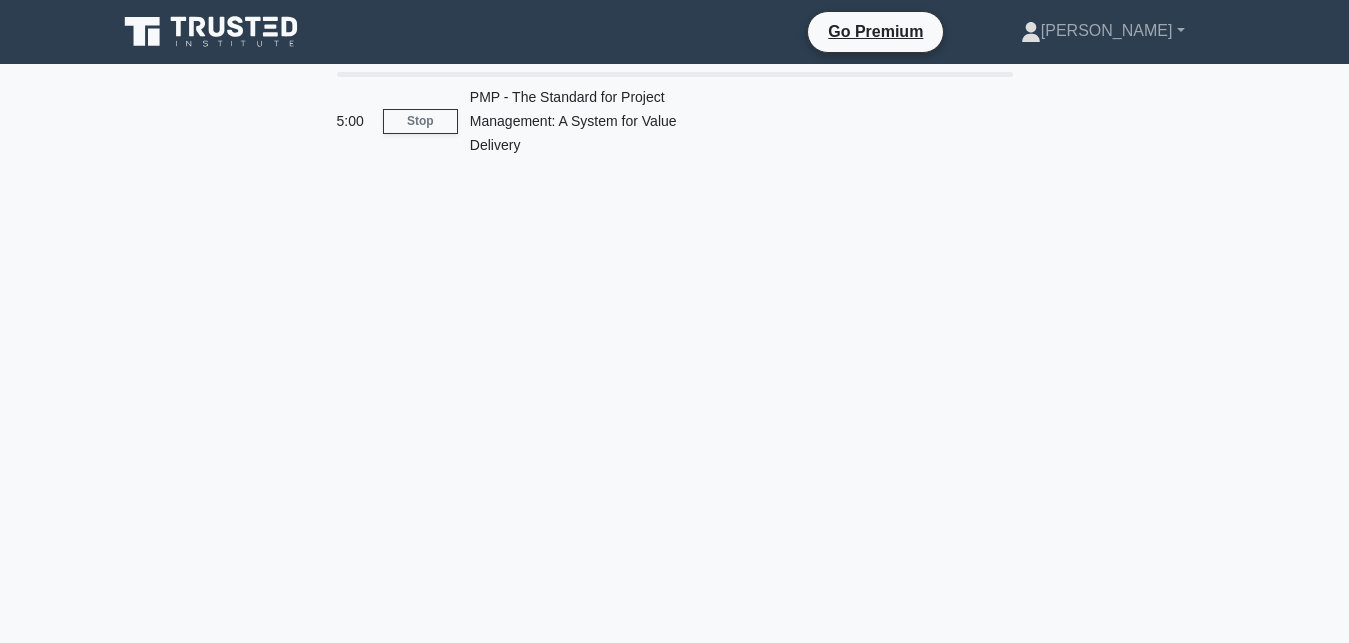 scroll, scrollTop: 0, scrollLeft: 0, axis: both 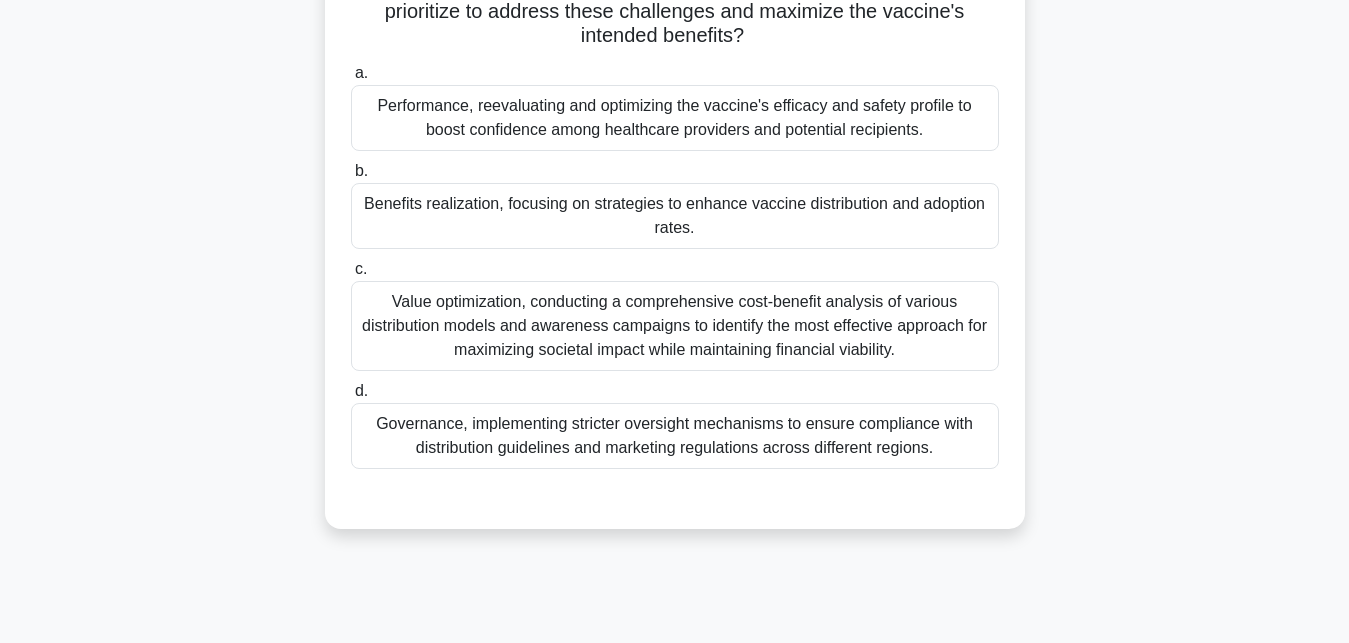 click on "Value optimization, conducting a comprehensive cost-benefit analysis of various distribution models and awareness campaigns to identify the most effective approach for maximizing societal impact while maintaining financial viability." at bounding box center [675, 326] 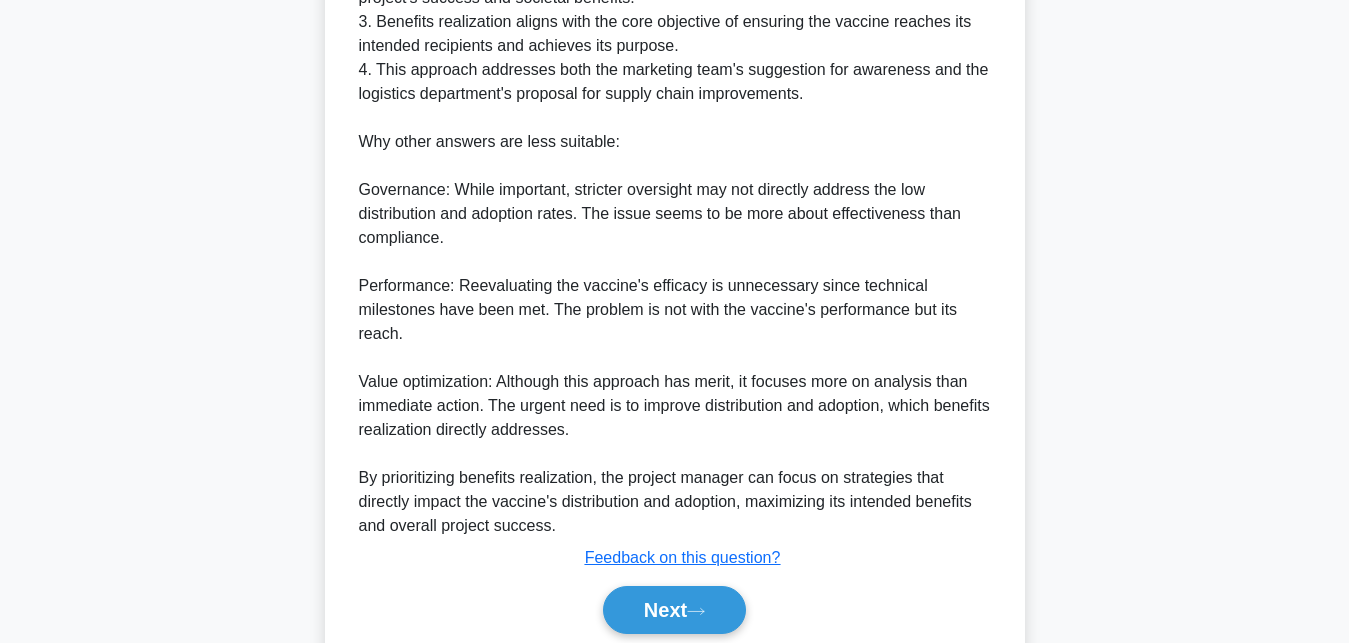 scroll, scrollTop: 1170, scrollLeft: 0, axis: vertical 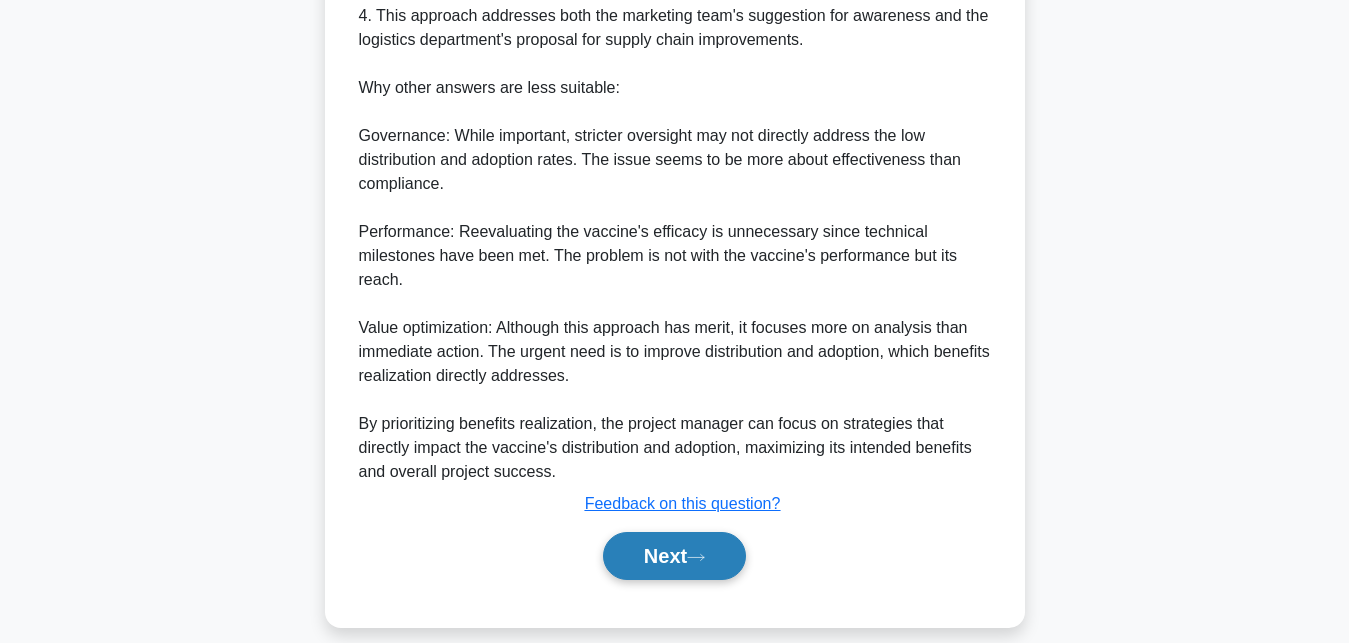 click on "Next" at bounding box center (674, 556) 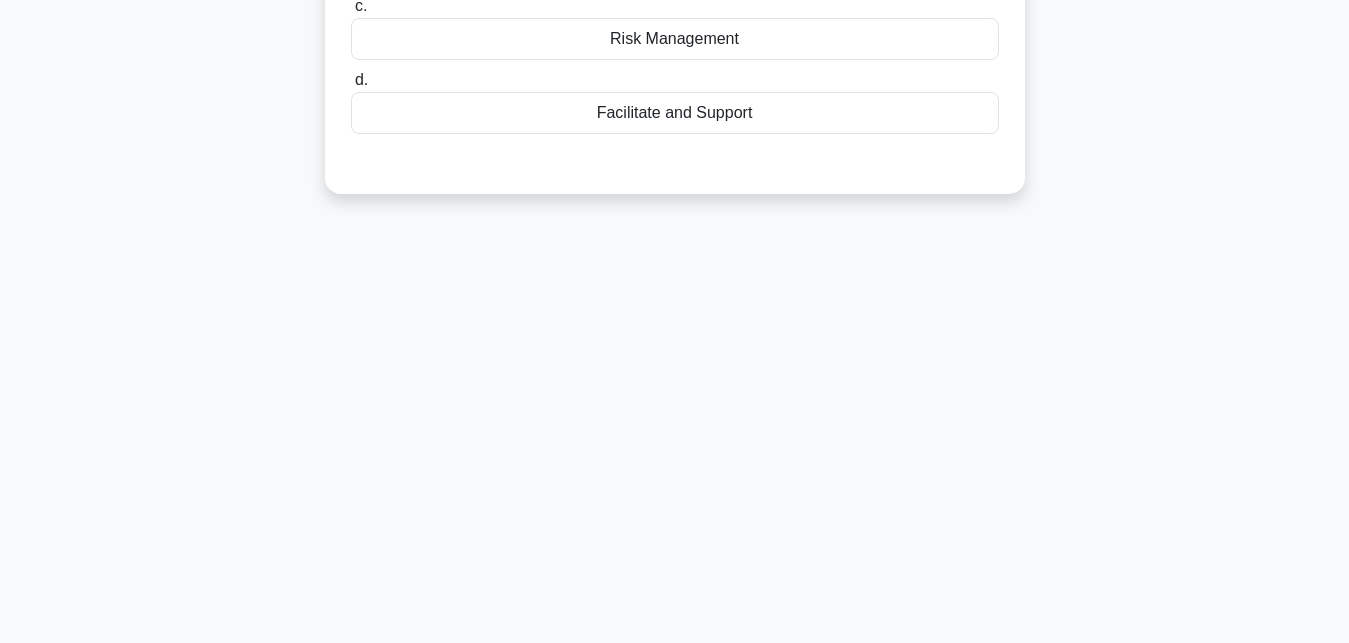 scroll, scrollTop: 437, scrollLeft: 0, axis: vertical 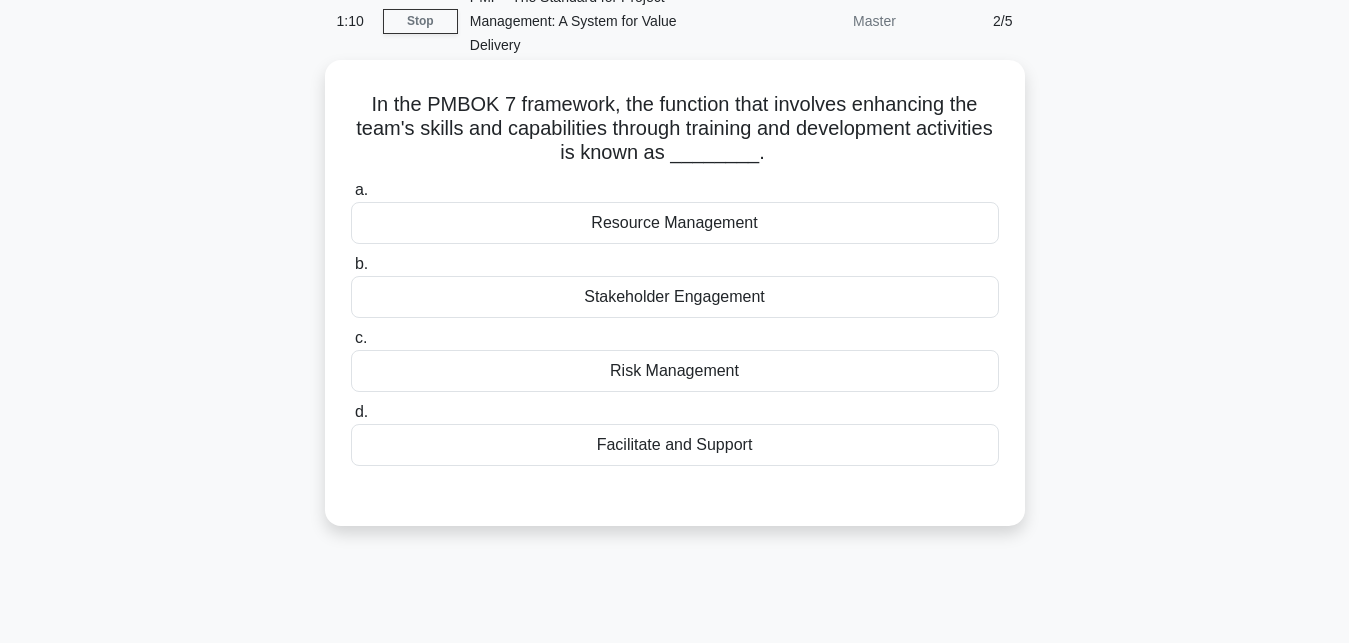 click on "Facilitate and Support" at bounding box center (675, 445) 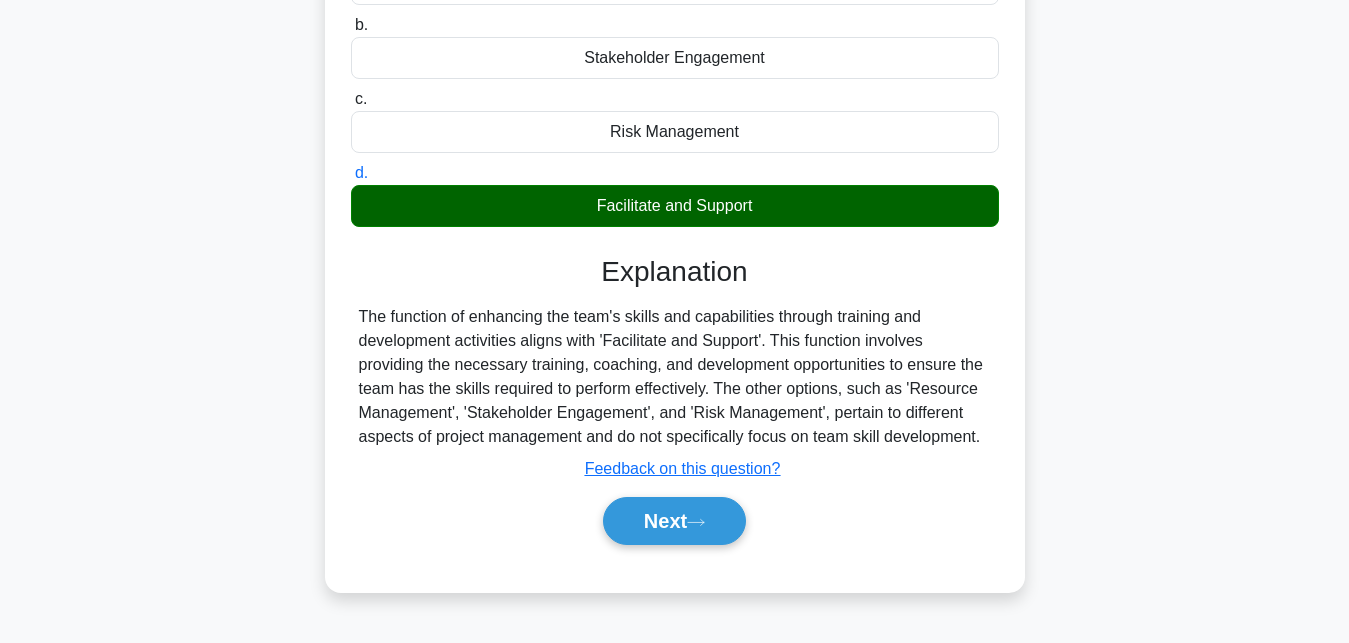 scroll, scrollTop: 346, scrollLeft: 0, axis: vertical 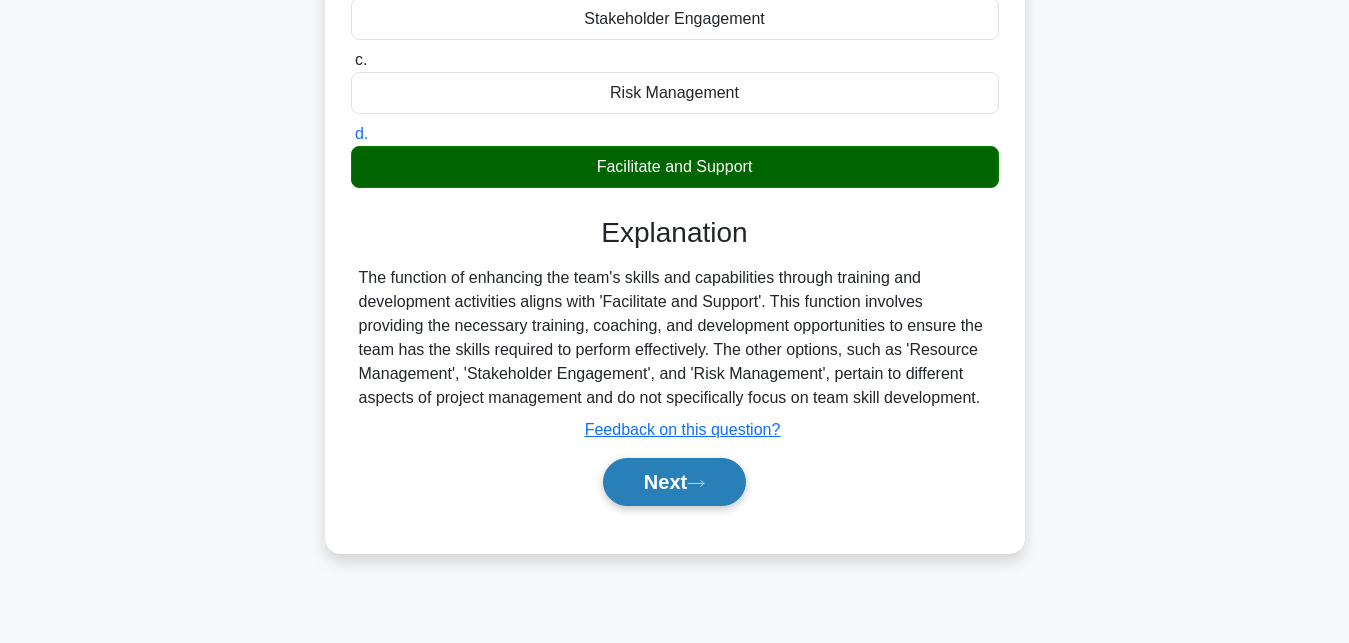 click on "Next" at bounding box center [674, 482] 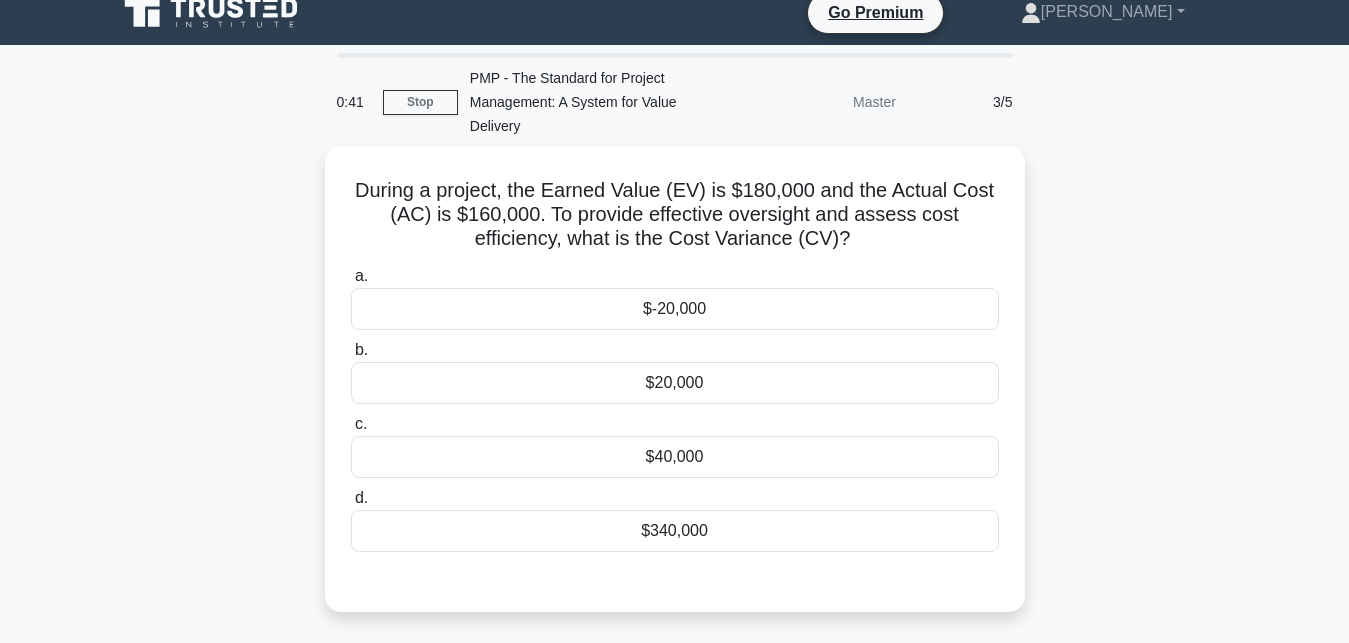 scroll, scrollTop: 17, scrollLeft: 0, axis: vertical 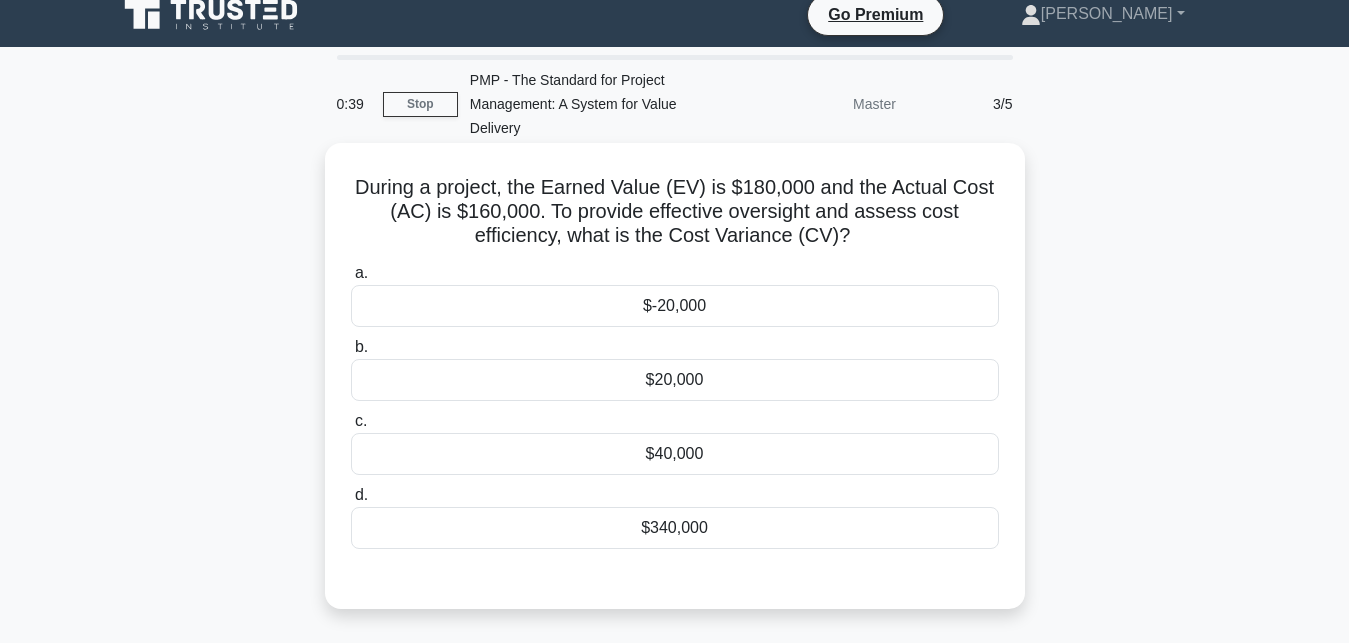 click on "$20,000" at bounding box center (675, 380) 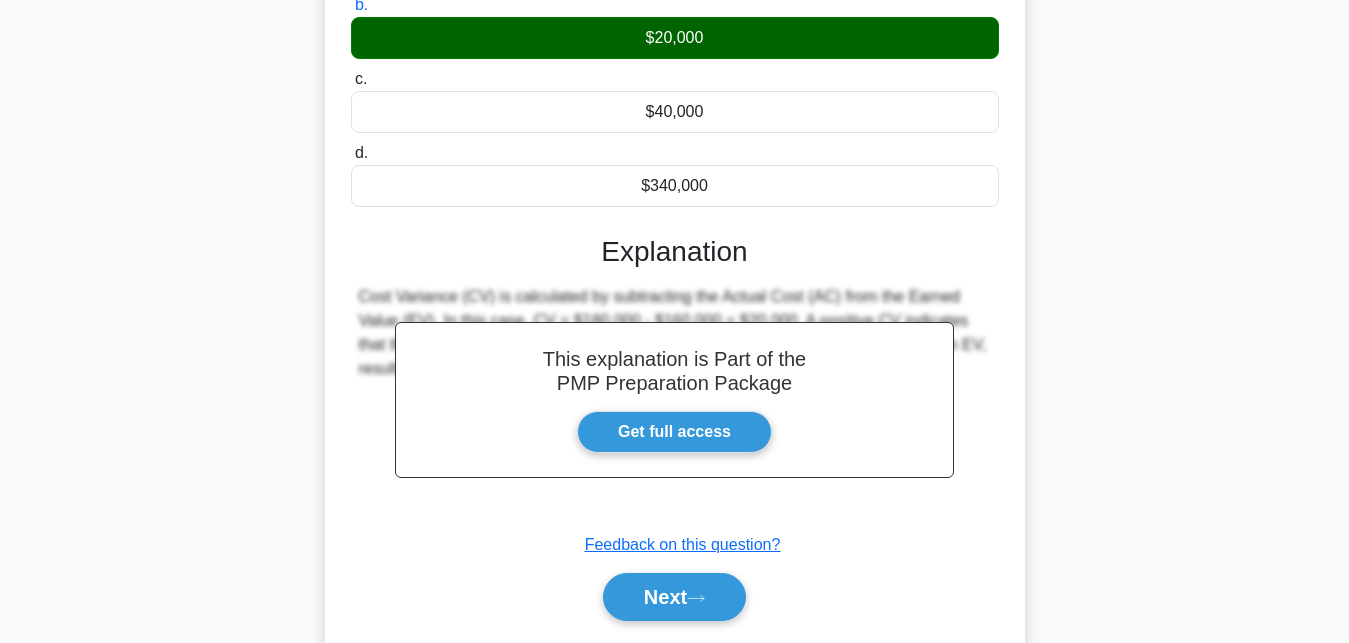 scroll, scrollTop: 437, scrollLeft: 0, axis: vertical 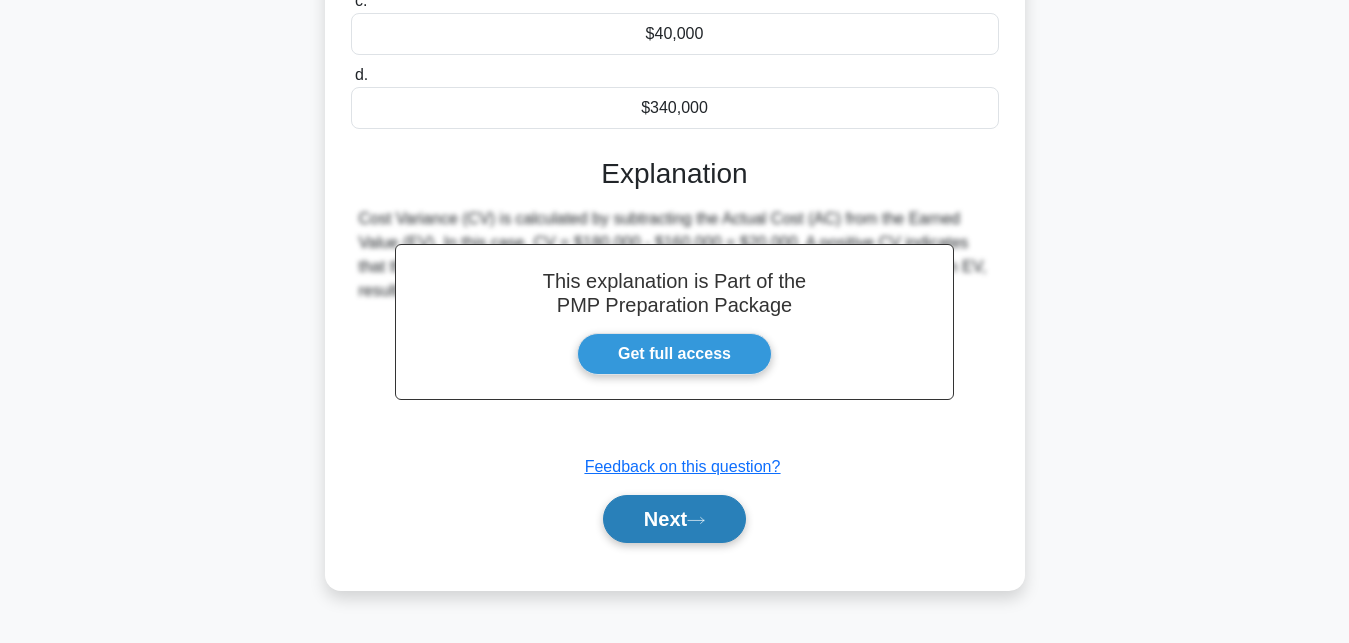 click on "Next" at bounding box center (674, 519) 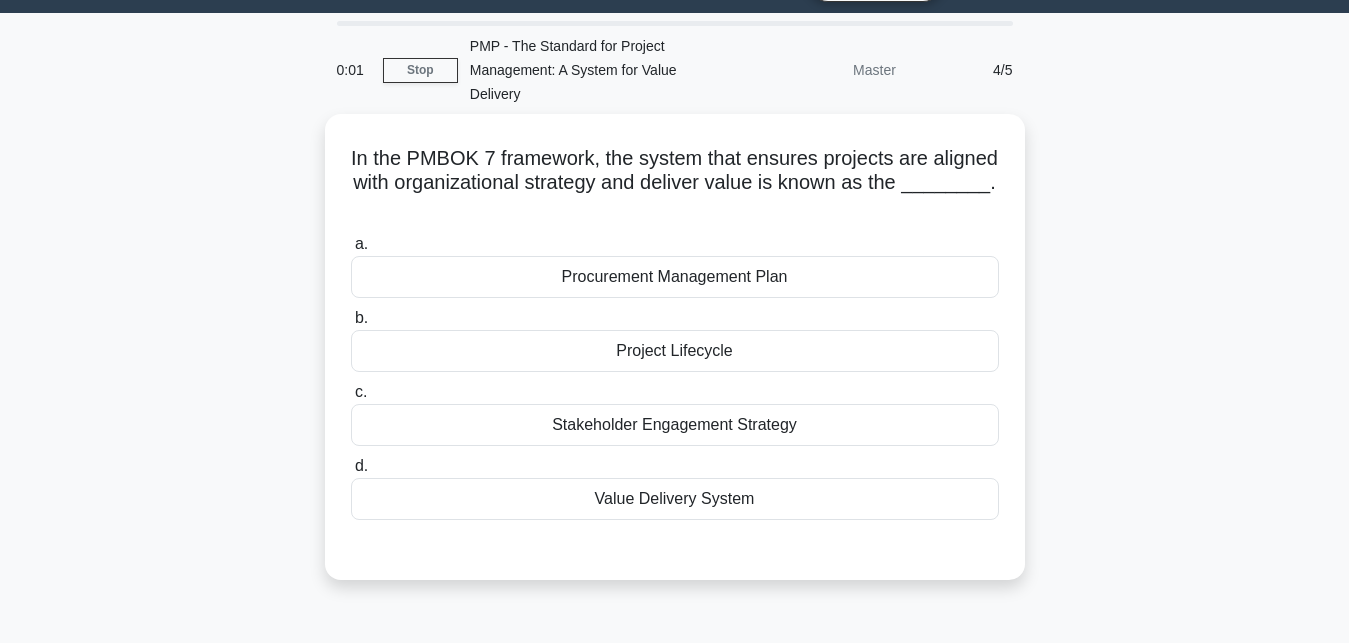 scroll, scrollTop: 47, scrollLeft: 0, axis: vertical 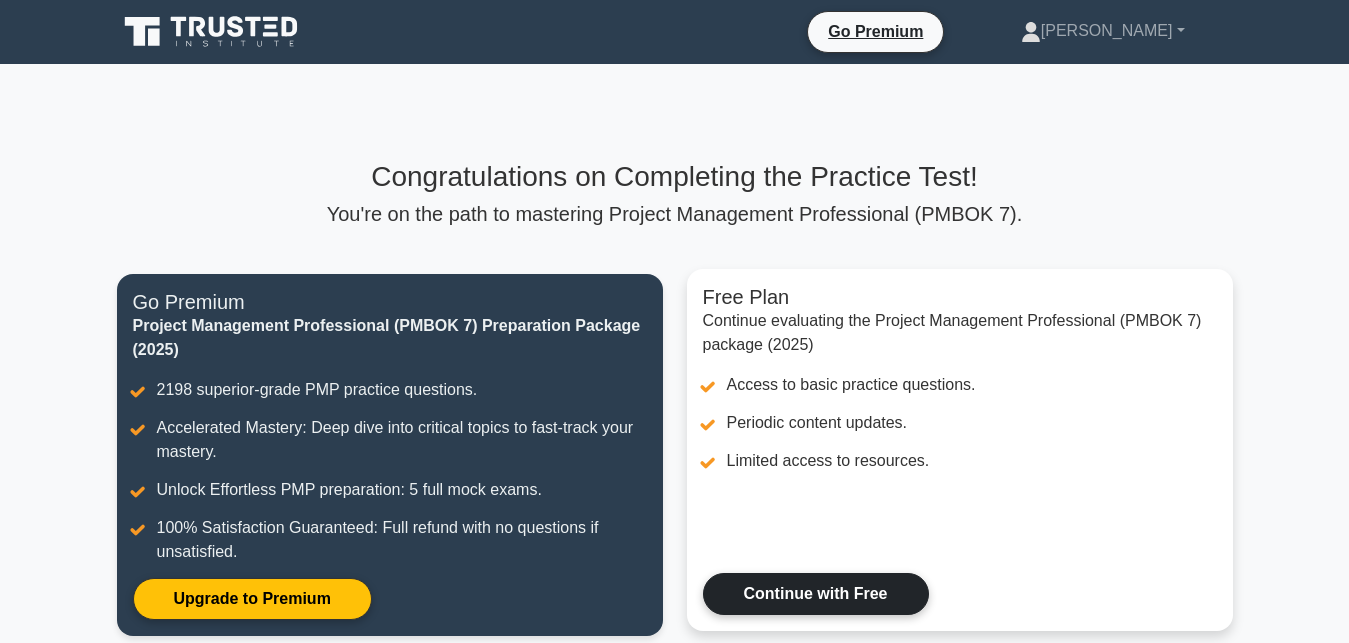 click on "Continue with Free" at bounding box center (816, 594) 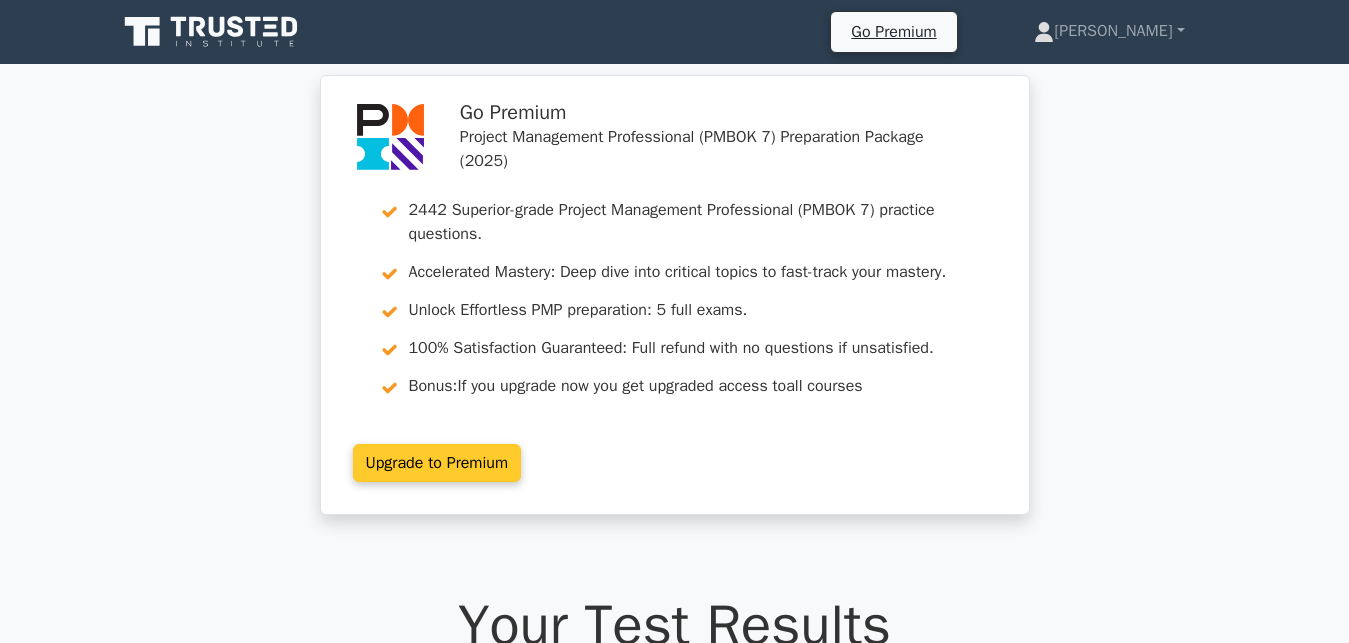 scroll, scrollTop: 0, scrollLeft: 0, axis: both 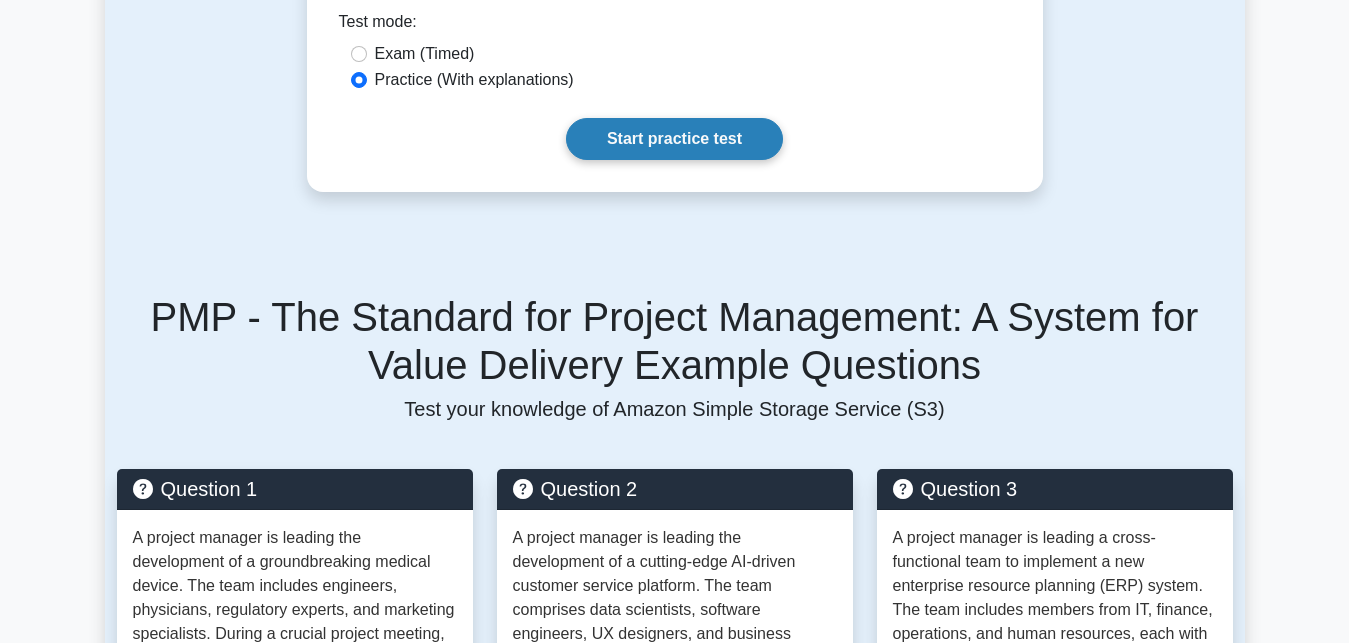 click on "Start practice test" at bounding box center (674, 139) 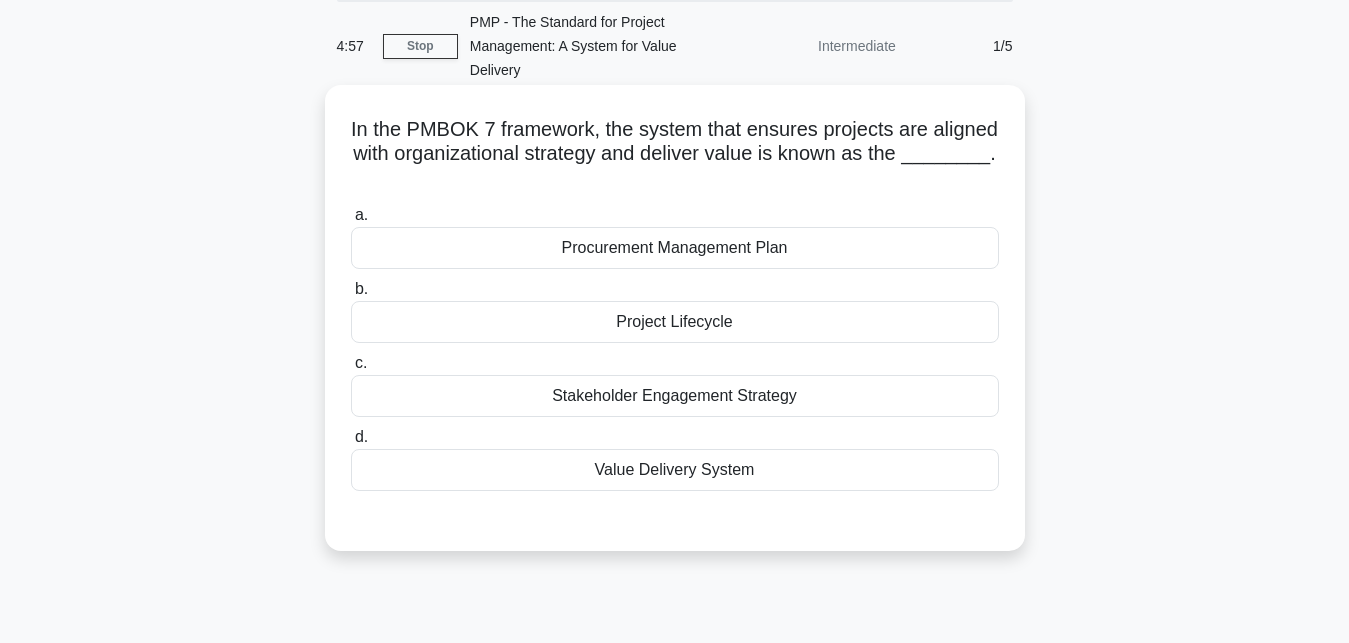 scroll, scrollTop: 102, scrollLeft: 0, axis: vertical 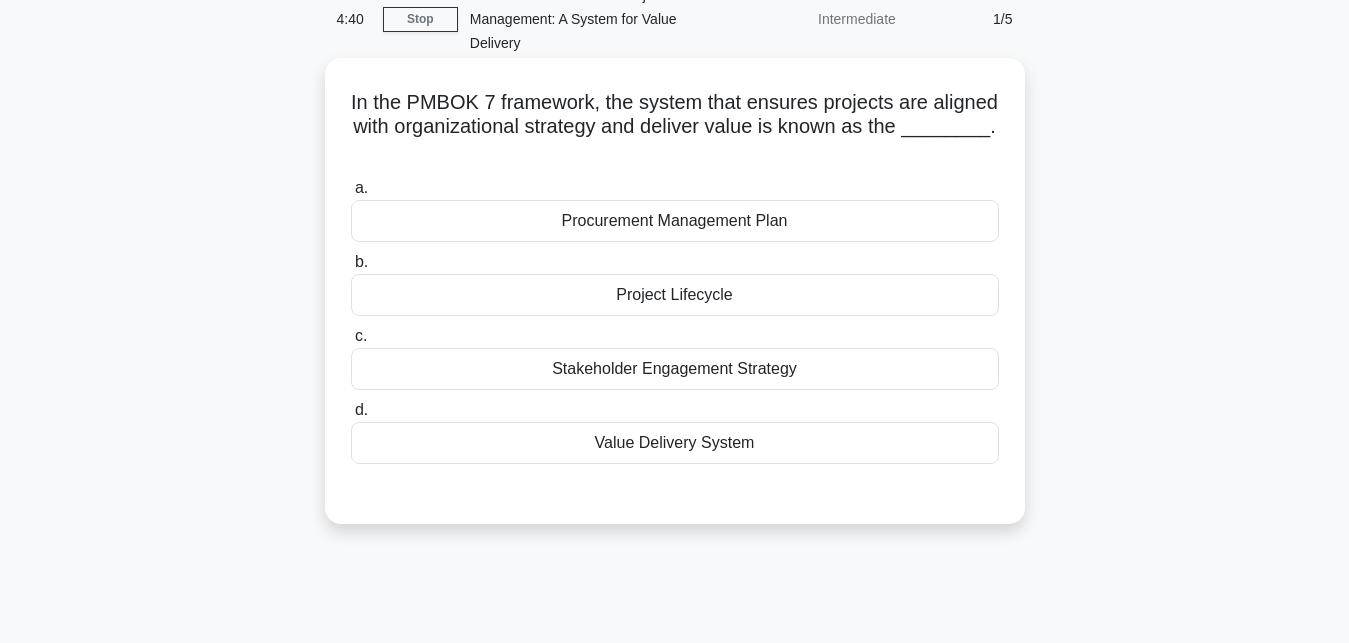 click on "Project Lifecycle" at bounding box center (675, 295) 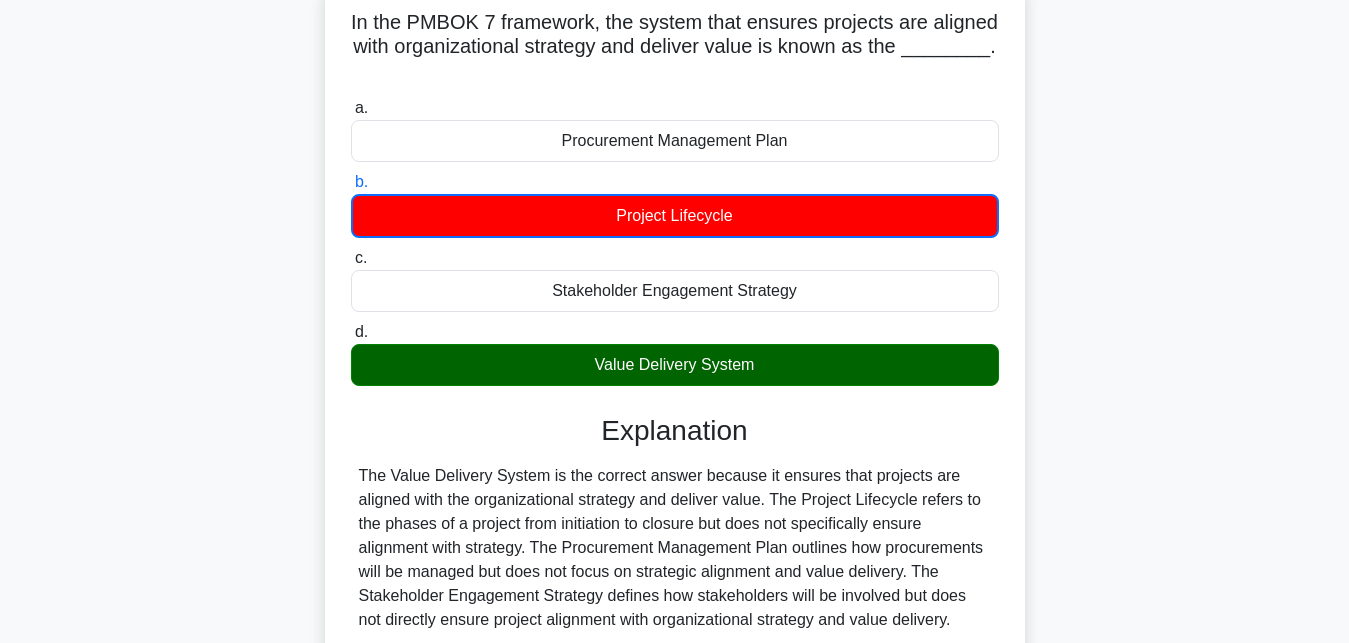 scroll, scrollTop: 437, scrollLeft: 0, axis: vertical 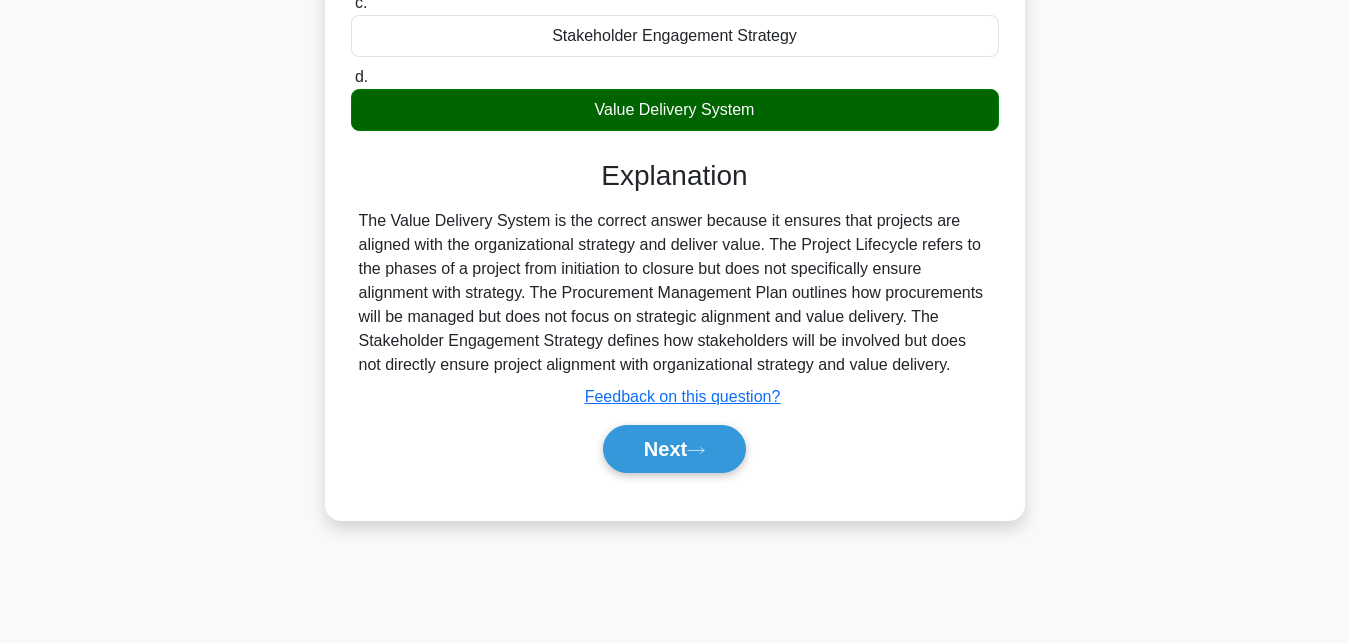click on "c.
Stakeholder Engagement Strategy" at bounding box center [351, 3] 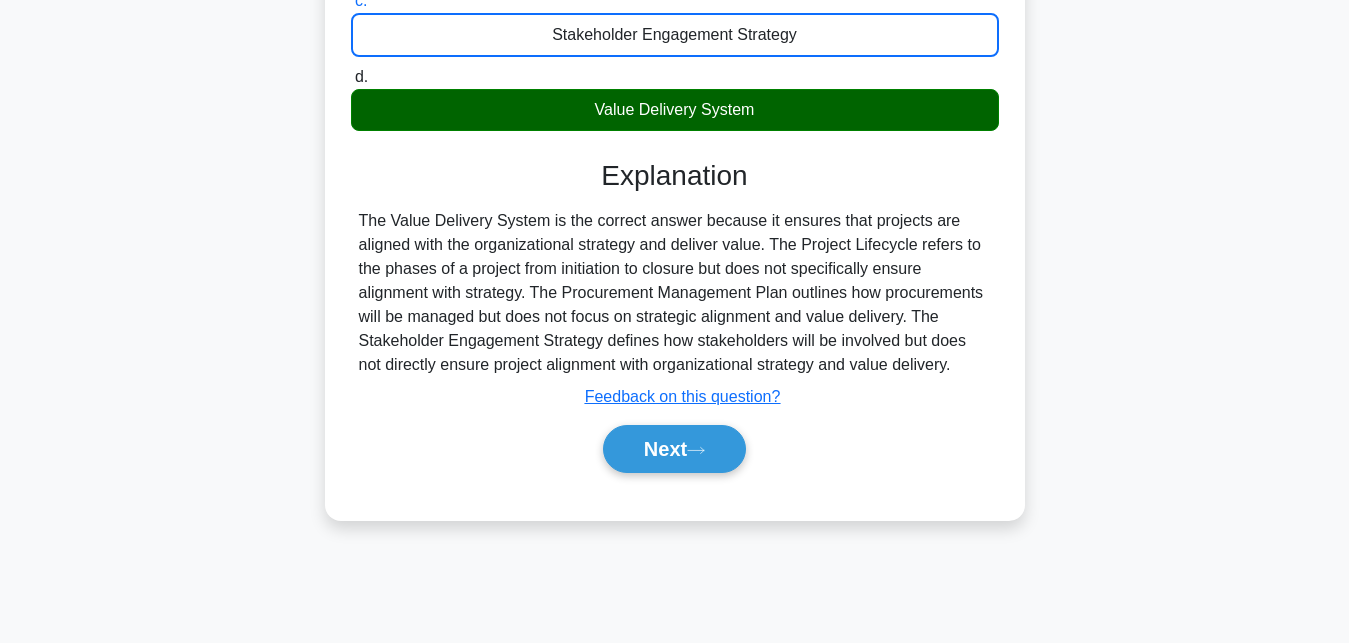 click on "d.
Value Delivery System" at bounding box center (351, 77) 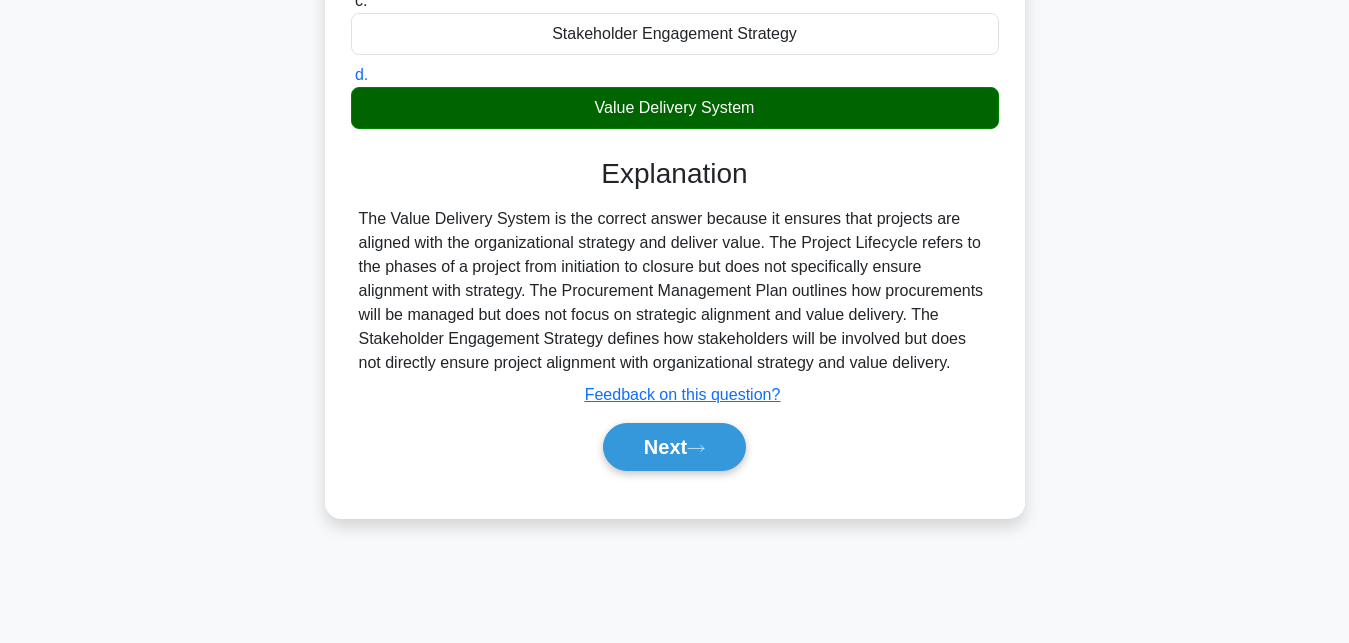 scroll, scrollTop: 99, scrollLeft: 0, axis: vertical 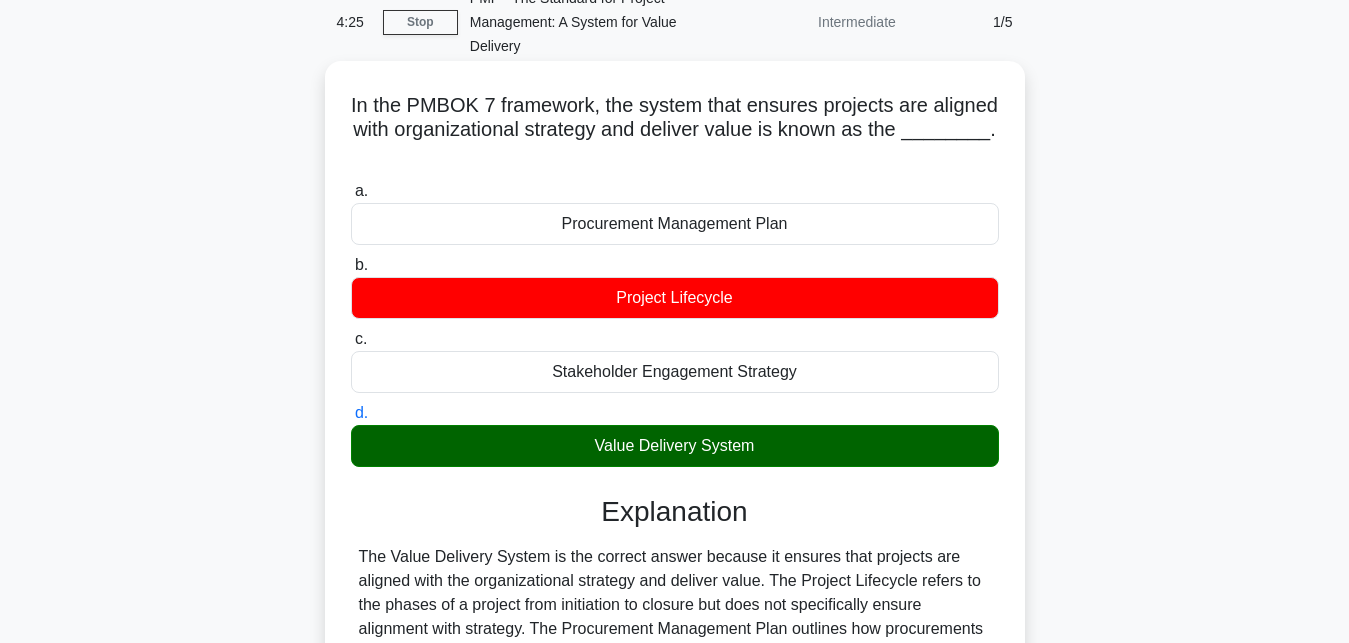 click on "a.
Procurement Management Plan" at bounding box center [351, 191] 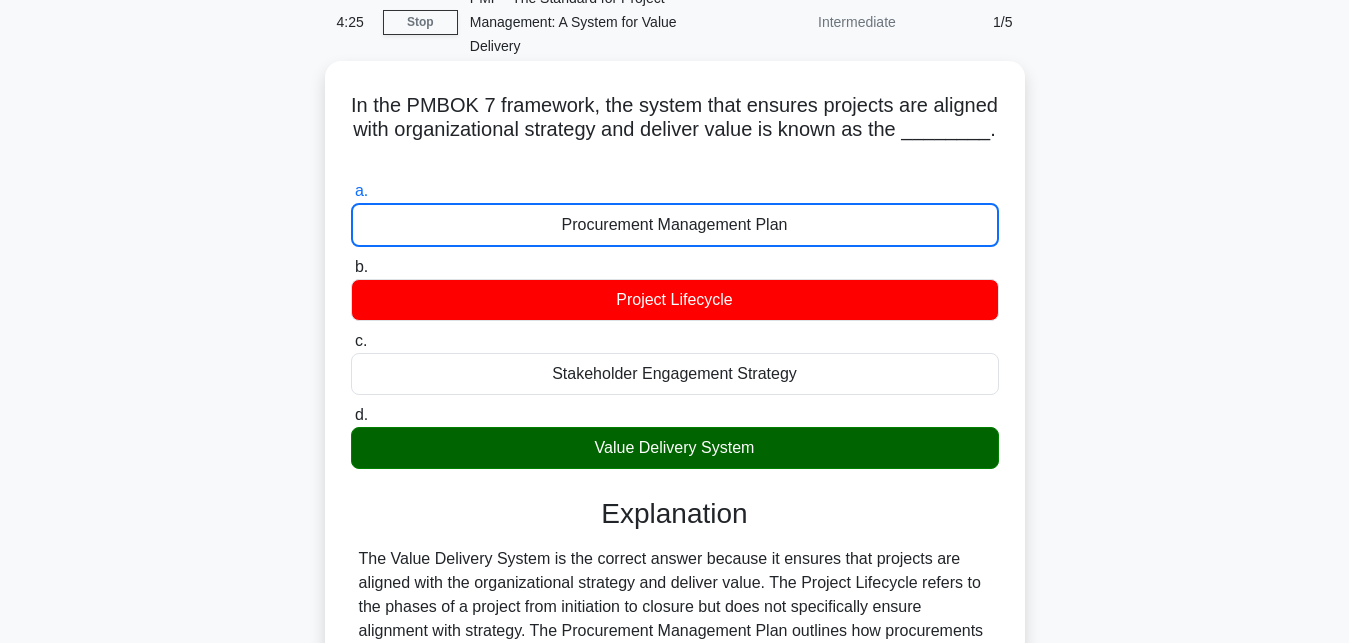 click on "b.
Project Lifecycle" at bounding box center [351, 267] 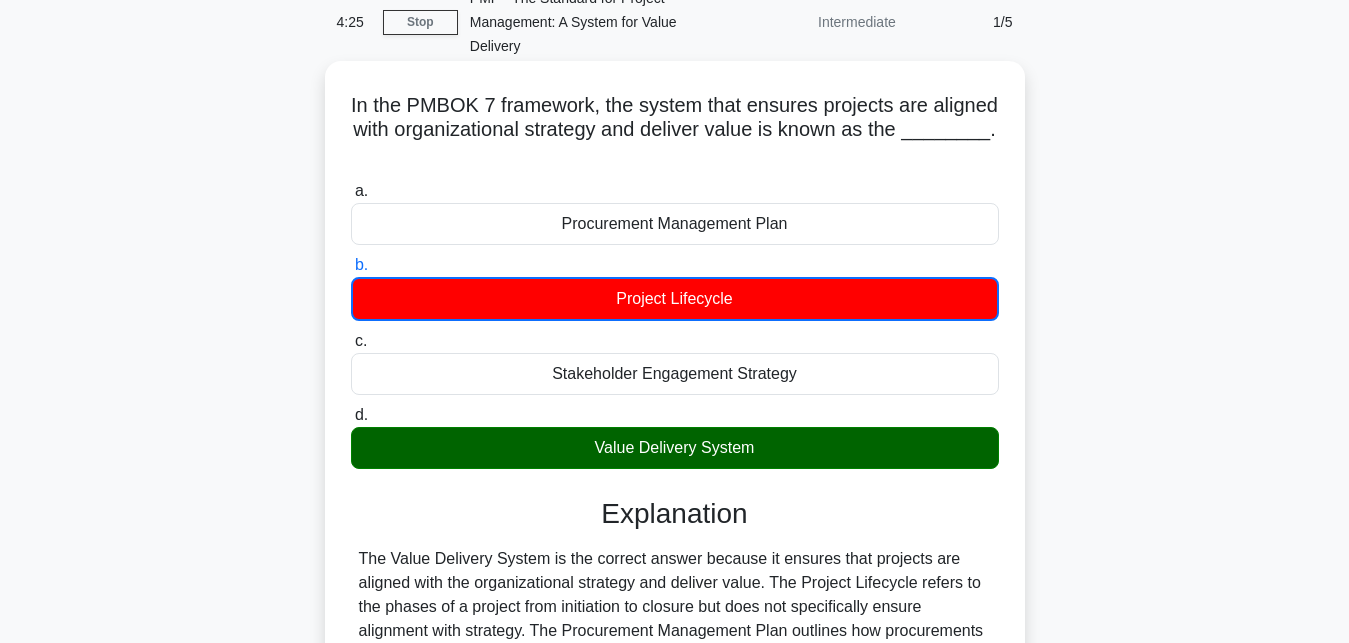 click on "c.
Stakeholder Engagement Strategy" at bounding box center (351, 341) 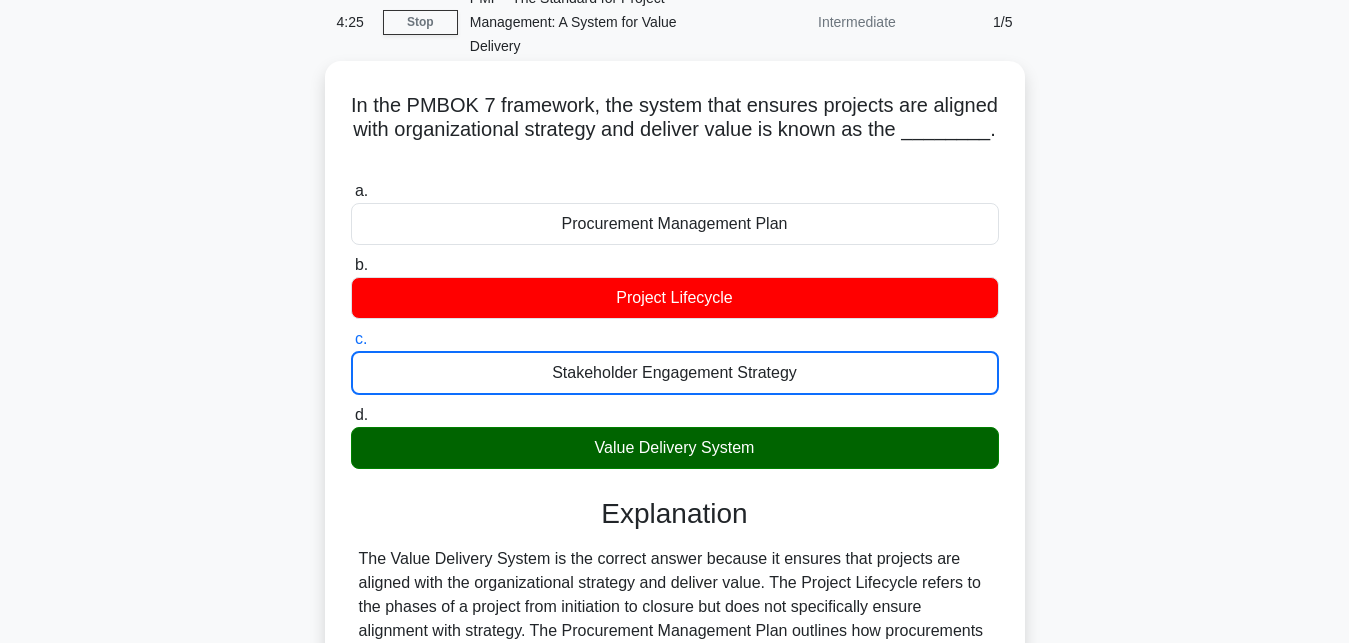 click on "d.
Value Delivery System" at bounding box center (351, 415) 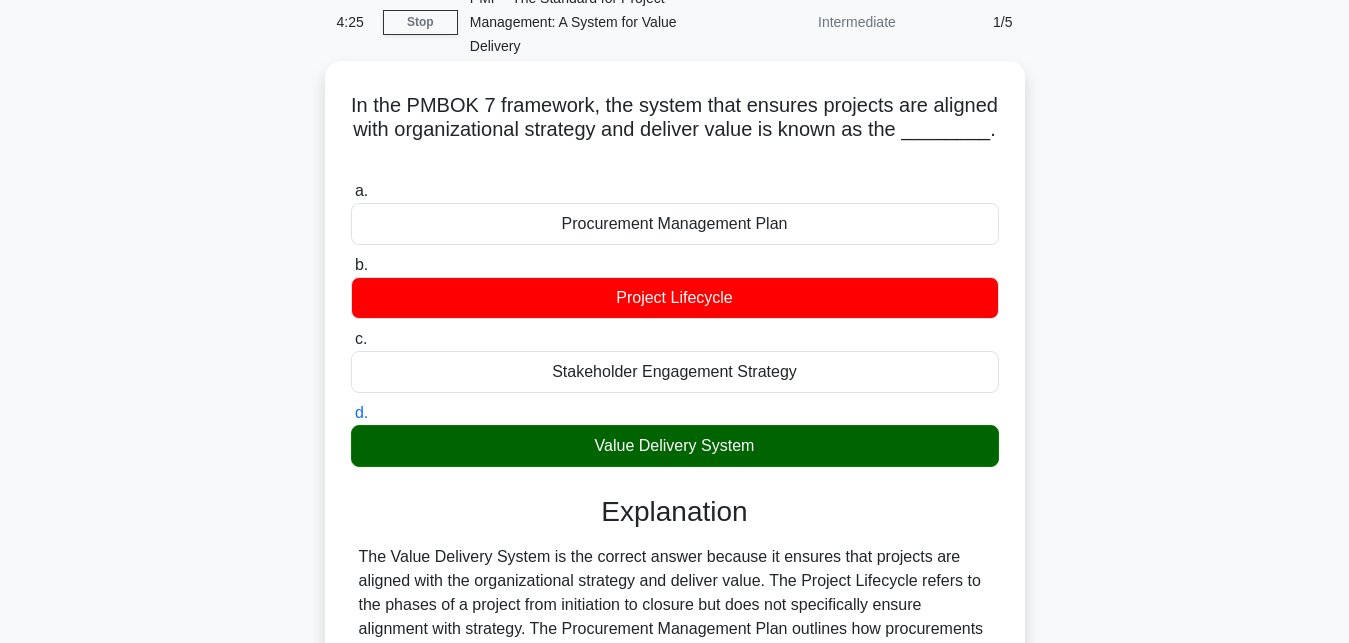 click on "a.
Procurement Management Plan" at bounding box center (351, 191) 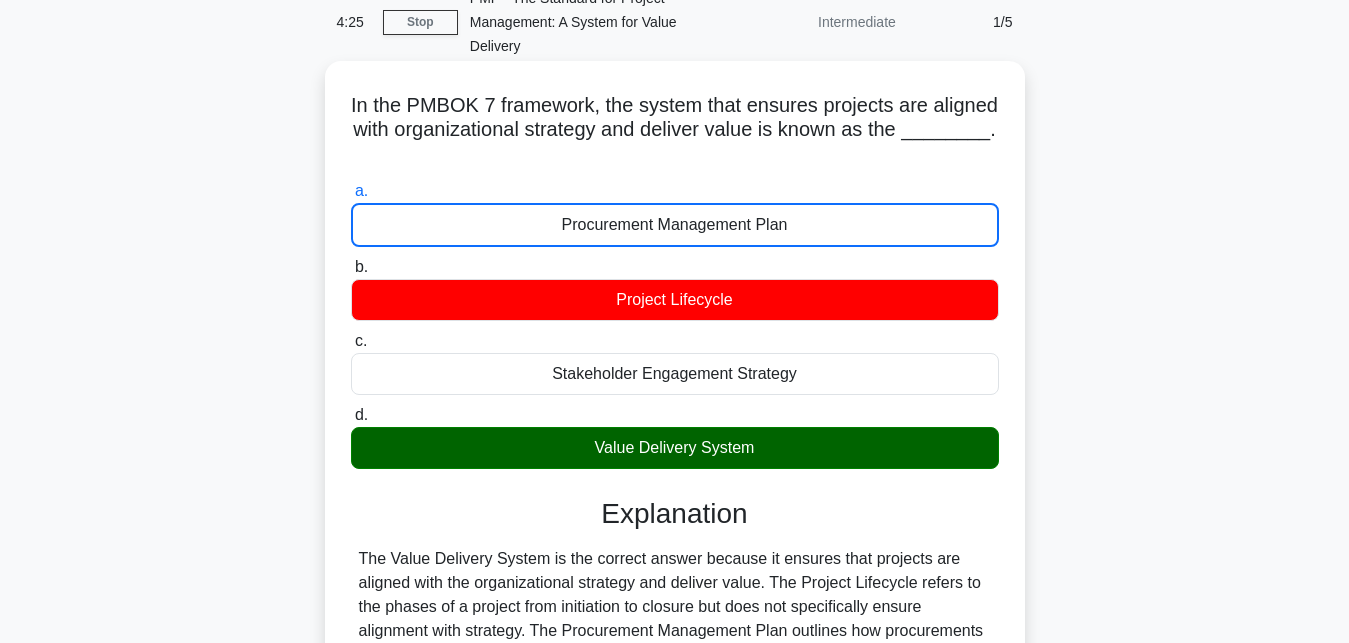 click on "b.
Project Lifecycle" at bounding box center (351, 267) 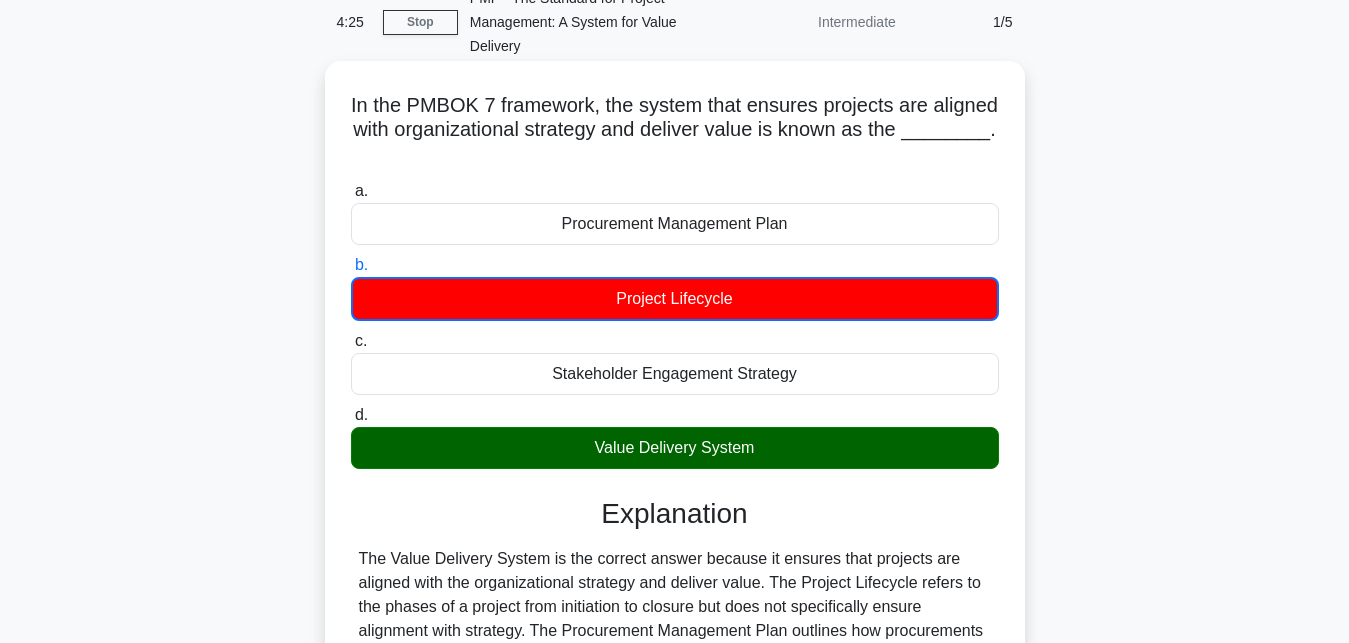 click on "c.
Stakeholder Engagement Strategy" at bounding box center [351, 341] 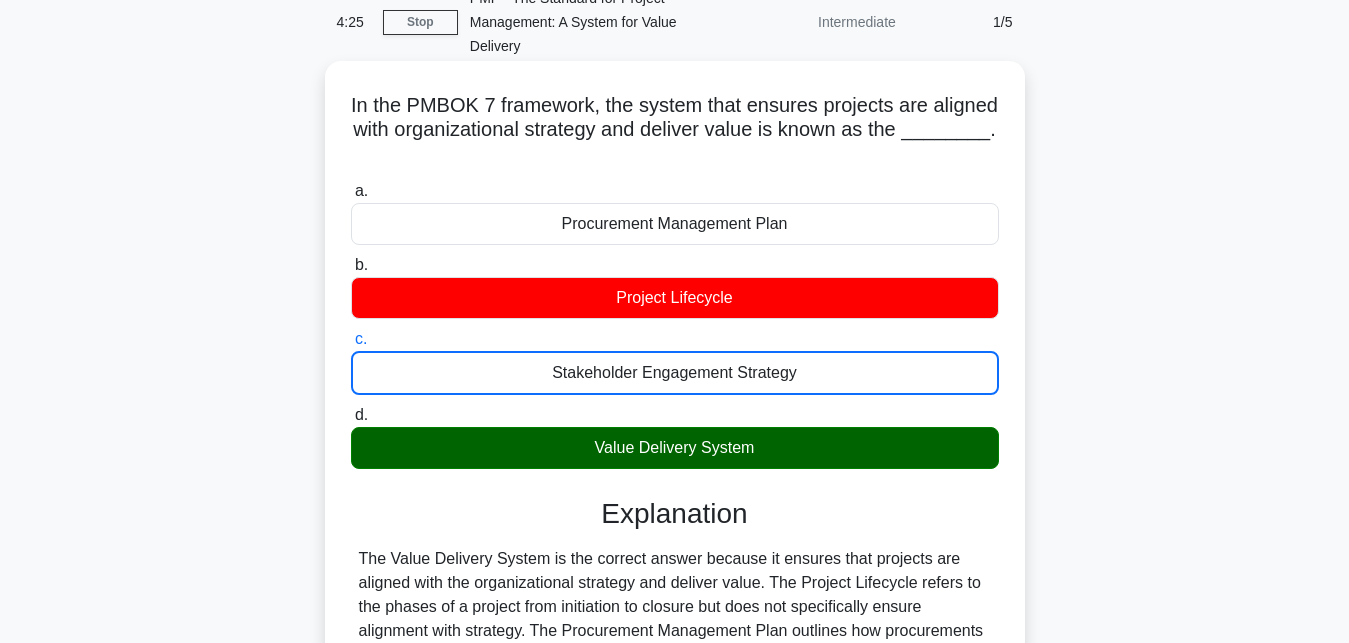 click on "d.
Value Delivery System" at bounding box center (351, 415) 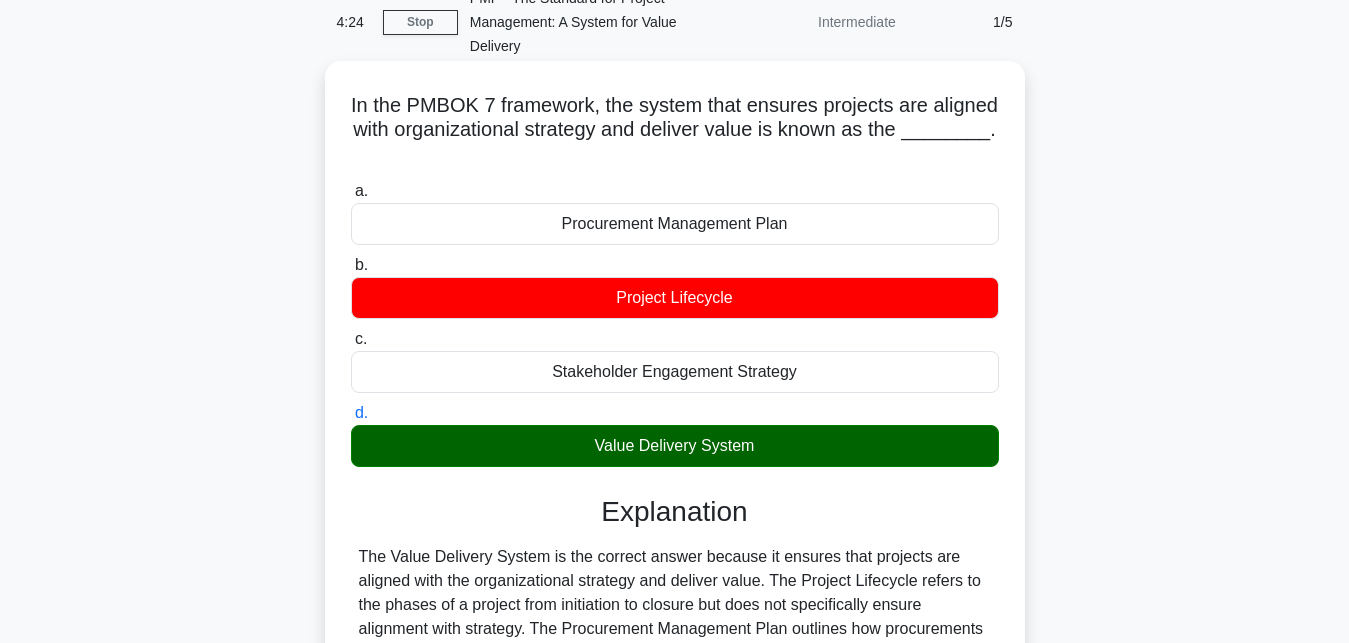 click on "a.
Procurement Management Plan" at bounding box center (351, 191) 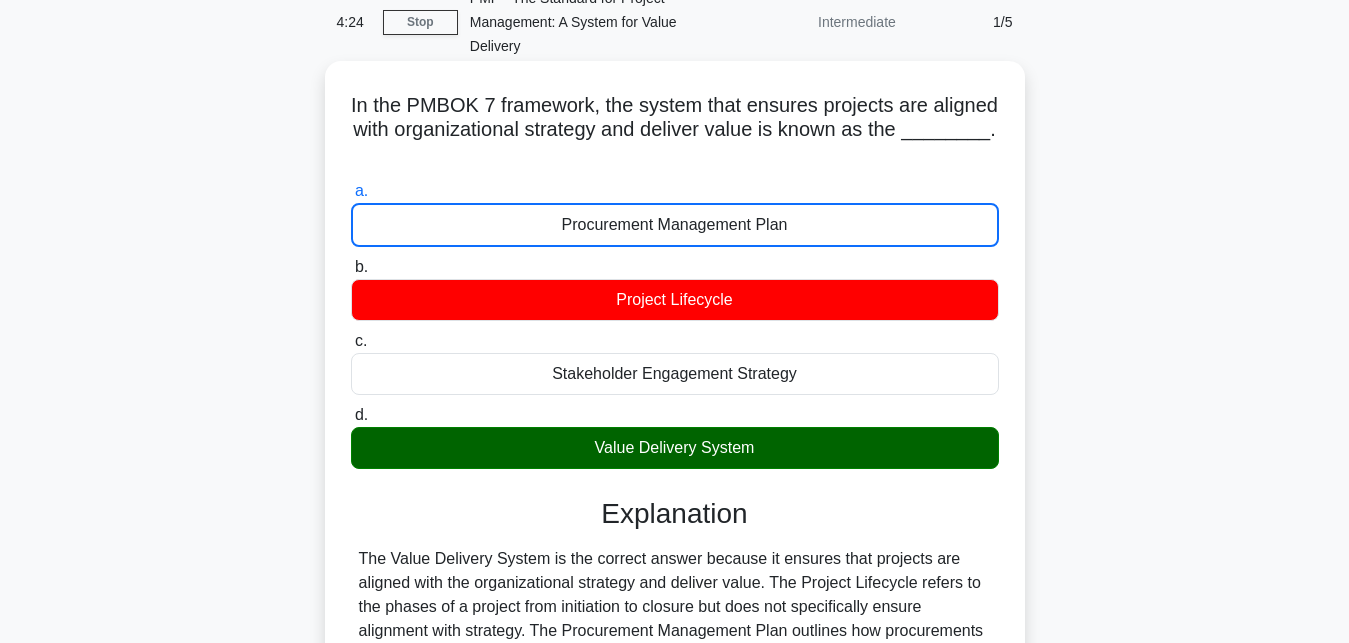 click on "b.
Project Lifecycle" at bounding box center (351, 267) 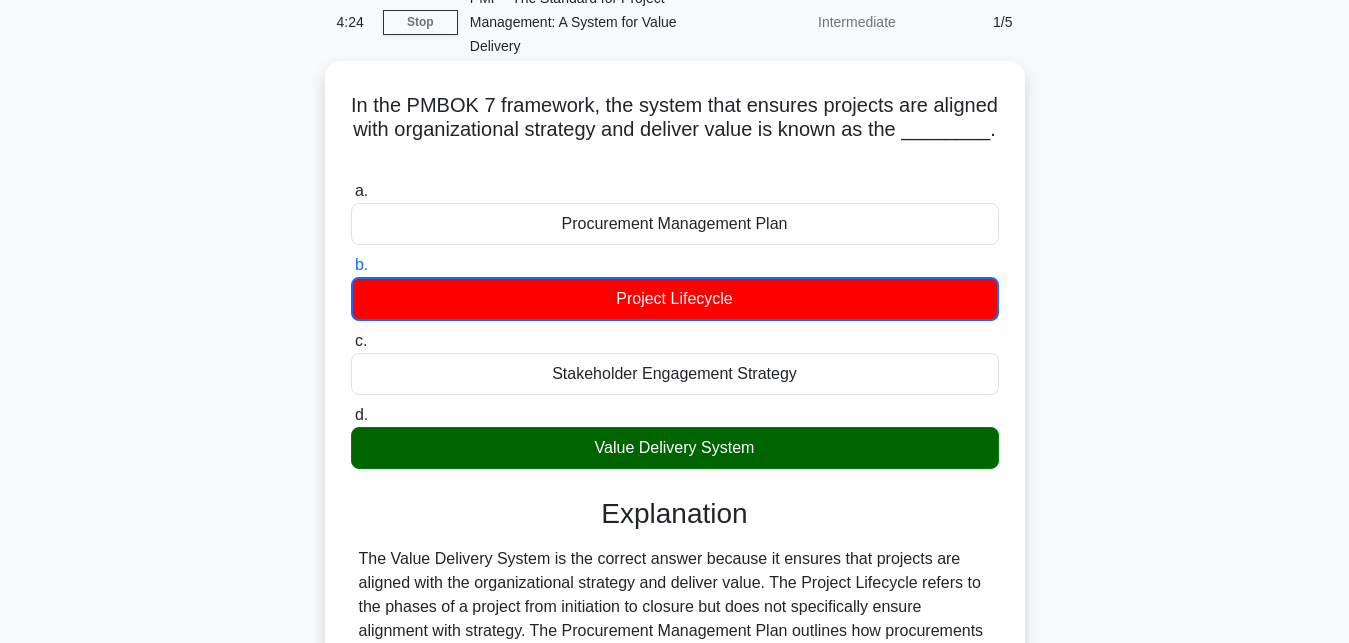 click on "c.
Stakeholder Engagement Strategy" at bounding box center [351, 341] 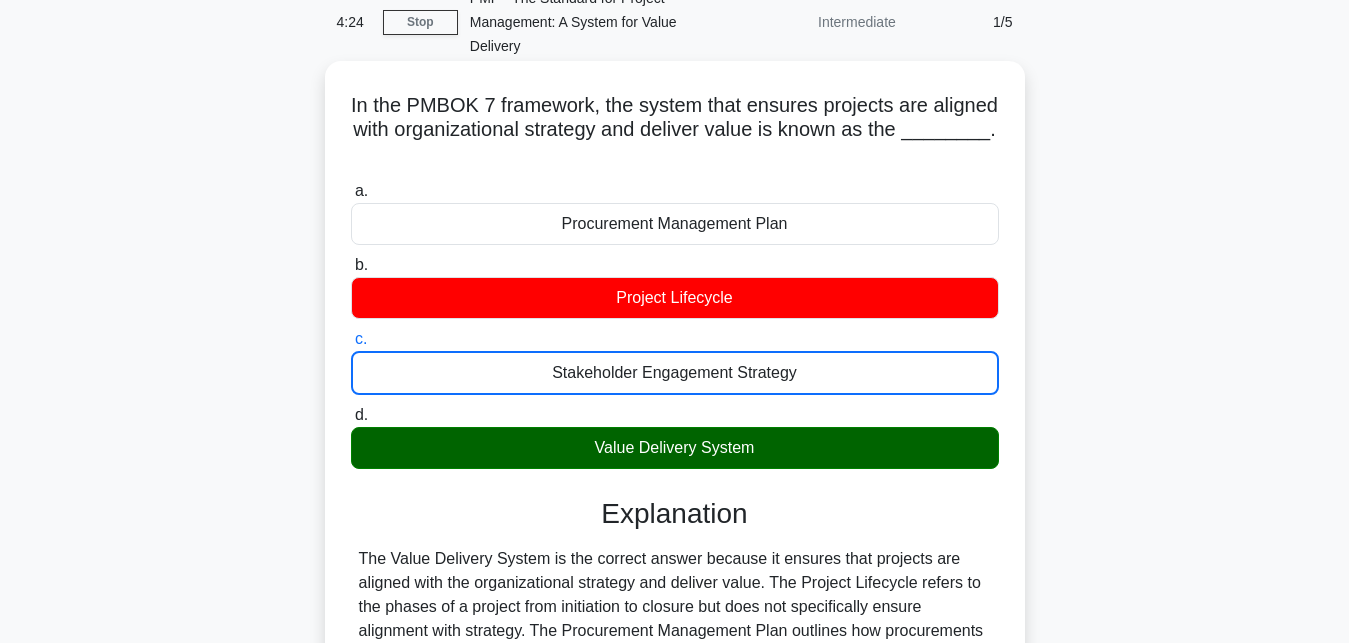 click on "d.
Value Delivery System" at bounding box center (351, 415) 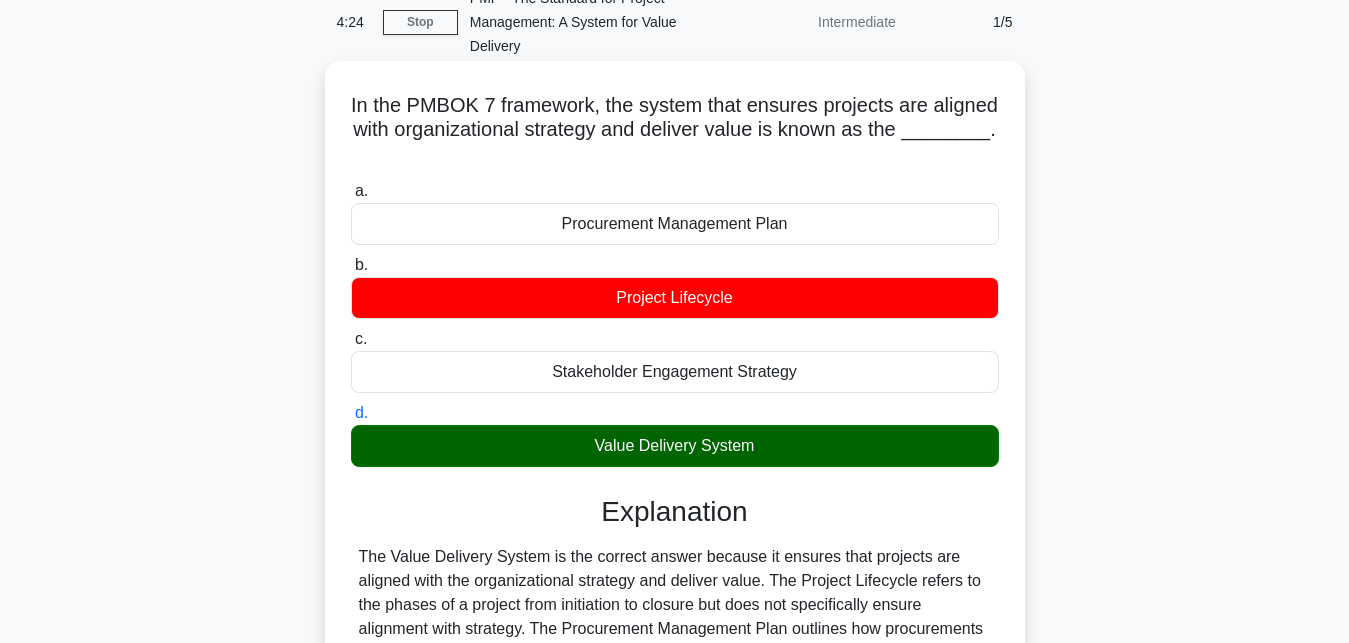 click on "a.
Procurement Management Plan" at bounding box center [351, 191] 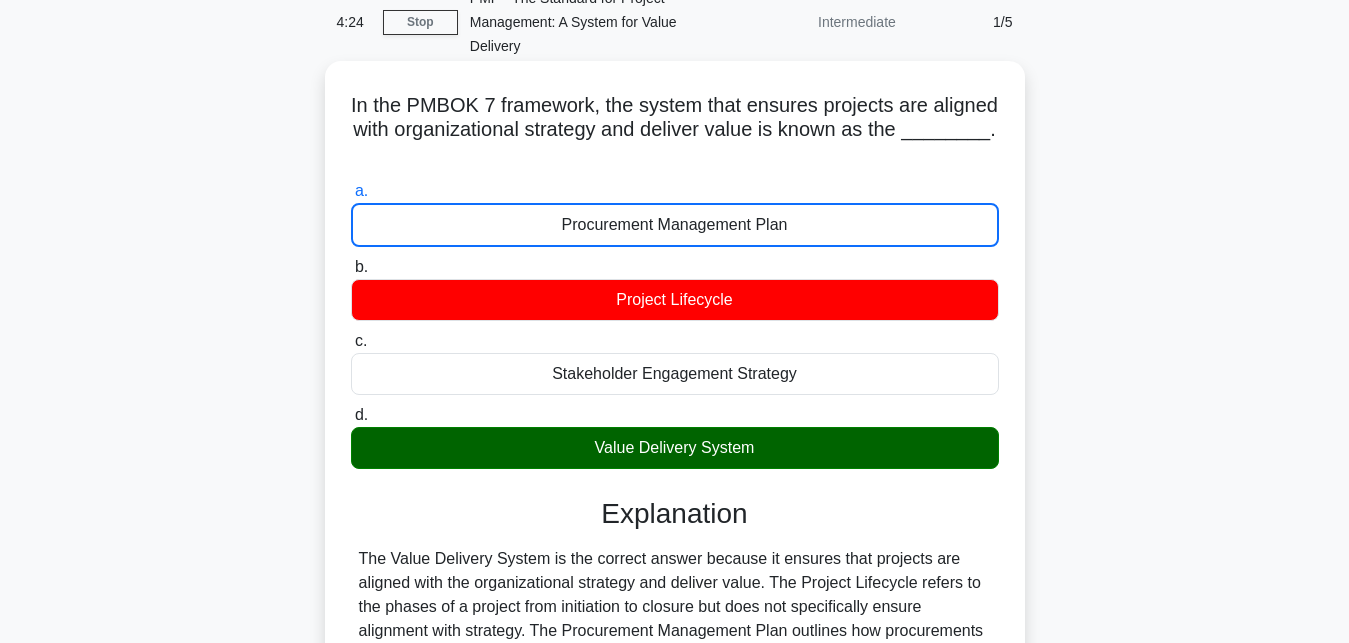 click on "b.
Project Lifecycle" at bounding box center (351, 267) 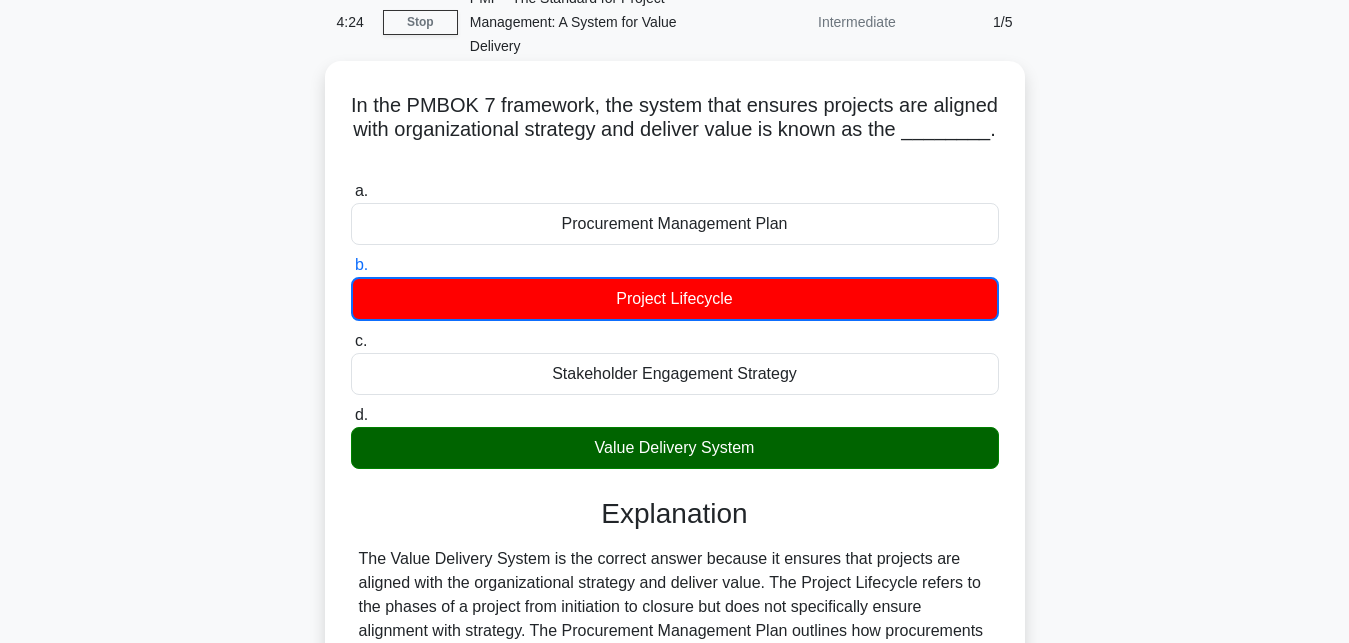 click on "c.
Stakeholder Engagement Strategy" at bounding box center [351, 341] 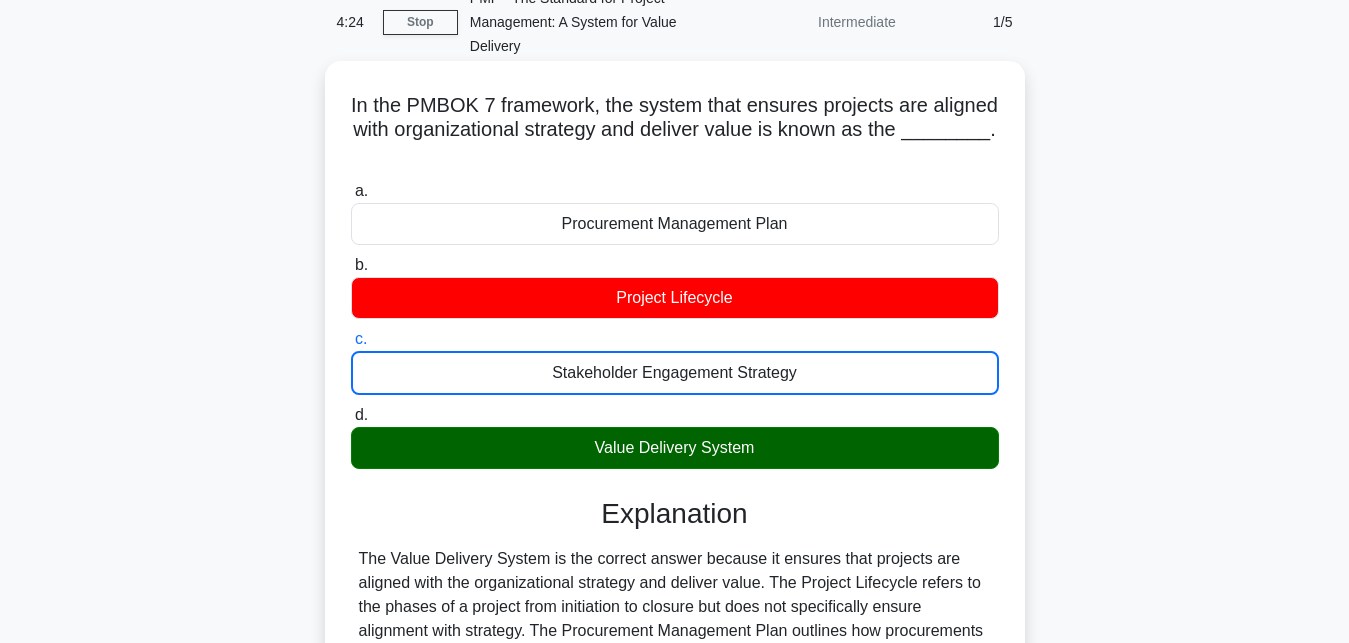 click on "d.
Value Delivery System" at bounding box center (351, 415) 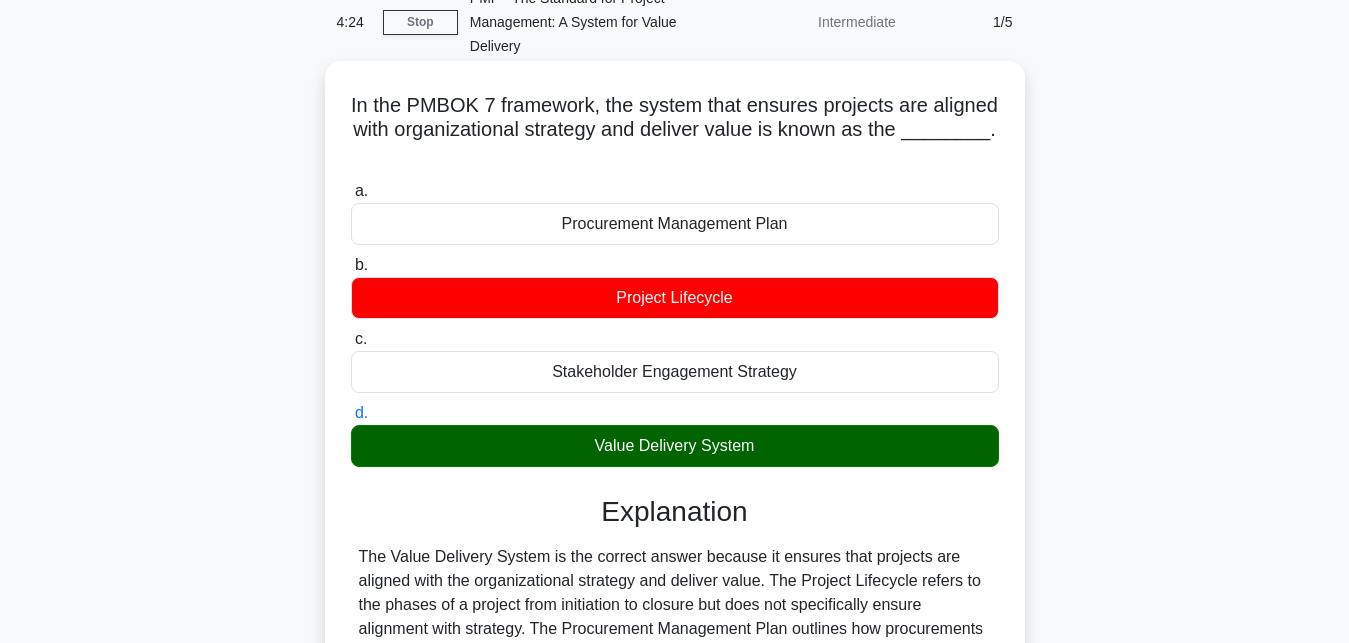 click on "a.
Procurement Management Plan" at bounding box center [351, 191] 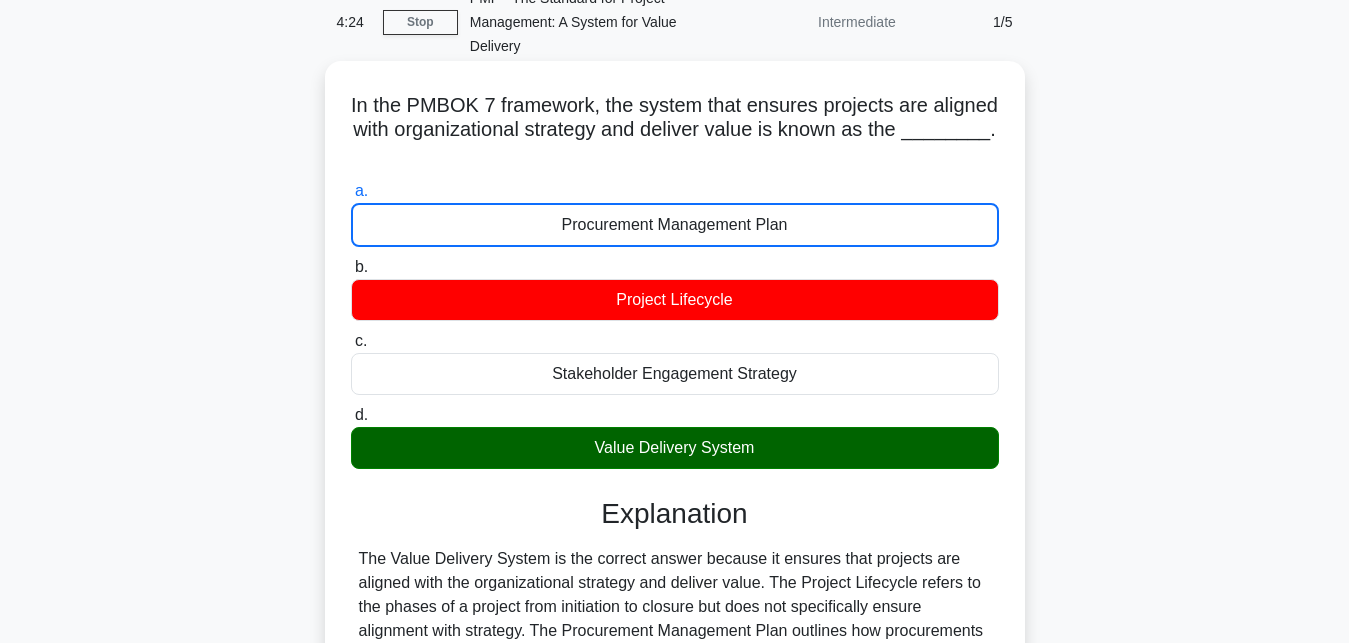 click on "b.
Project Lifecycle" at bounding box center [351, 267] 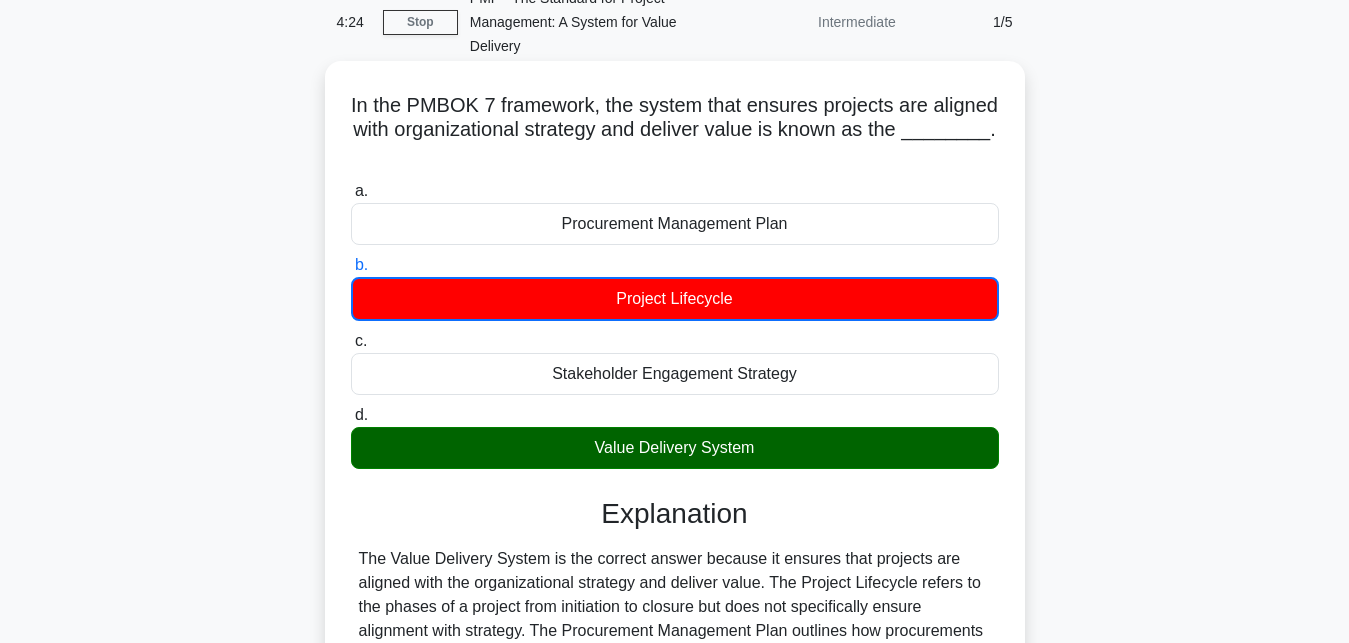 click on "c.
Stakeholder Engagement Strategy" at bounding box center [351, 341] 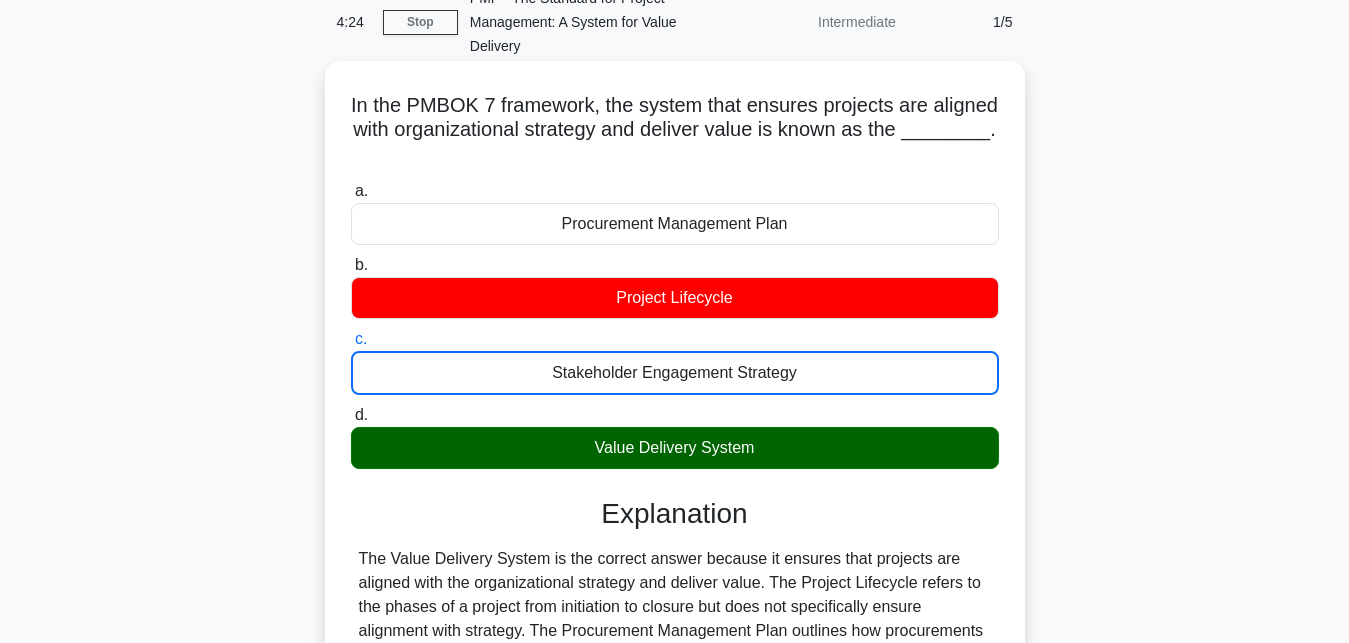 click on "d.
Value Delivery System" at bounding box center (351, 415) 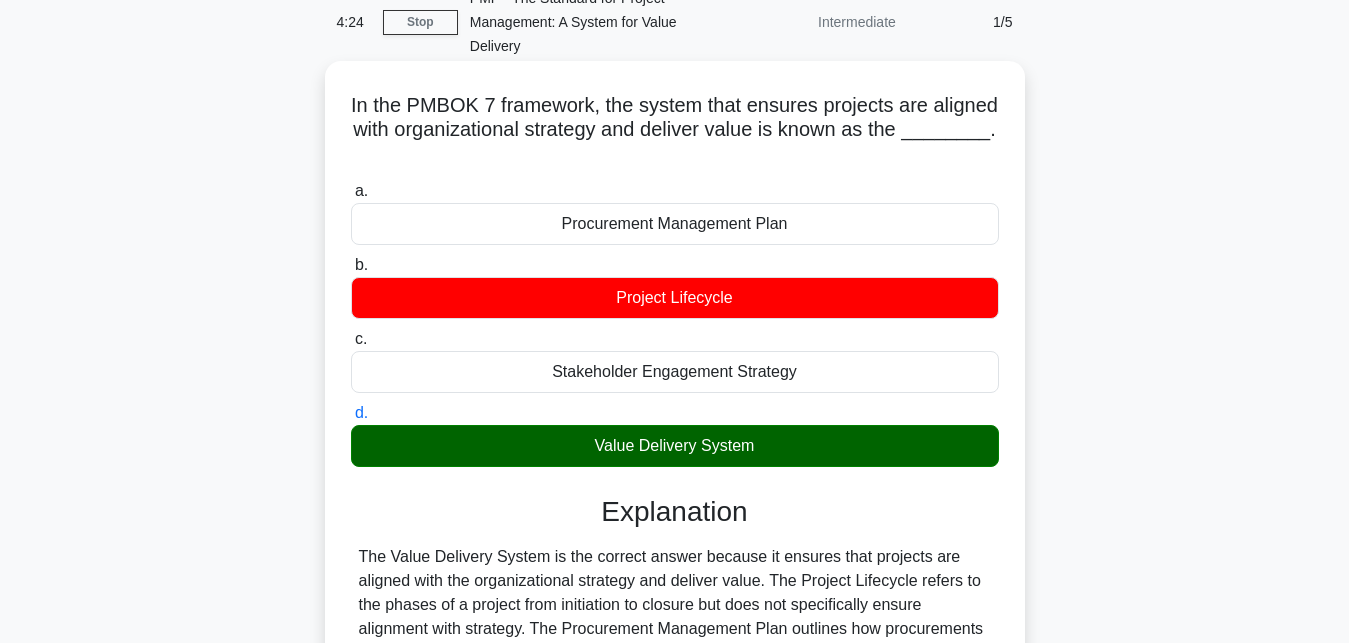 click on "a.
Procurement Management Plan" at bounding box center (351, 191) 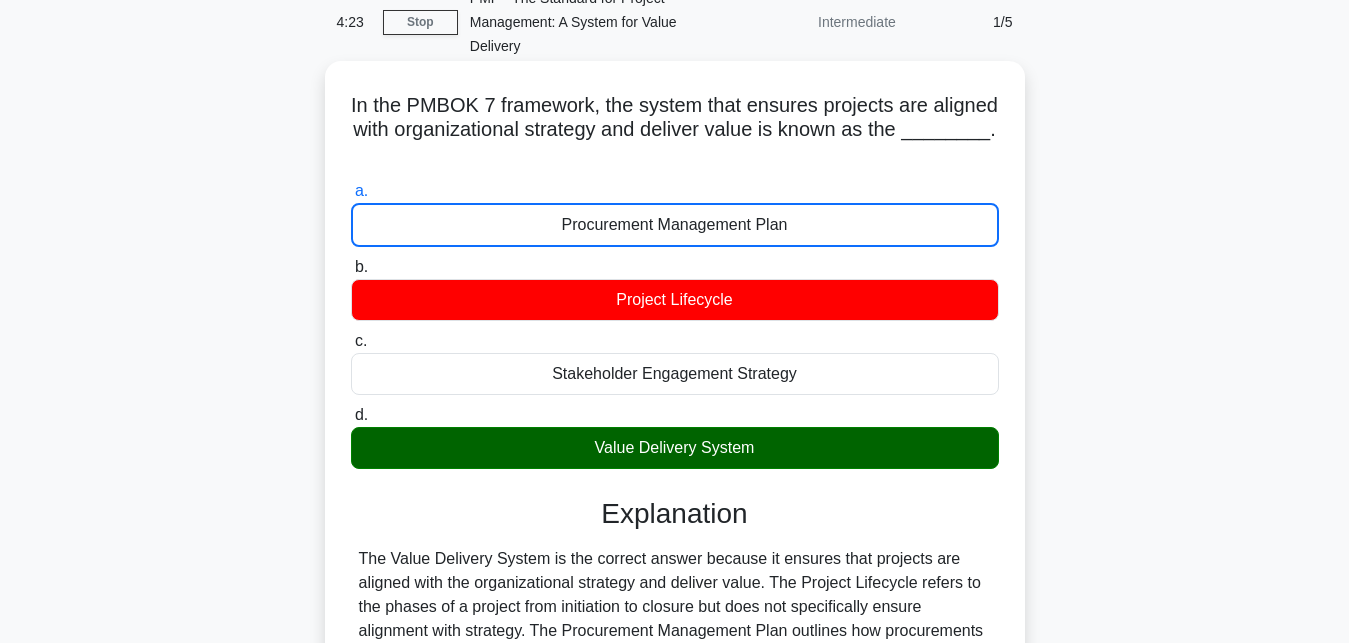 click on "b.
Project Lifecycle" at bounding box center (351, 267) 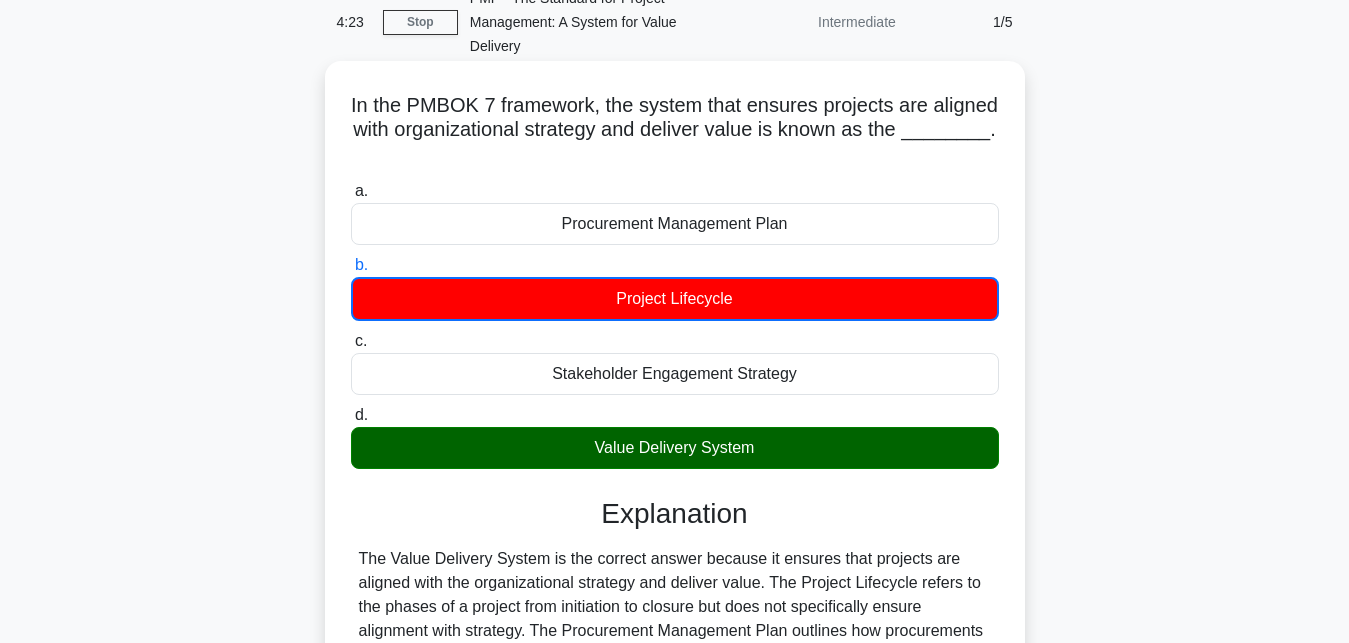 click on "c.
Stakeholder Engagement Strategy" at bounding box center [351, 341] 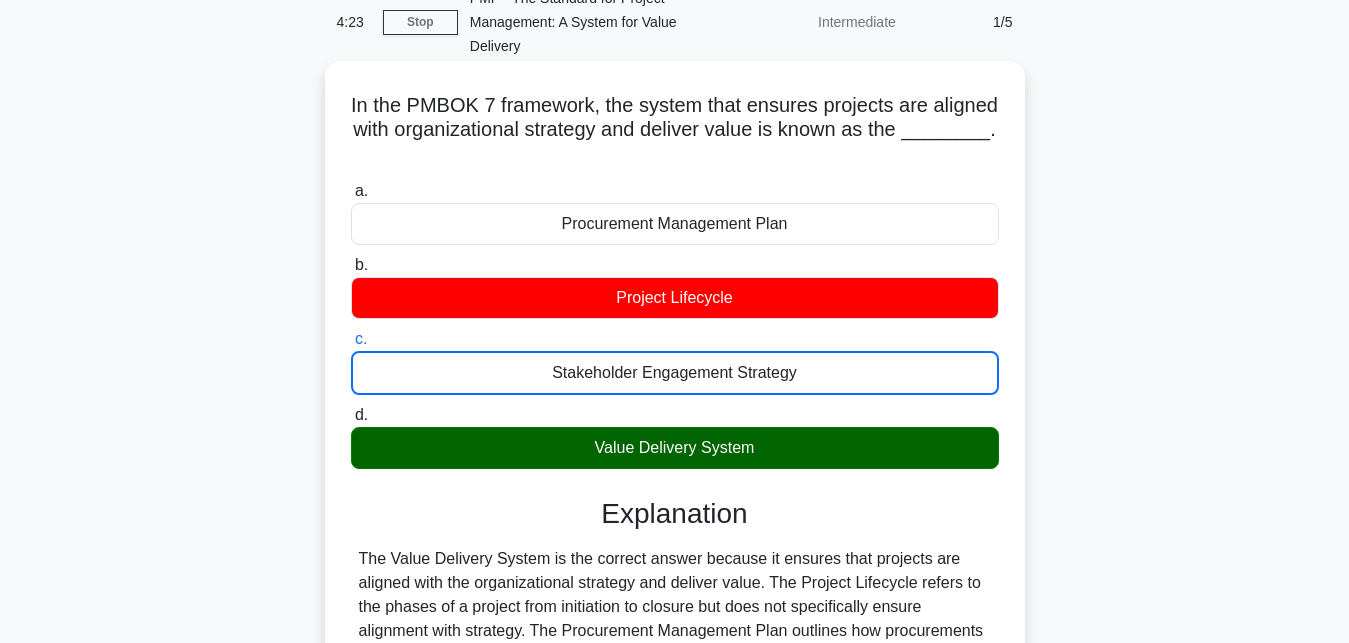 click on "d.
Value Delivery System" at bounding box center (351, 415) 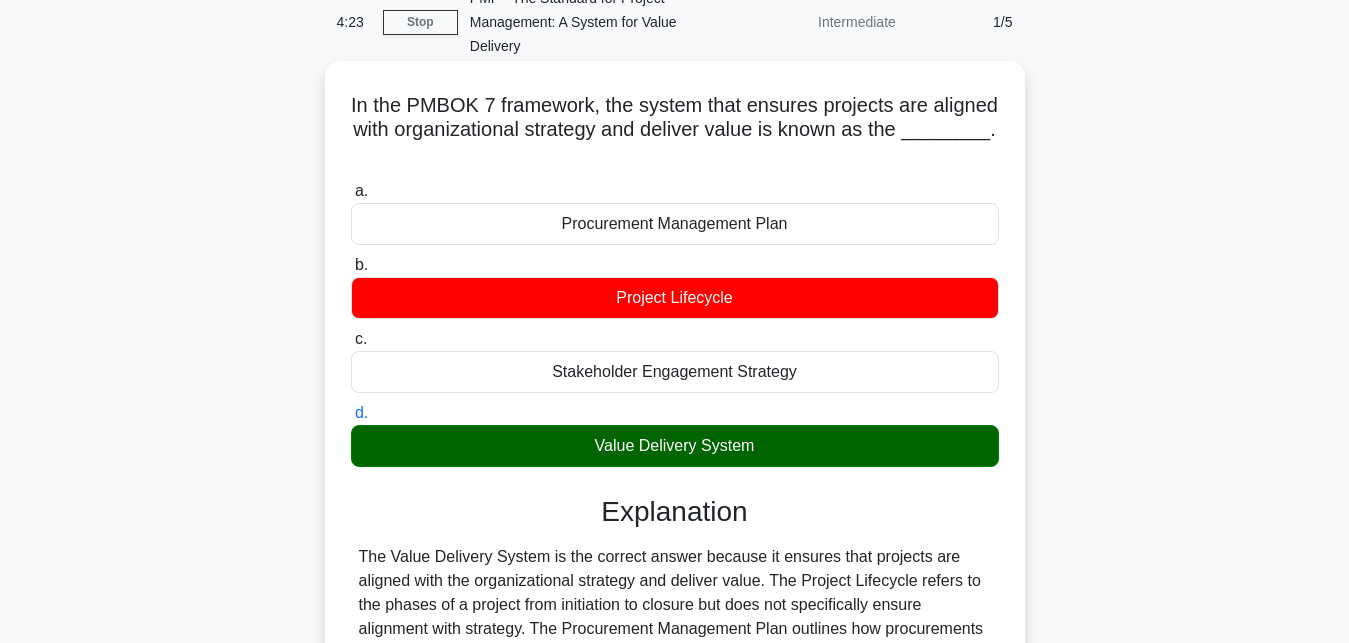 click on "a.
Procurement Management Plan" at bounding box center [351, 191] 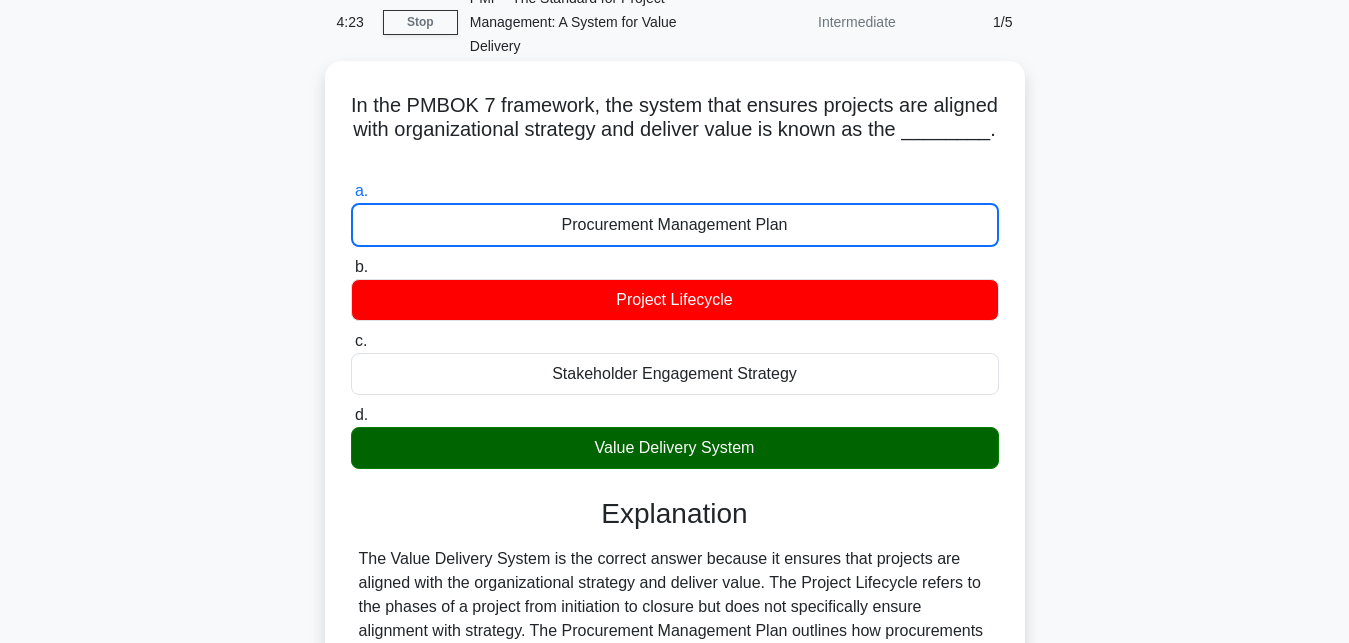 click on "b.
Project Lifecycle" at bounding box center (351, 267) 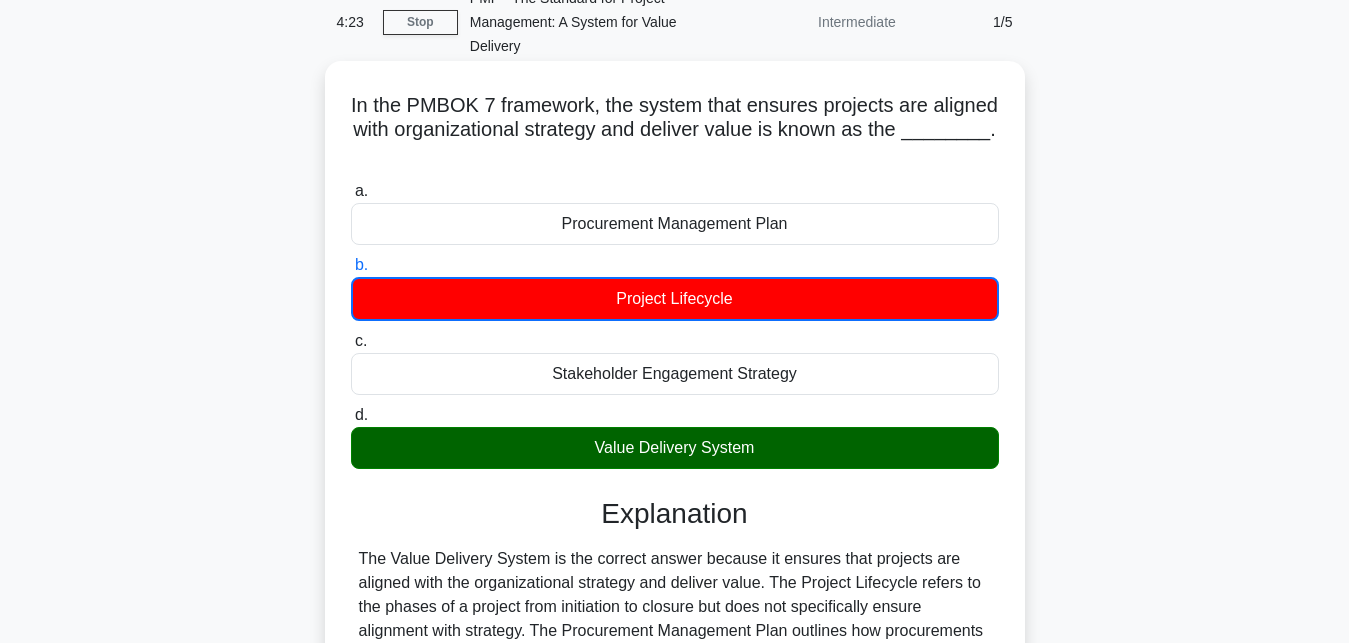 click on "c.
Stakeholder Engagement Strategy" at bounding box center [351, 341] 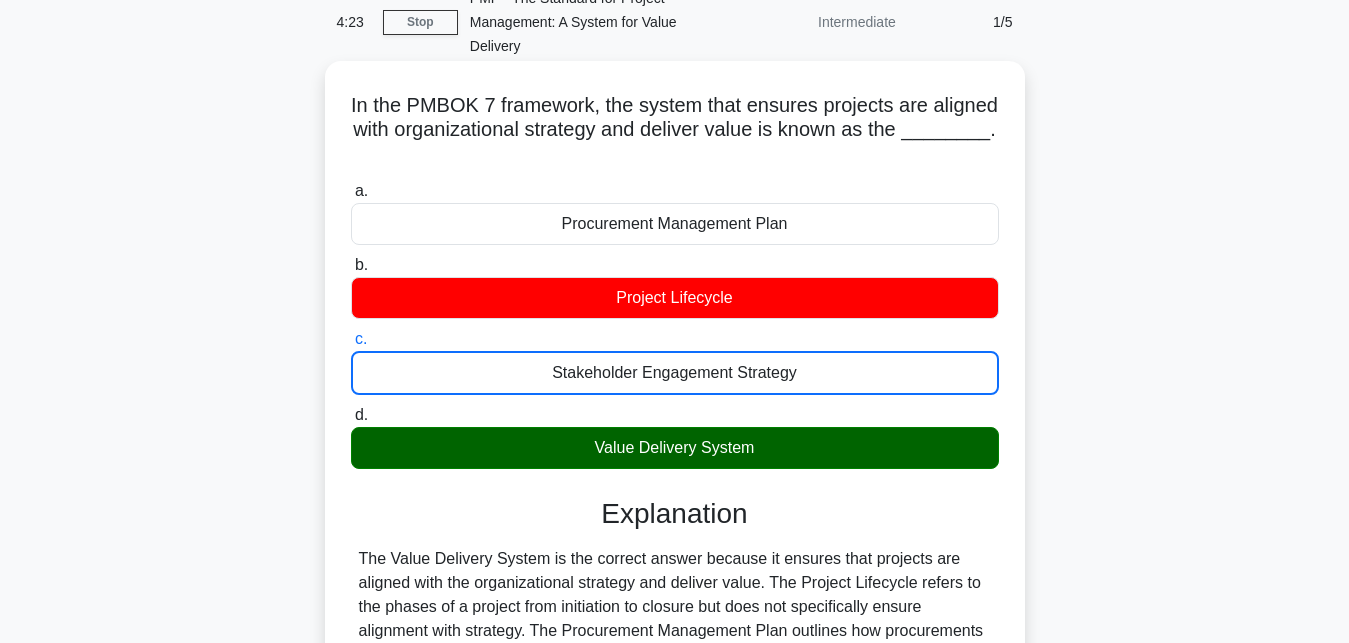 click on "d.
Value Delivery System" at bounding box center (351, 415) 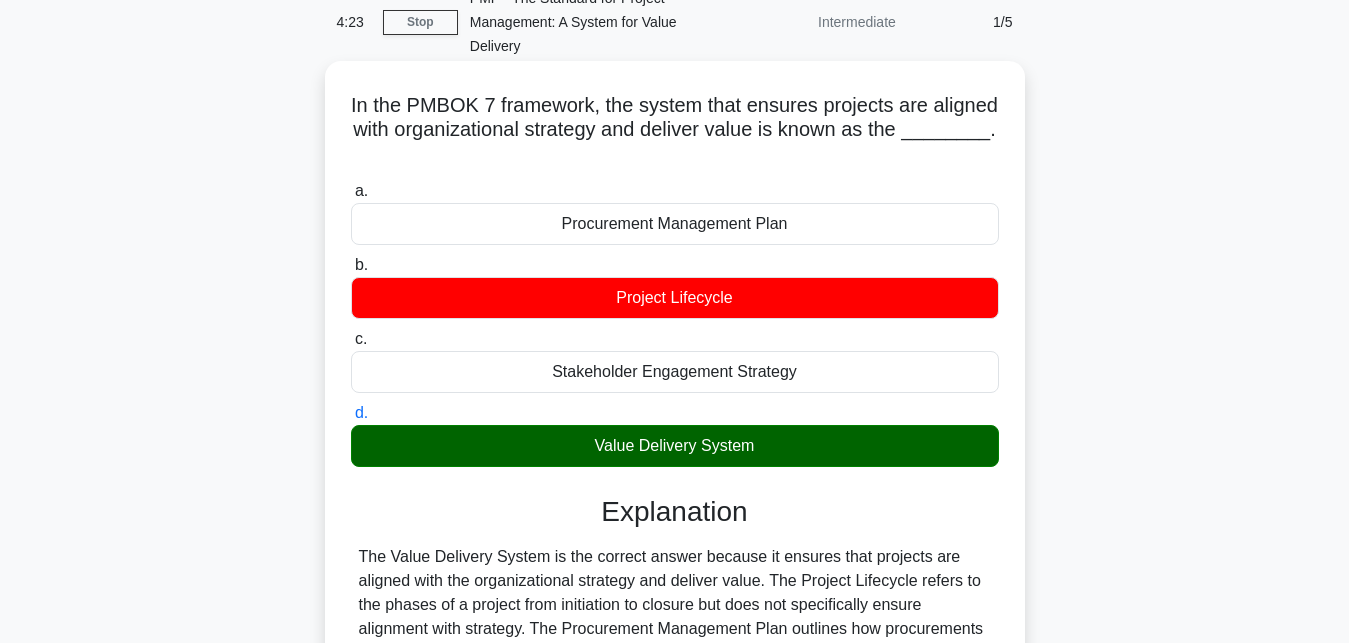 click on "a.
Procurement Management Plan" at bounding box center (351, 191) 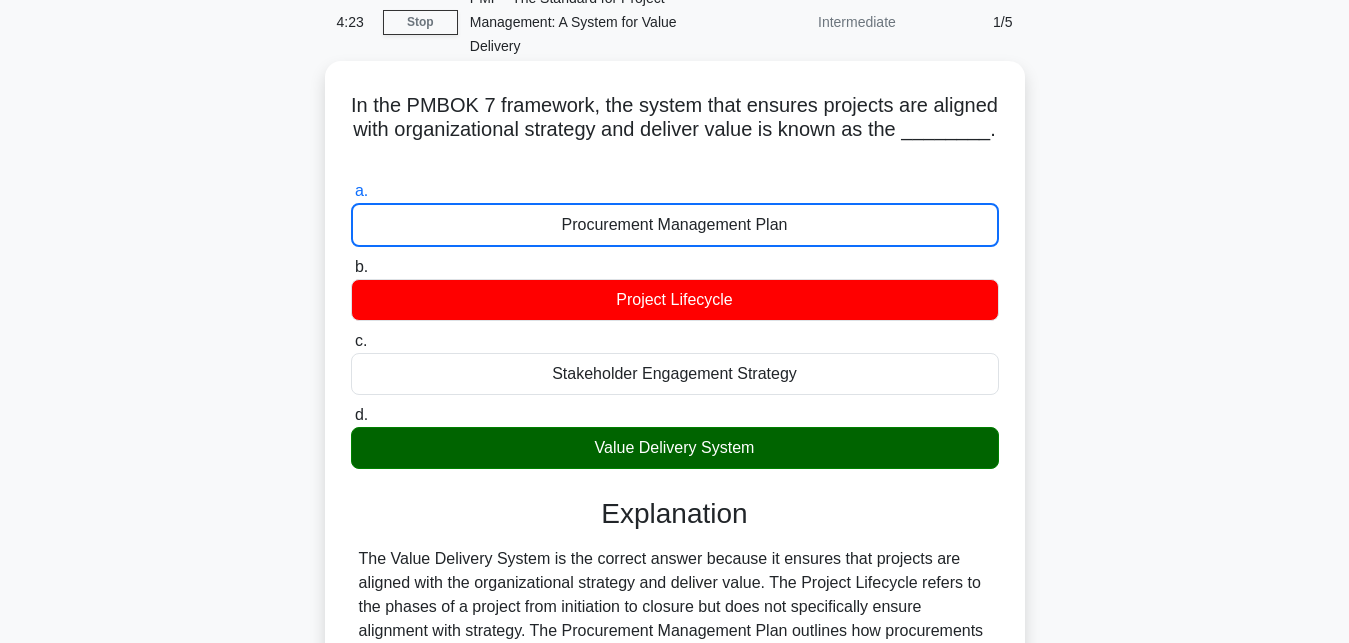 click on "b.
Project Lifecycle" at bounding box center (351, 267) 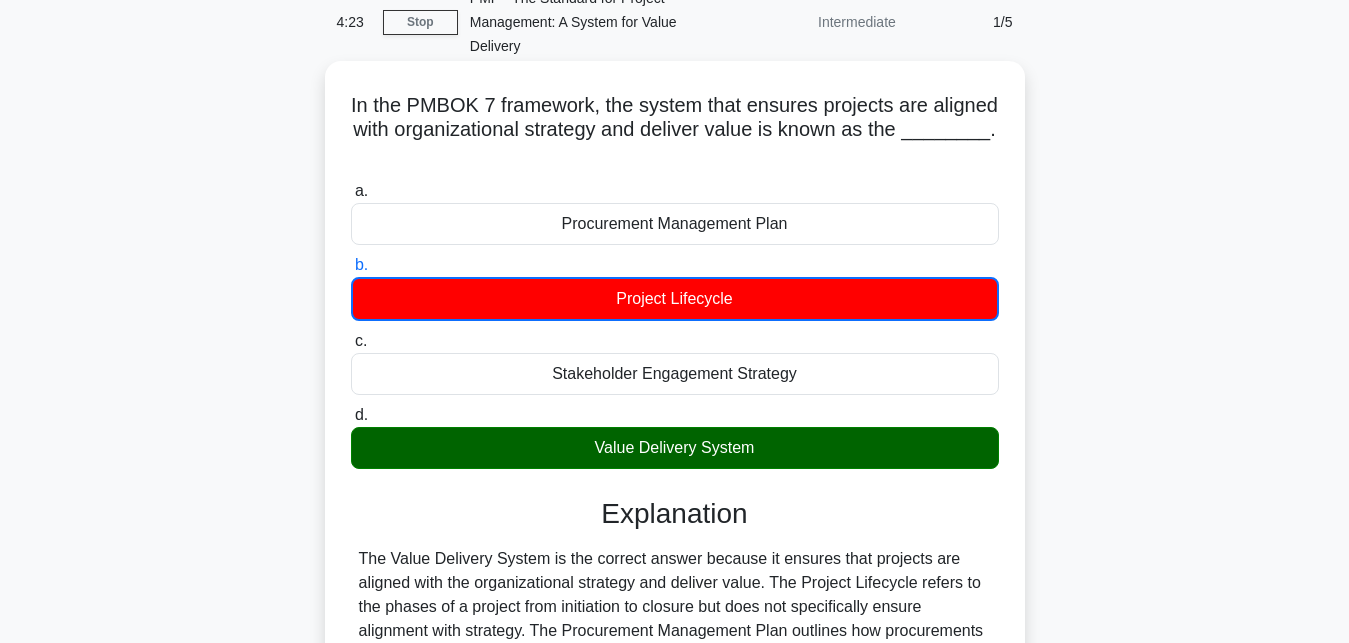 click on "c.
Stakeholder Engagement Strategy" at bounding box center [351, 341] 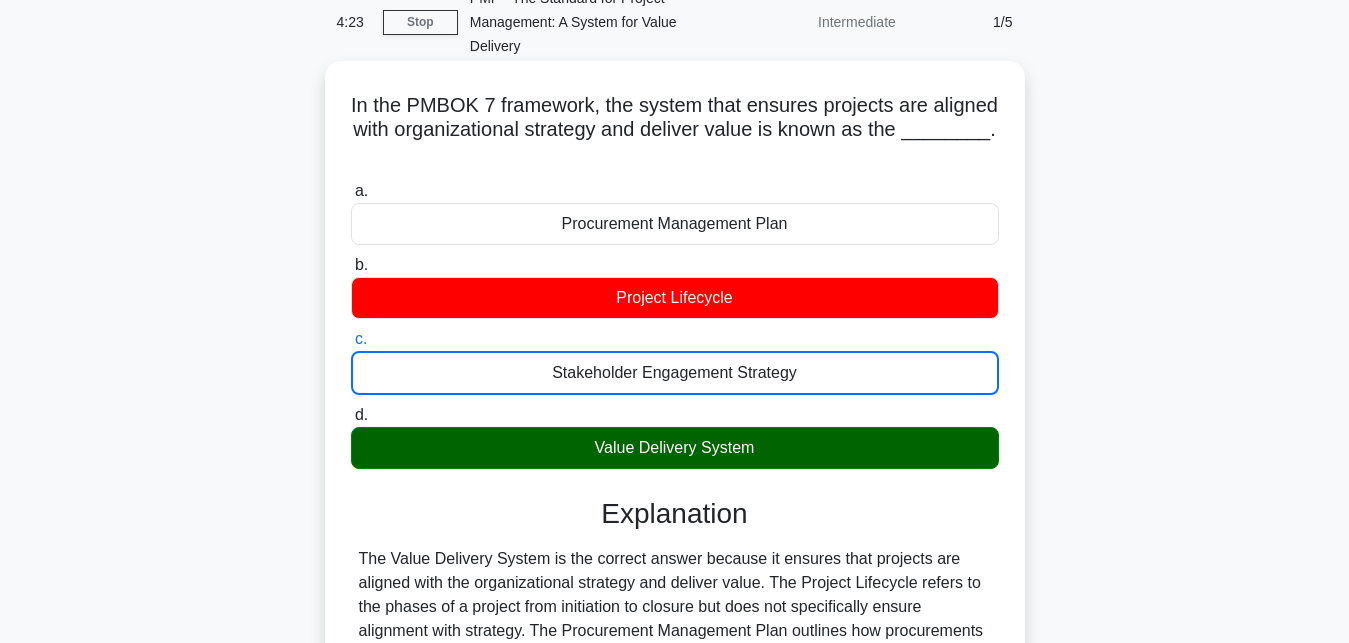 click on "d.
Value Delivery System" at bounding box center (351, 415) 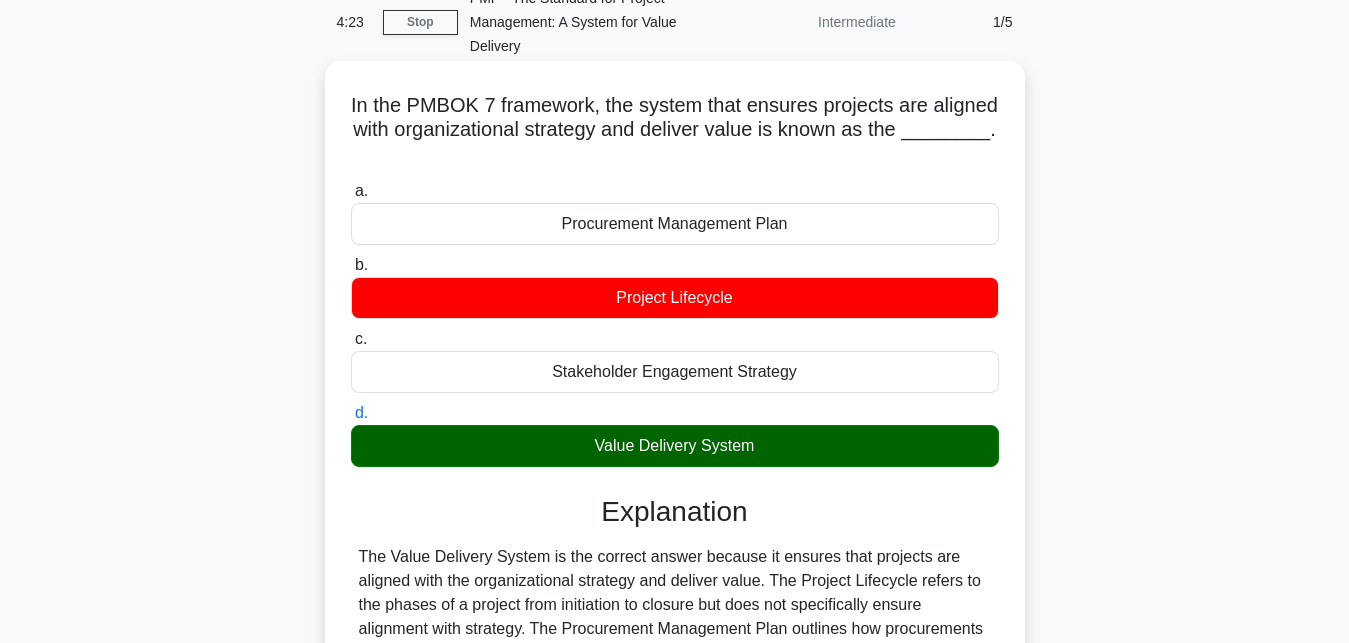 click on "a.
Procurement Management Plan" at bounding box center (351, 191) 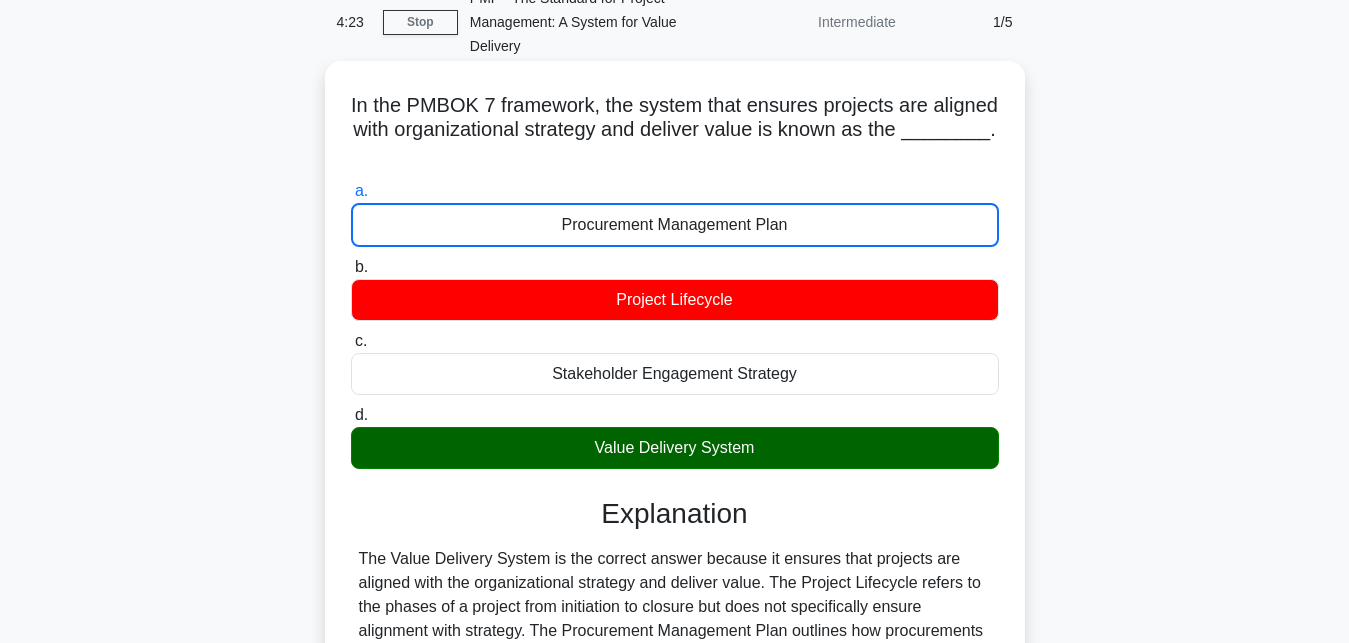 click on "b.
Project Lifecycle" at bounding box center [351, 267] 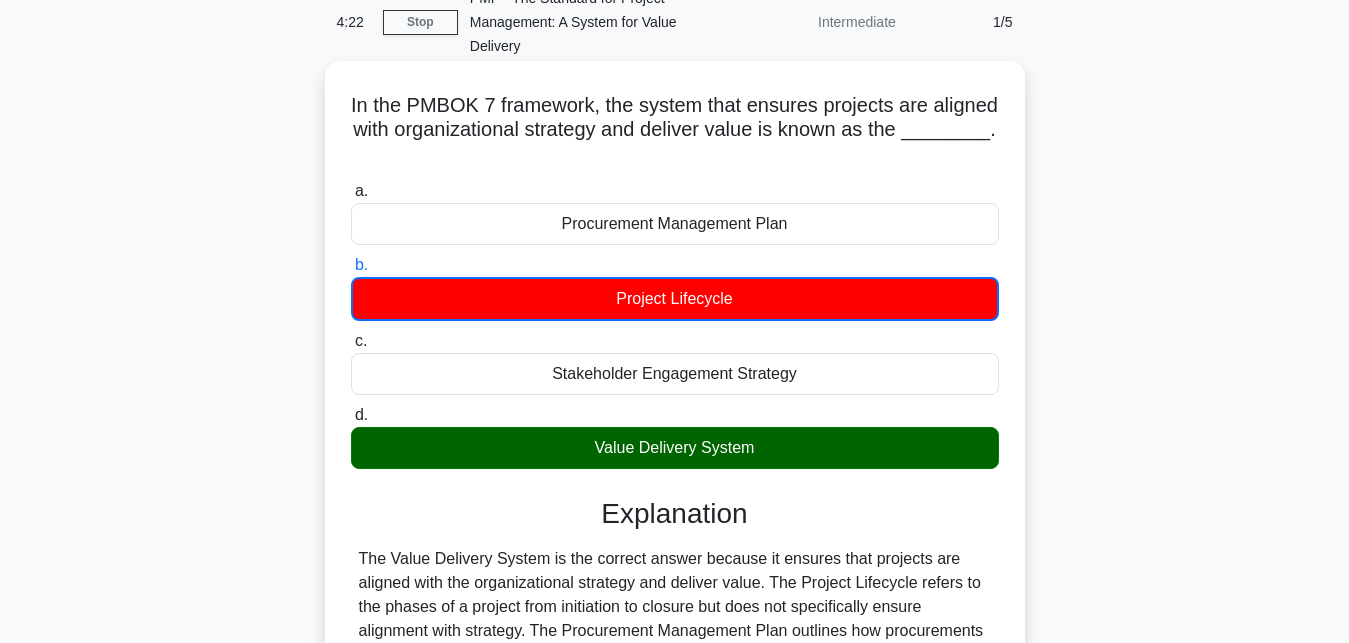 click on "c.
Stakeholder Engagement Strategy" at bounding box center (351, 341) 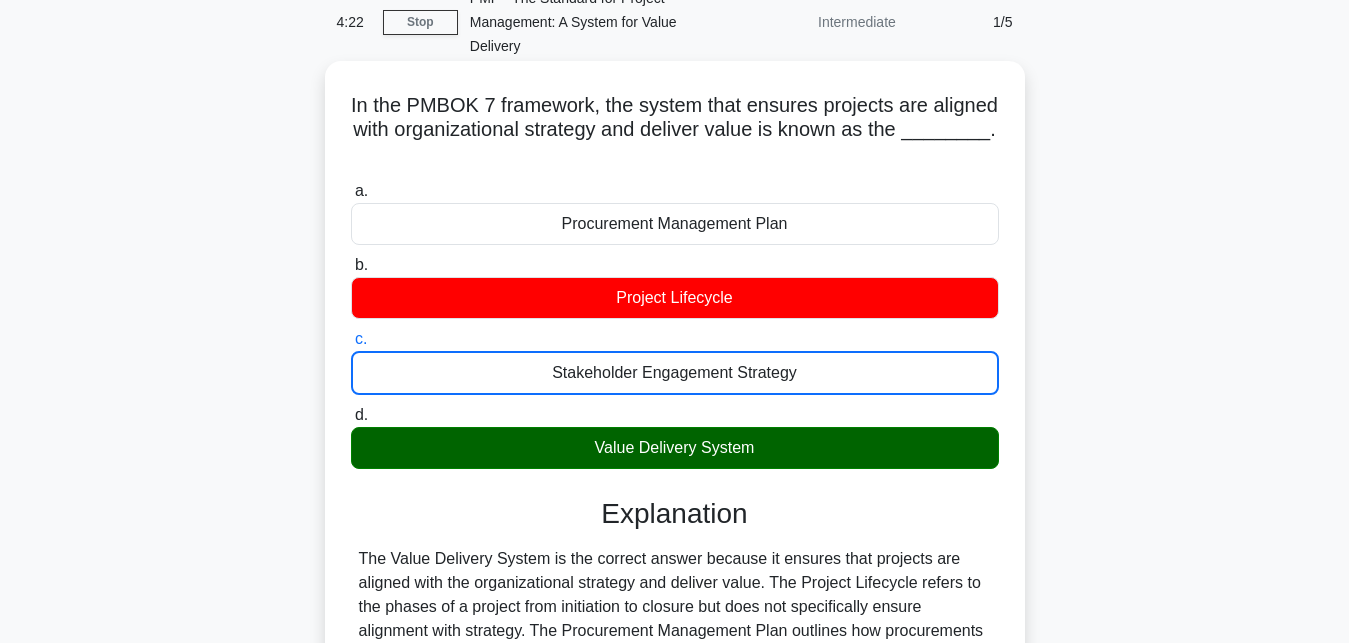 click on "d.
Value Delivery System" at bounding box center [351, 415] 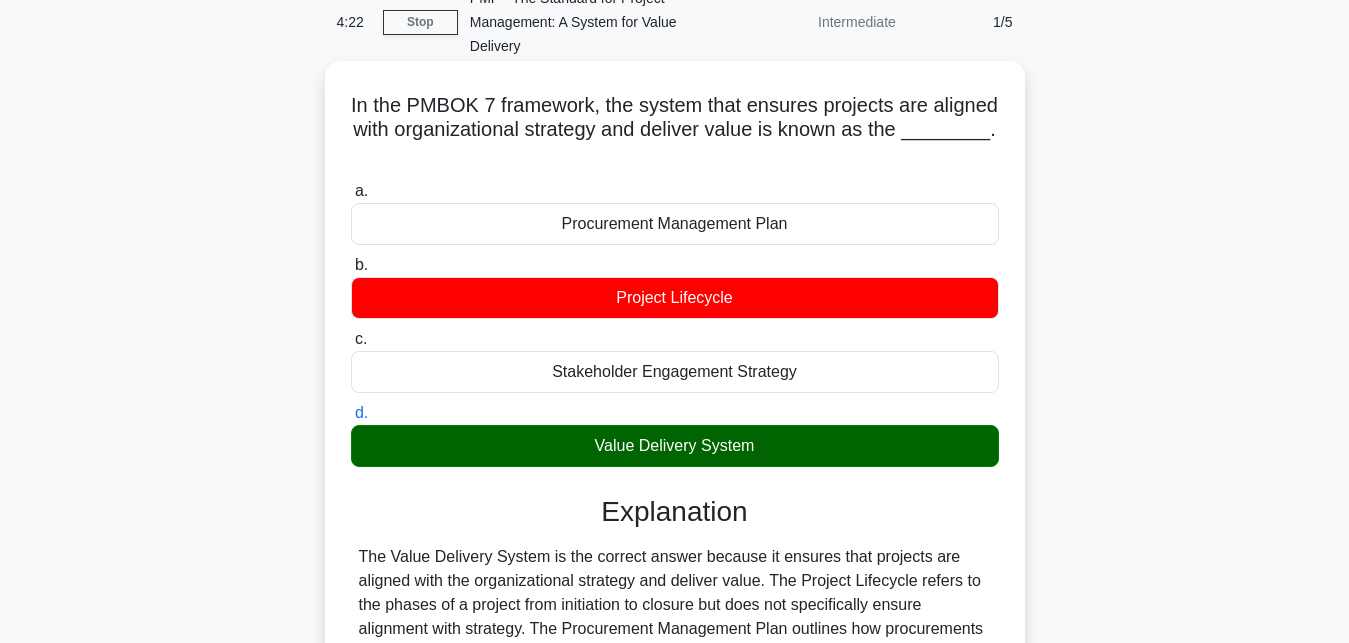 click on "a.
Procurement Management Plan" at bounding box center [351, 191] 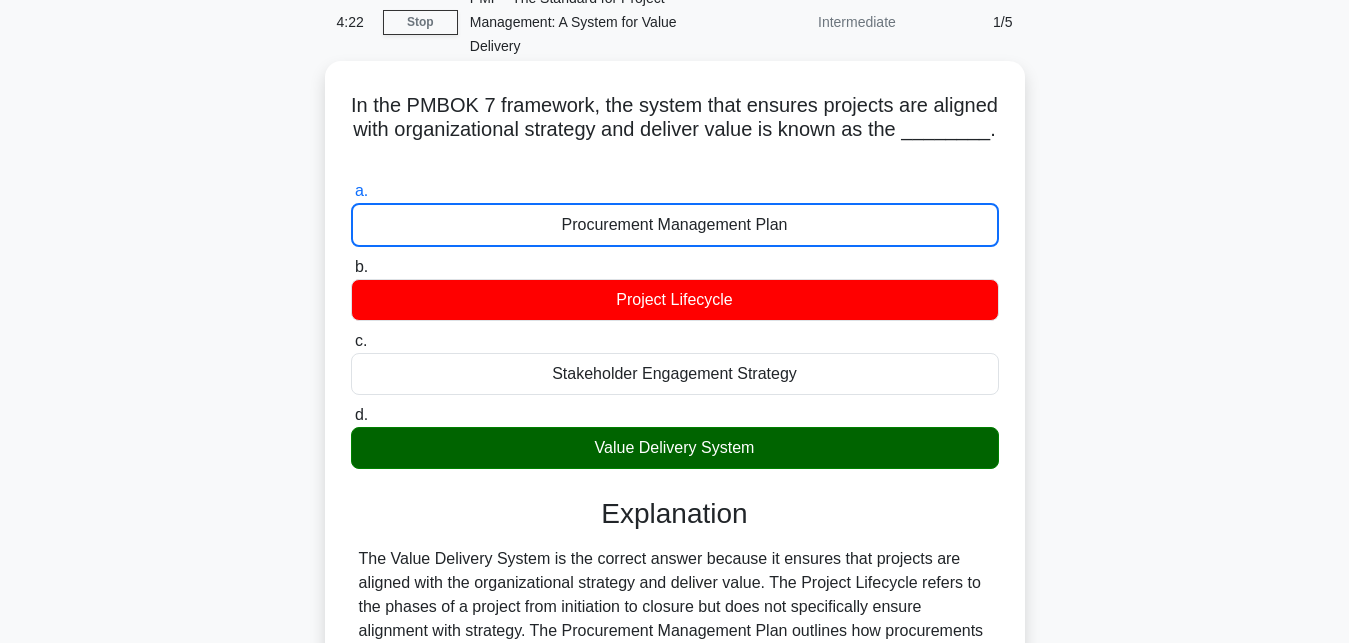 click on "b.
Project Lifecycle" at bounding box center (351, 267) 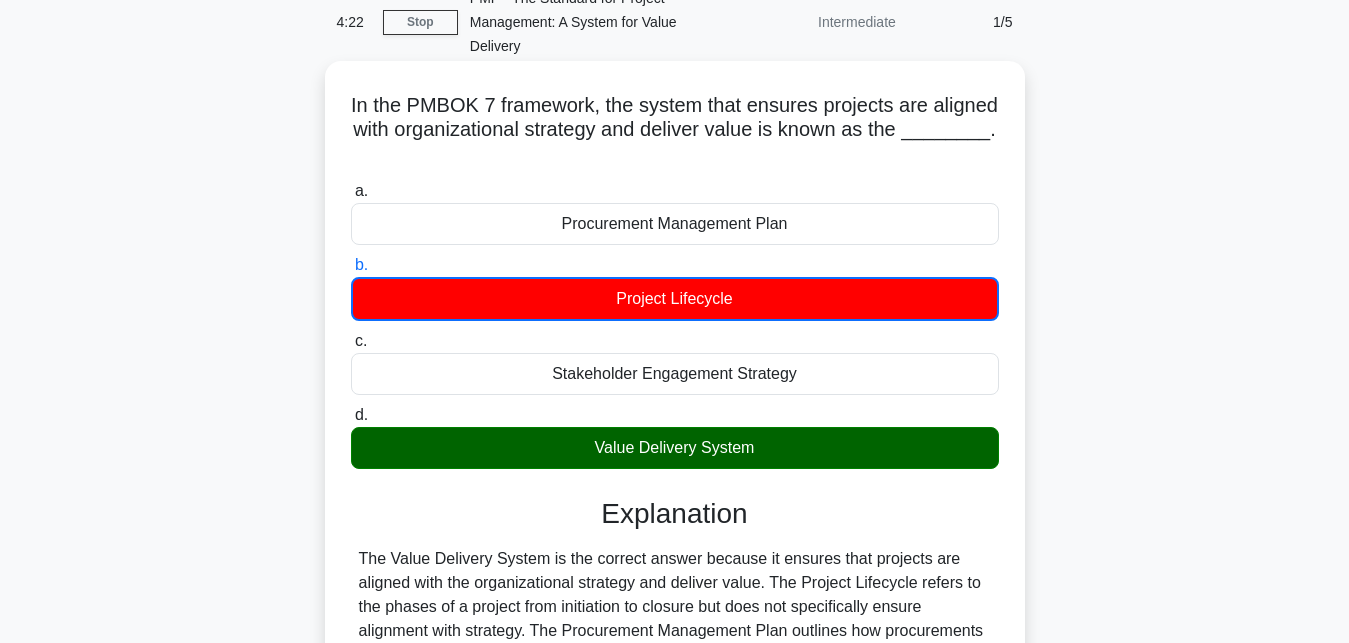 click on "c.
Stakeholder Engagement Strategy" at bounding box center (351, 341) 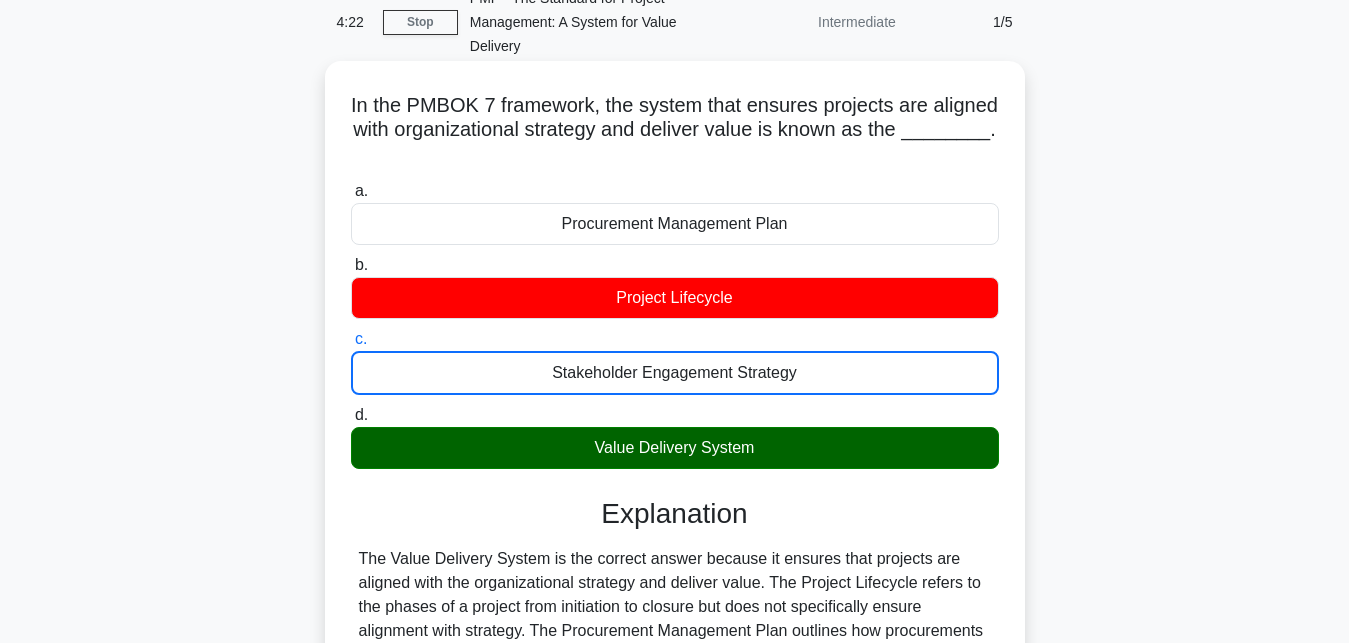 click on "d.
Value Delivery System" at bounding box center [351, 415] 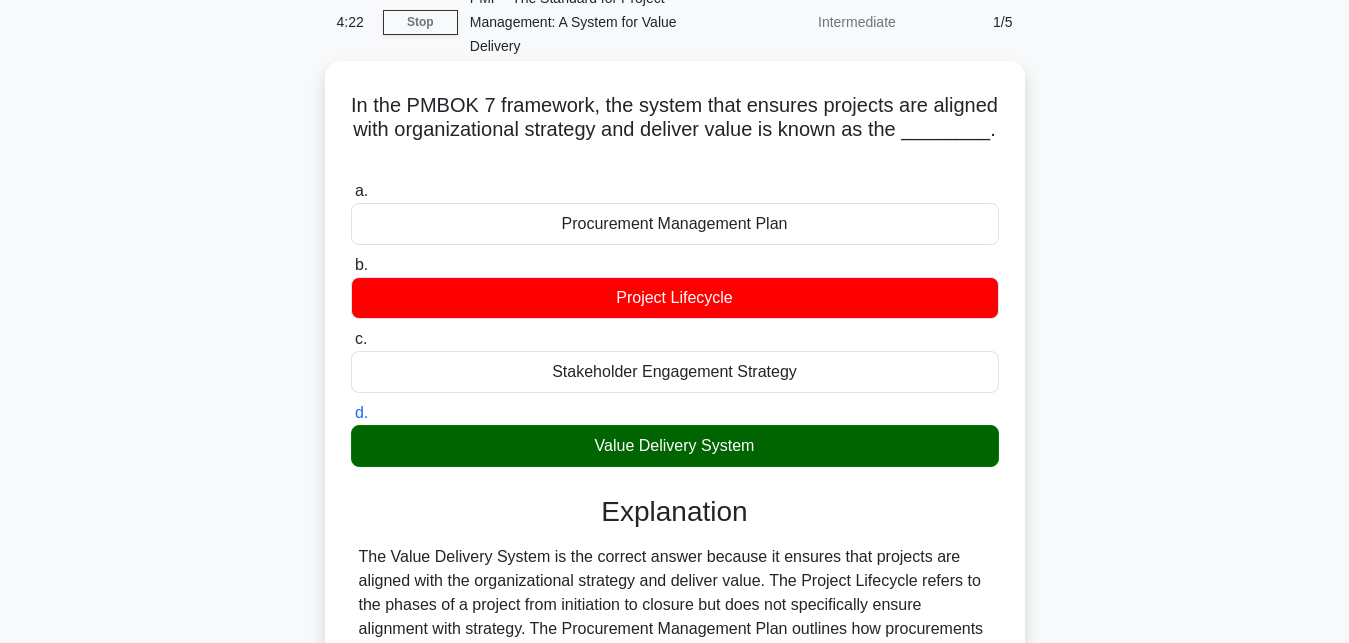 click on "a.
Procurement Management Plan" at bounding box center [351, 191] 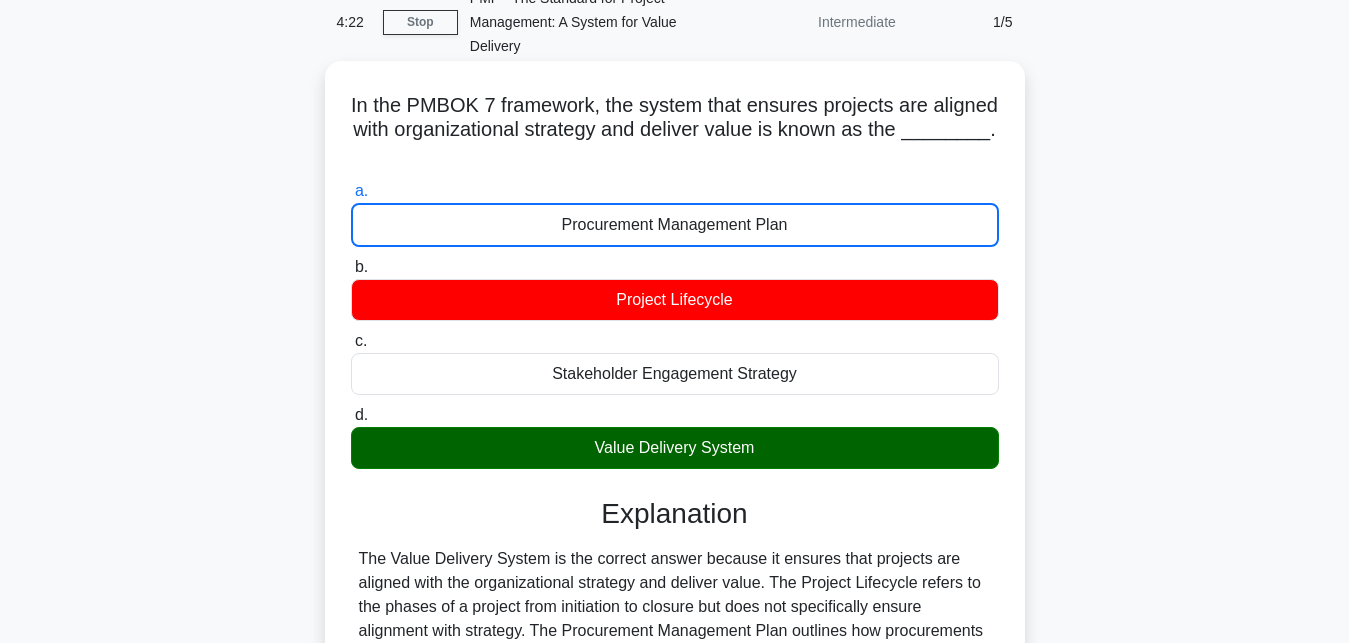 click on "b.
Project Lifecycle" at bounding box center (351, 267) 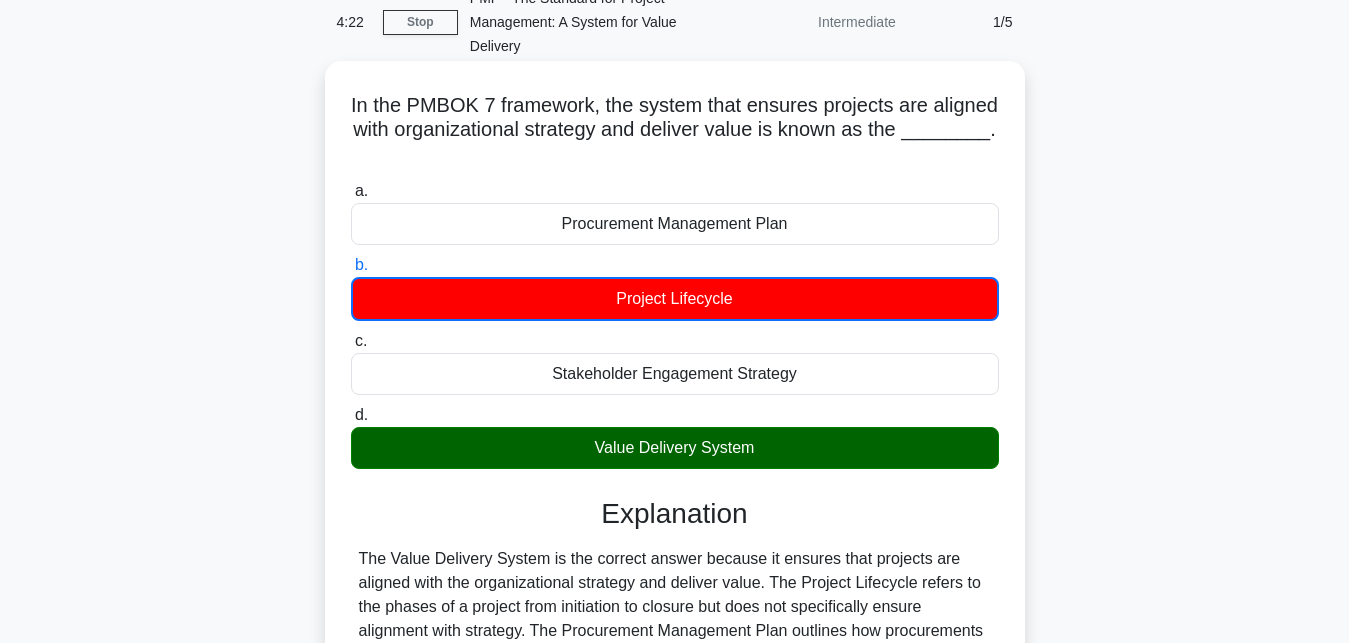 click on "c.
Stakeholder Engagement Strategy" at bounding box center [351, 341] 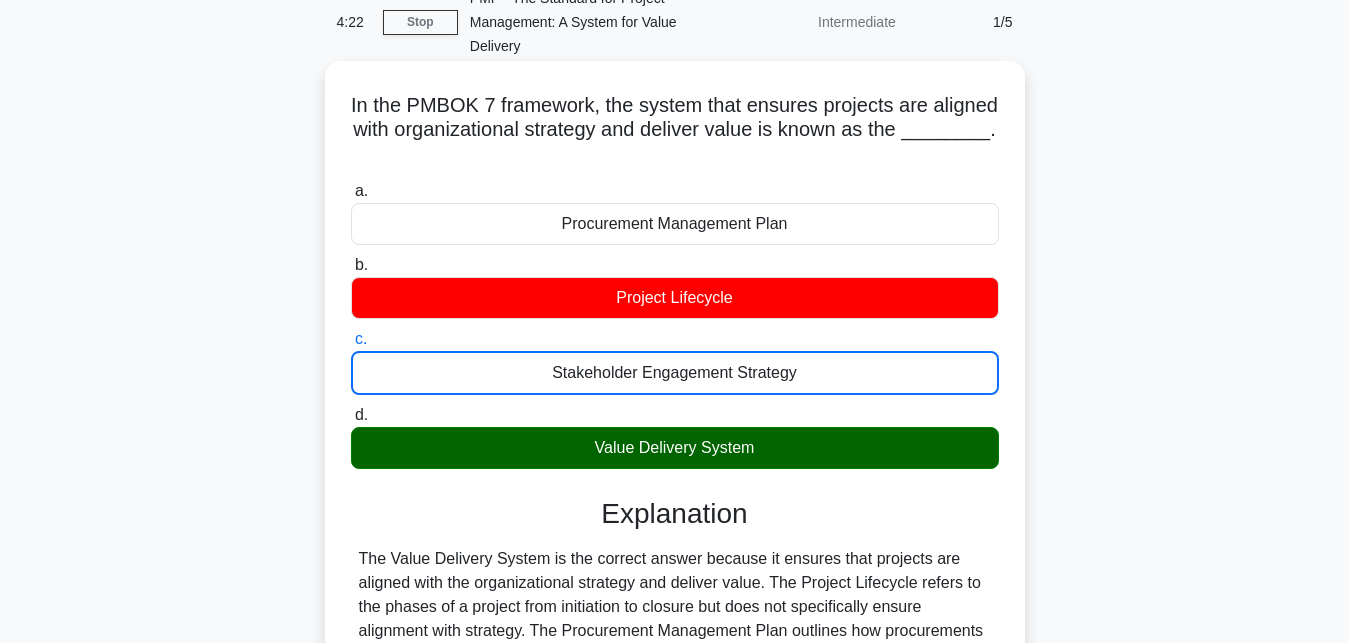 click on "d.
Value Delivery System" at bounding box center [351, 415] 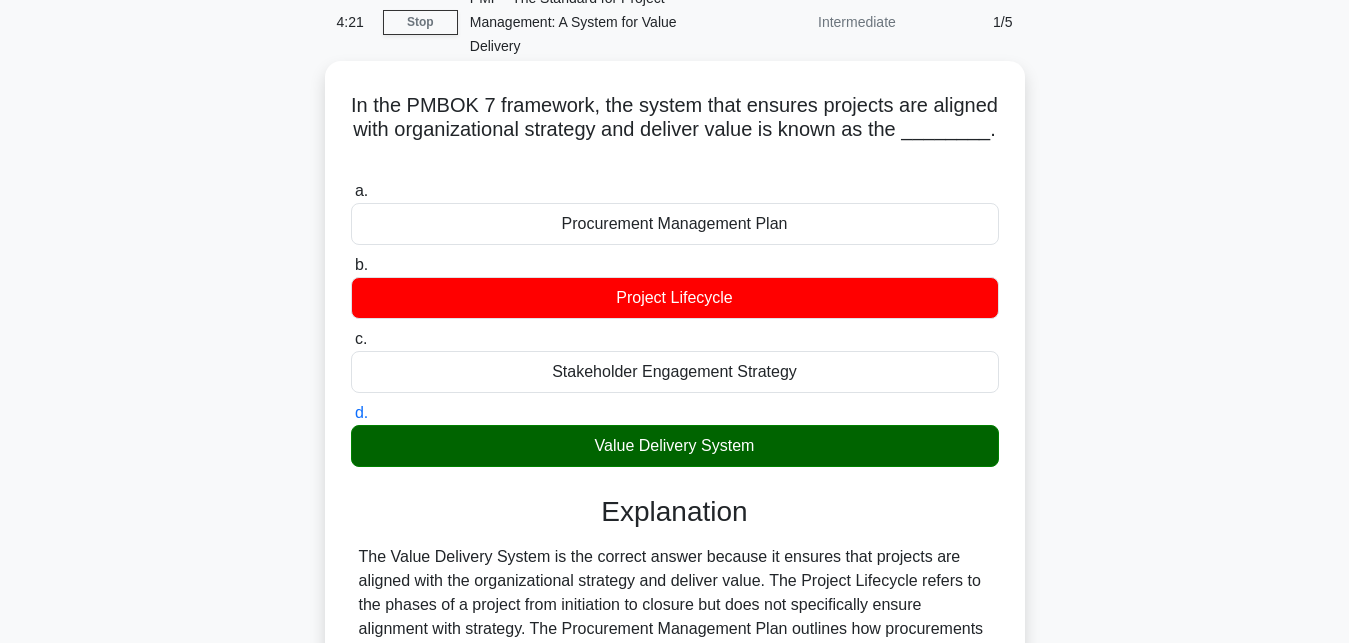 click on "a.
Procurement Management Plan" at bounding box center (351, 191) 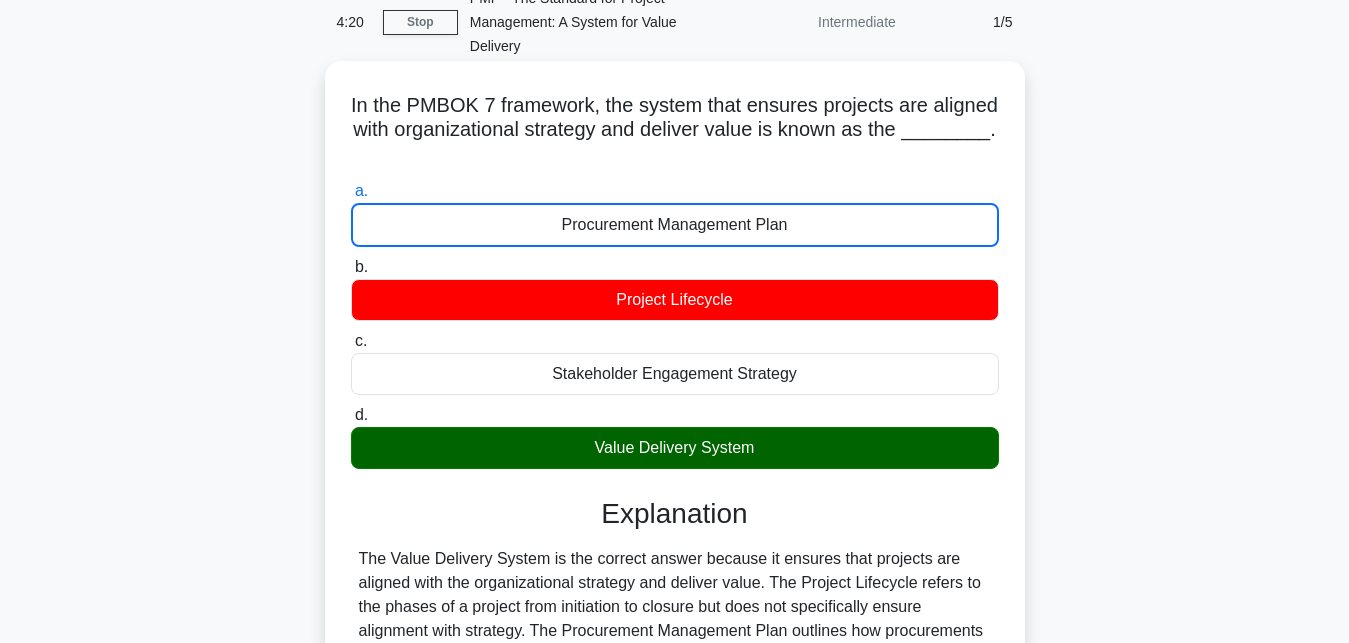 click on "b.
Project Lifecycle" at bounding box center [351, 267] 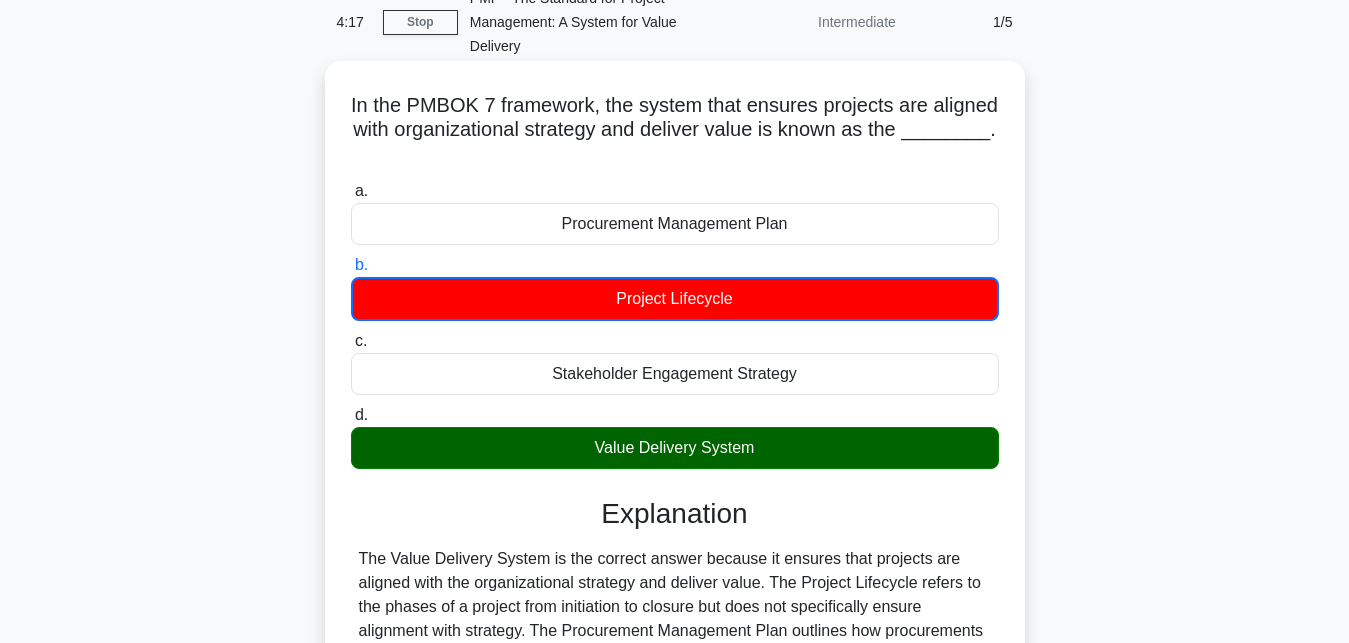 click on "c.
Stakeholder Engagement Strategy" at bounding box center [351, 341] 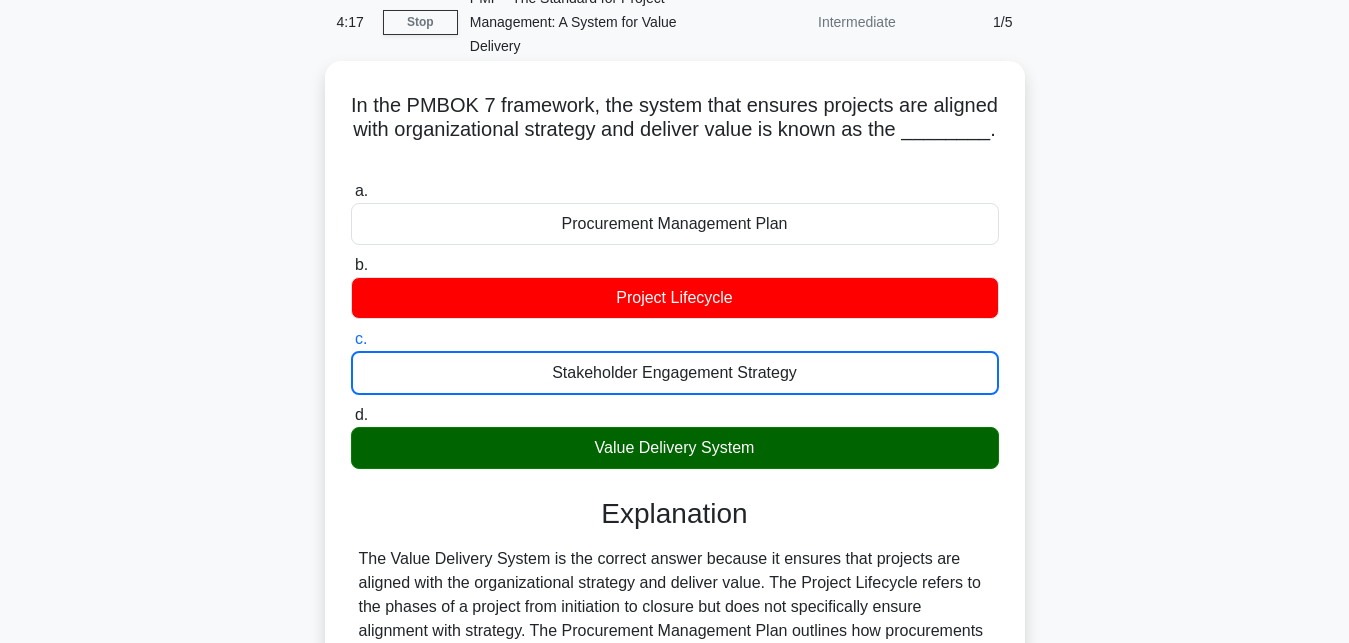 click on "d.
Value Delivery System" at bounding box center [351, 415] 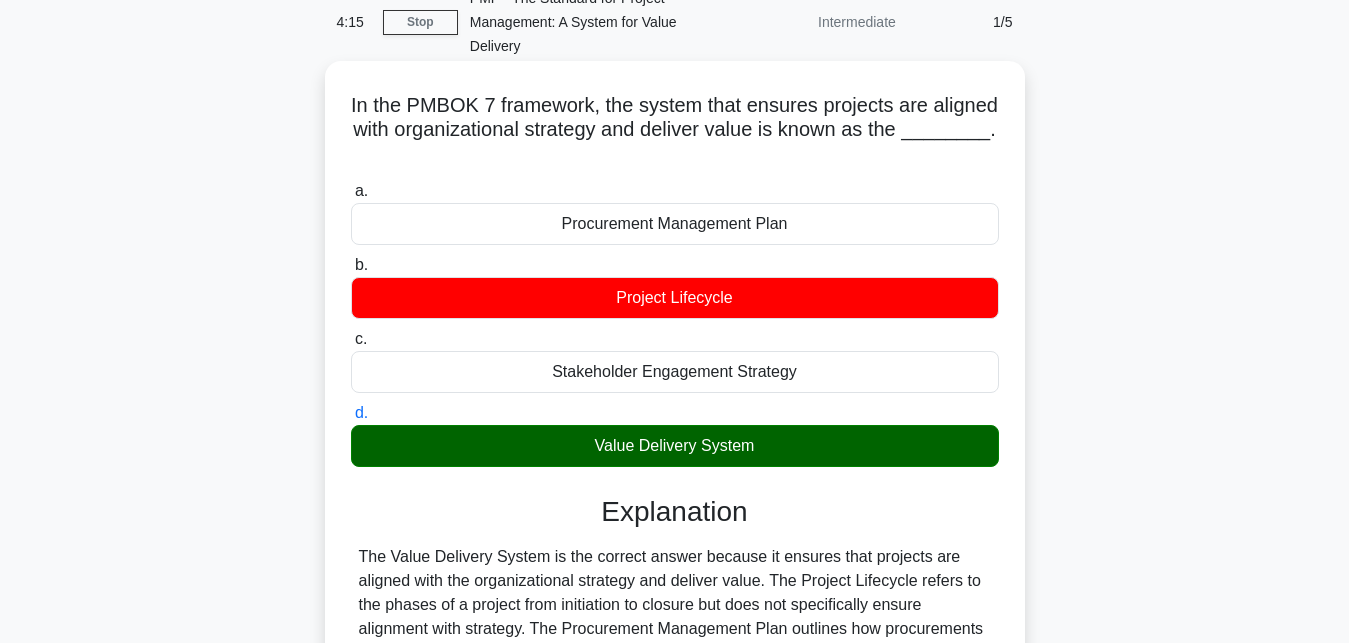 click on "a.
Procurement Management Plan" at bounding box center (351, 191) 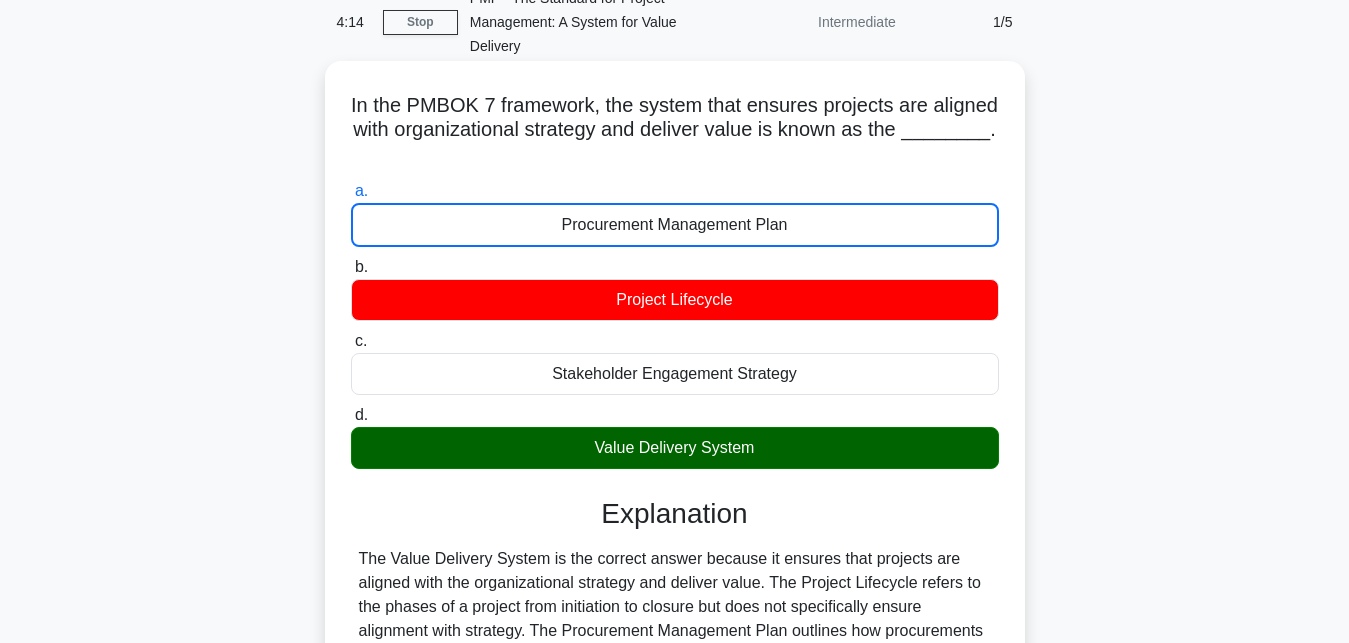 click on "b.
Project Lifecycle" at bounding box center [351, 267] 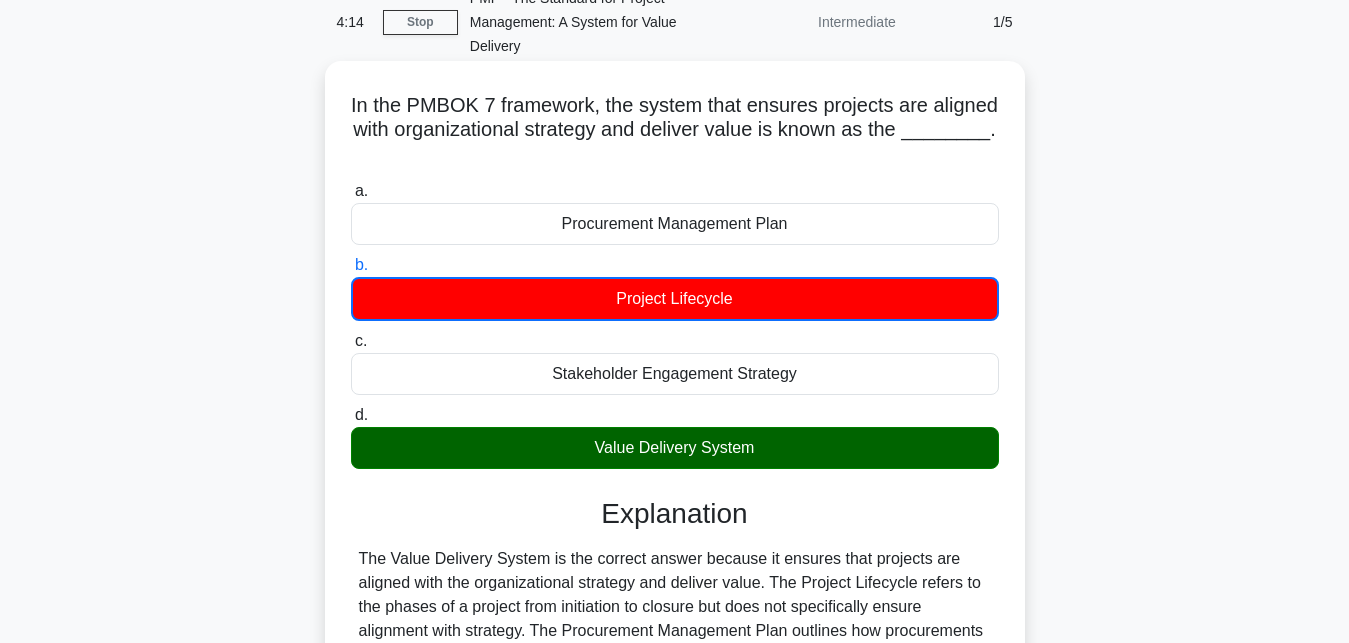 click on "c.
Stakeholder Engagement Strategy" at bounding box center (351, 341) 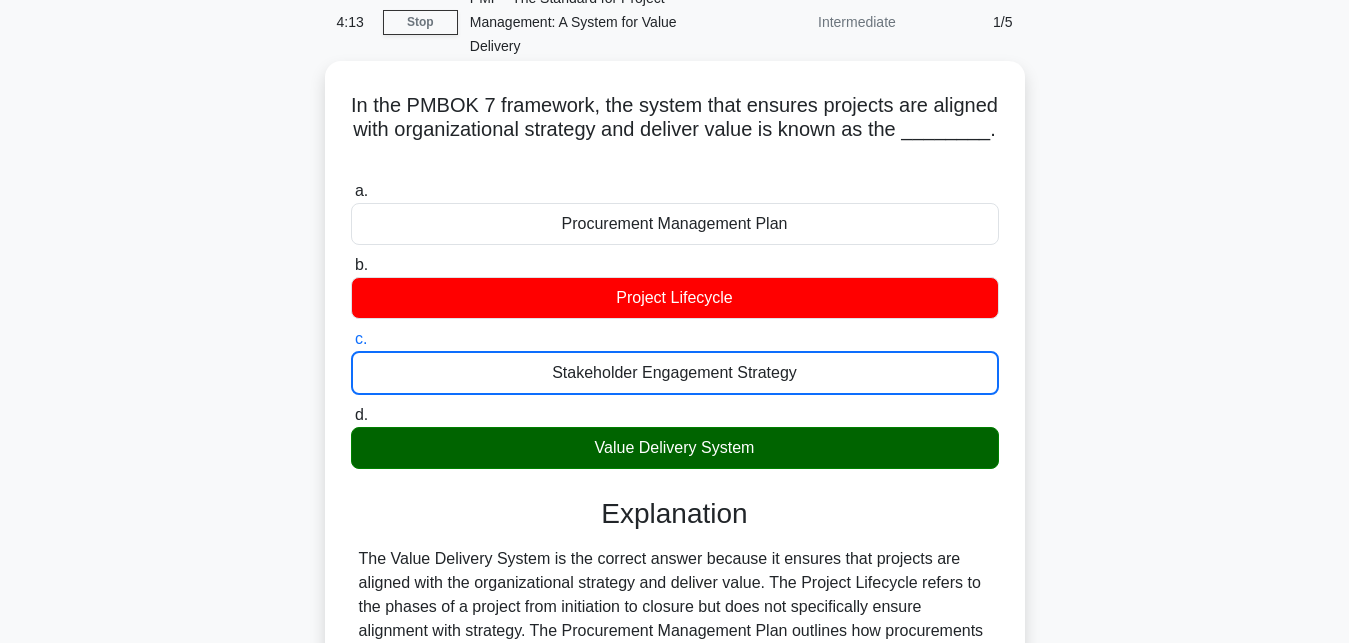 click on "d.
Value Delivery System" at bounding box center (351, 415) 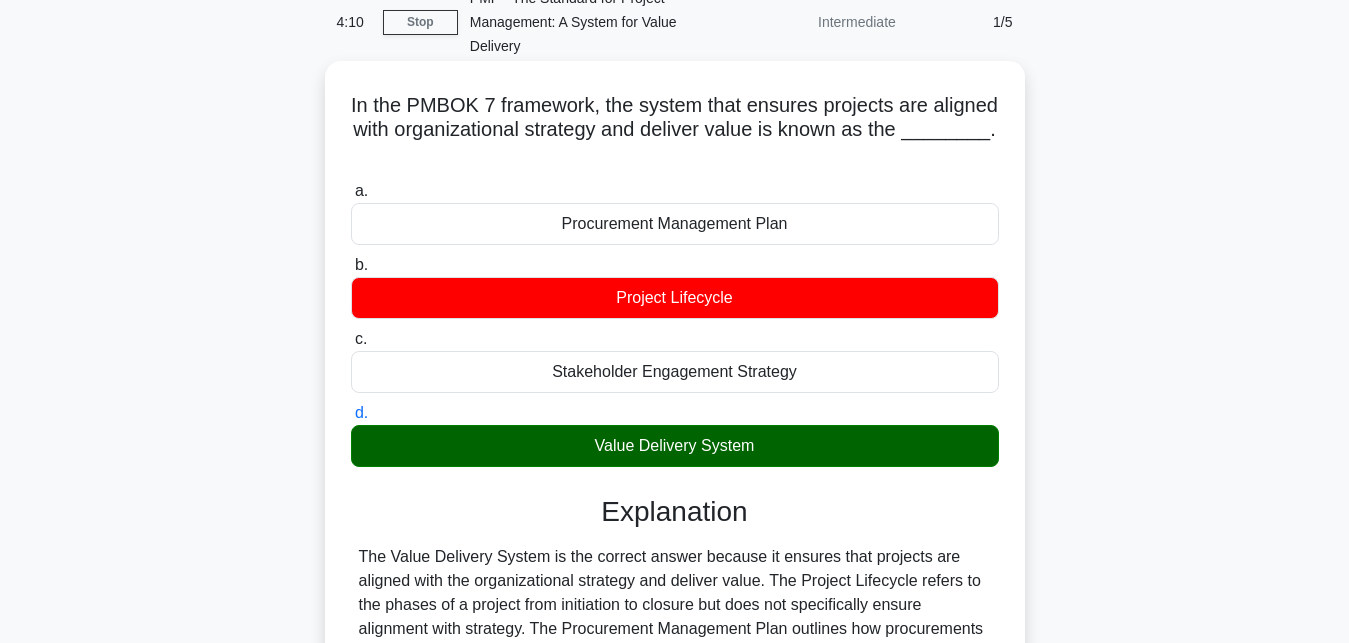 click on "a.
Procurement Management Plan" at bounding box center (351, 191) 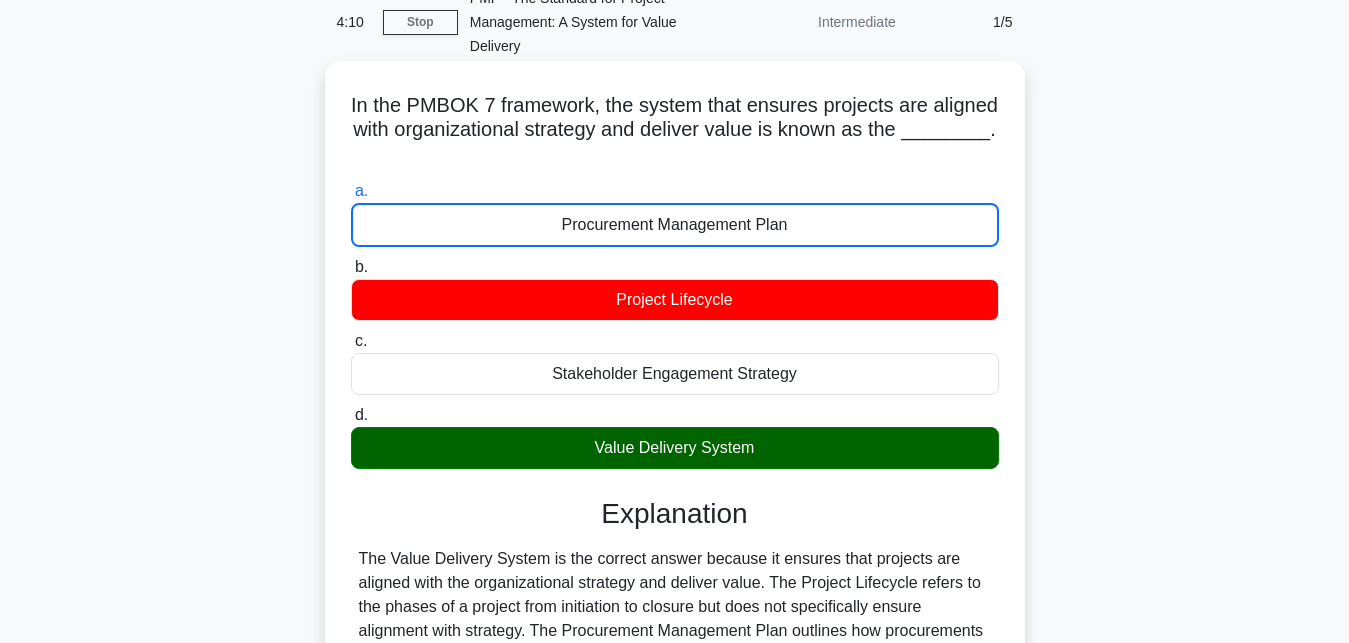 click on "b.
Project Lifecycle" at bounding box center [351, 267] 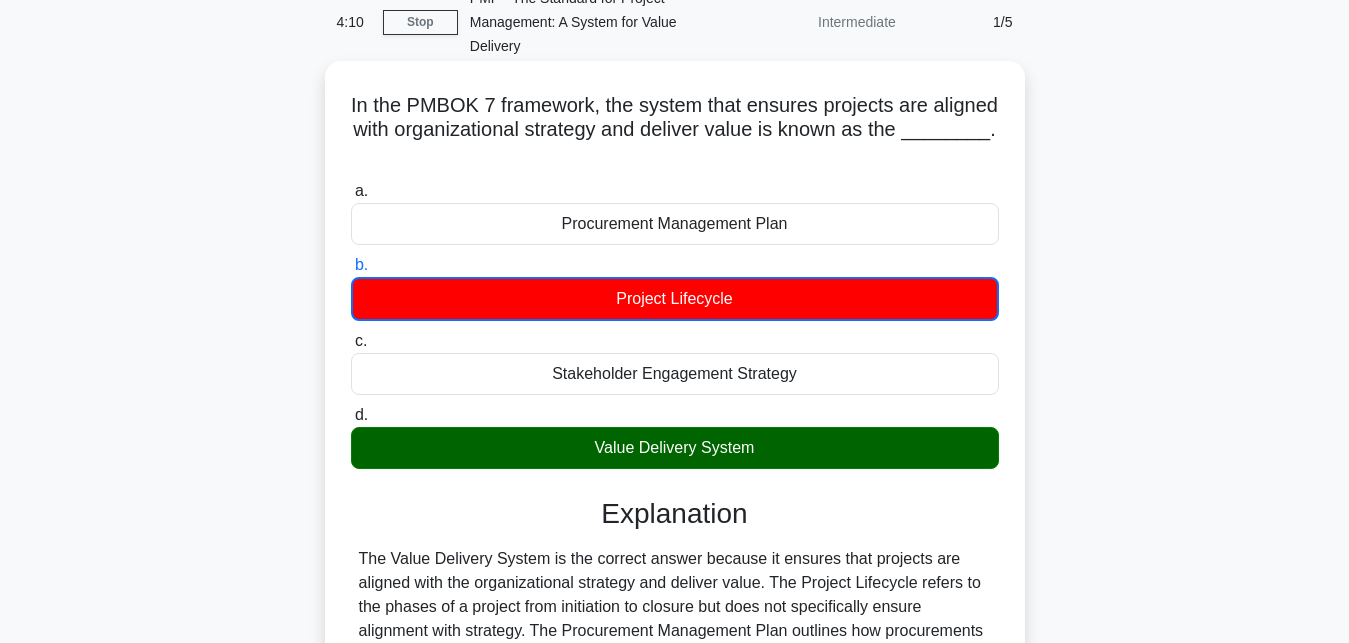click on "c.
Stakeholder Engagement Strategy" at bounding box center (351, 341) 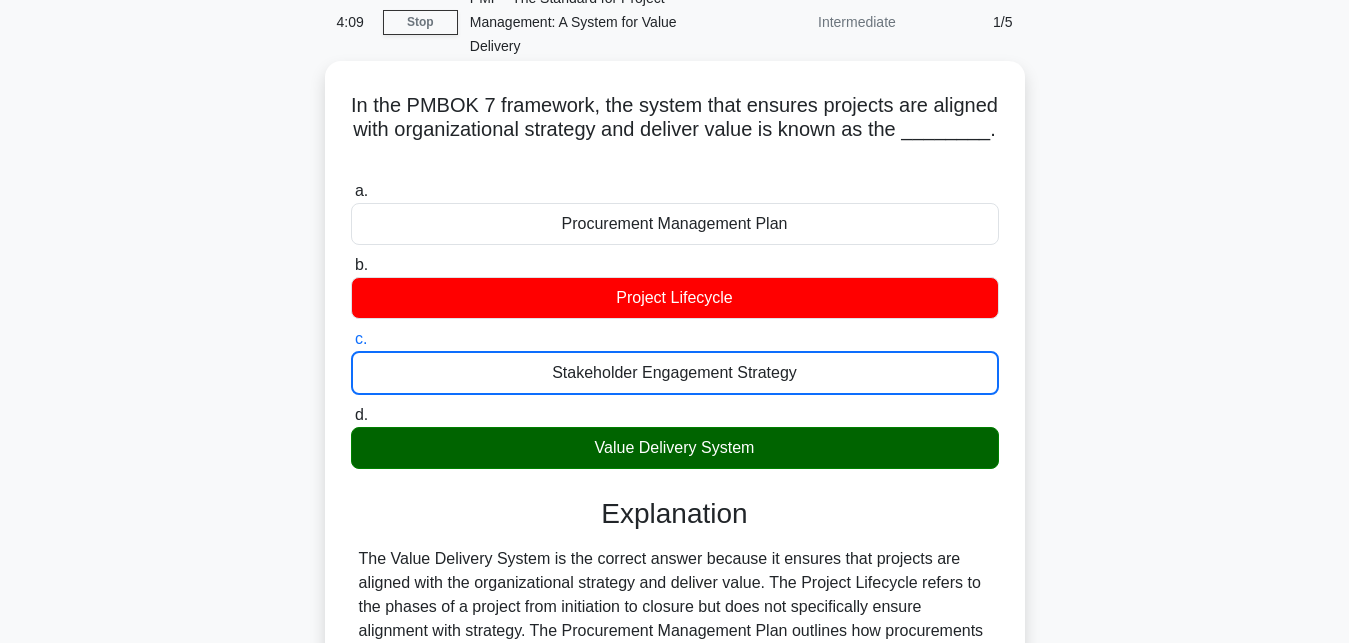 click on "d.
Value Delivery System" at bounding box center [351, 415] 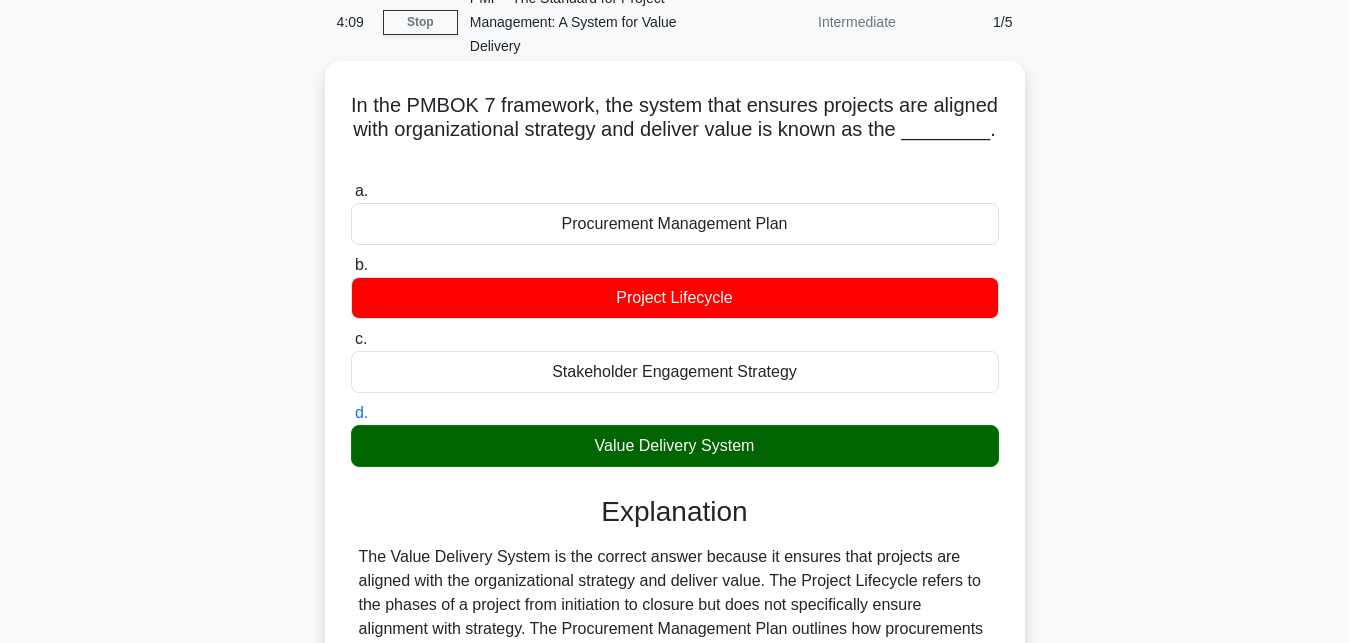click on "a.
Procurement Management Plan" at bounding box center [351, 191] 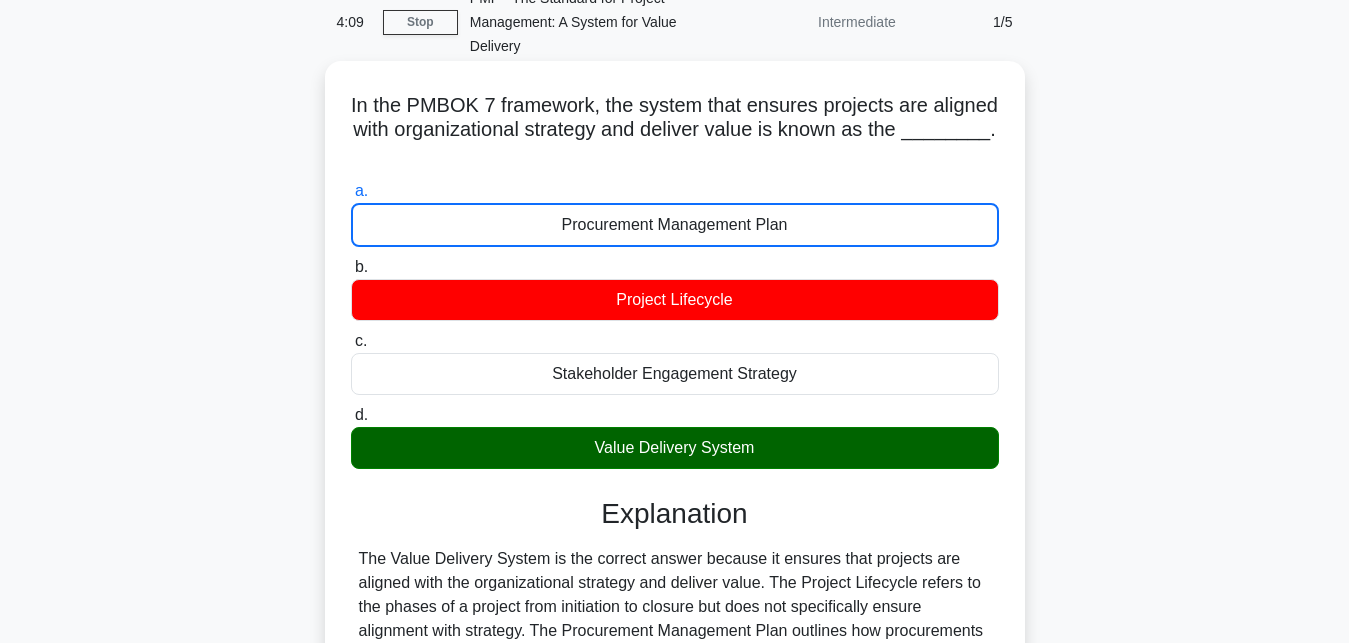 click on "b.
Project Lifecycle" at bounding box center [351, 267] 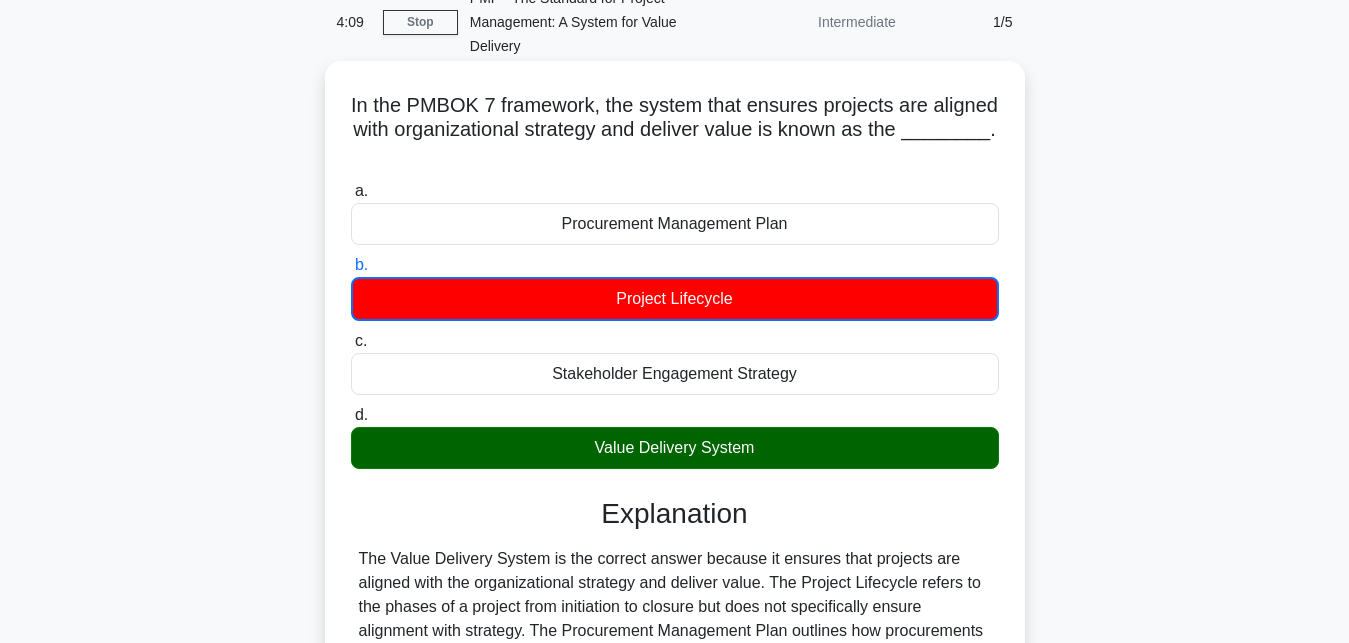click on "c.
Stakeholder Engagement Strategy" at bounding box center (351, 341) 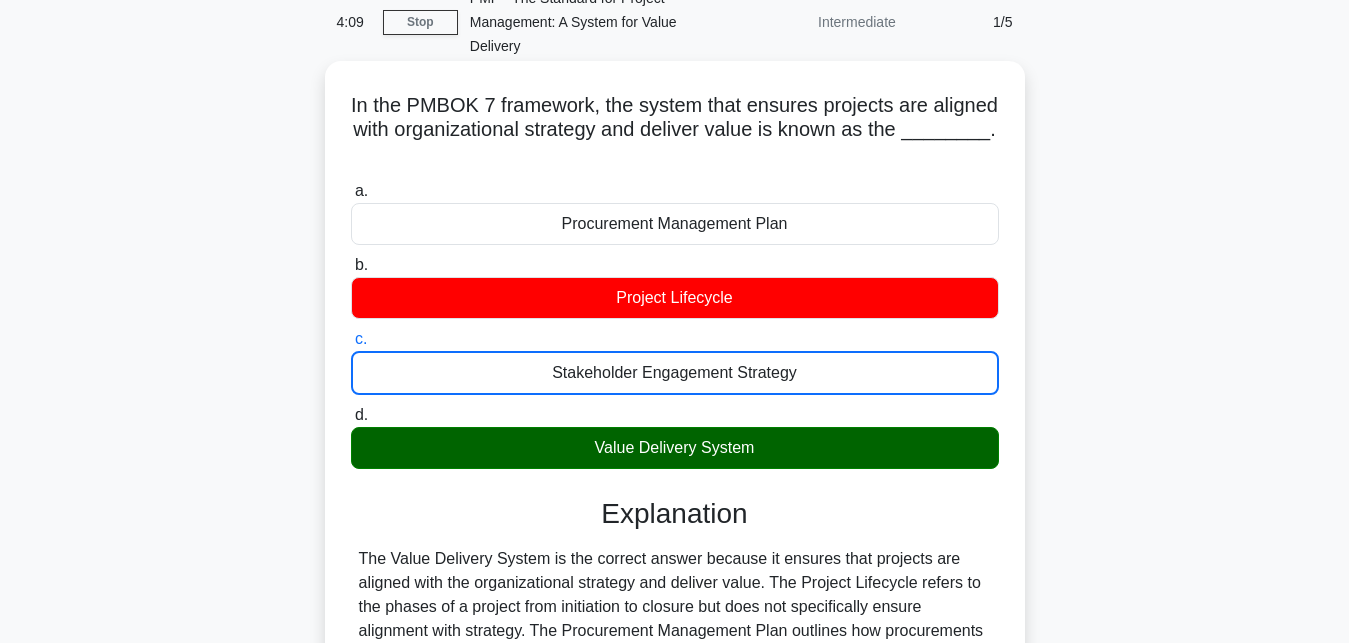 click on "d.
Value Delivery System" at bounding box center (351, 415) 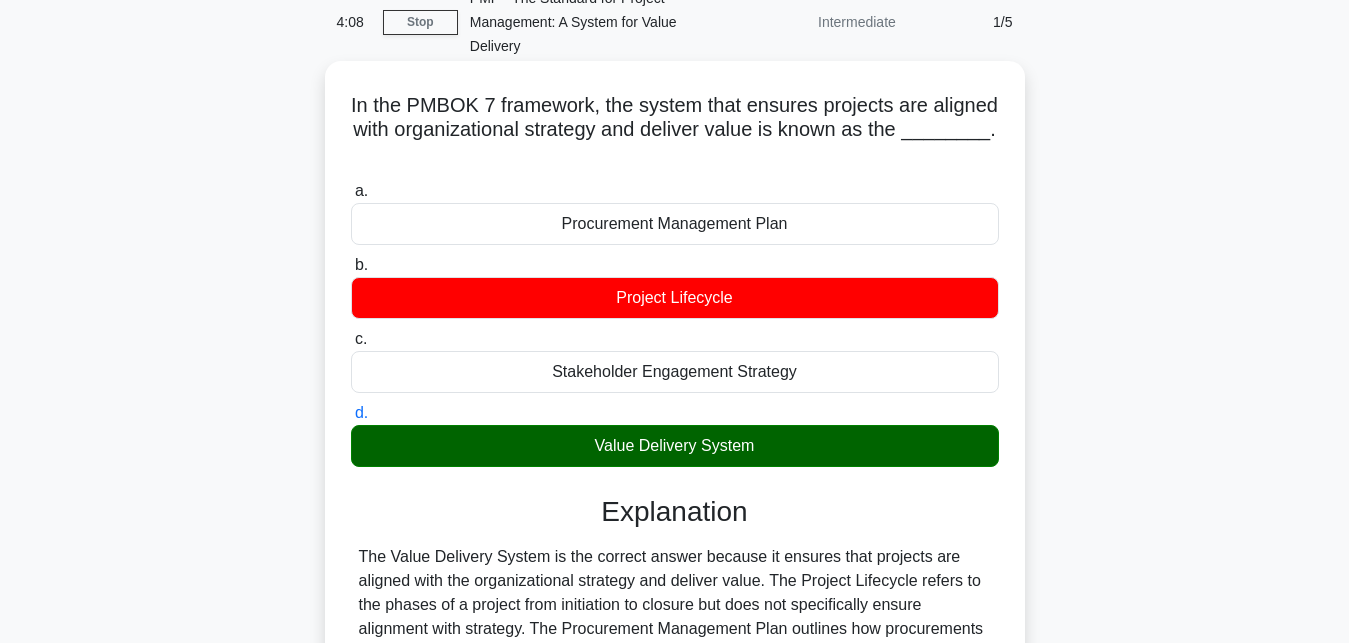 click on "a.
Procurement Management Plan" at bounding box center [351, 191] 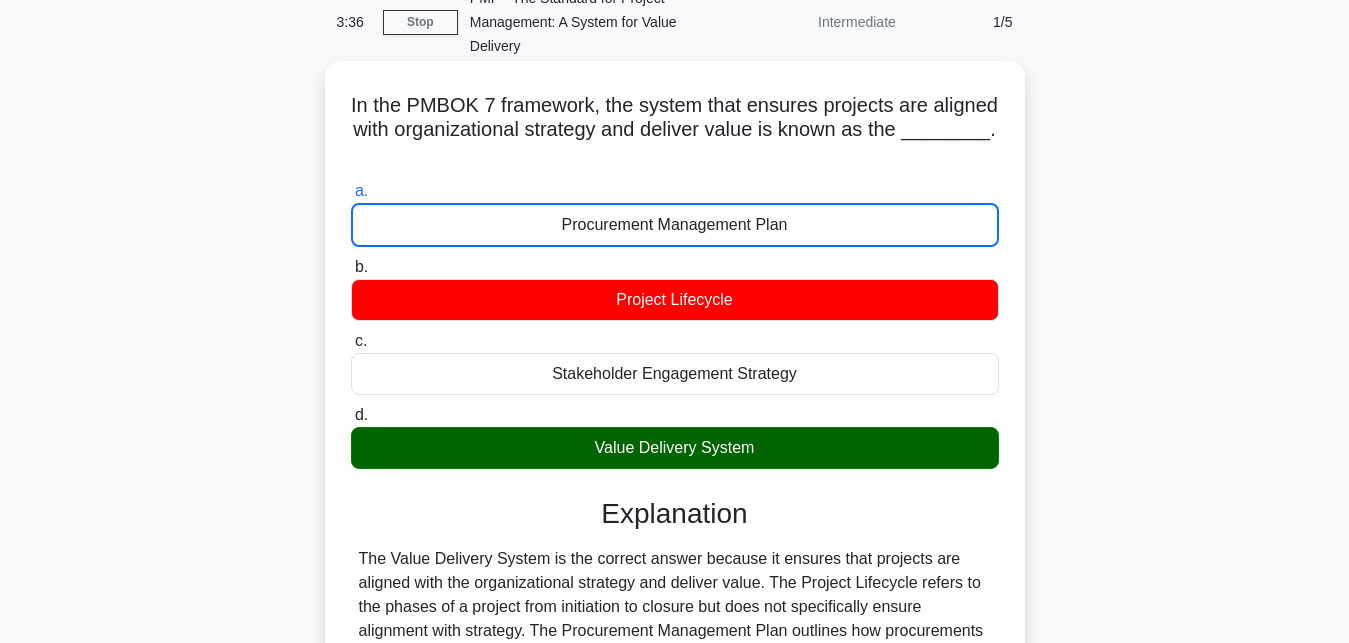 click on "b.
Project Lifecycle" at bounding box center [351, 267] 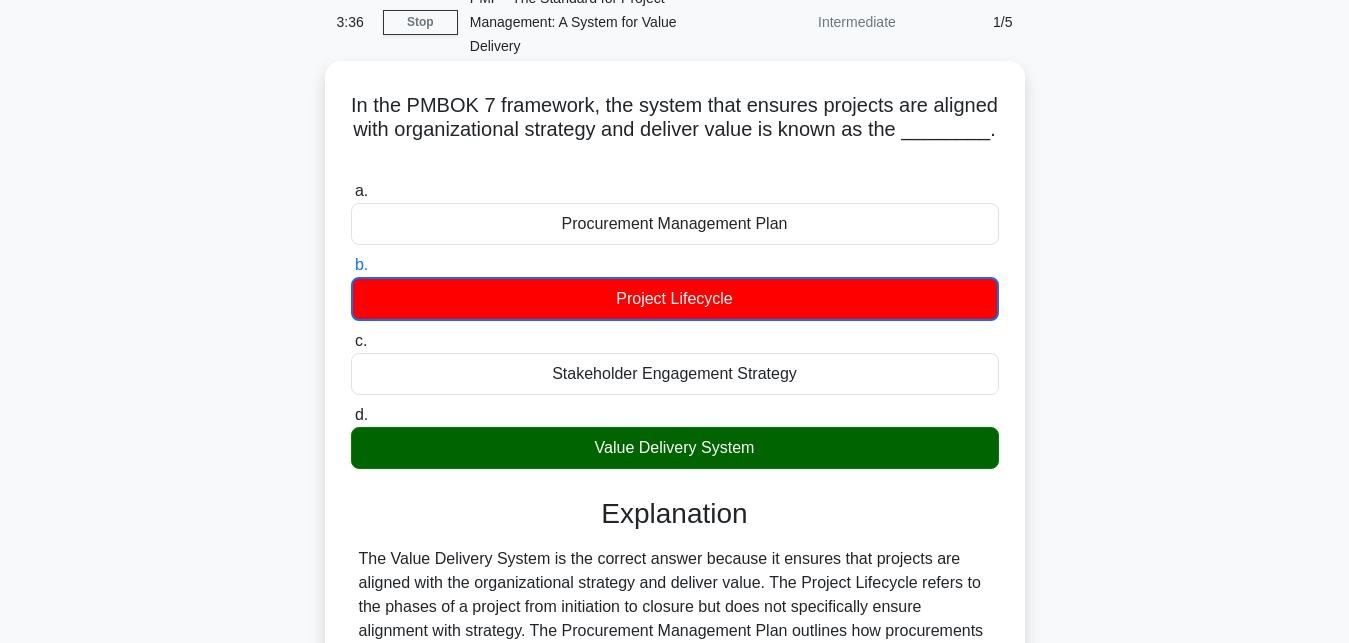 click on "c.
Stakeholder Engagement Strategy" at bounding box center [351, 341] 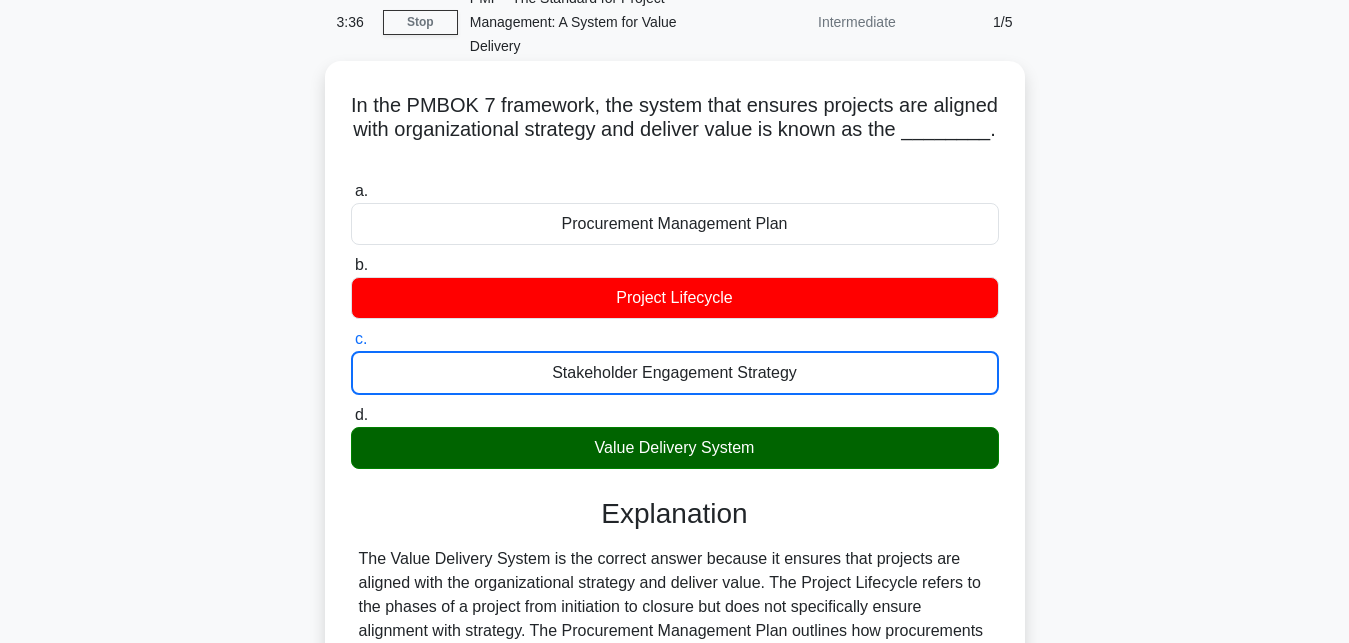 click on "d.
Value Delivery System" at bounding box center (351, 415) 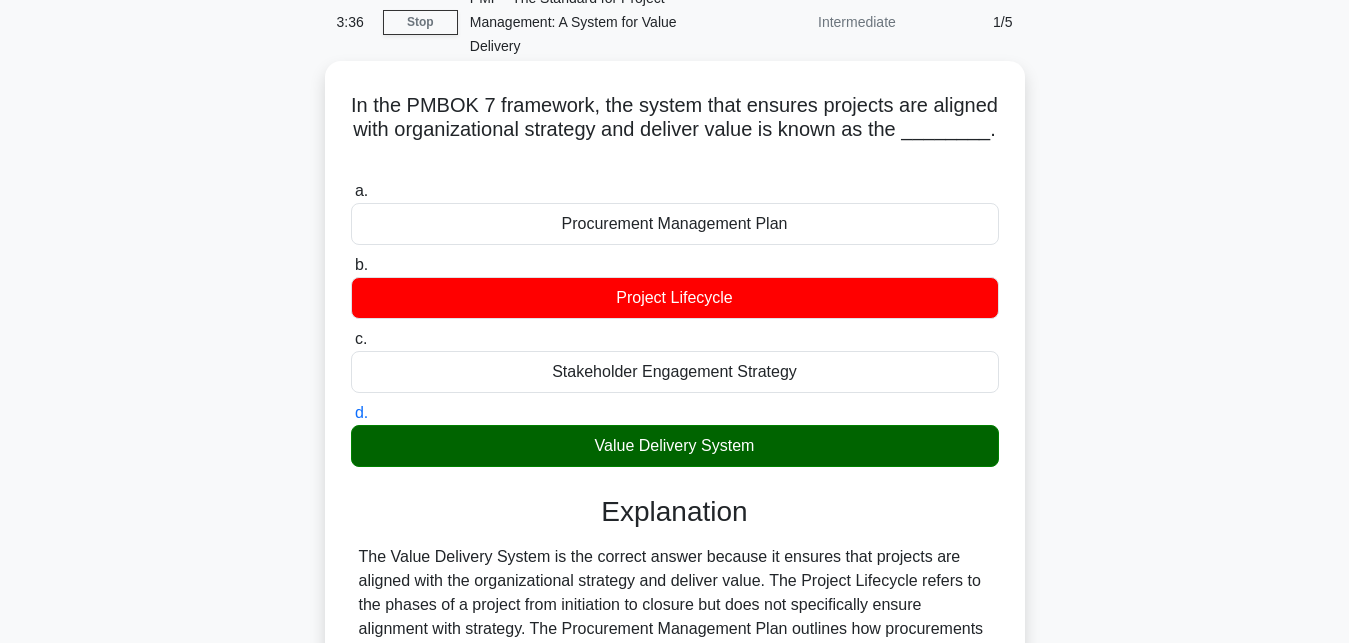 click on "a.
Procurement Management Plan" at bounding box center (351, 191) 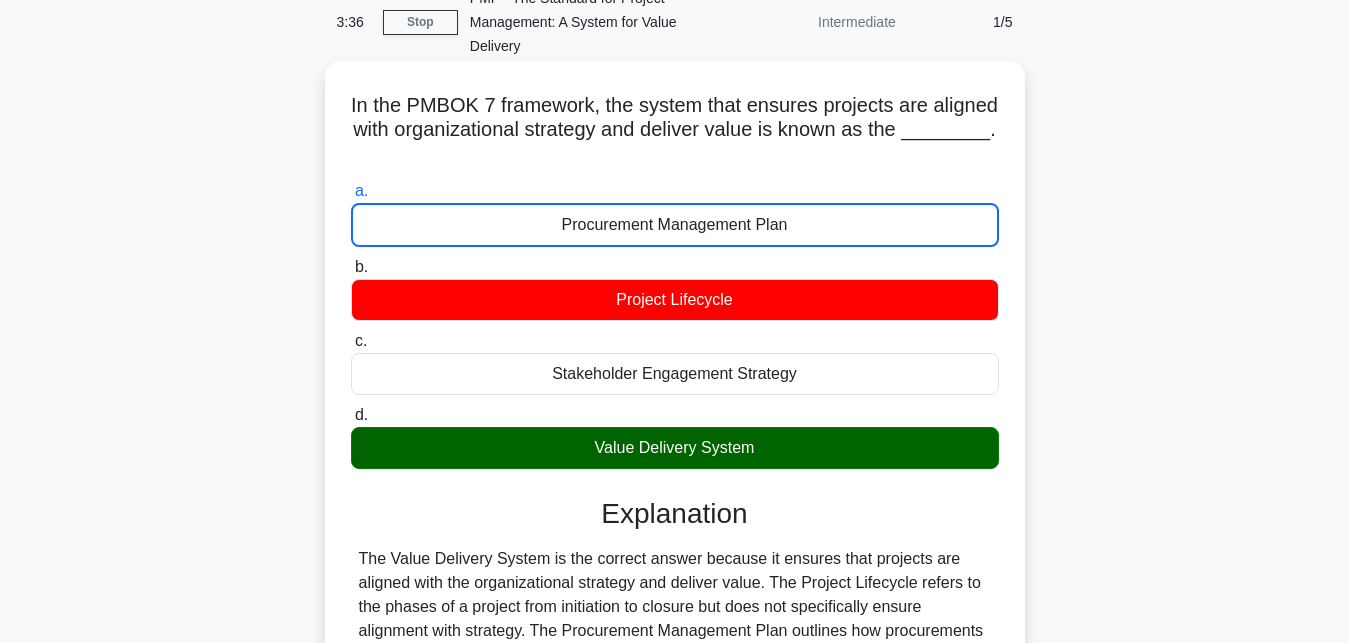 click on "b.
Project Lifecycle" at bounding box center (351, 267) 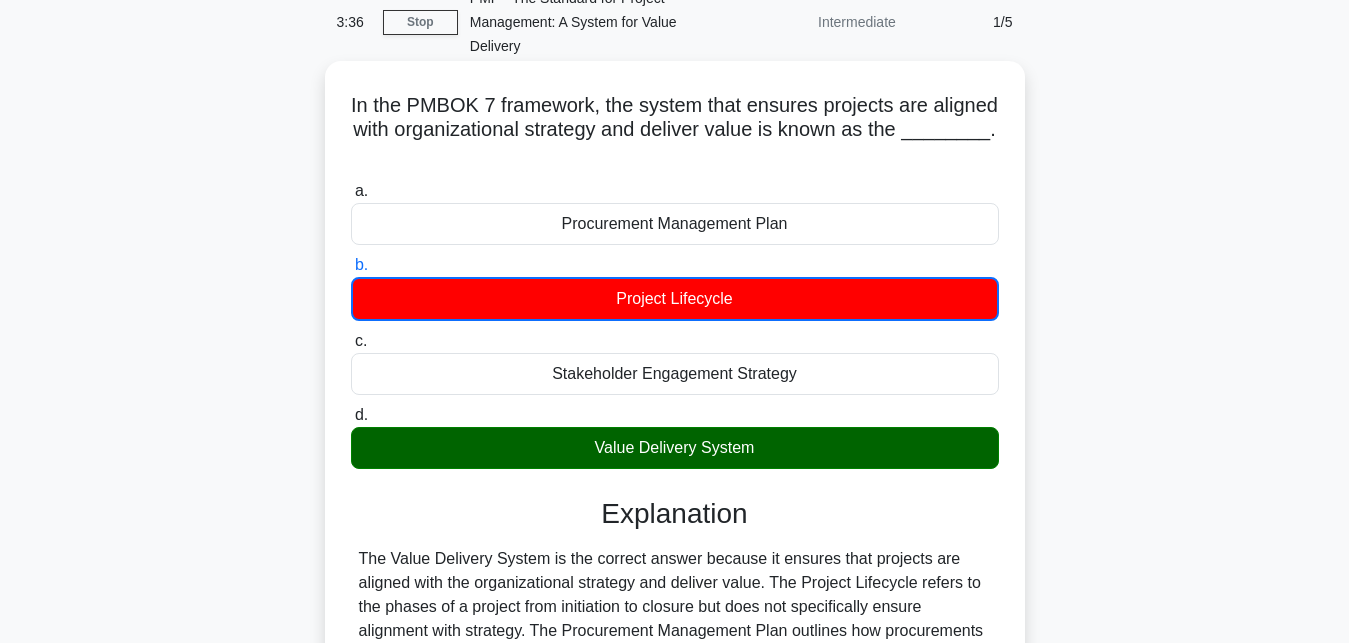 click on "c.
Stakeholder Engagement Strategy" at bounding box center (351, 341) 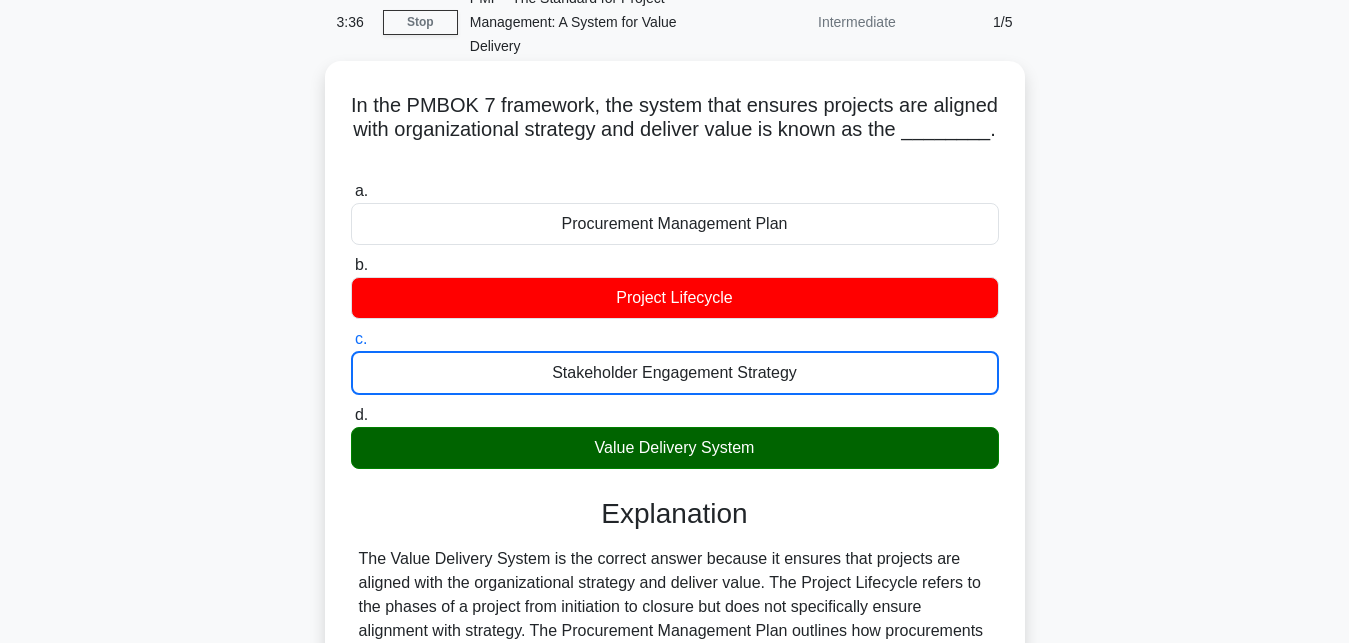 click on "d.
Value Delivery System" at bounding box center (351, 415) 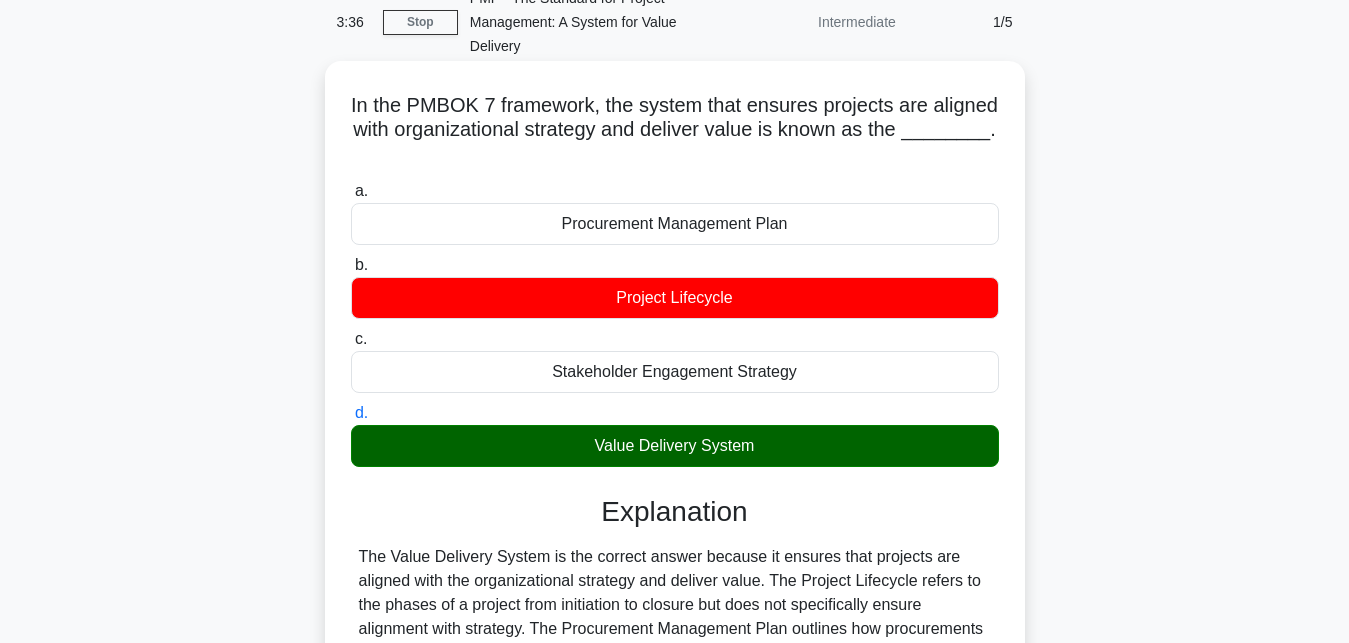 click on "a.
Procurement Management Plan" at bounding box center (351, 191) 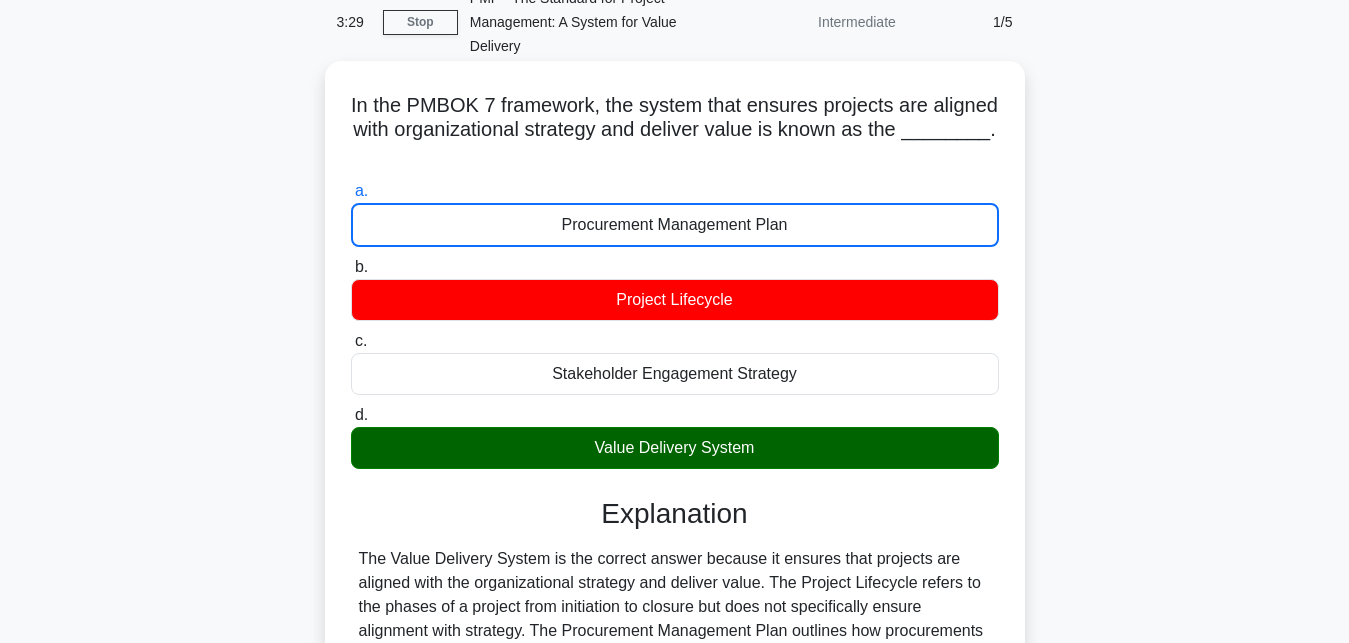 click on "b.
Project Lifecycle" at bounding box center (351, 267) 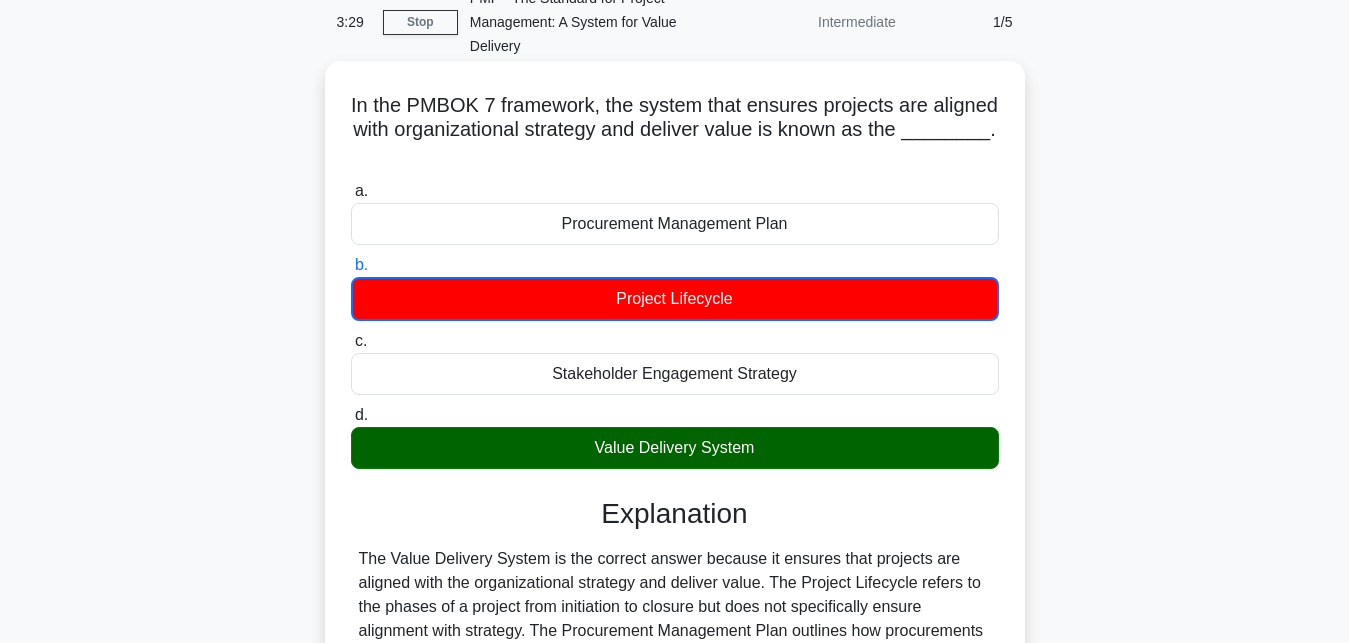 click on "c.
Stakeholder Engagement Strategy" at bounding box center [351, 341] 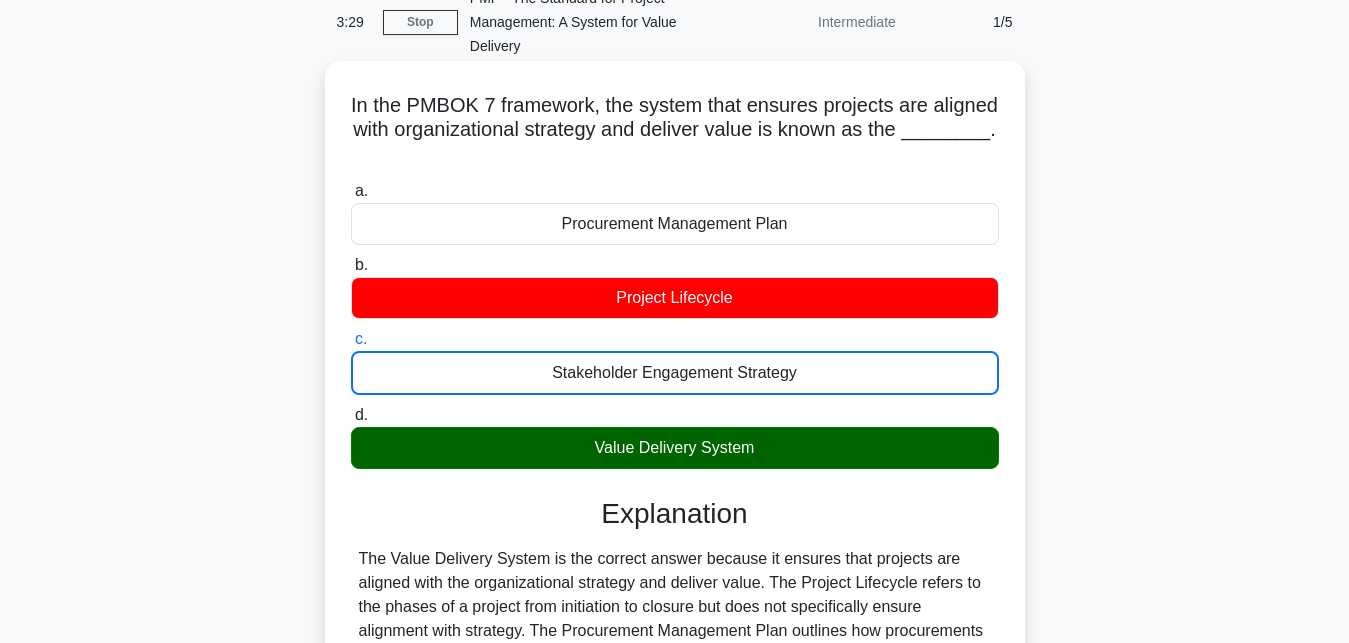 click on "d.
Value Delivery System" at bounding box center (351, 415) 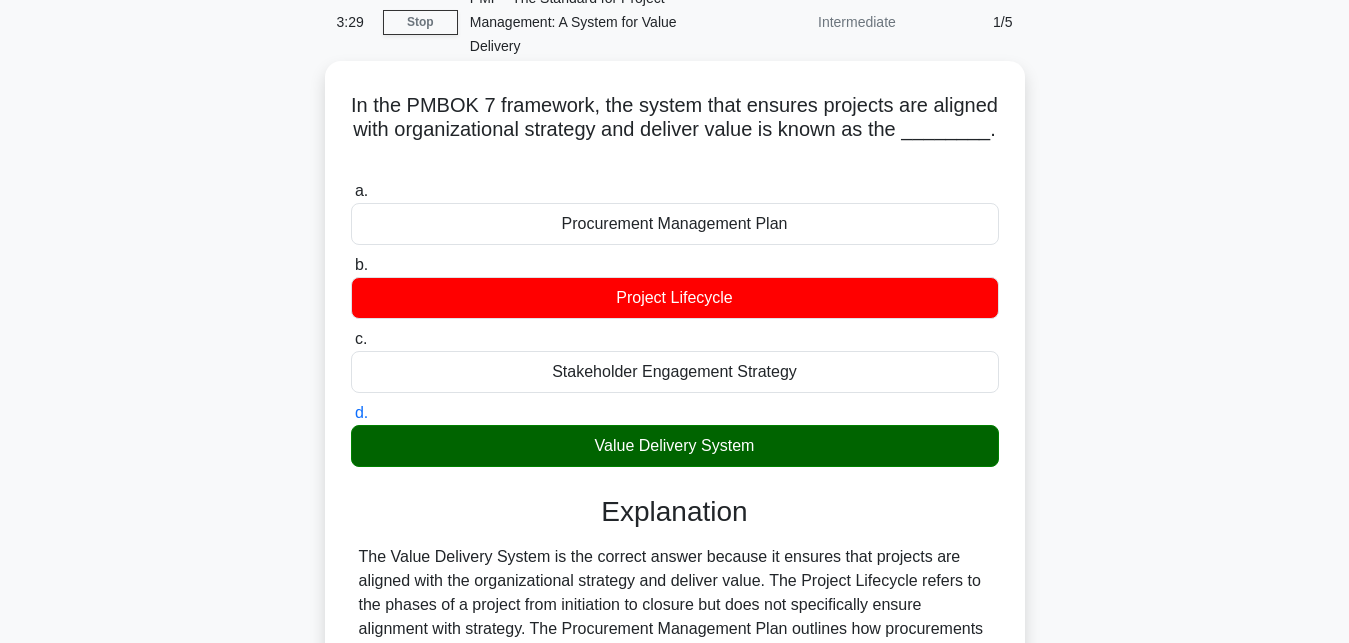 click on "a.
Procurement Management Plan" at bounding box center [351, 191] 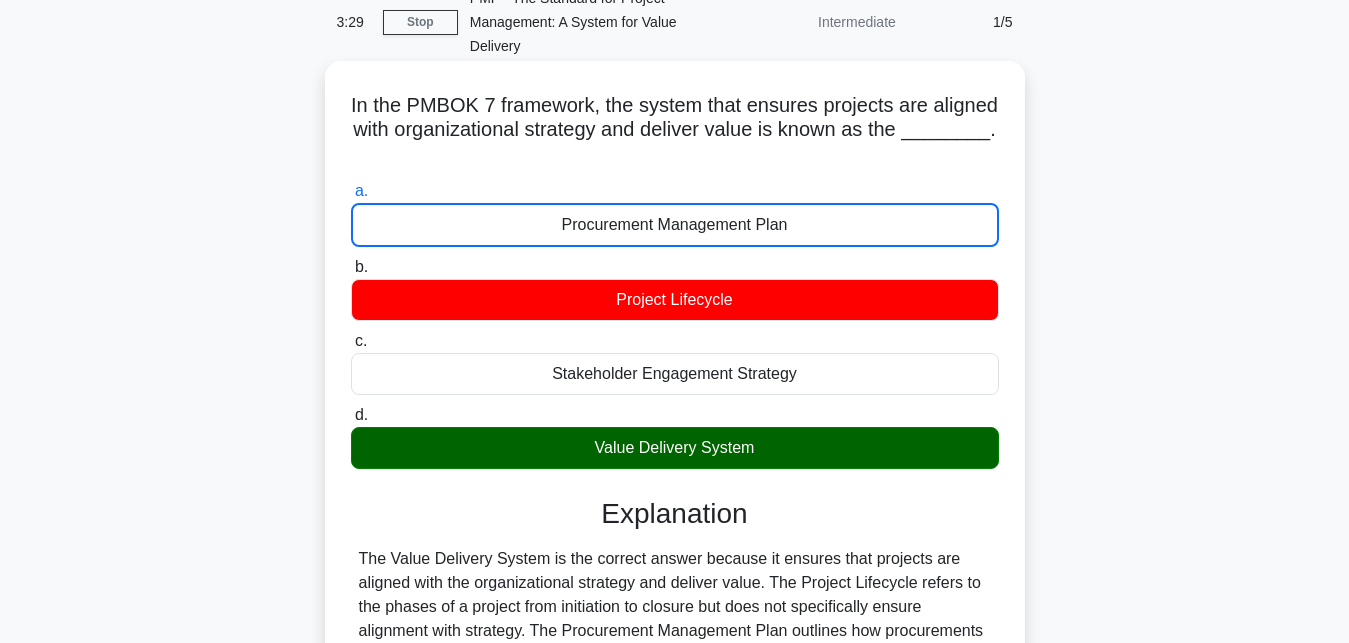 click on "b.
Project Lifecycle" at bounding box center (351, 267) 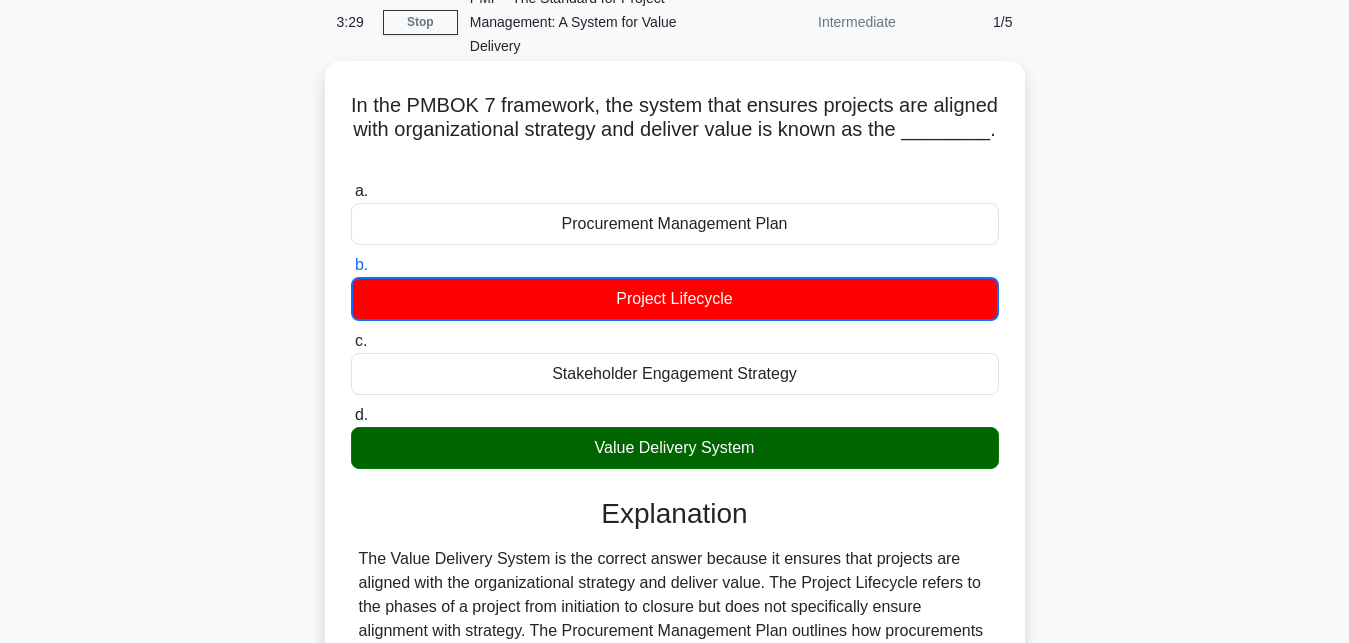 click on "c.
Stakeholder Engagement Strategy" at bounding box center [351, 341] 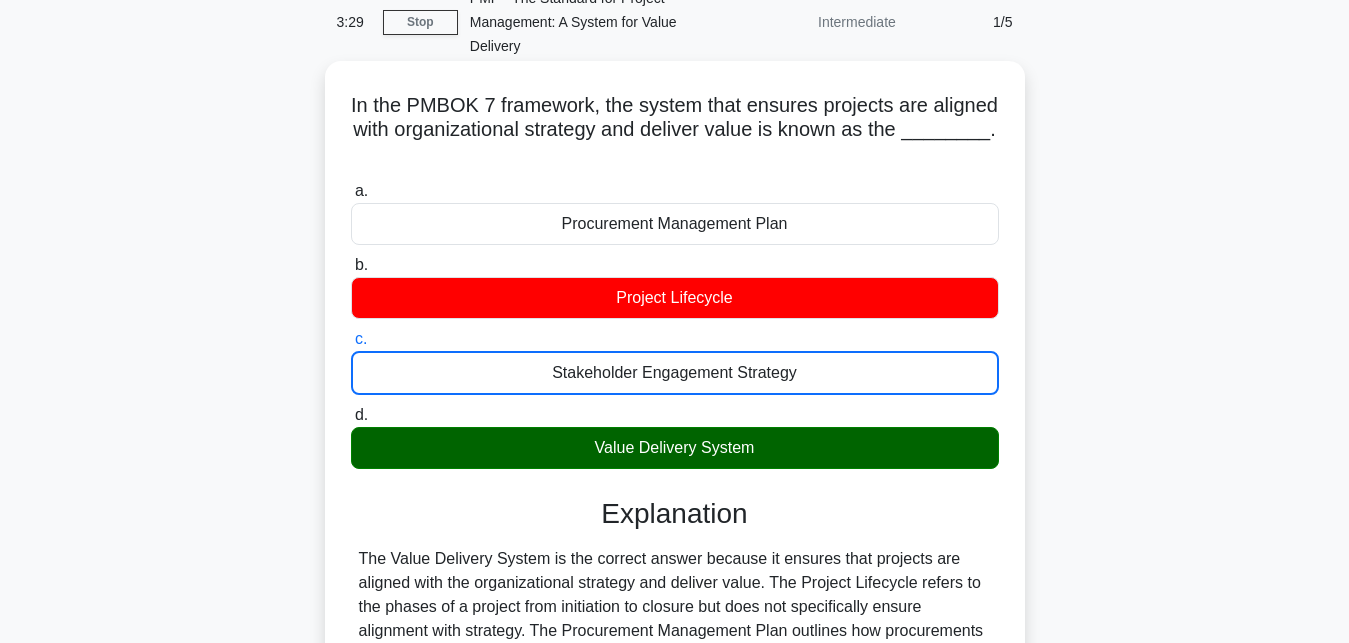 click on "d.
Value Delivery System" at bounding box center [351, 415] 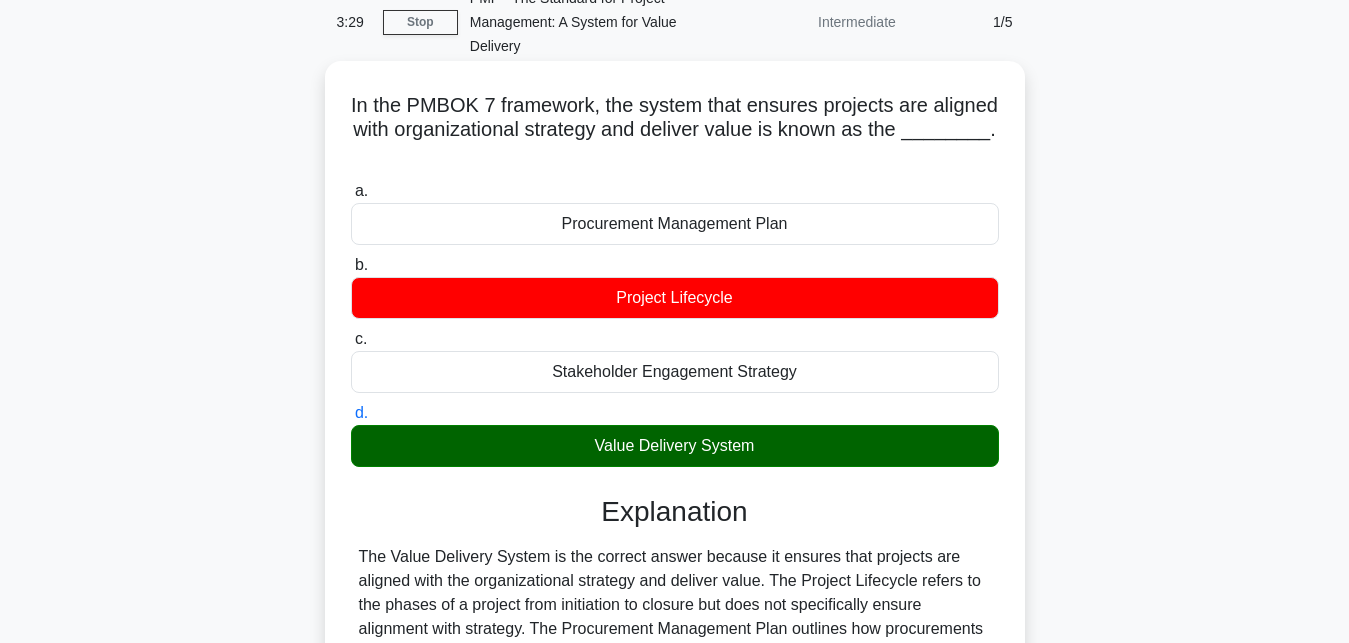 click on "a.
Procurement Management Plan" at bounding box center (351, 191) 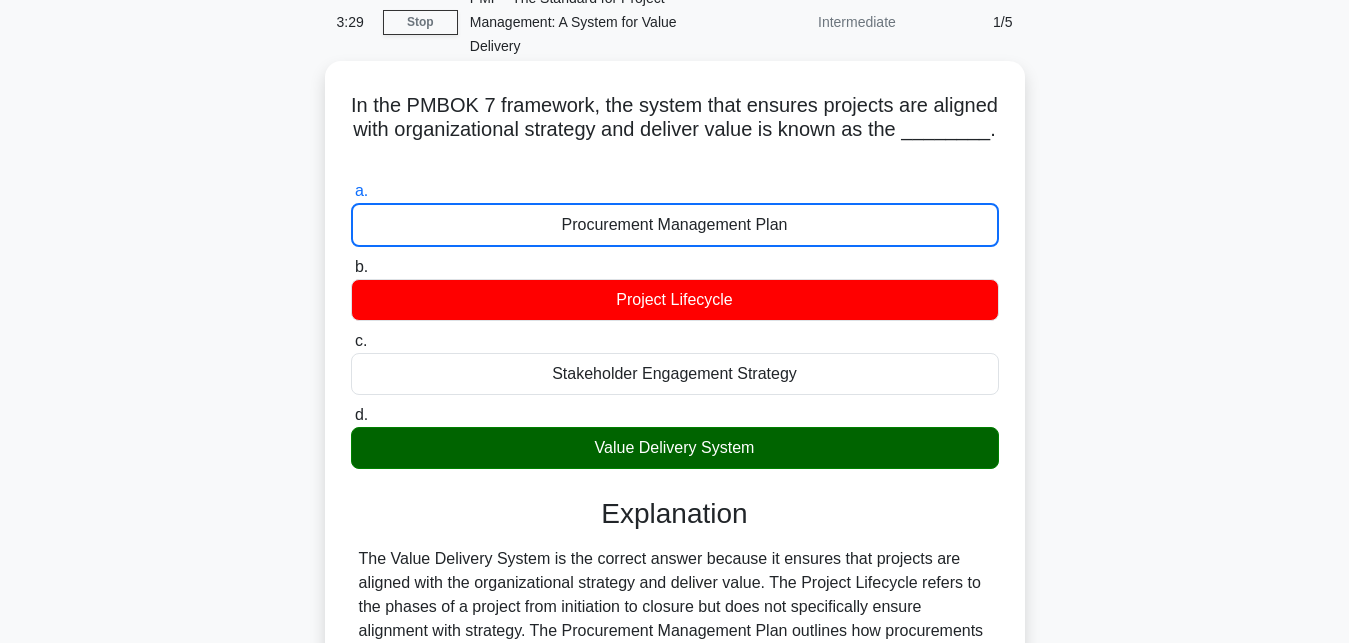 click on "b.
Project Lifecycle" at bounding box center (351, 267) 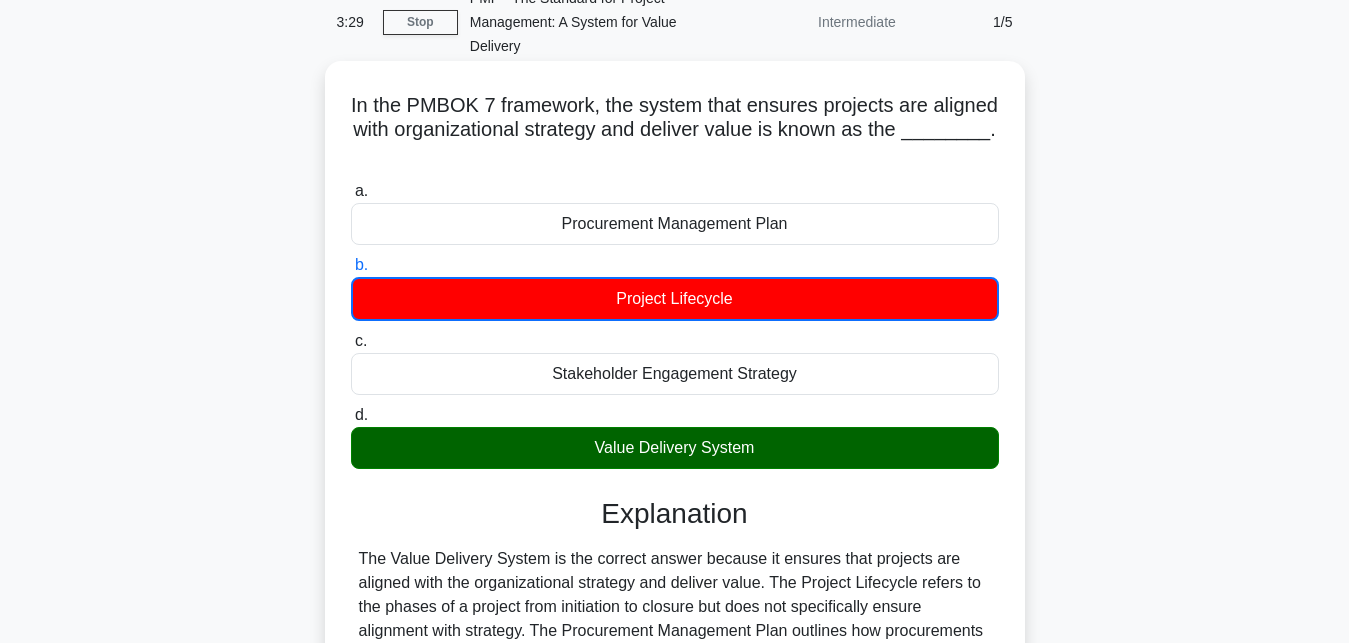 click on "c.
Stakeholder Engagement Strategy" at bounding box center [351, 341] 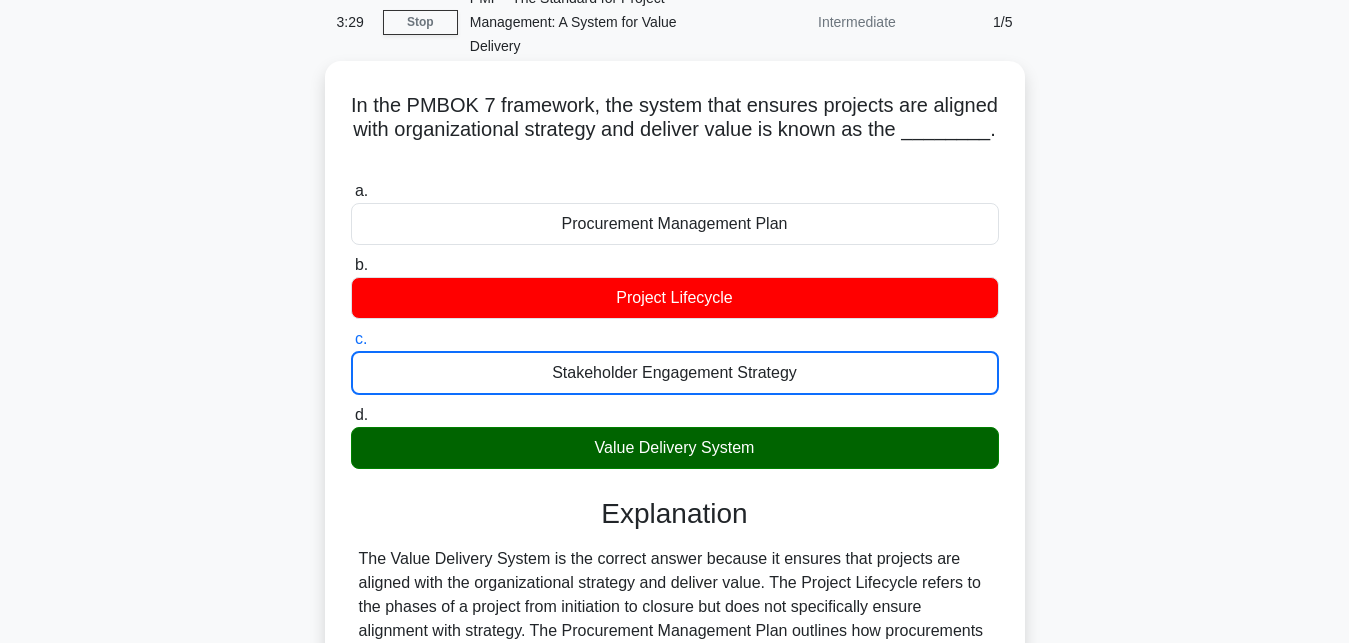click on "d.
Value Delivery System" at bounding box center (351, 415) 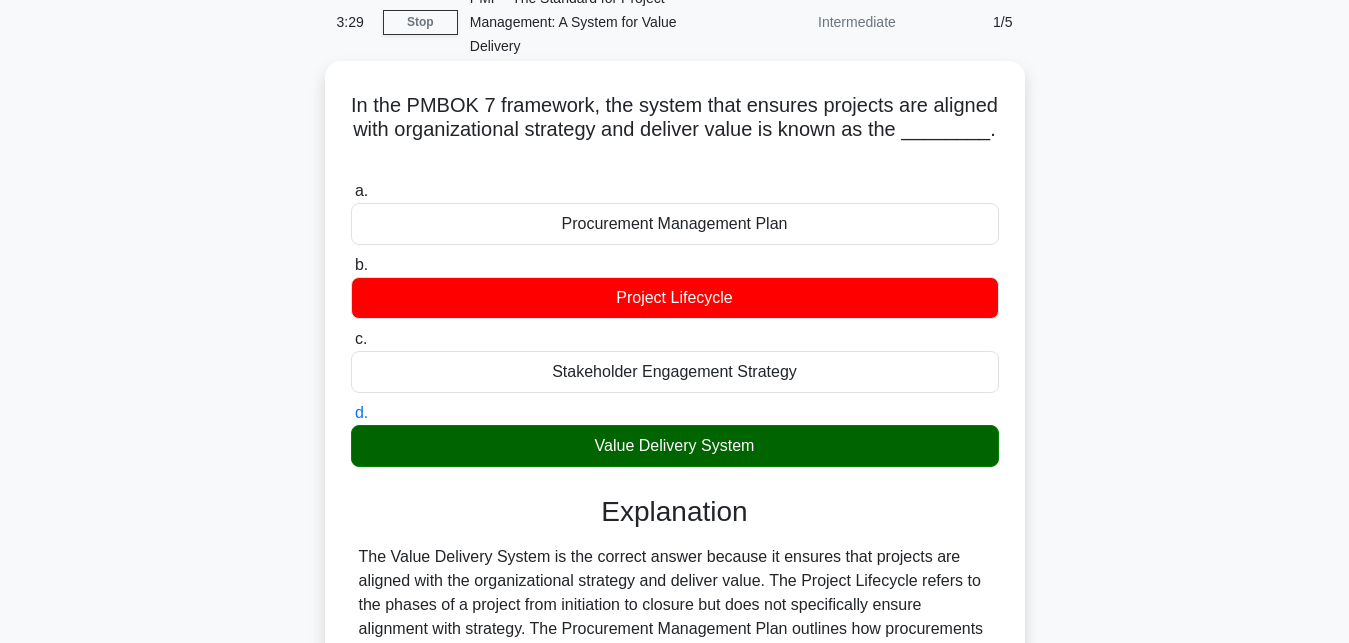 click on "a.
Procurement Management Plan" at bounding box center [351, 191] 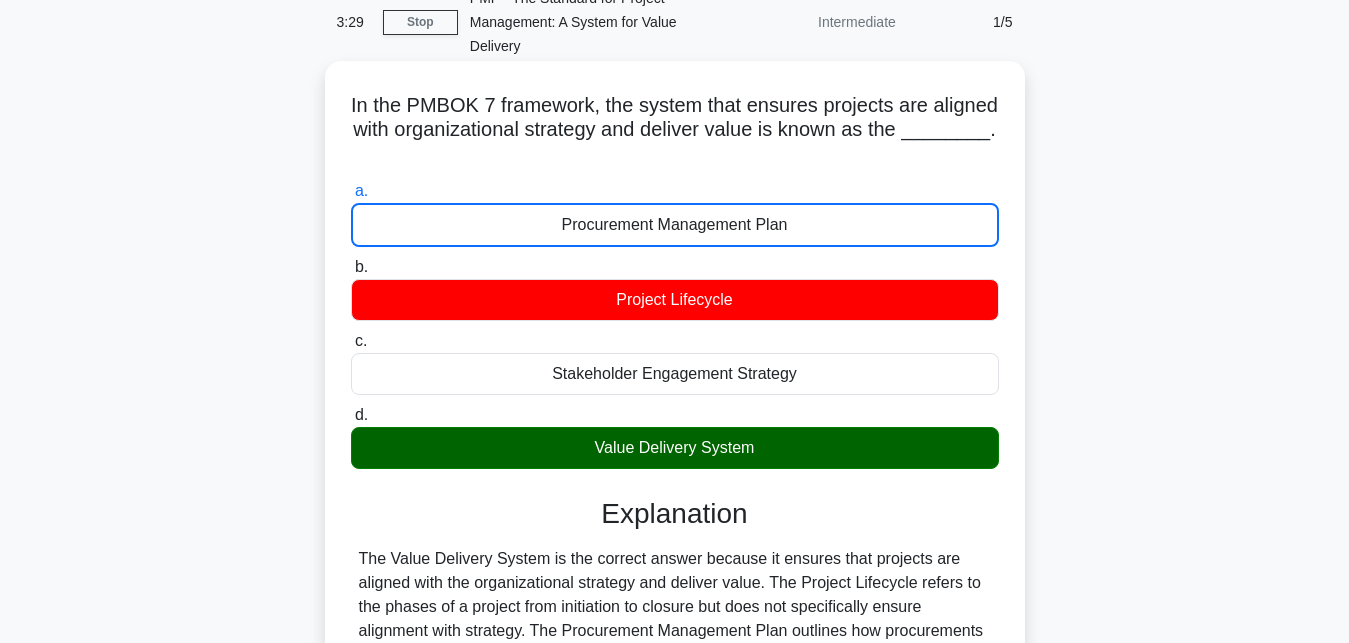 click on "b.
Project Lifecycle" at bounding box center [351, 267] 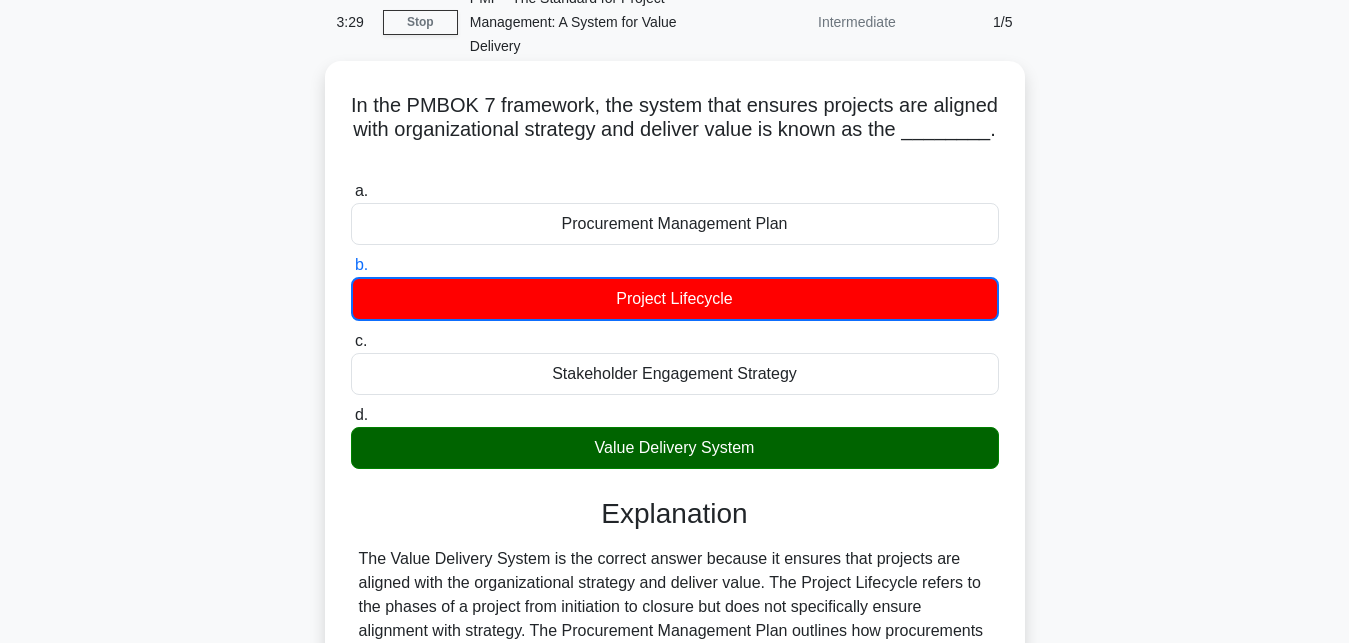 click on "c.
Stakeholder Engagement Strategy" at bounding box center (351, 341) 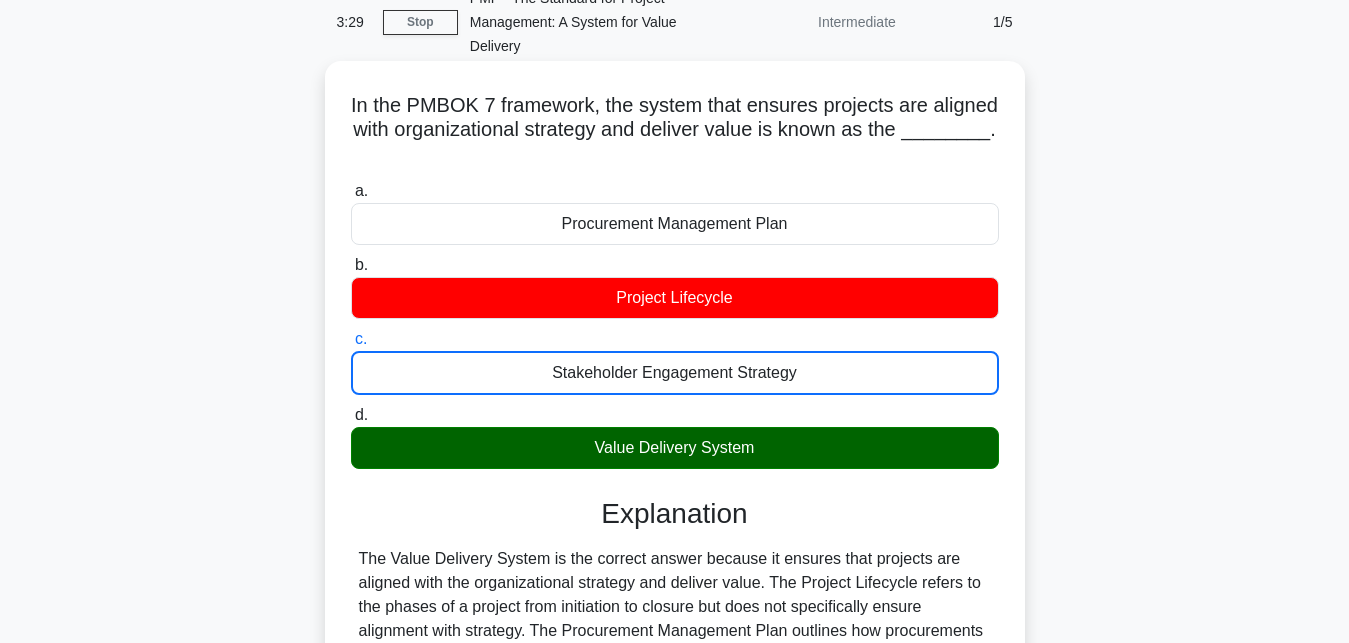 click on "d.
Value Delivery System" at bounding box center (351, 415) 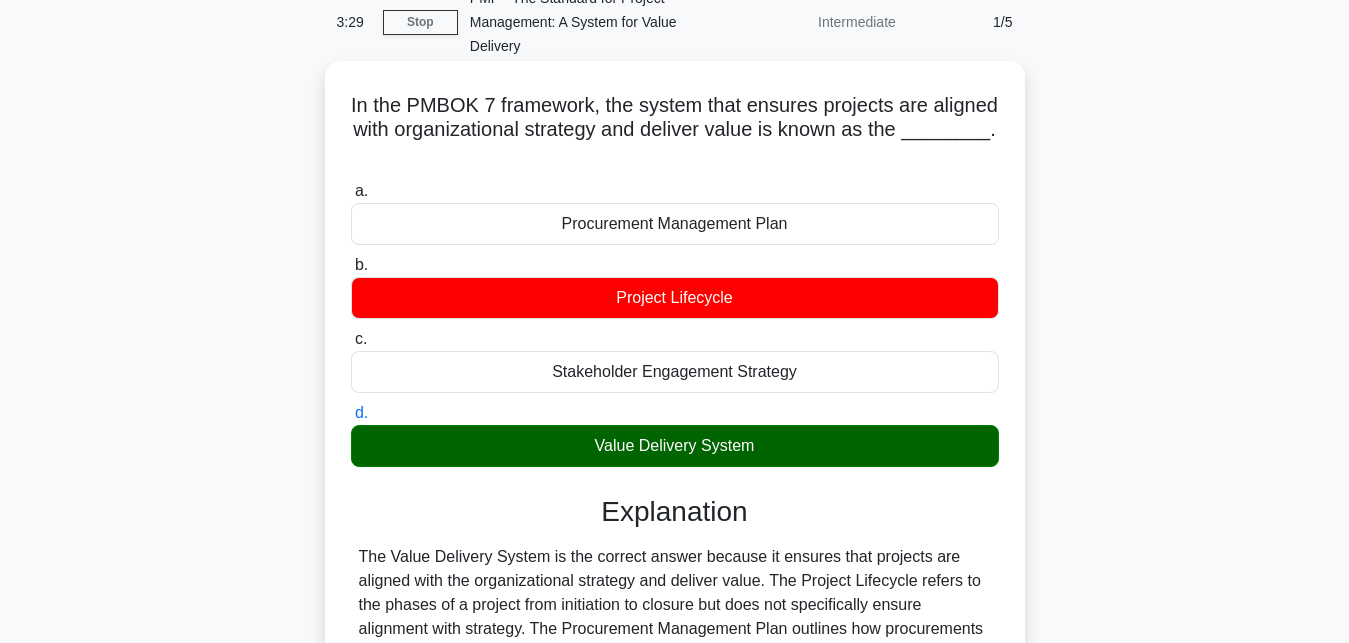 click on "a.
Procurement Management Plan" at bounding box center (351, 191) 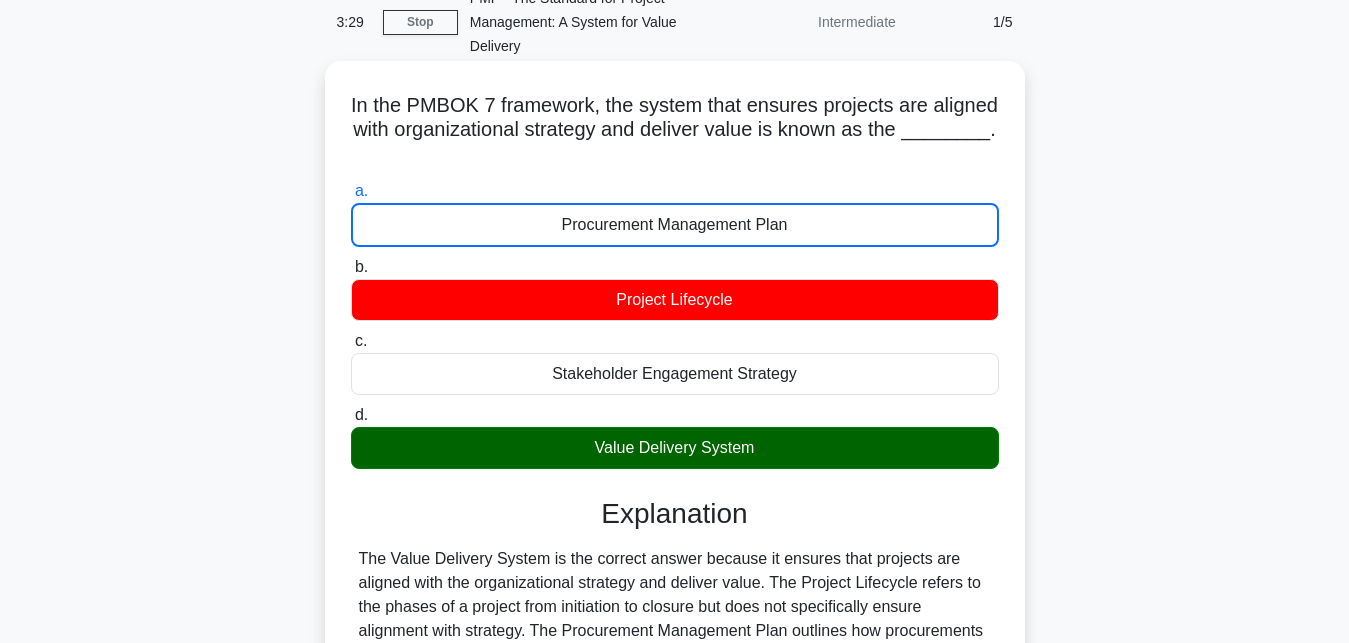 click on "b.
Project Lifecycle" at bounding box center (351, 267) 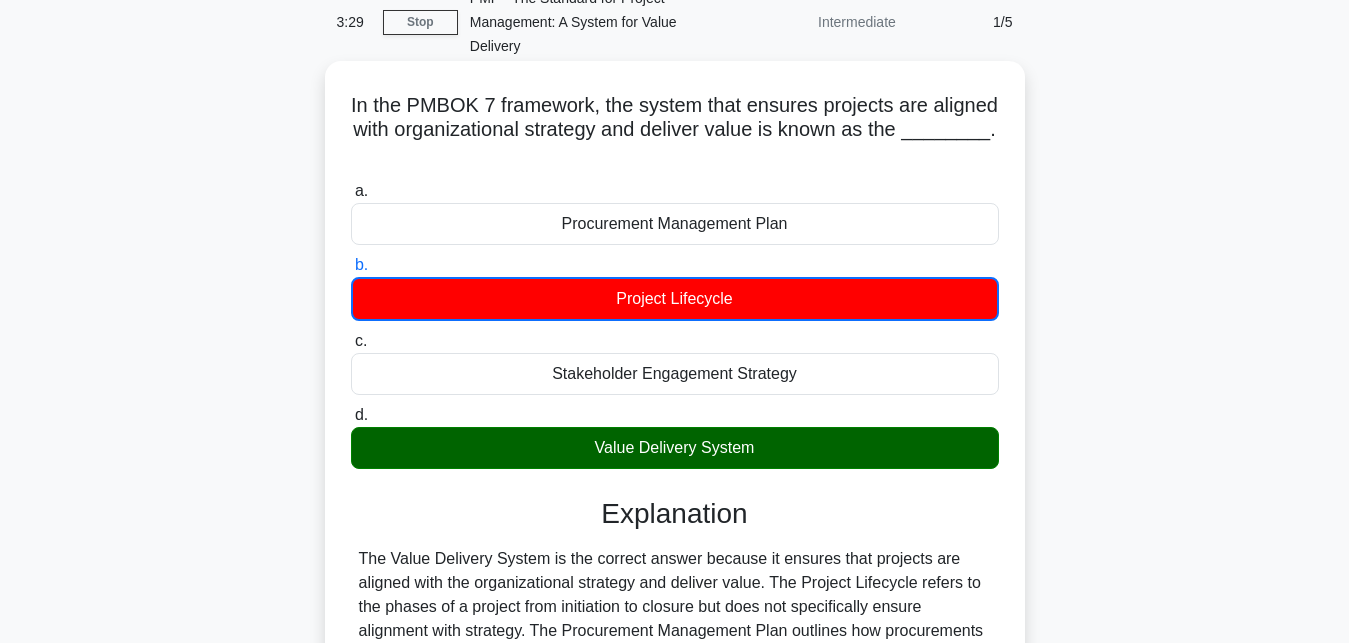 click on "c.
Stakeholder Engagement Strategy" at bounding box center (351, 341) 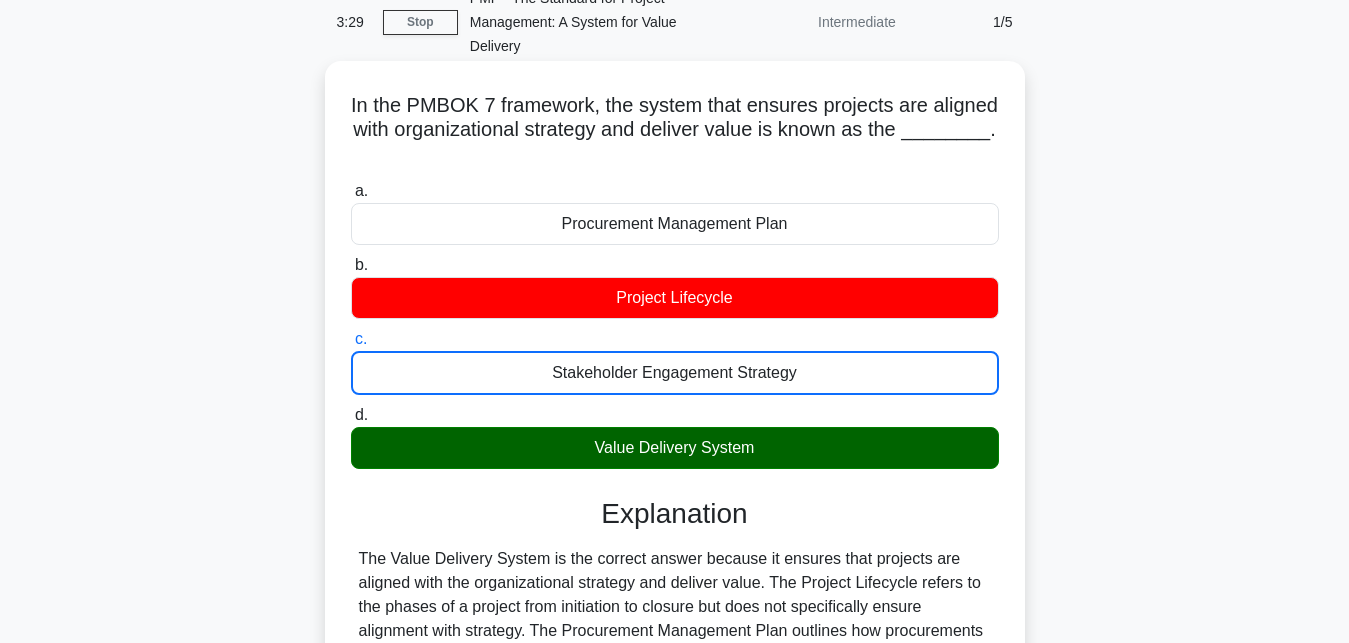 click on "d.
Value Delivery System" at bounding box center [351, 415] 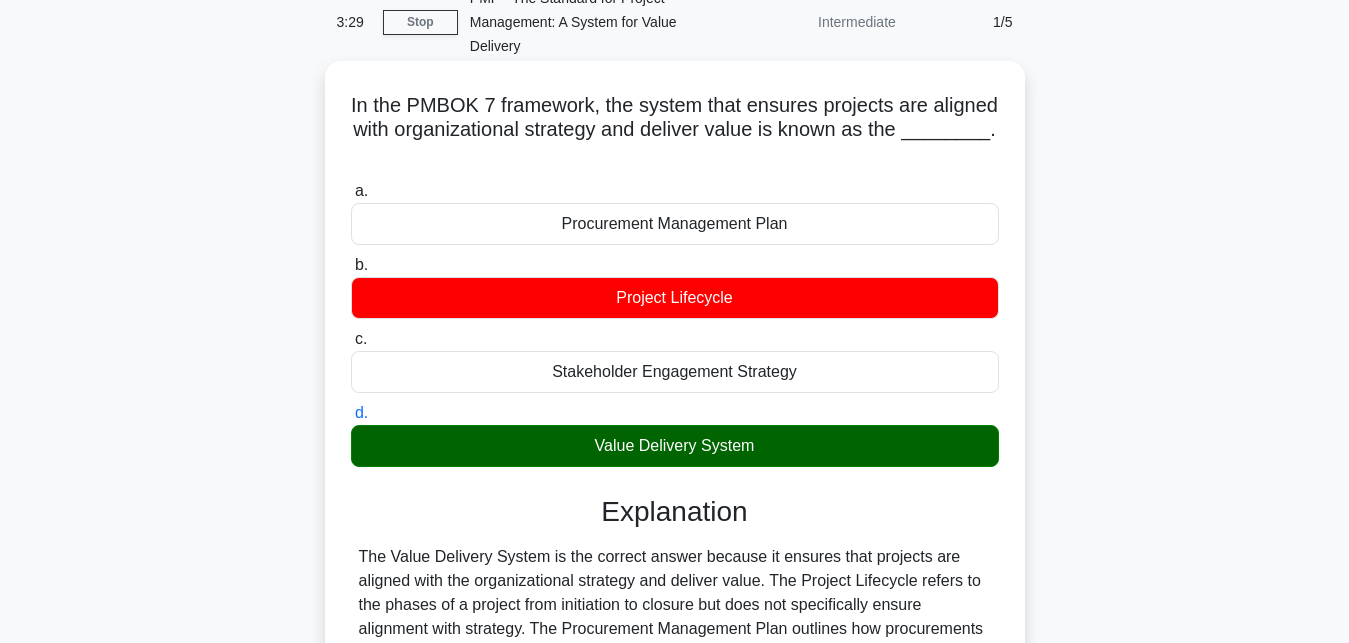 click on "a.
Procurement Management Plan" at bounding box center (351, 191) 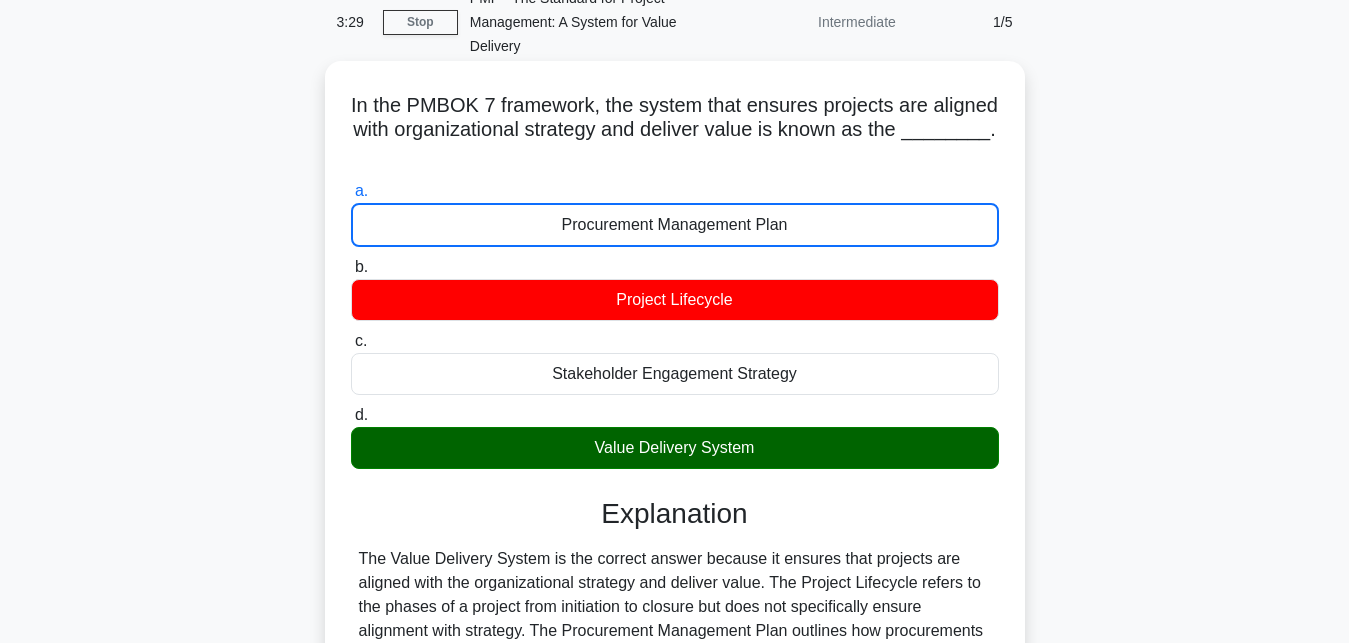 click on "b.
Project Lifecycle" at bounding box center (351, 267) 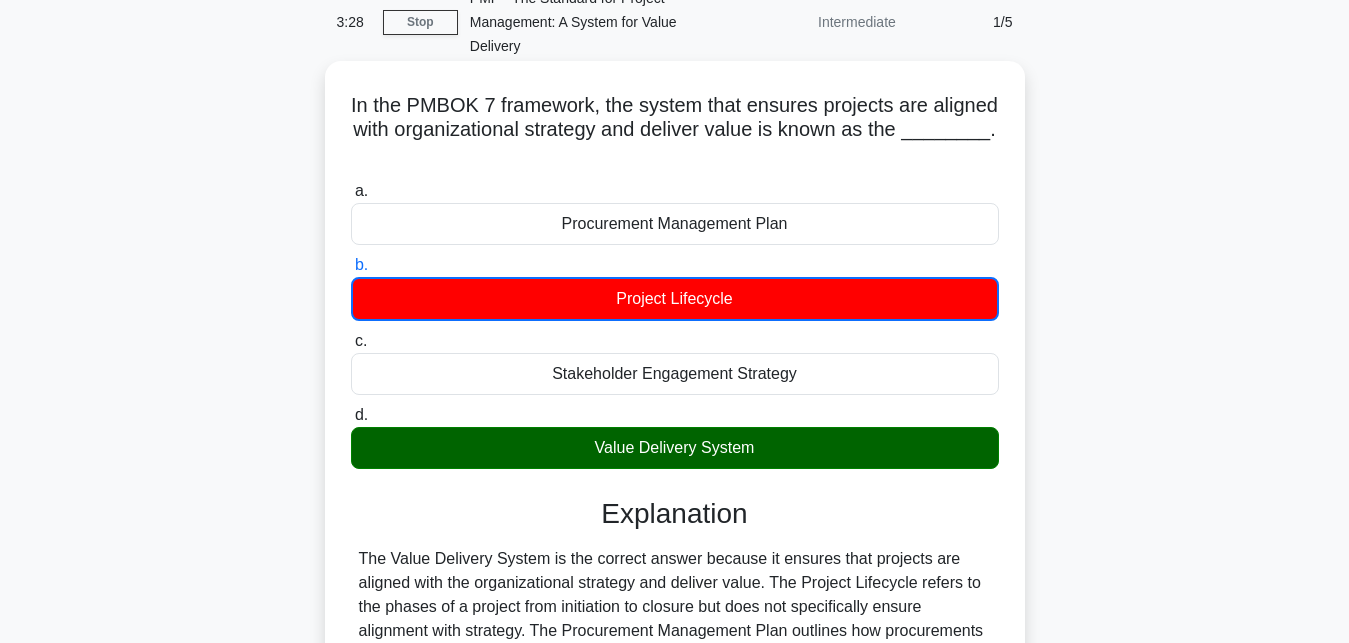 click on "c.
Stakeholder Engagement Strategy" at bounding box center (351, 341) 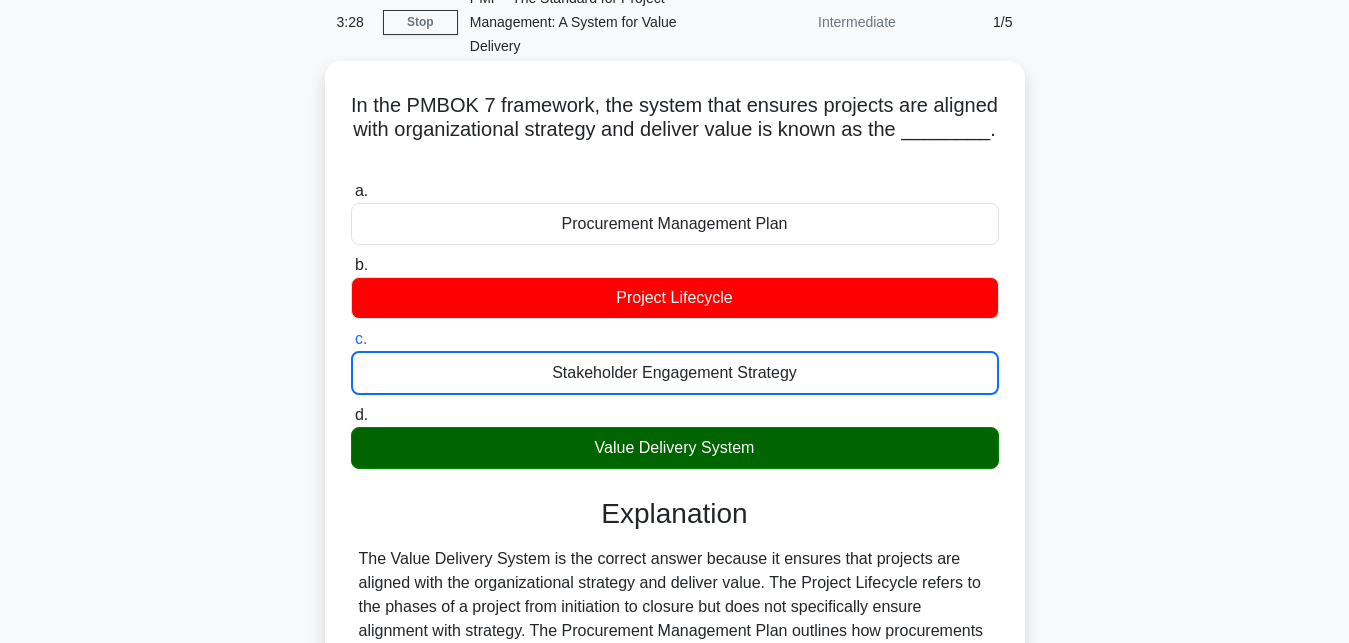 click on "d.
Value Delivery System" at bounding box center (351, 415) 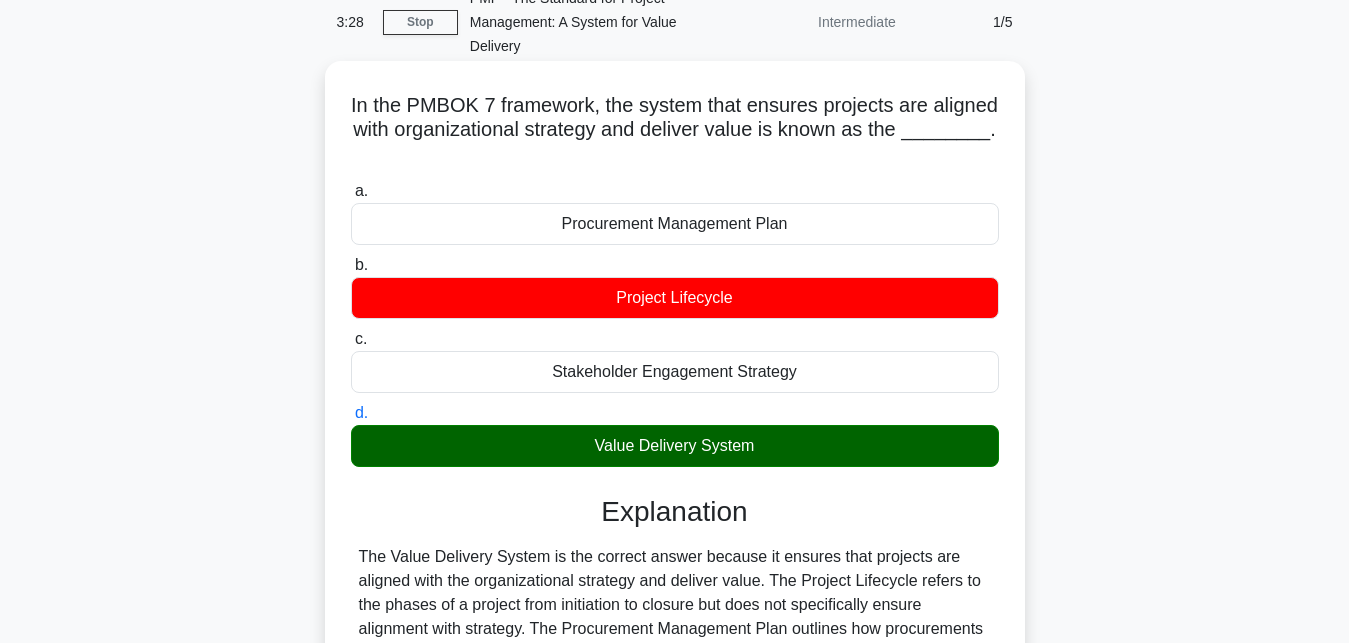 click on "a.
Procurement Management Plan" at bounding box center (351, 191) 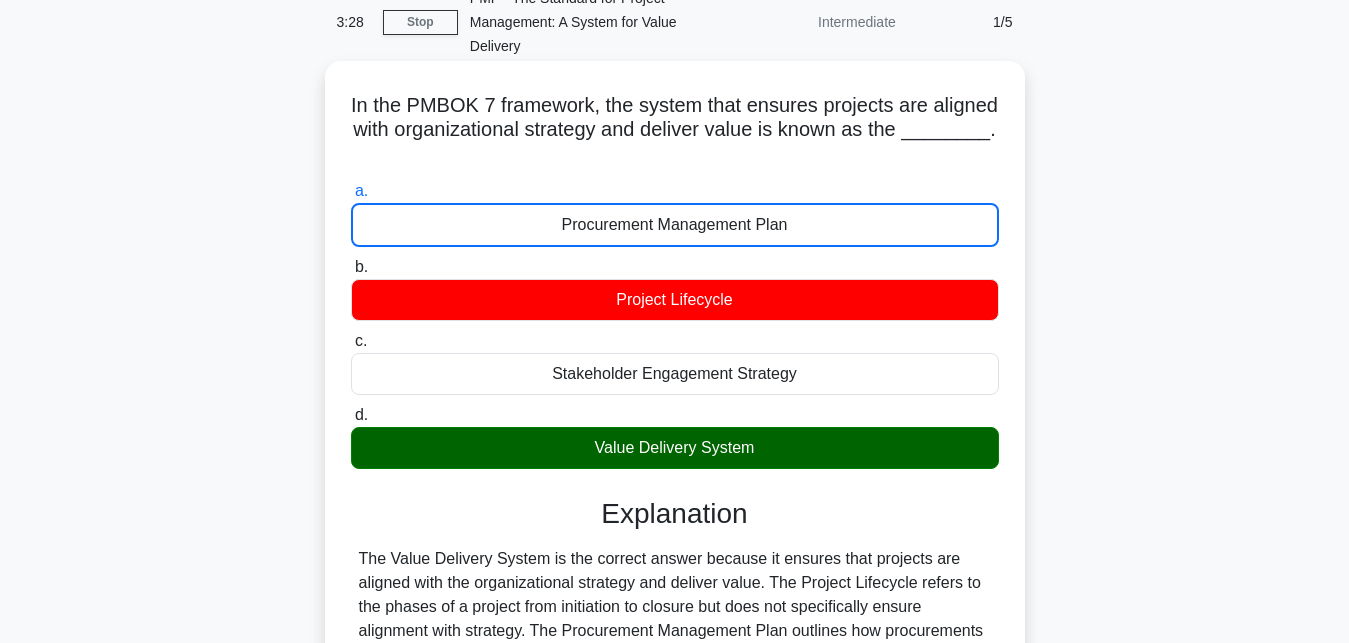 click on "b.
Project Lifecycle" at bounding box center (351, 267) 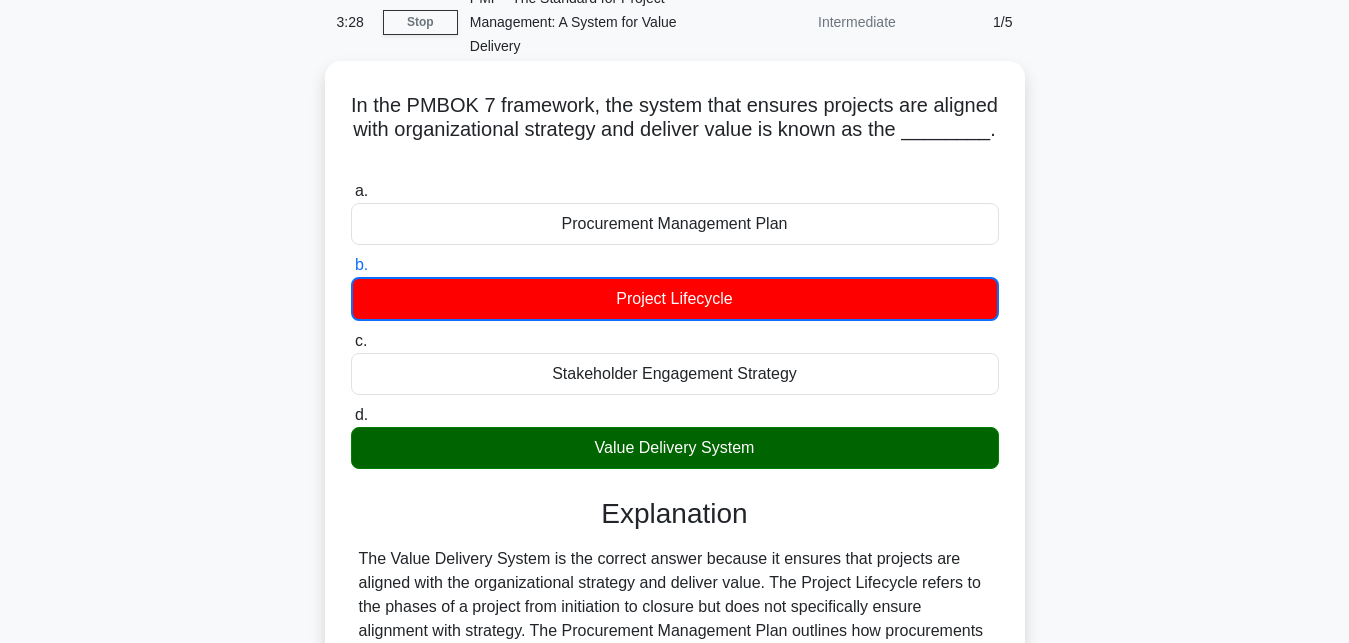 click on "c.
Stakeholder Engagement Strategy" at bounding box center (351, 341) 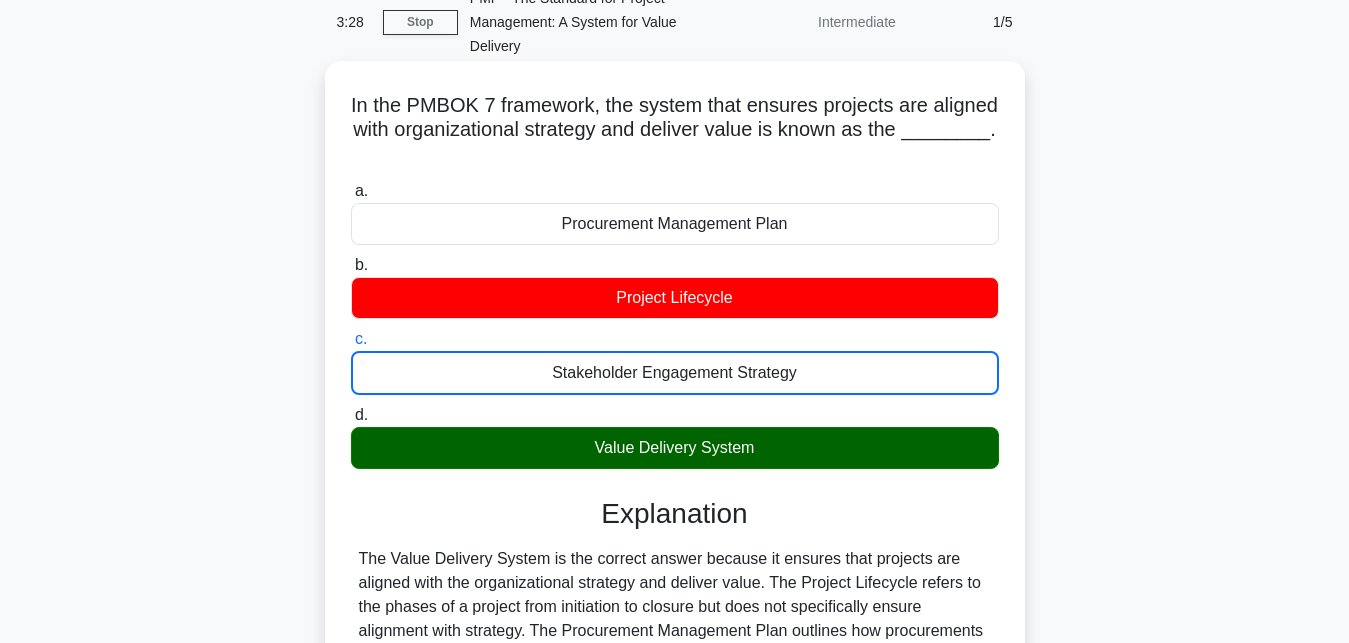 click on "d.
Value Delivery System" at bounding box center (351, 415) 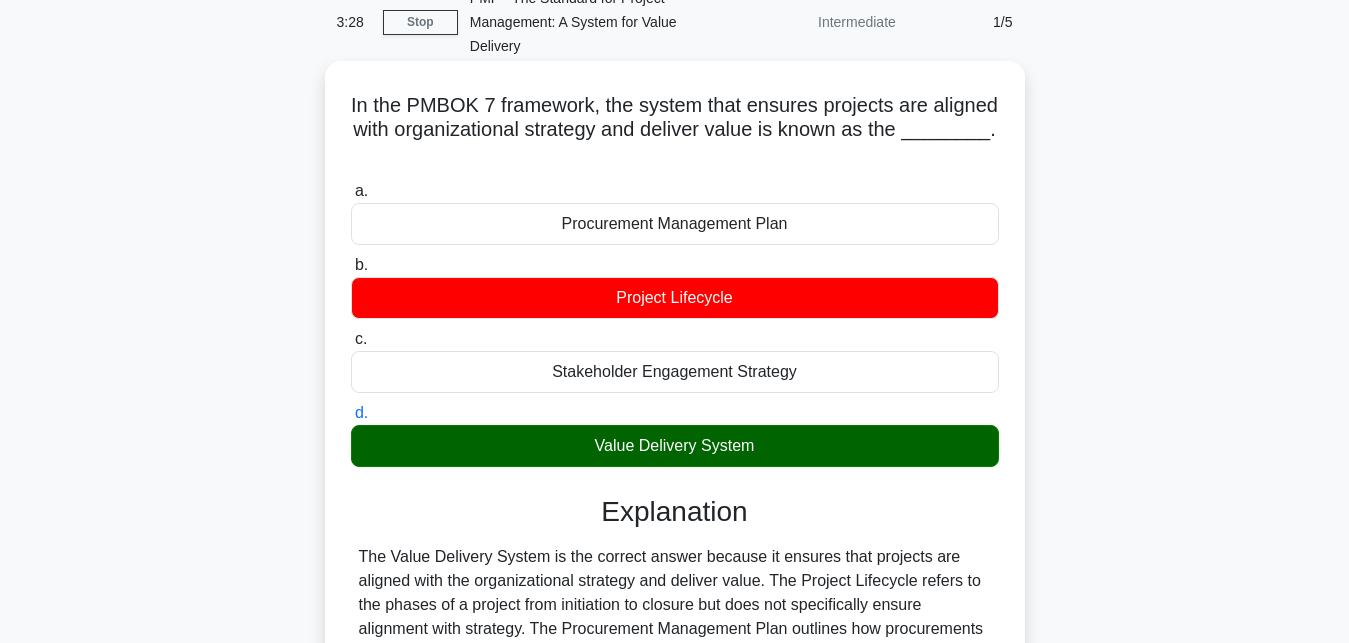 click on "a.
Procurement Management Plan" at bounding box center [351, 191] 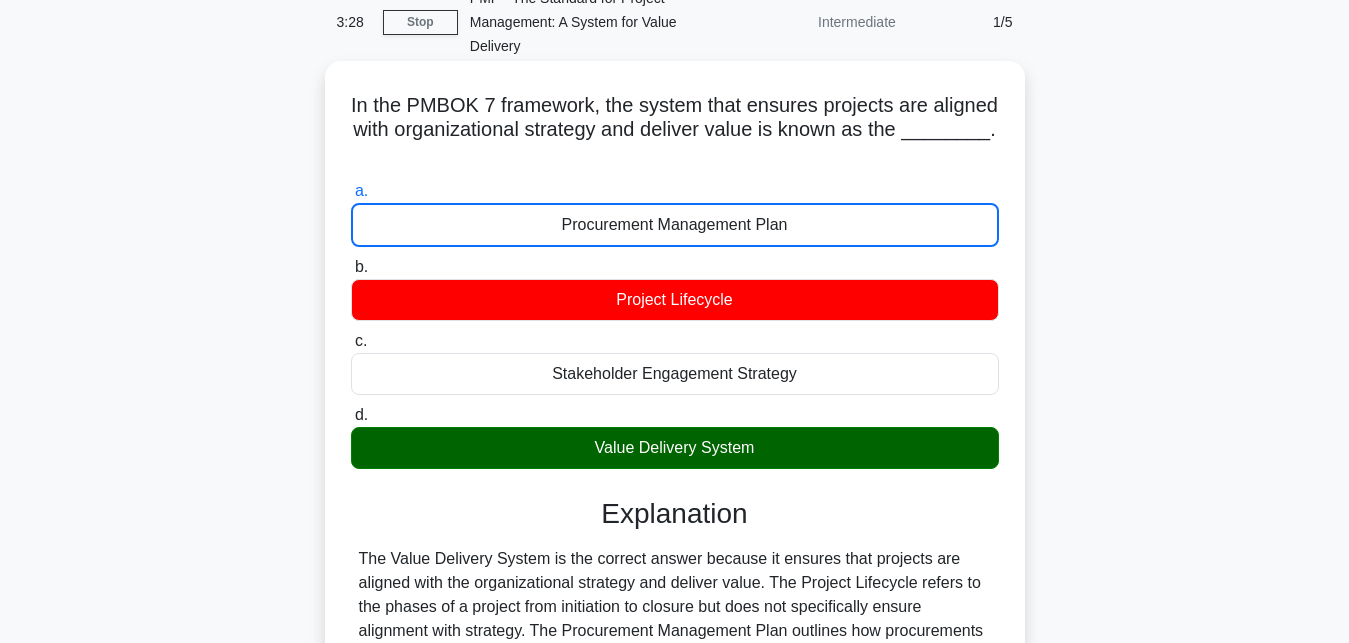 click on "b.
Project Lifecycle" at bounding box center [351, 267] 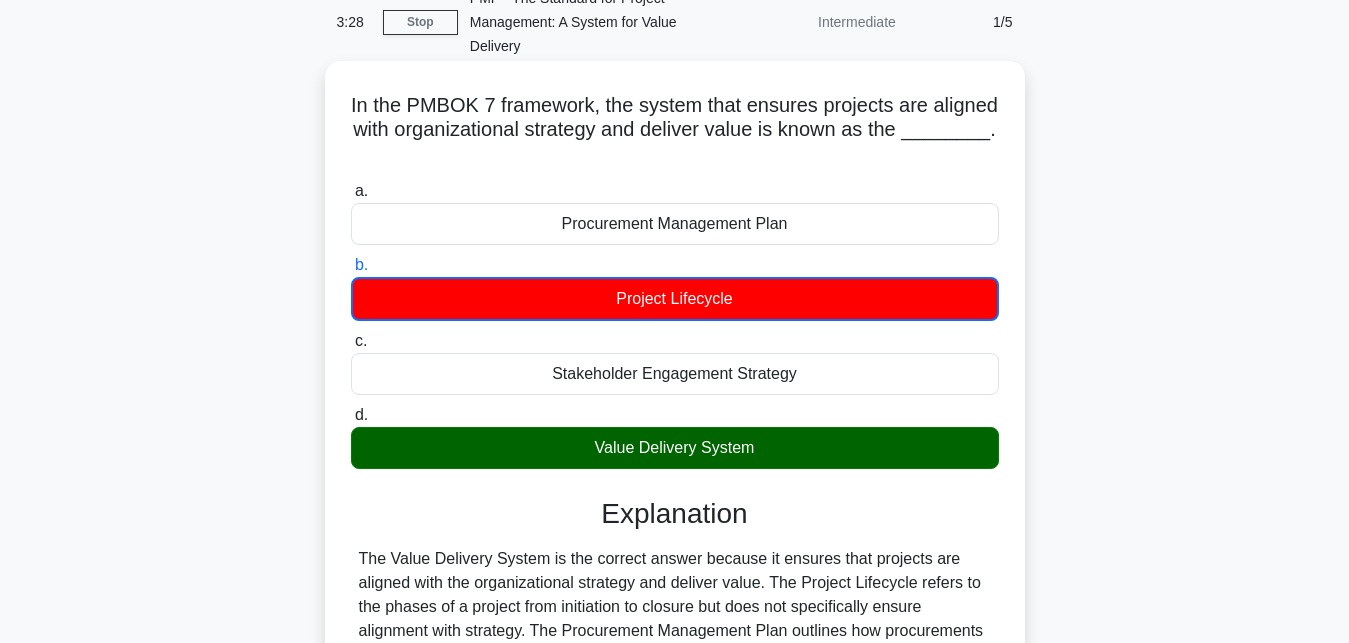 click on "c.
Stakeholder Engagement Strategy" at bounding box center [351, 341] 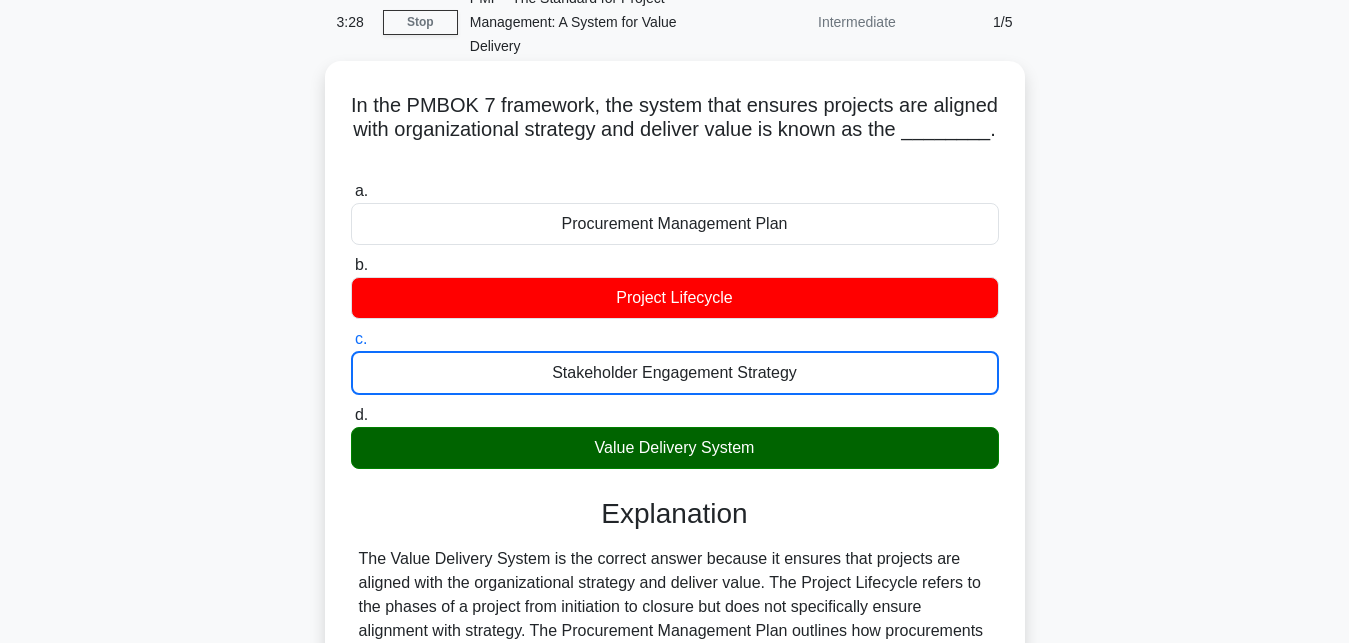click on "d.
Value Delivery System" at bounding box center [351, 415] 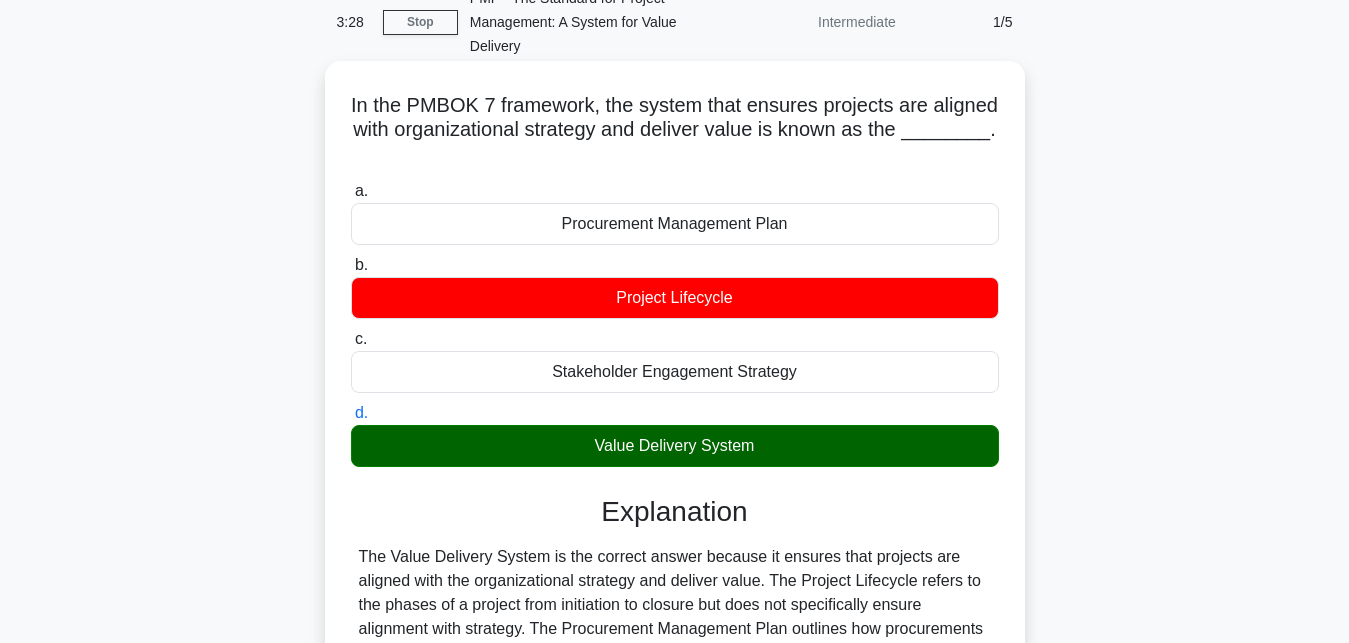 click on "a.
Procurement Management Plan" at bounding box center [351, 191] 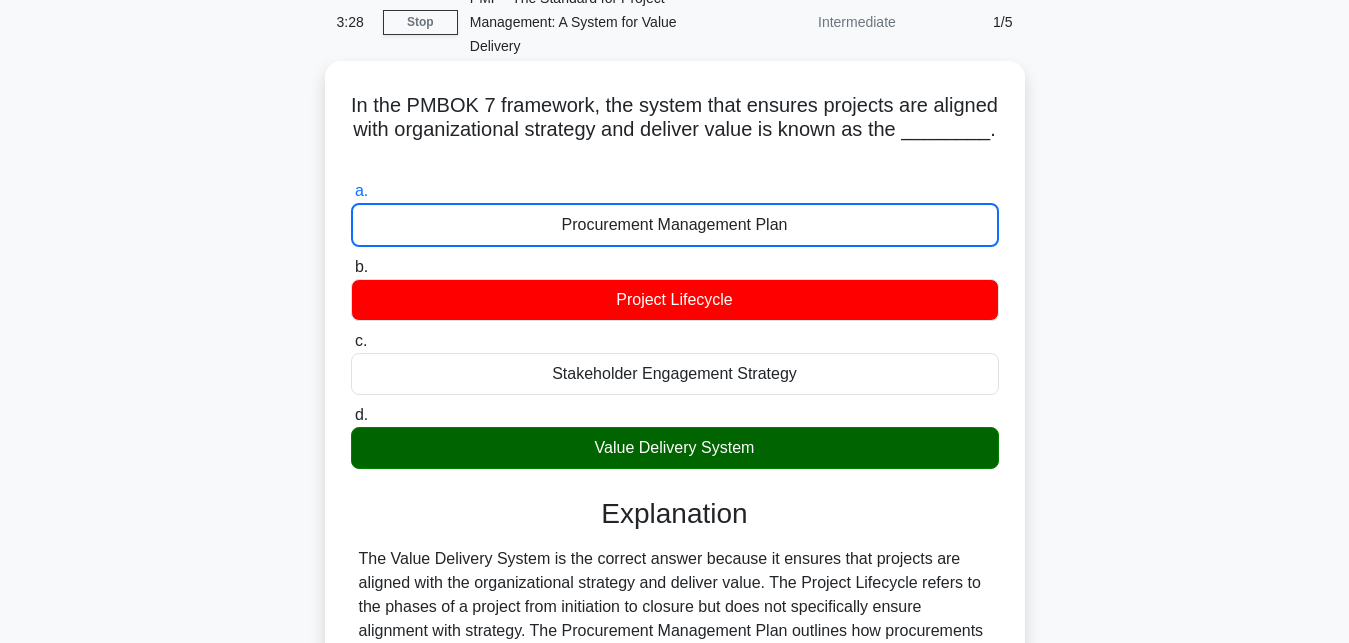 click on "b.
Project Lifecycle" at bounding box center (351, 267) 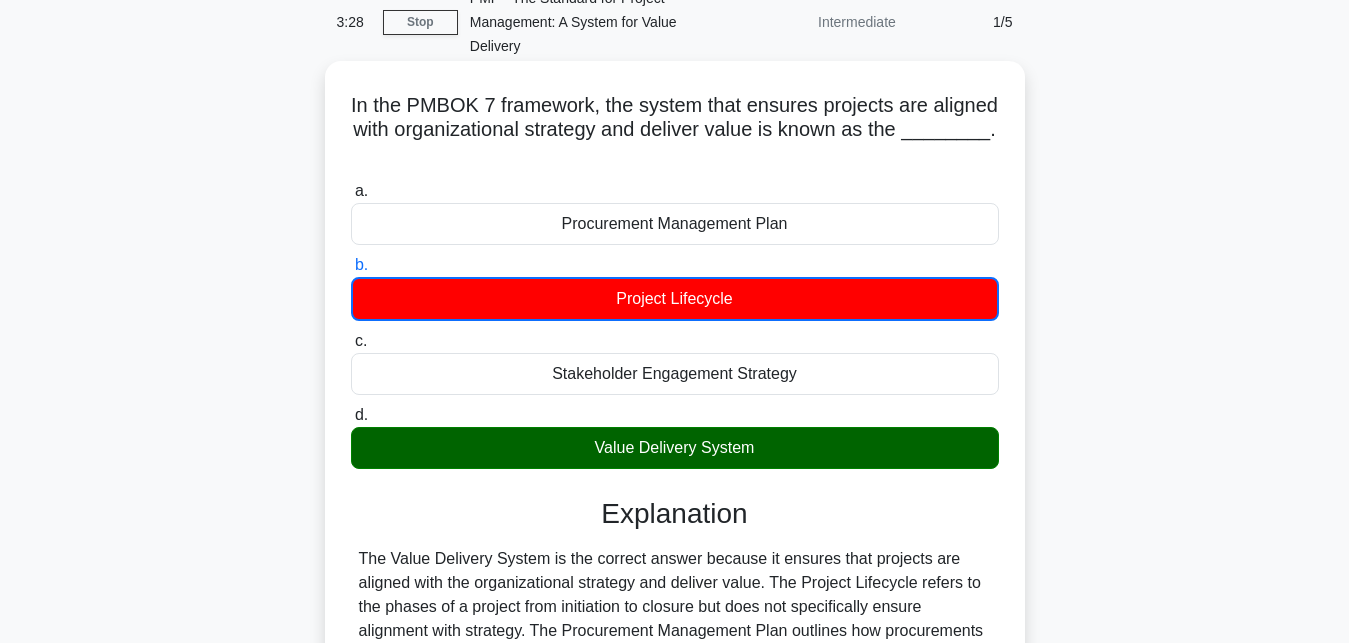 click on "c.
Stakeholder Engagement Strategy" at bounding box center [351, 341] 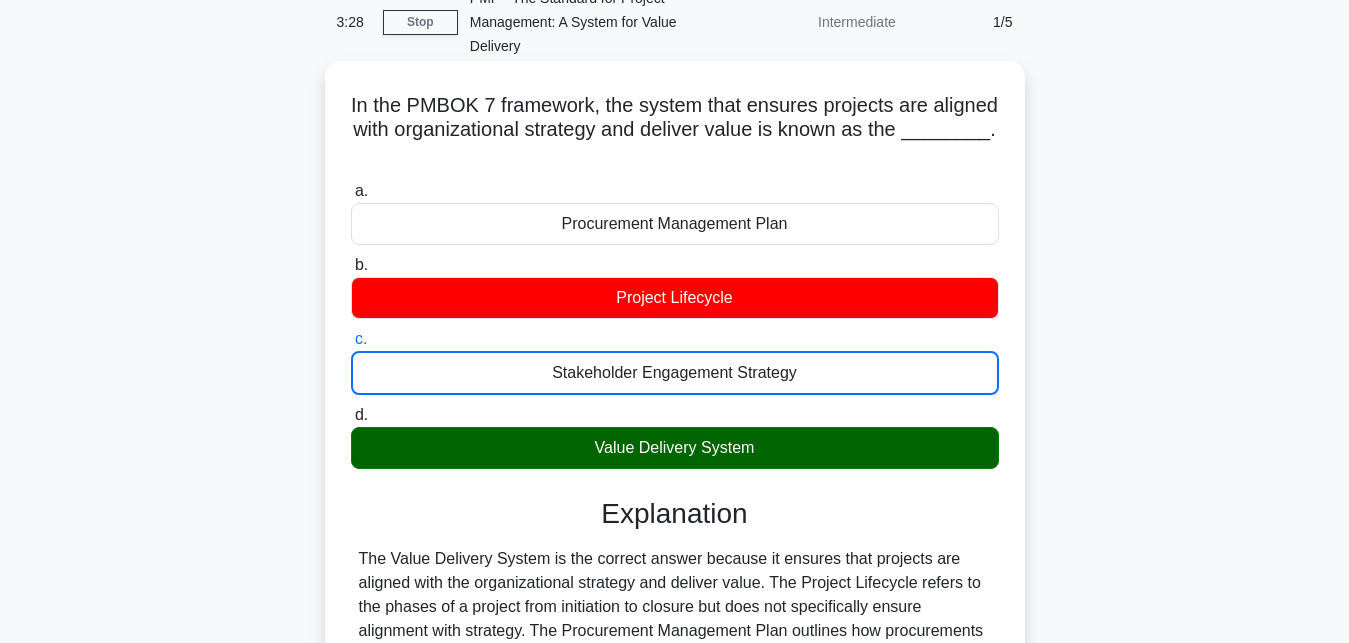 click on "d.
Value Delivery System" at bounding box center (351, 415) 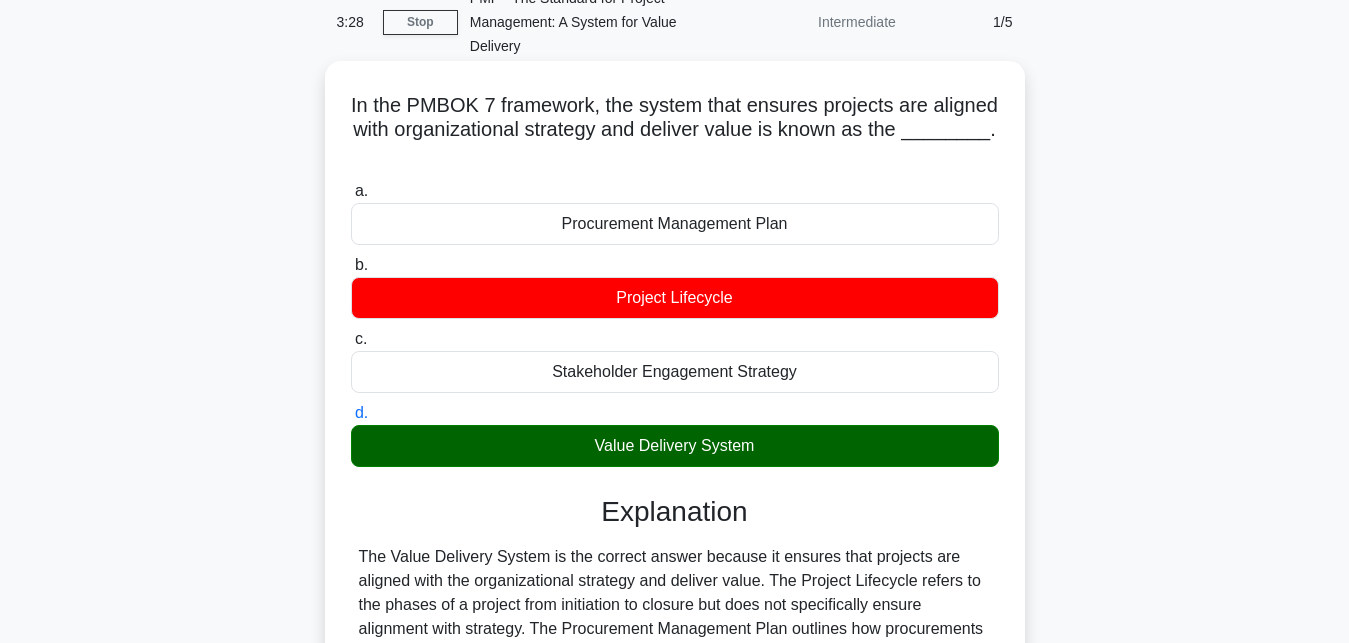 click on "a.
Procurement Management Plan" at bounding box center [351, 191] 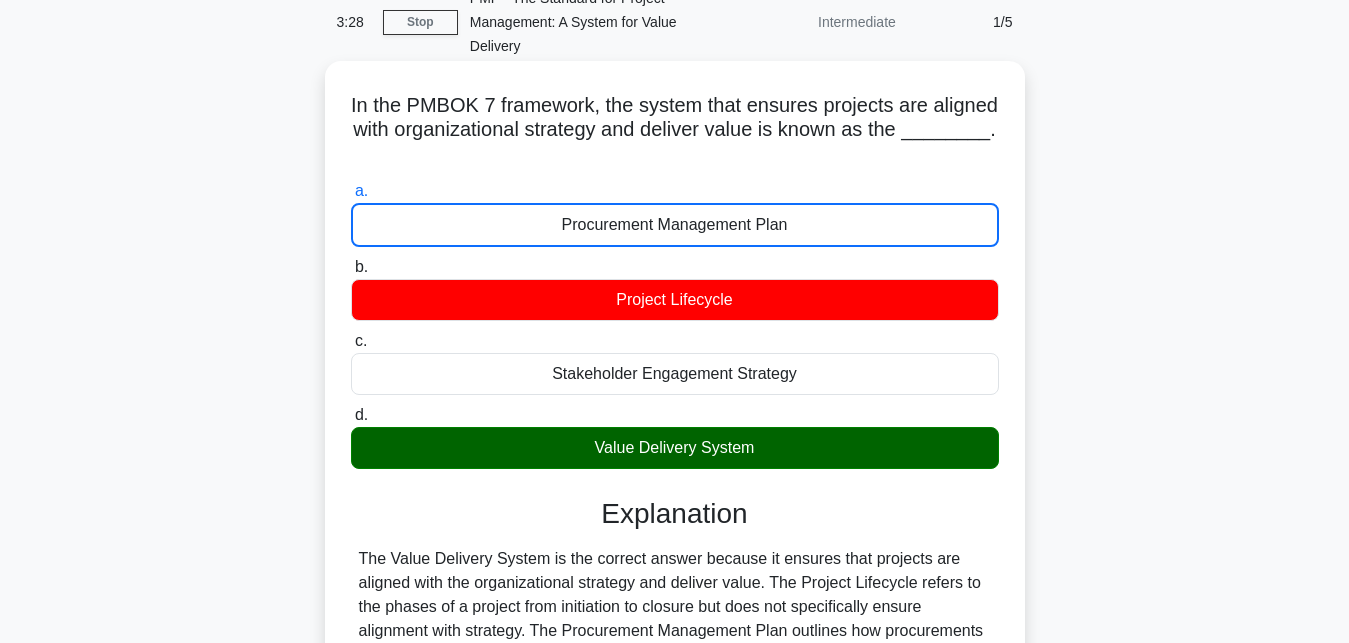click on "b.
Project Lifecycle" at bounding box center (351, 267) 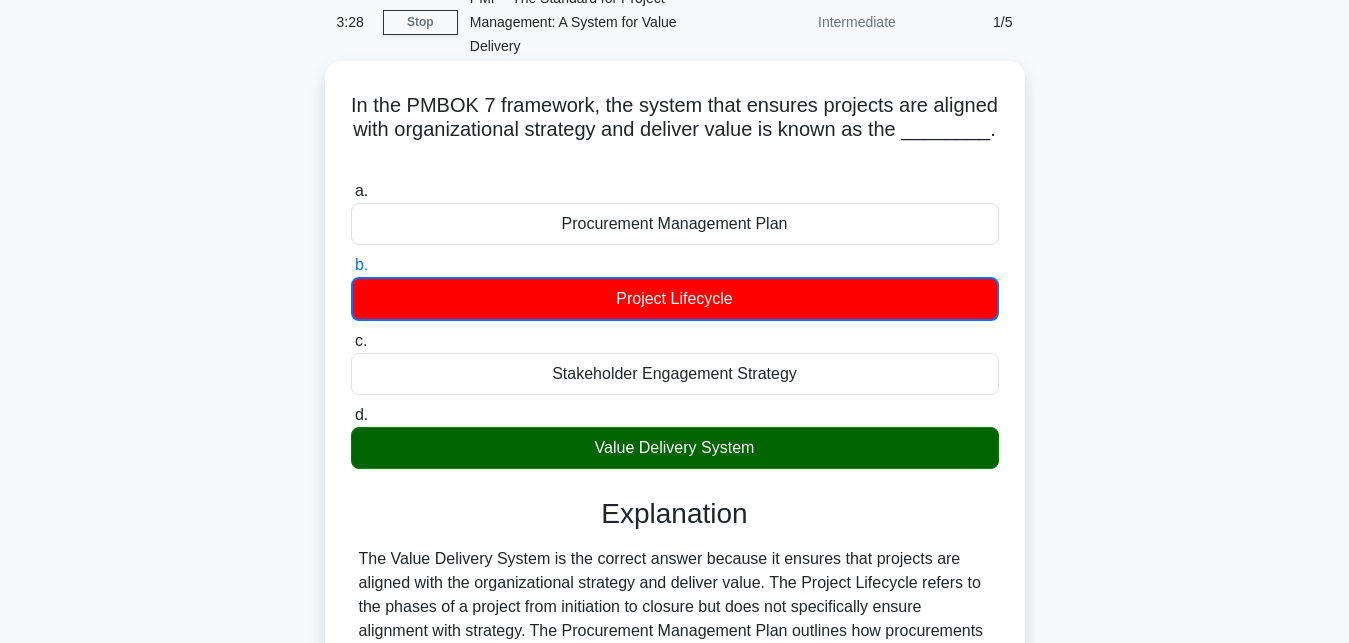 click on "c.
Stakeholder Engagement Strategy" at bounding box center (351, 341) 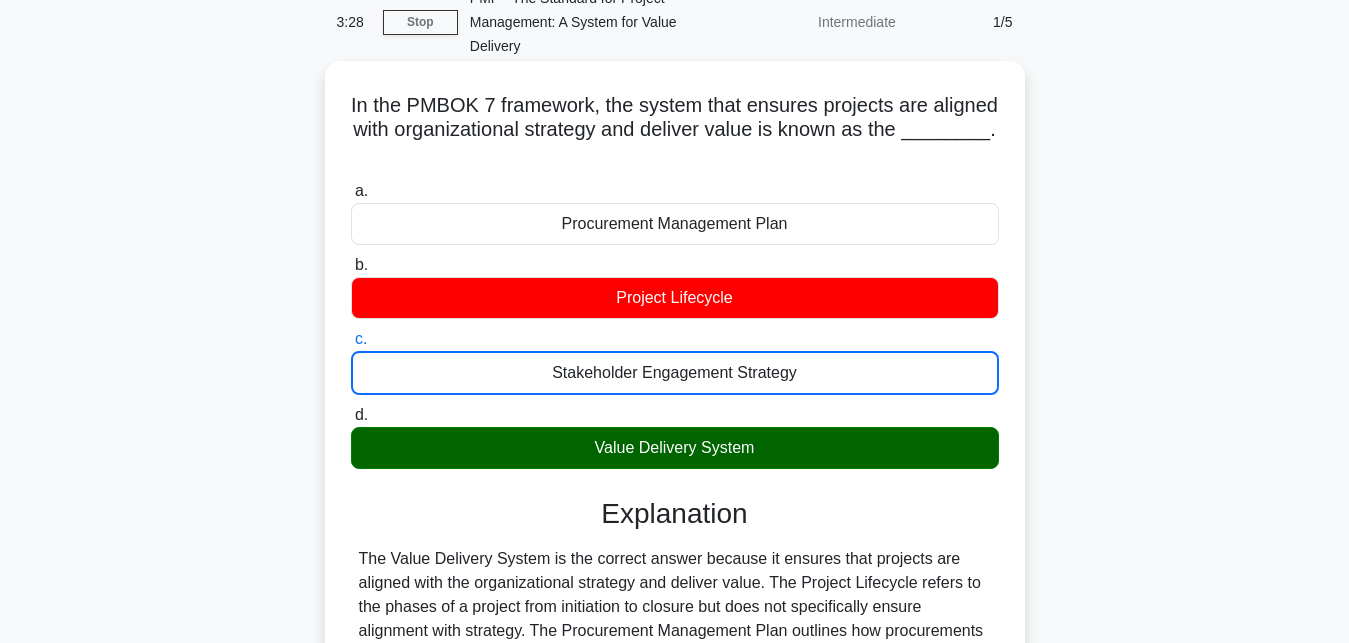 click on "d.
Value Delivery System" at bounding box center (351, 415) 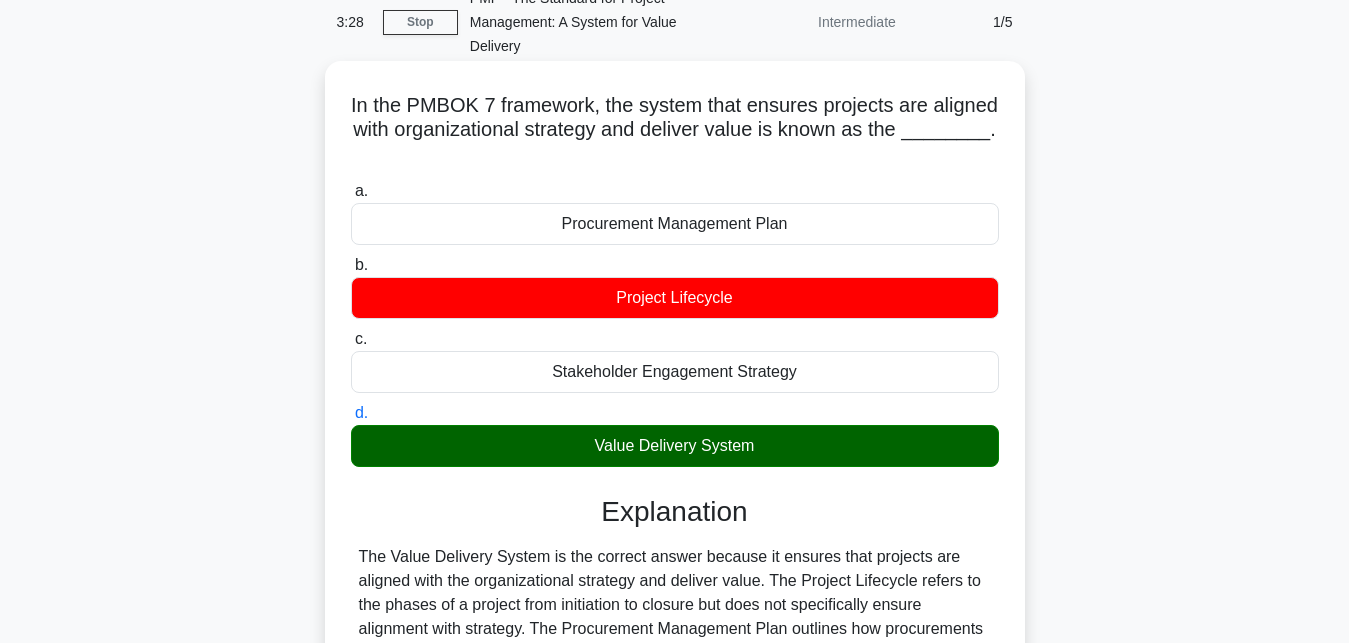 click on "a.
Procurement Management Plan" at bounding box center (351, 191) 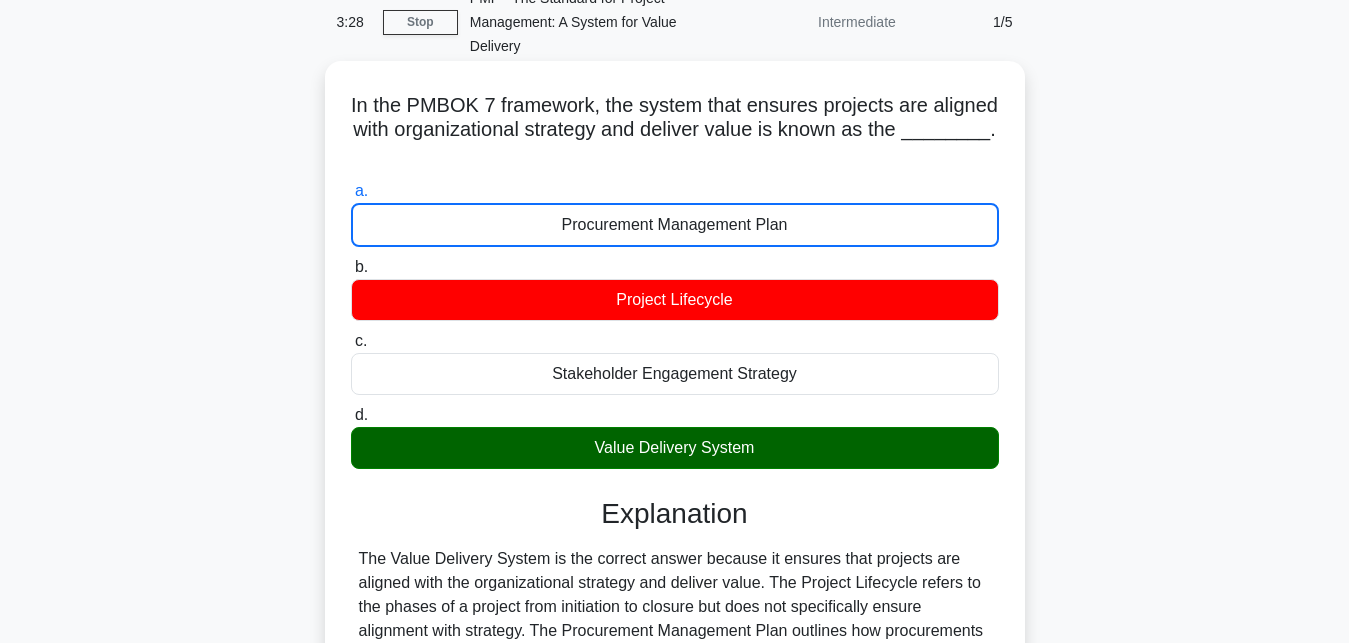 click on "b.
Project Lifecycle" at bounding box center [351, 267] 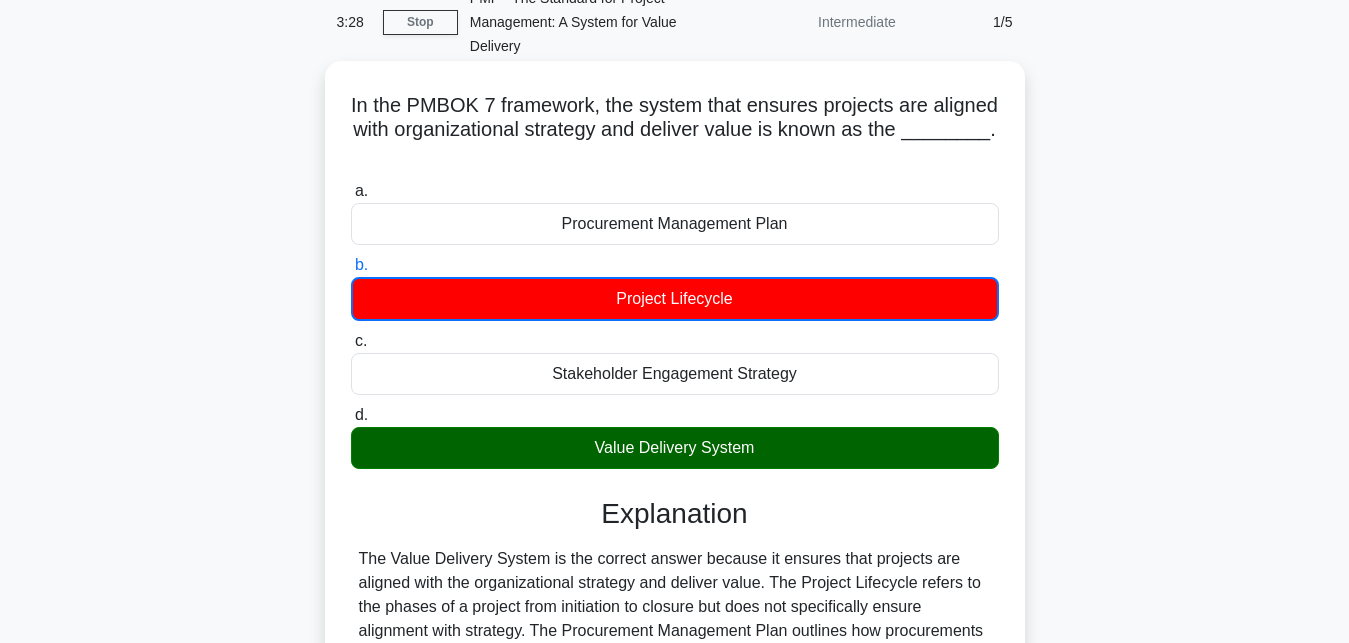click on "c.
Stakeholder Engagement Strategy" at bounding box center [351, 341] 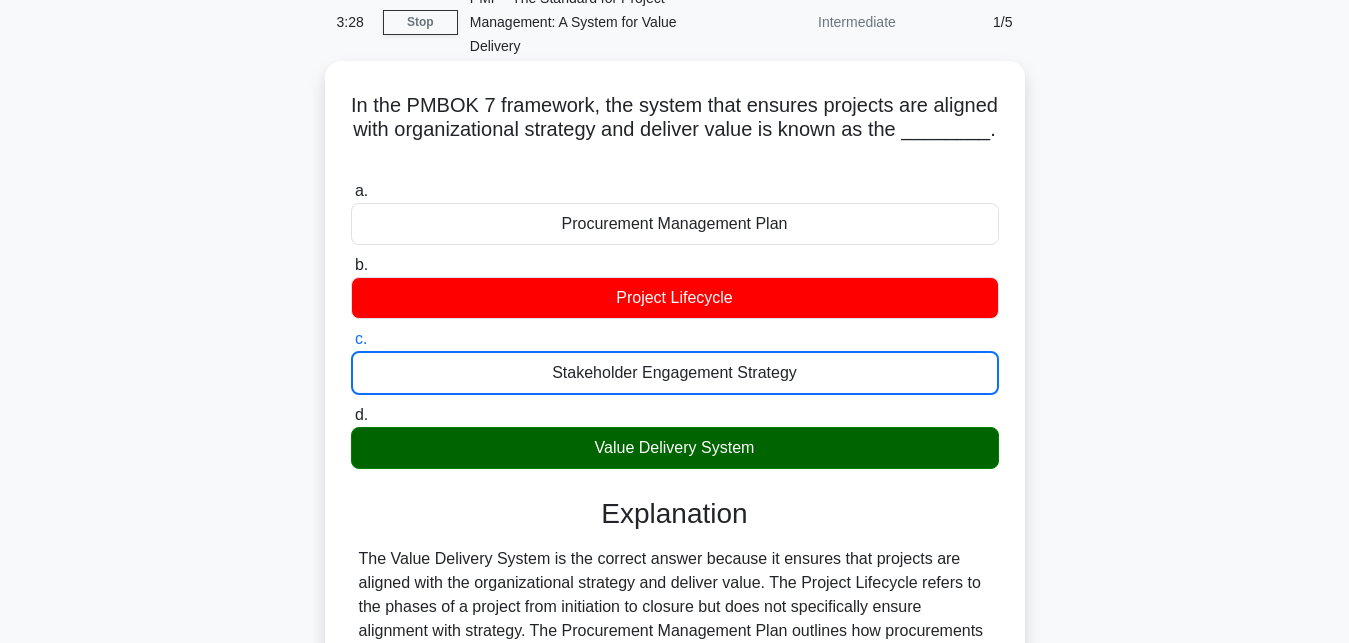 click on "d.
Value Delivery System" at bounding box center [351, 415] 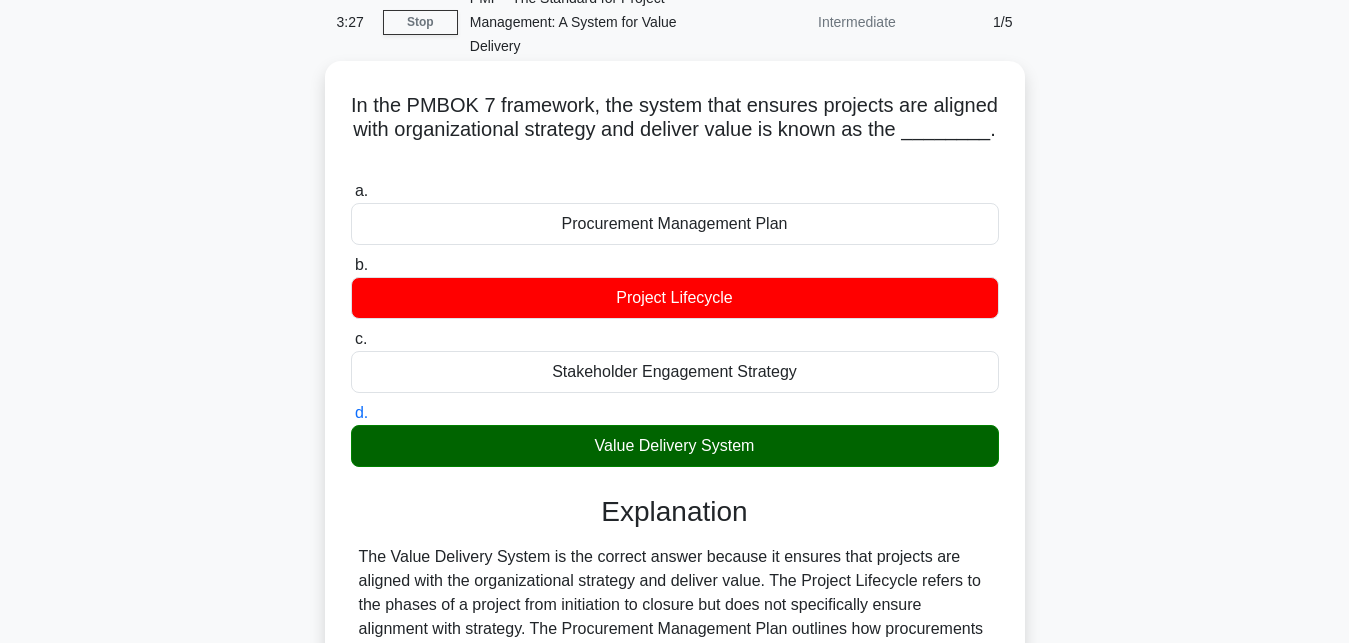 click on "a.
Procurement Management Plan" at bounding box center [351, 191] 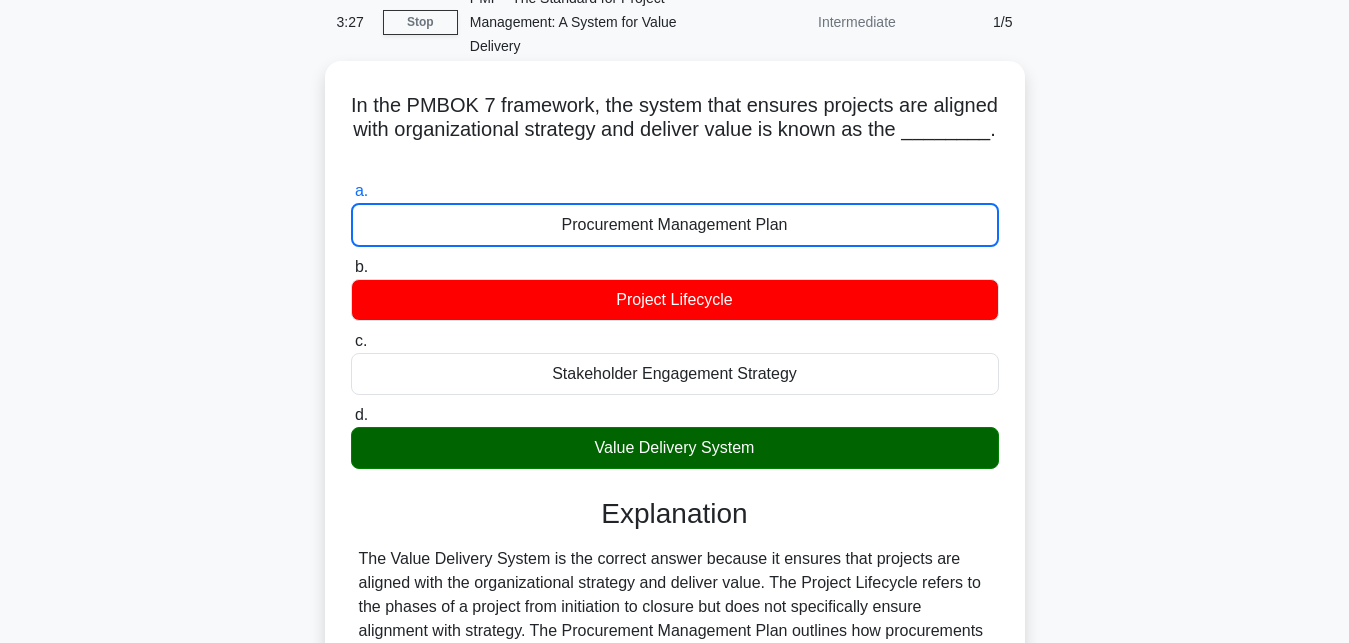 click on "b.
Project Lifecycle" at bounding box center [351, 267] 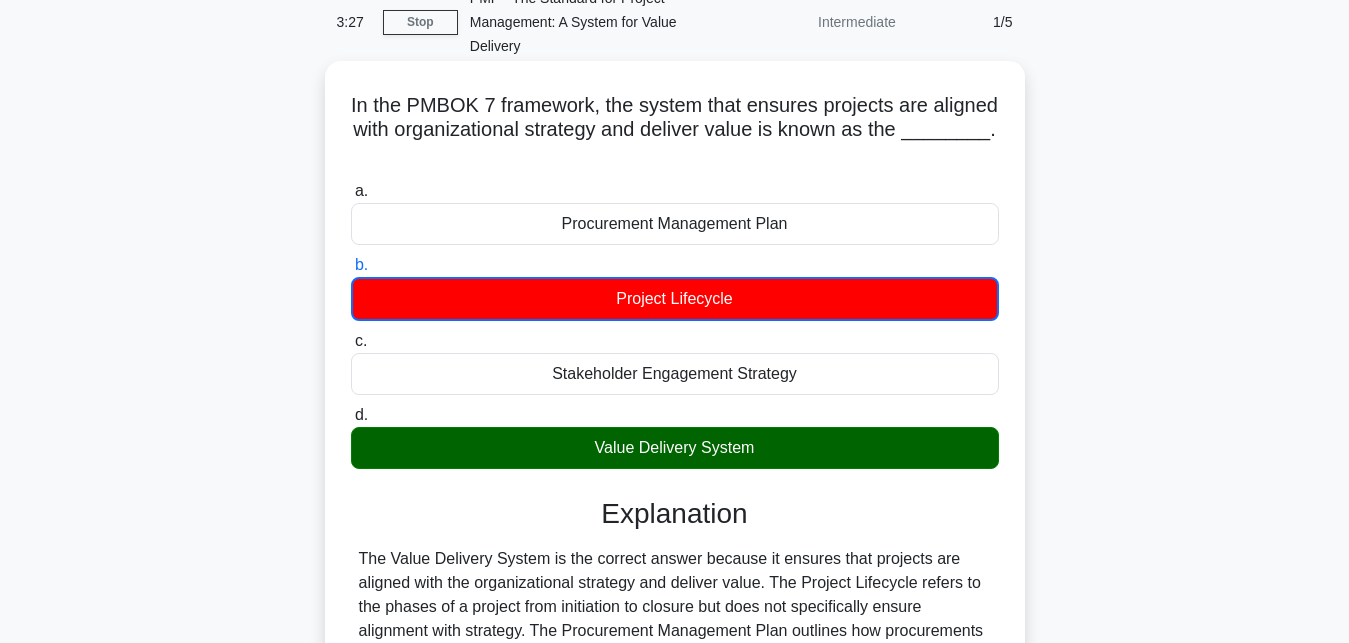 click on "c.
Stakeholder Engagement Strategy" at bounding box center (351, 341) 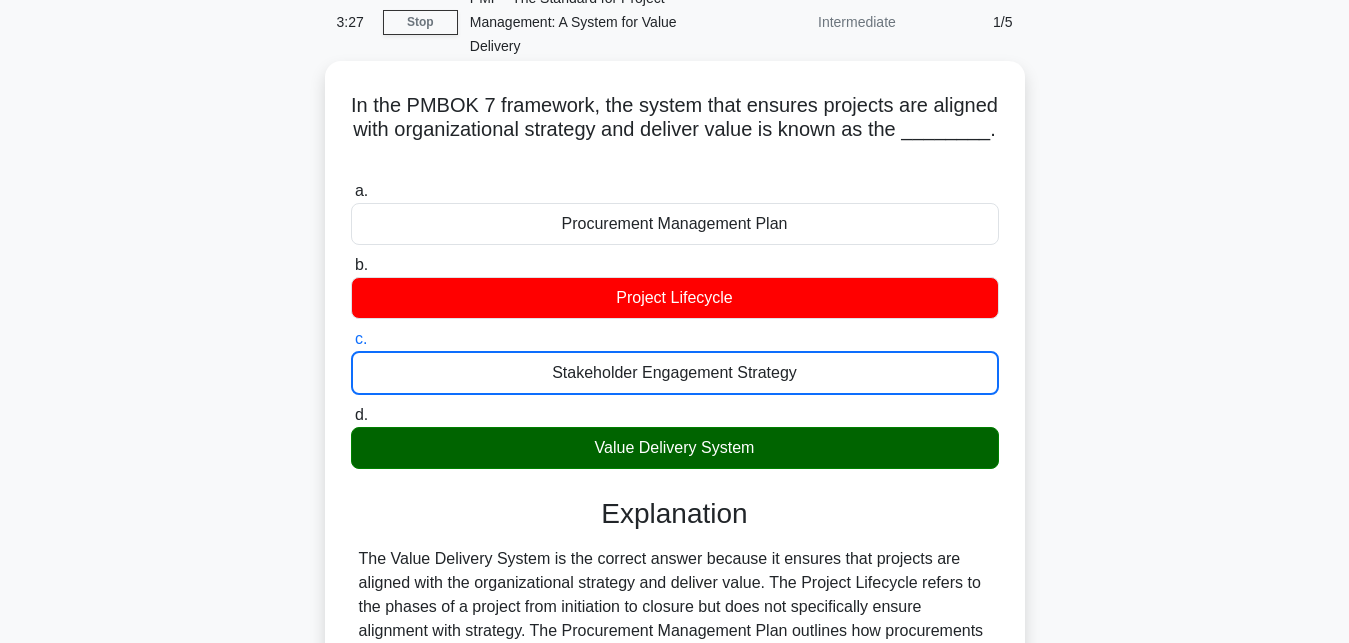 click on "d.
Value Delivery System" at bounding box center (351, 415) 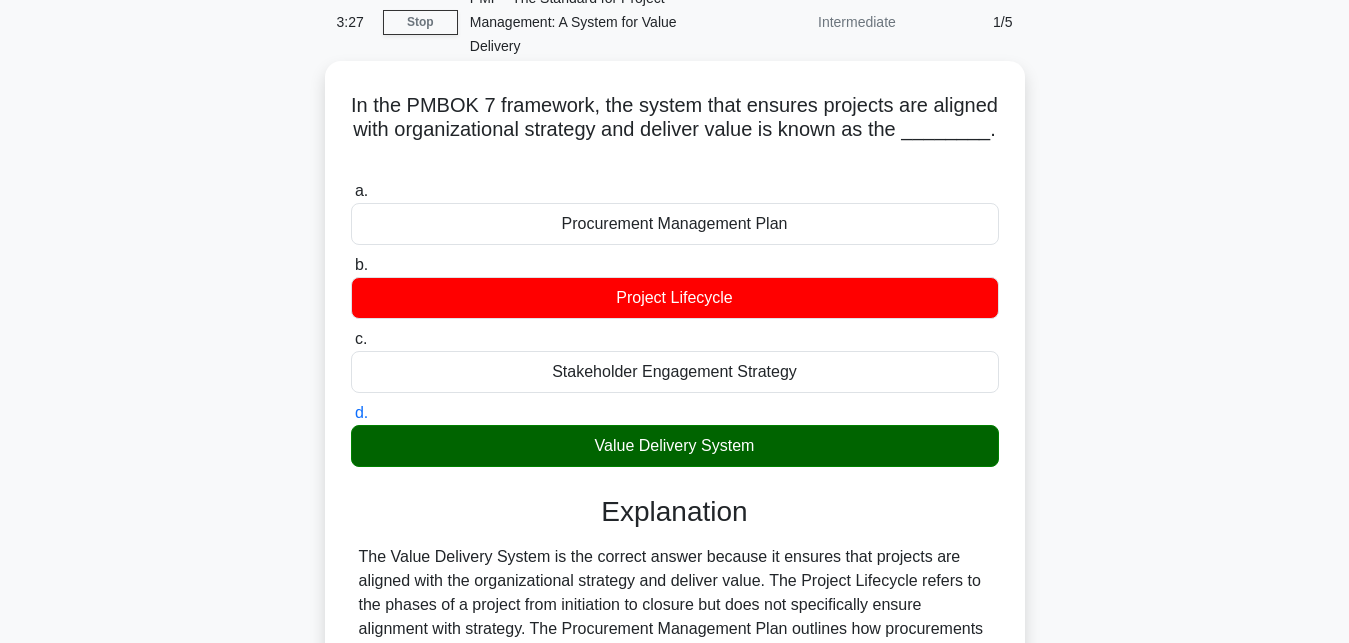 click on "a.
Procurement Management Plan" at bounding box center (351, 191) 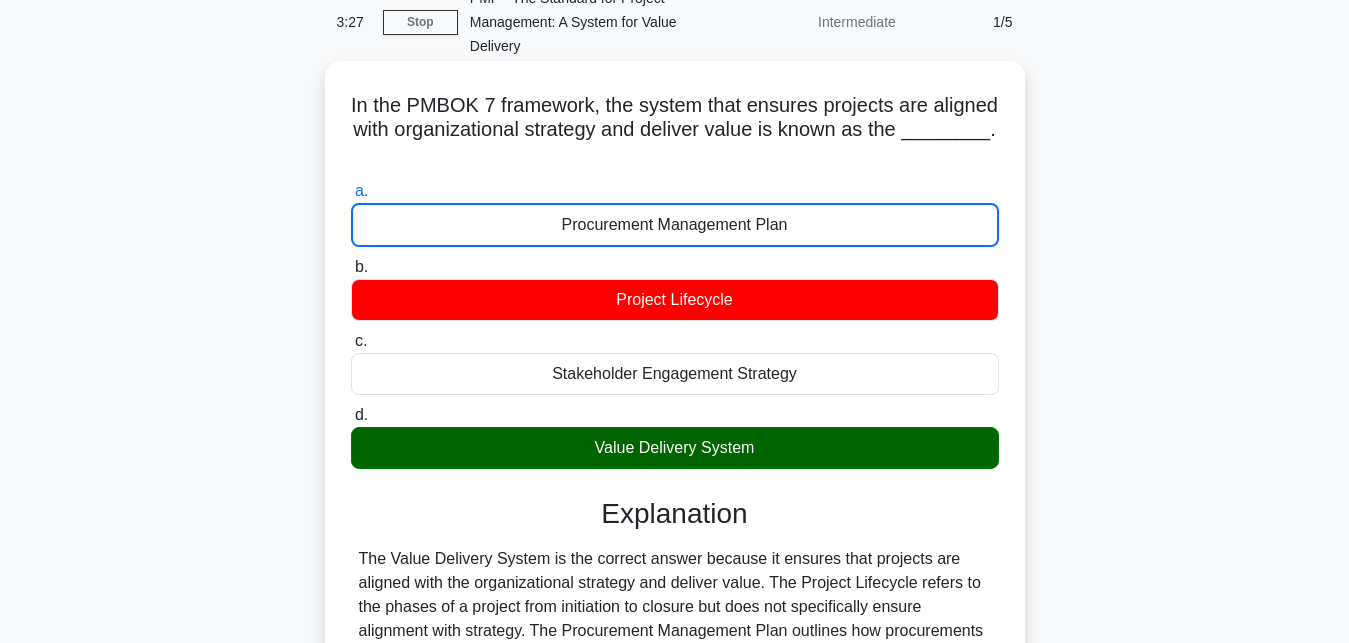click on "b.
Project Lifecycle" at bounding box center [351, 267] 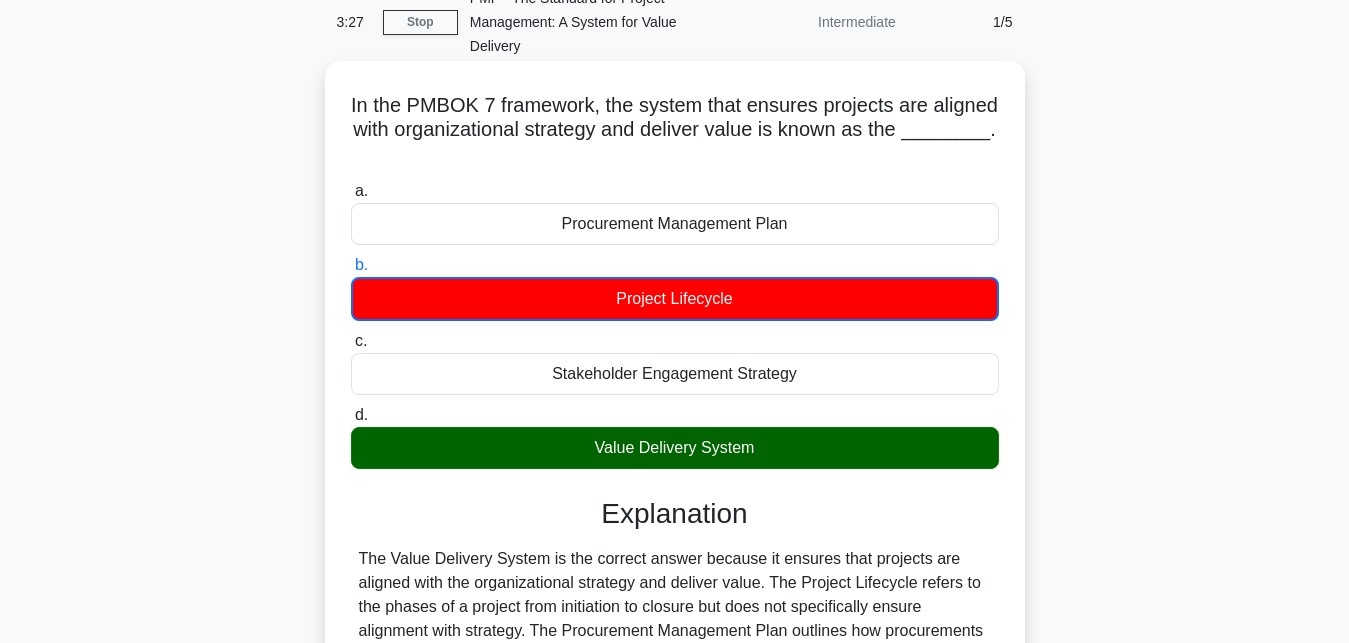 click on "c.
Stakeholder Engagement Strategy" at bounding box center [351, 341] 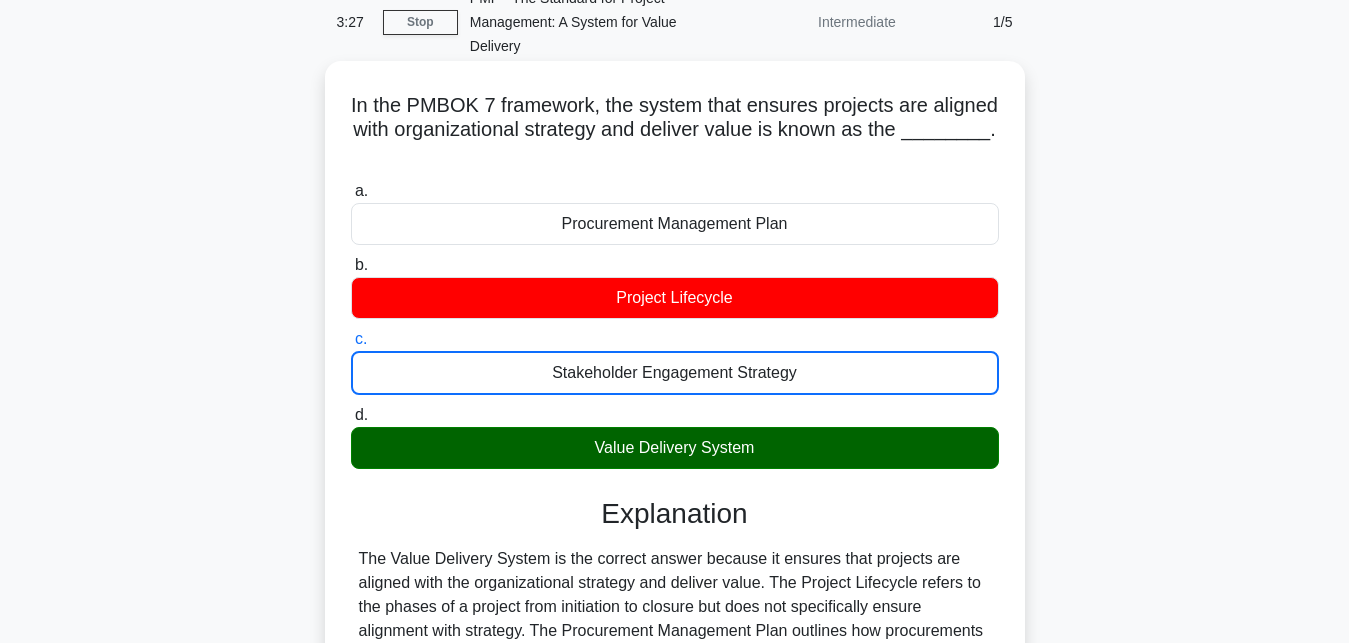 click on "d.
Value Delivery System" at bounding box center [351, 415] 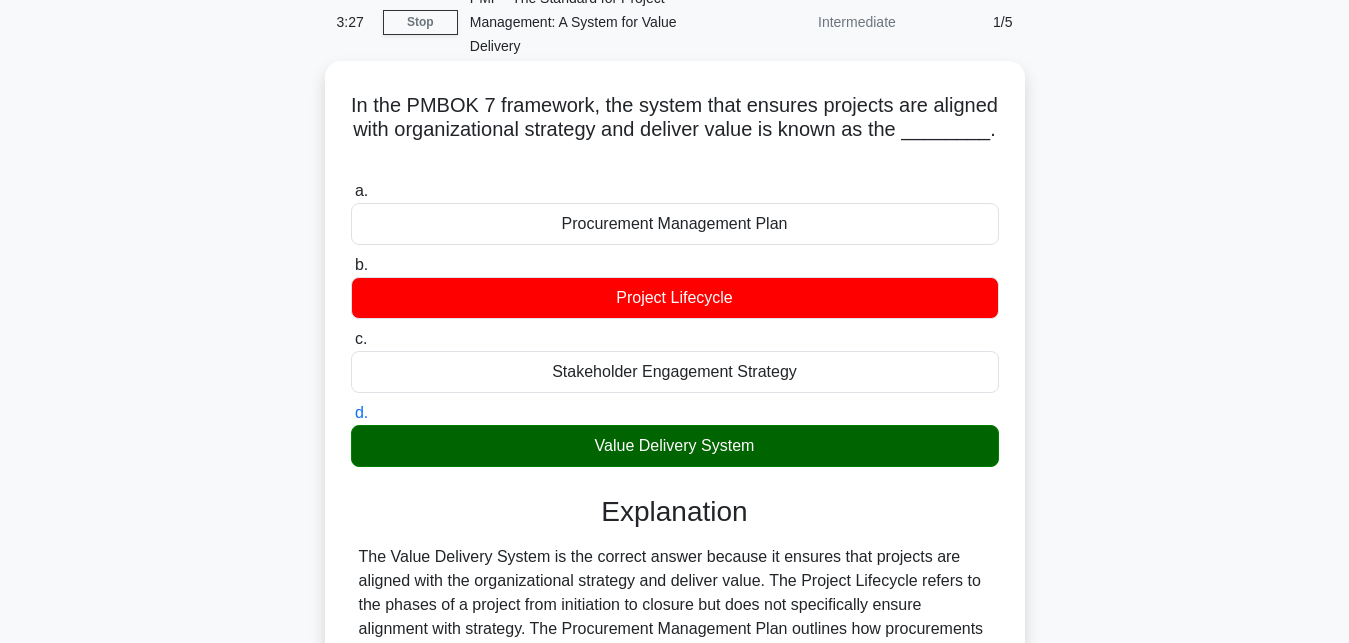 click on "a.
Procurement Management Plan" at bounding box center (351, 191) 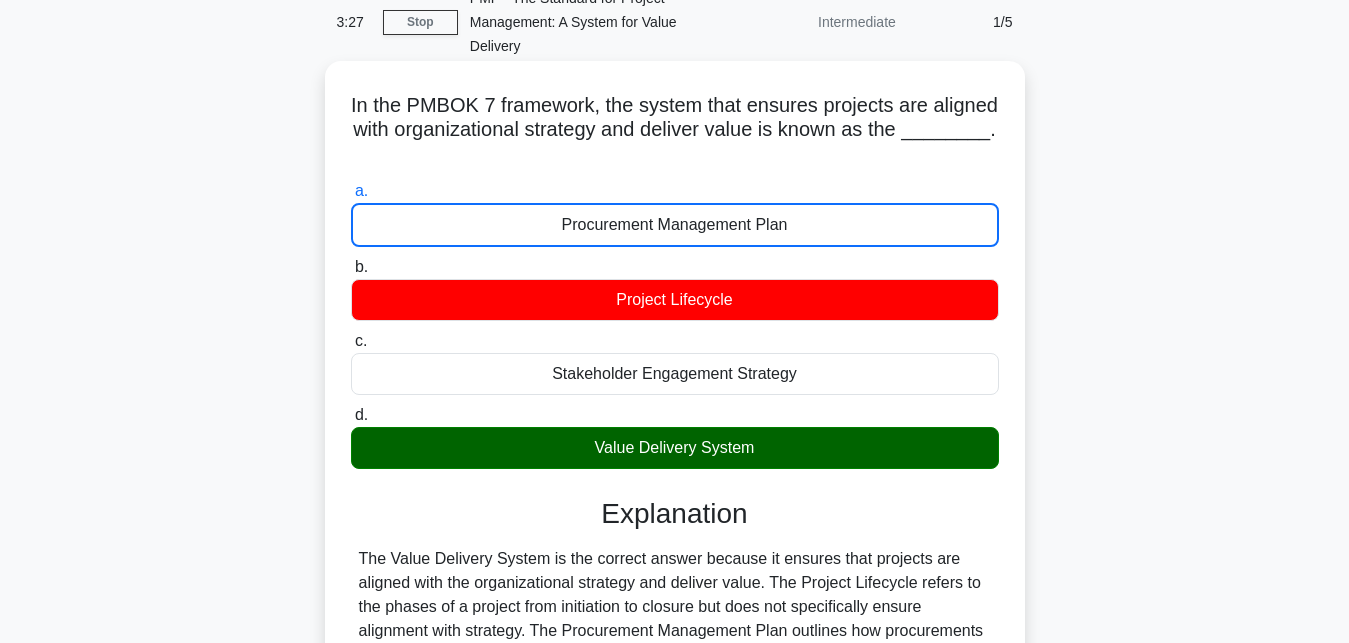 click on "b.
Project Lifecycle" at bounding box center [351, 267] 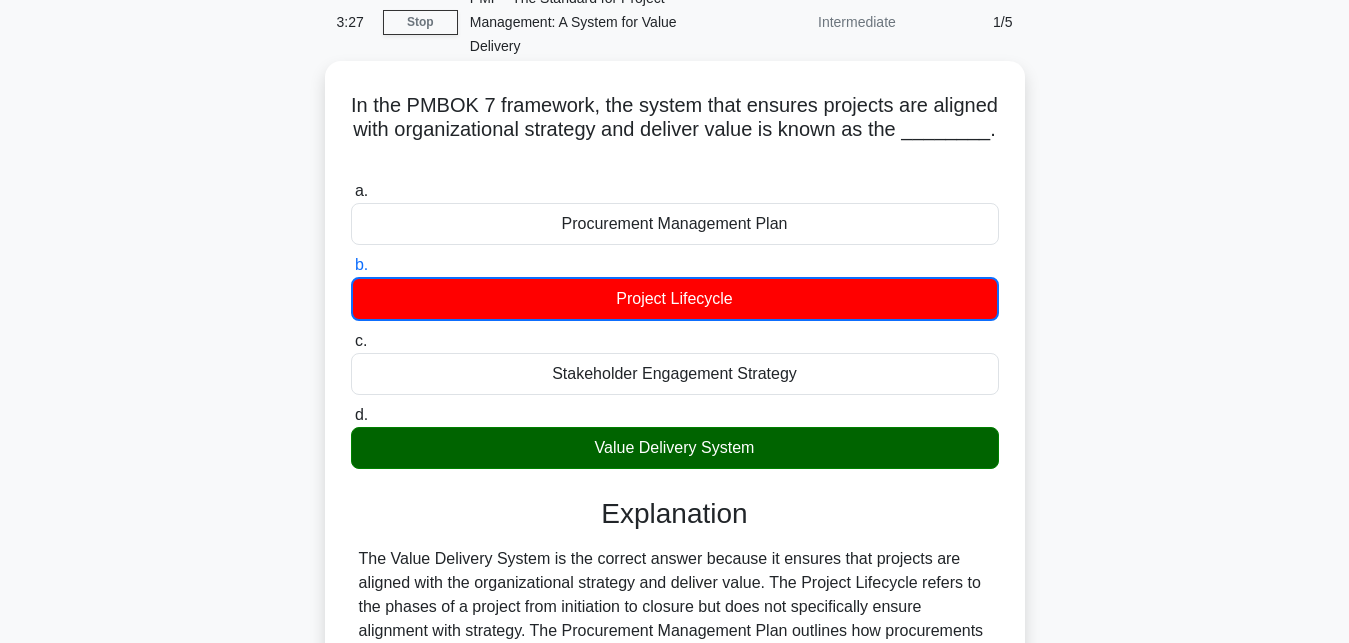 click on "c.
Stakeholder Engagement Strategy" at bounding box center [351, 341] 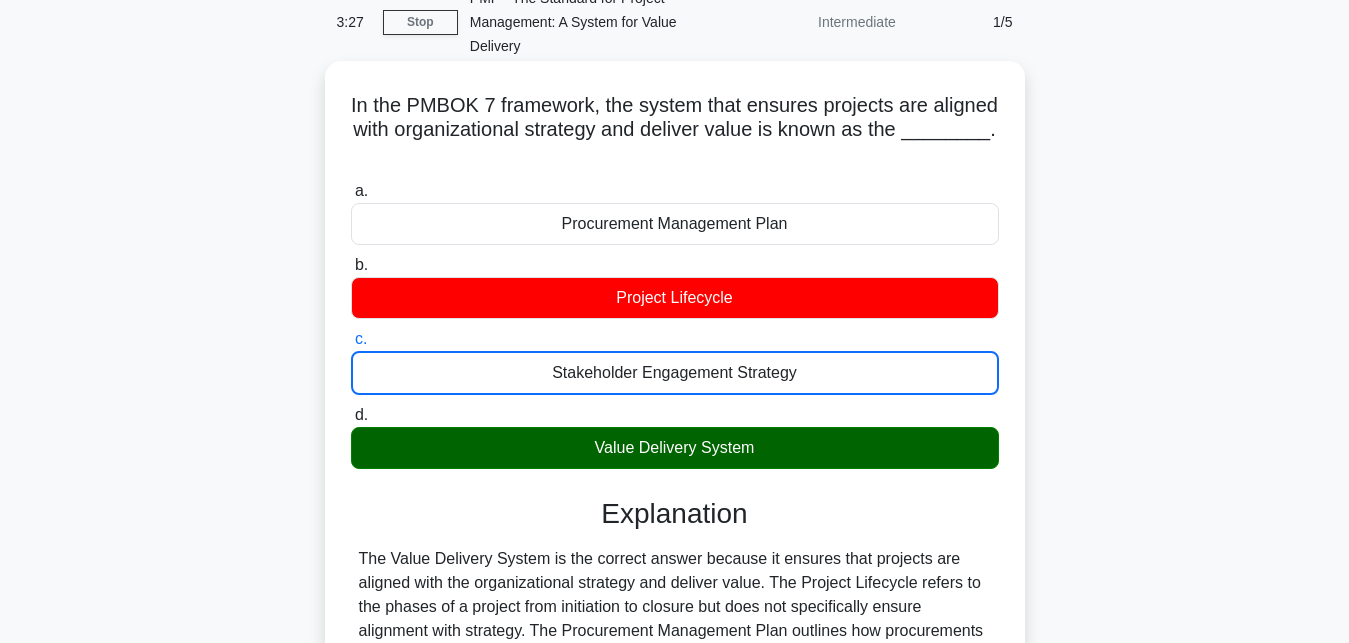 click on "d.
Value Delivery System" at bounding box center [351, 415] 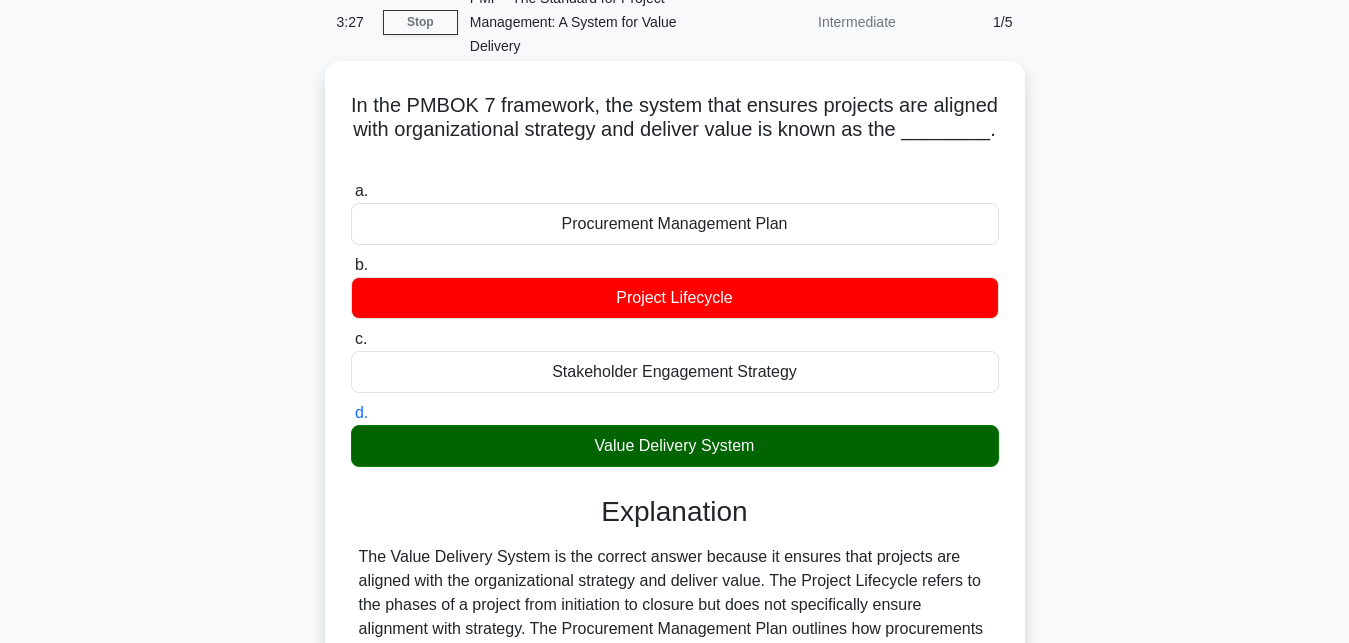 click on "a.
Procurement Management Plan" at bounding box center (351, 191) 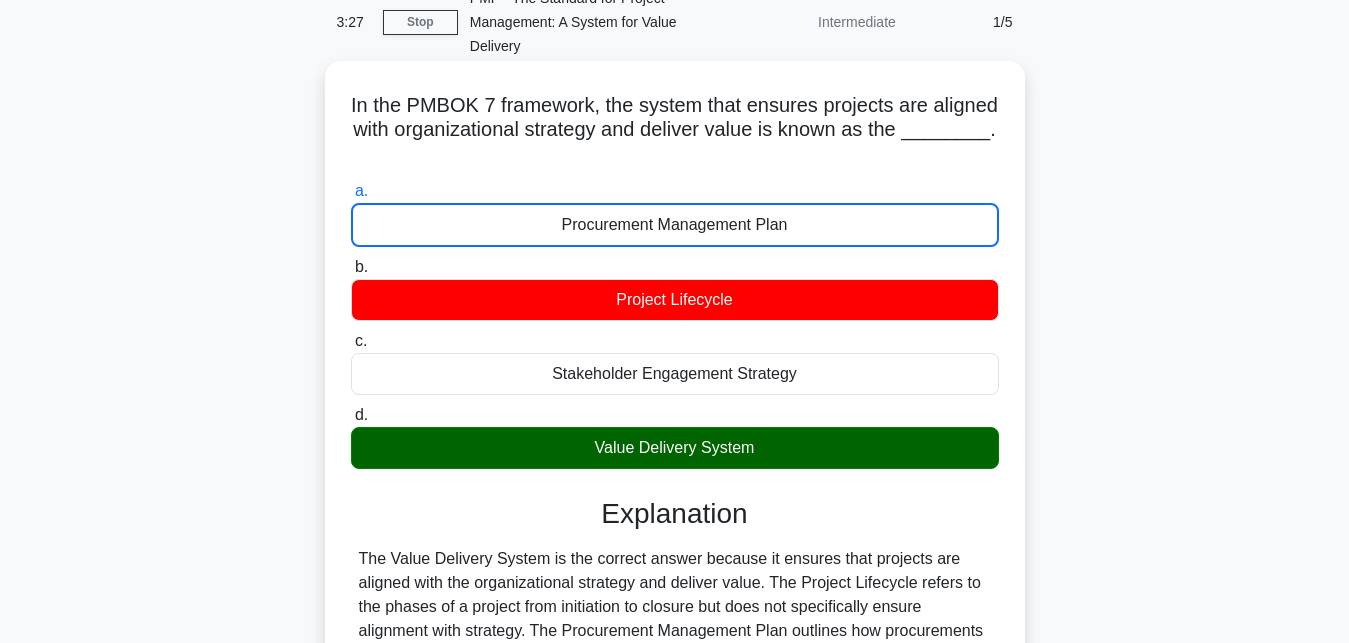 click on "b.
Project Lifecycle" at bounding box center (351, 267) 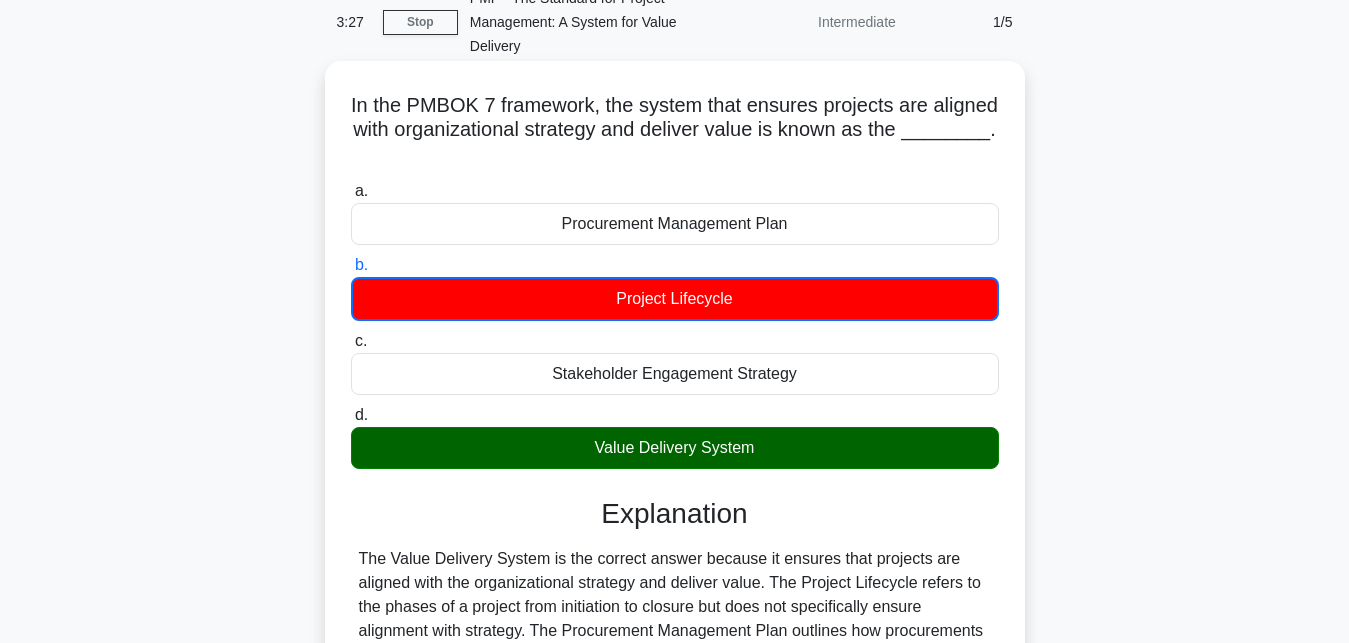 click on "c.
Stakeholder Engagement Strategy" at bounding box center [351, 341] 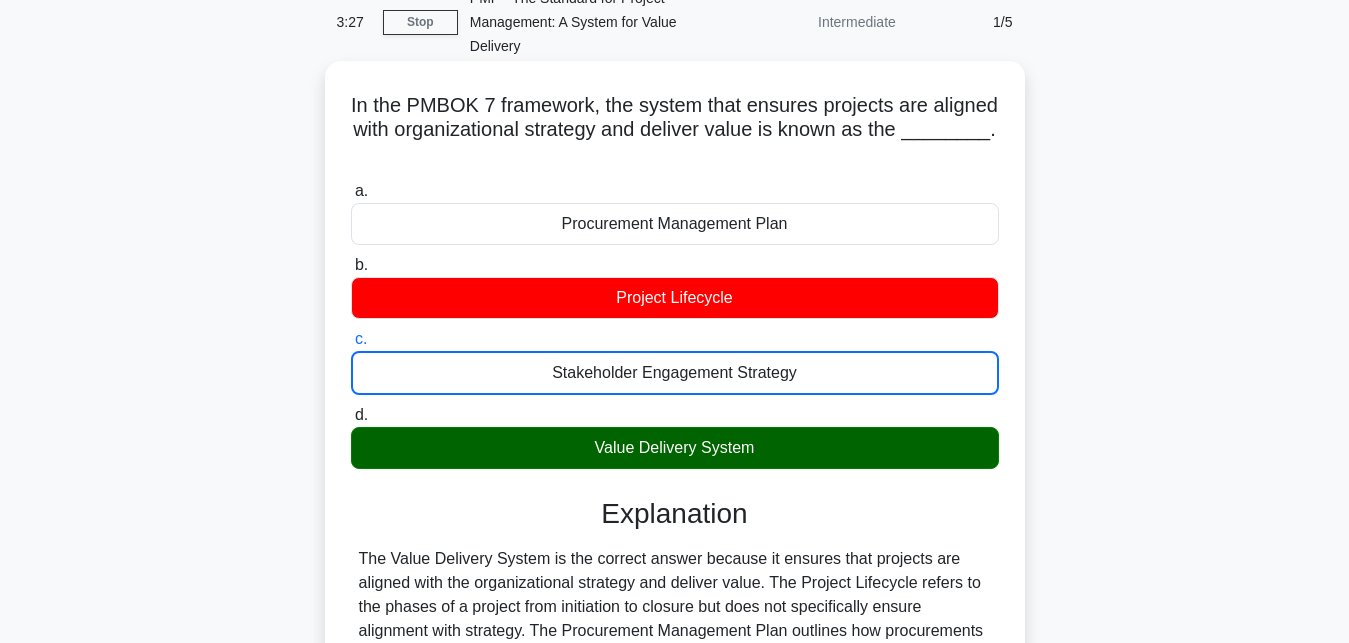 click on "d.
Value Delivery System" at bounding box center [351, 415] 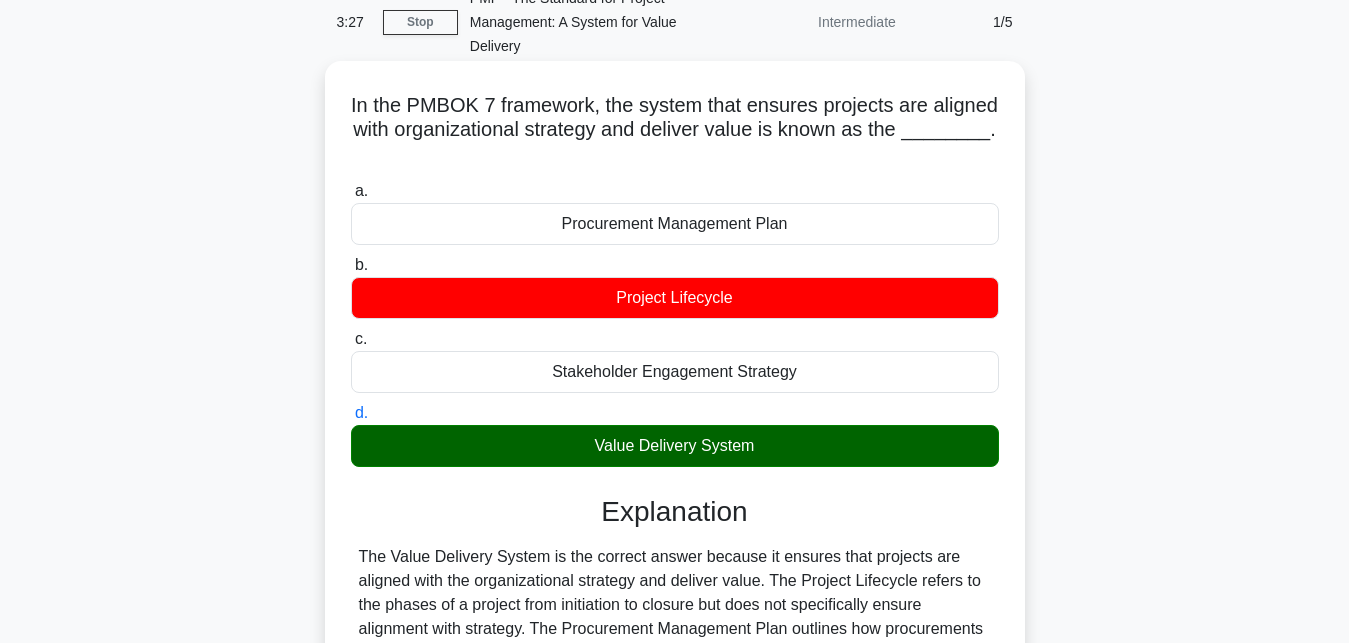 click on "a.
Procurement Management Plan" at bounding box center [351, 191] 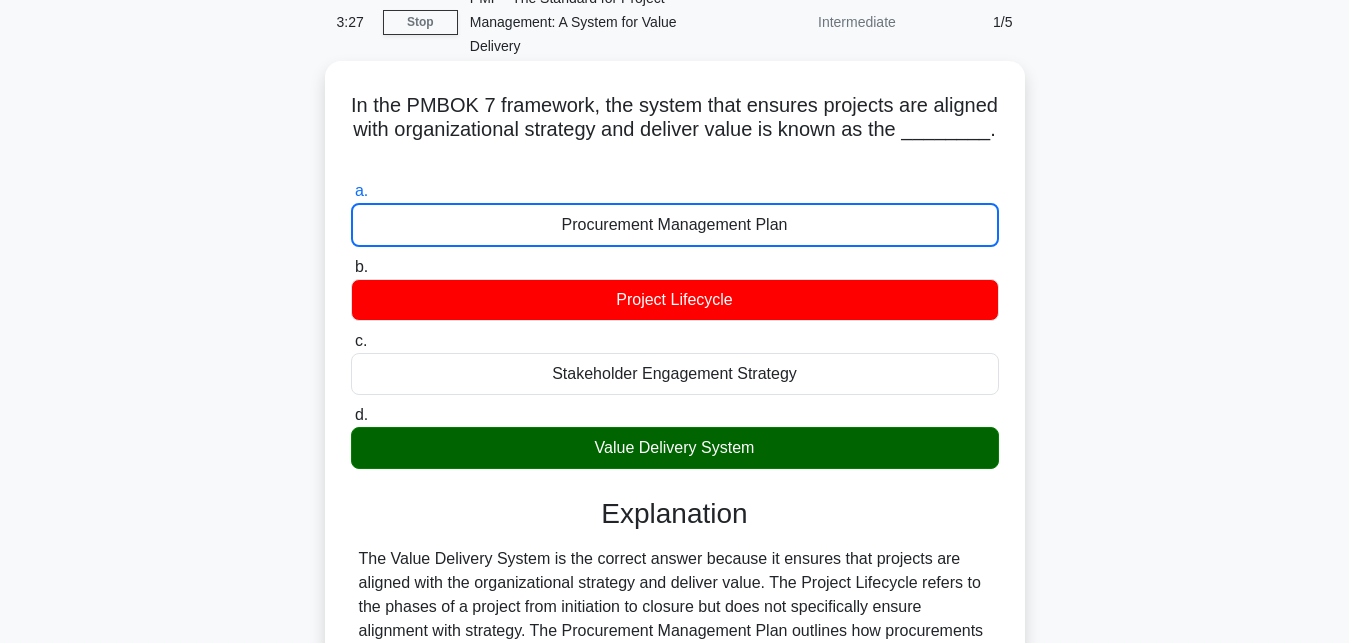 click on "b.
Project Lifecycle" at bounding box center [351, 267] 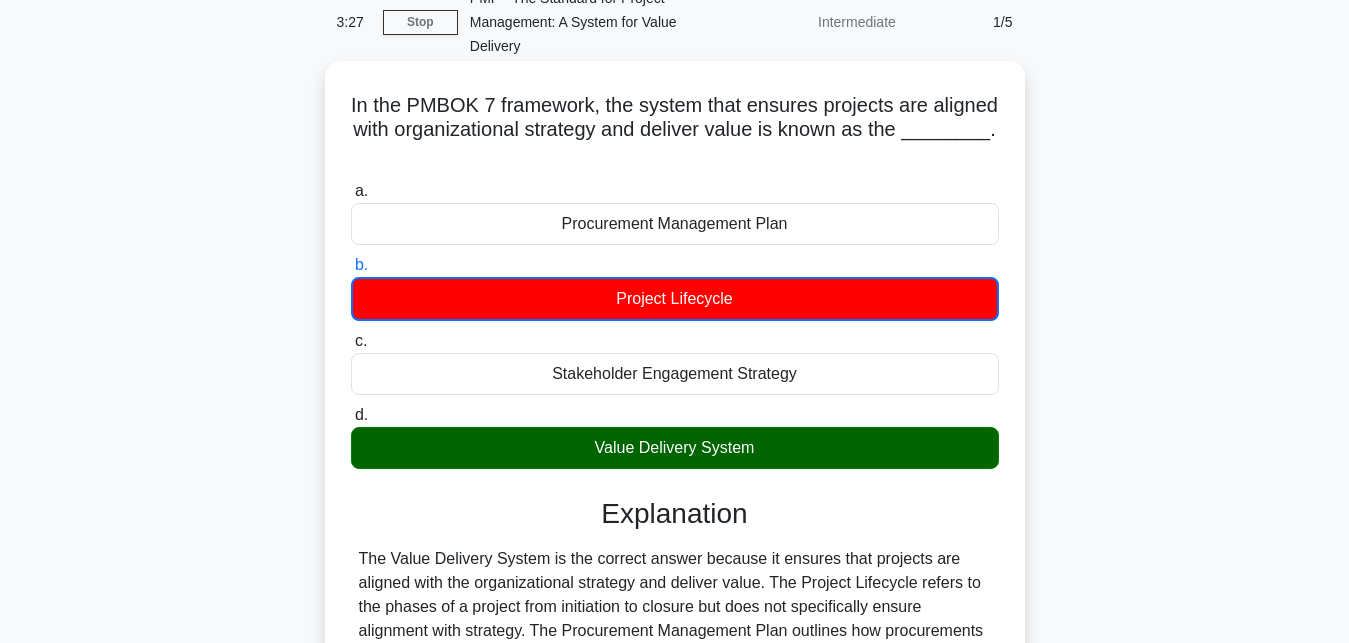 click on "c.
Stakeholder Engagement Strategy" at bounding box center [351, 341] 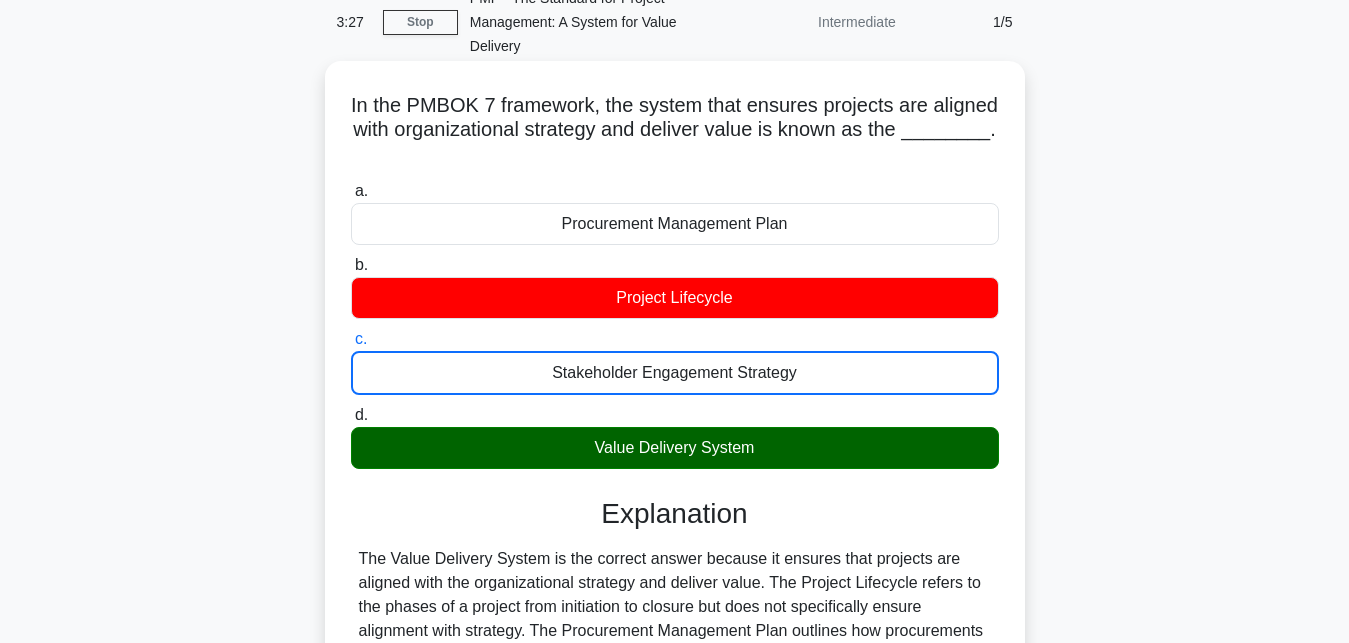click on "d.
Value Delivery System" at bounding box center (351, 415) 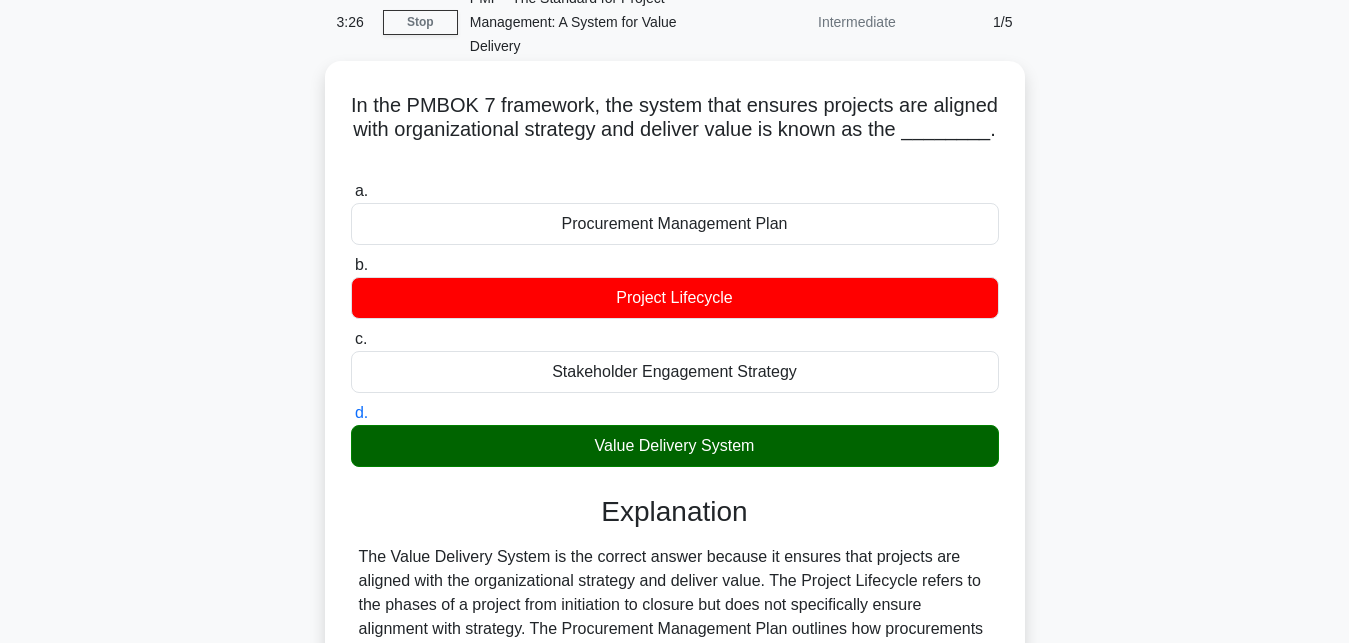 click on "a.
Procurement Management Plan" at bounding box center [351, 191] 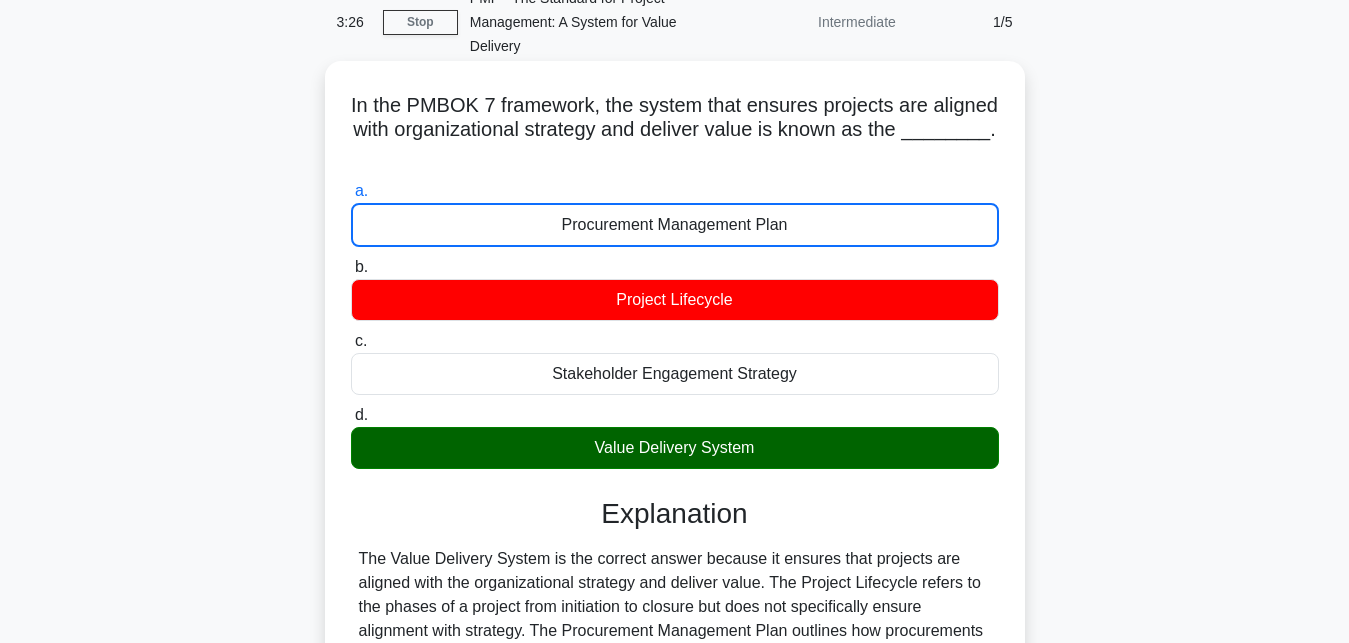 click on "b.
Project Lifecycle" at bounding box center [351, 267] 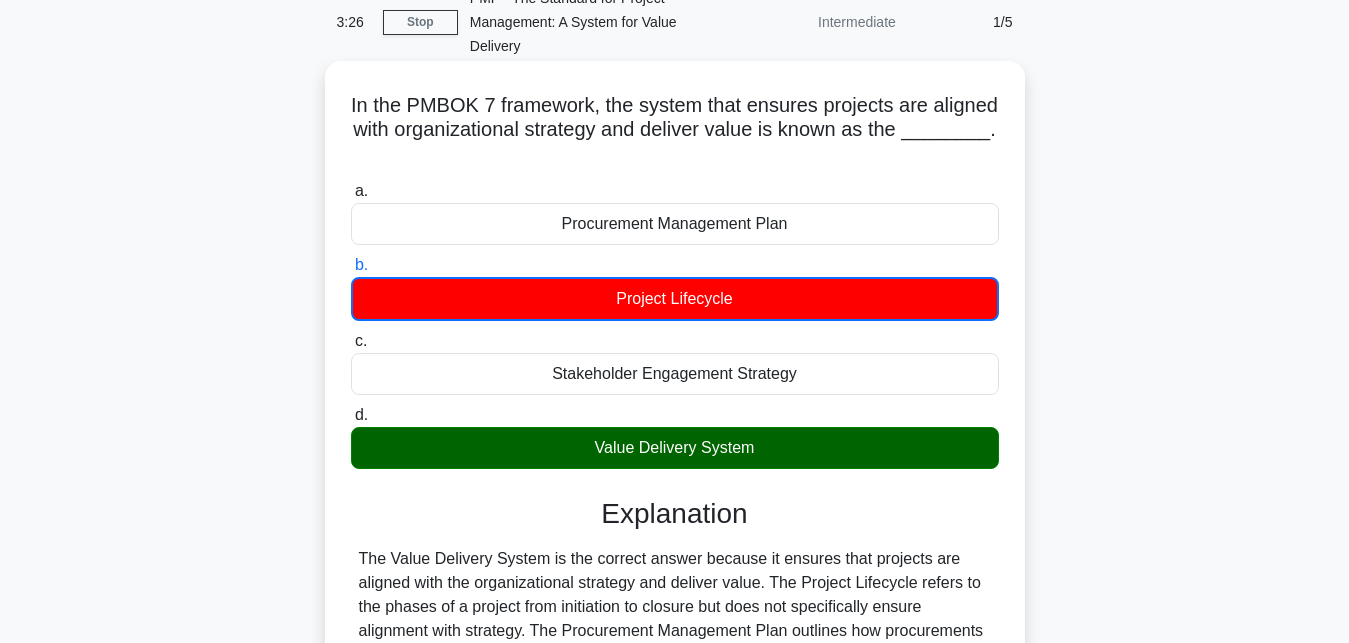 click on "c.
Stakeholder Engagement Strategy" at bounding box center (351, 341) 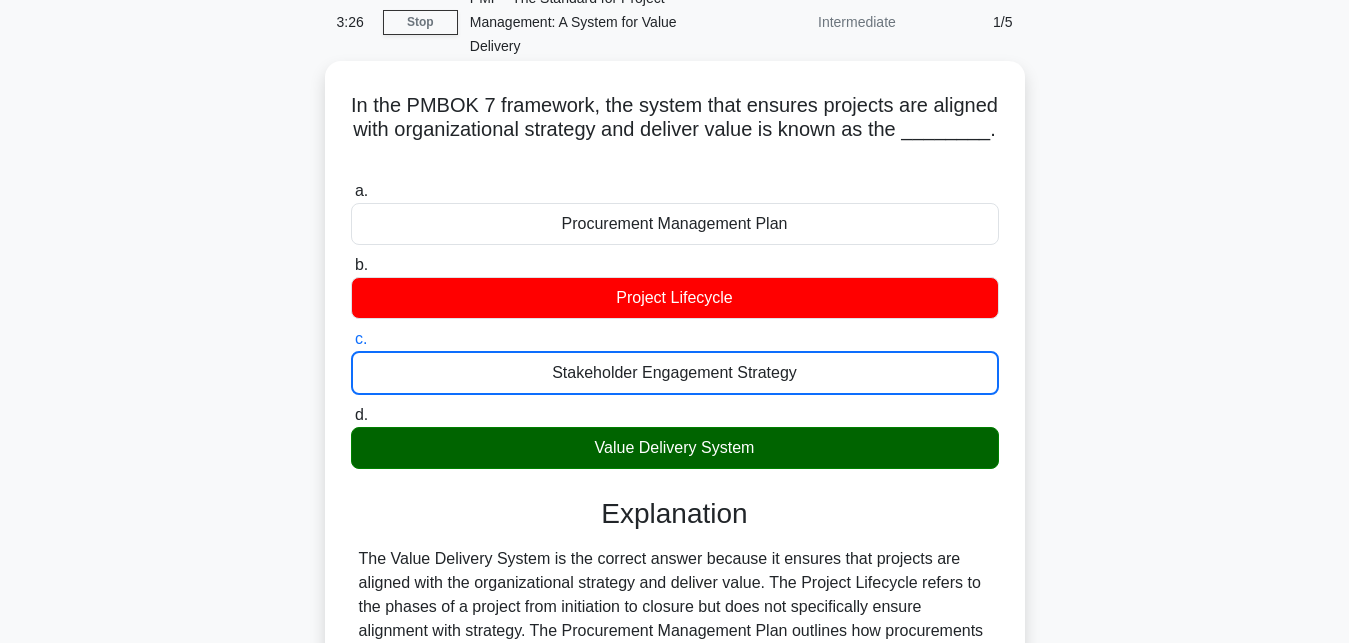click on "d.
Value Delivery System" at bounding box center (351, 415) 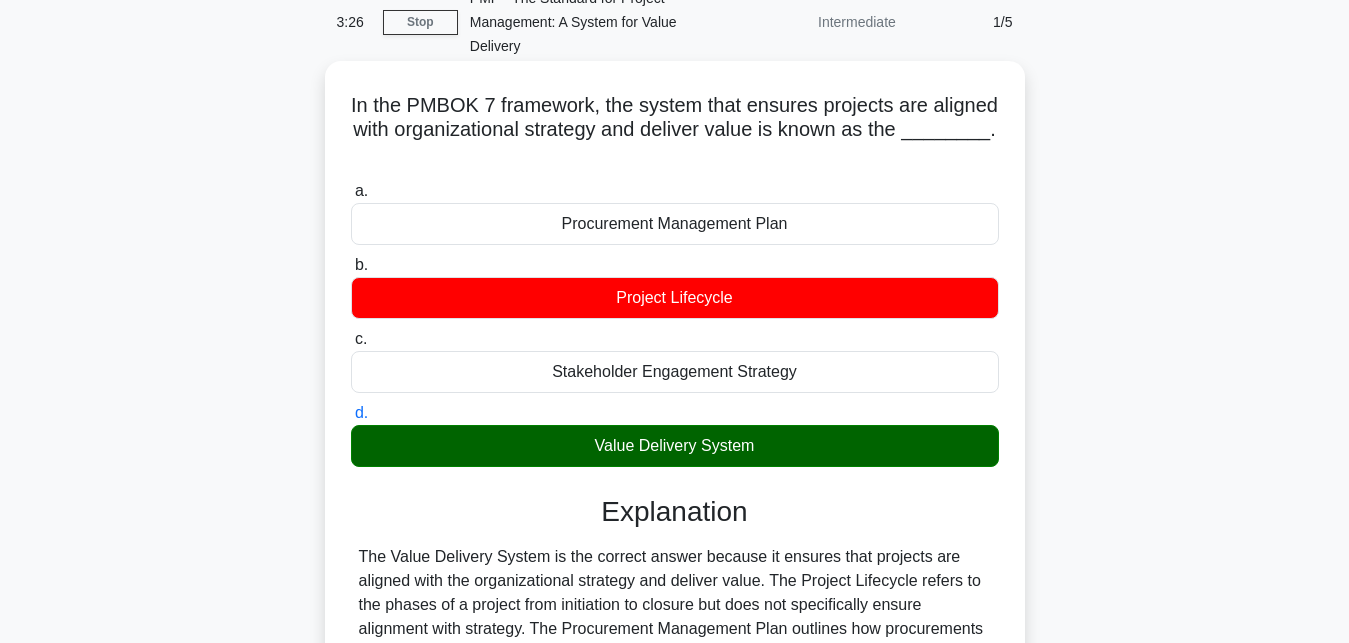 click on "a.
Procurement Management Plan" at bounding box center [351, 191] 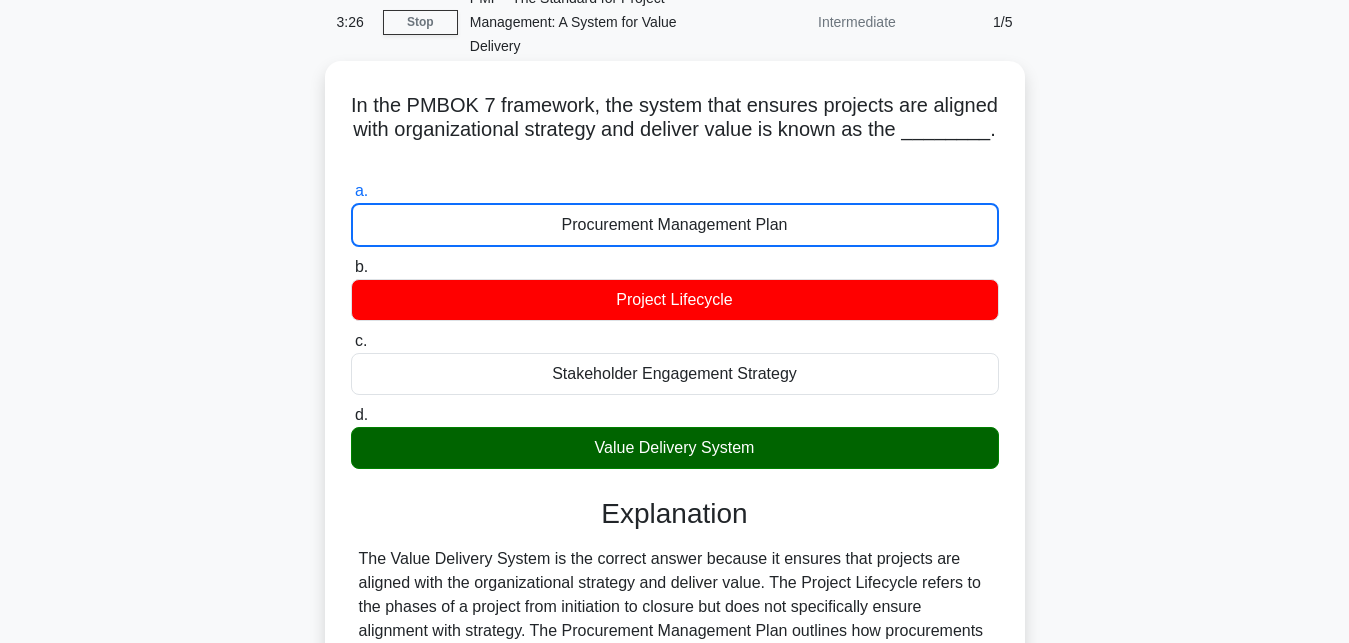 click on "b.
Project Lifecycle" at bounding box center (351, 267) 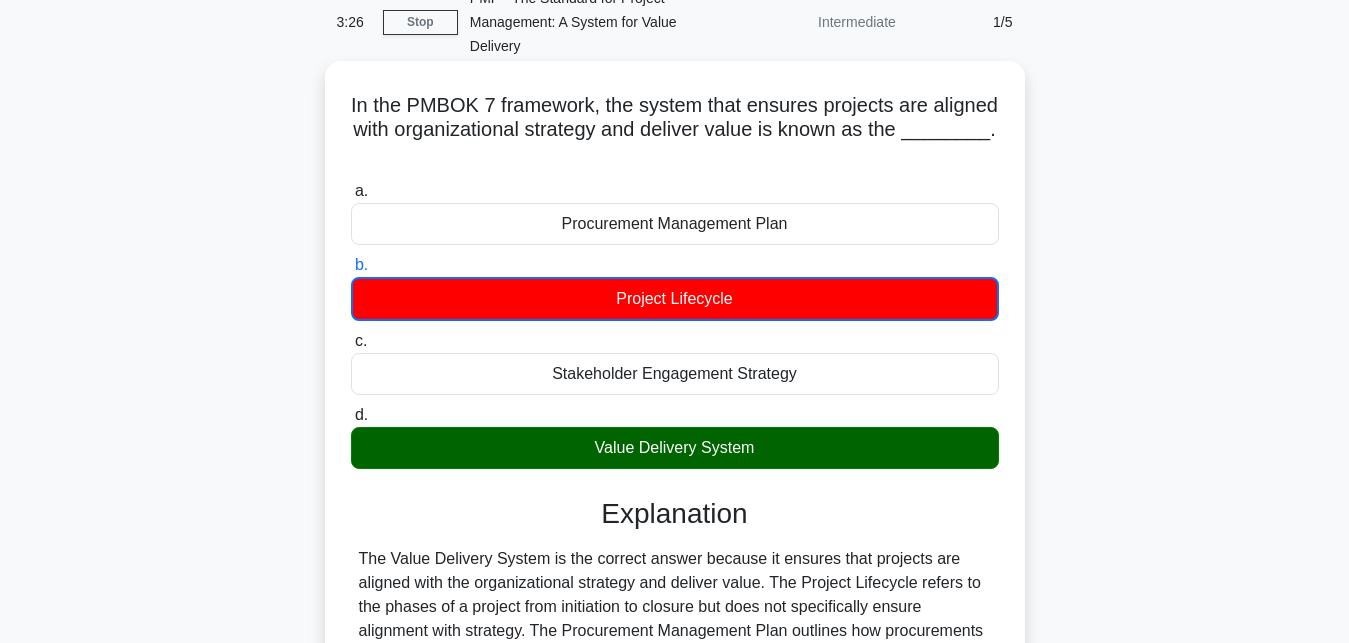 click on "c.
Stakeholder Engagement Strategy" at bounding box center (351, 341) 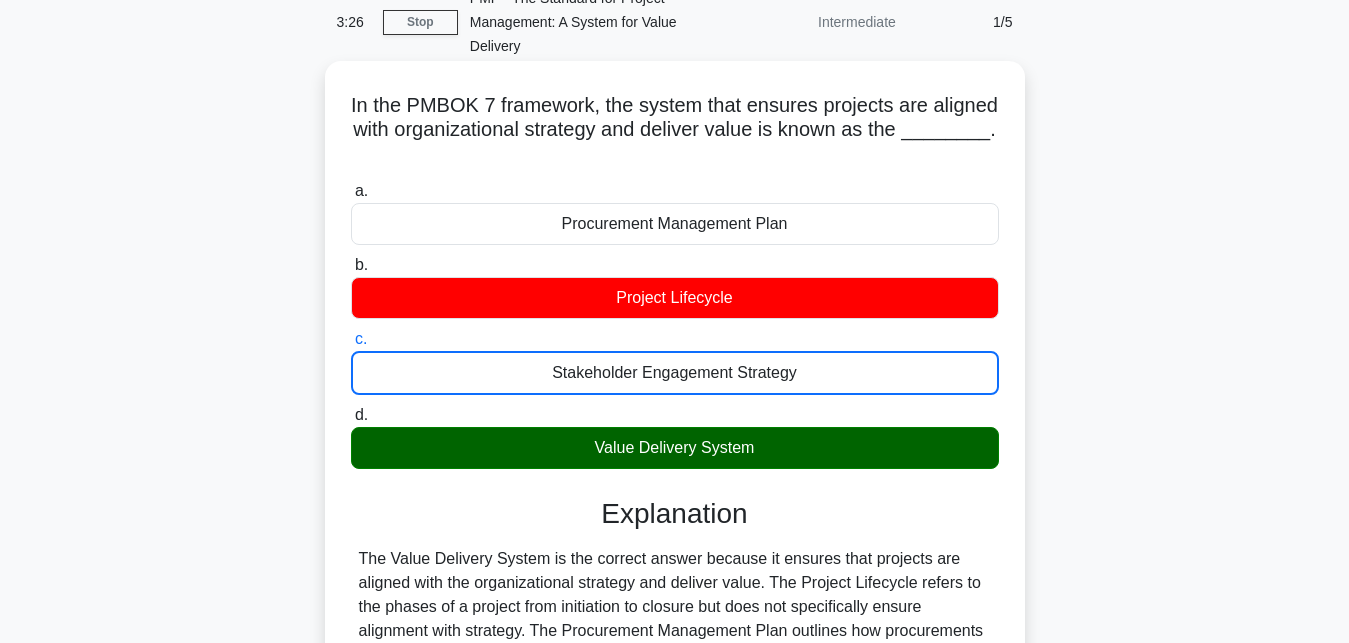 click on "d.
Value Delivery System" at bounding box center (351, 415) 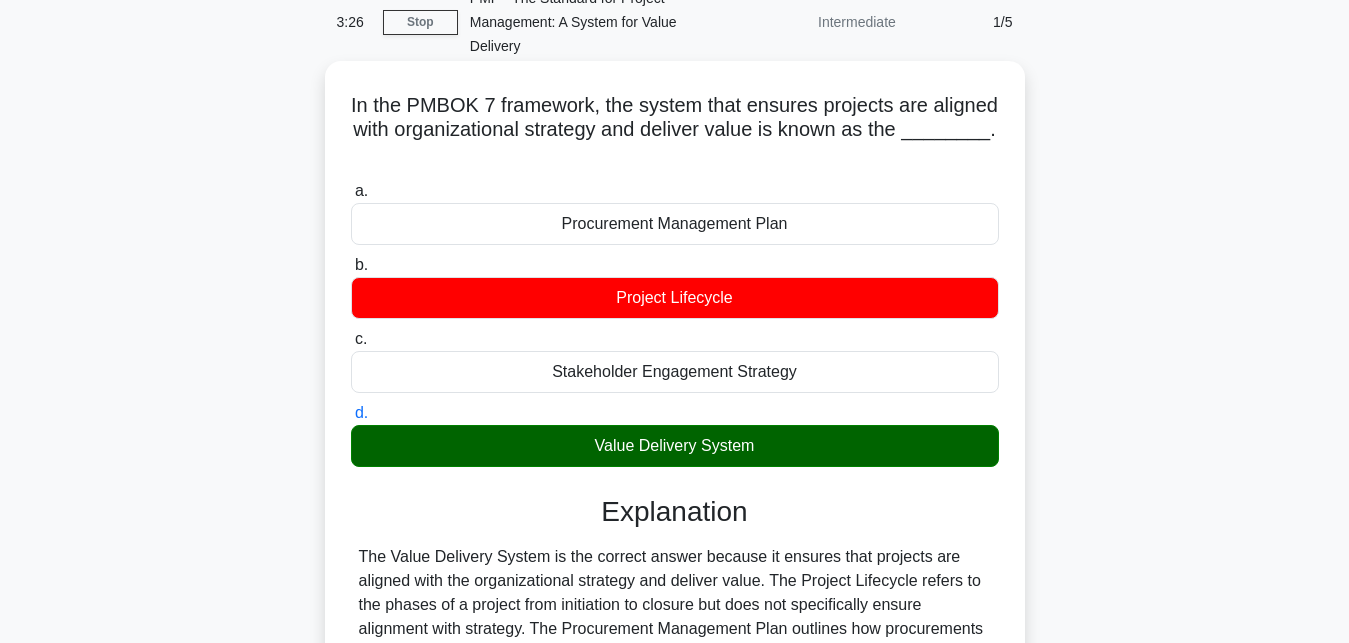 click on "a.
Procurement Management Plan" at bounding box center (351, 191) 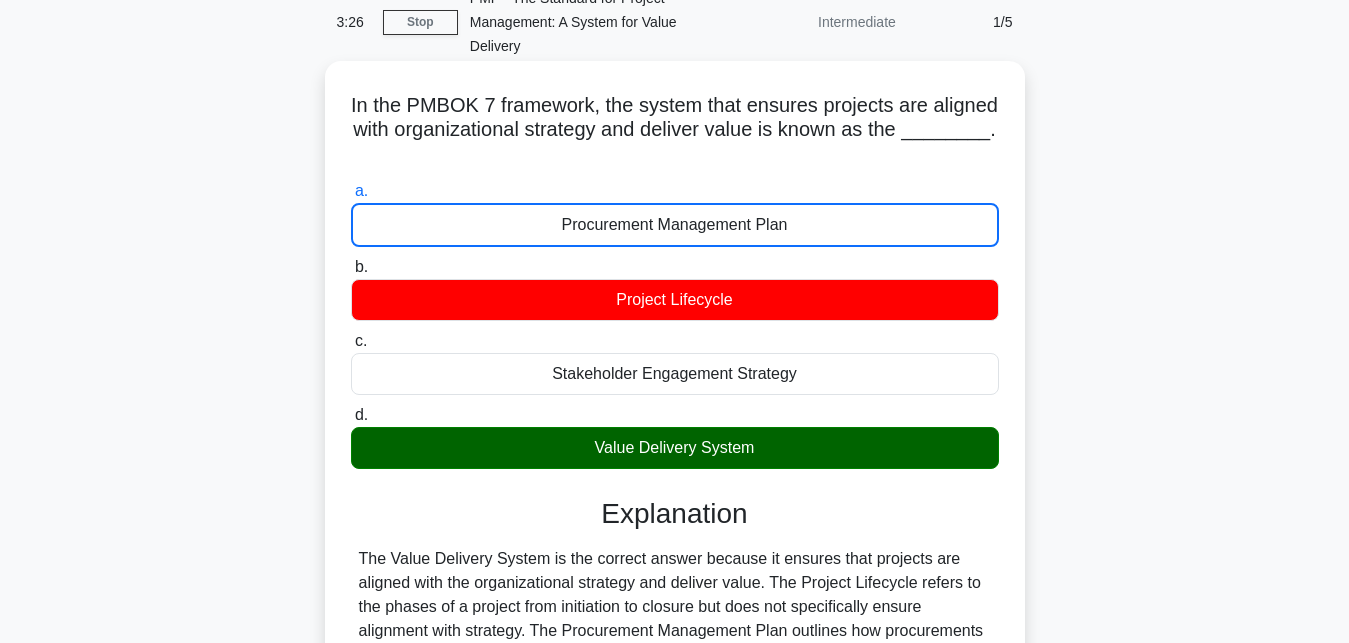 click on "b.
Project Lifecycle" at bounding box center [351, 267] 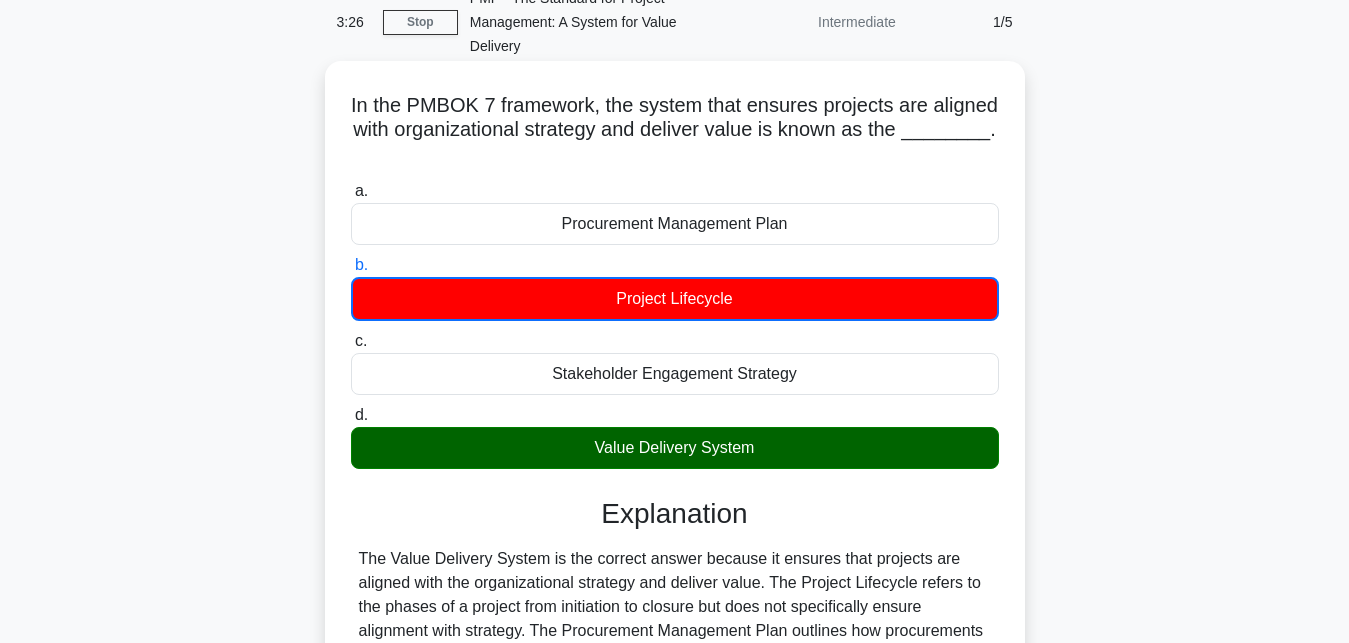 click on "c.
Stakeholder Engagement Strategy" at bounding box center [351, 341] 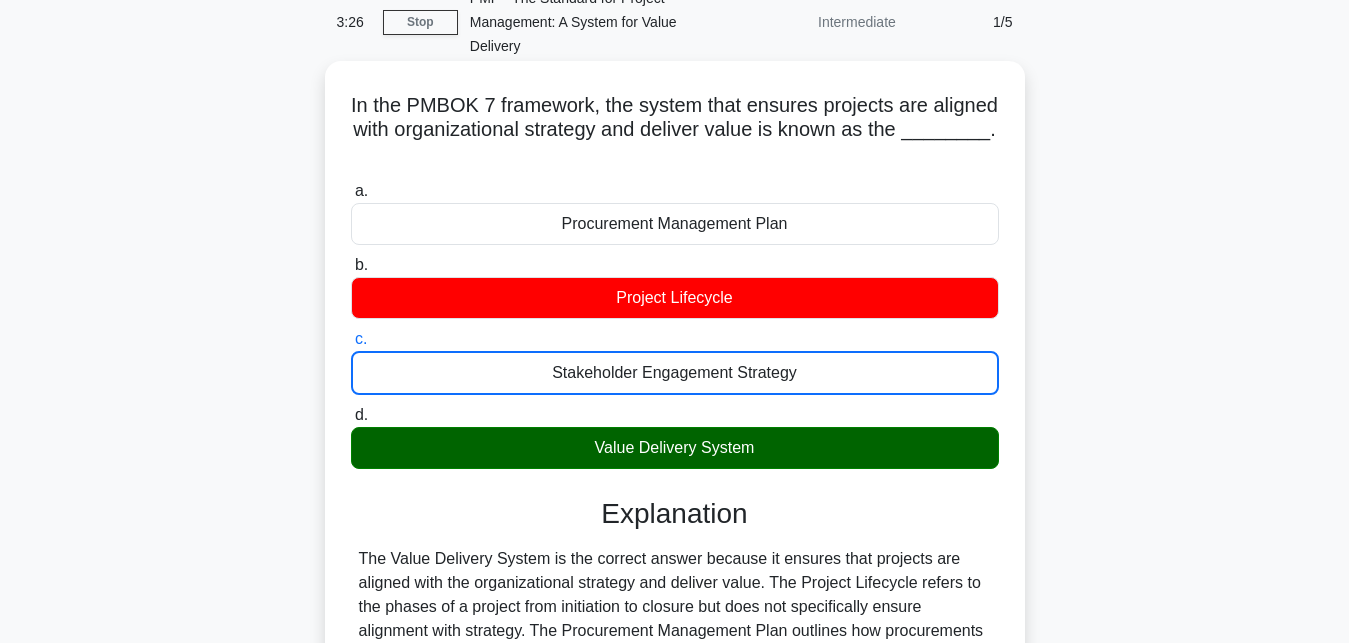 click on "d.
Value Delivery System" at bounding box center [351, 415] 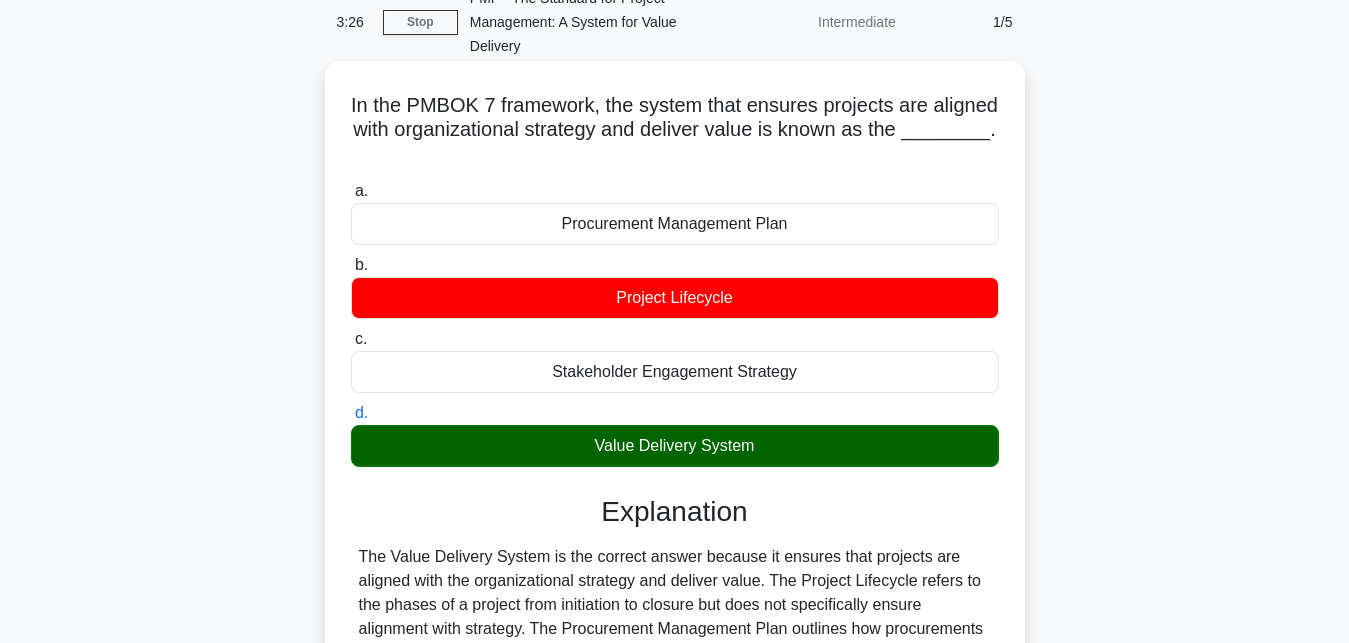 click on "a.
Procurement Management Plan" at bounding box center [351, 191] 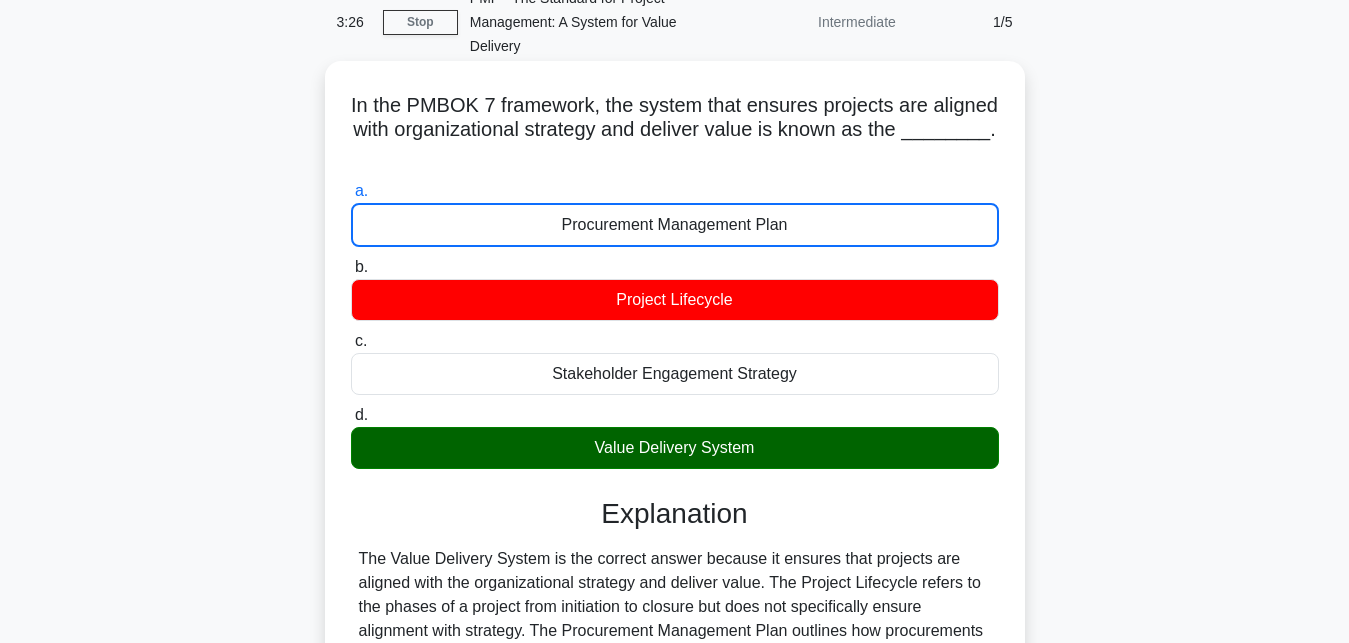 click on "b.
Project Lifecycle" at bounding box center [351, 267] 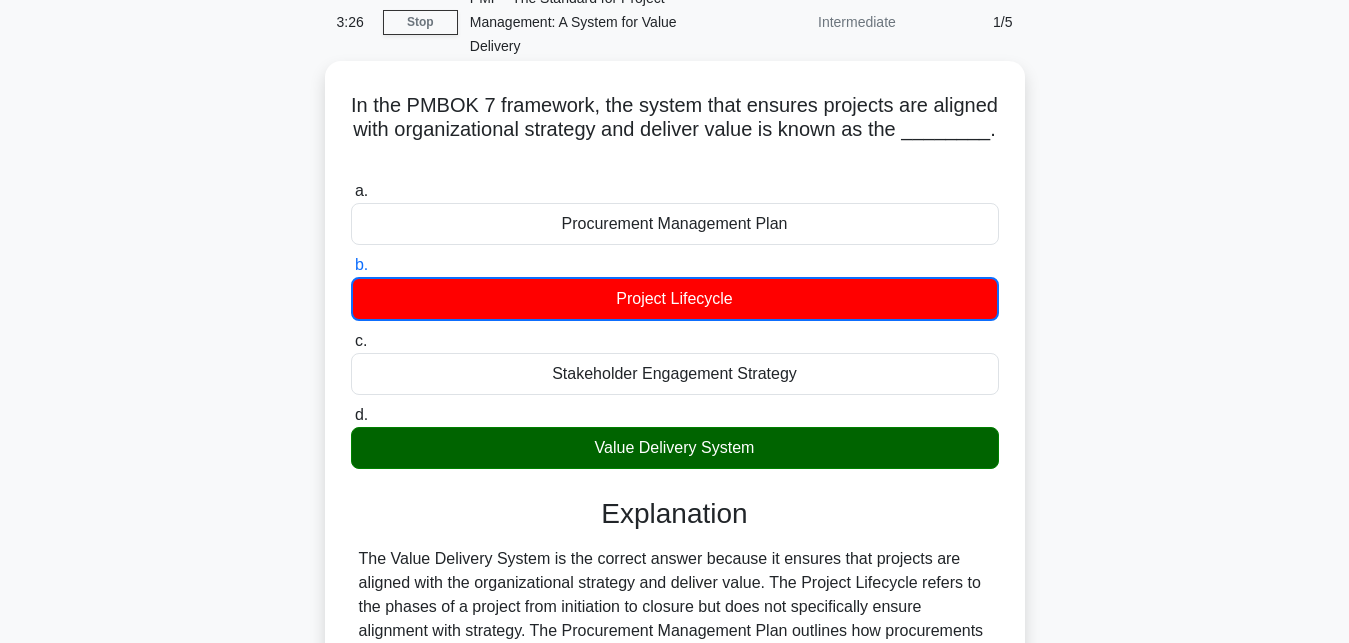 click on "c.
Stakeholder Engagement Strategy" at bounding box center [351, 341] 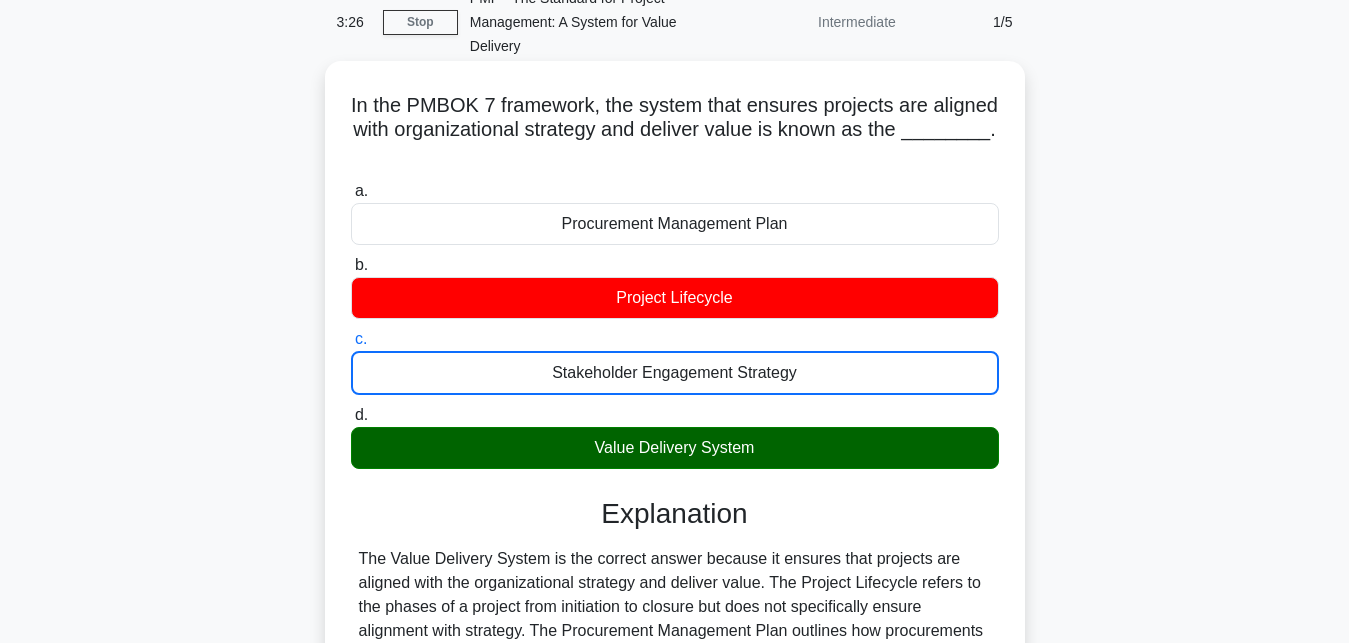 click on "d.
Value Delivery System" at bounding box center [351, 415] 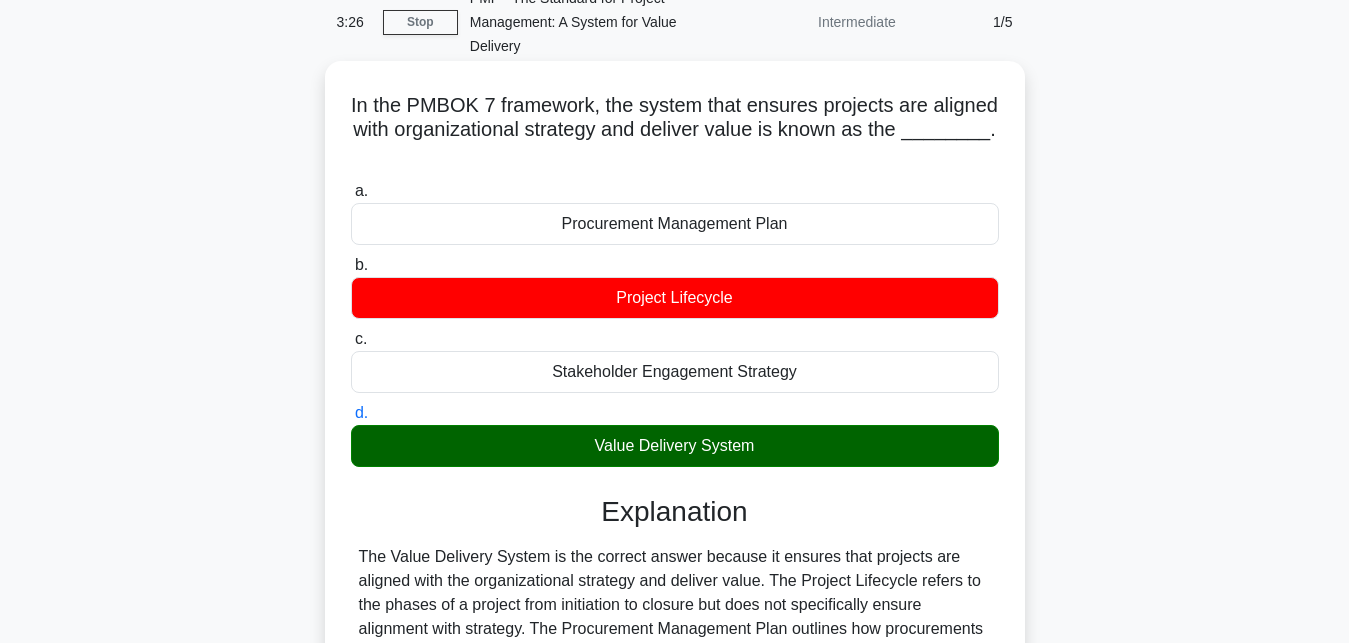 click on "a.
Procurement Management Plan" at bounding box center (351, 191) 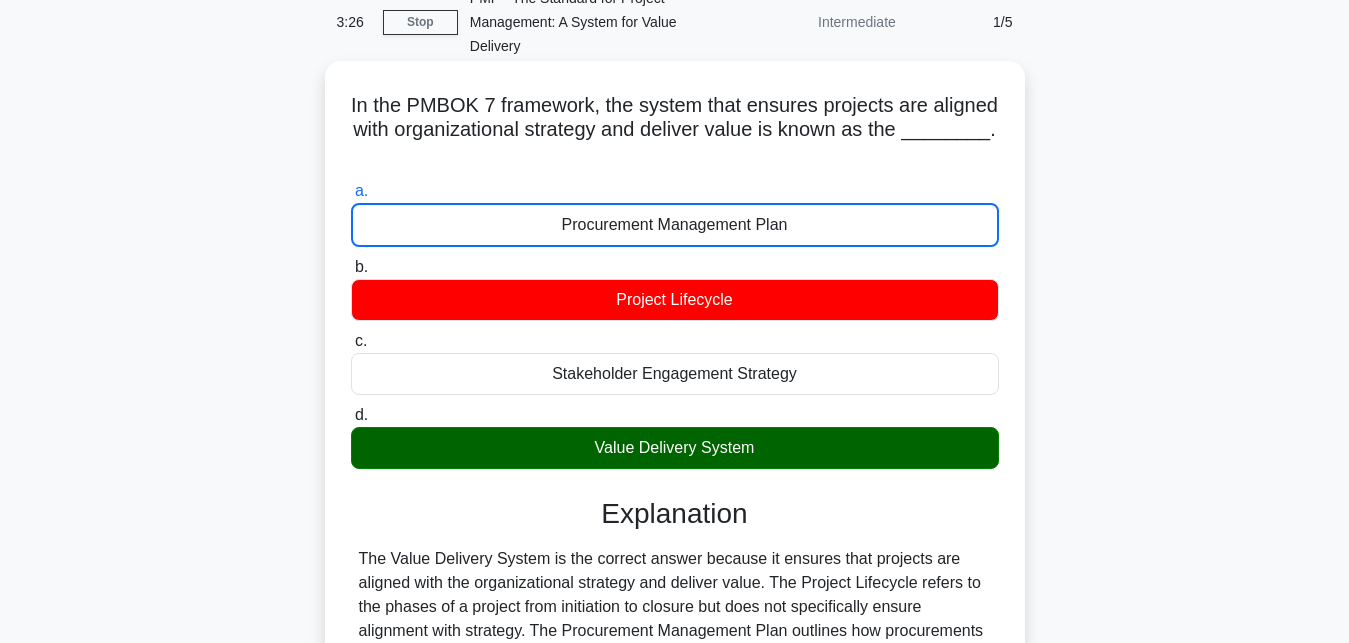 click on "b.
Project Lifecycle" at bounding box center [351, 267] 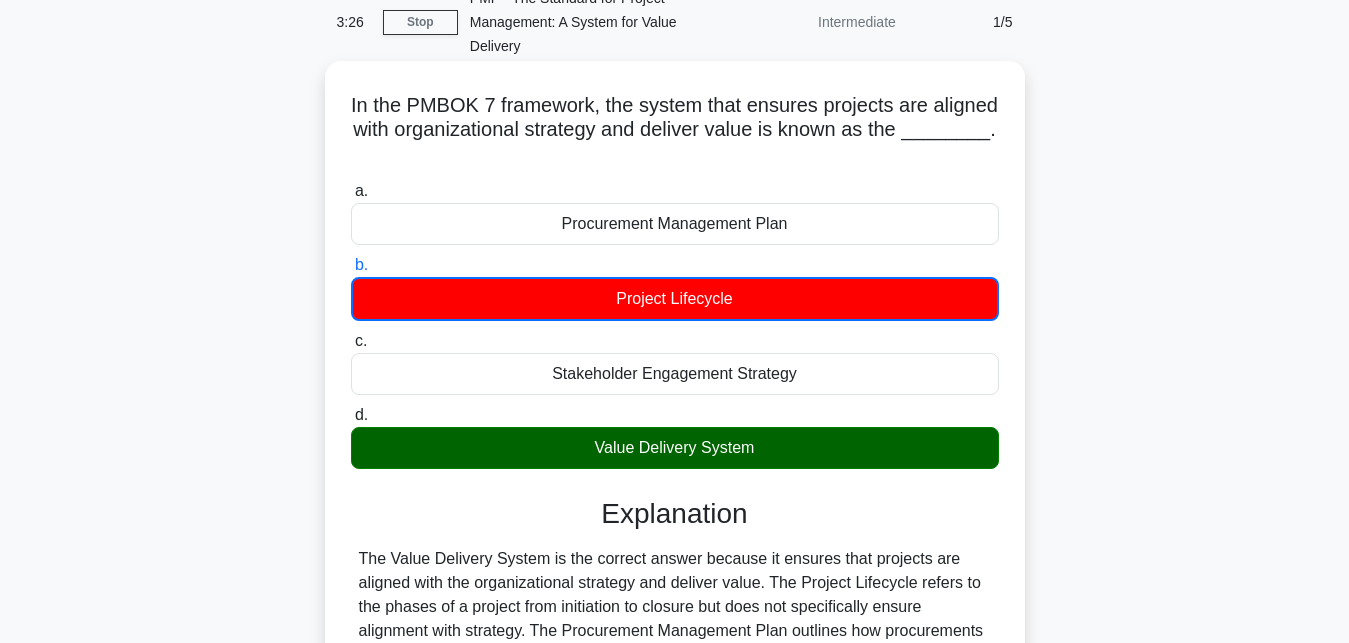 click on "c.
Stakeholder Engagement Strategy" at bounding box center [351, 341] 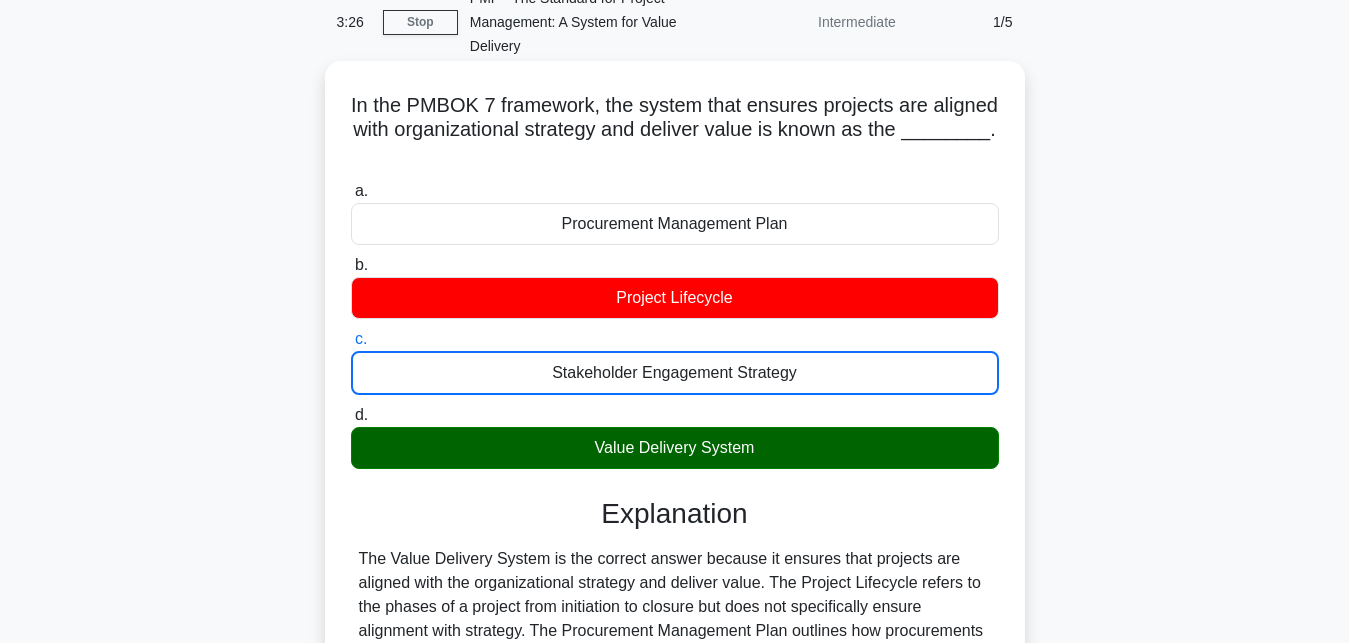 click on "d.
Value Delivery System" at bounding box center (351, 415) 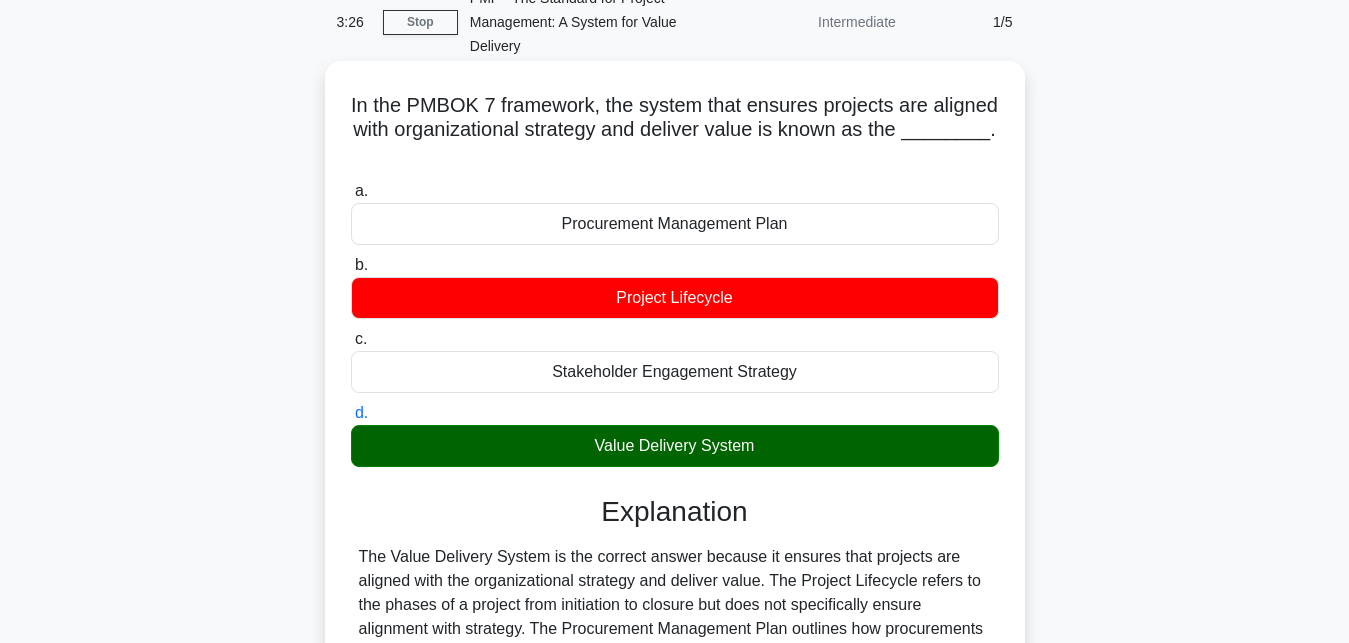 click on "a.
Procurement Management Plan" at bounding box center [351, 191] 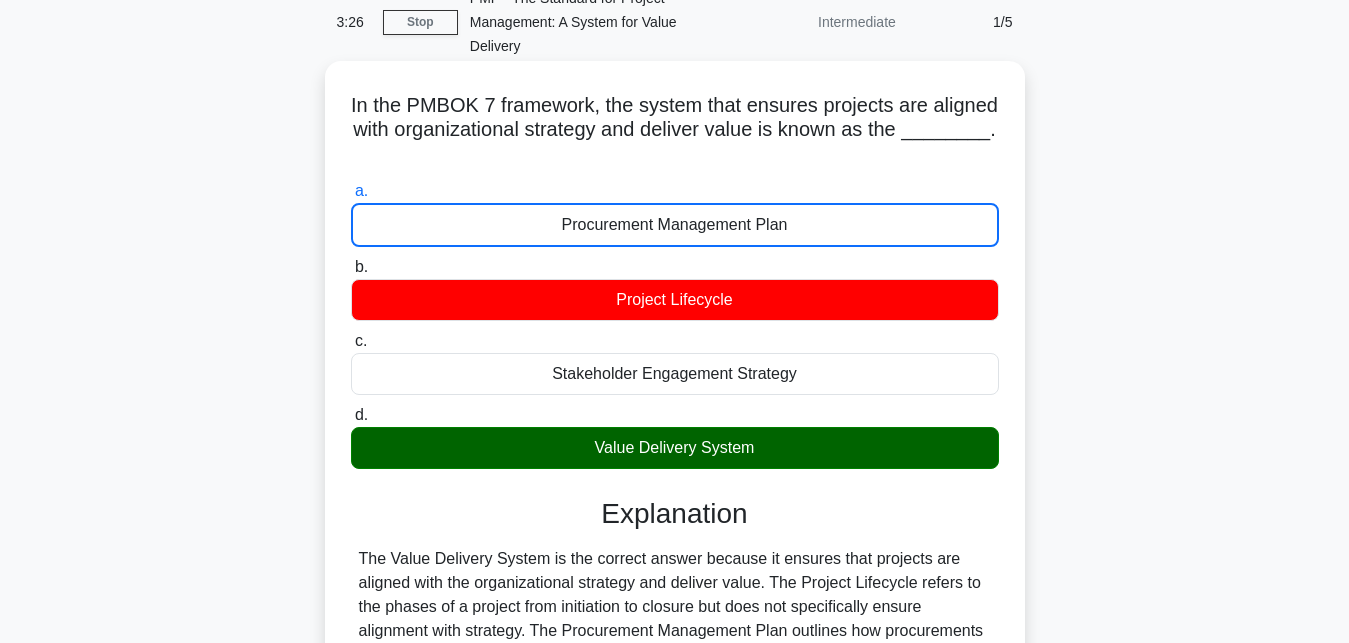 click on "b.
Project Lifecycle" at bounding box center (351, 267) 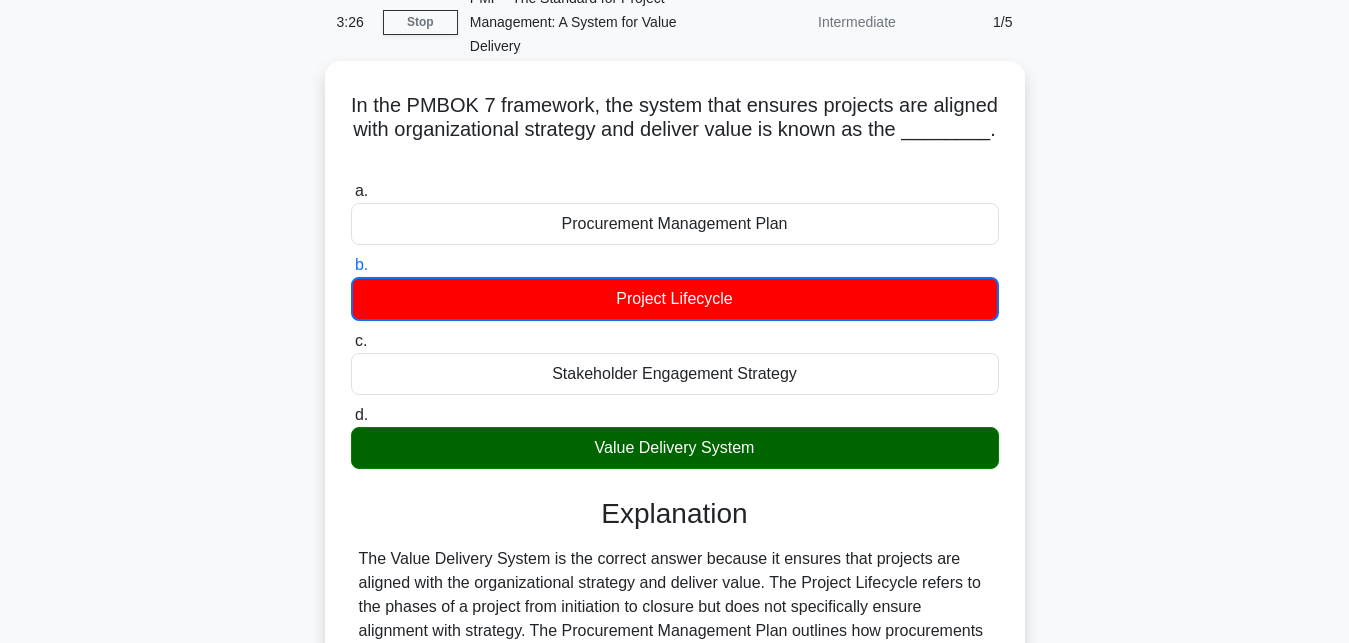 click on "c.
Stakeholder Engagement Strategy" at bounding box center [351, 341] 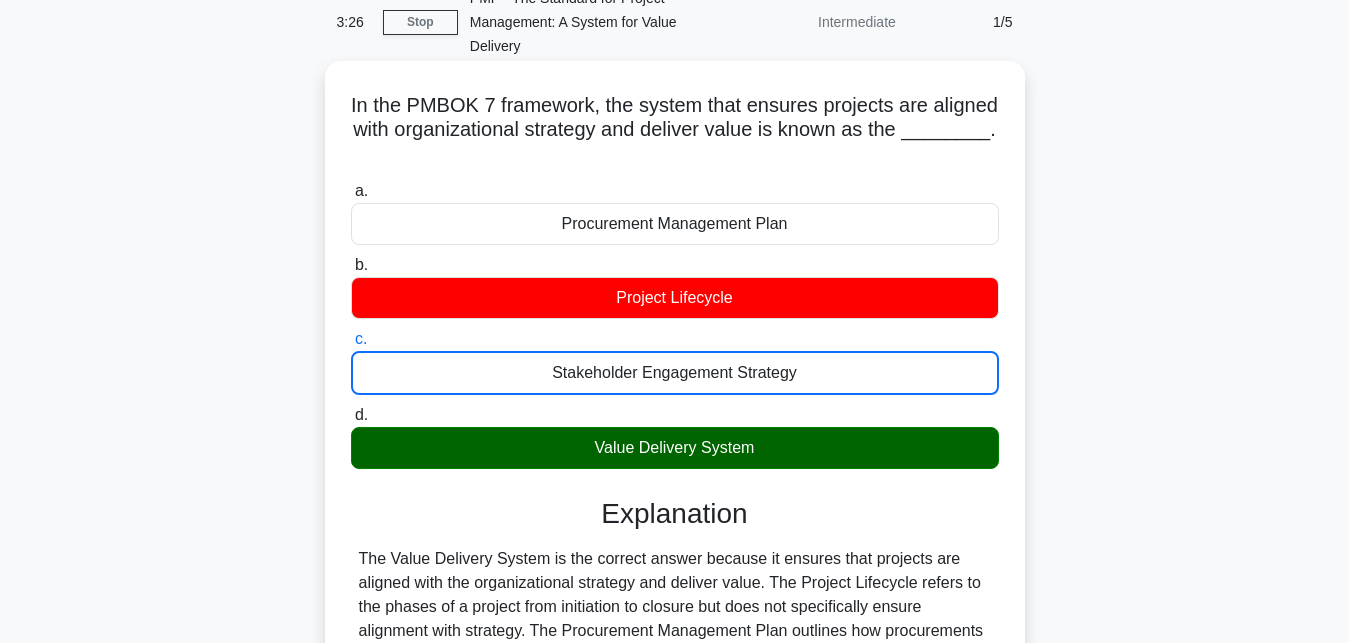 click on "d.
Value Delivery System" at bounding box center [351, 415] 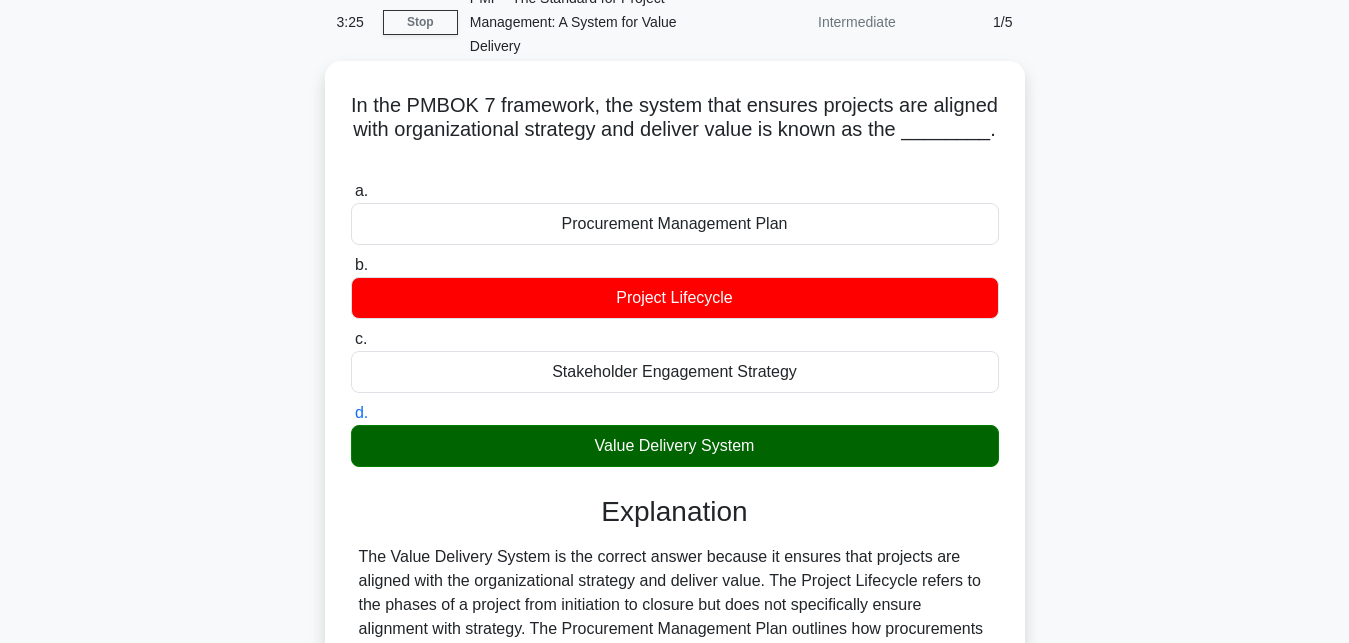 click on "a.
Procurement Management Plan" at bounding box center [351, 191] 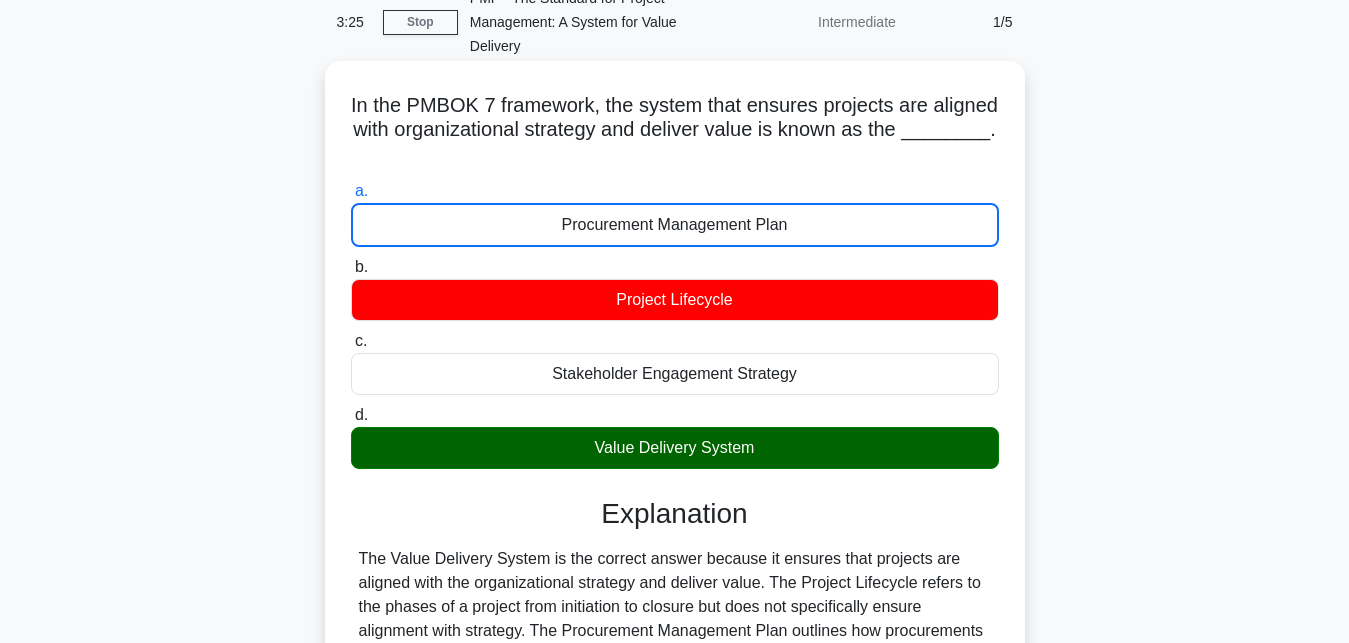 click on "b.
Project Lifecycle" at bounding box center (351, 267) 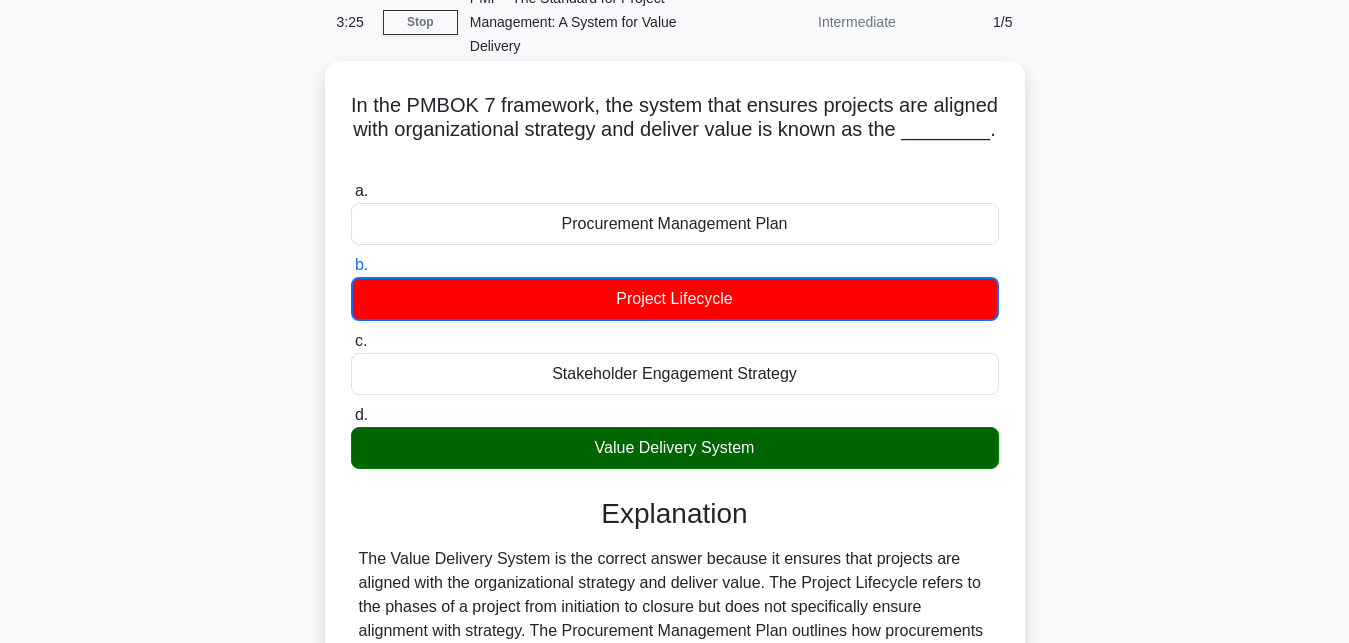 click on "c.
Stakeholder Engagement Strategy" at bounding box center (351, 341) 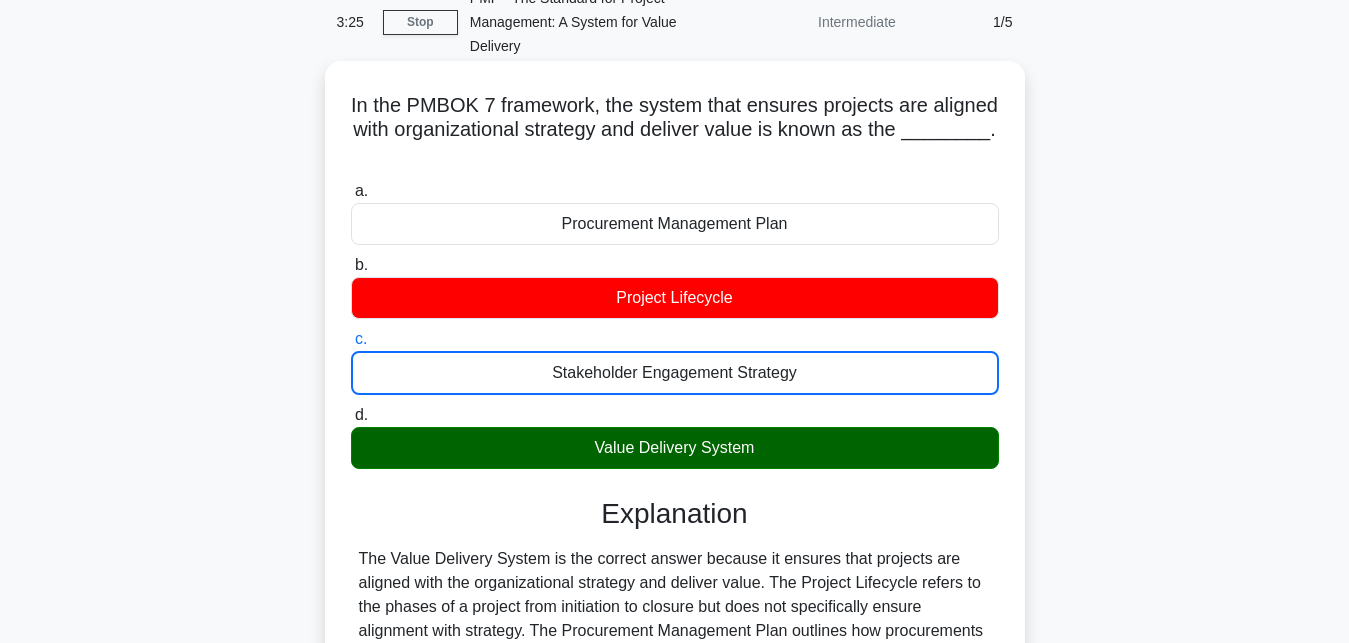 click on "d.
Value Delivery System" at bounding box center (351, 415) 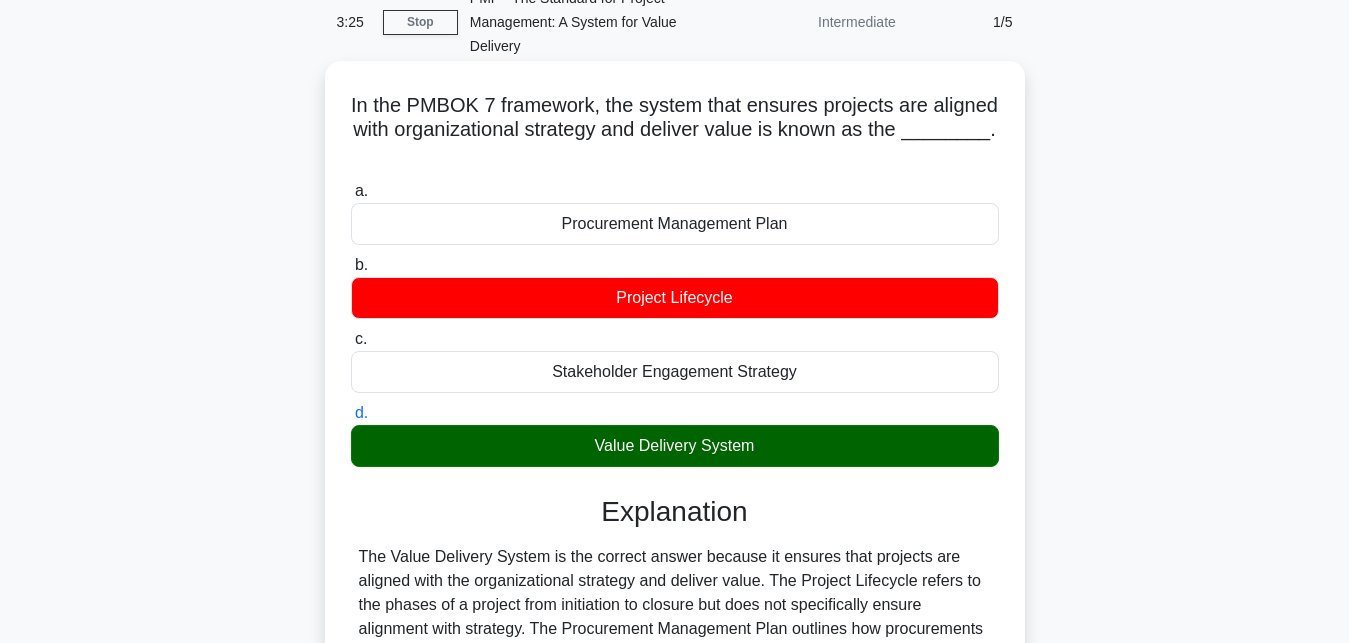 click on "a.
Procurement Management Plan" at bounding box center [351, 191] 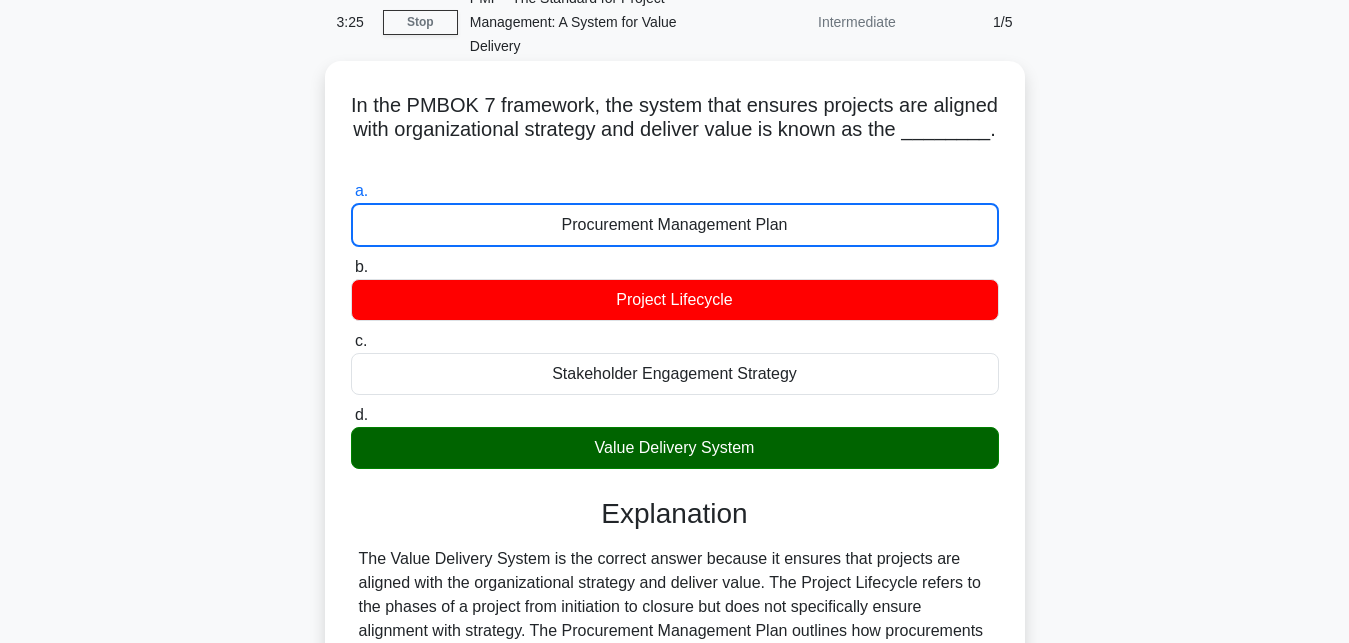 click on "b.
Project Lifecycle" at bounding box center (351, 267) 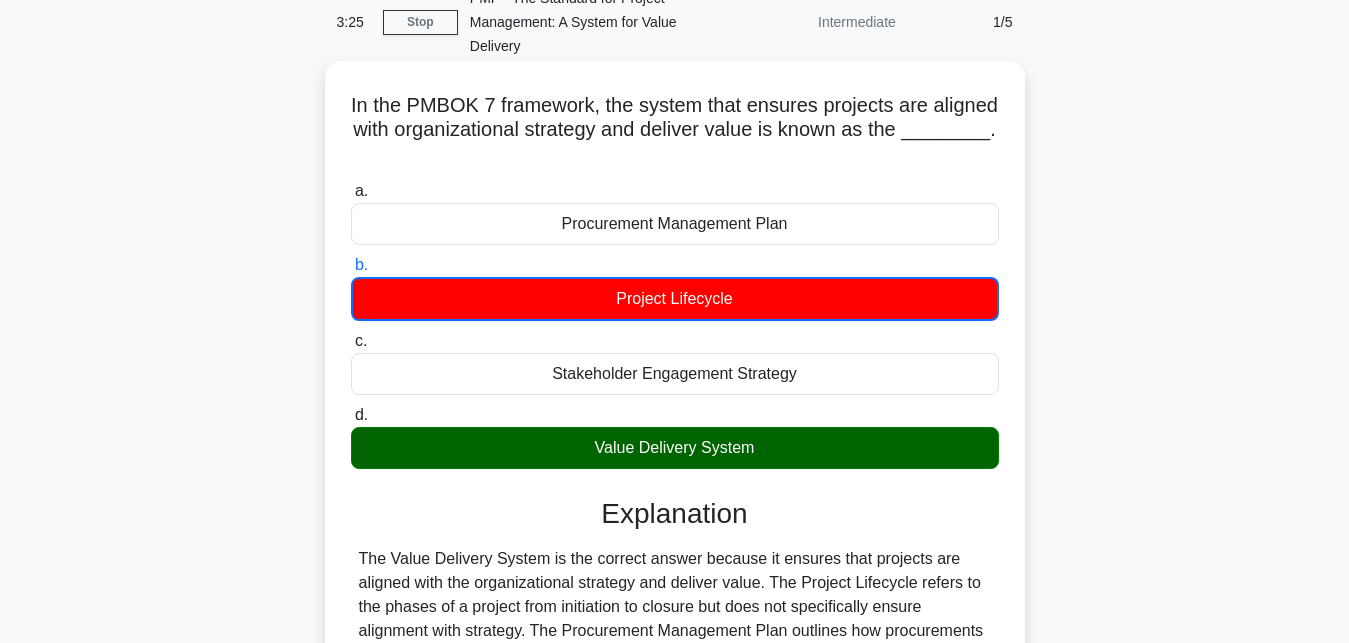 click on "c.
Stakeholder Engagement Strategy" at bounding box center (351, 341) 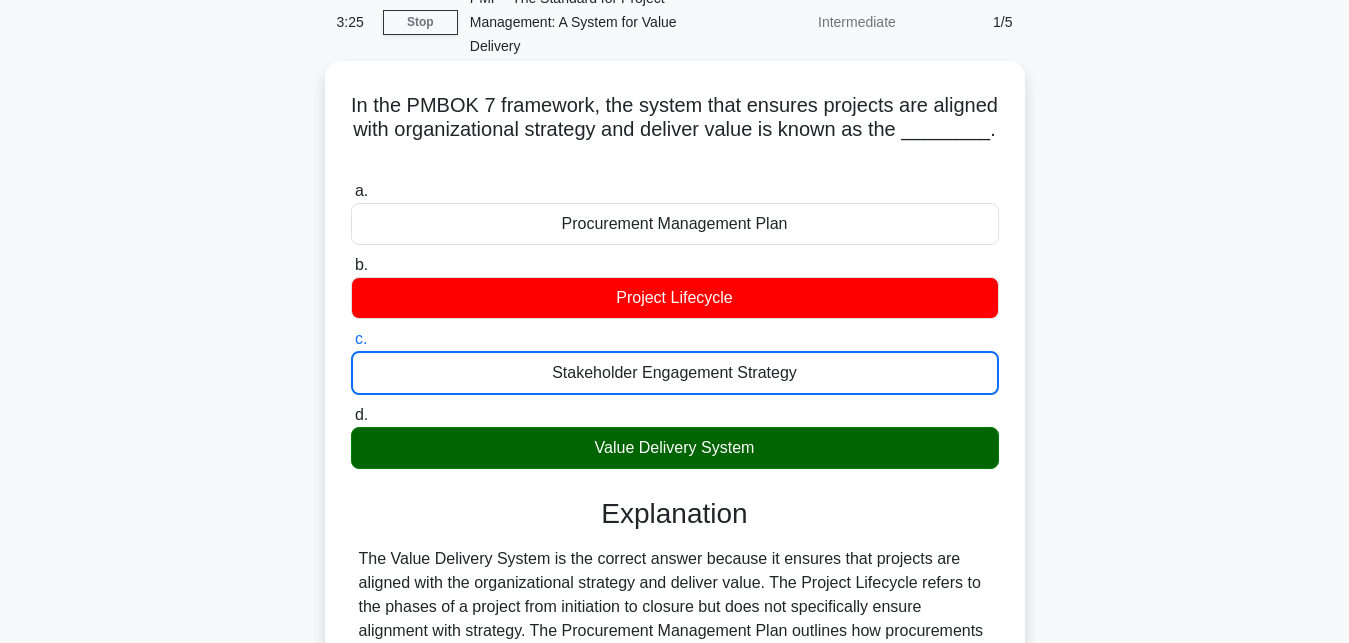 click on "d.
Value Delivery System" at bounding box center (351, 415) 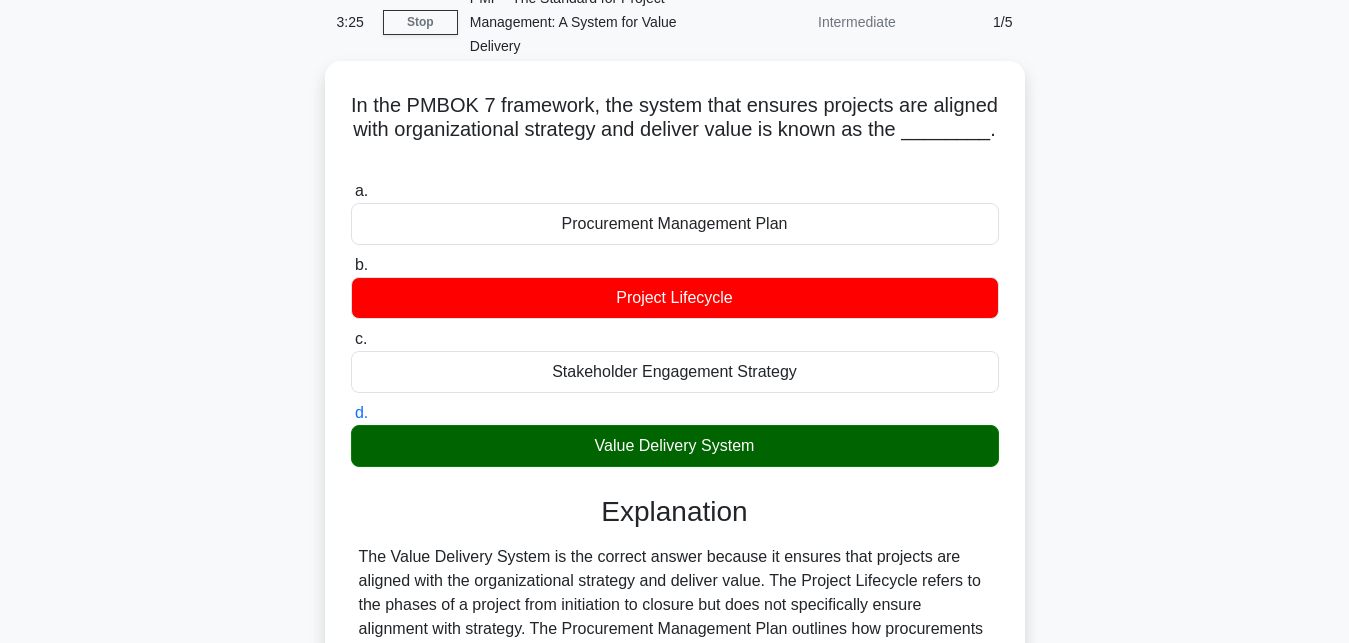 click on "a.
Procurement Management Plan" at bounding box center [351, 191] 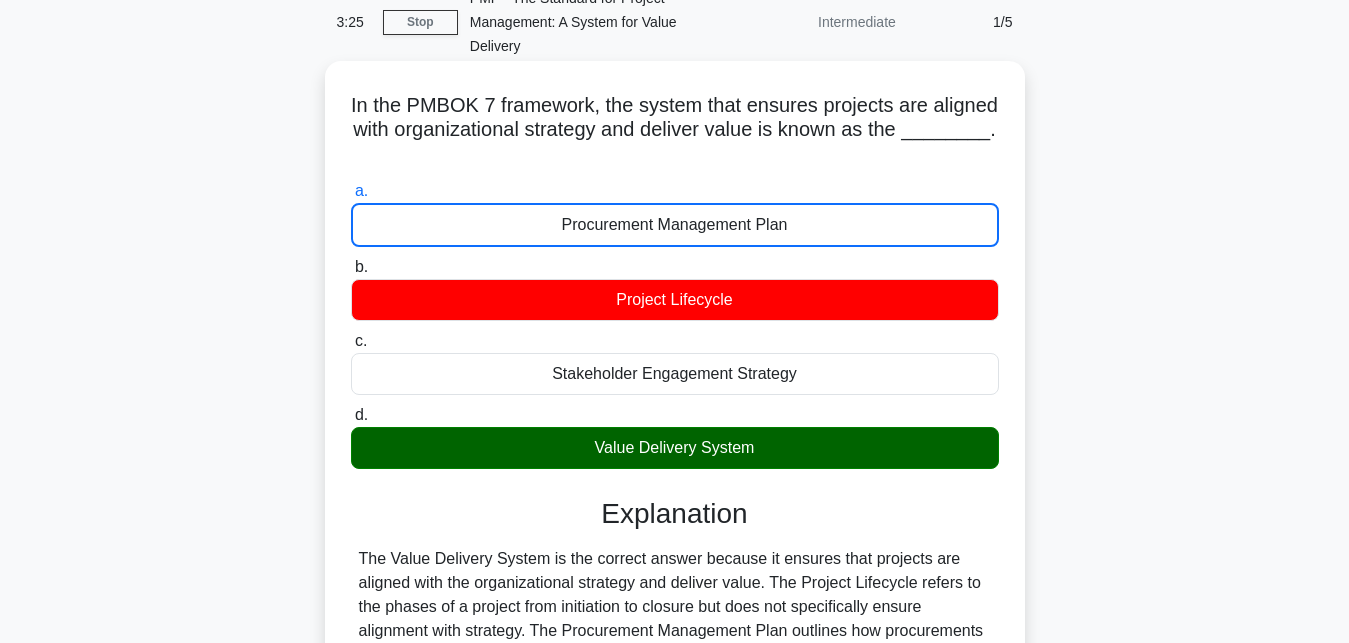 click on "b.
Project Lifecycle" at bounding box center (351, 267) 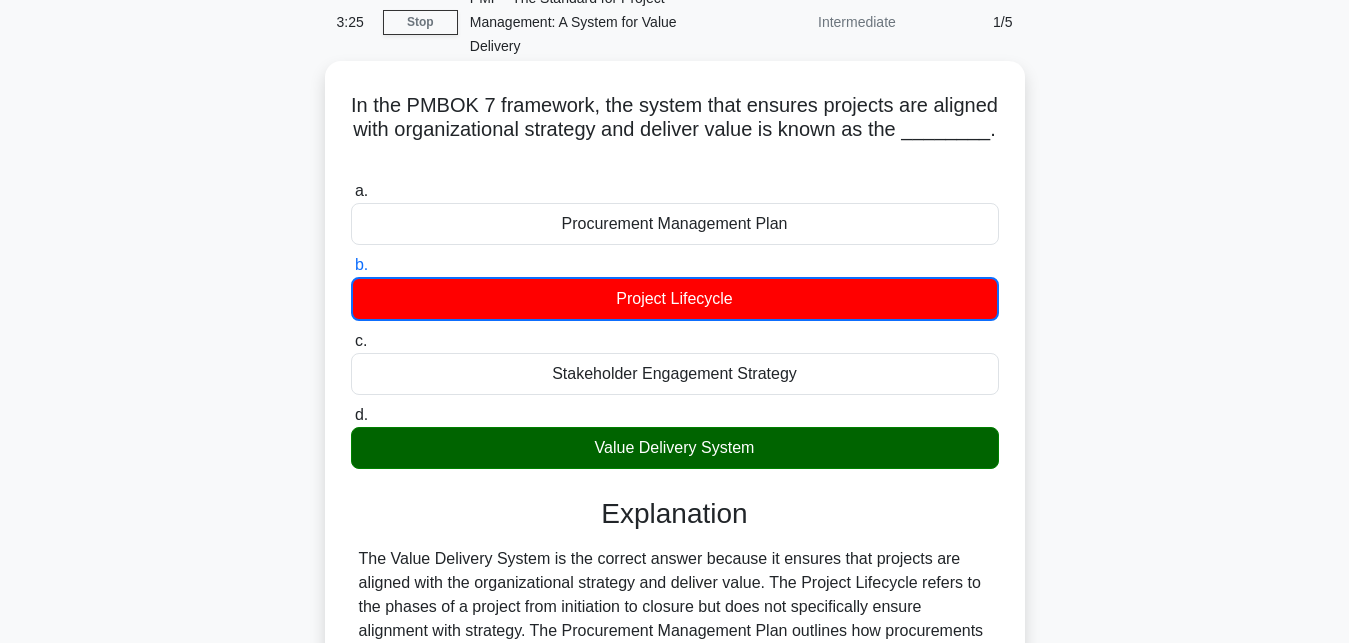 click on "c.
Stakeholder Engagement Strategy" at bounding box center (351, 341) 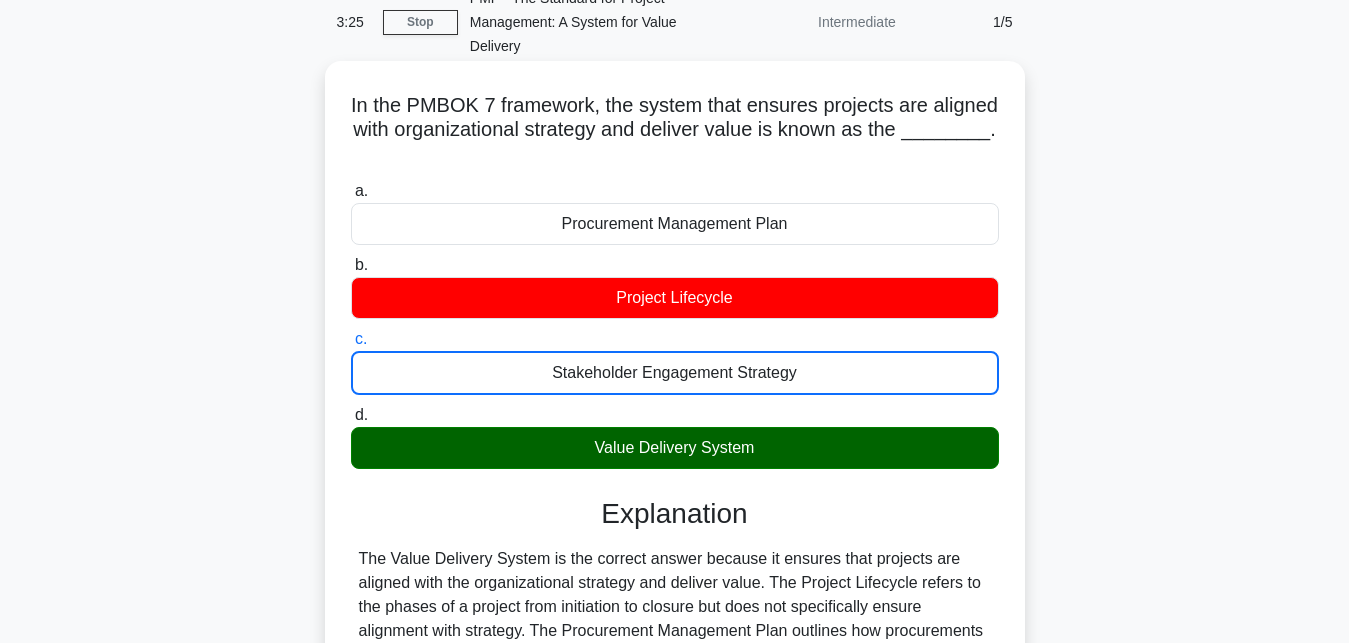 click on "d.
Value Delivery System" at bounding box center (351, 415) 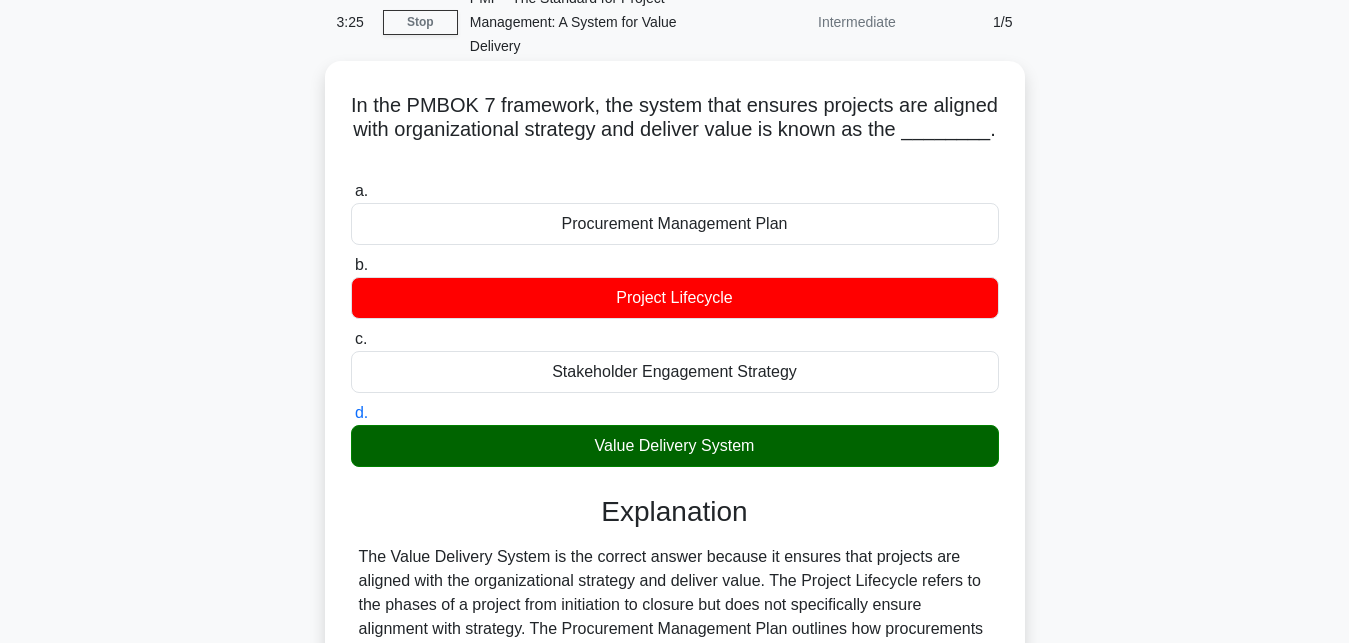 click on "a.
Procurement Management Plan" at bounding box center (351, 191) 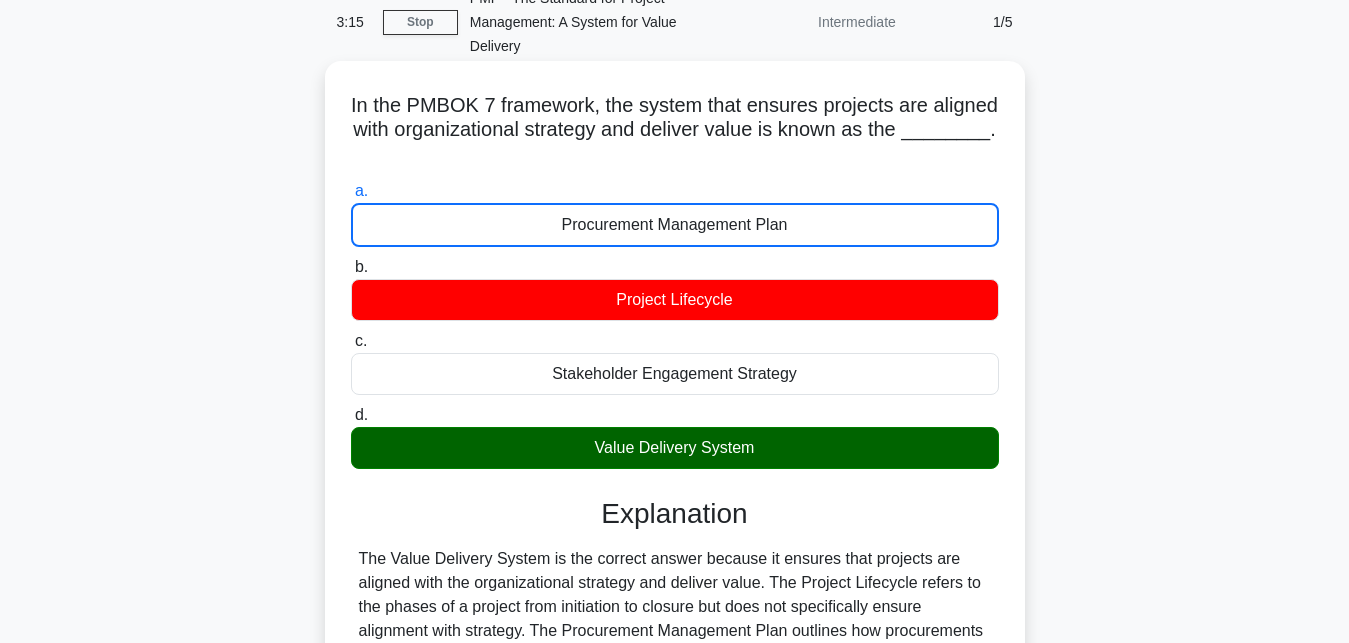 click on "b.
Project Lifecycle" at bounding box center [351, 267] 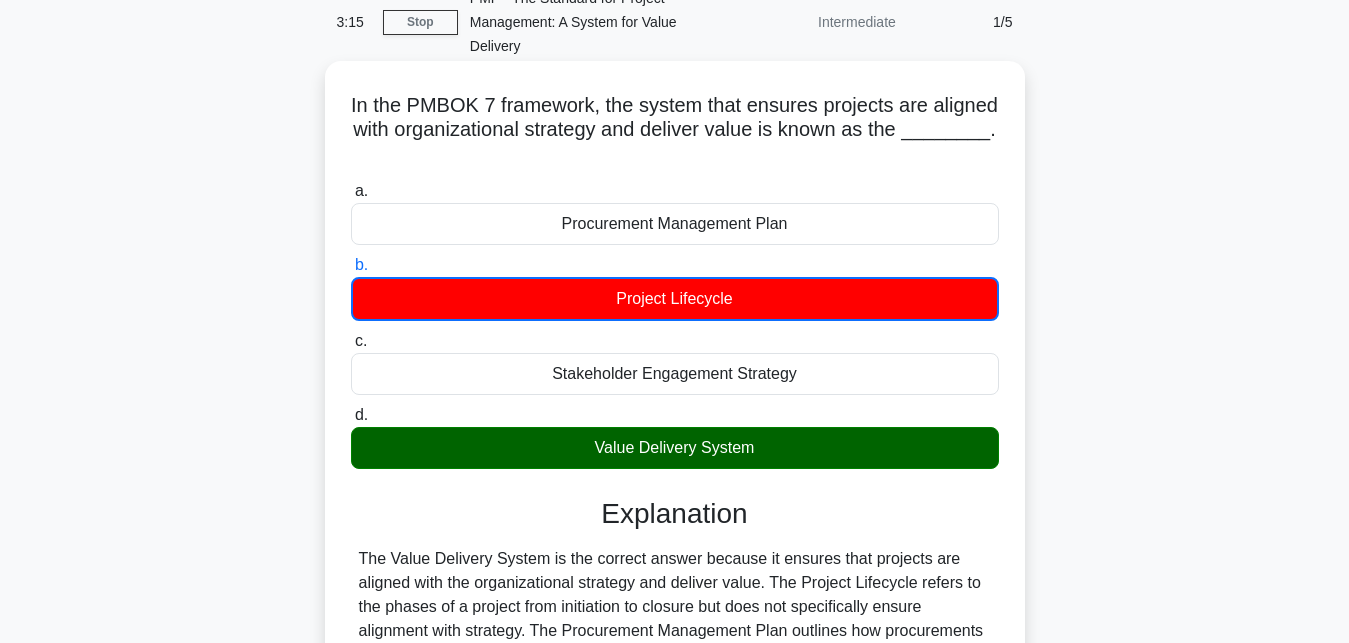 click on "c.
Stakeholder Engagement Strategy" at bounding box center (351, 341) 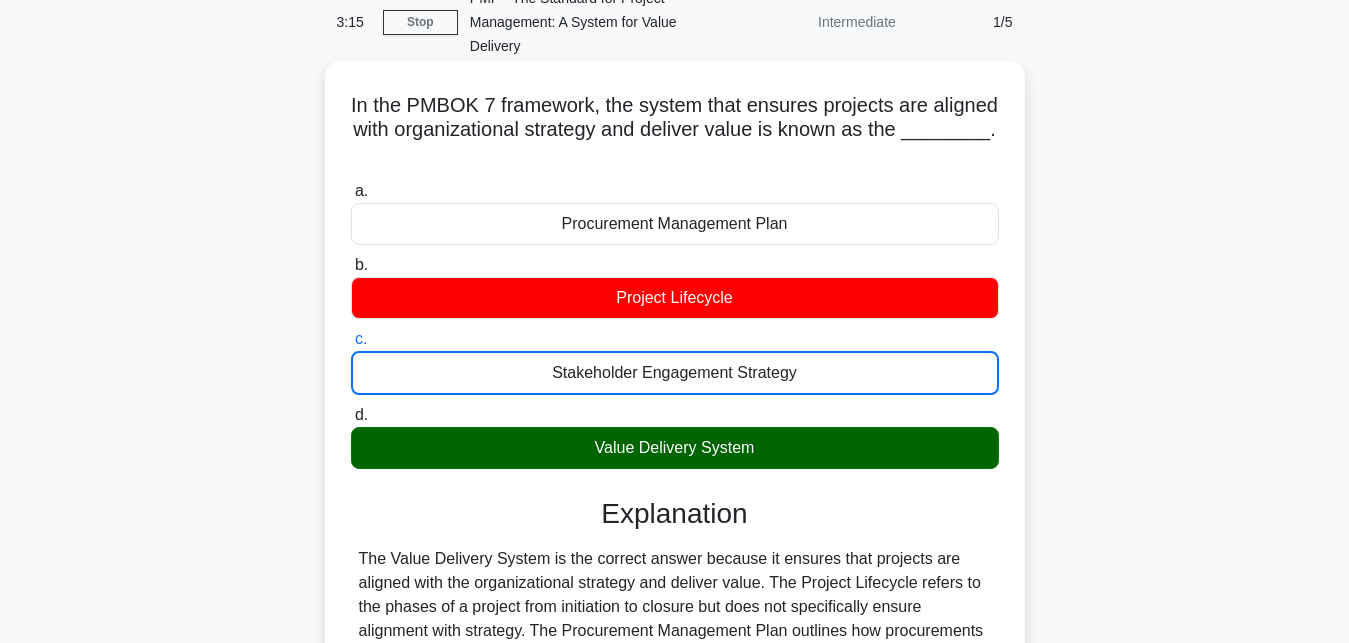 click on "d.
Value Delivery System" at bounding box center [351, 415] 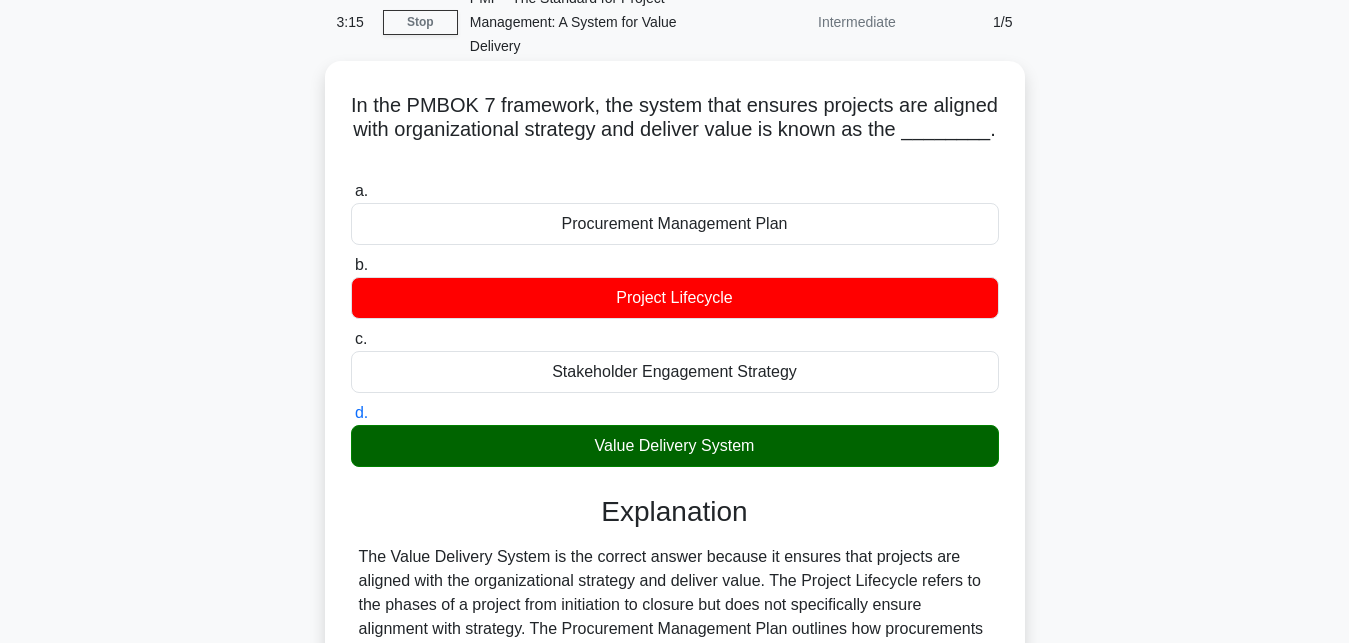 click on "a.
Procurement Management Plan" at bounding box center (351, 191) 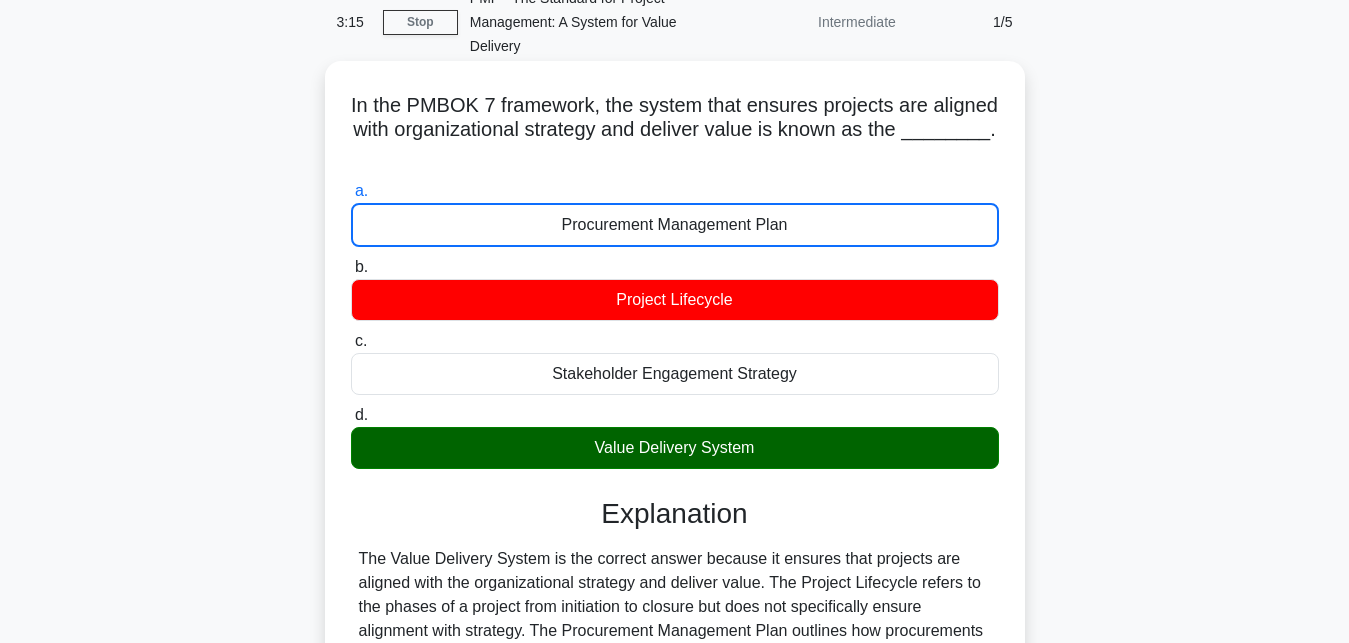 click on "b.
Project Lifecycle" at bounding box center [351, 267] 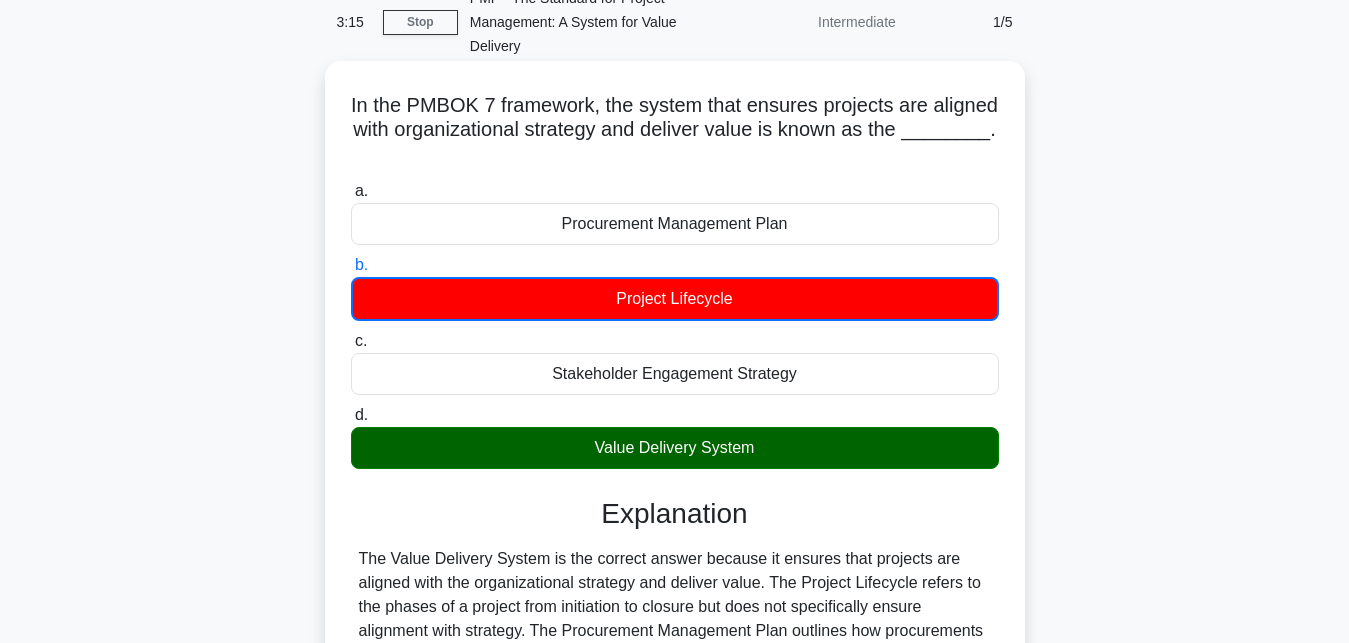 click on "c.
Stakeholder Engagement Strategy" at bounding box center [351, 341] 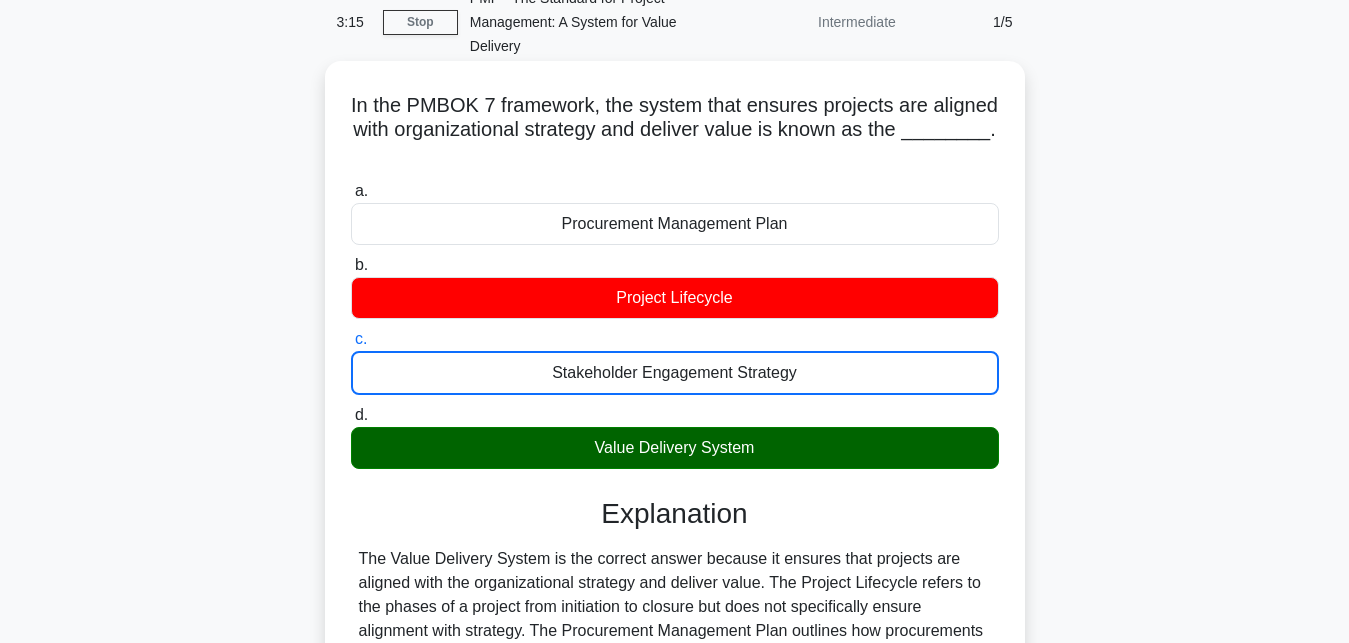 click on "d.
Value Delivery System" at bounding box center (351, 415) 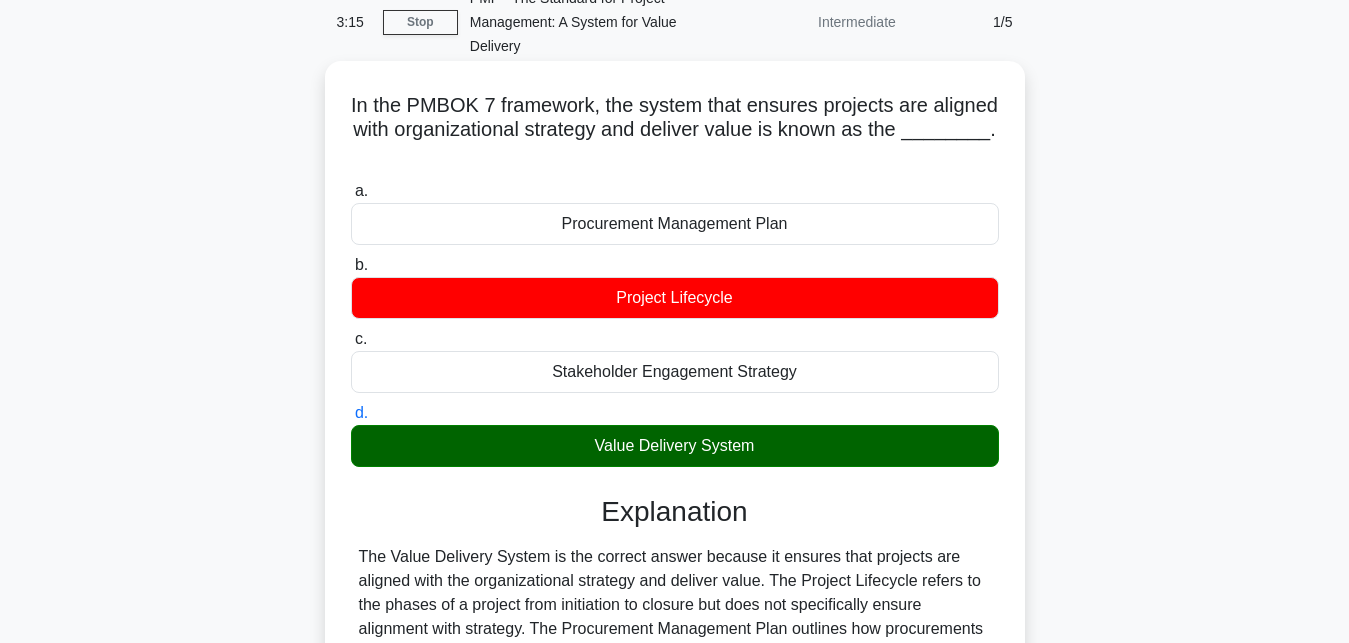 click on "a.
Procurement Management Plan" at bounding box center [351, 191] 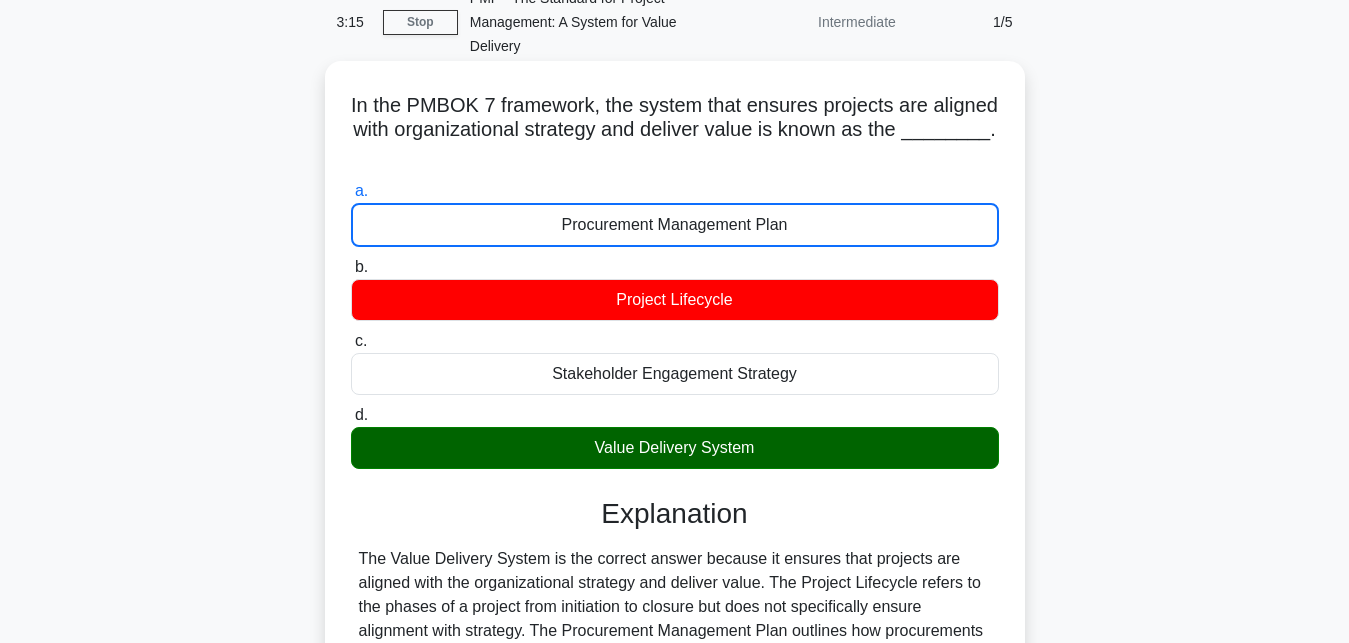 click on "b.
Project Lifecycle" at bounding box center (351, 267) 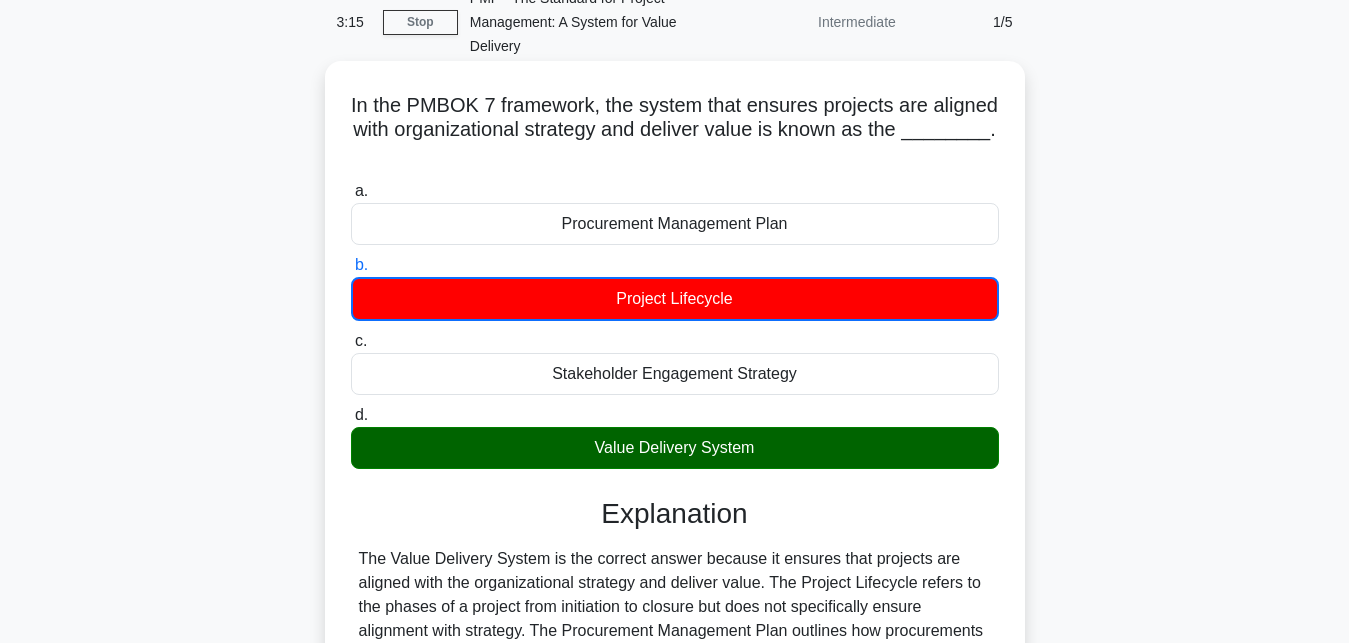 click on "c.
Stakeholder Engagement Strategy" at bounding box center [351, 341] 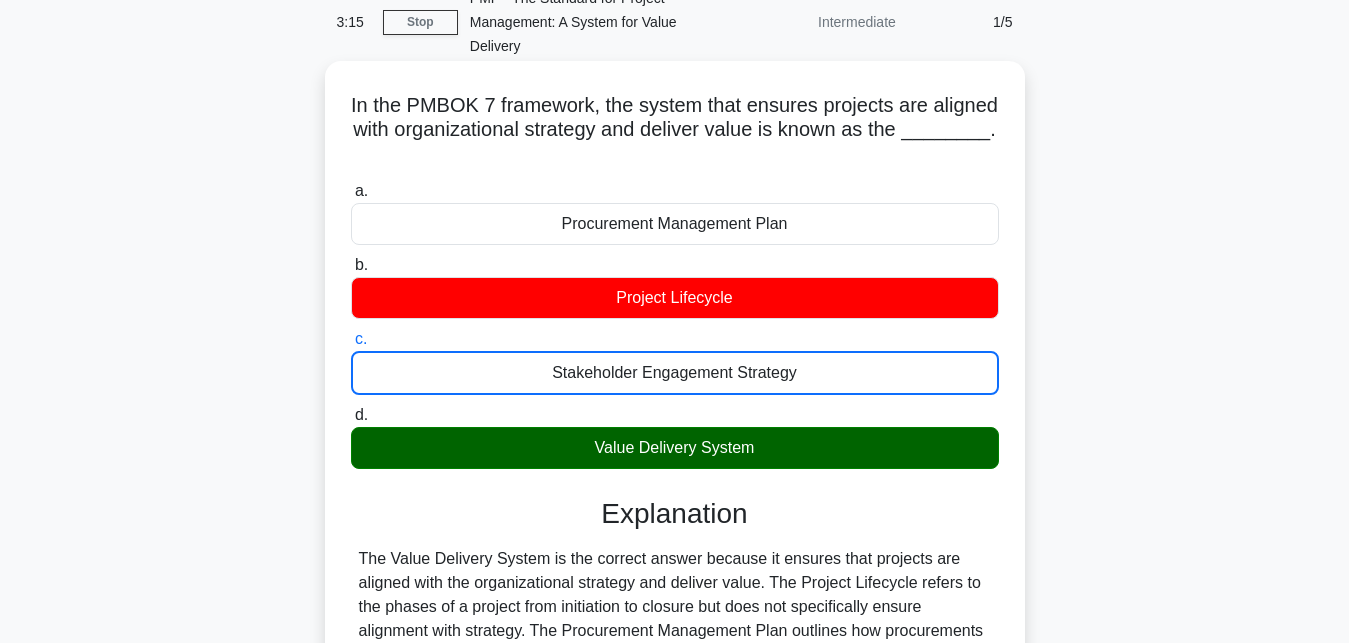 click on "d.
Value Delivery System" at bounding box center [351, 415] 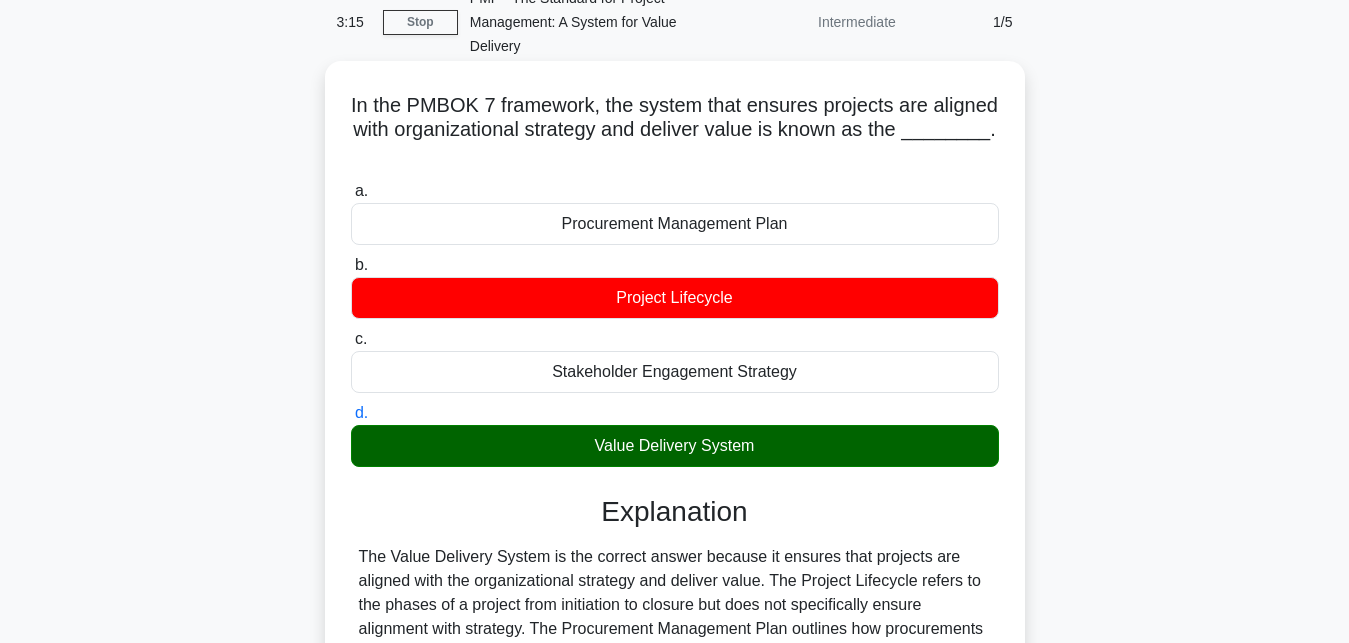 click on "a.
Procurement Management Plan" at bounding box center (351, 191) 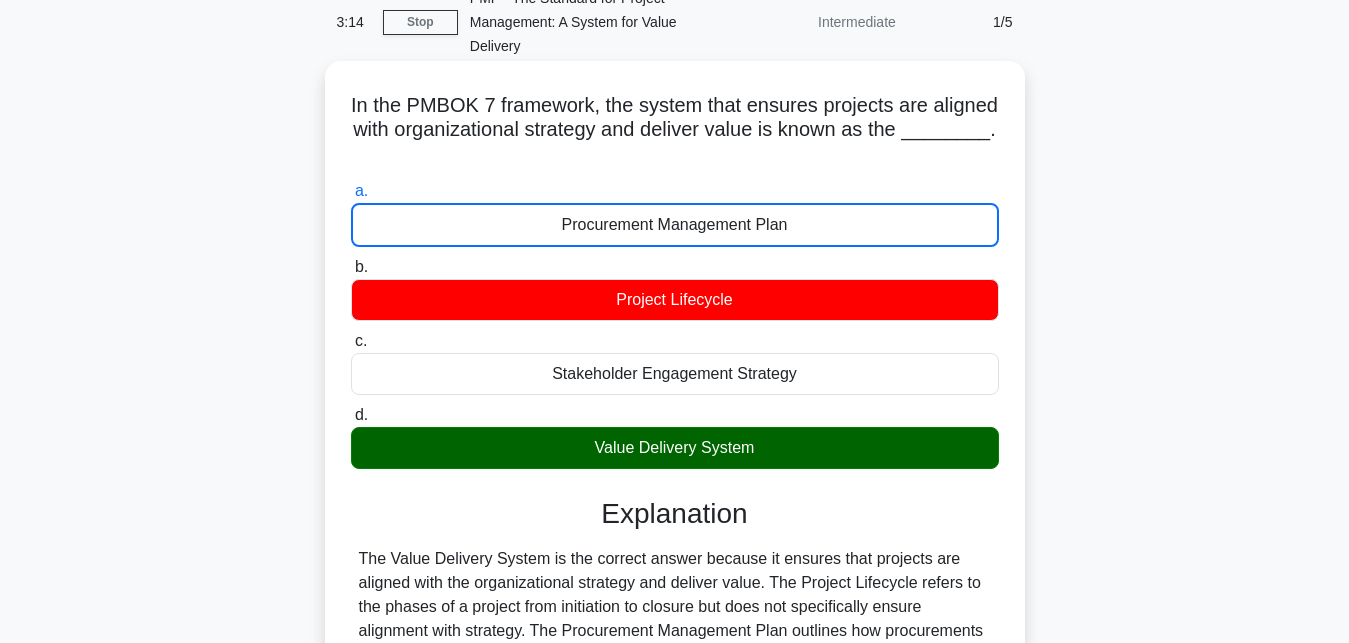 click on "b.
Project Lifecycle" at bounding box center (351, 267) 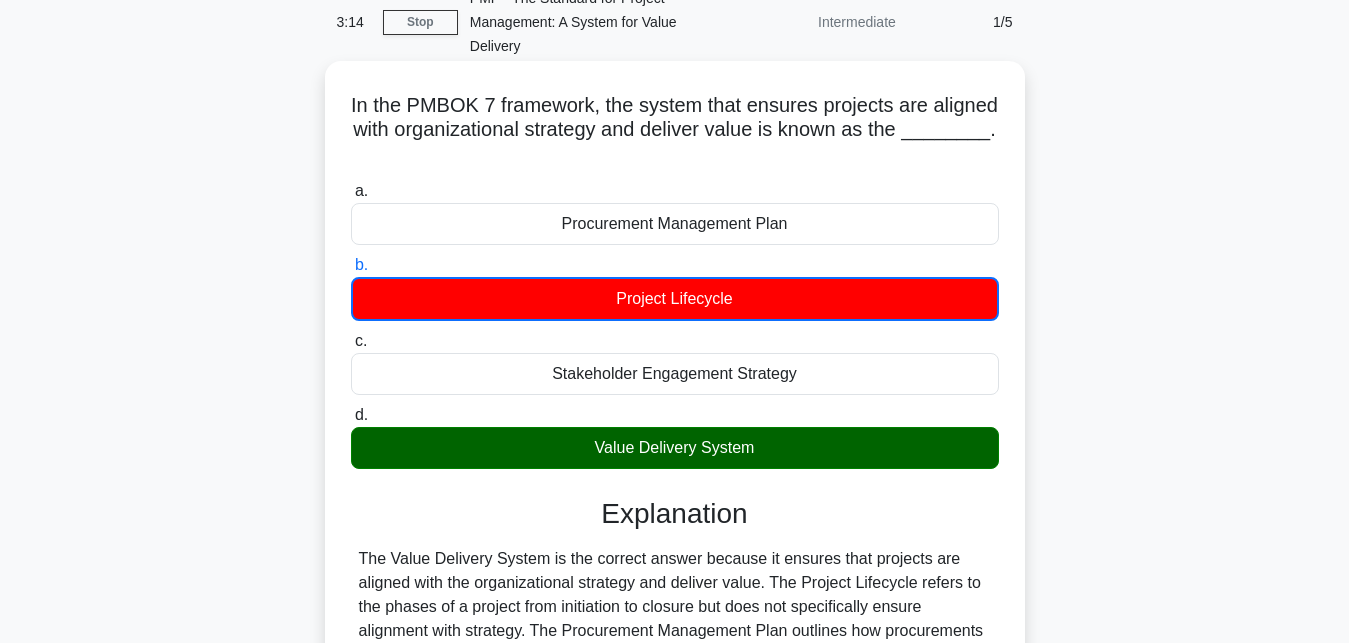 click on "c.
Stakeholder Engagement Strategy" at bounding box center [351, 341] 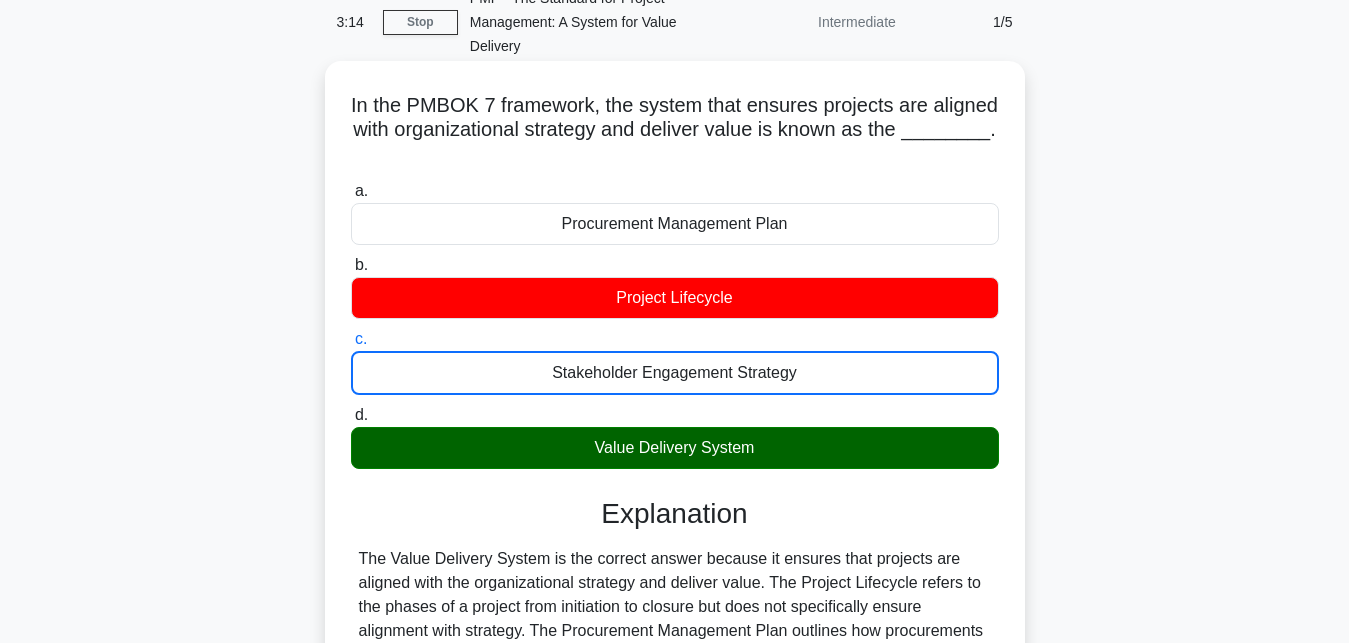 click on "d.
Value Delivery System" at bounding box center [351, 415] 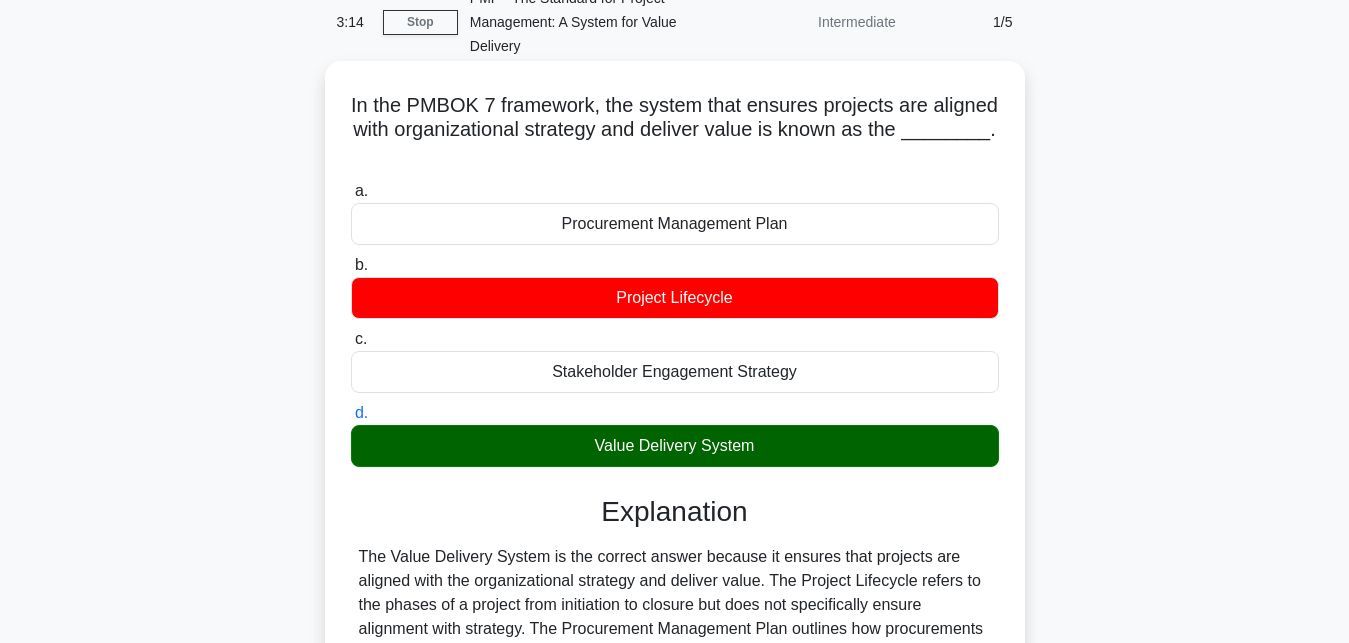 click on "a.
Procurement Management Plan" at bounding box center (351, 191) 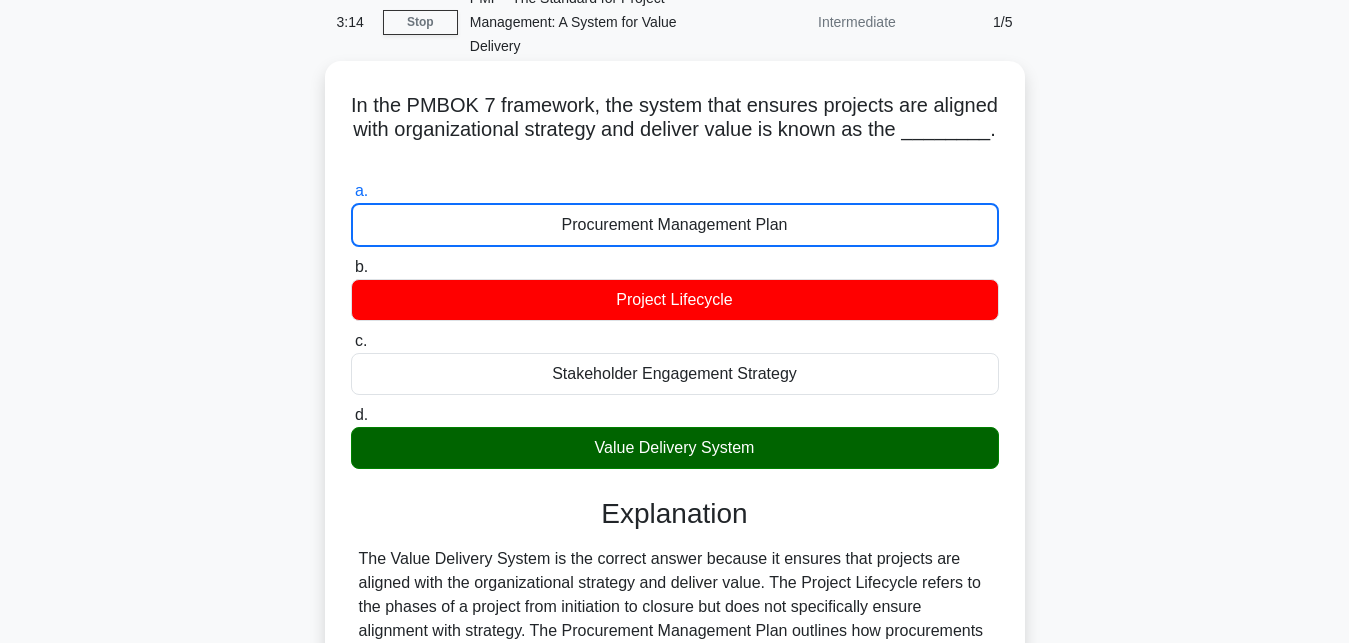 click on "b.
Project Lifecycle" at bounding box center (351, 267) 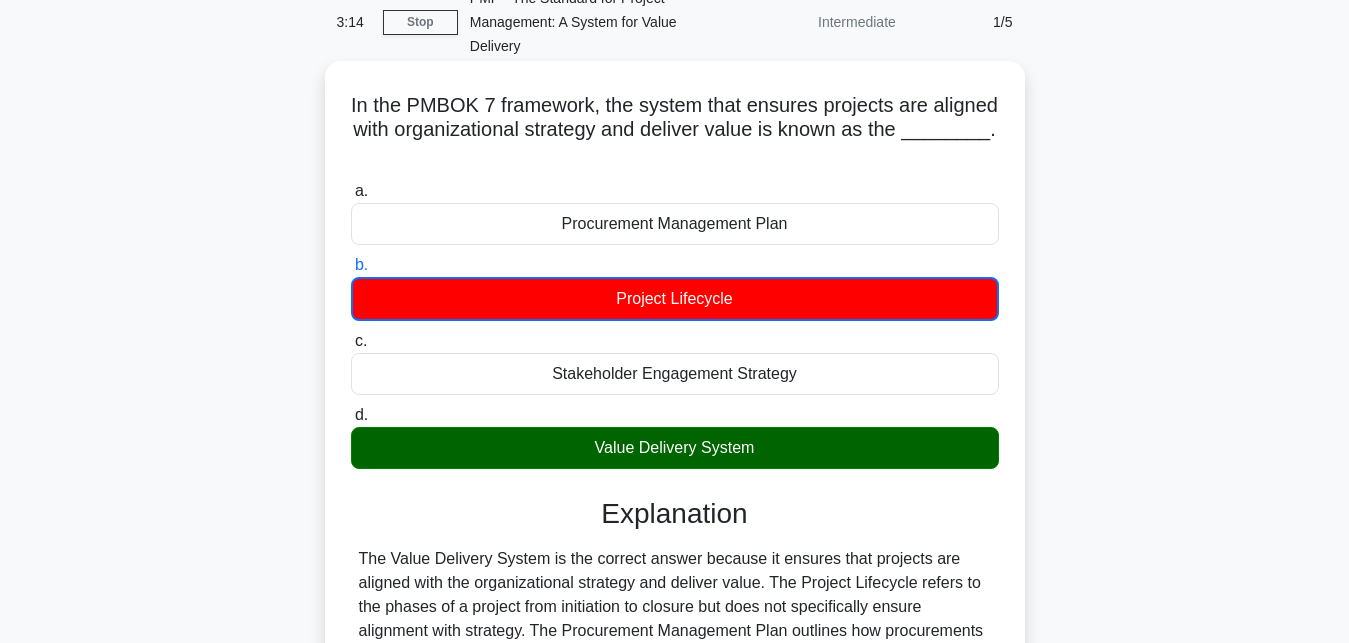 click on "c.
Stakeholder Engagement Strategy" at bounding box center [351, 341] 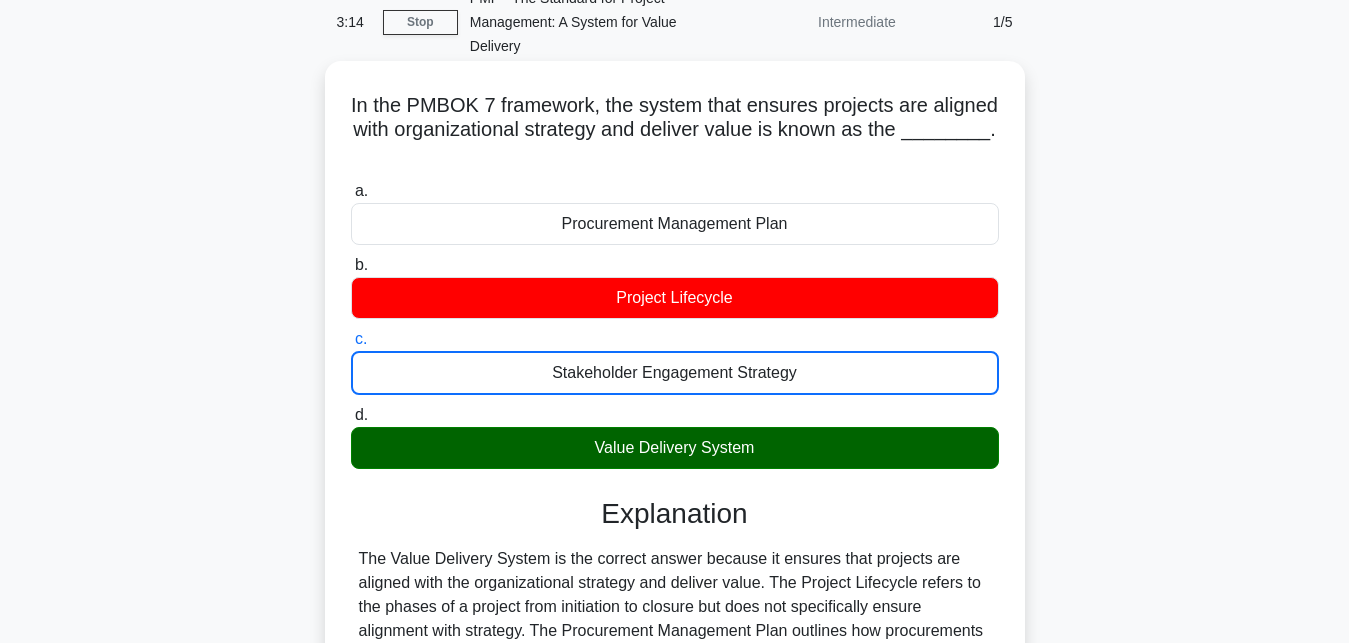 click on "d.
Value Delivery System" at bounding box center [351, 415] 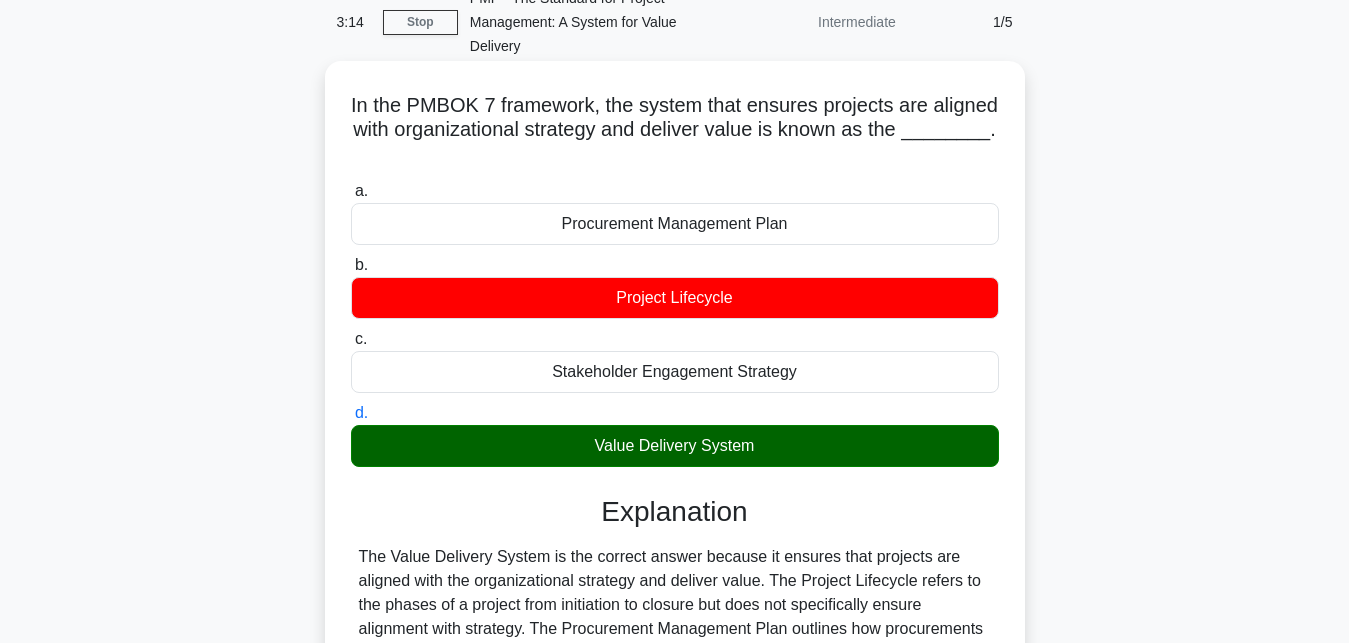 click on "a.
Procurement Management Plan" at bounding box center [351, 191] 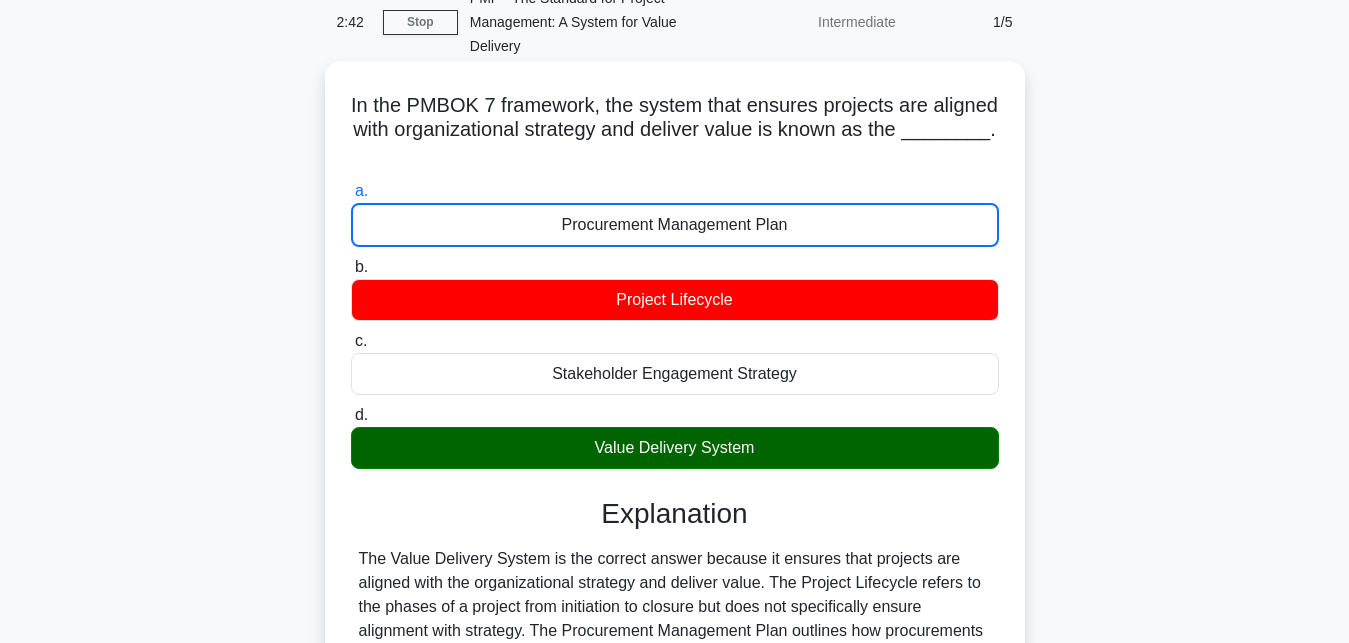 click on "b.
Project Lifecycle" at bounding box center (351, 267) 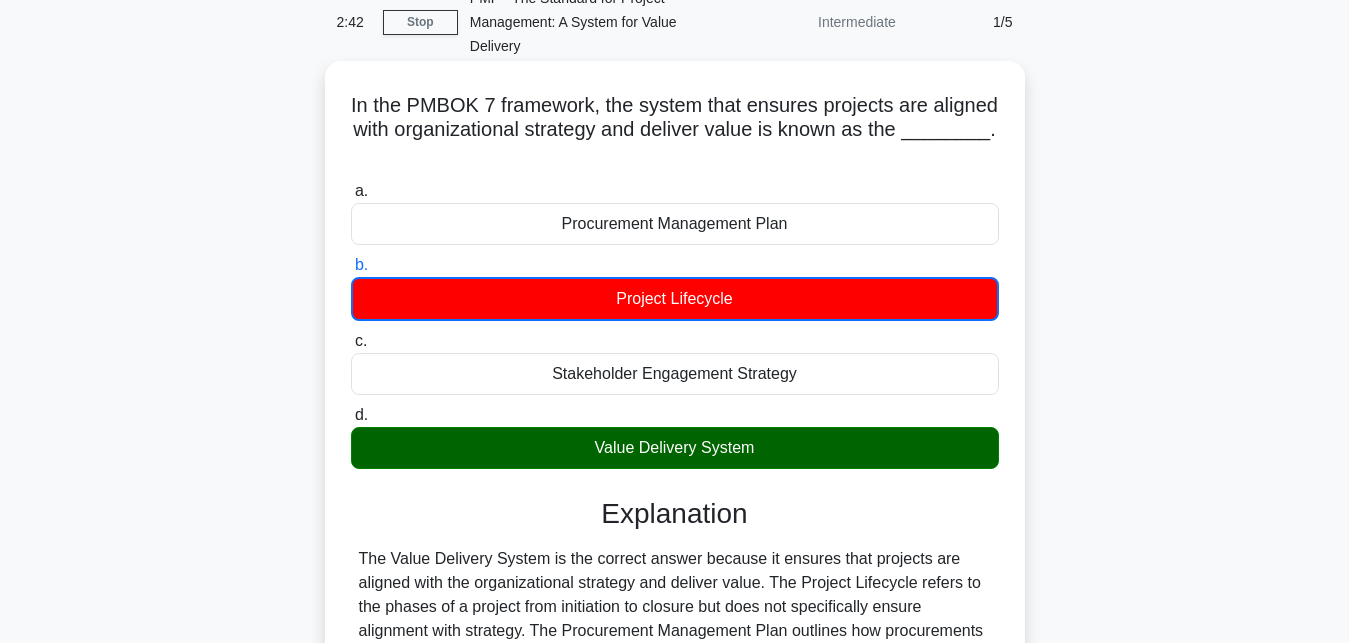 click on "c.
Stakeholder Engagement Strategy" at bounding box center (351, 341) 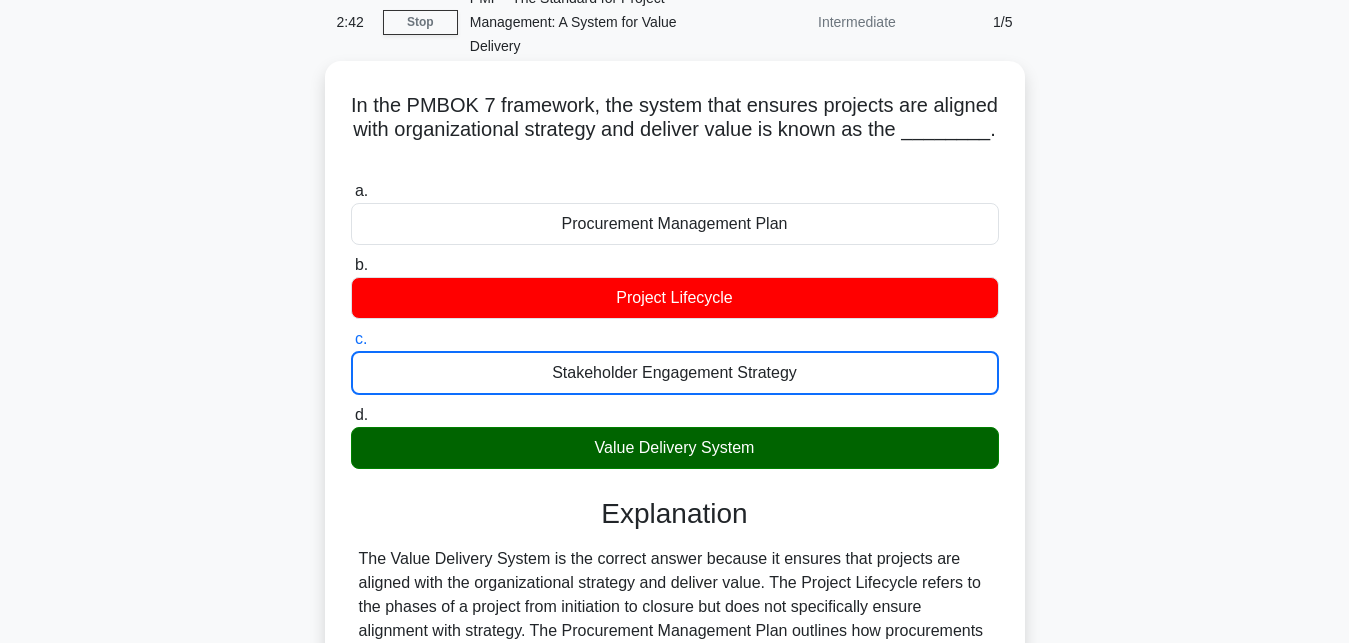 click on "d.
Value Delivery System" at bounding box center (351, 415) 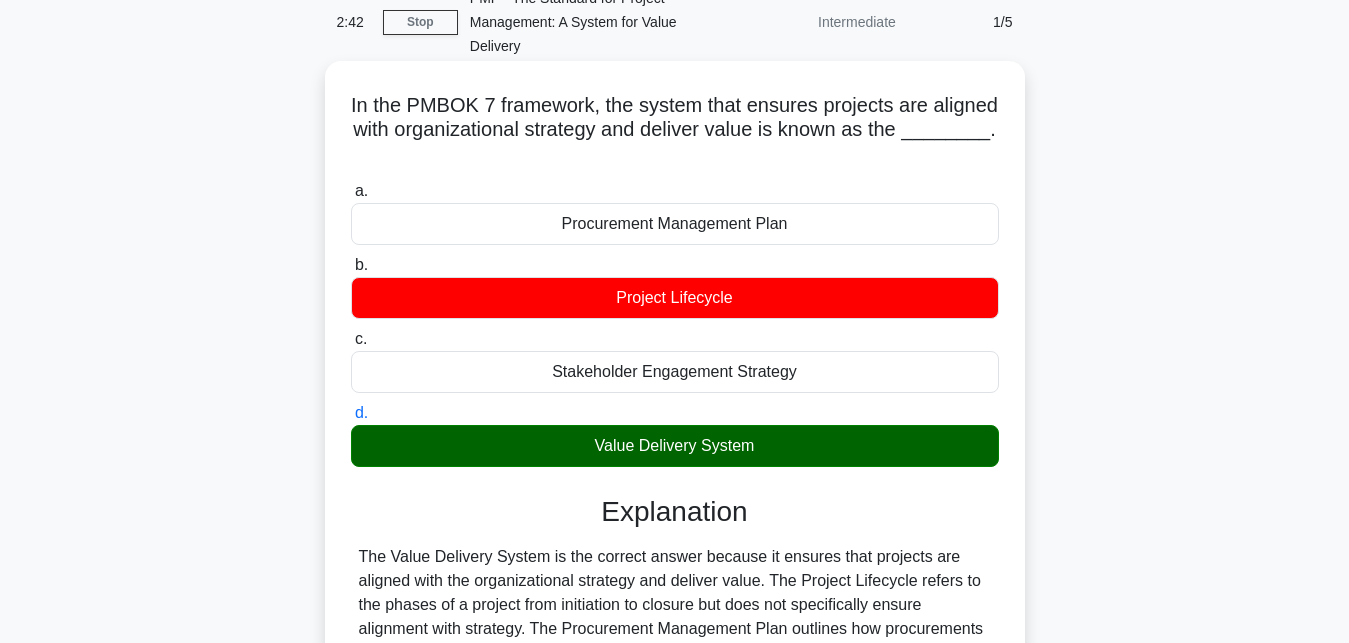 click on "a.
Procurement Management Plan" at bounding box center (351, 191) 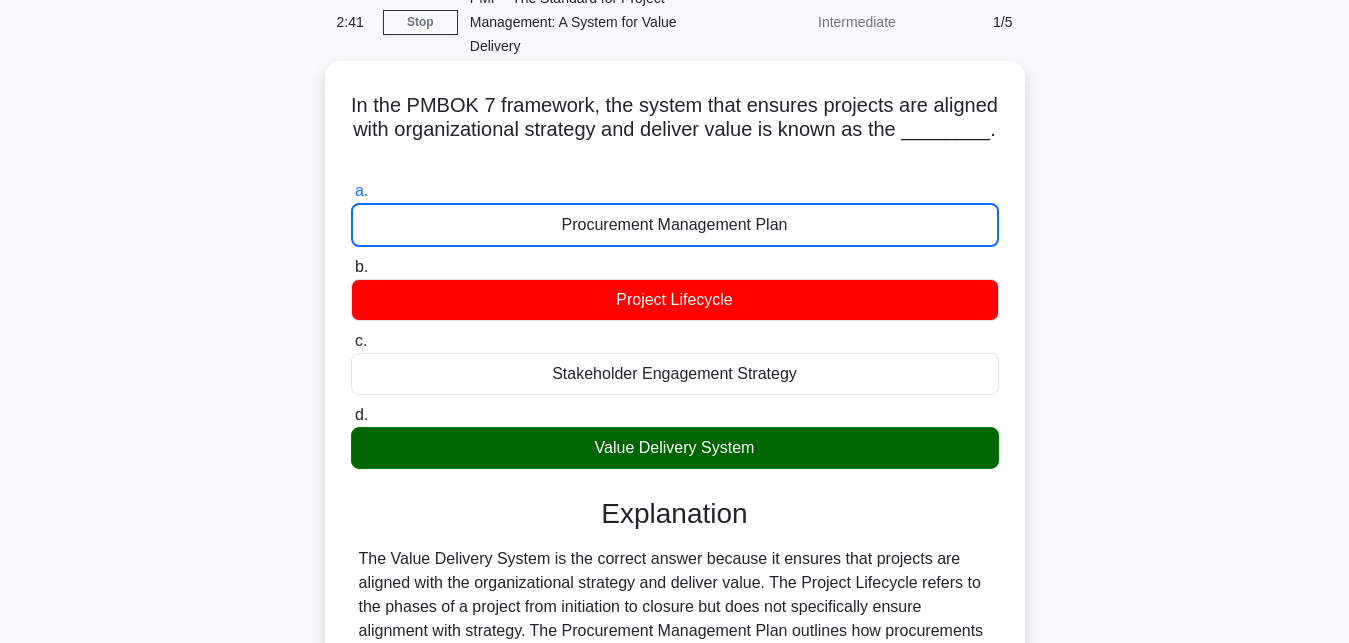 click on "b.
Project Lifecycle" at bounding box center [351, 267] 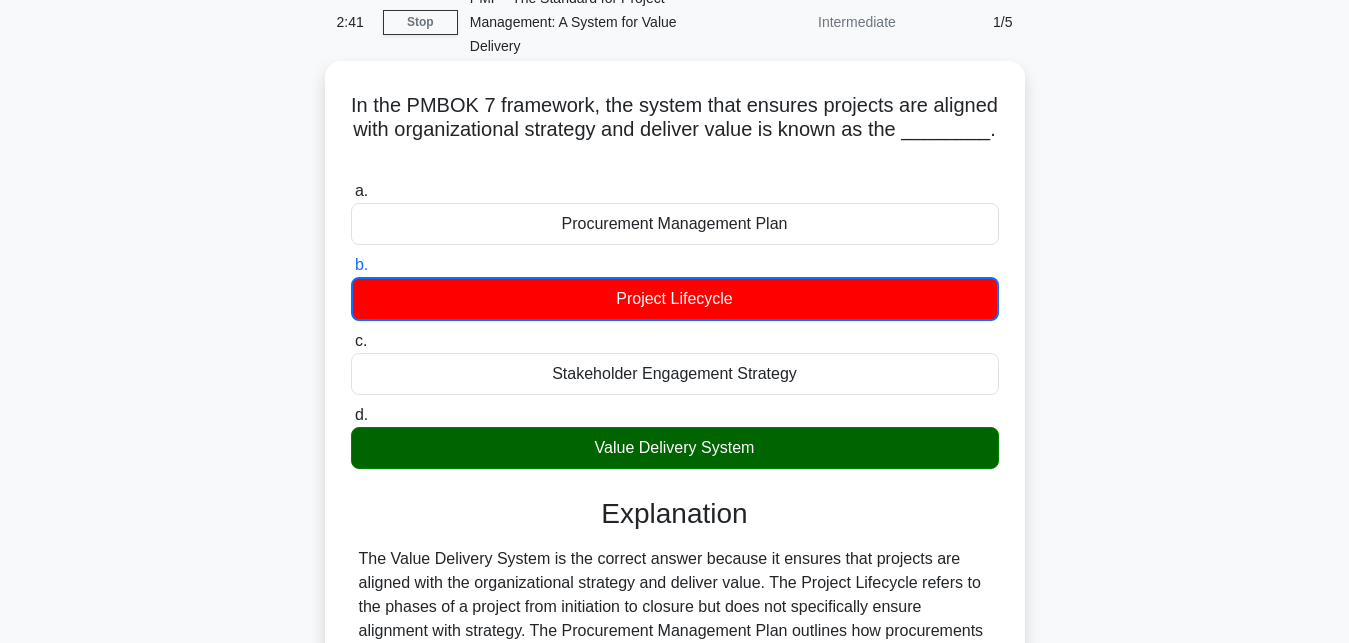 click on "c.
Stakeholder Engagement Strategy" at bounding box center (351, 341) 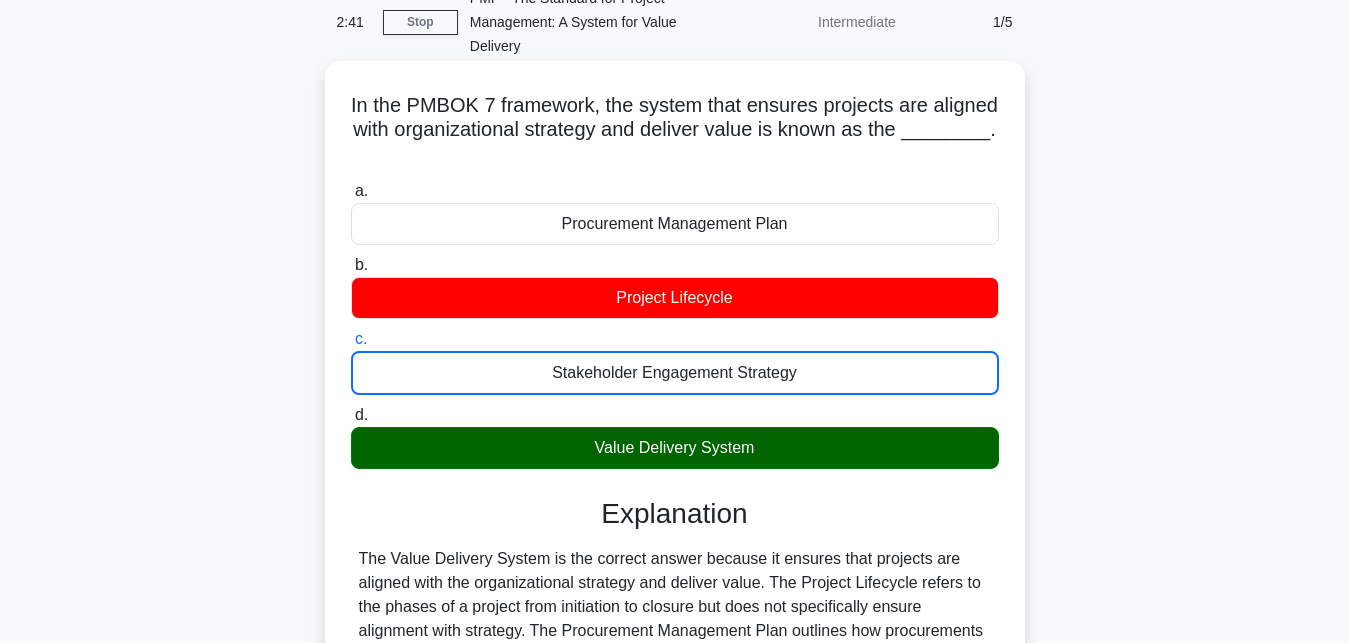 click on "d.
Value Delivery System" at bounding box center [351, 415] 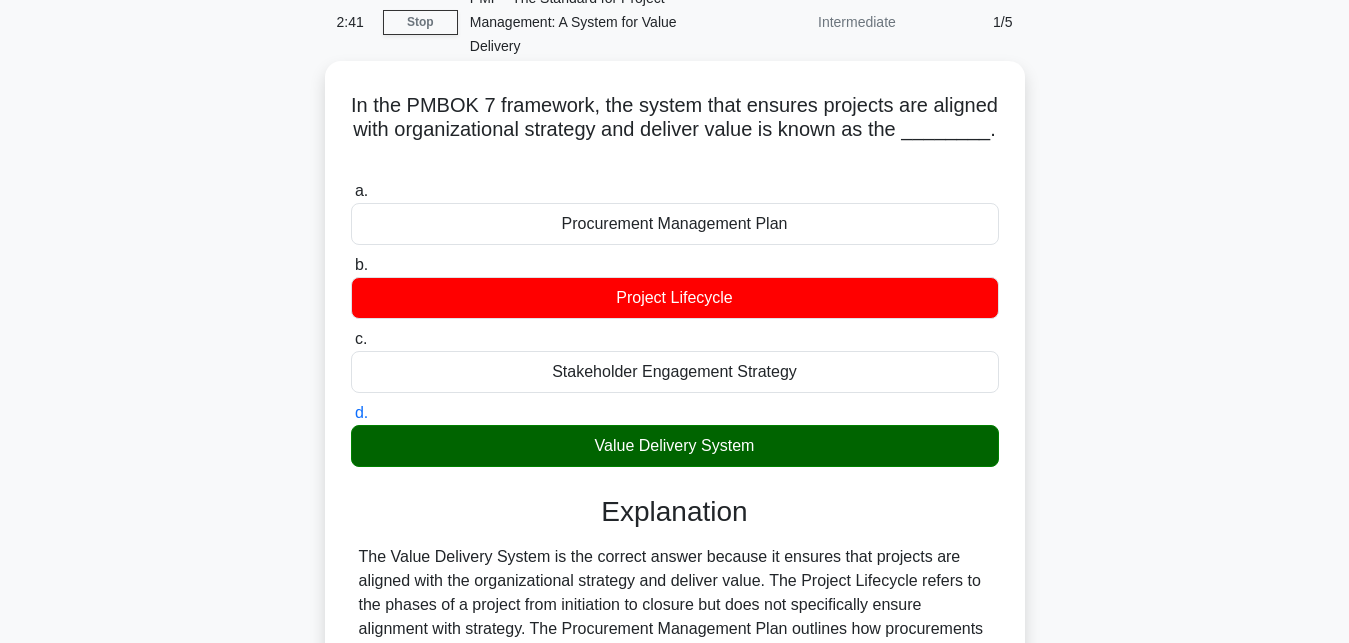 click on "a.
Procurement Management Plan" at bounding box center (351, 191) 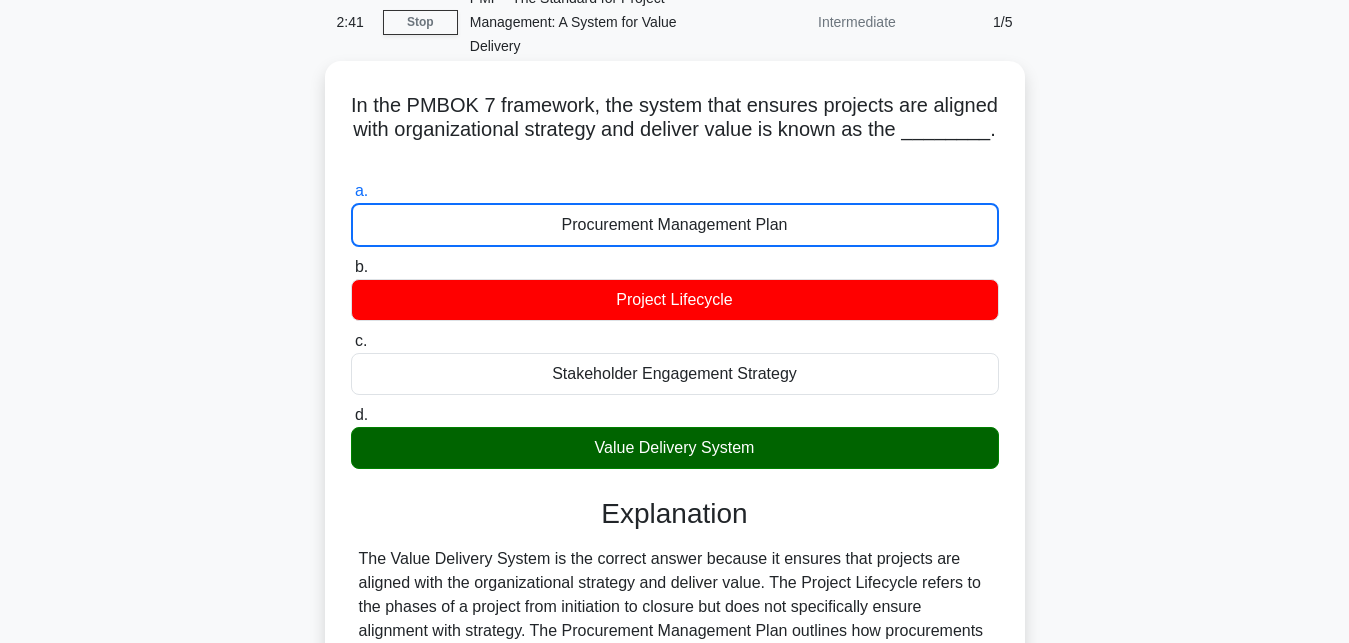 click on "b.
Project Lifecycle" at bounding box center [351, 267] 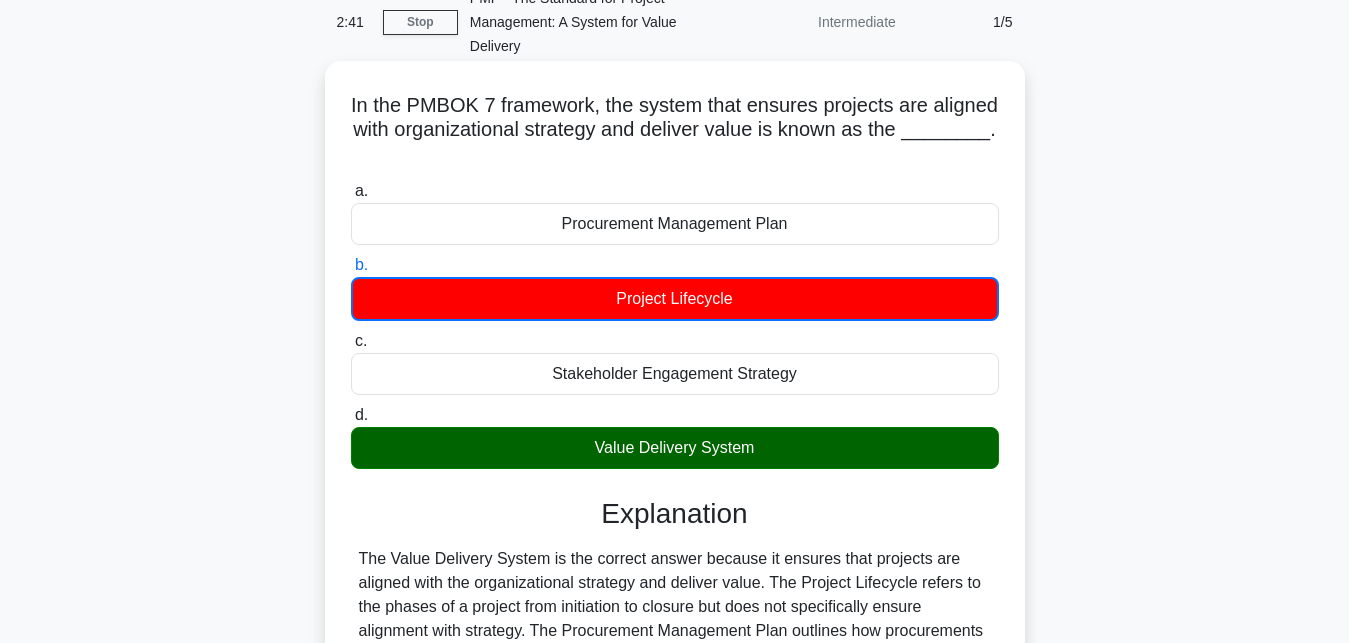 click on "c.
Stakeholder Engagement Strategy" at bounding box center [351, 341] 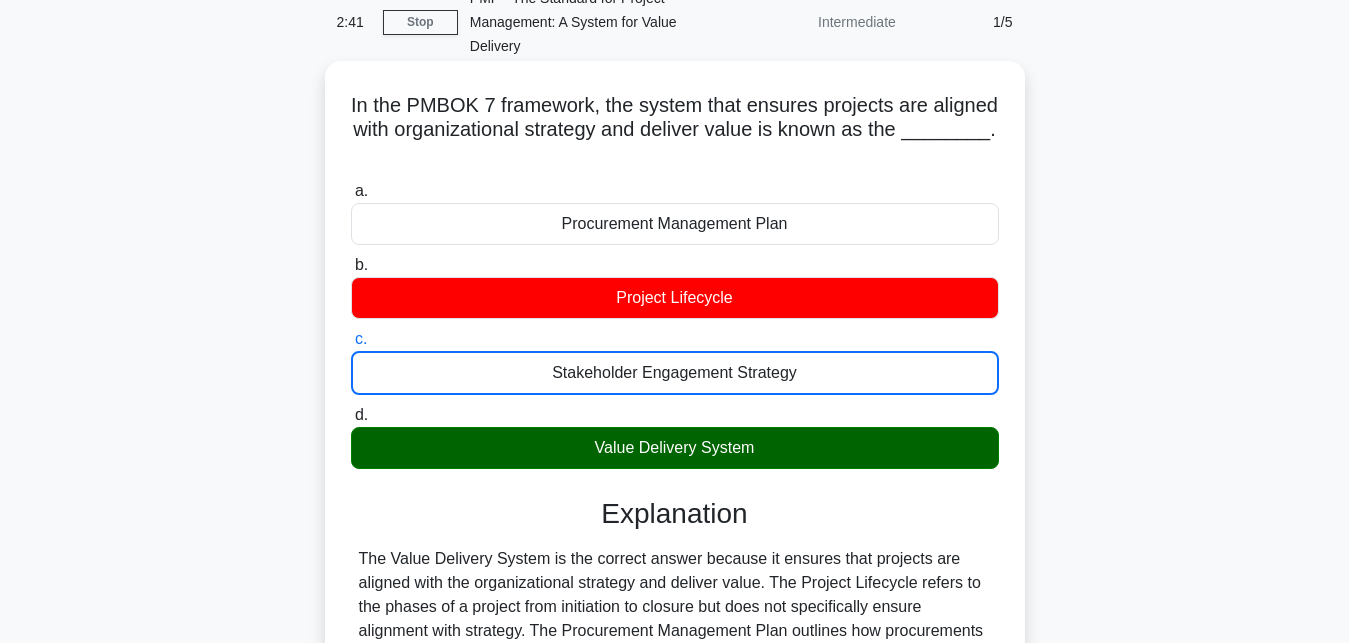 click on "d.
Value Delivery System" at bounding box center (351, 415) 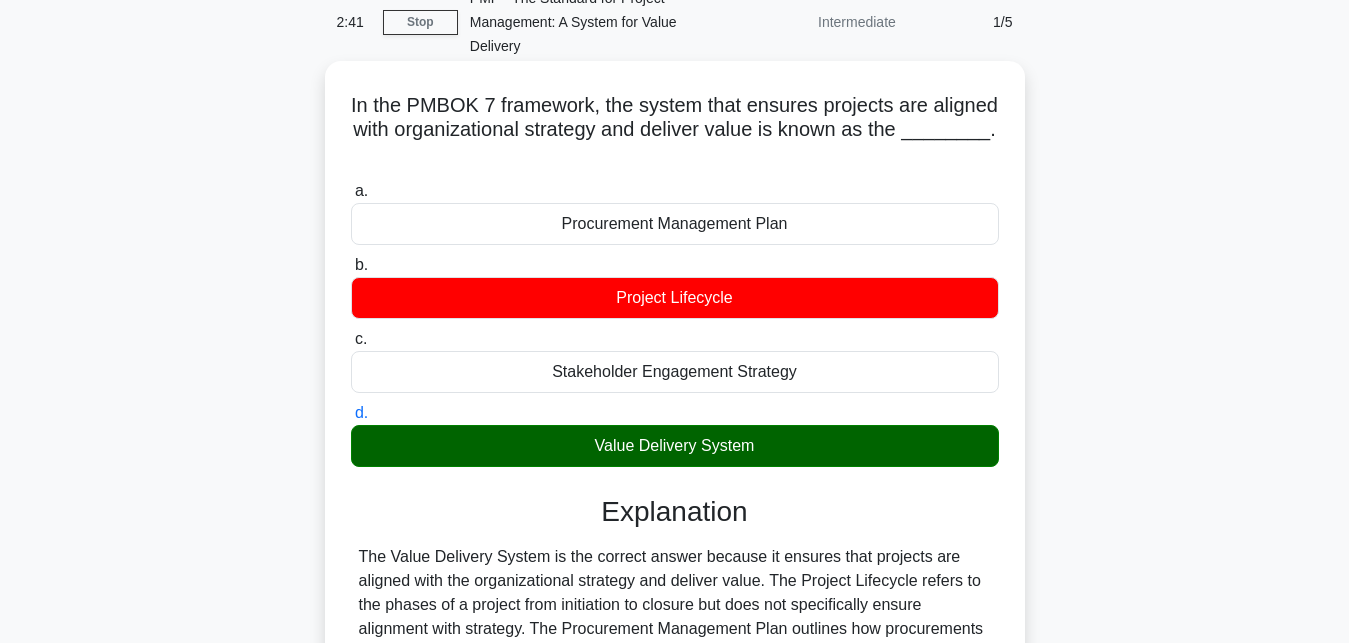 click on "a.
Procurement Management Plan" at bounding box center [351, 191] 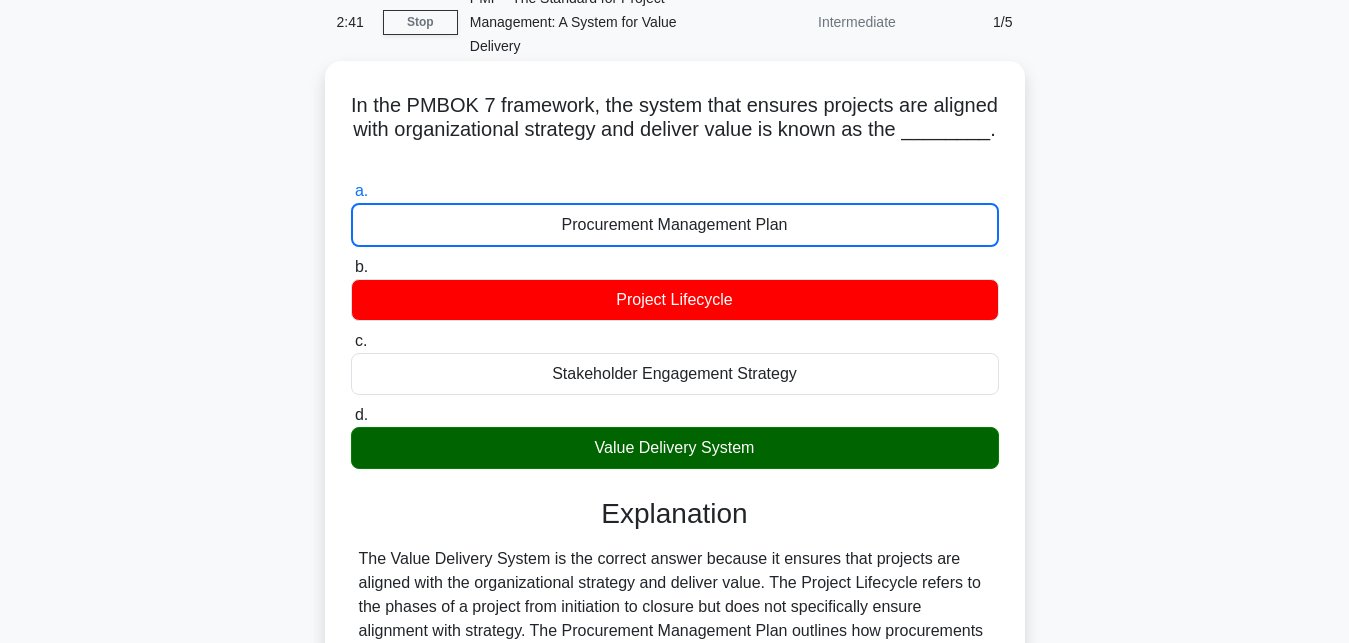 click on "b.
Project Lifecycle" at bounding box center (351, 267) 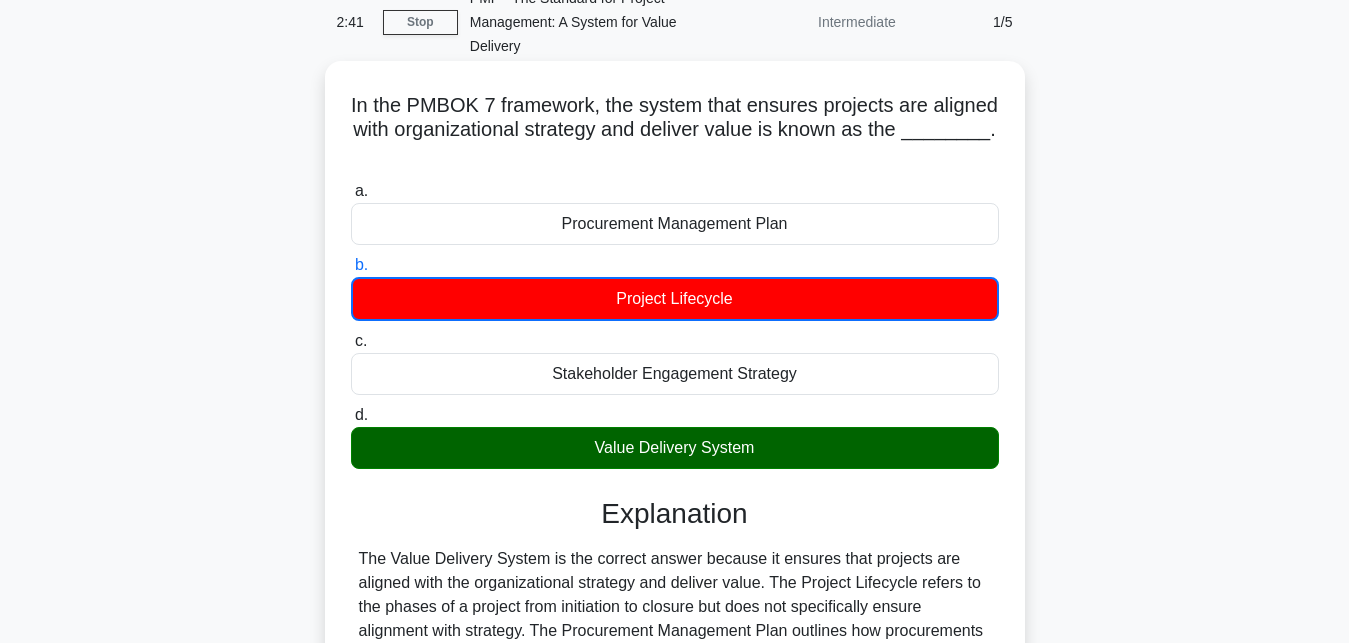 click on "c.
Stakeholder Engagement Strategy" at bounding box center [351, 341] 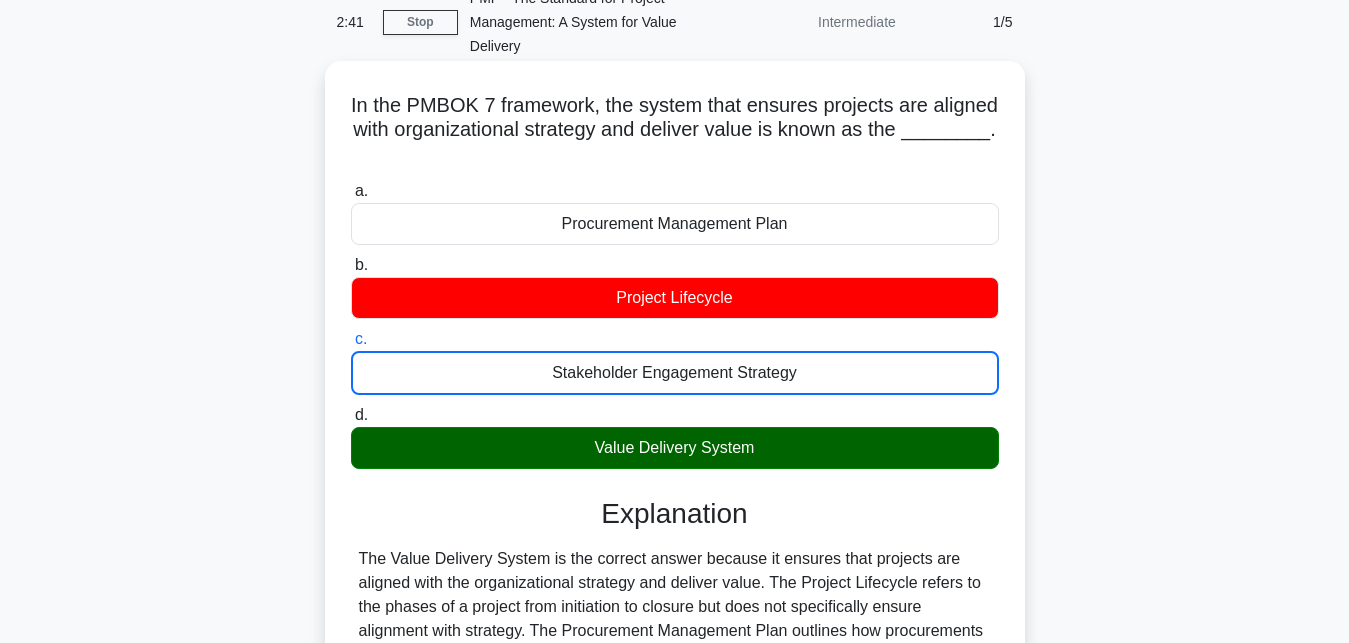 click on "d.
Value Delivery System" at bounding box center (351, 415) 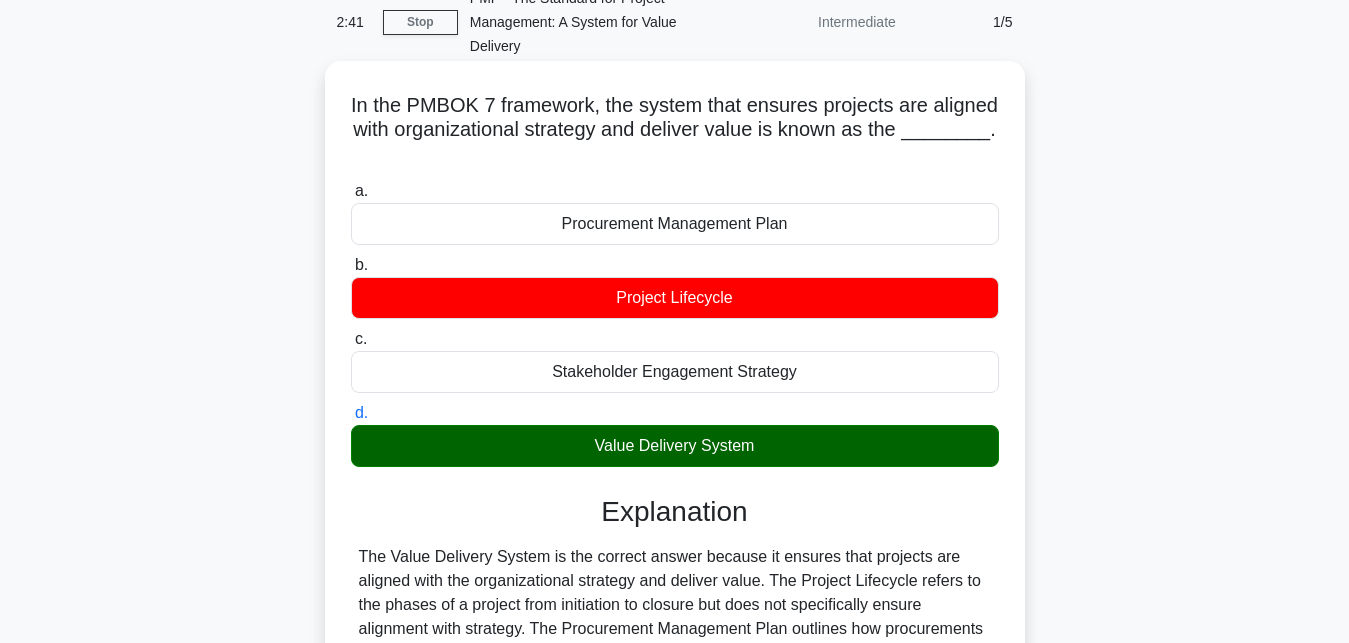 click on "a.
Procurement Management Plan" at bounding box center (351, 191) 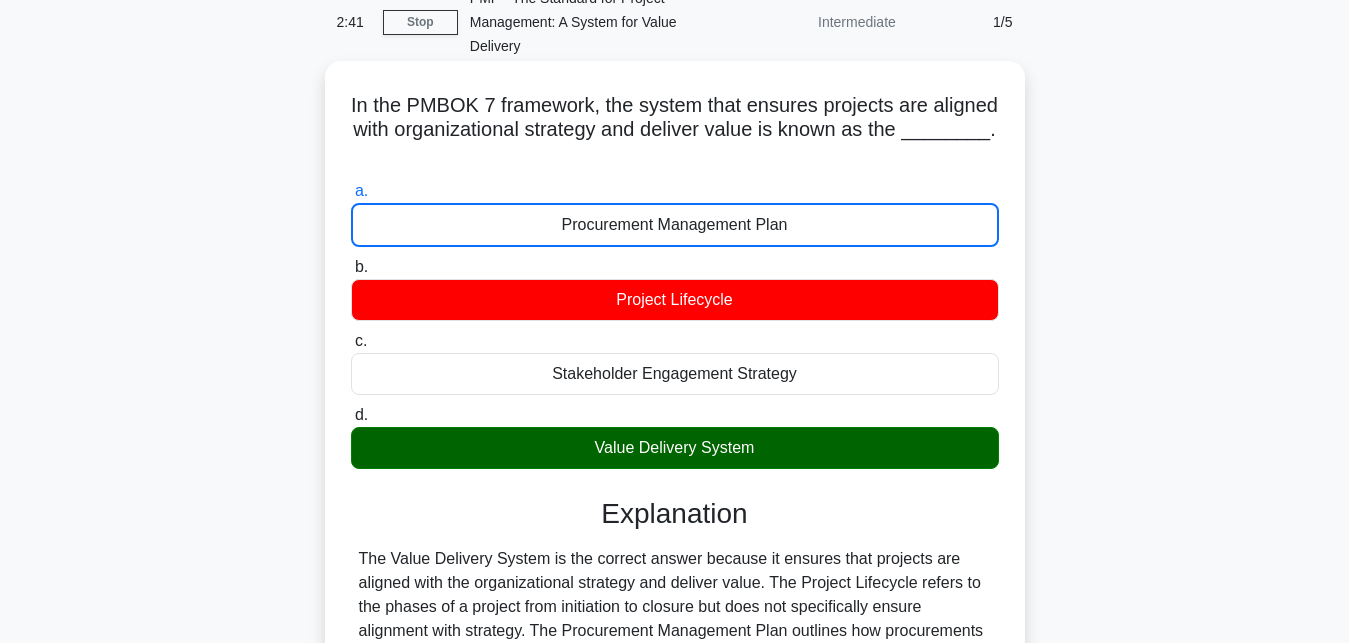 click on "b.
Project Lifecycle" at bounding box center [351, 267] 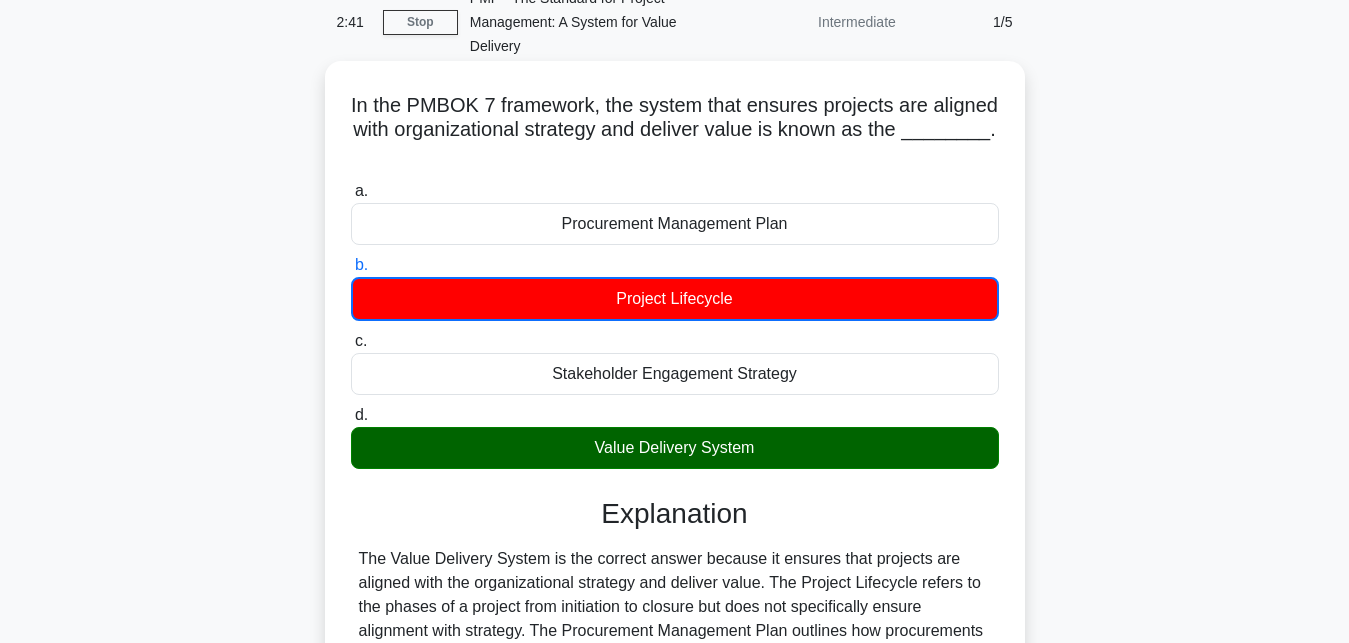 click on "c.
Stakeholder Engagement Strategy" at bounding box center (351, 341) 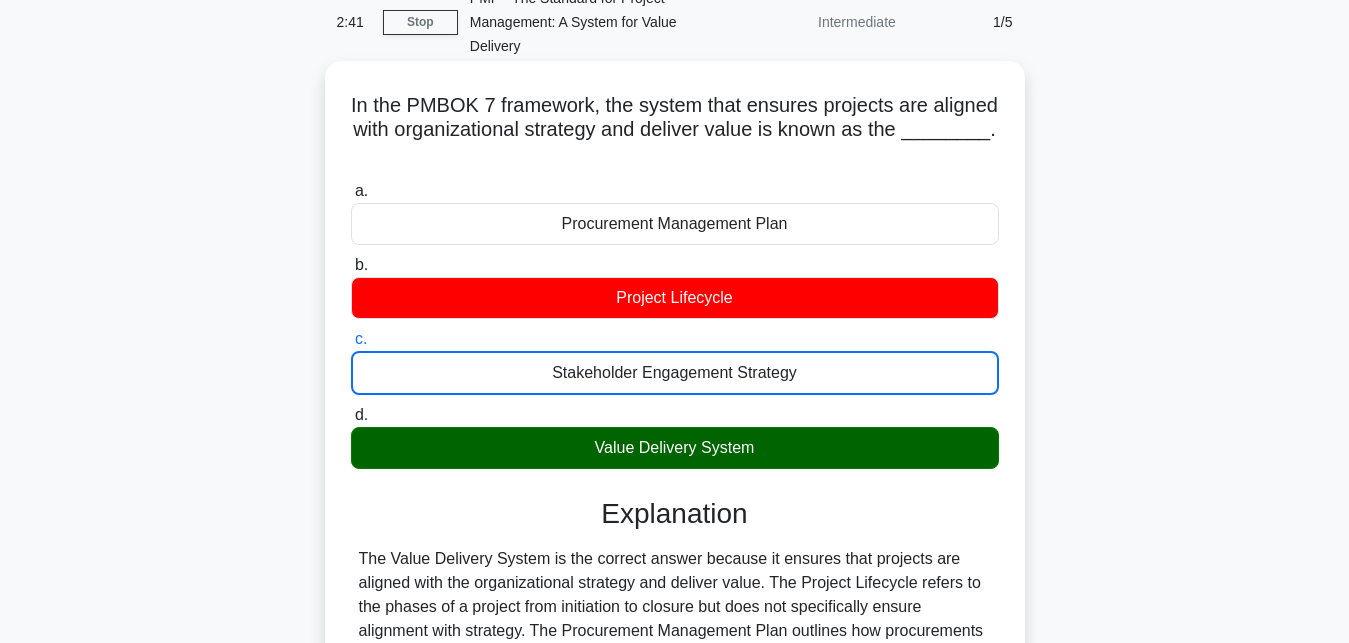 click on "d.
Value Delivery System" at bounding box center (351, 415) 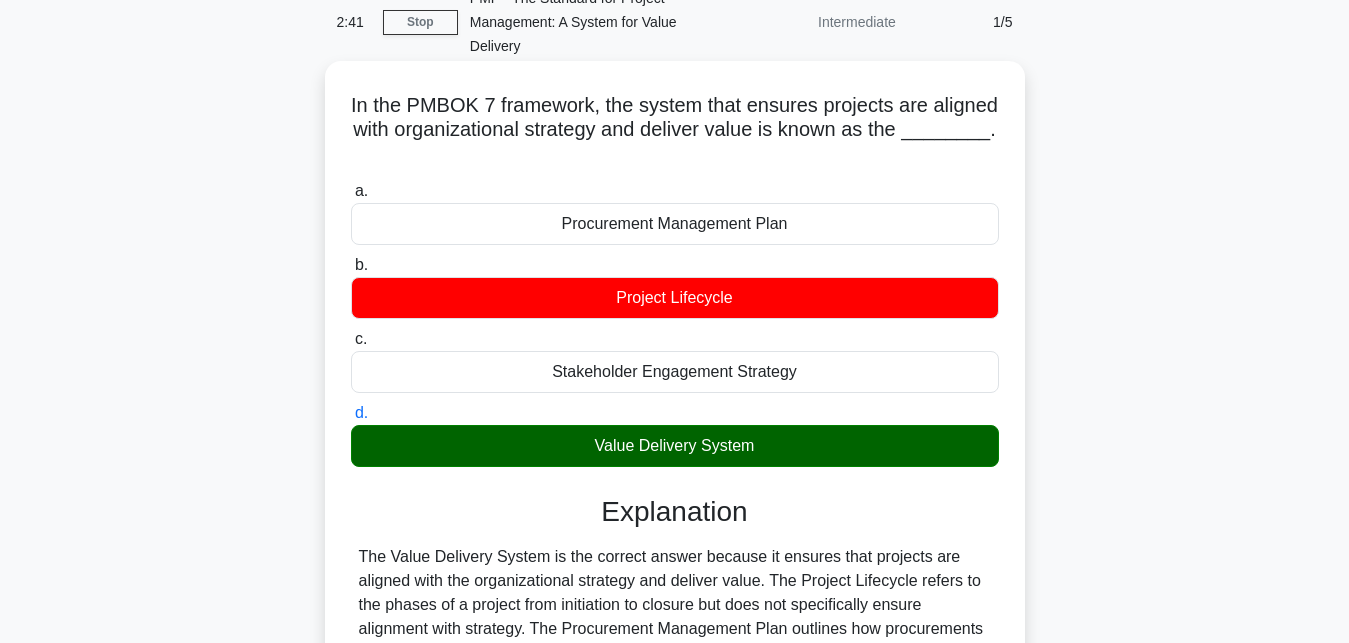 click on "a.
Procurement Management Plan" at bounding box center (351, 191) 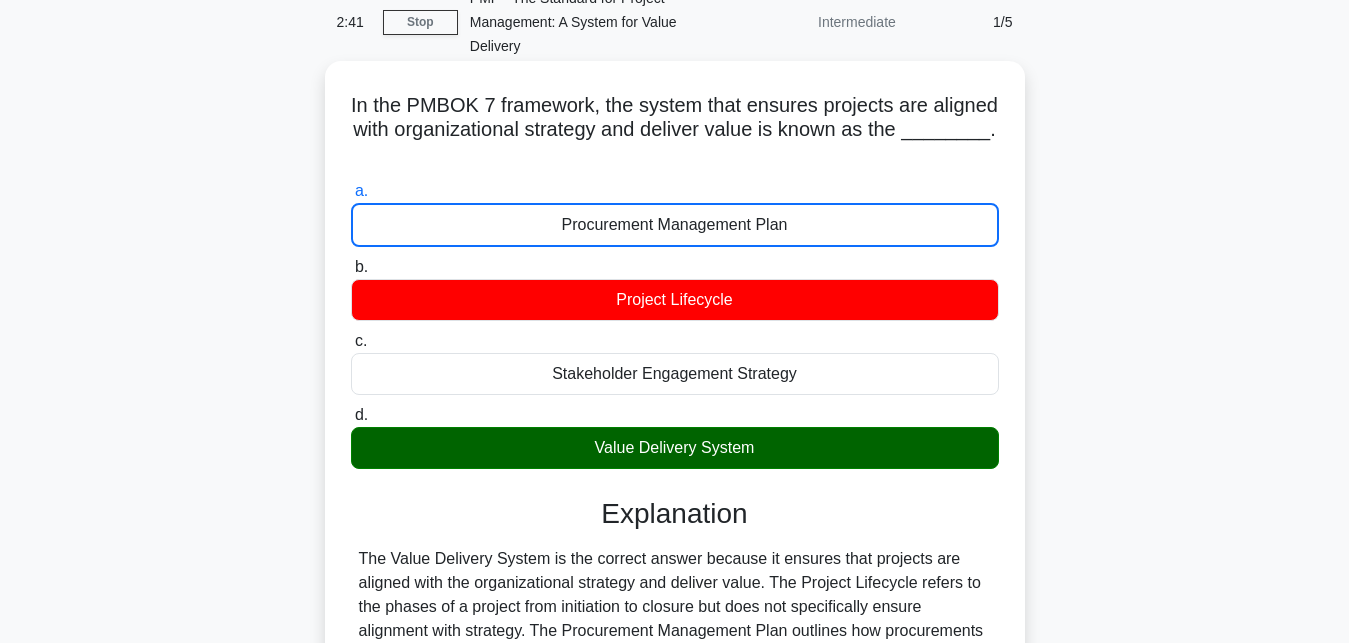 click on "b.
Project Lifecycle" at bounding box center [351, 267] 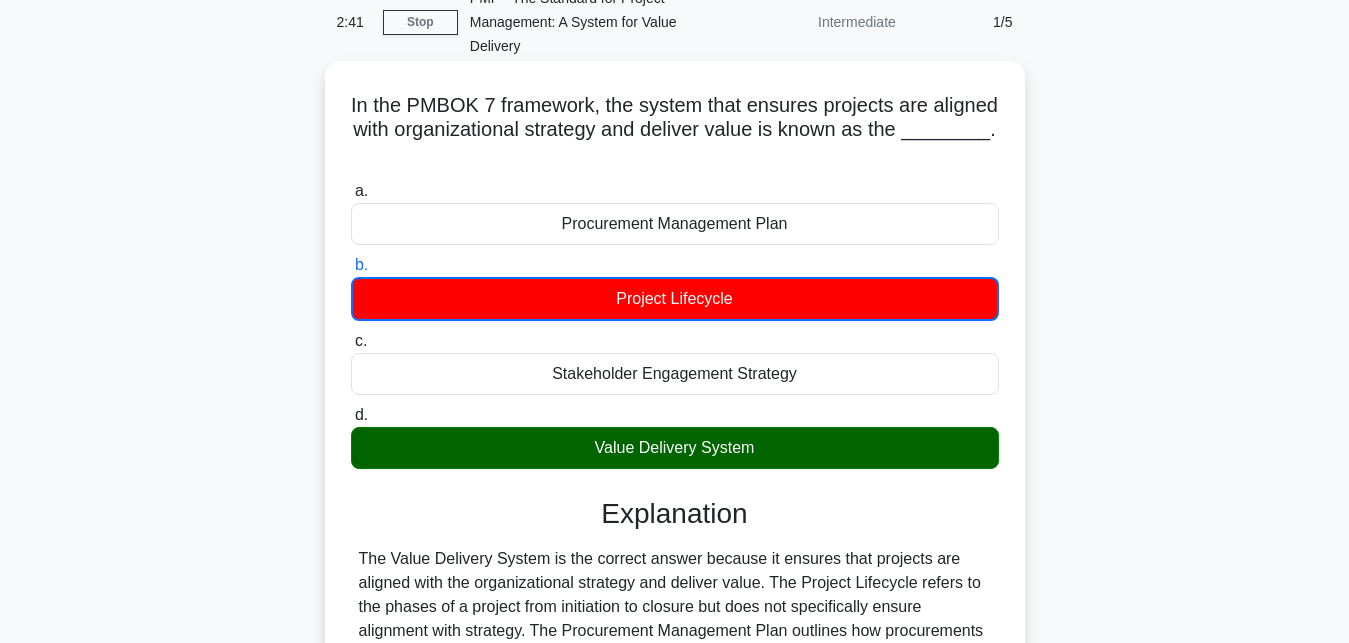 click on "c.
Stakeholder Engagement Strategy" at bounding box center [351, 341] 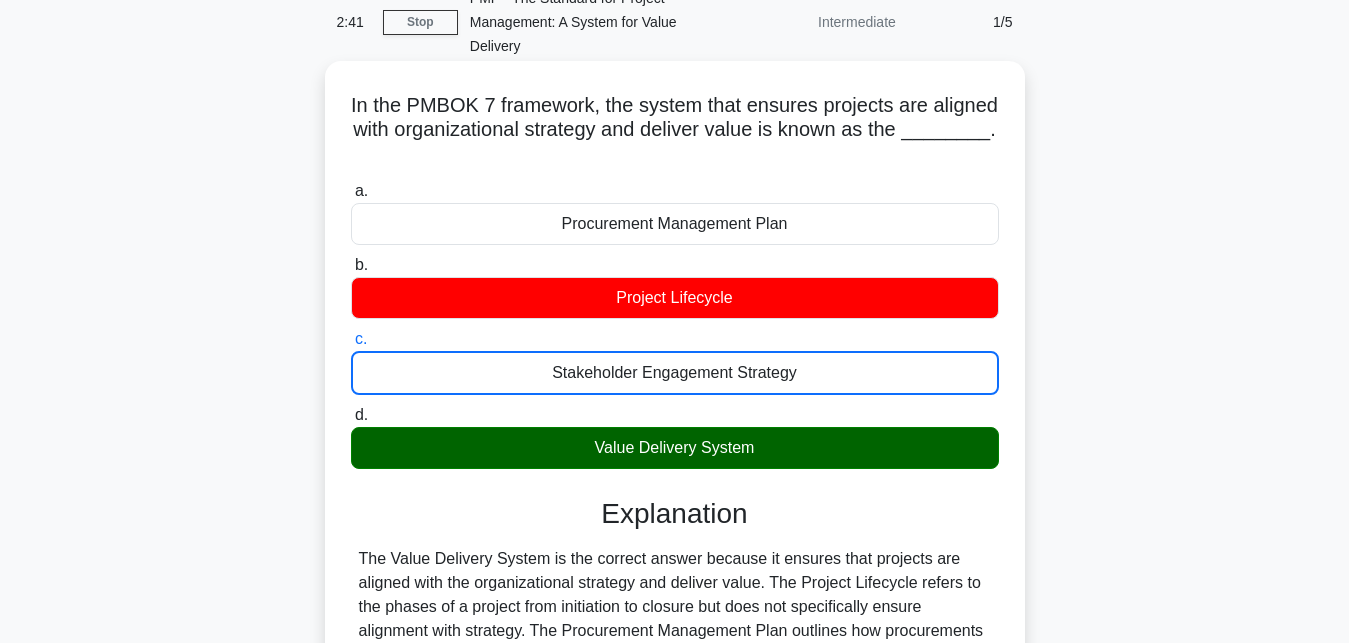 click on "d.
Value Delivery System" at bounding box center (351, 415) 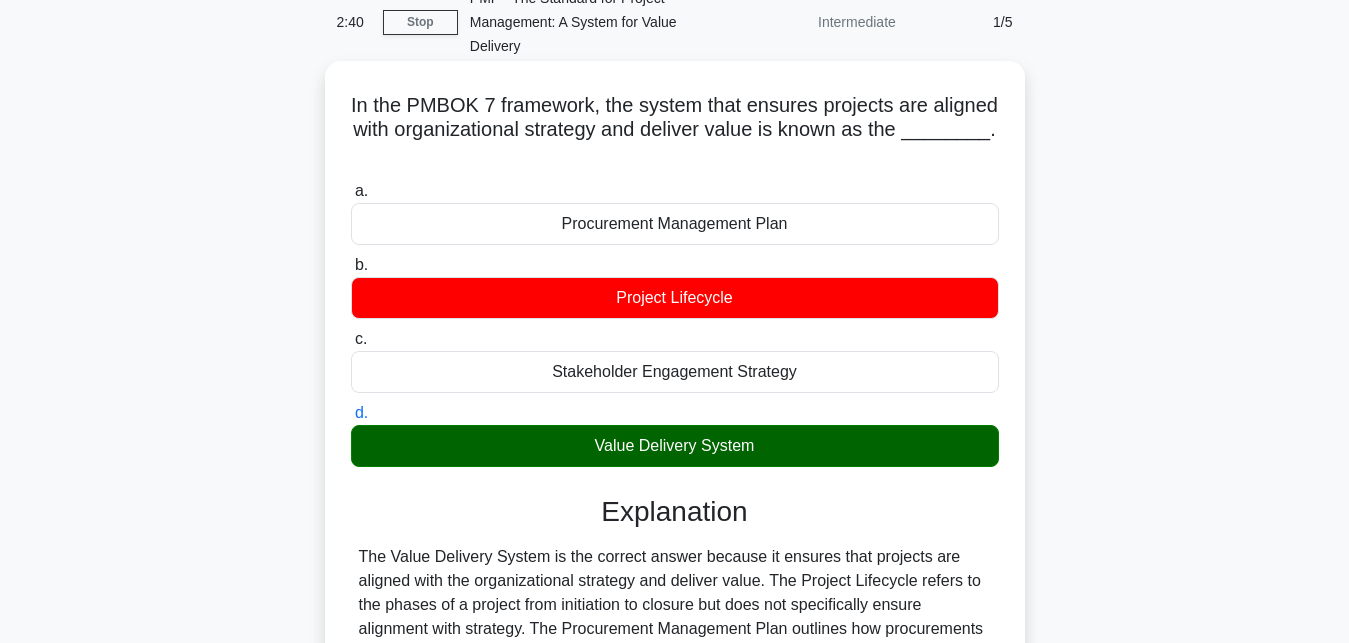 click on "a.
Procurement Management Plan" at bounding box center (351, 191) 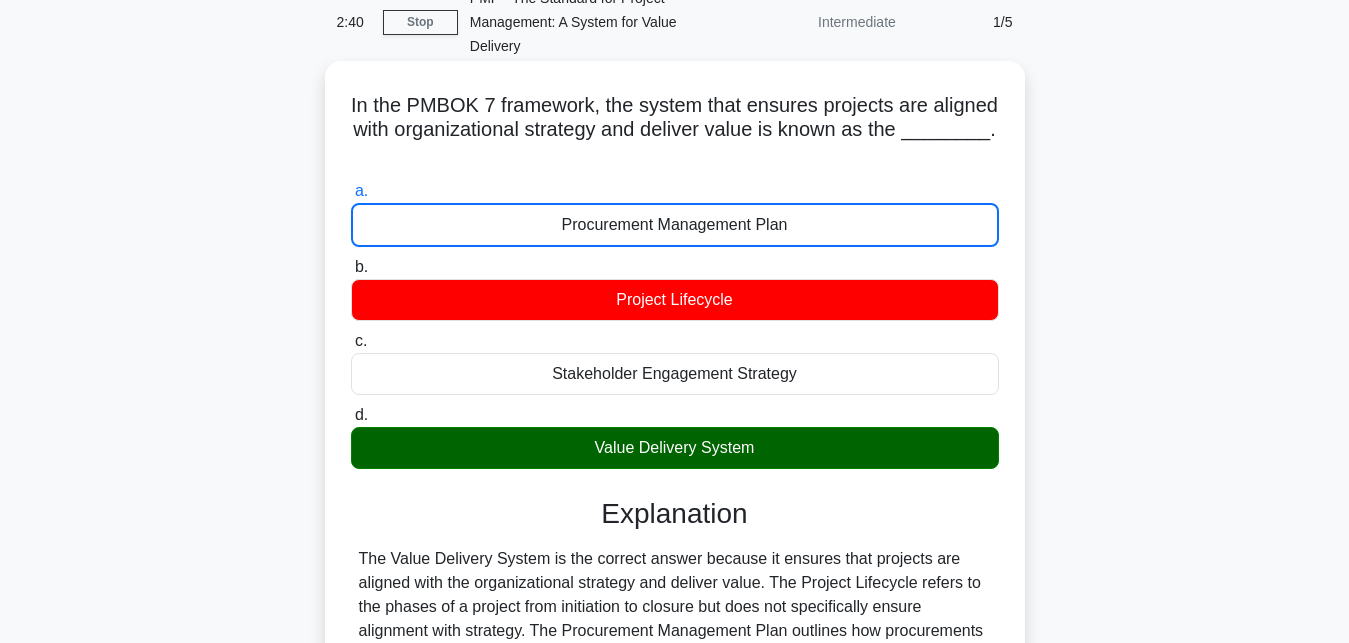 click on "b.
Project Lifecycle" at bounding box center (351, 267) 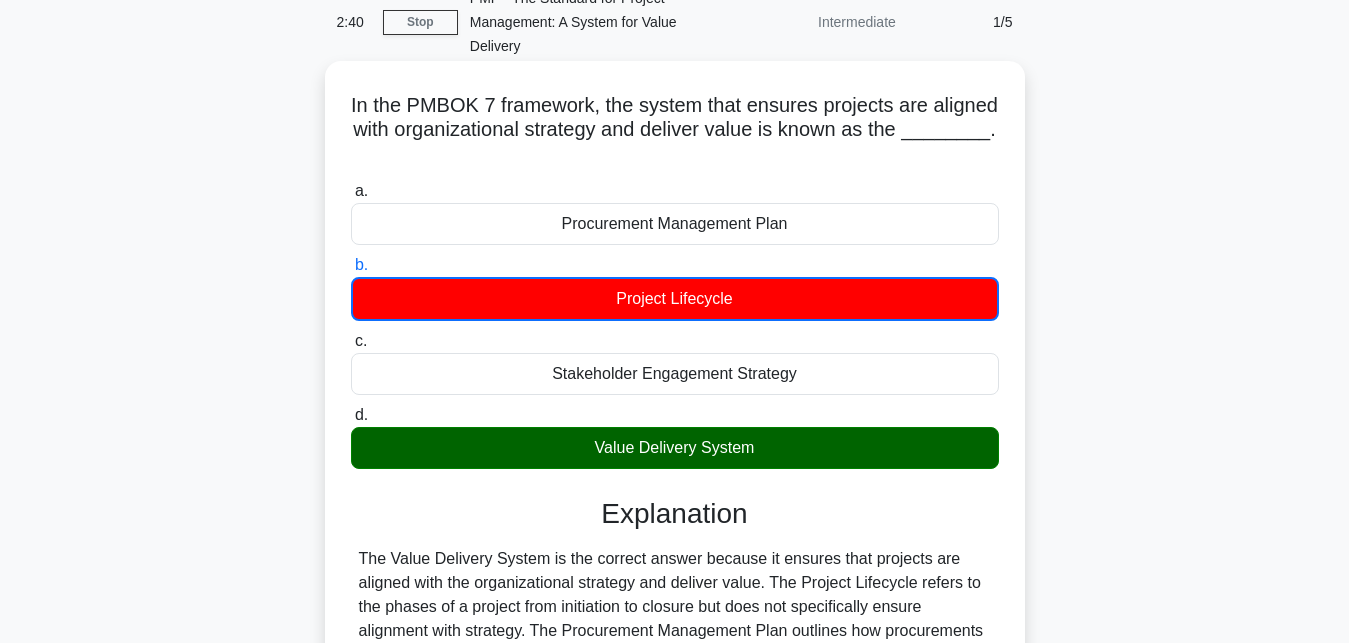 click on "c.
Stakeholder Engagement Strategy" at bounding box center [351, 341] 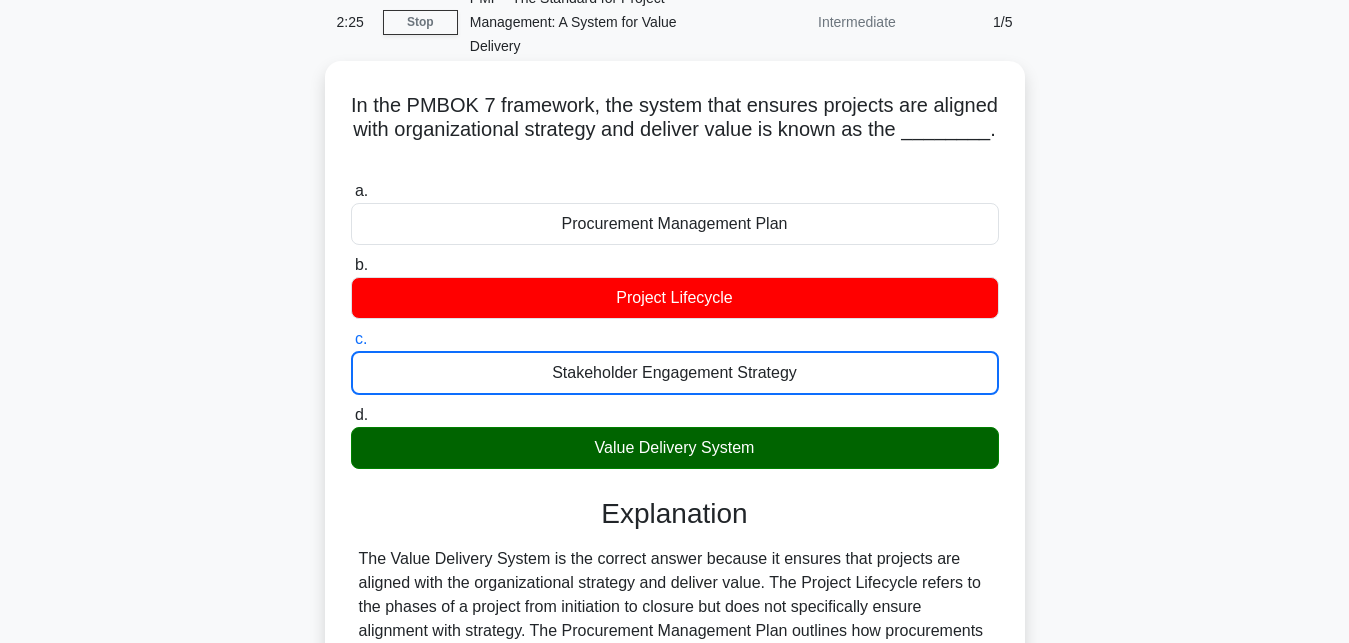 click on "d.
Value Delivery System" at bounding box center [351, 415] 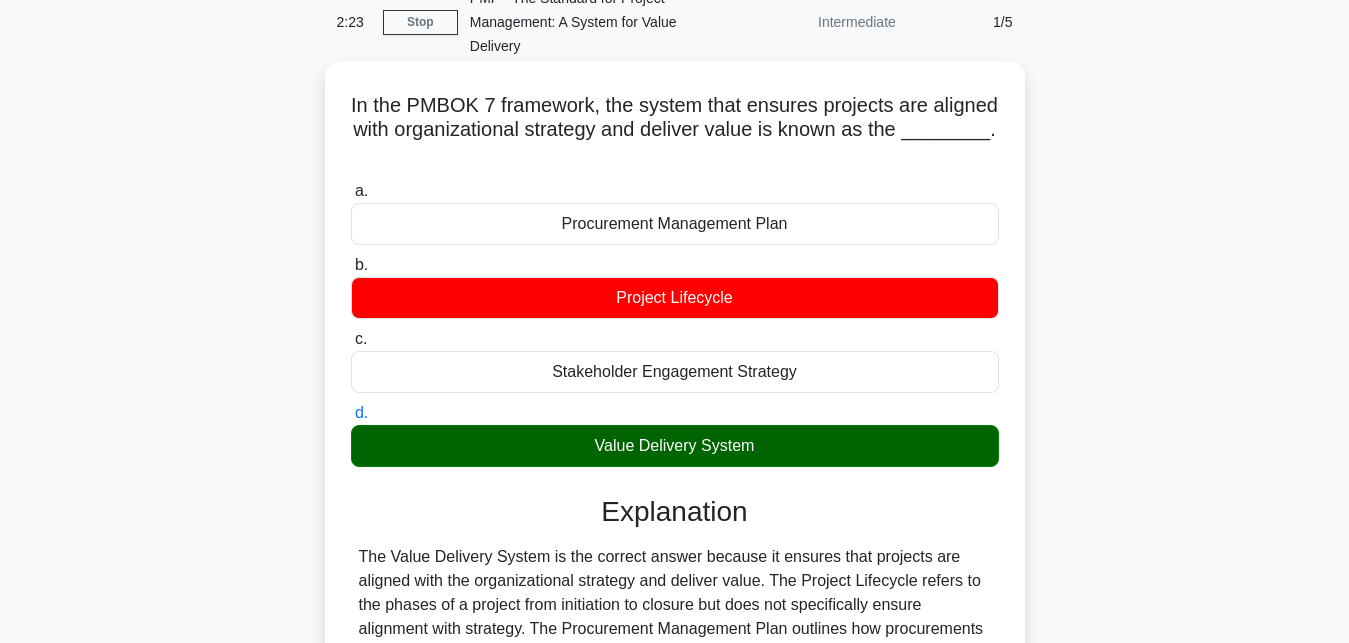 click on "a.
Procurement Management Plan" at bounding box center (351, 191) 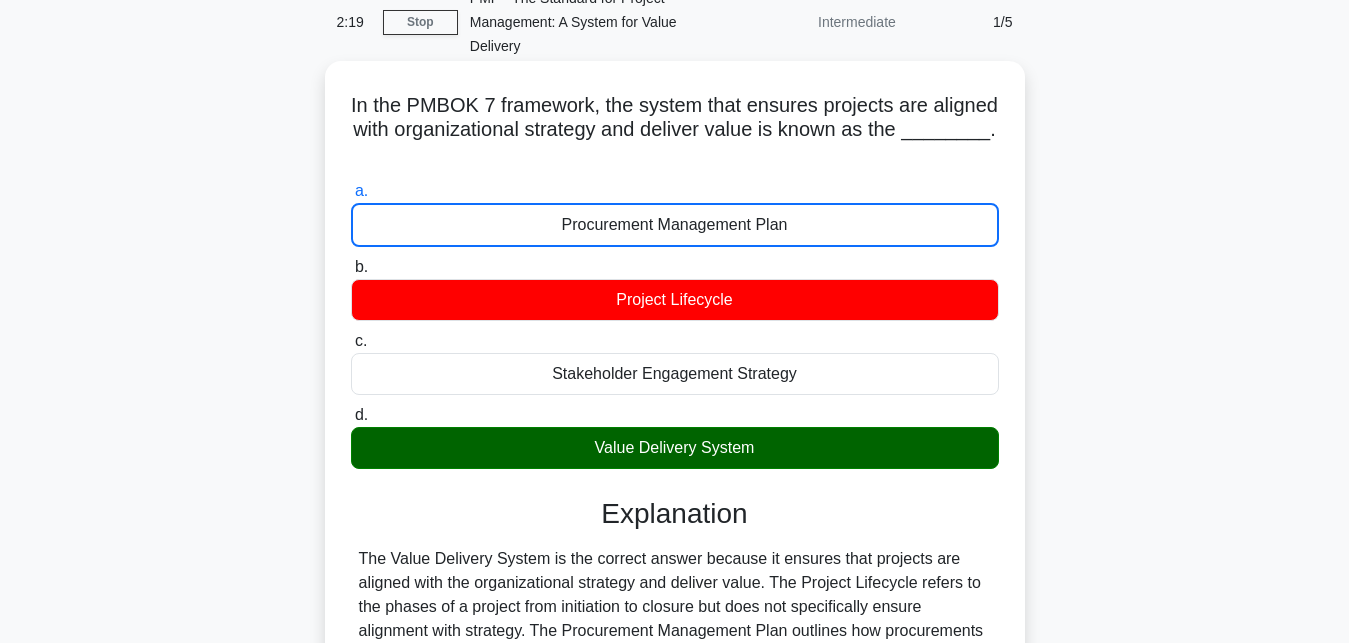 click on "b.
Project Lifecycle" at bounding box center (351, 267) 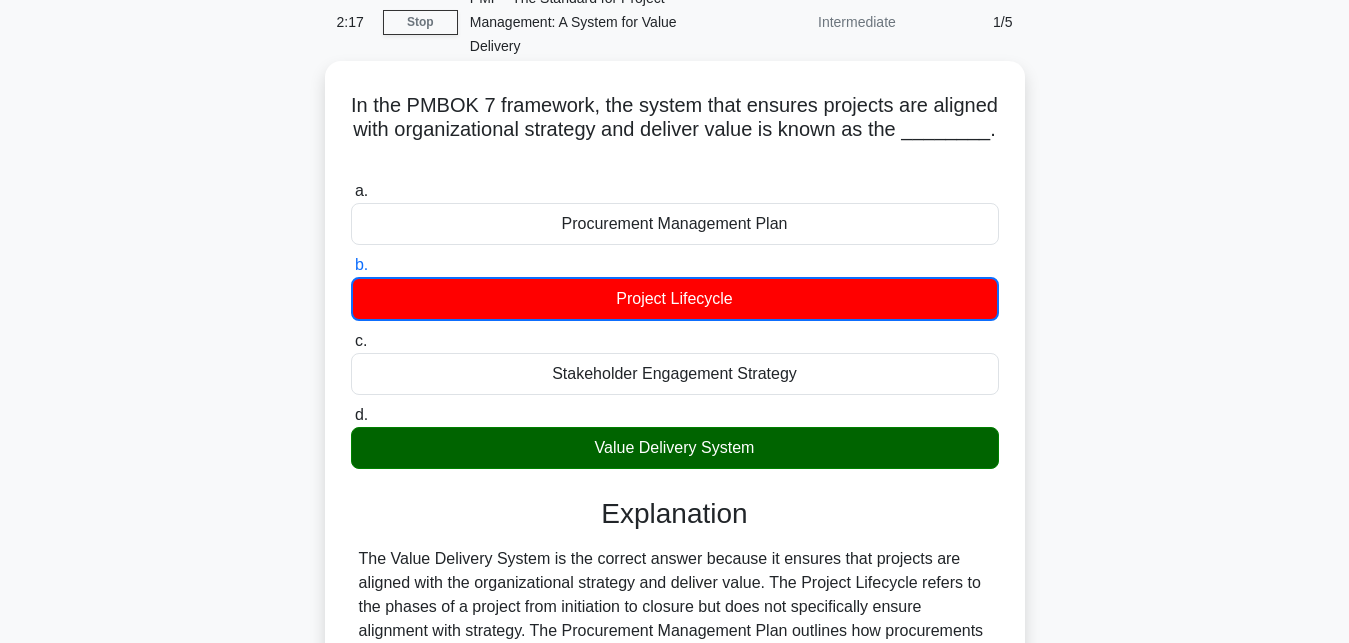 click on "c.
Stakeholder Engagement Strategy" at bounding box center (351, 341) 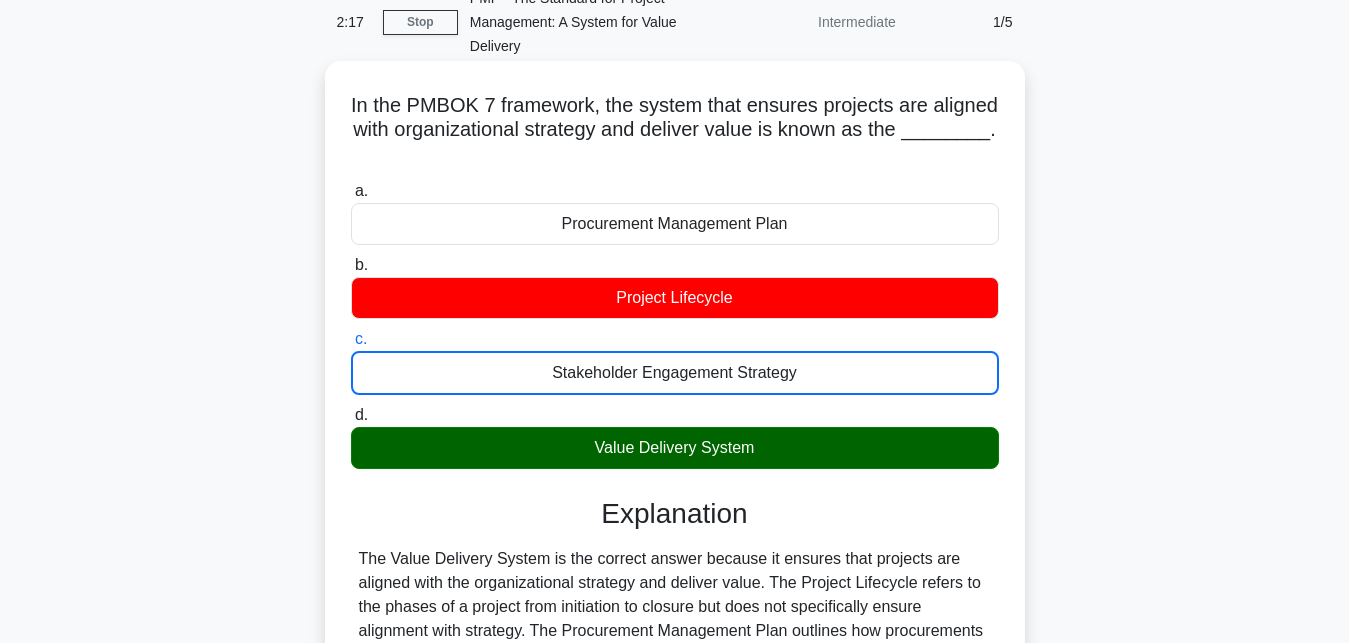 click on "d.
Value Delivery System" at bounding box center [351, 415] 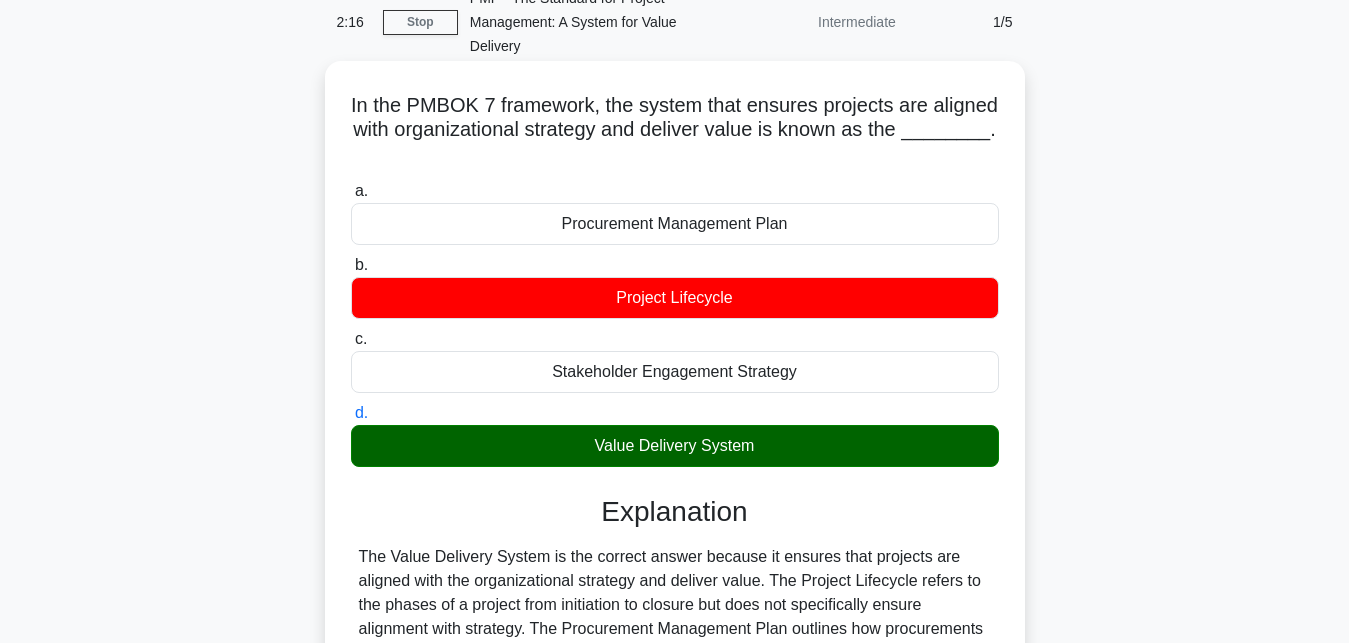 click on "a.
Procurement Management Plan" at bounding box center (351, 191) 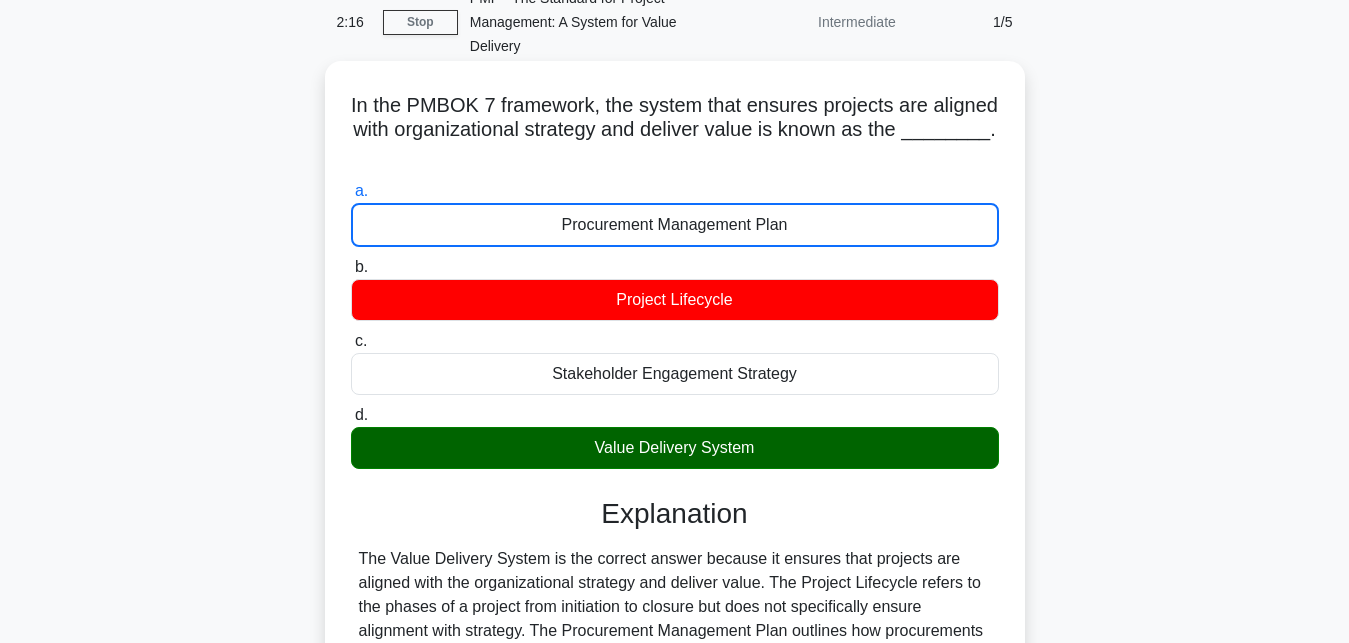click on "b.
Project Lifecycle" at bounding box center [351, 267] 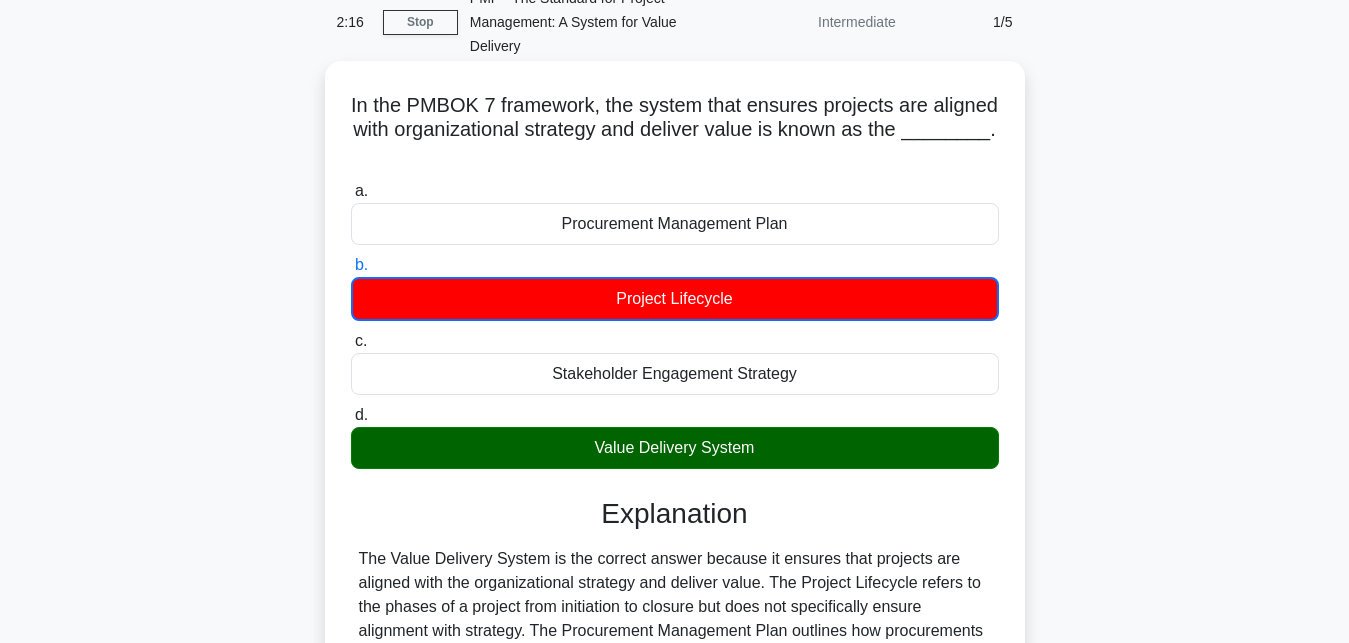 click on "c.
Stakeholder Engagement Strategy" at bounding box center (351, 341) 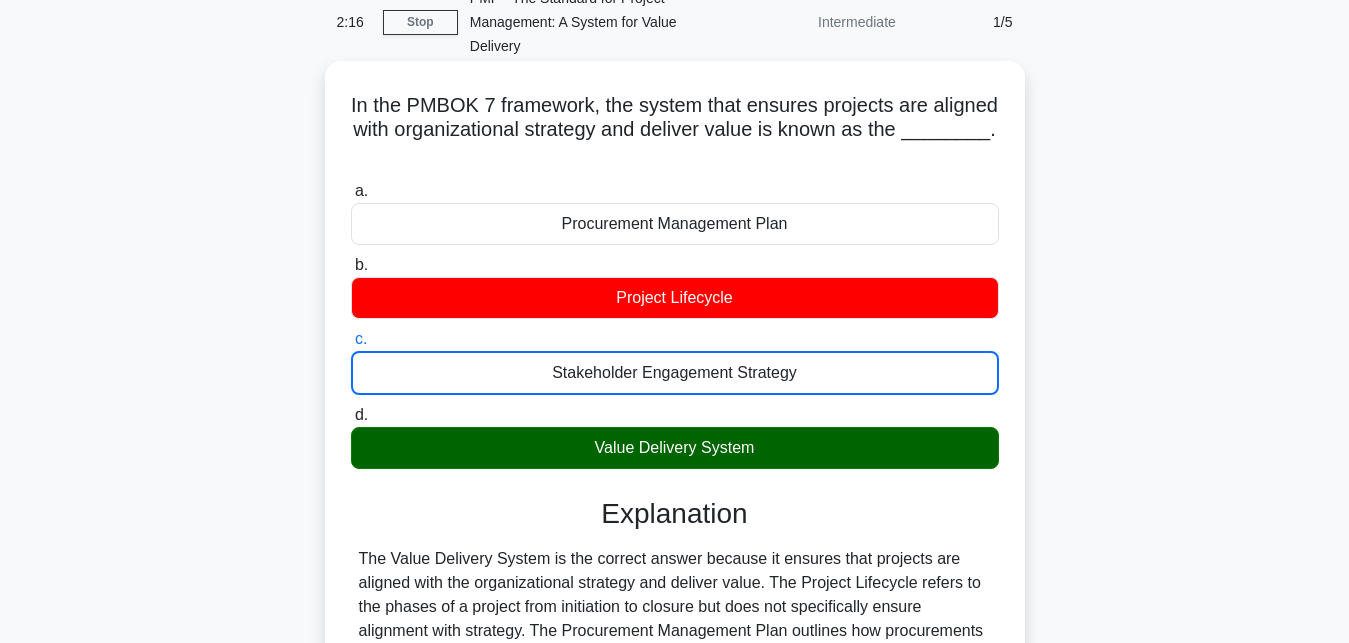 click on "d.
Value Delivery System" at bounding box center [351, 415] 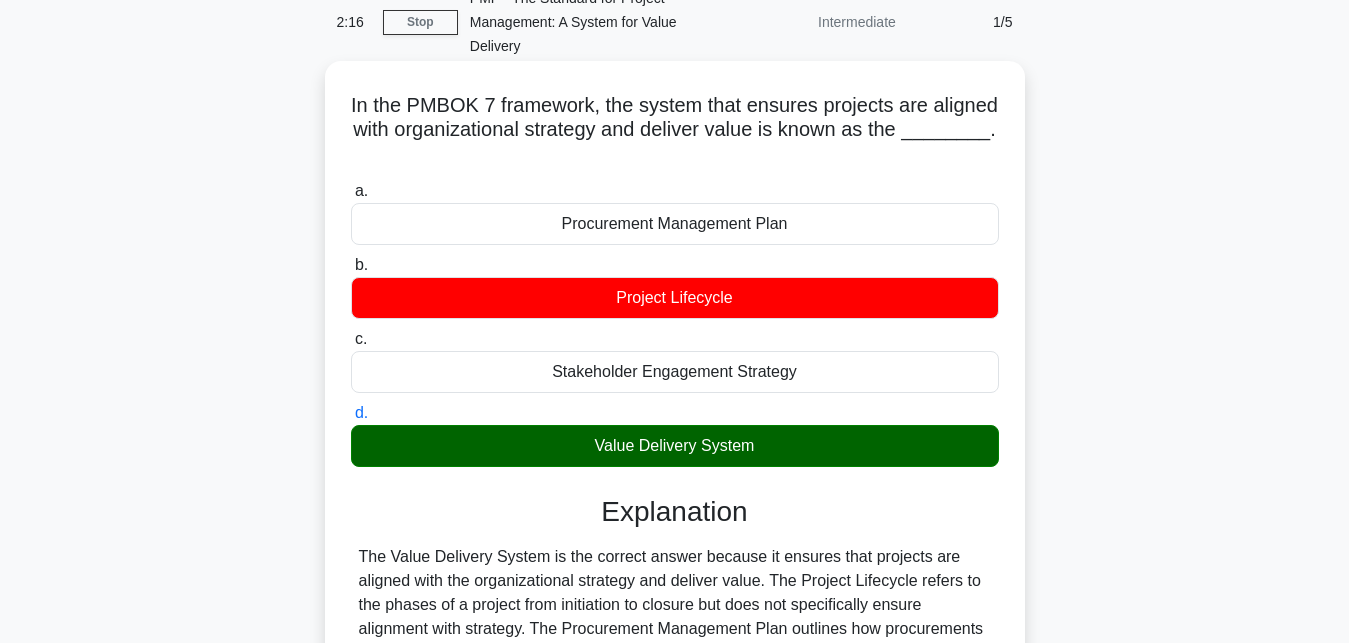 click on "a.
Procurement Management Plan" at bounding box center [351, 191] 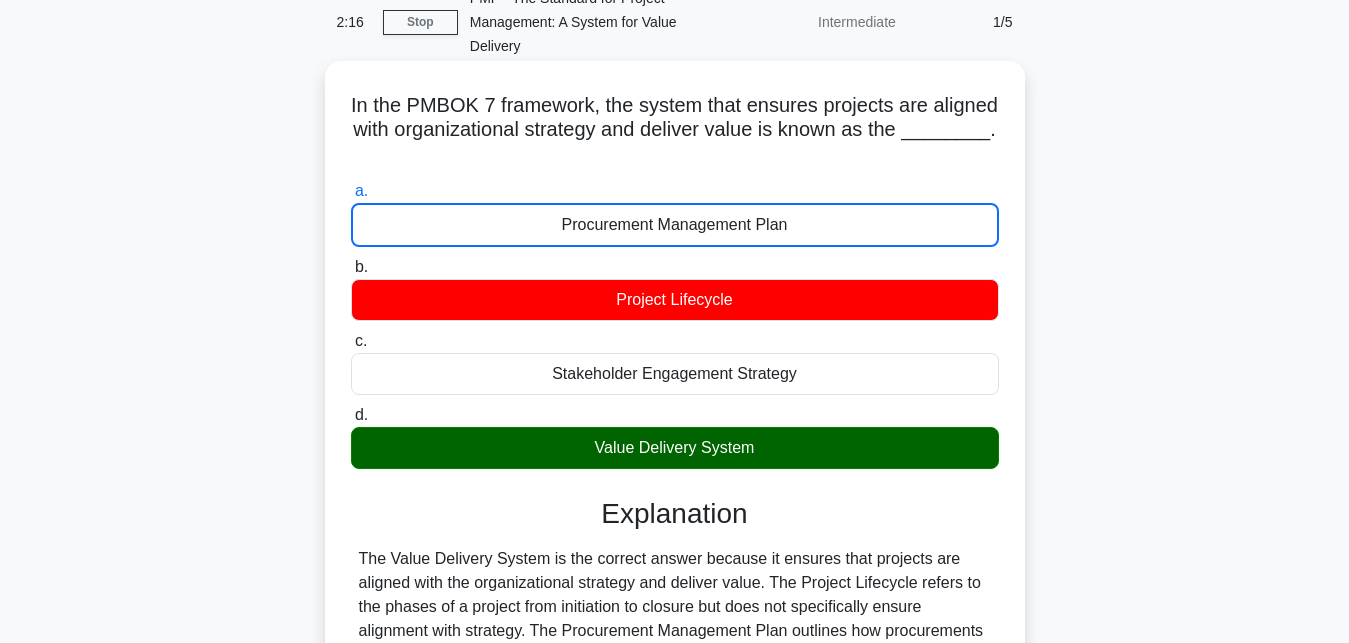 click on "b.
Project Lifecycle" at bounding box center [351, 267] 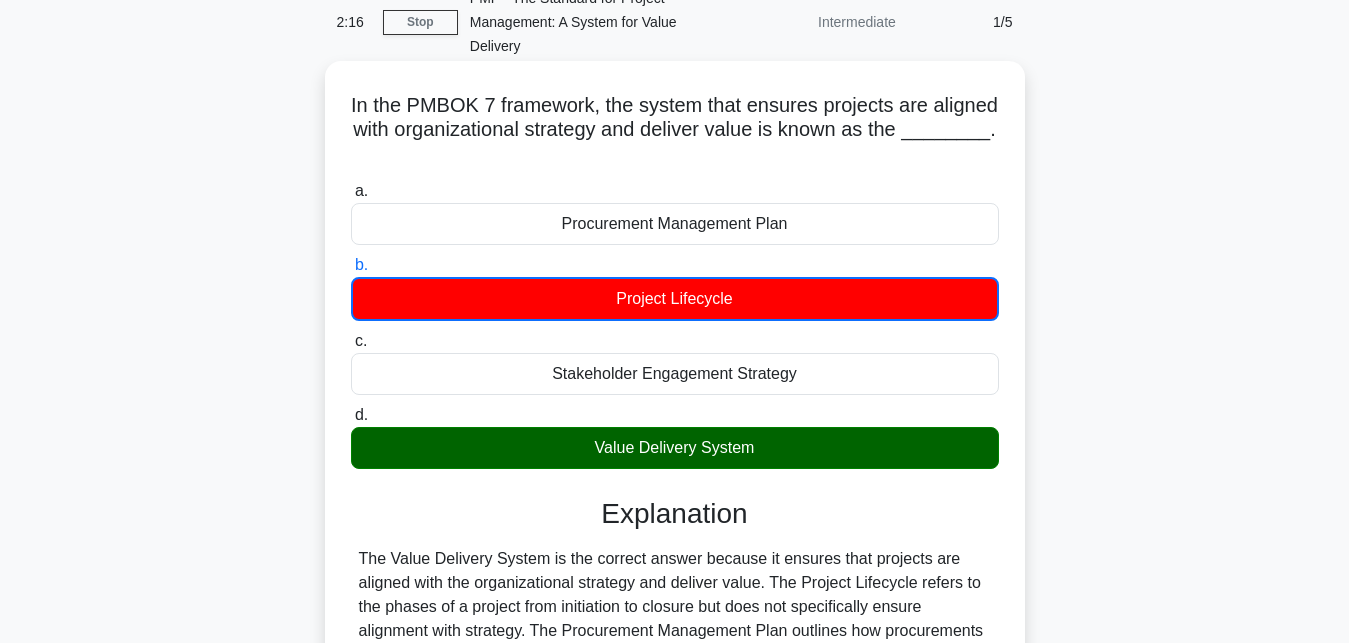 click on "c.
Stakeholder Engagement Strategy" at bounding box center [351, 341] 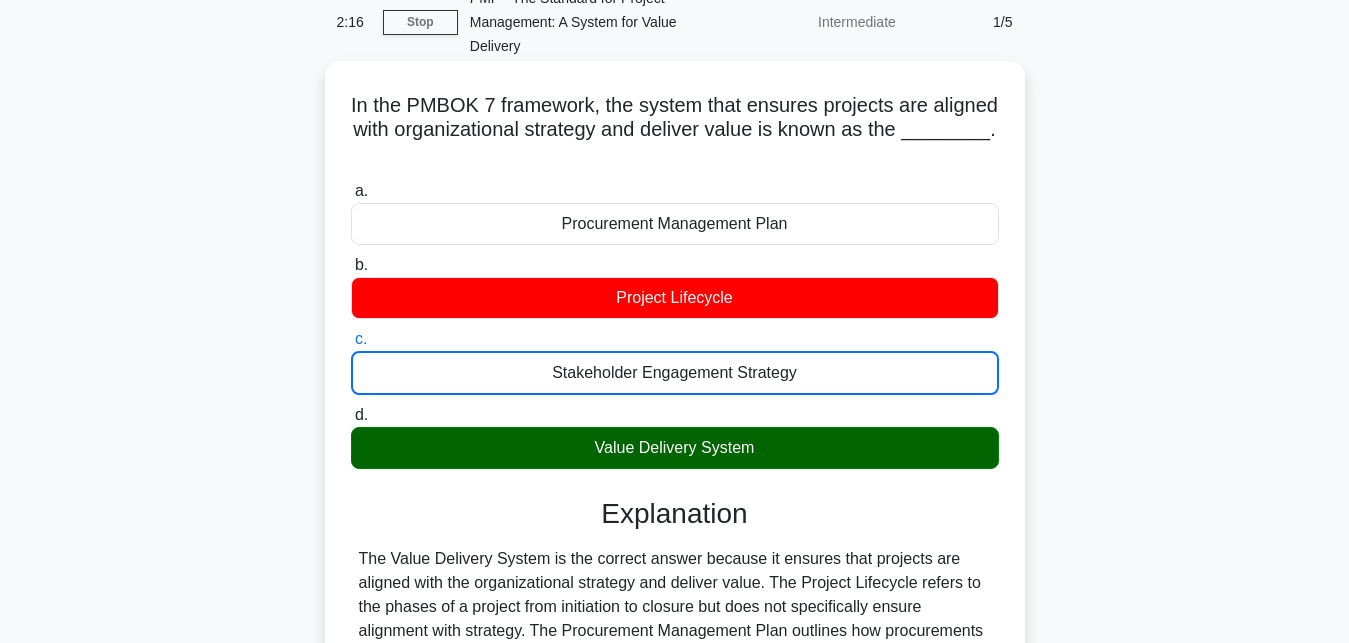 click on "d.
Value Delivery System" at bounding box center [351, 415] 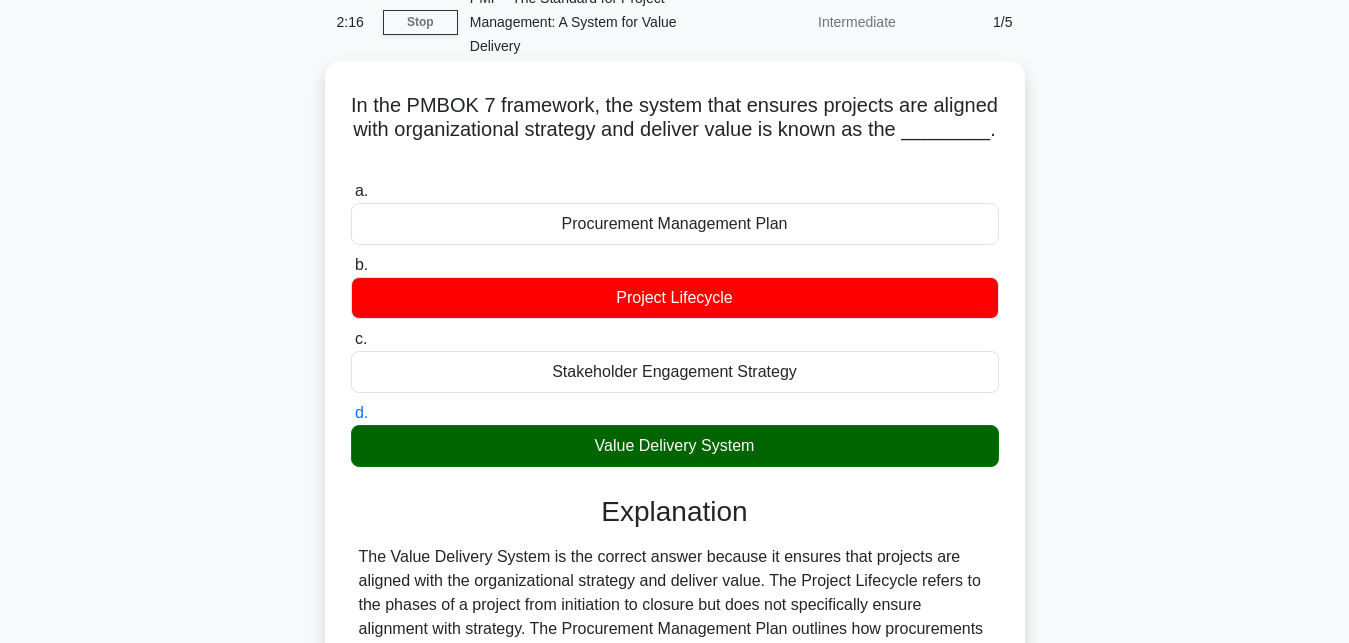 click on "a.
Procurement Management Plan" at bounding box center [351, 191] 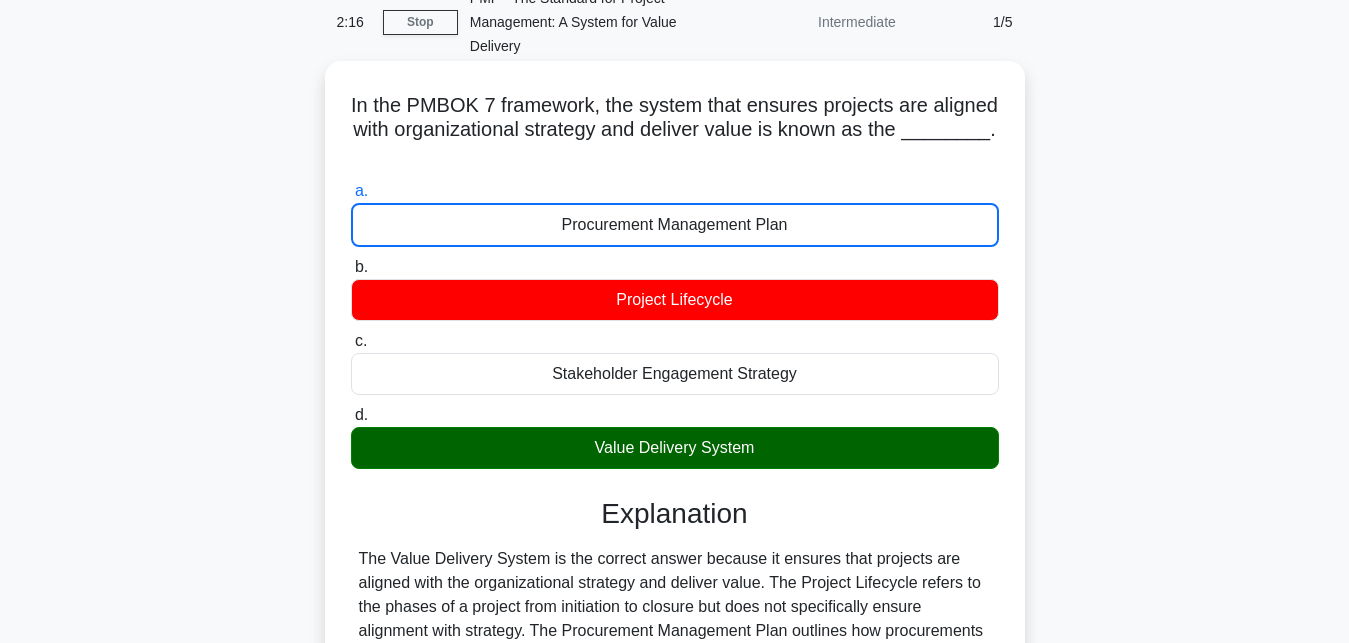 click on "b.
Project Lifecycle" at bounding box center (351, 267) 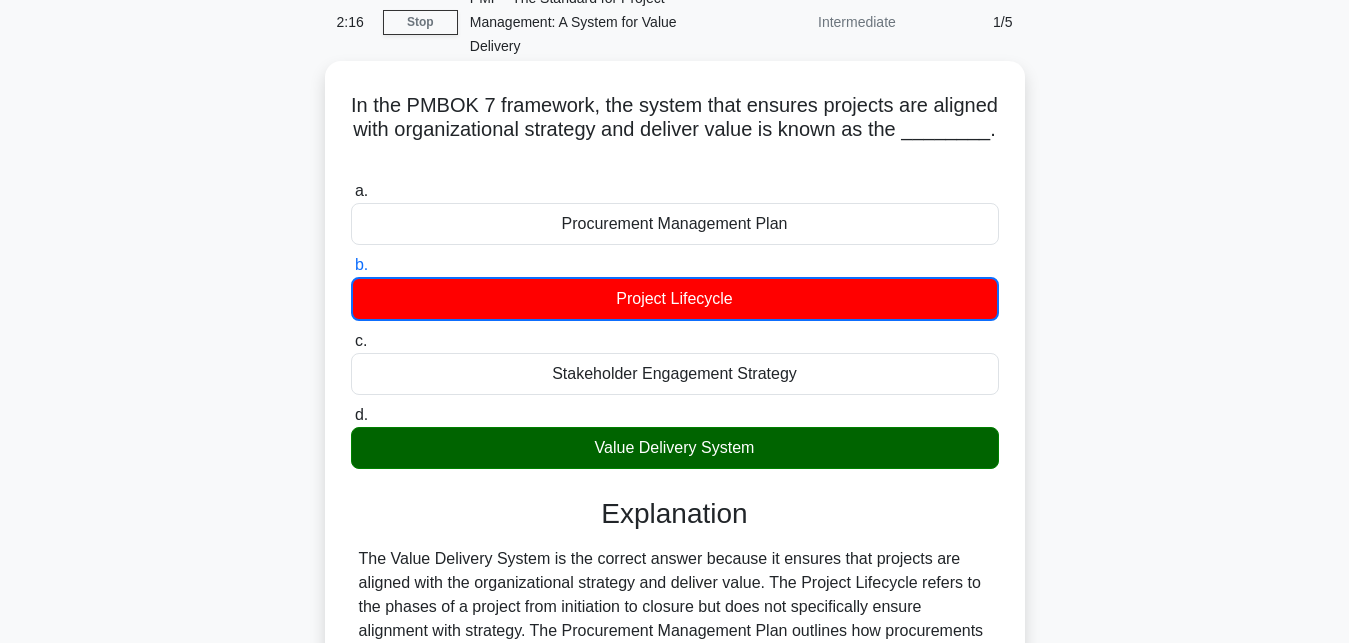 click on "c.
Stakeholder Engagement Strategy" at bounding box center [351, 341] 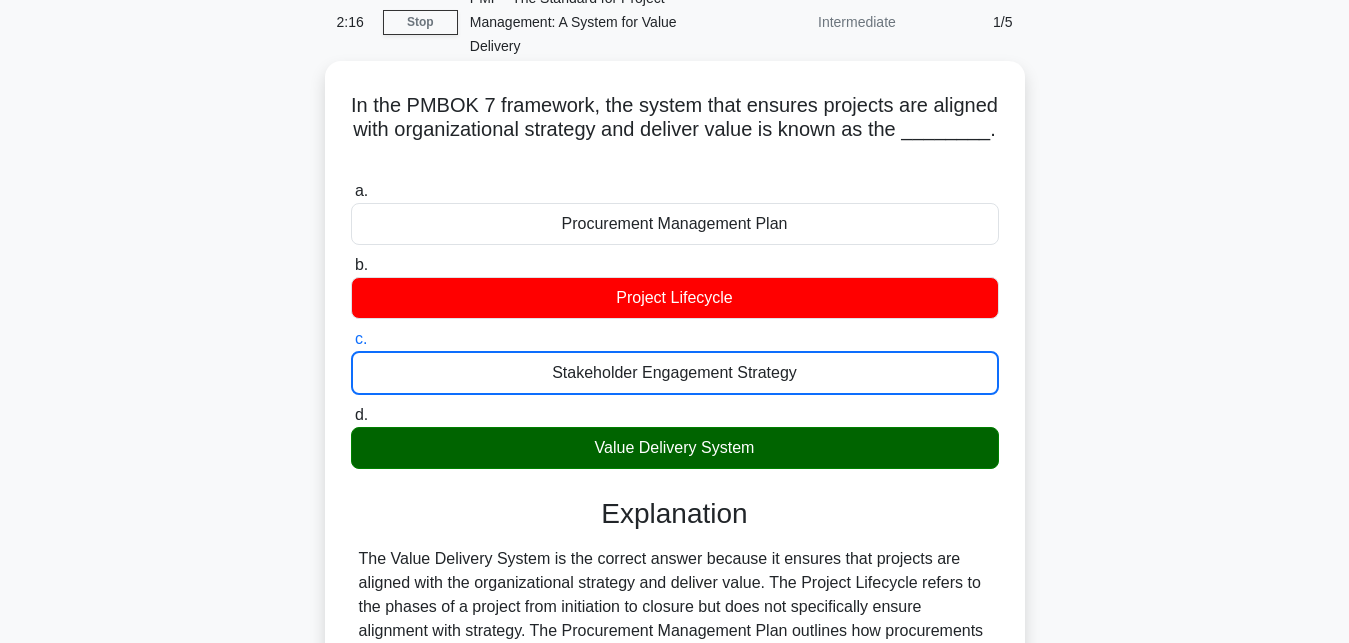 click on "d.
Value Delivery System" at bounding box center (351, 415) 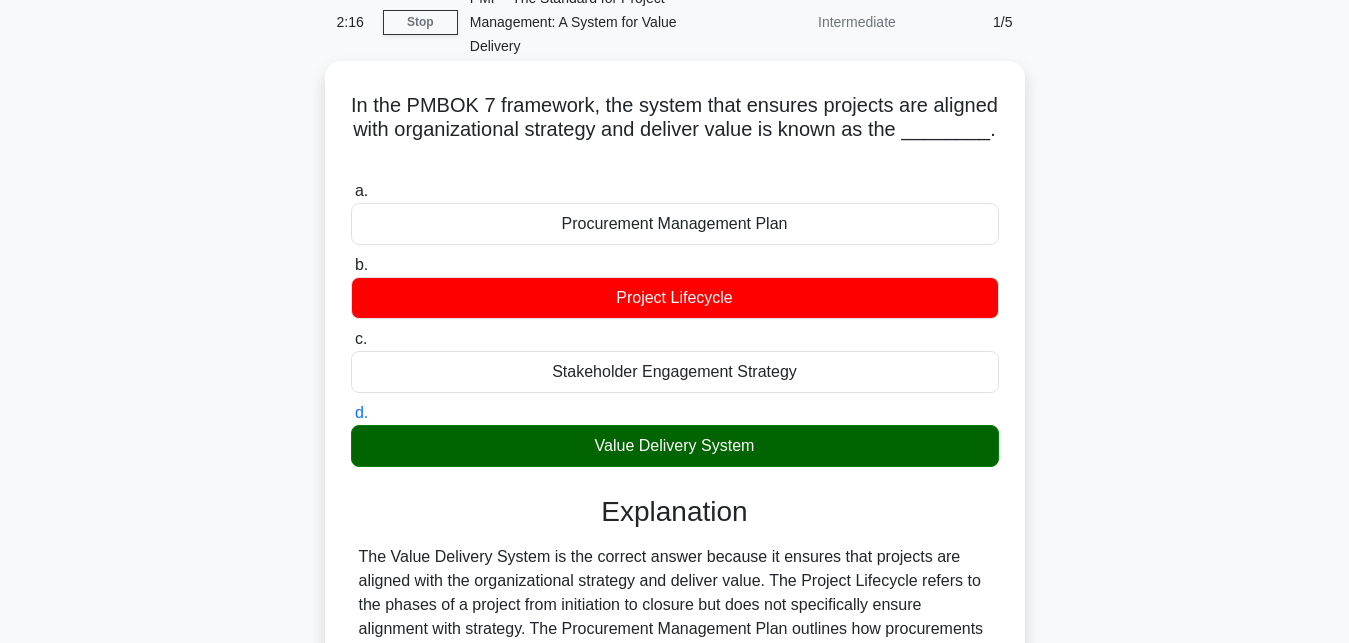 click on "a.
Procurement Management Plan" at bounding box center (351, 191) 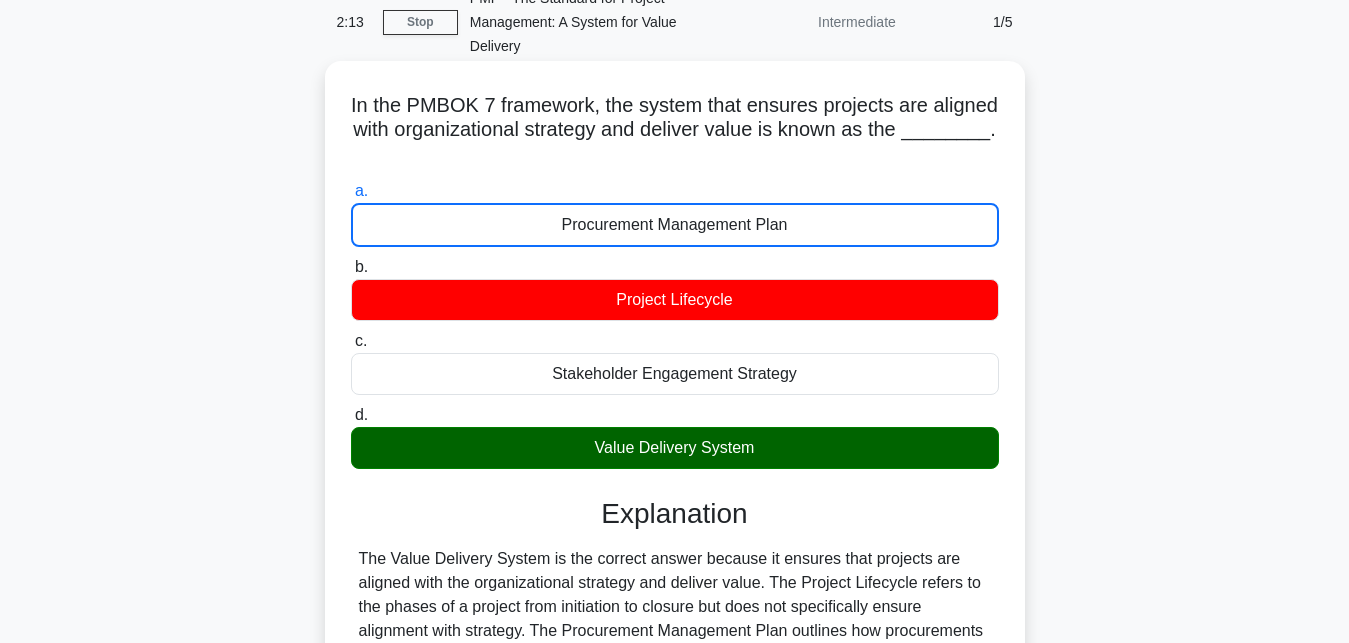 click on "b.
Project Lifecycle" at bounding box center [351, 267] 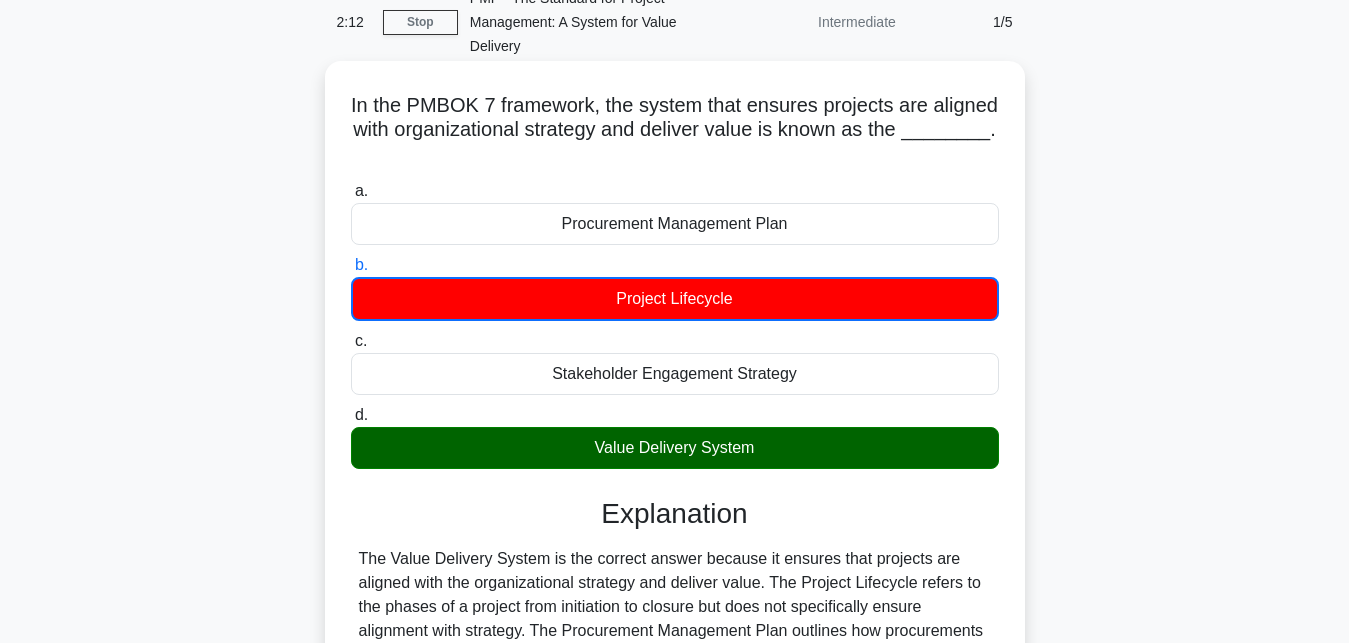 click on "c.
Stakeholder Engagement Strategy" at bounding box center (351, 341) 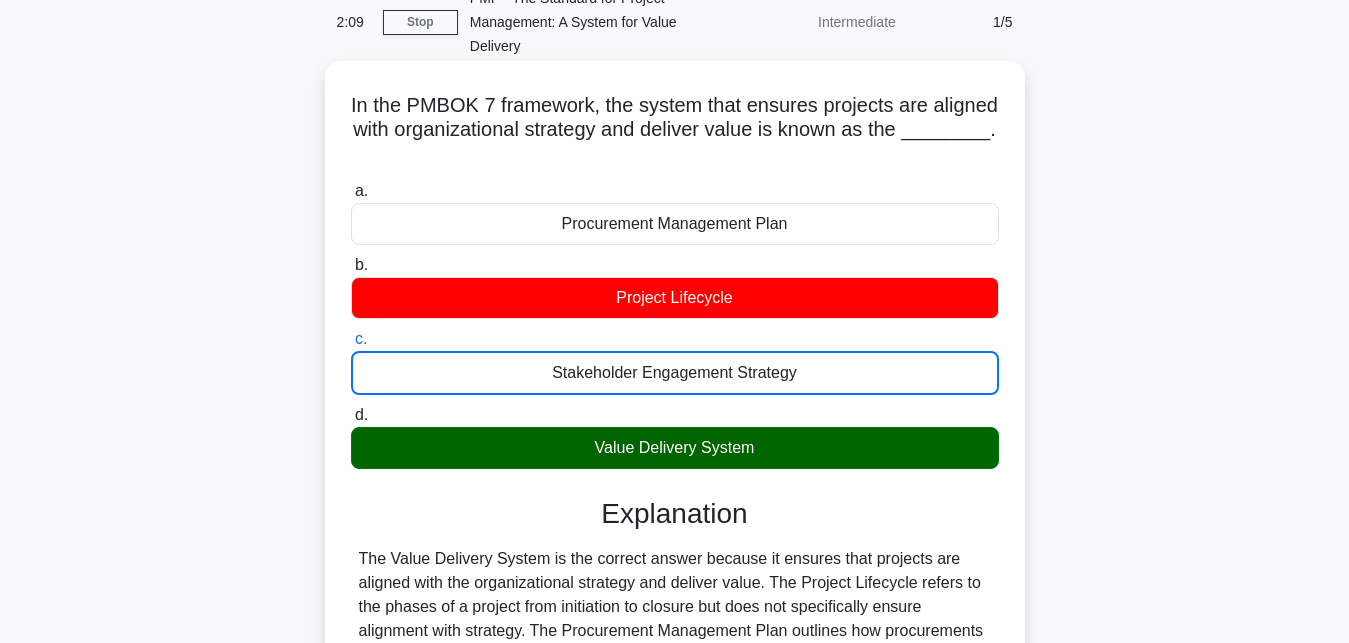 click on "d.
Value Delivery System" at bounding box center [351, 415] 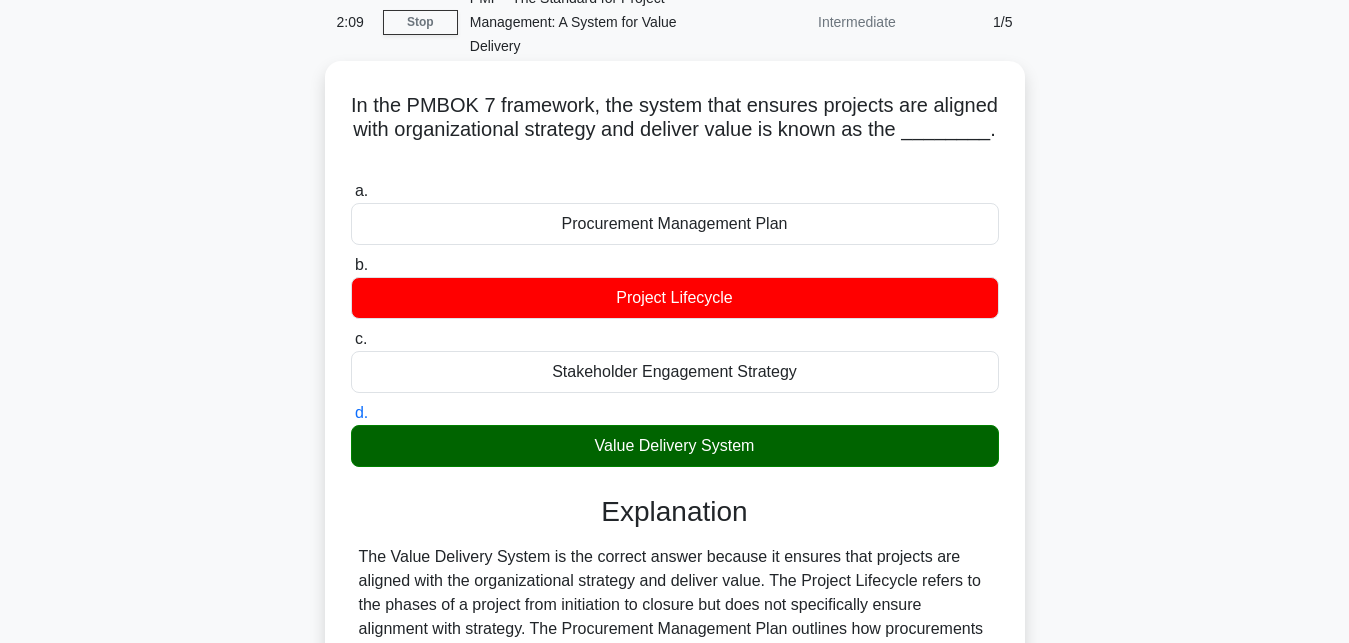 click on "a.
Procurement Management Plan" at bounding box center [351, 191] 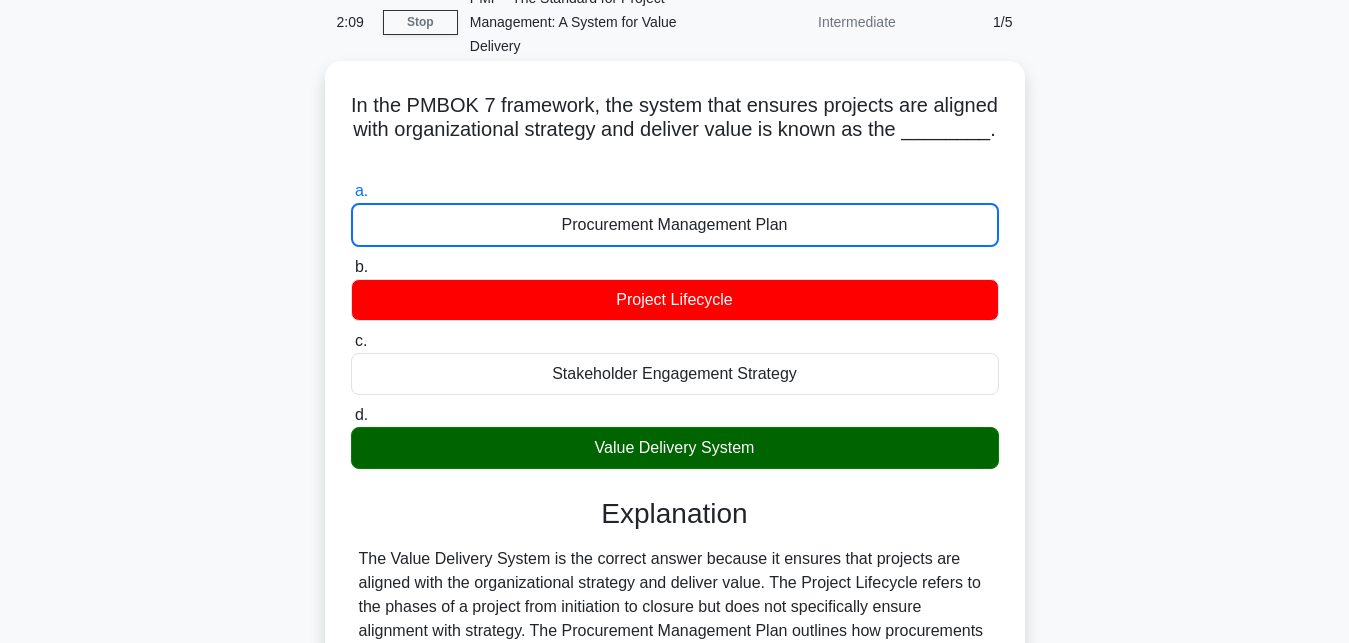 click on "b.
Project Lifecycle" at bounding box center (351, 267) 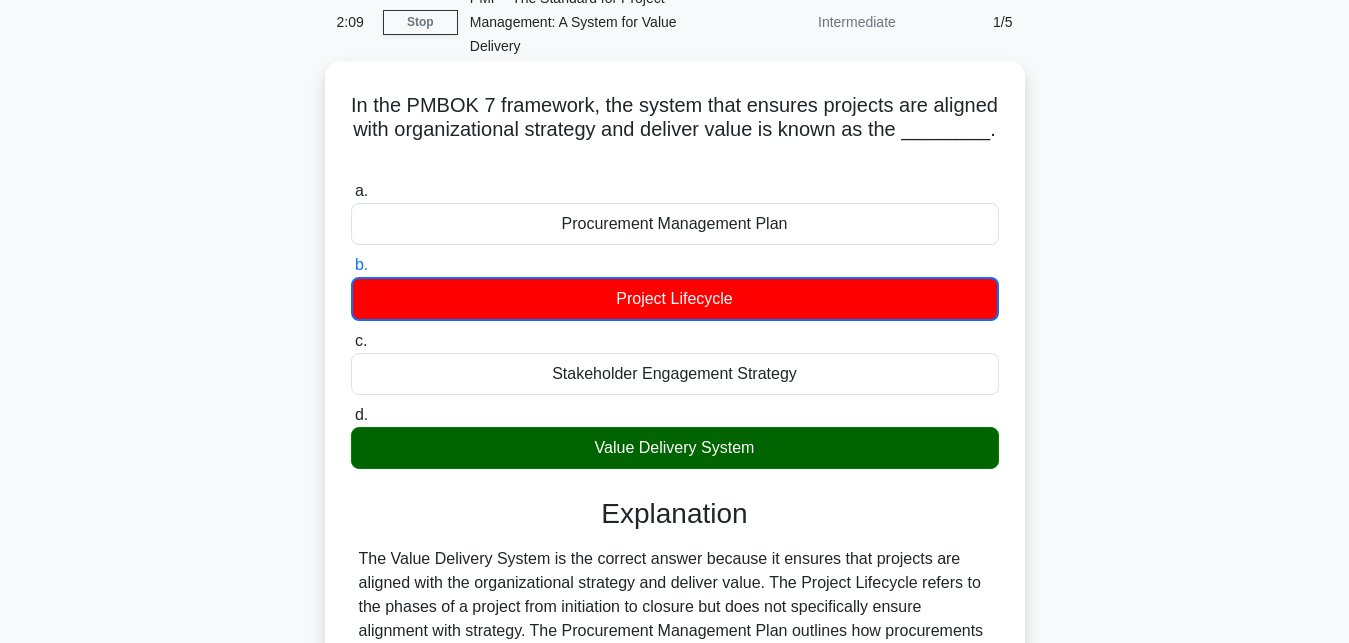 click on "c.
Stakeholder Engagement Strategy" at bounding box center (351, 341) 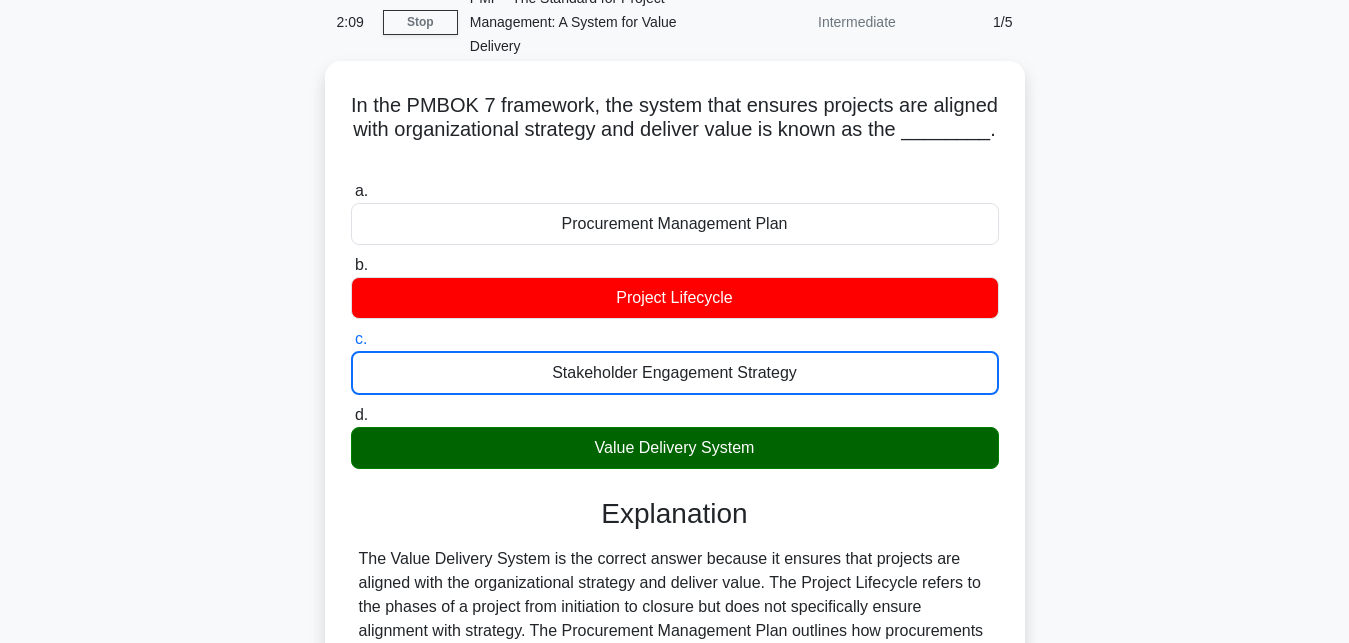 click on "d.
Value Delivery System" at bounding box center (351, 415) 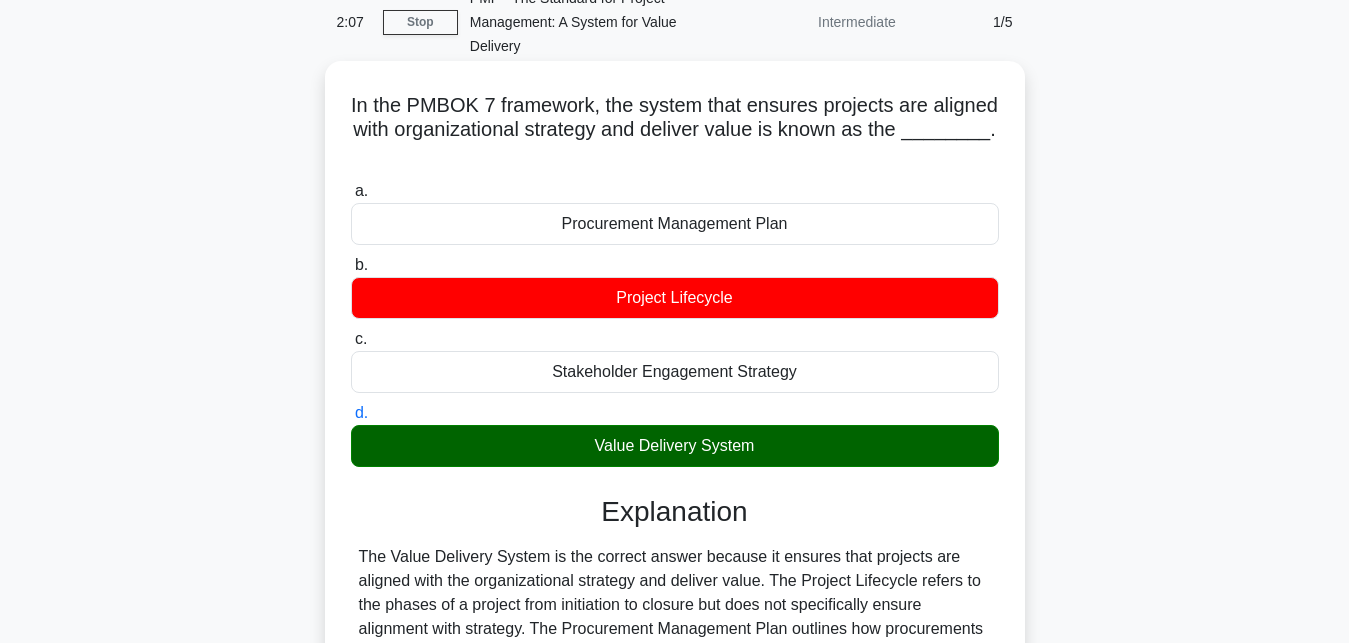click on "a.
Procurement Management Plan" at bounding box center [351, 191] 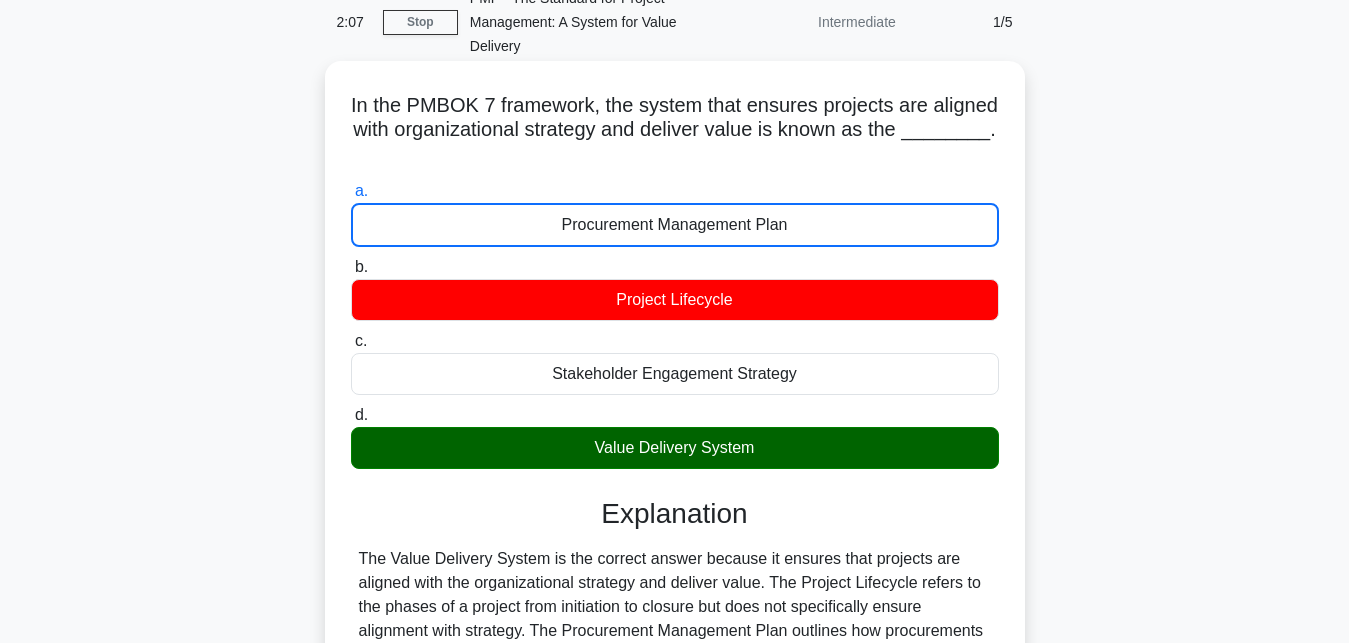 click on "b.
Project Lifecycle" at bounding box center [351, 267] 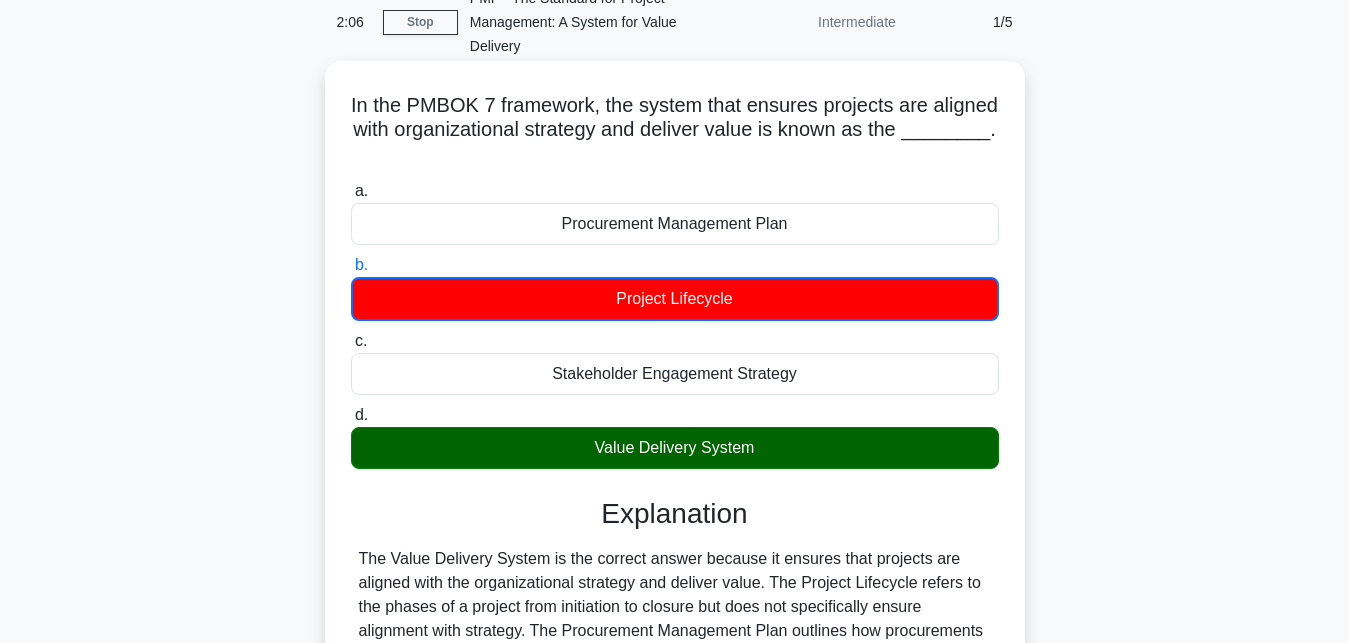 click on "c.
Stakeholder Engagement Strategy" at bounding box center [351, 341] 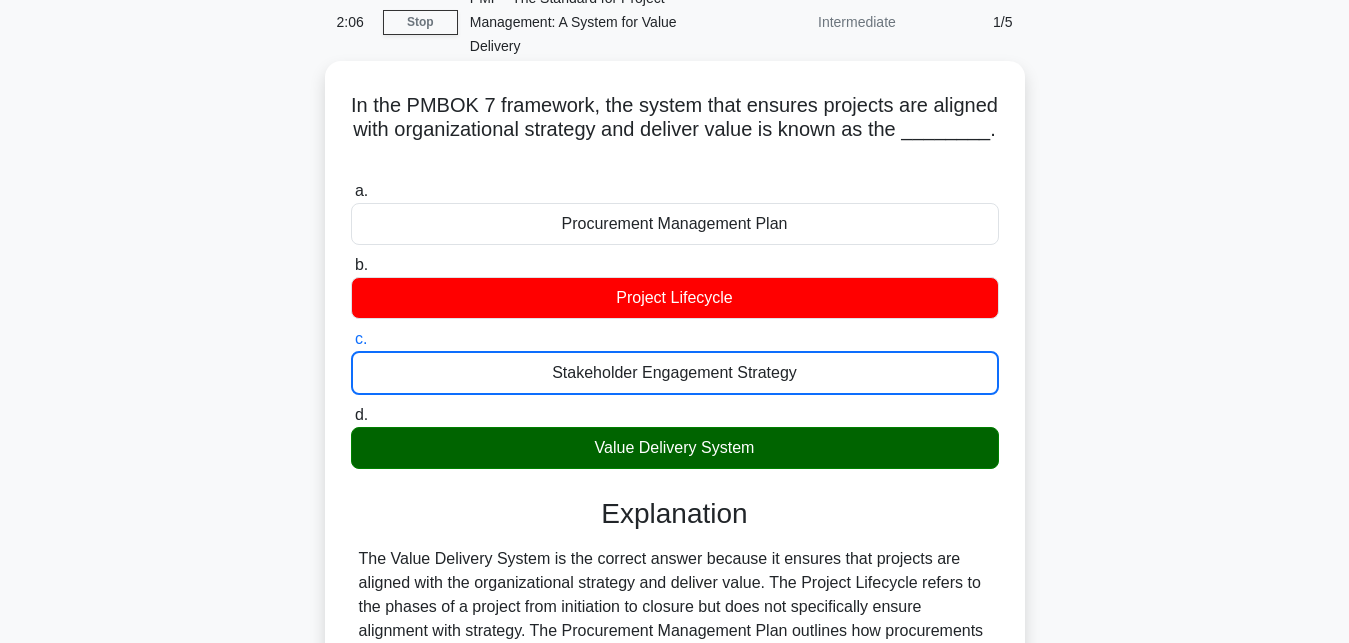 click on "d.
Value Delivery System" at bounding box center [351, 415] 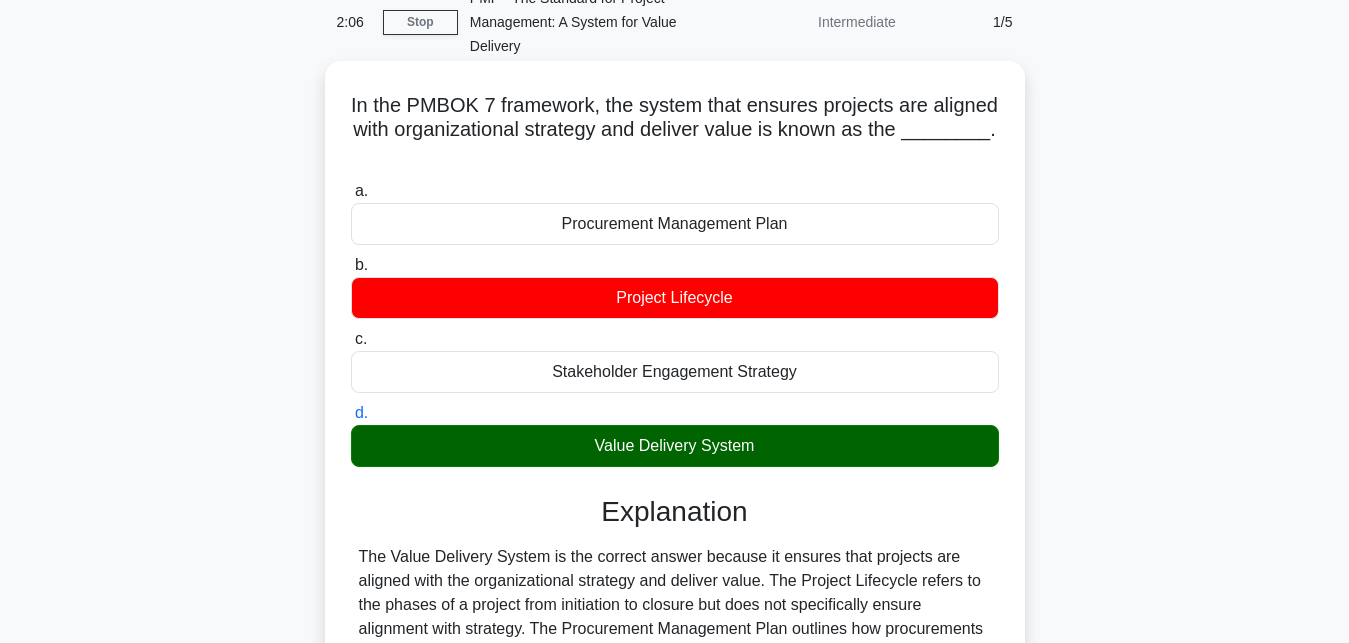 click on "a.
Procurement Management Plan" at bounding box center [351, 191] 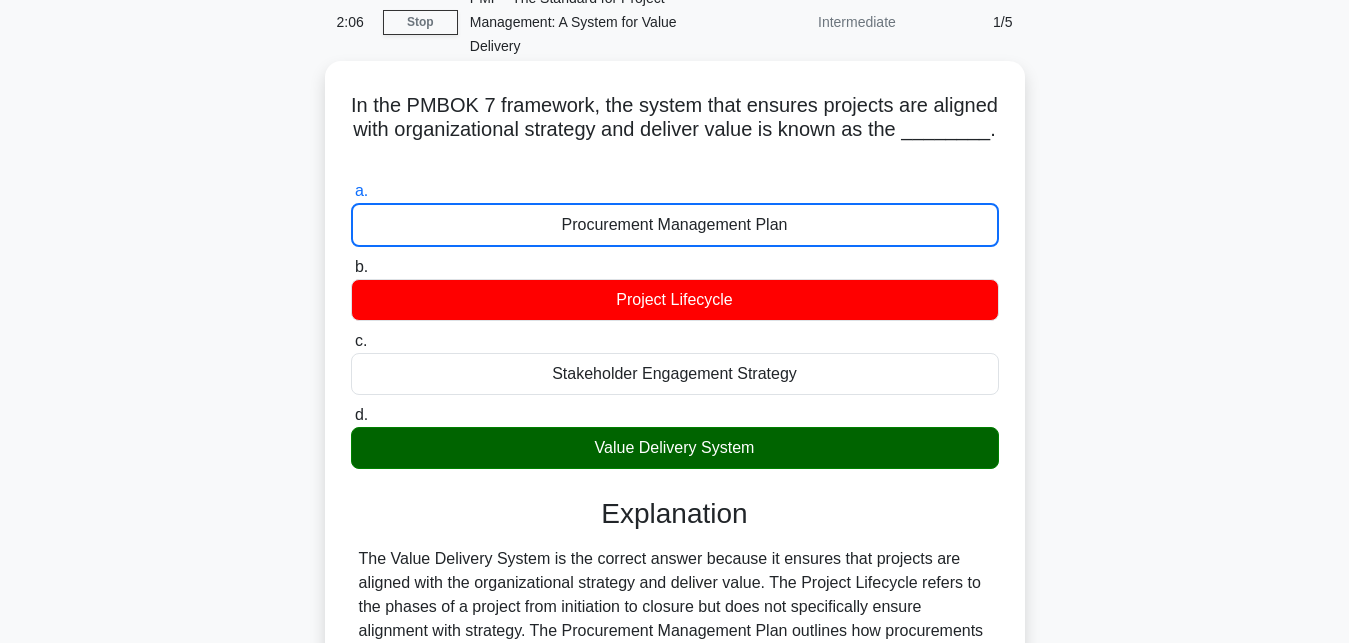 click on "b.
Project Lifecycle" at bounding box center [351, 267] 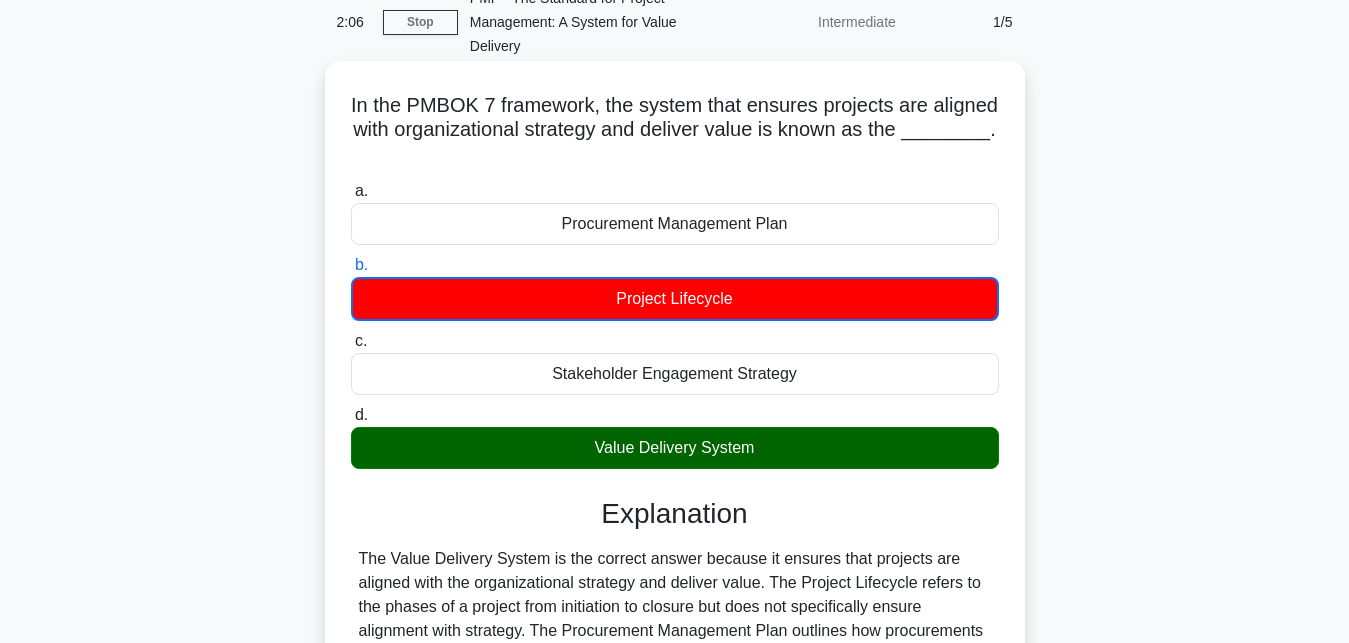 click on "c.
Stakeholder Engagement Strategy" at bounding box center [351, 341] 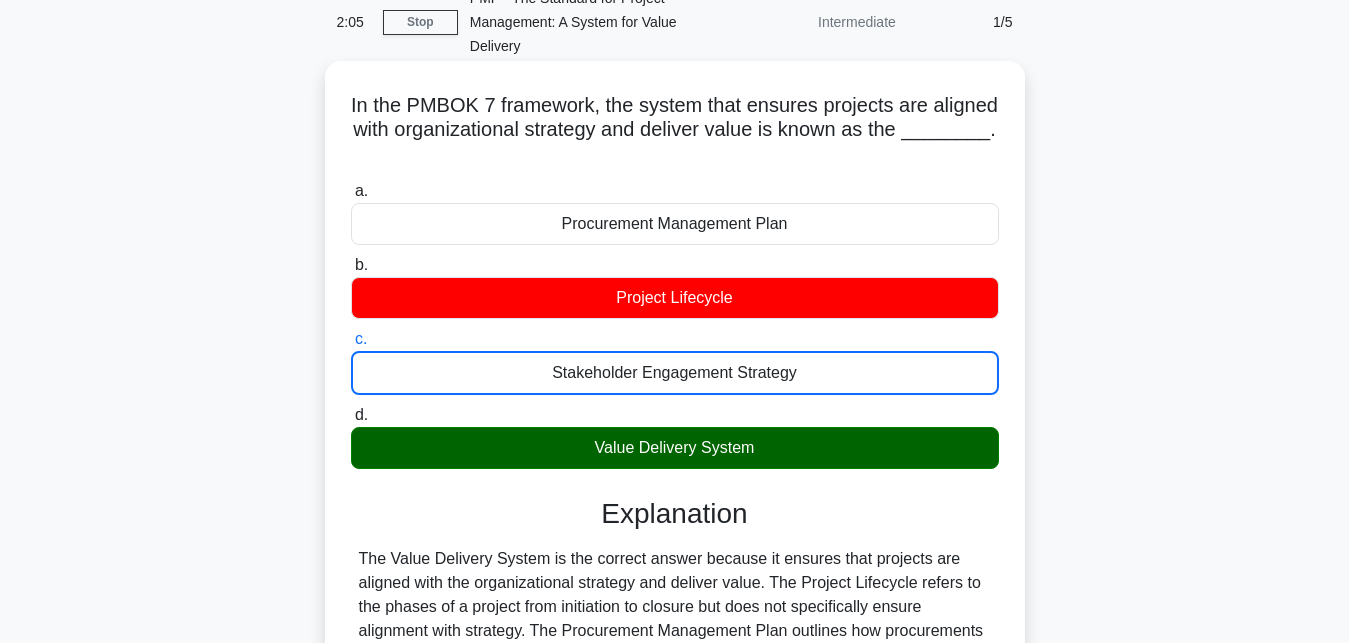 click on "d.
Value Delivery System" at bounding box center [351, 415] 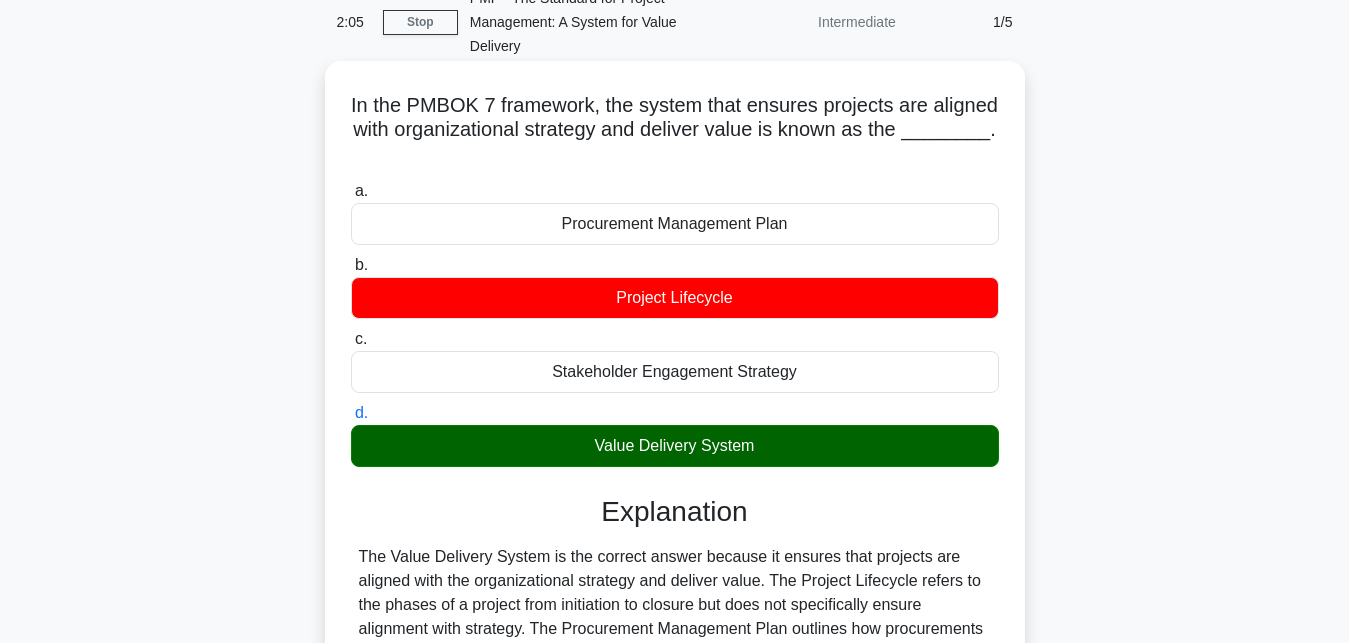 click on "a.
Procurement Management Plan" at bounding box center [351, 191] 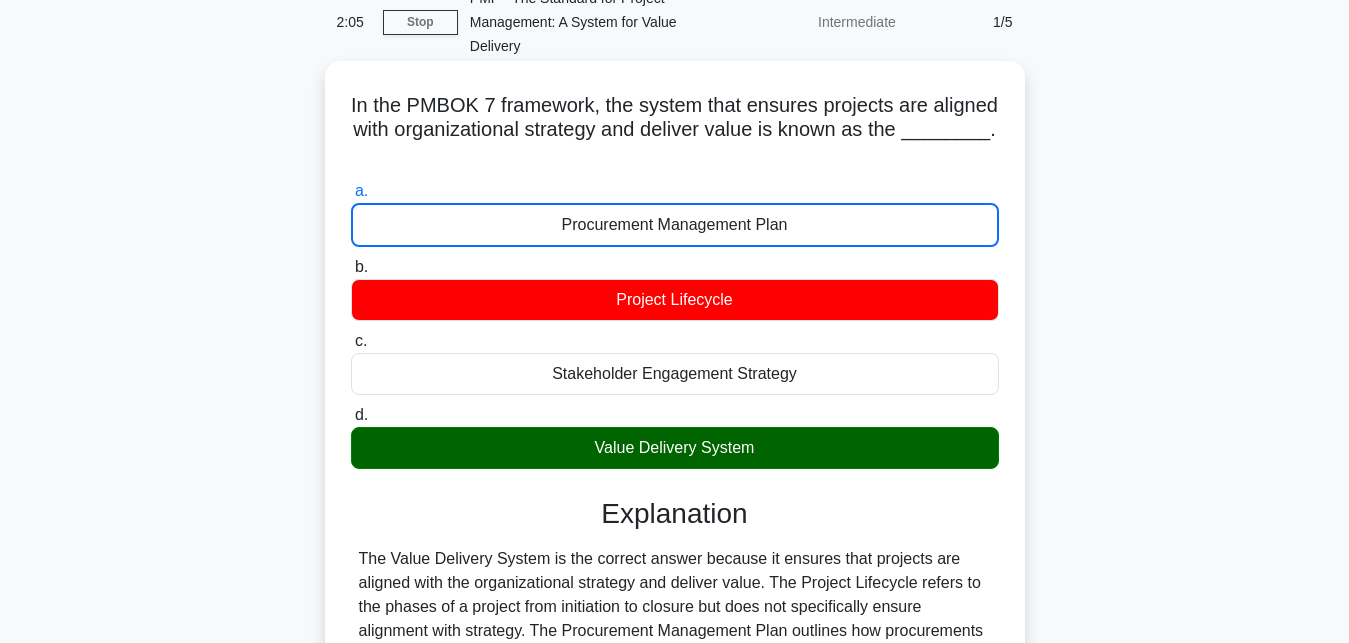 click on "b.
Project Lifecycle" at bounding box center (351, 267) 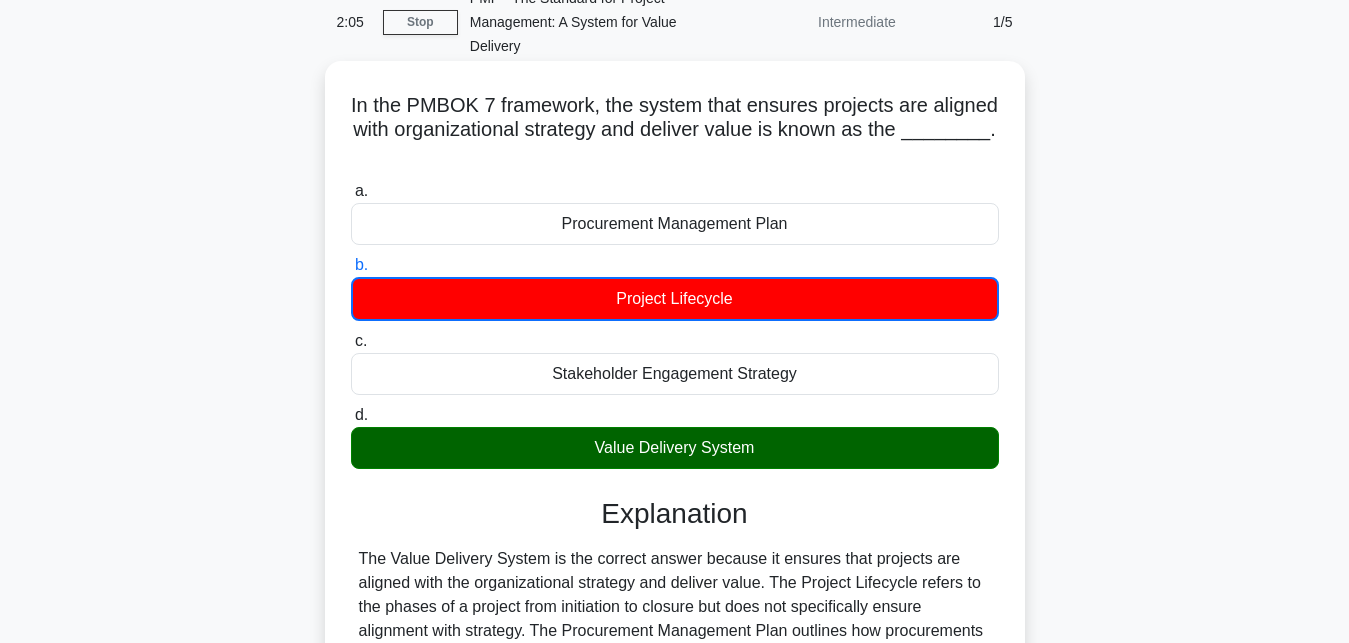 click on "c.
Stakeholder Engagement Strategy" at bounding box center [351, 341] 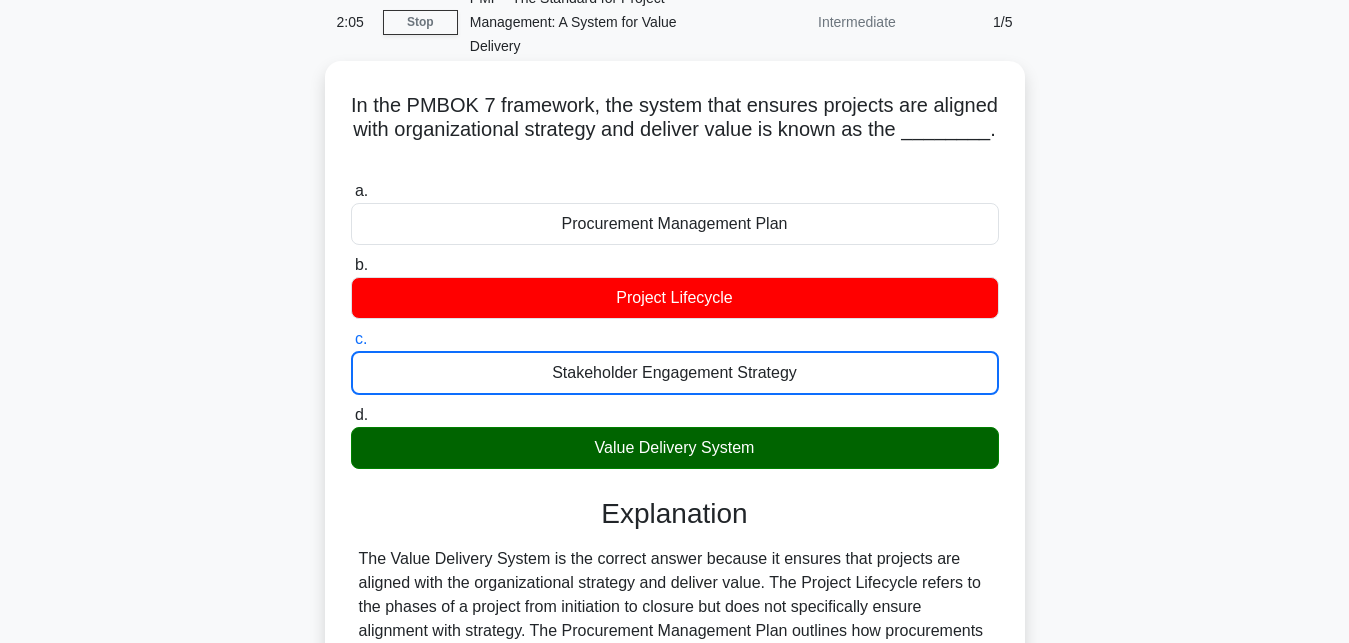 click on "d.
Value Delivery System" at bounding box center [351, 415] 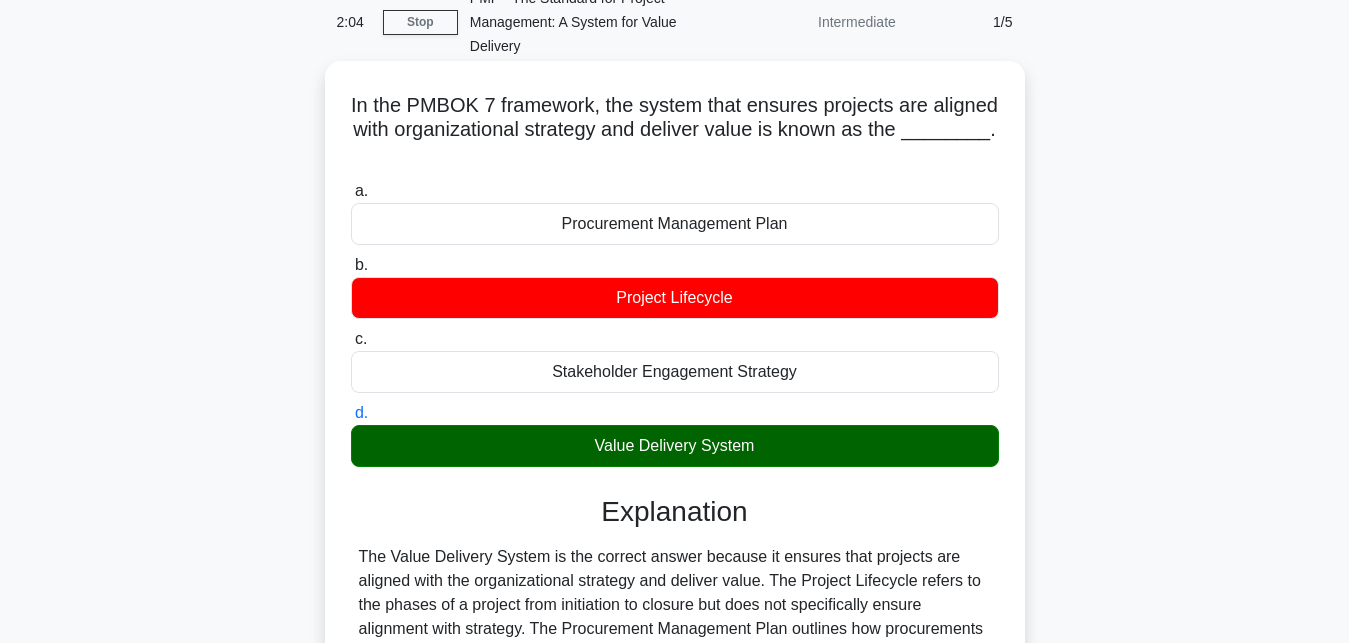 click on "a.
Procurement Management Plan" at bounding box center [351, 191] 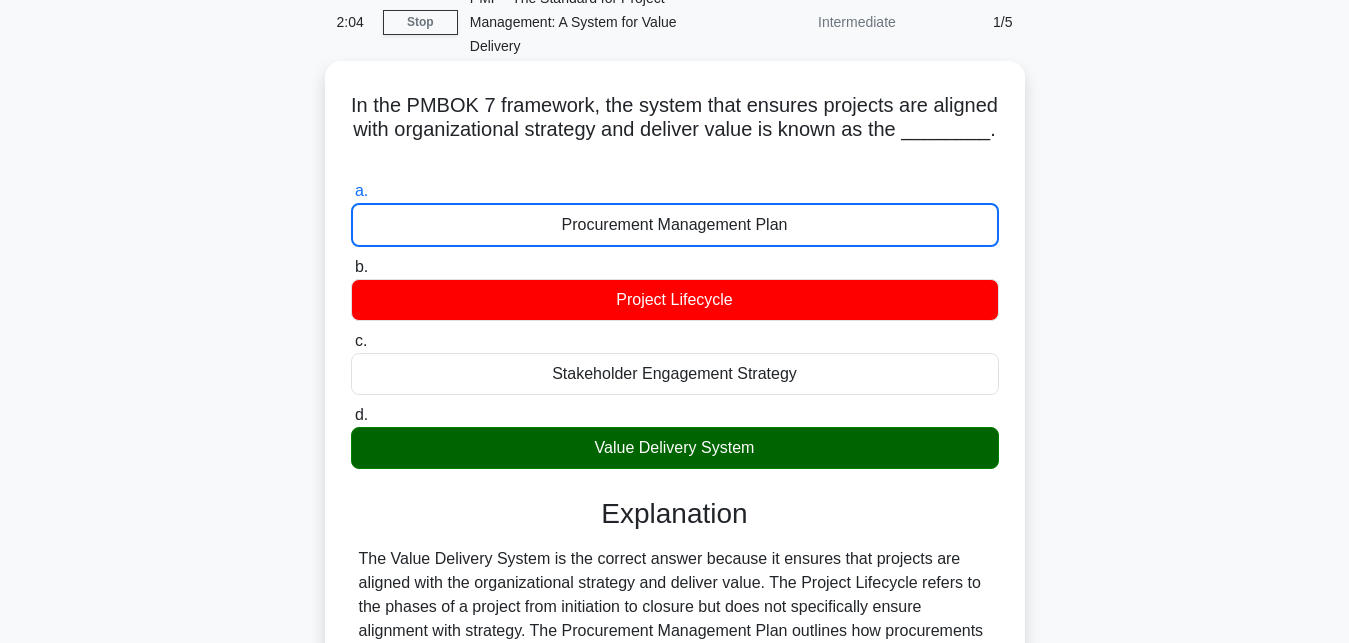 click on "b.
Project Lifecycle" at bounding box center (351, 267) 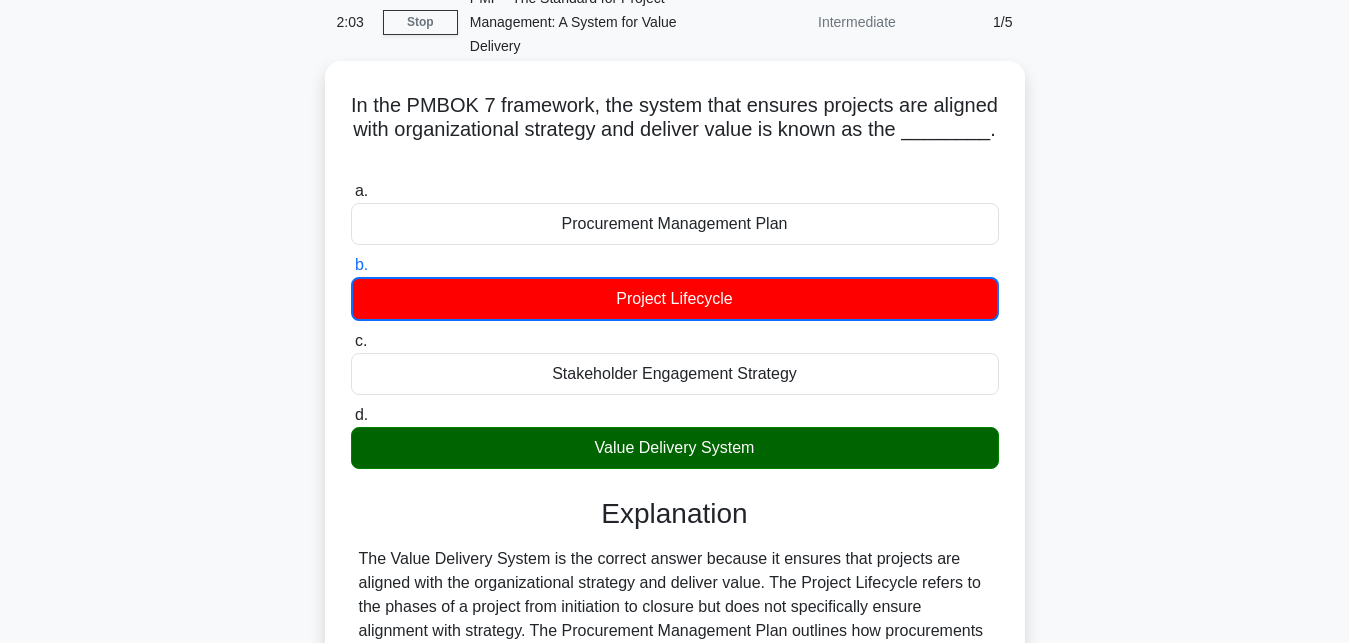 click on "c.
Stakeholder Engagement Strategy" at bounding box center (351, 341) 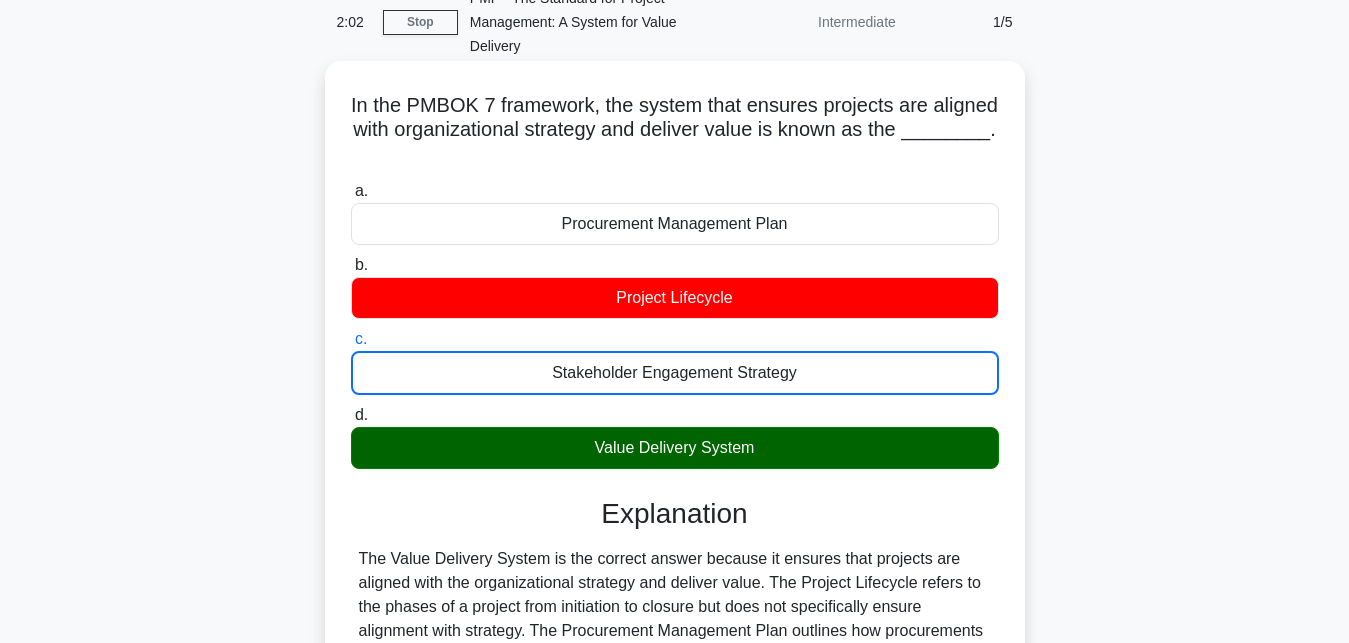 click on "d.
Value Delivery System" at bounding box center (351, 415) 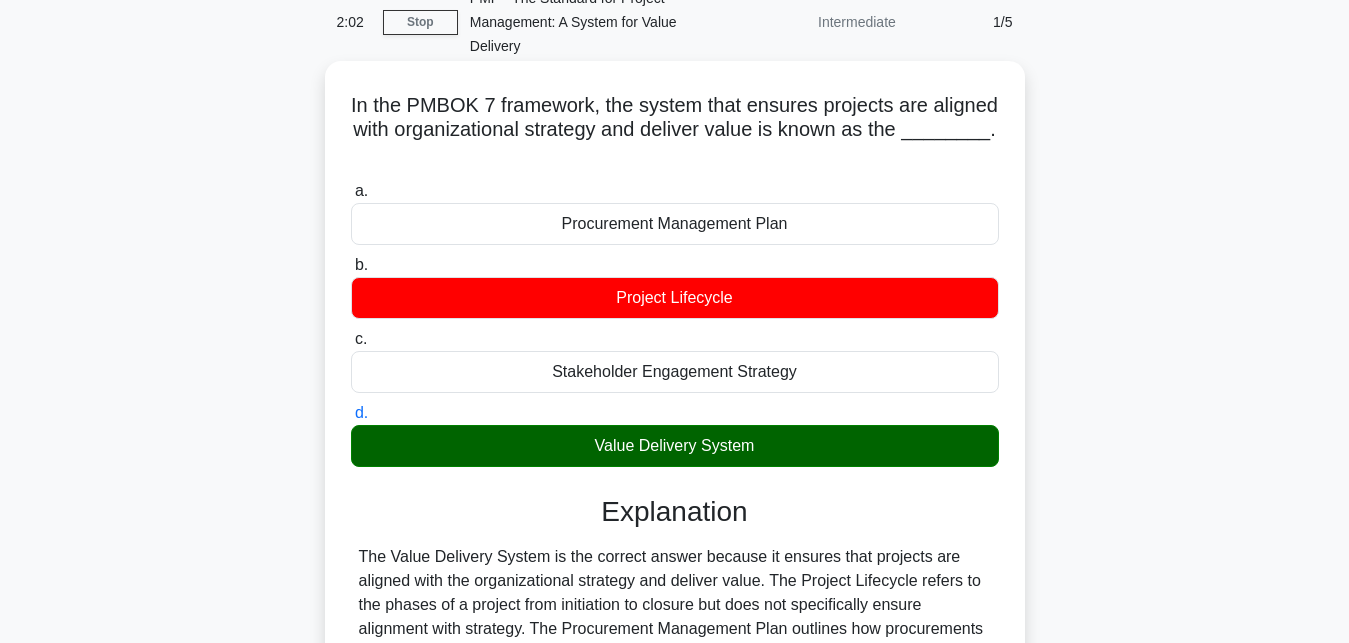 click on "a.
Procurement Management Plan" at bounding box center (351, 191) 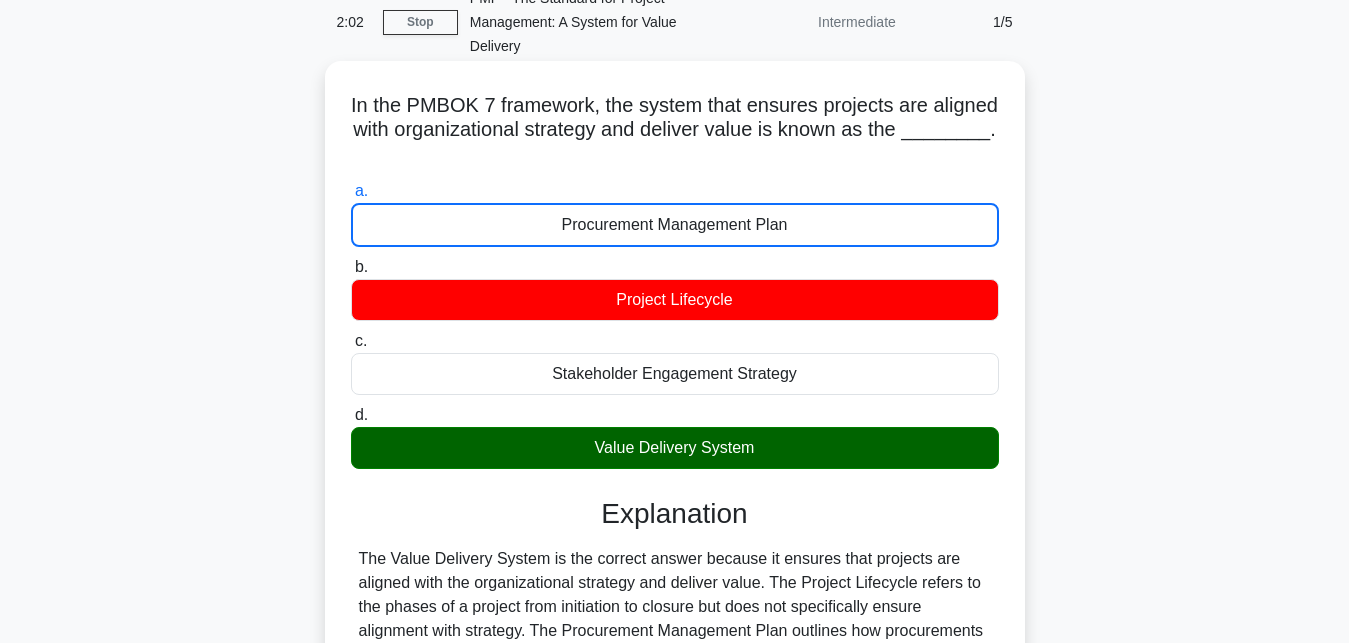 click on "b.
Project Lifecycle" at bounding box center (351, 267) 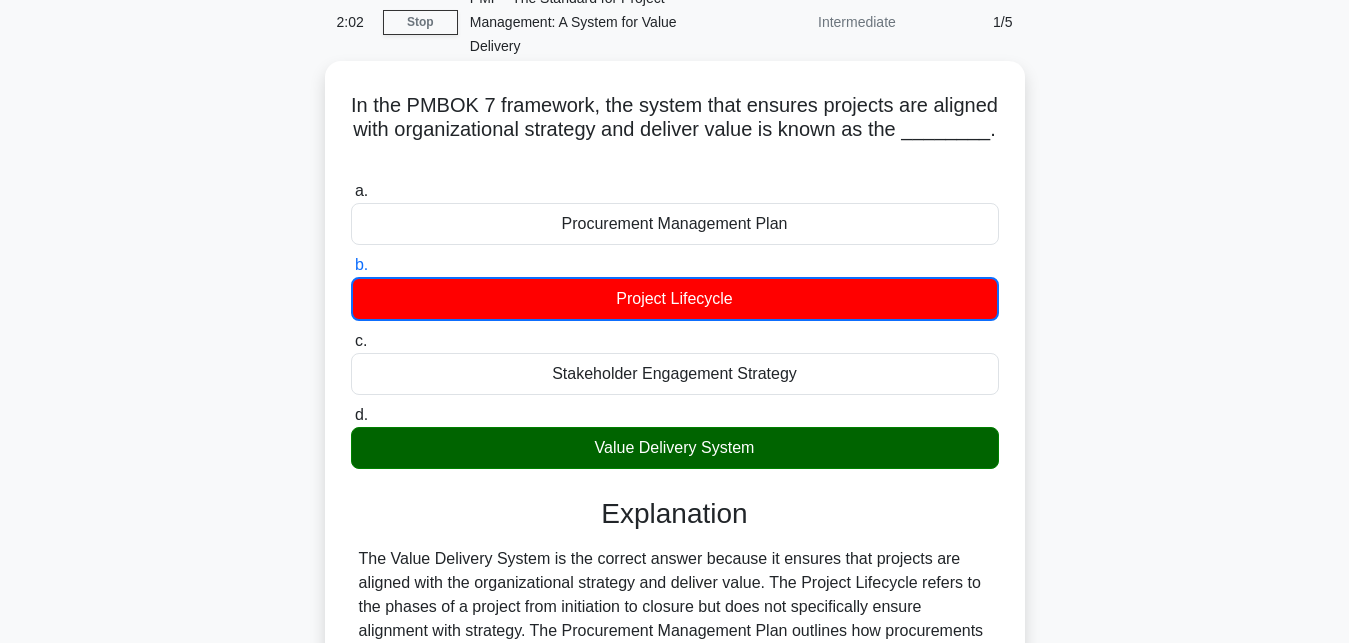 click on "c.
Stakeholder Engagement Strategy" at bounding box center (351, 341) 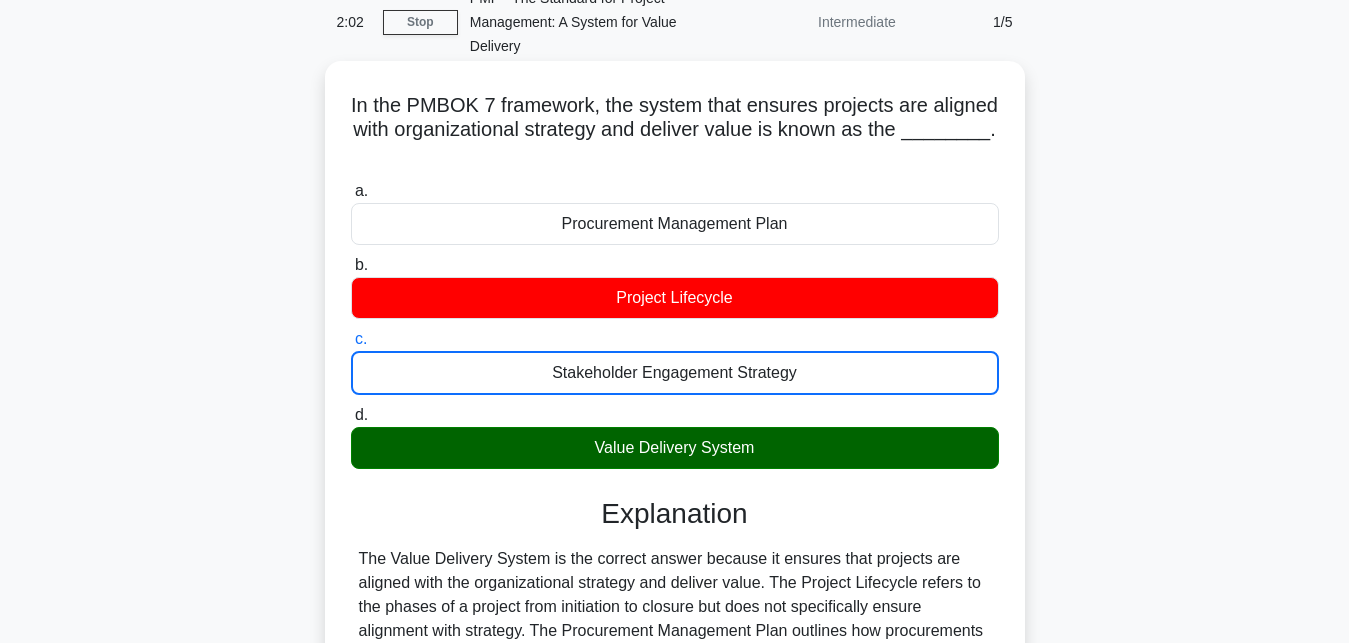 click on "d.
Value Delivery System" at bounding box center [351, 415] 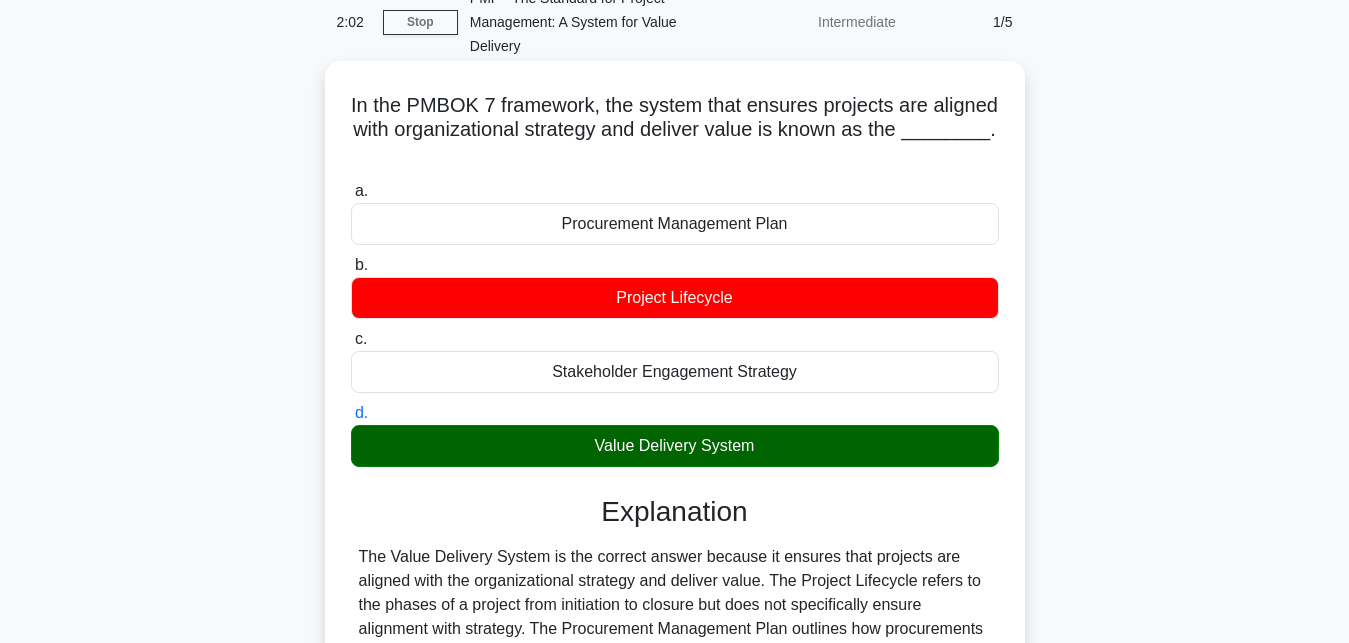 click on "a.
Procurement Management Plan" at bounding box center (351, 191) 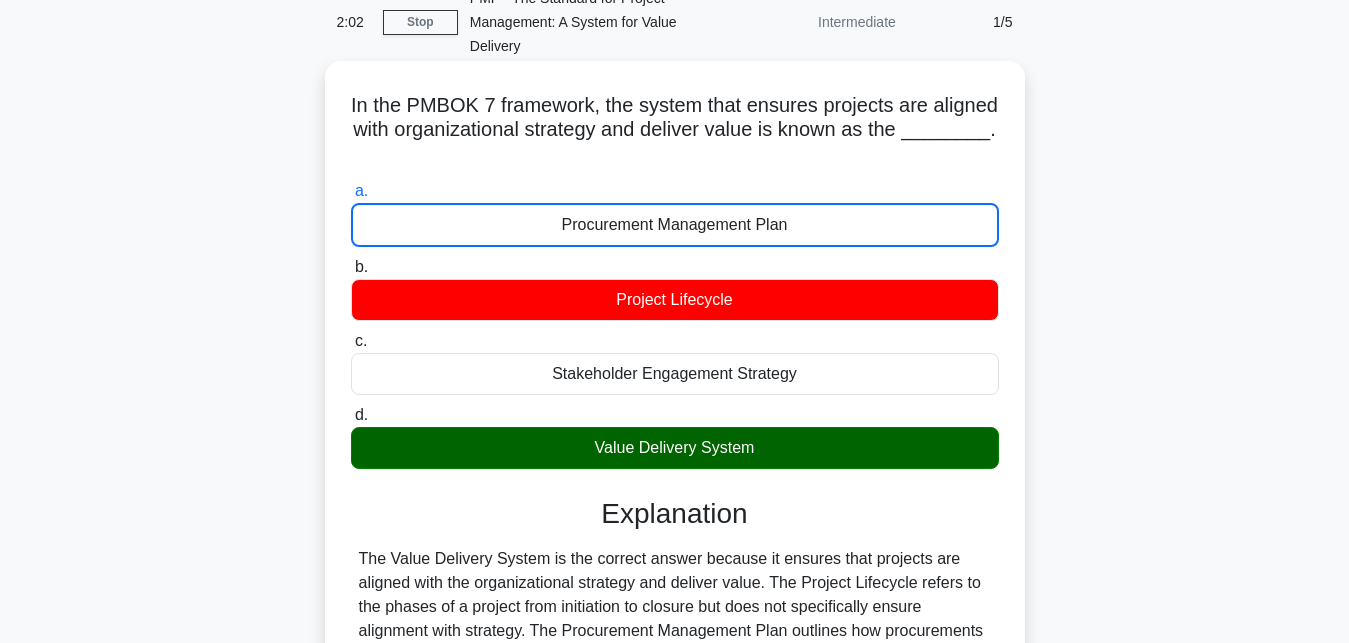 click on "b.
Project Lifecycle" at bounding box center [351, 267] 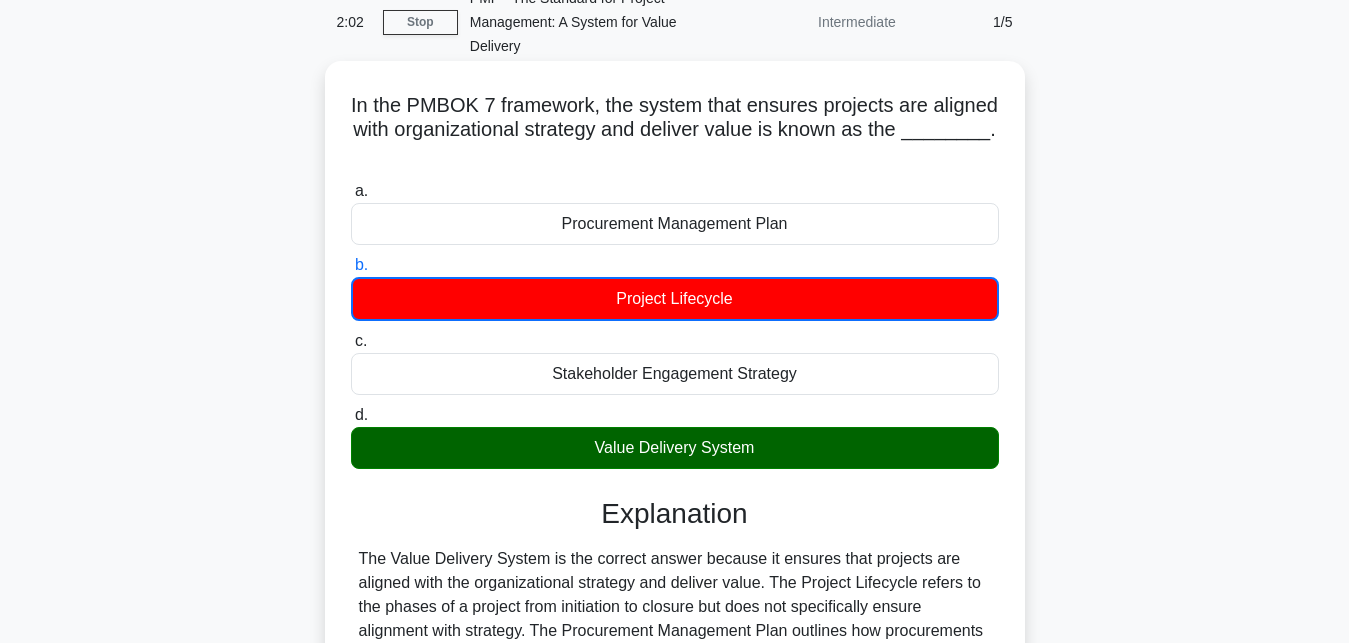 click on "c.
Stakeholder Engagement Strategy" at bounding box center [351, 341] 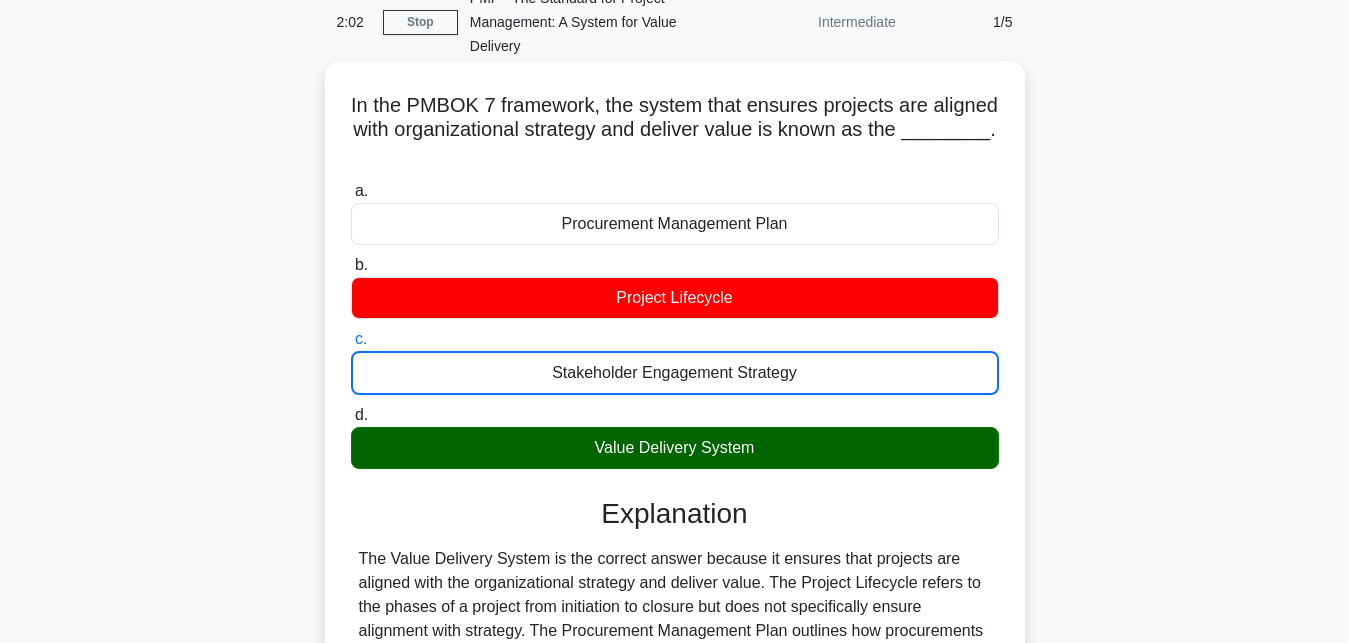 click on "d.
Value Delivery System" at bounding box center (351, 415) 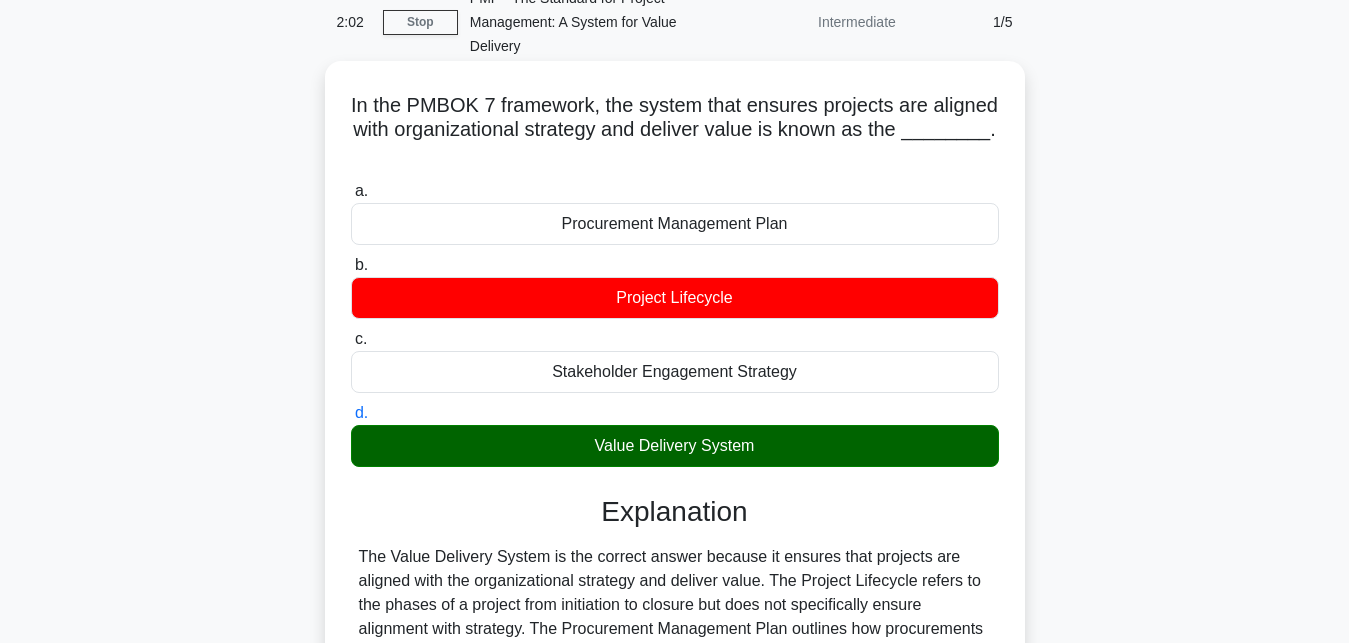 click on "a.
Procurement Management Plan" at bounding box center (351, 191) 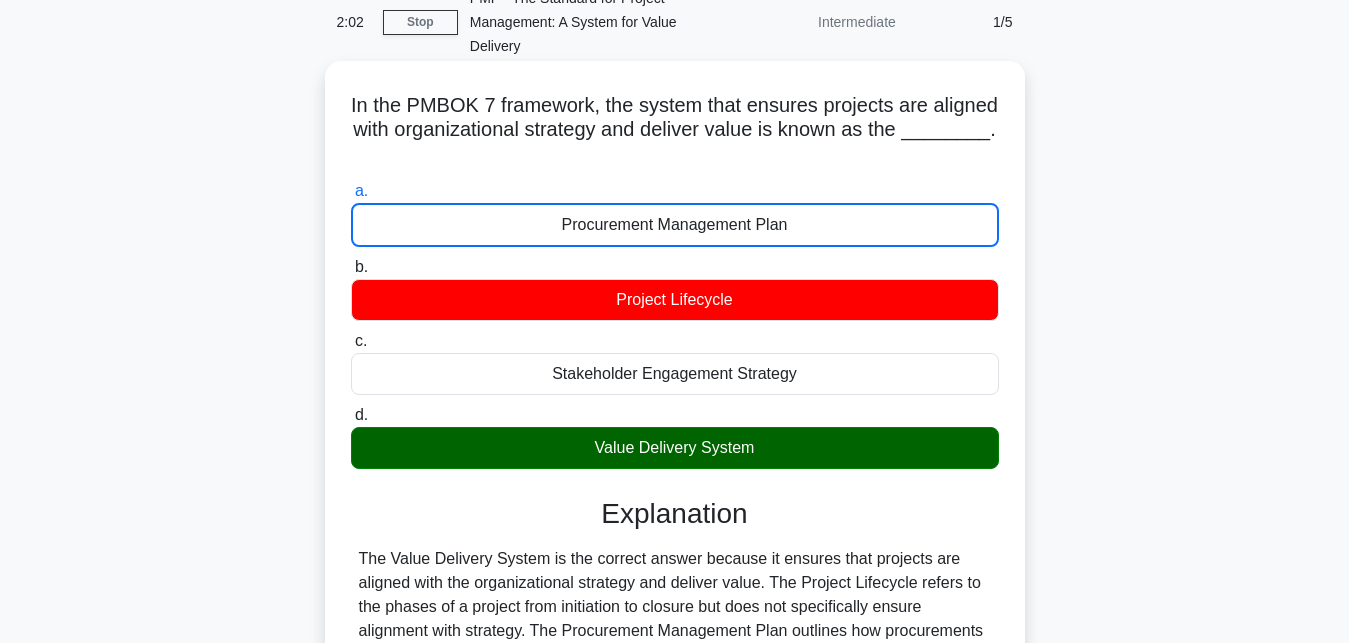 click on "b.
Project Lifecycle" at bounding box center (351, 267) 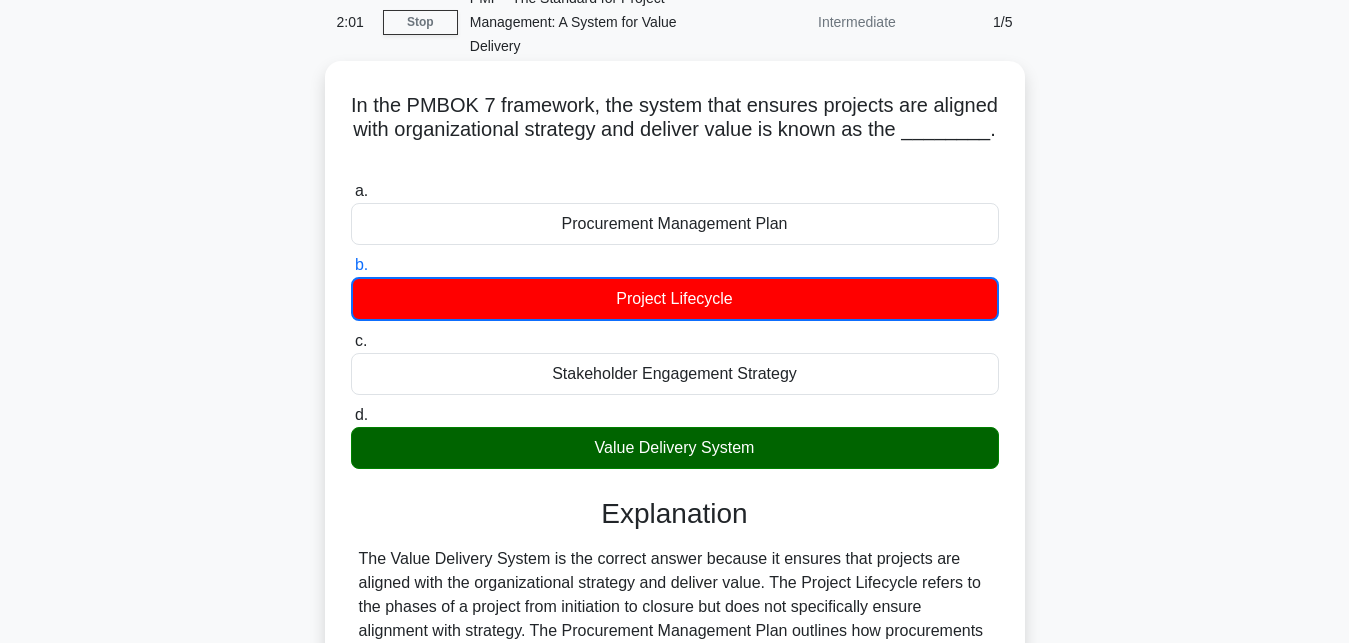 click on "c.
Stakeholder Engagement Strategy" at bounding box center (351, 341) 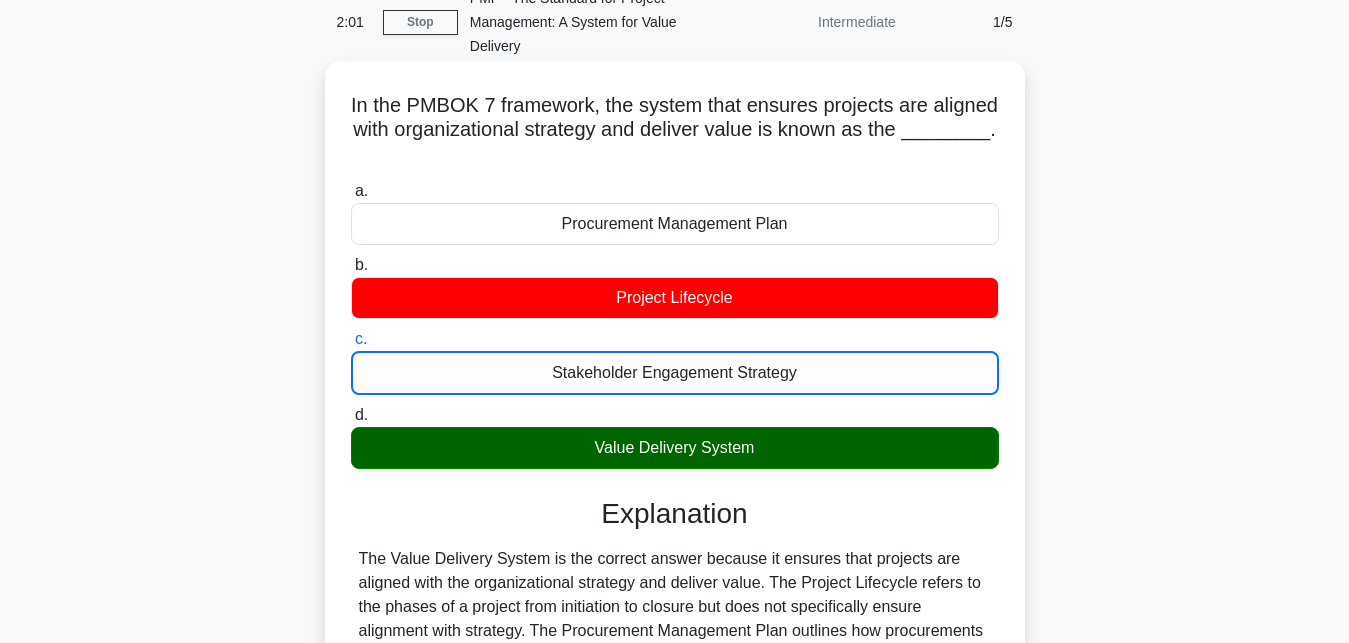 click on "d.
Value Delivery System" at bounding box center [351, 415] 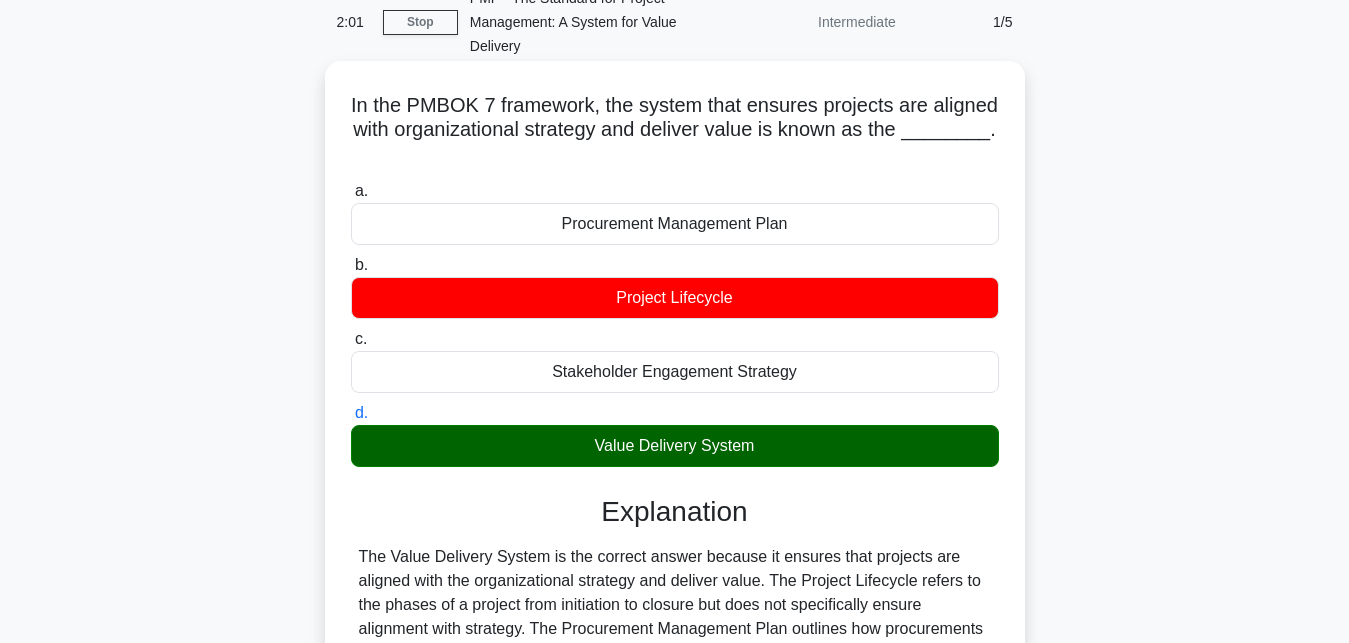 click on "a.
Procurement Management Plan" at bounding box center [351, 191] 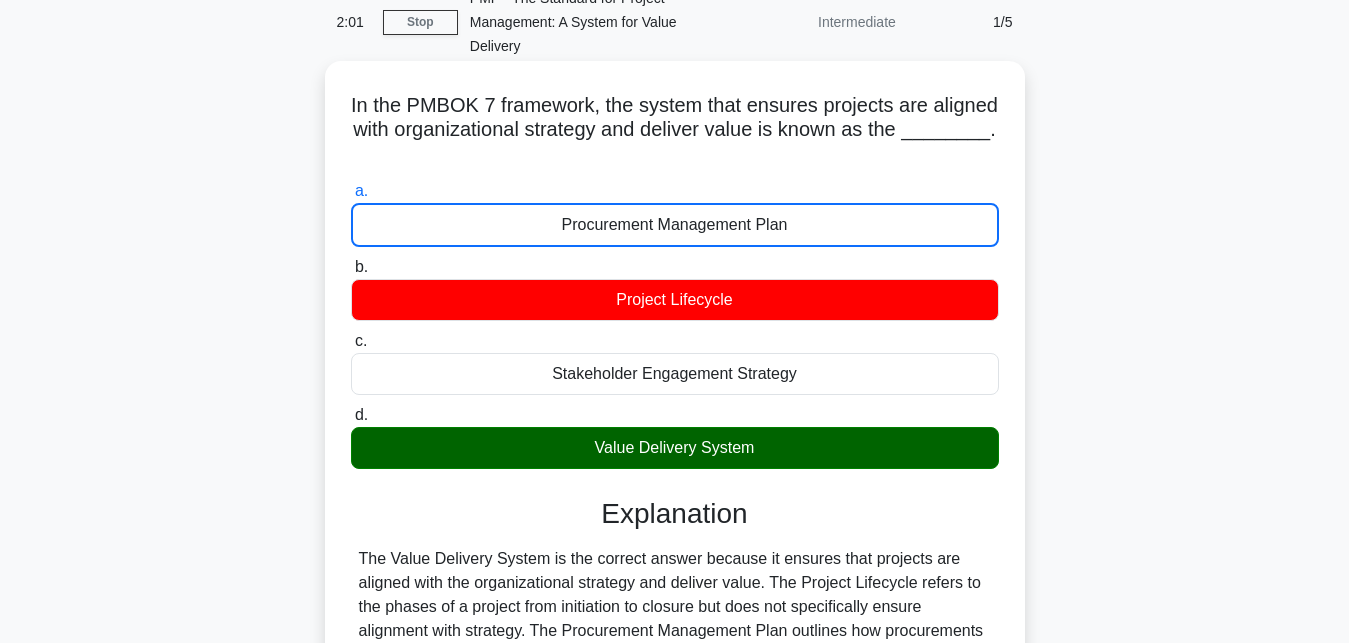 click on "b.
Project Lifecycle" at bounding box center [351, 267] 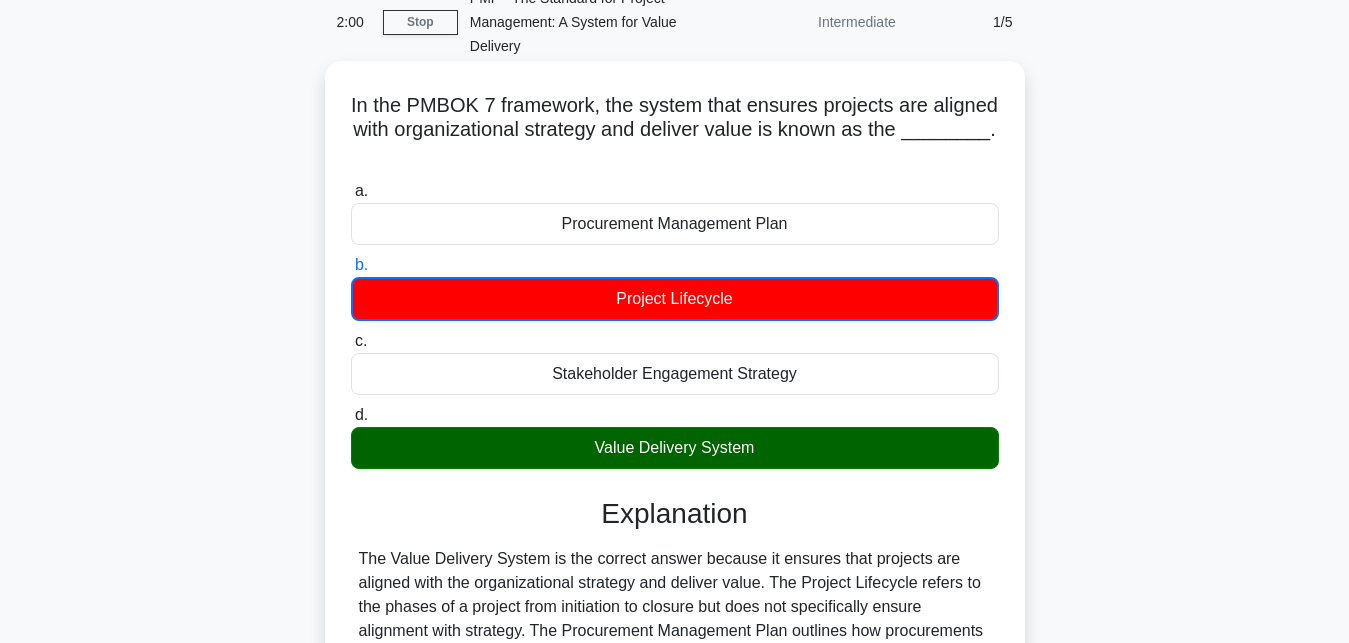 click on "c.
Stakeholder Engagement Strategy" at bounding box center [351, 341] 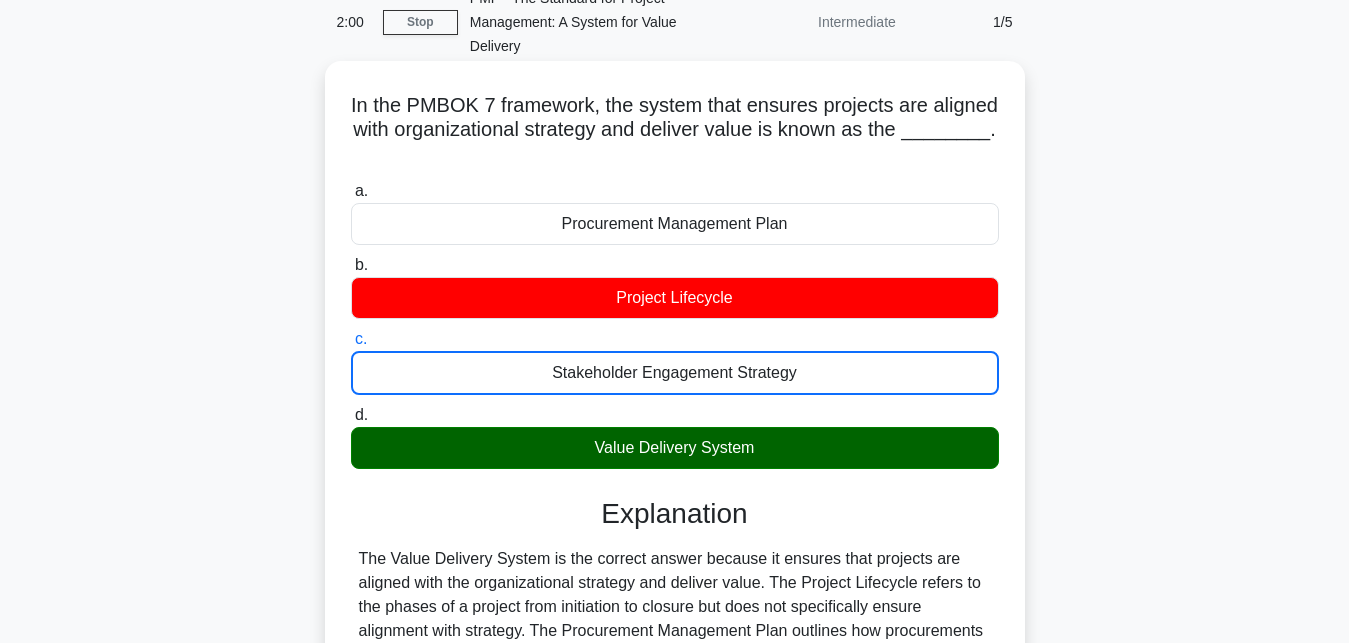 click on "d.
Value Delivery System" at bounding box center [351, 415] 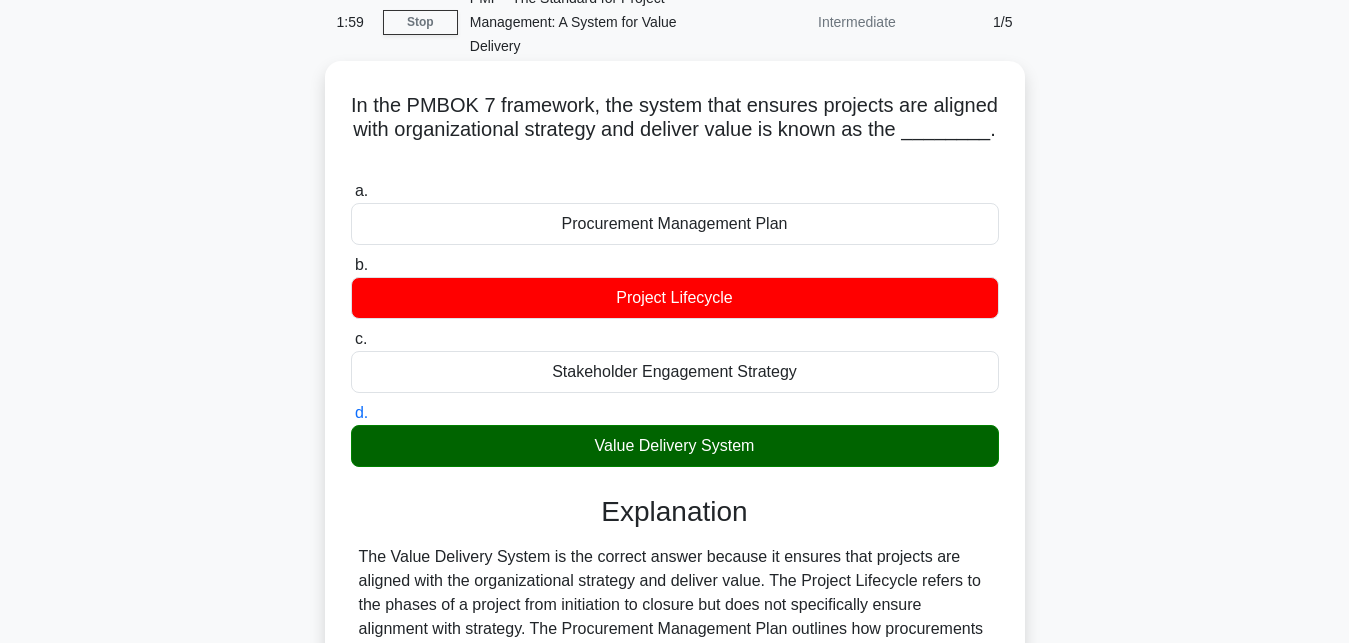 click on "a.
Procurement Management Plan" at bounding box center (351, 191) 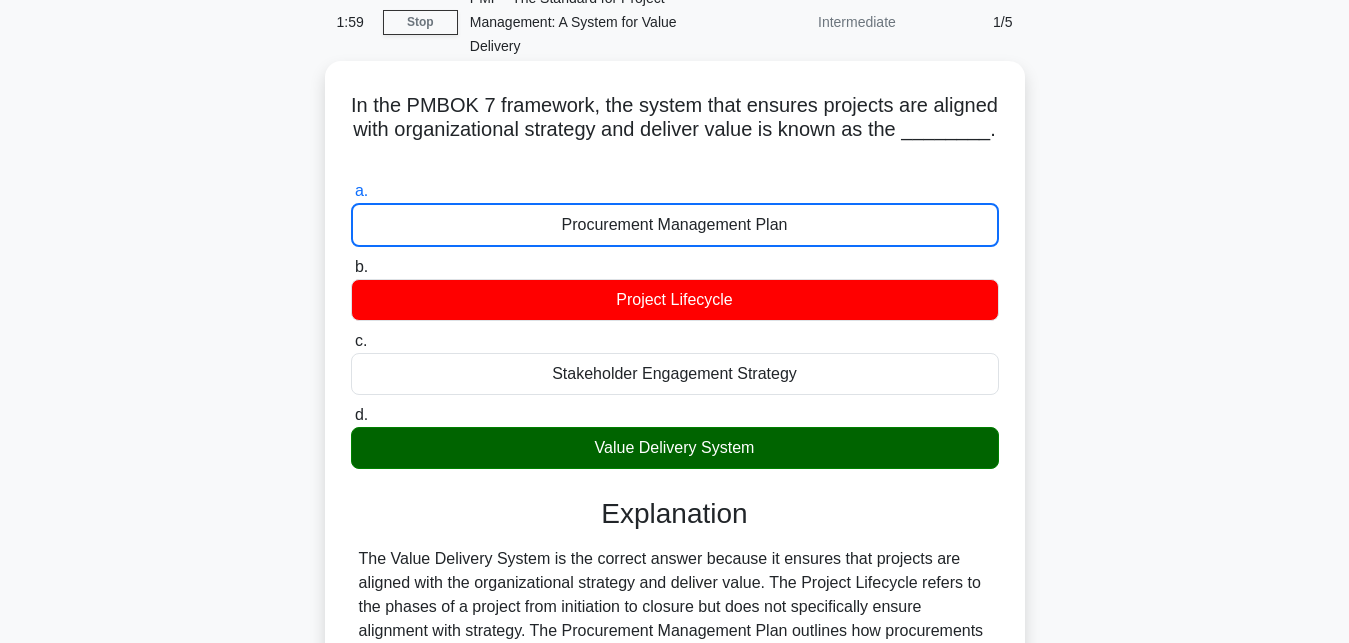 click on "b.
Project Lifecycle" at bounding box center [351, 267] 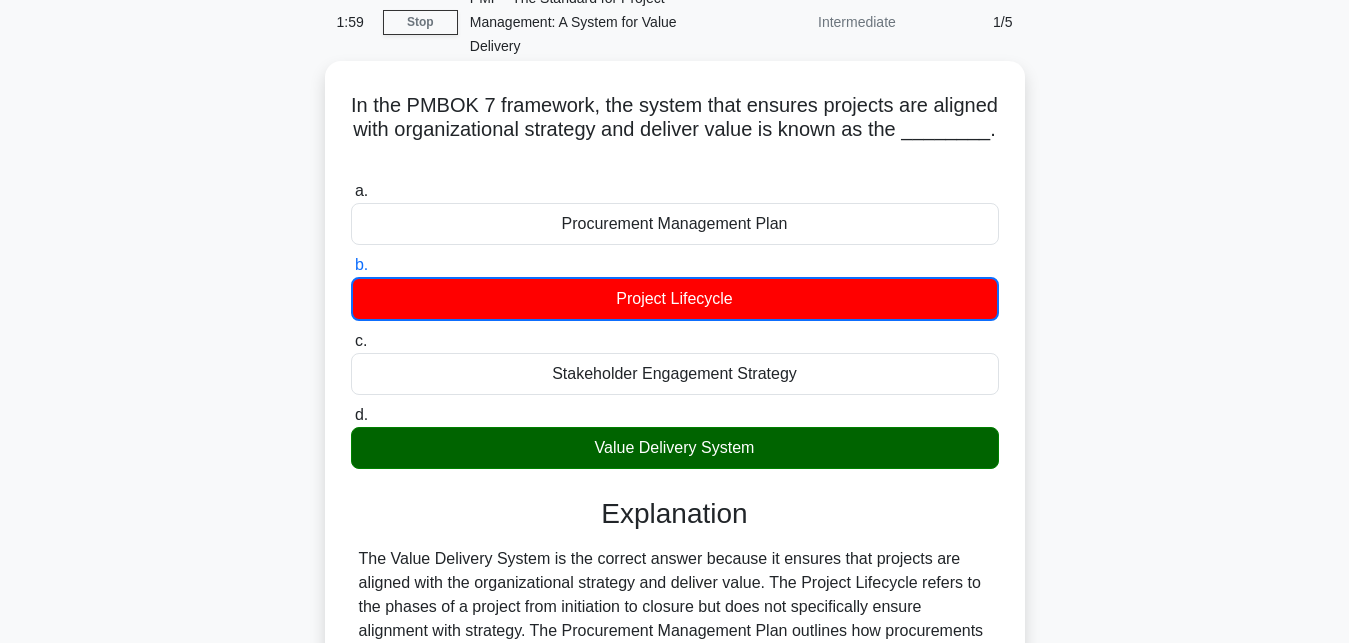 click on "c.
Stakeholder Engagement Strategy" at bounding box center [351, 341] 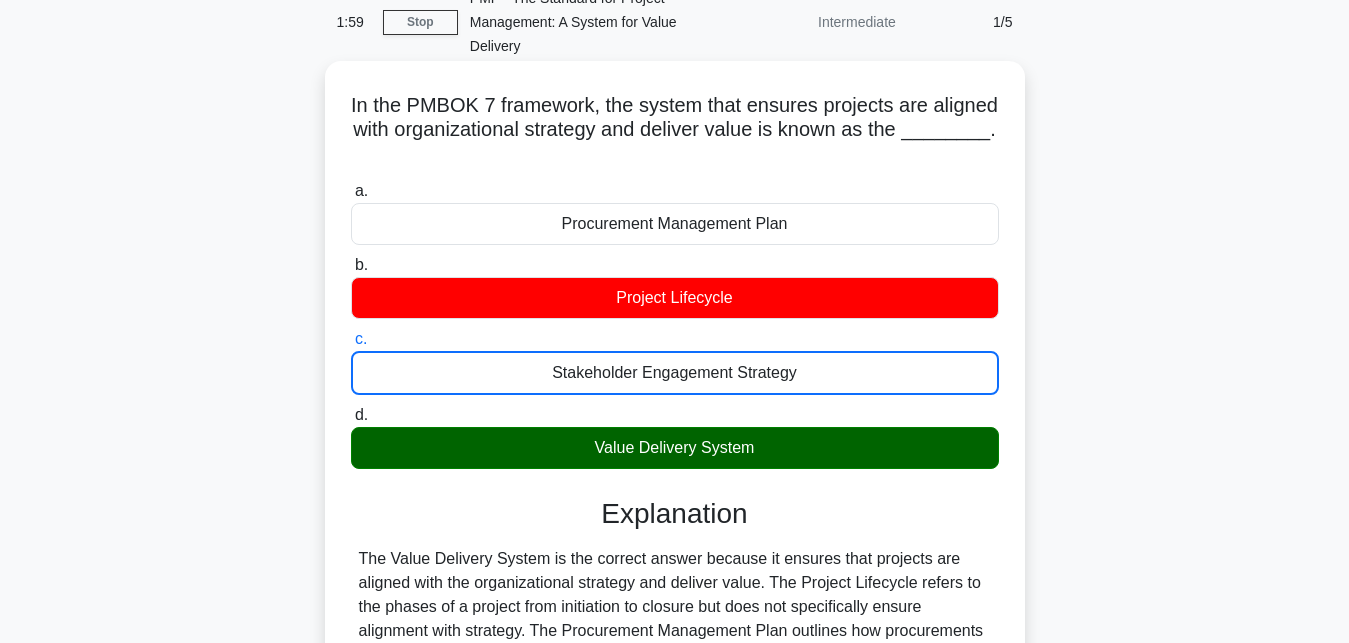 click on "d.
Value Delivery System" at bounding box center [351, 415] 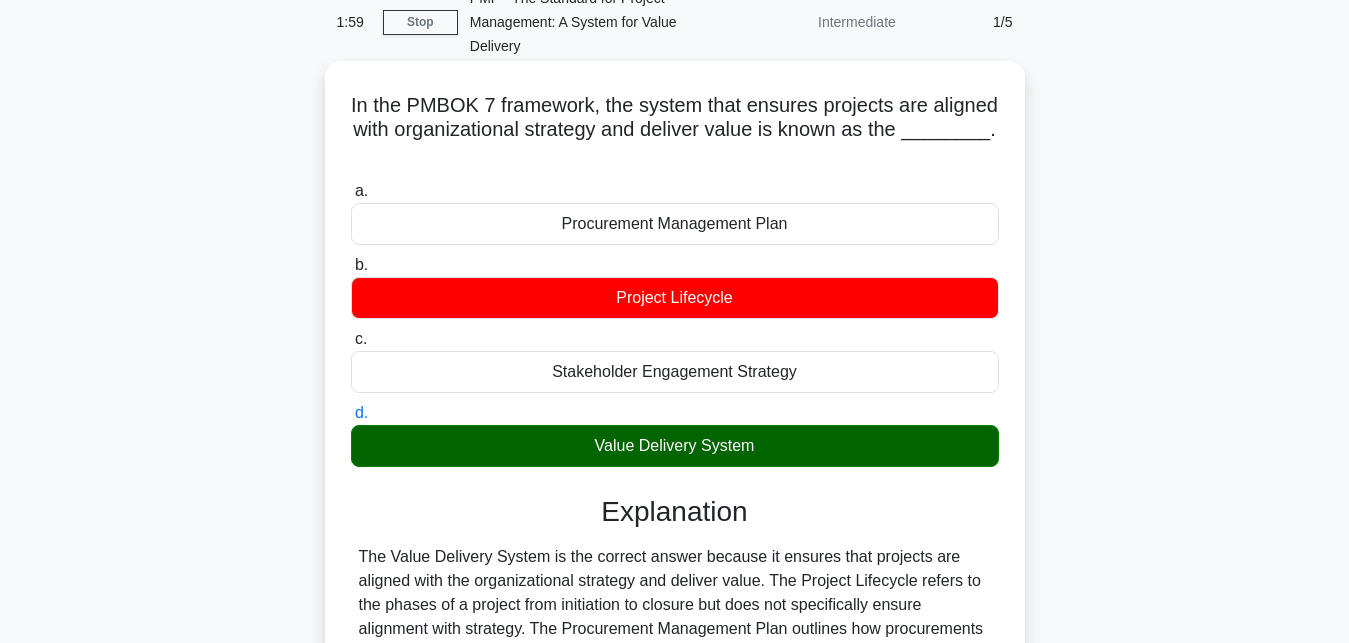 click on "a.
Procurement Management Plan" at bounding box center (351, 191) 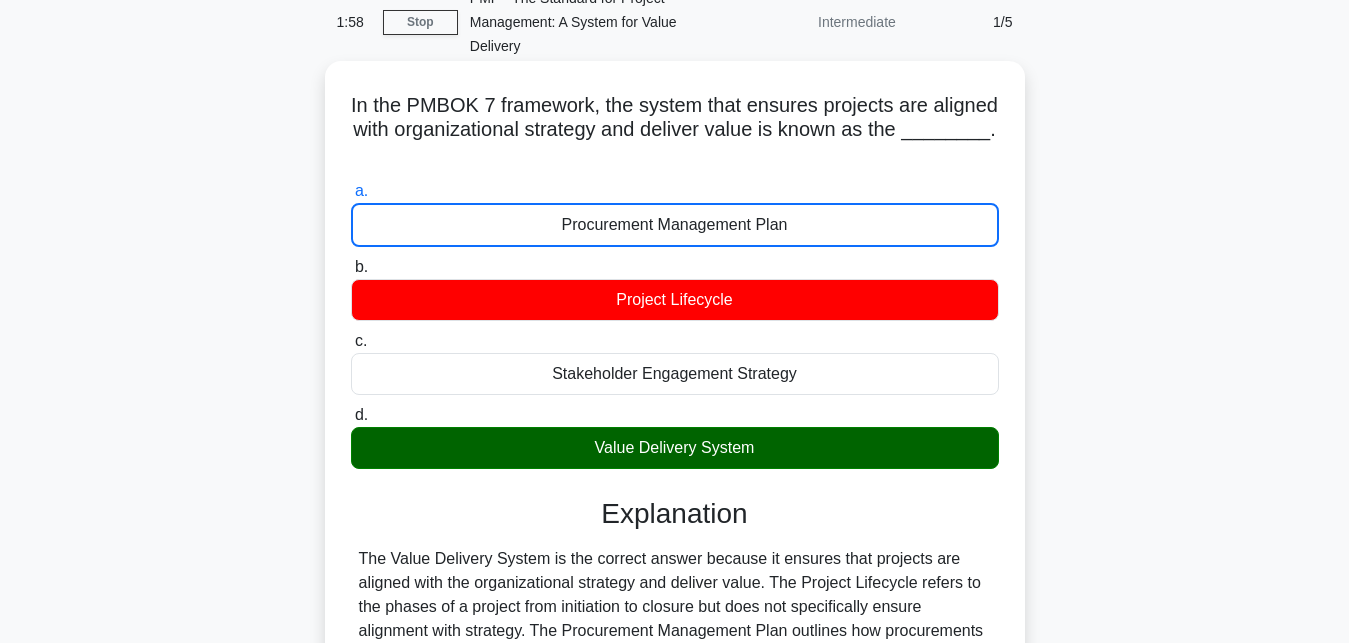 click on "b.
Project Lifecycle" at bounding box center [351, 267] 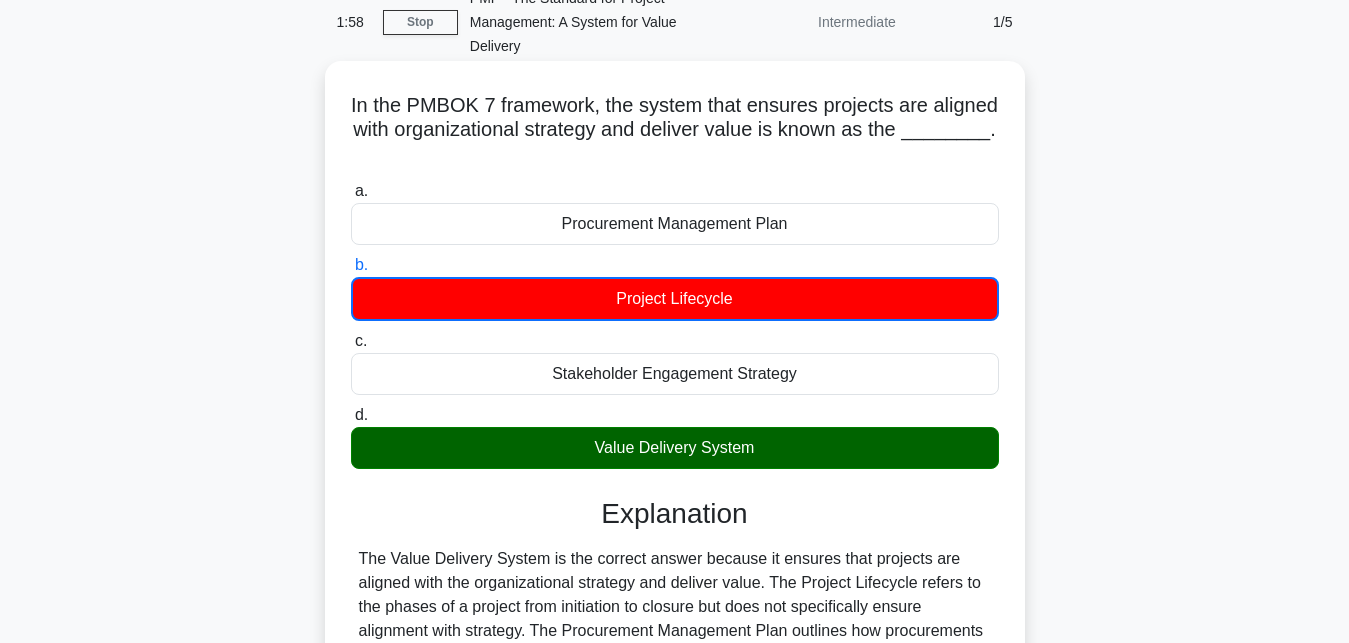 click on "c.
Stakeholder Engagement Strategy" at bounding box center (351, 341) 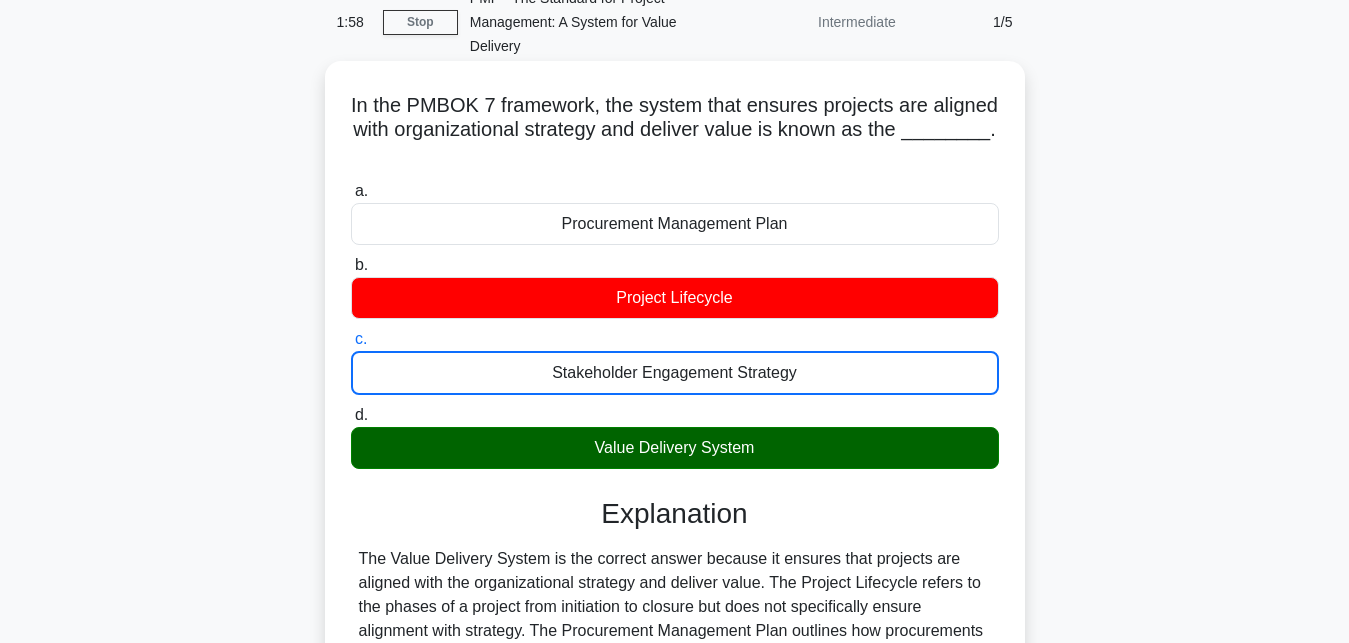 click on "d.
Value Delivery System" at bounding box center [351, 415] 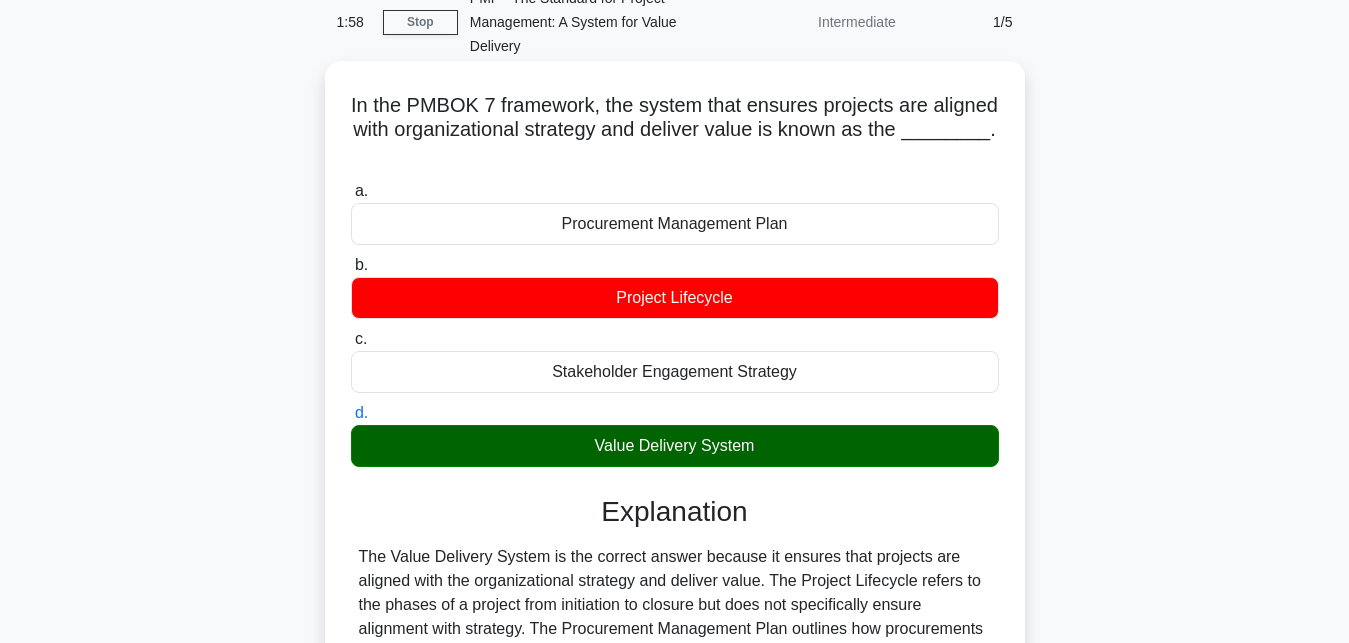 click on "a.
Procurement Management Plan" at bounding box center [351, 191] 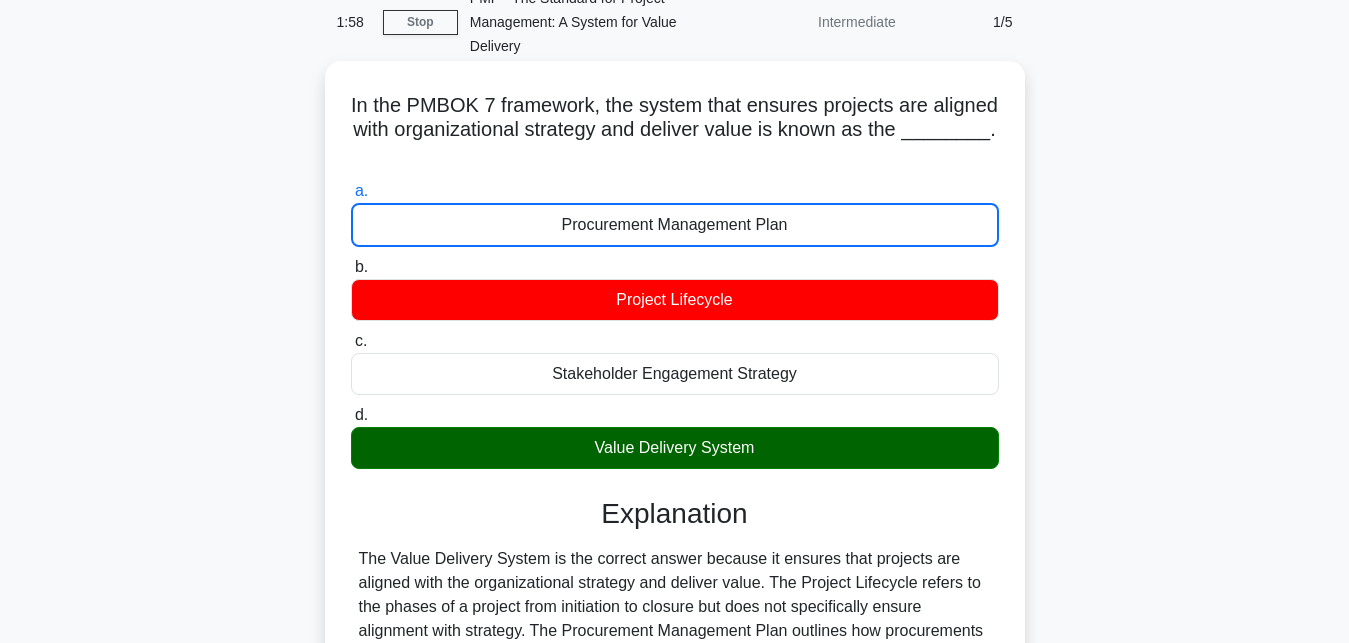 click on "b.
Project Lifecycle" at bounding box center [351, 267] 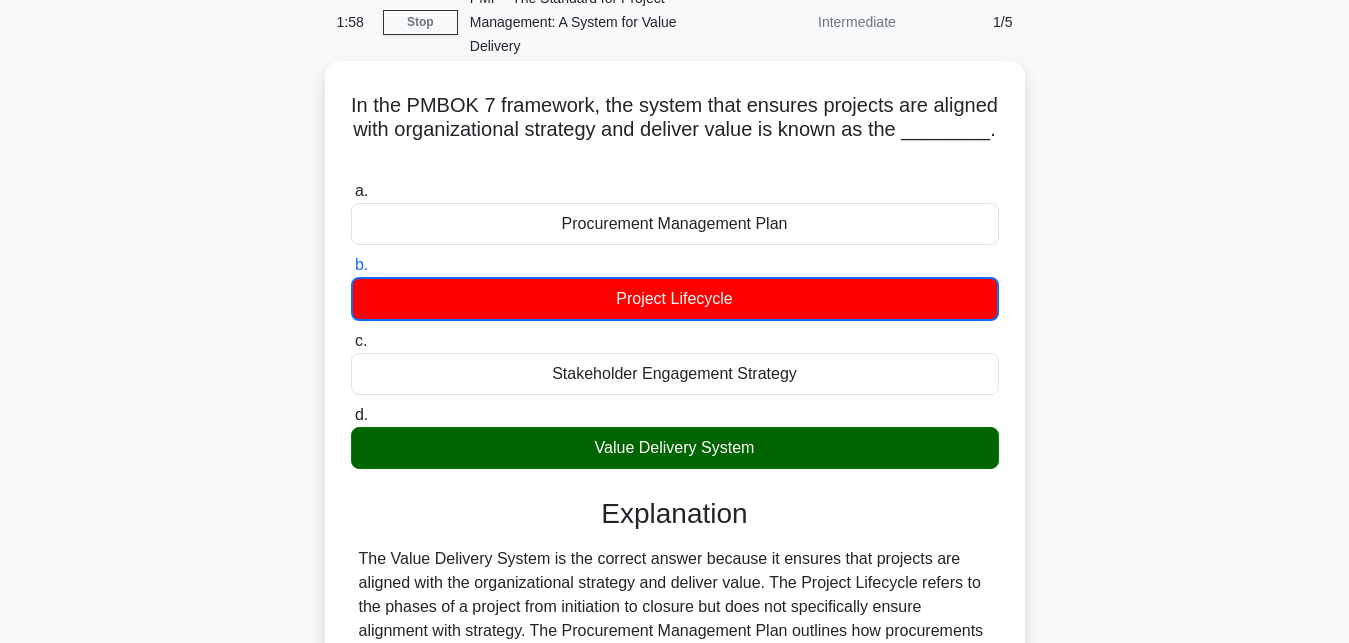 click on "c.
Stakeholder Engagement Strategy" at bounding box center (351, 341) 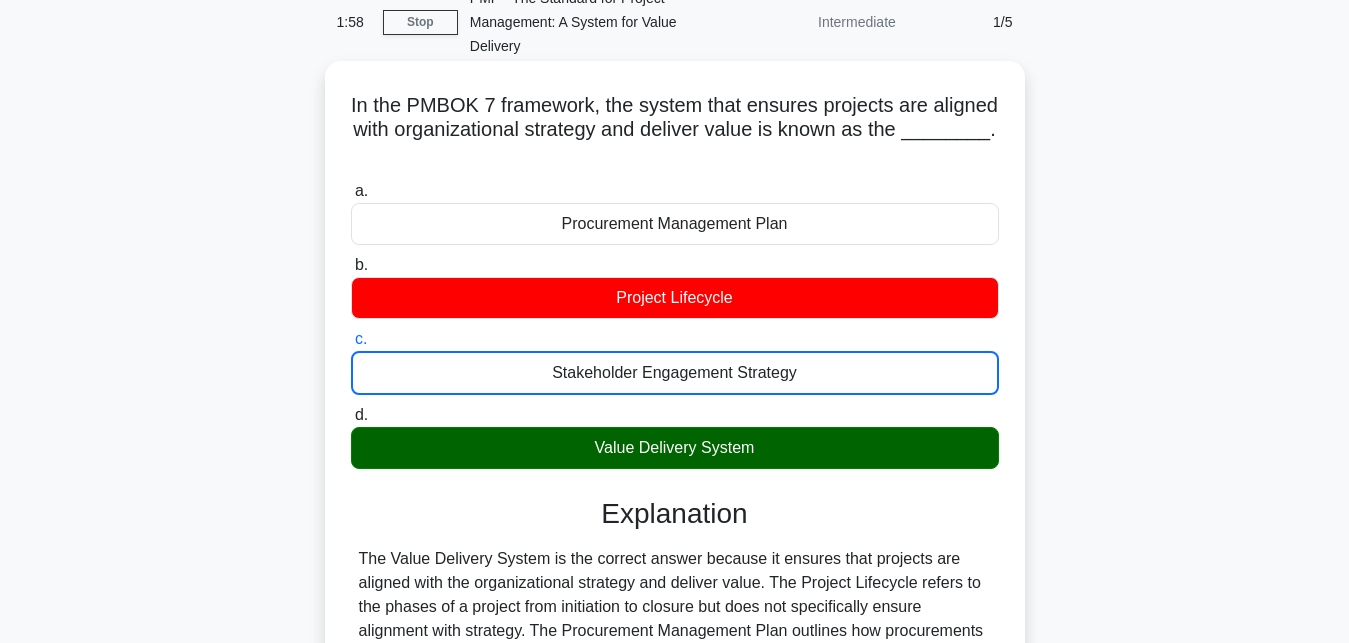 click on "d.
Value Delivery System" at bounding box center (351, 415) 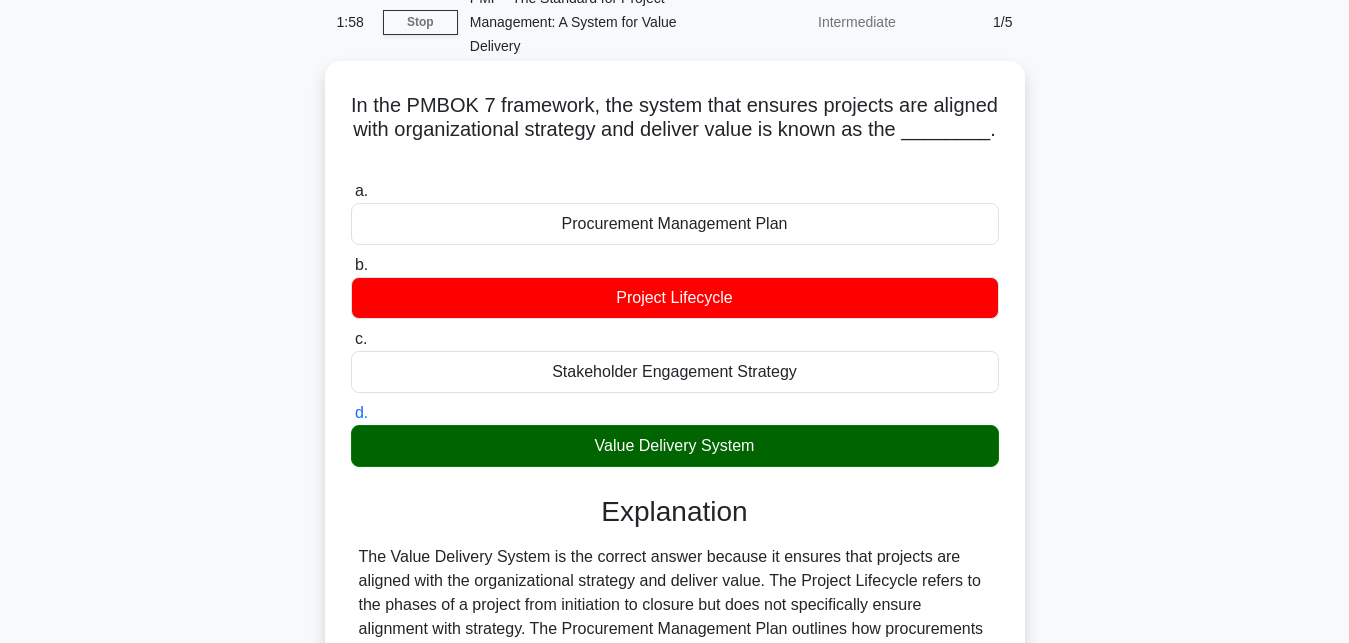 click on "a.
Procurement Management Plan" at bounding box center [351, 191] 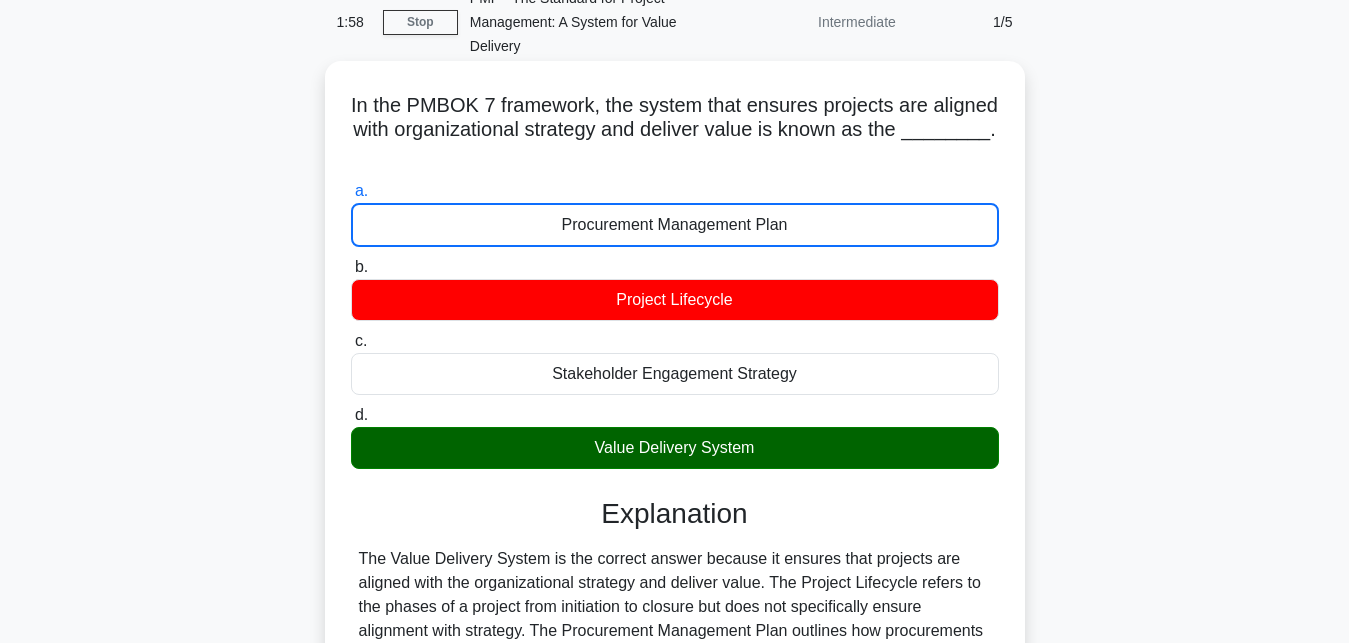 click on "b.
Project Lifecycle" at bounding box center [351, 267] 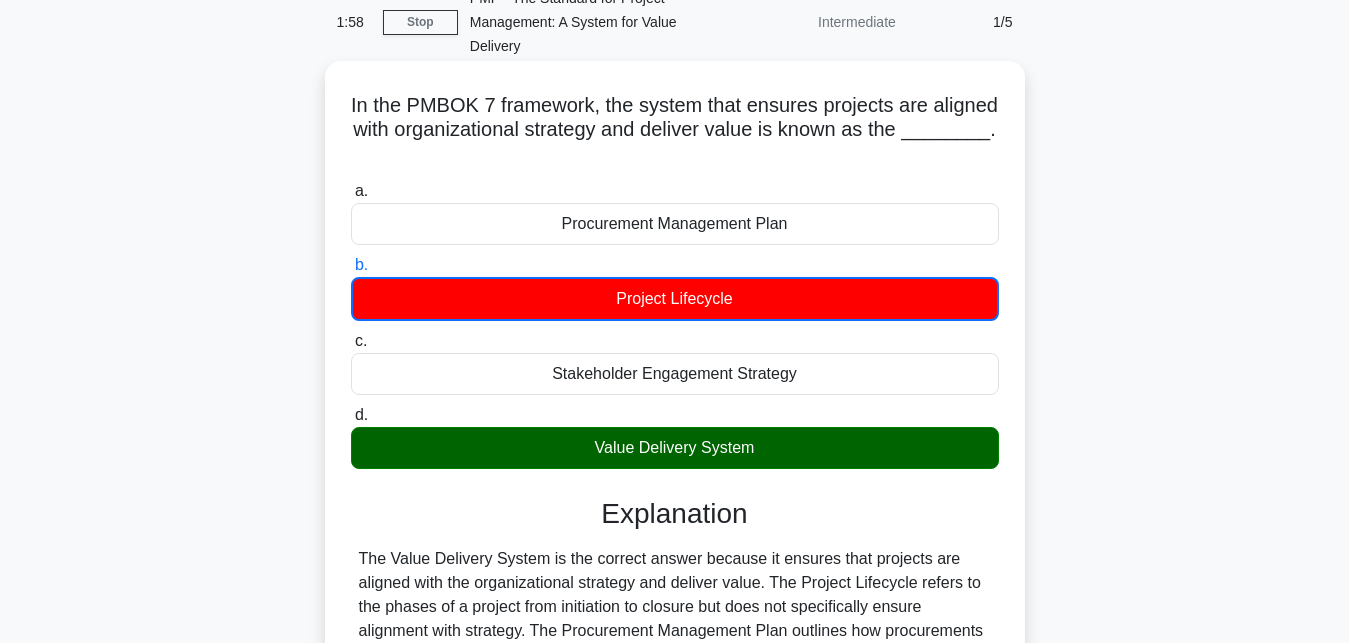 click on "c.
Stakeholder Engagement Strategy" at bounding box center (351, 341) 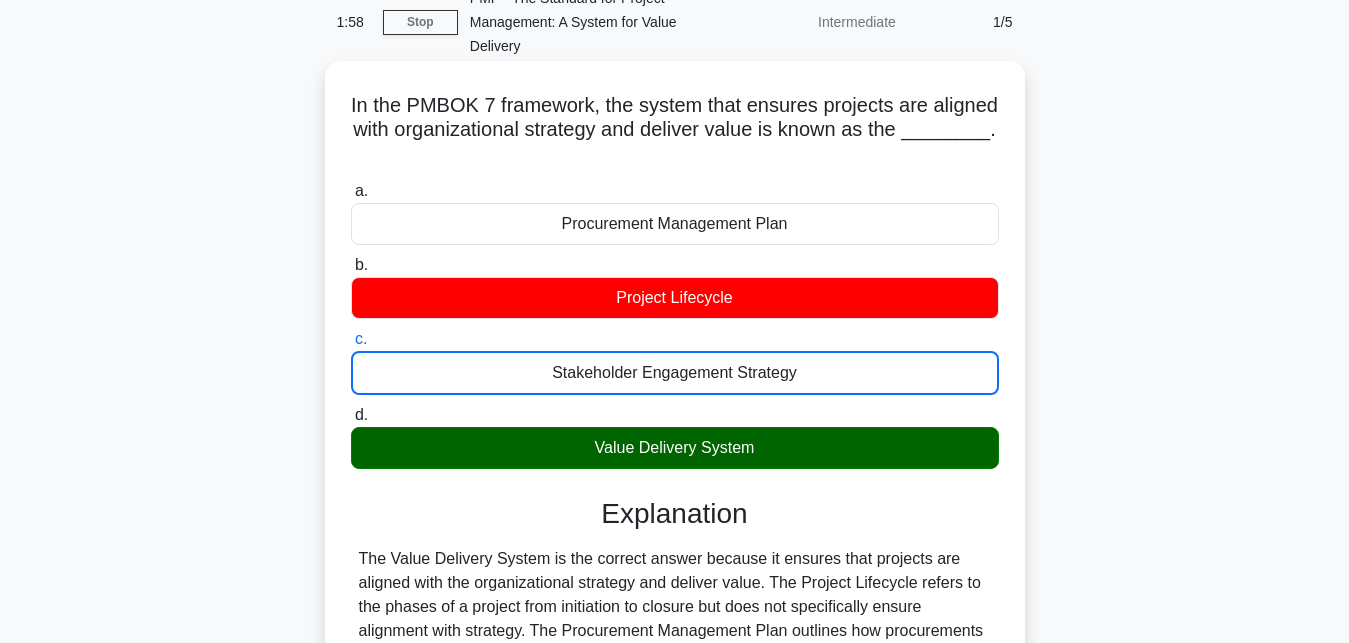 click on "d.
Value Delivery System" at bounding box center (351, 415) 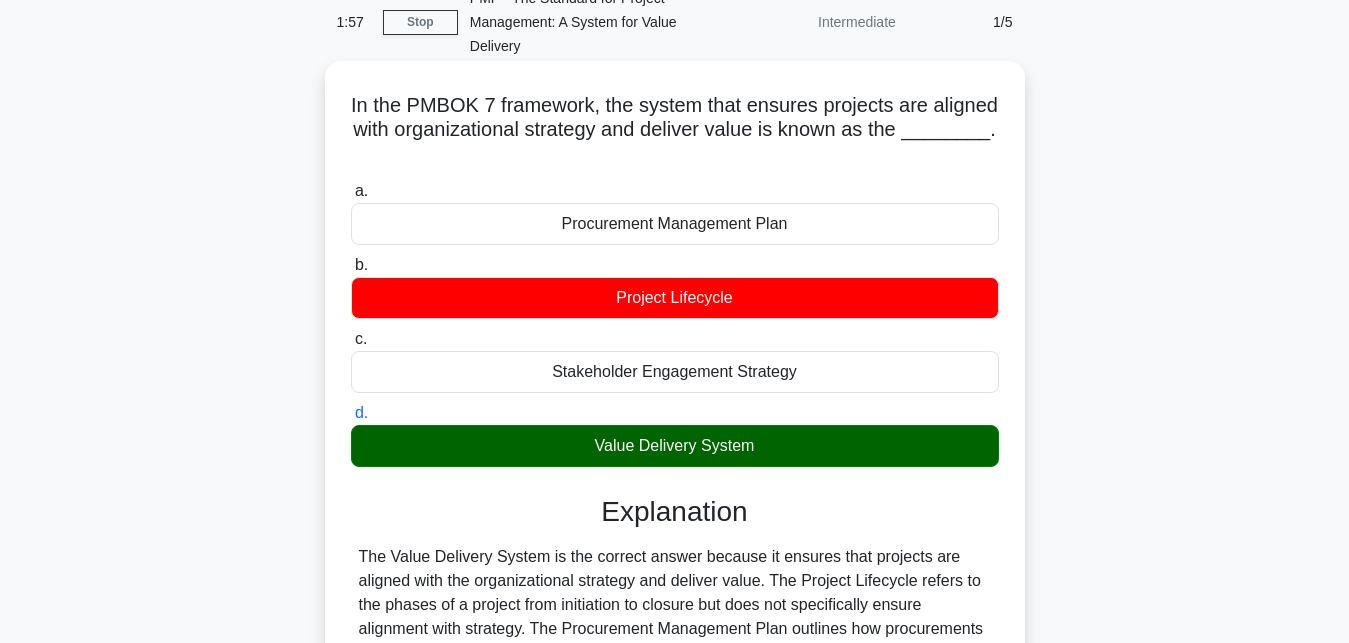 click on "a.
Procurement Management Plan" at bounding box center [351, 191] 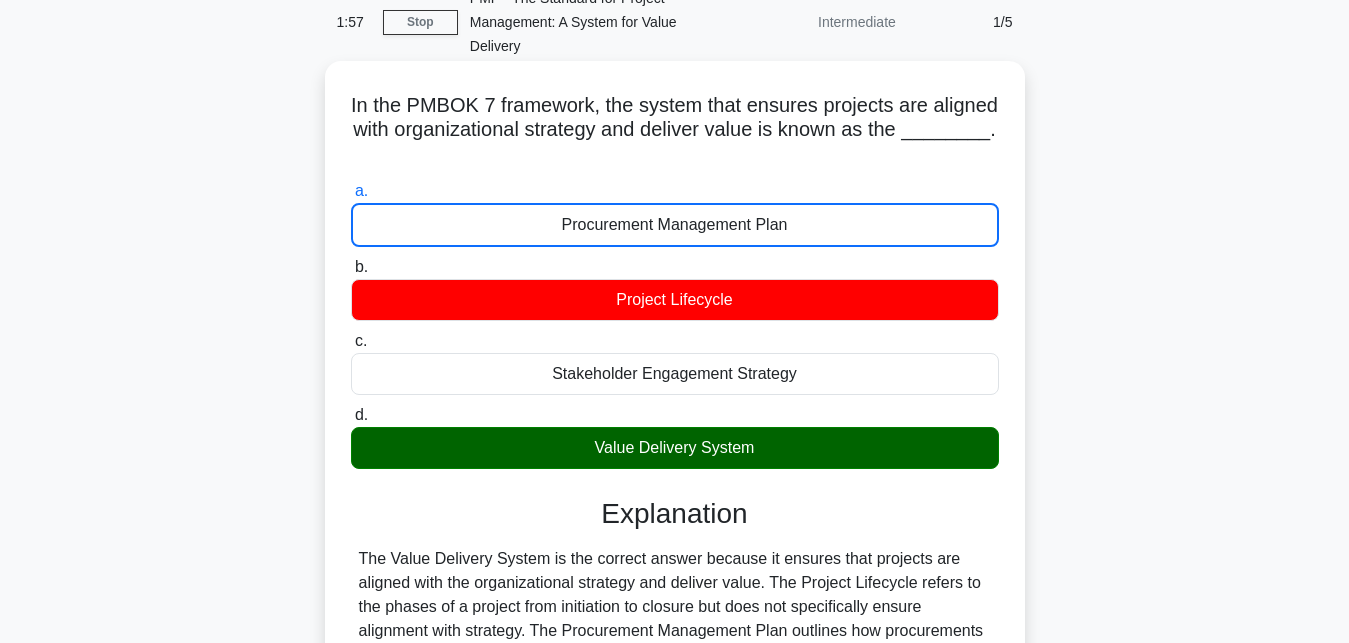 click on "b.
Project Lifecycle" at bounding box center (351, 267) 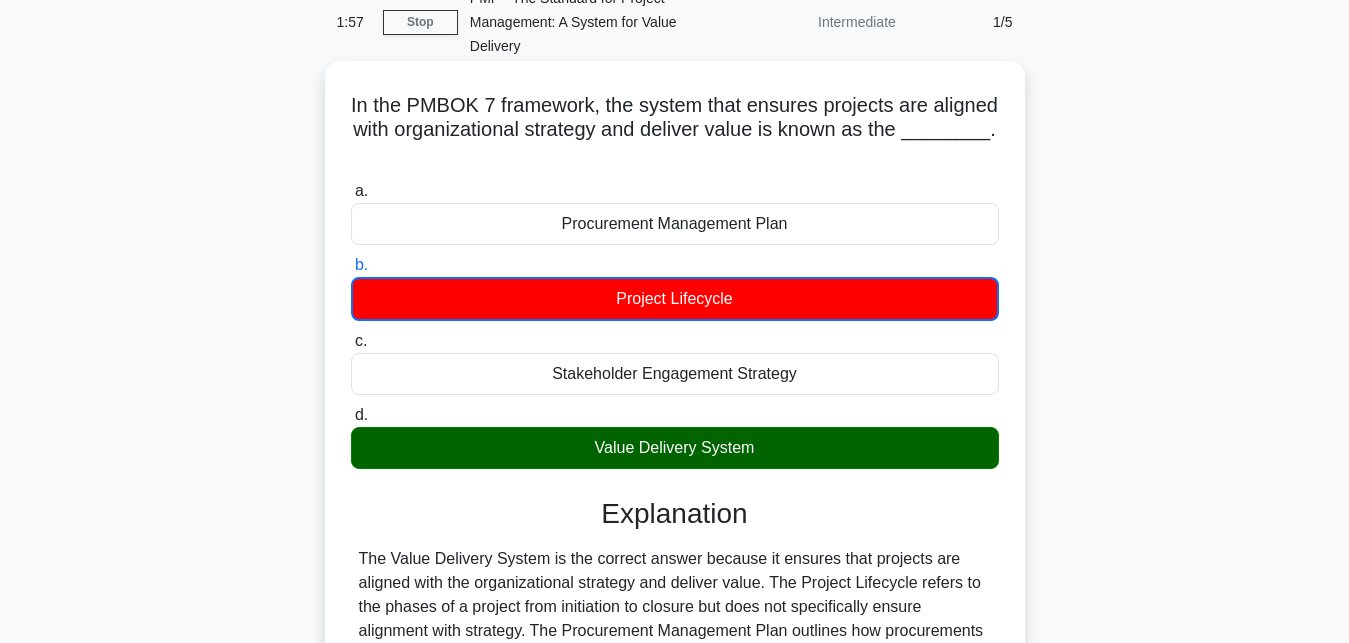 click on "c.
Stakeholder Engagement Strategy" at bounding box center [351, 341] 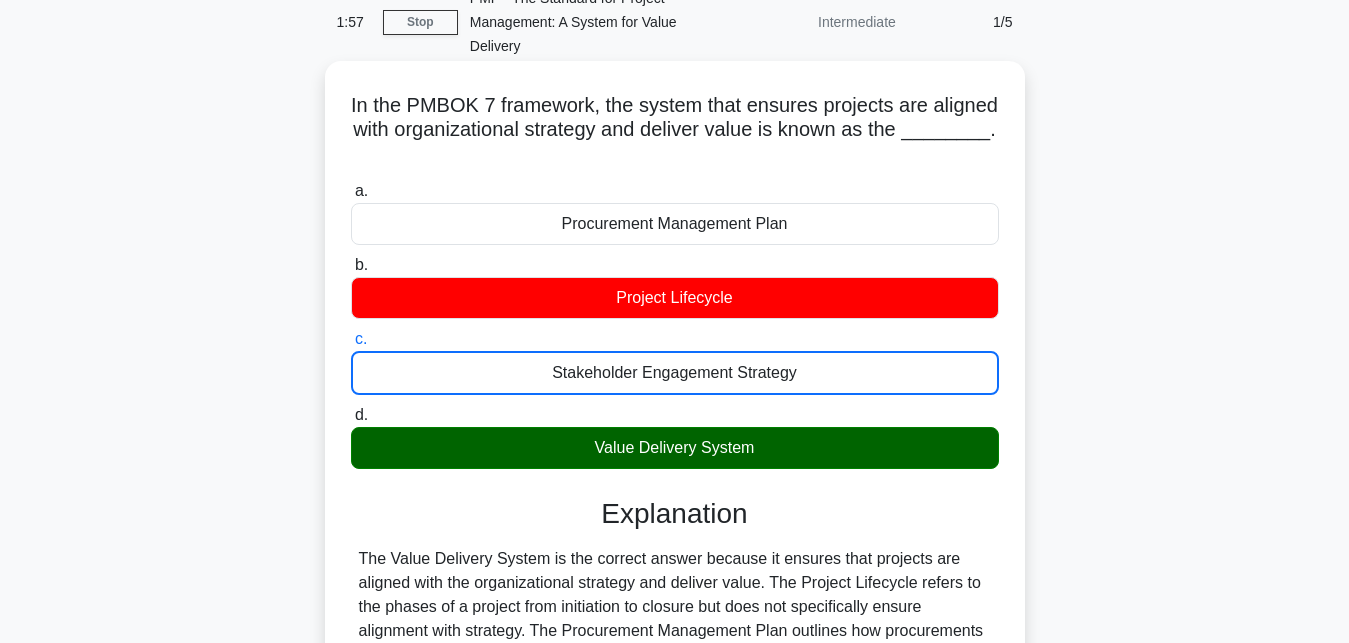 click on "d.
Value Delivery System" at bounding box center [351, 415] 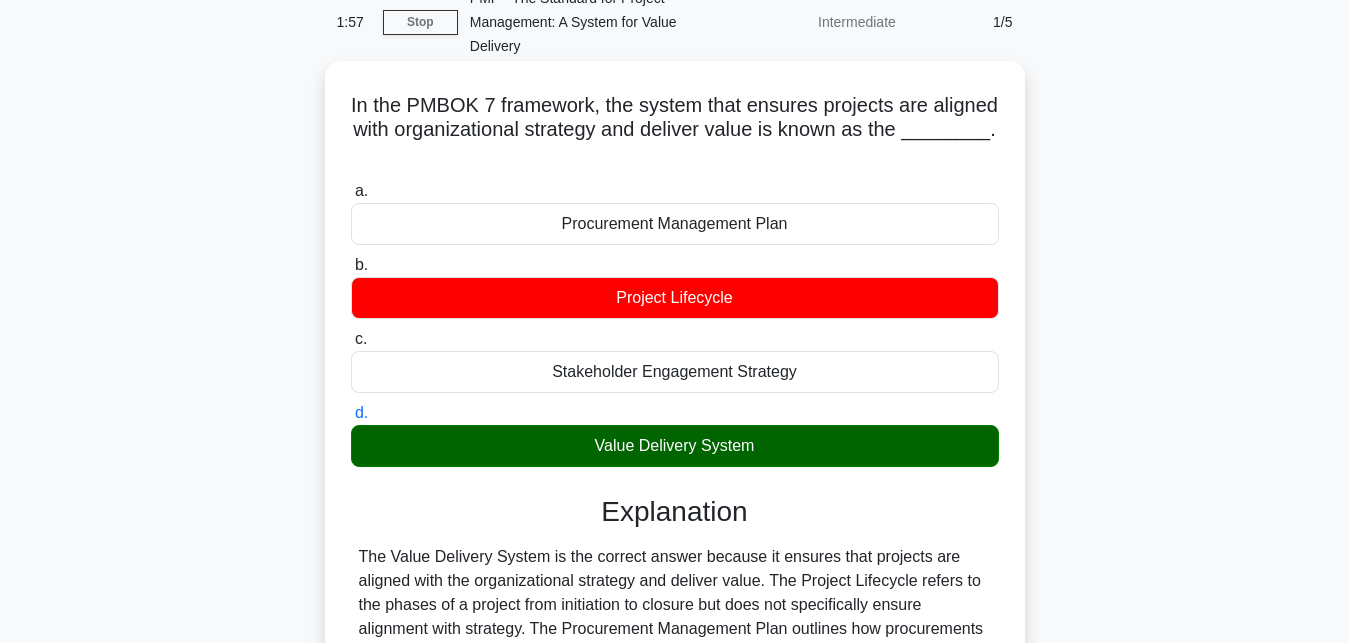 click on "a.
Procurement Management Plan" at bounding box center [351, 191] 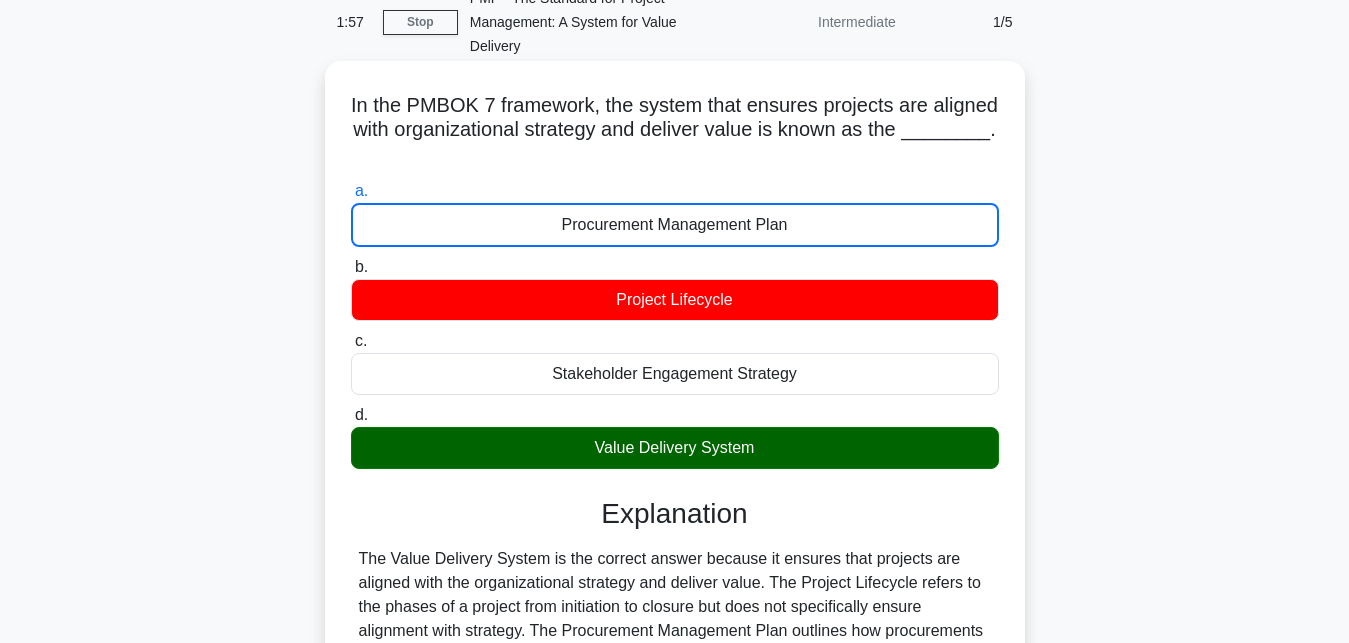 click on "b.
Project Lifecycle" at bounding box center (351, 267) 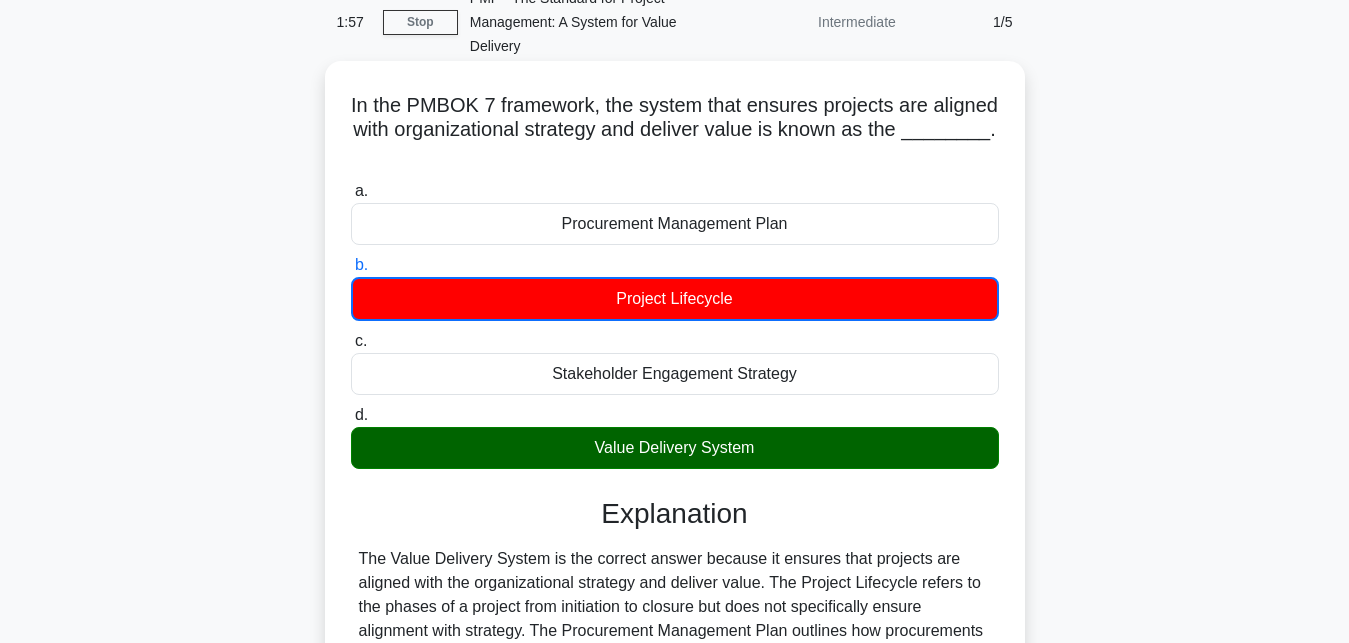 click on "c.
Stakeholder Engagement Strategy" at bounding box center [351, 341] 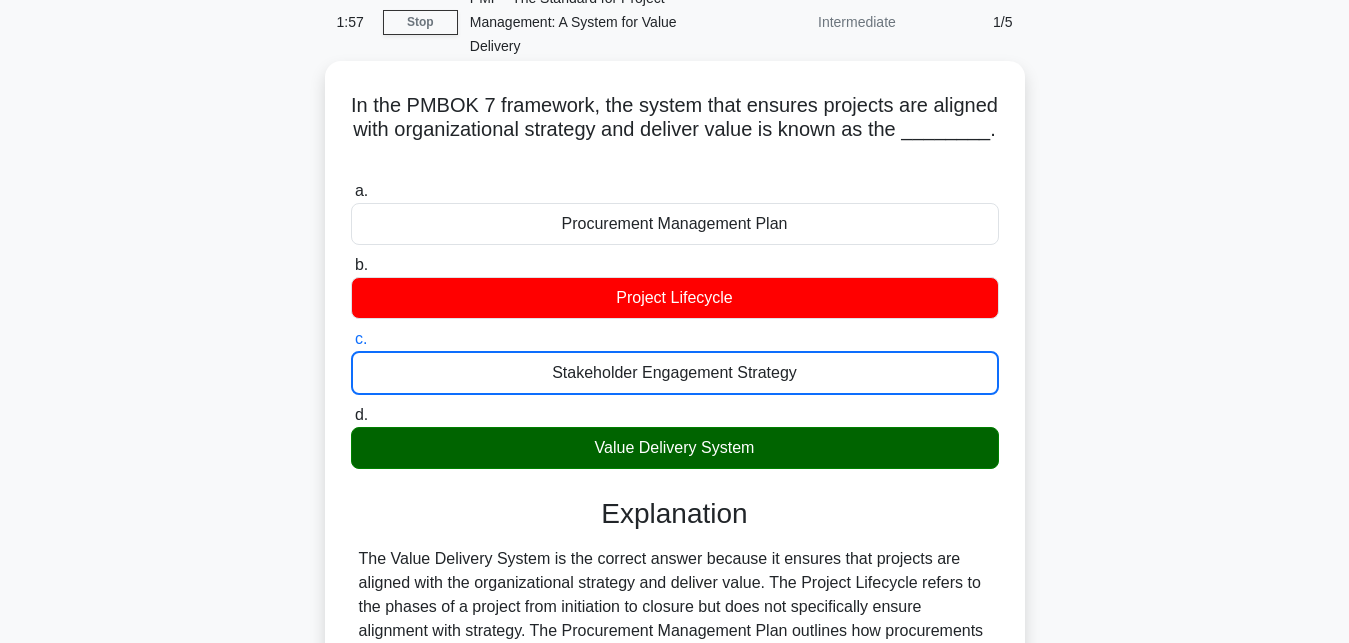 click on "d.
Value Delivery System" at bounding box center [351, 415] 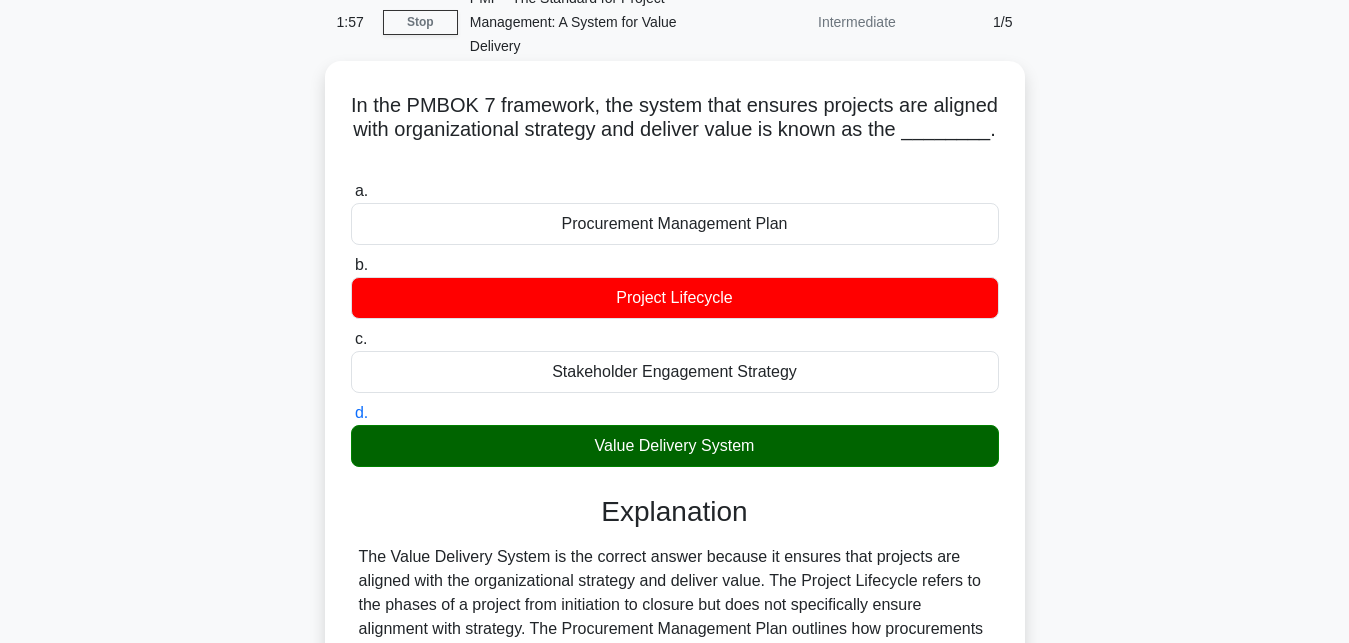 click on "a.
Procurement Management Plan" at bounding box center (351, 191) 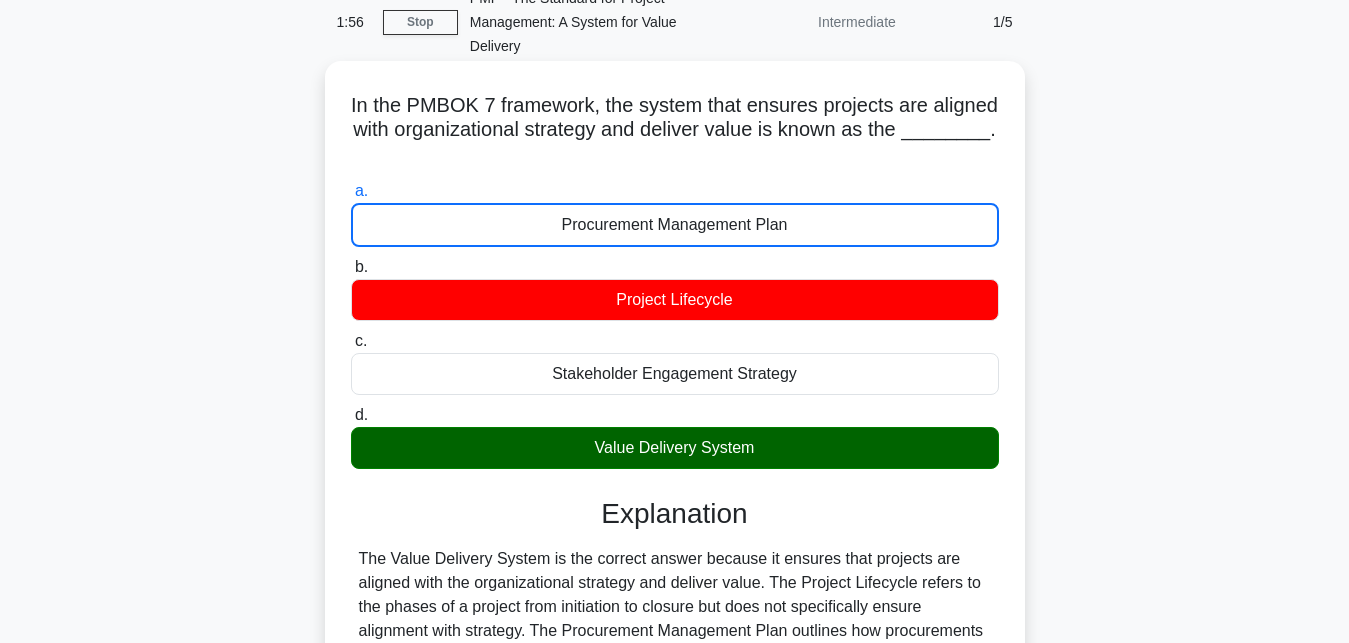 click on "b.
Project Lifecycle" at bounding box center [351, 267] 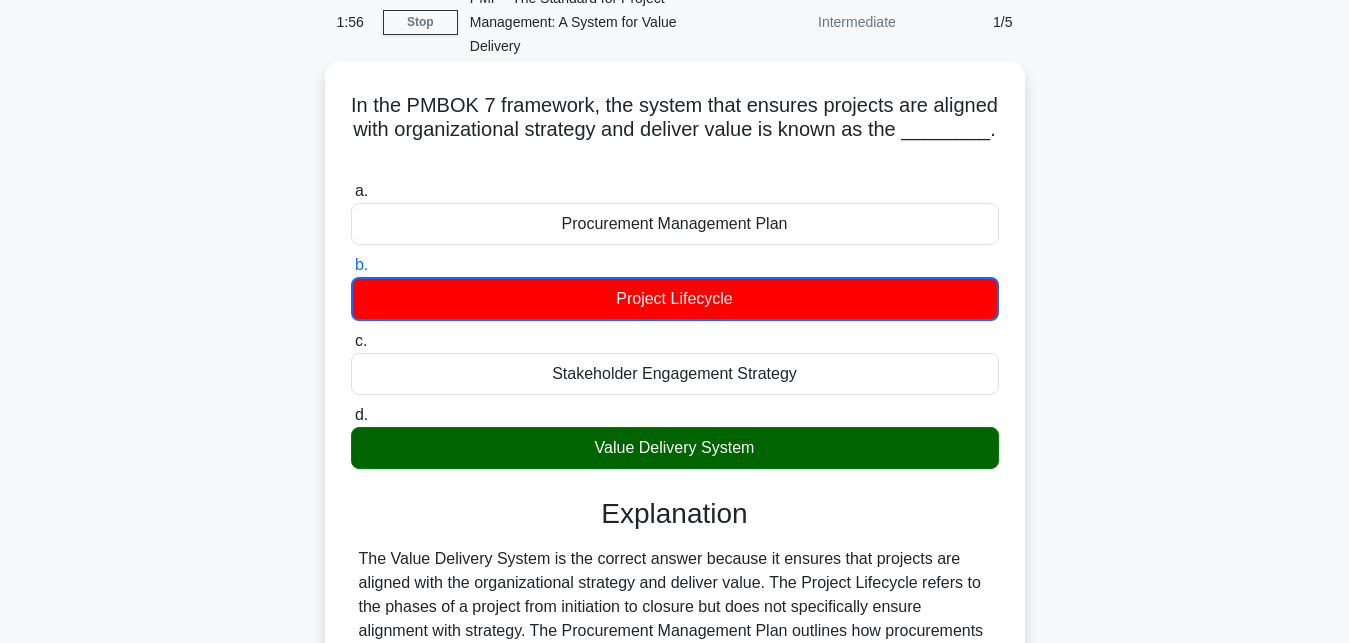 click on "c.
Stakeholder Engagement Strategy" at bounding box center [351, 341] 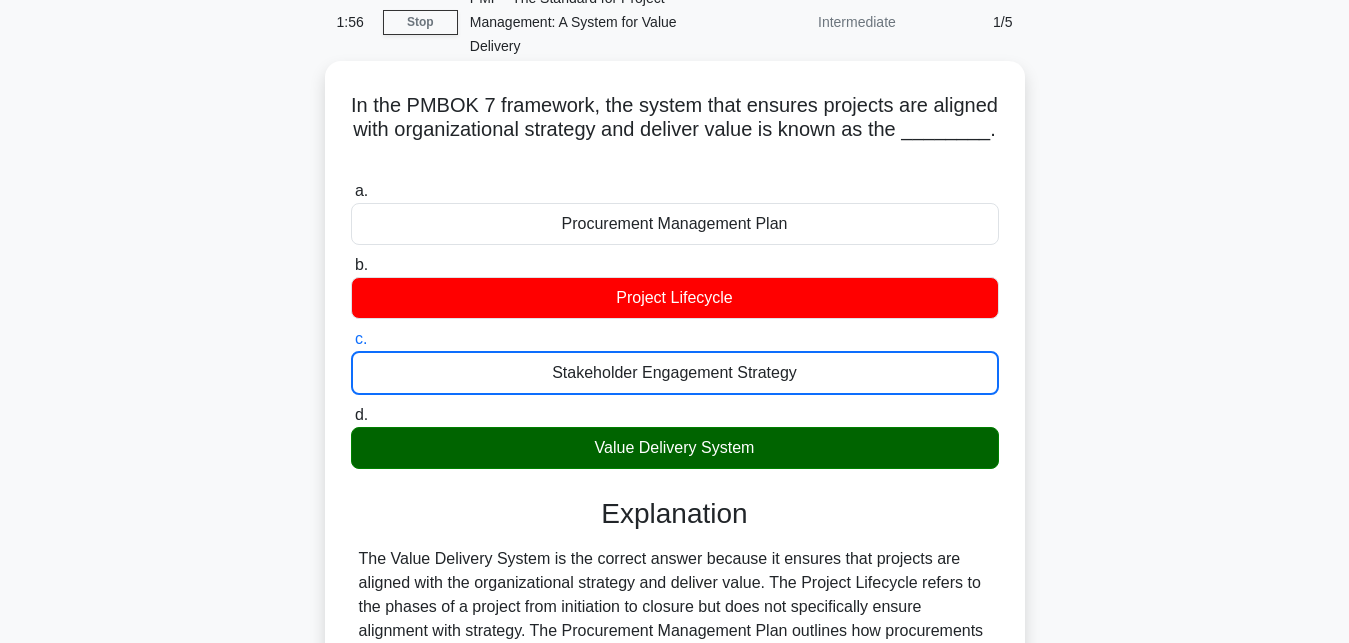 click on "d.
Value Delivery System" at bounding box center (351, 415) 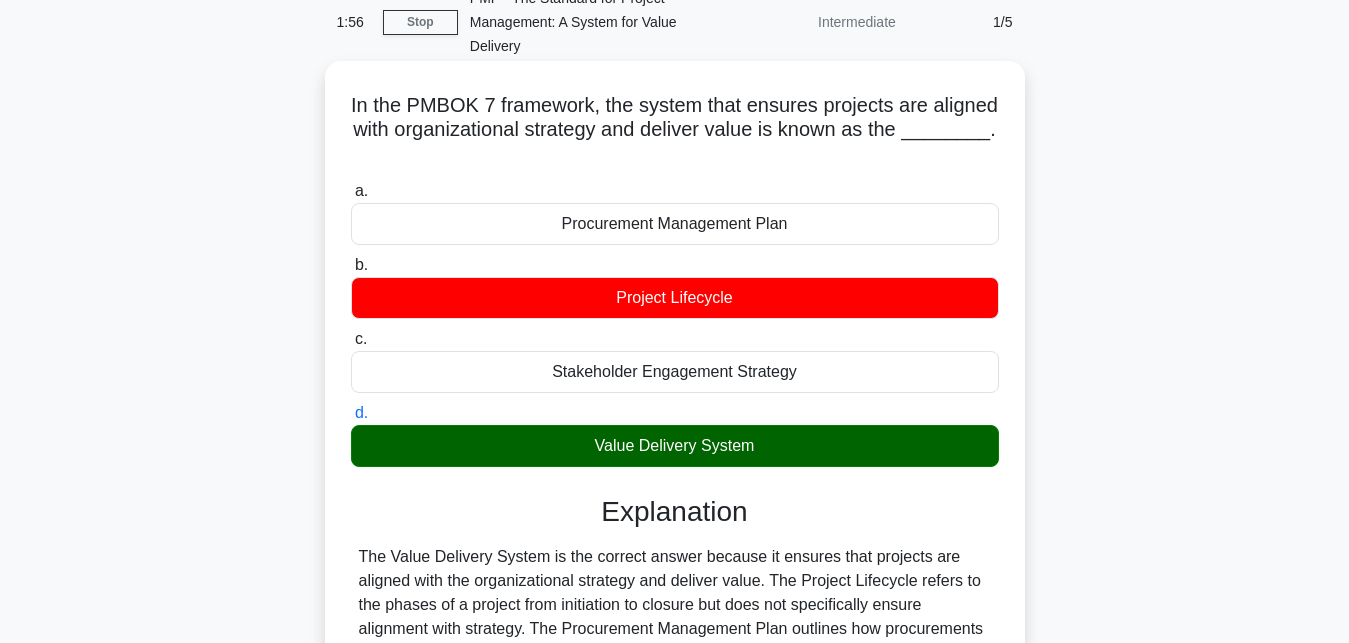 click on "a.
Procurement Management Plan" at bounding box center [351, 191] 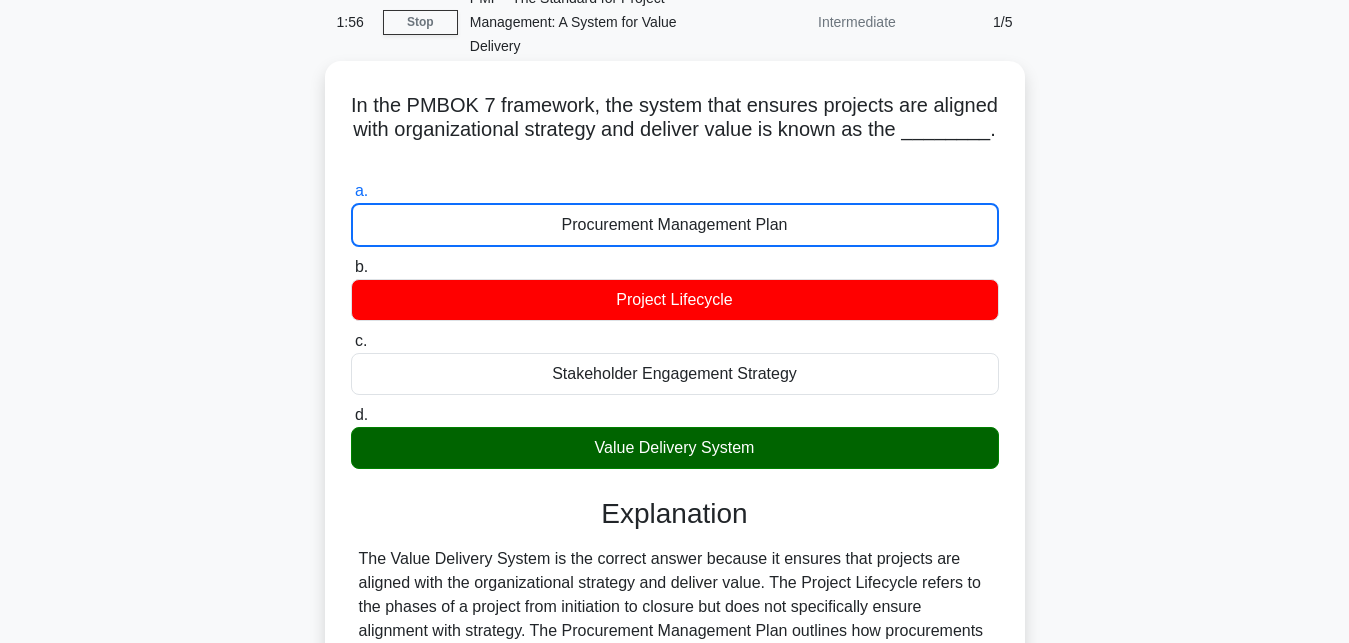 click on "b.
Project Lifecycle" at bounding box center (351, 267) 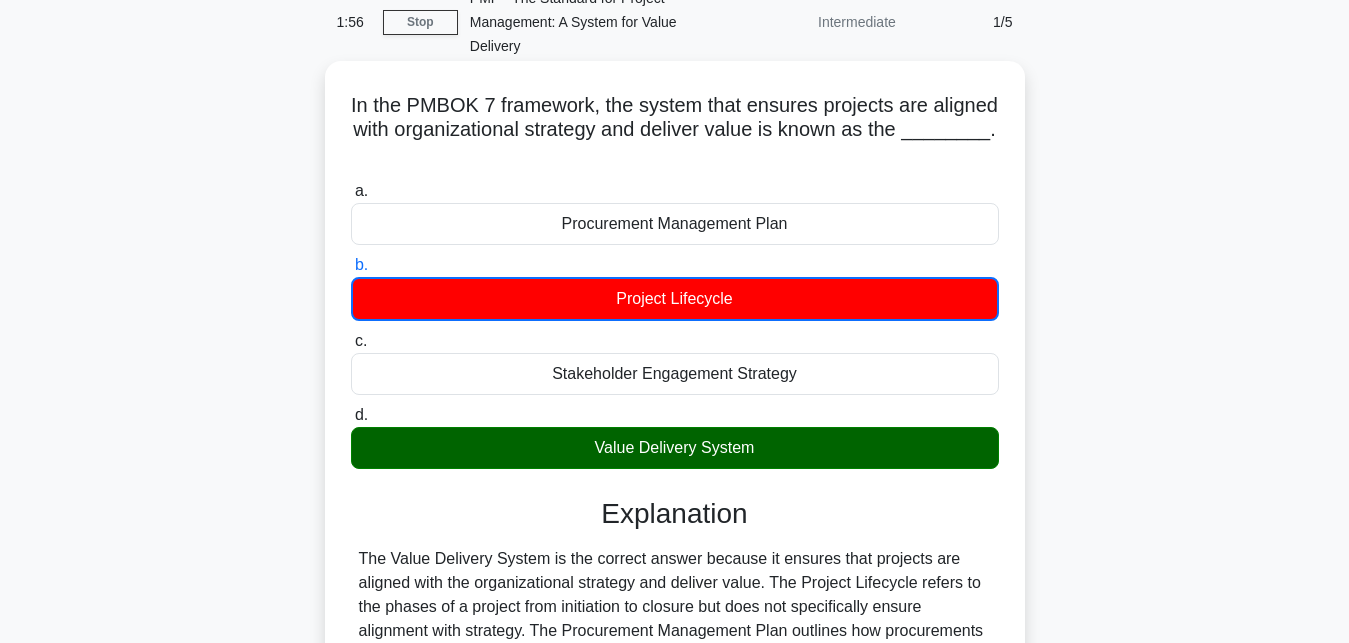 click on "c.
Stakeholder Engagement Strategy" at bounding box center [351, 341] 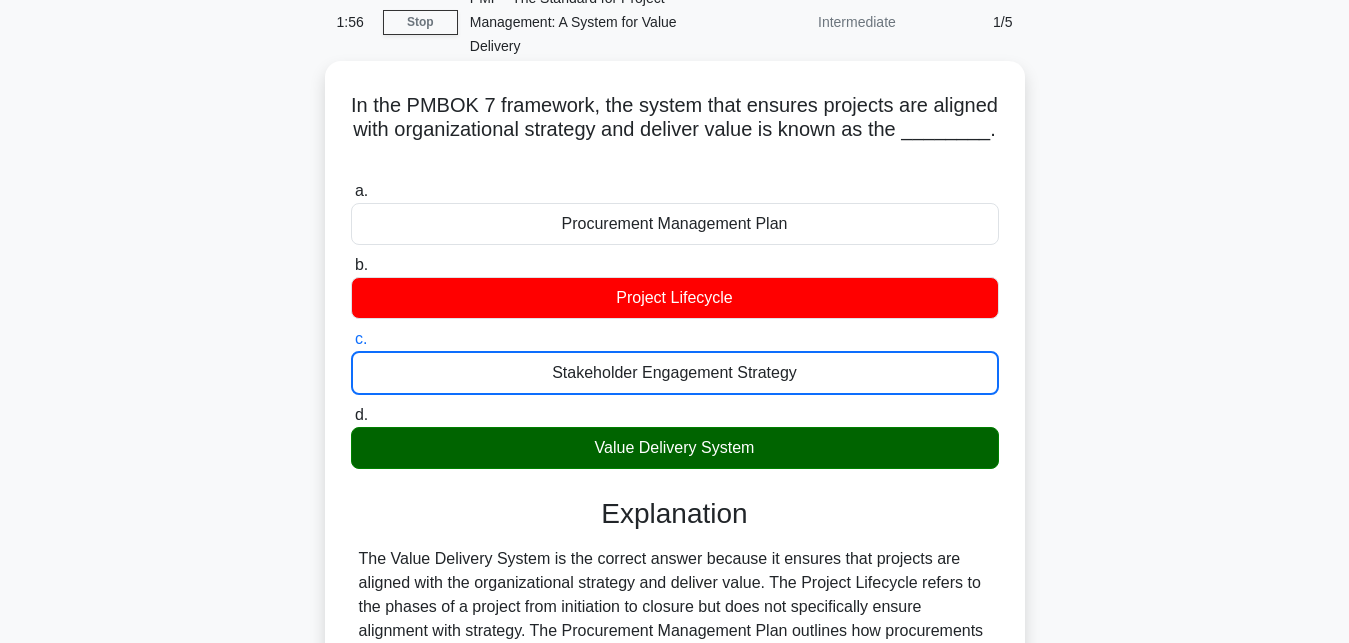 click on "d.
Value Delivery System" at bounding box center (351, 415) 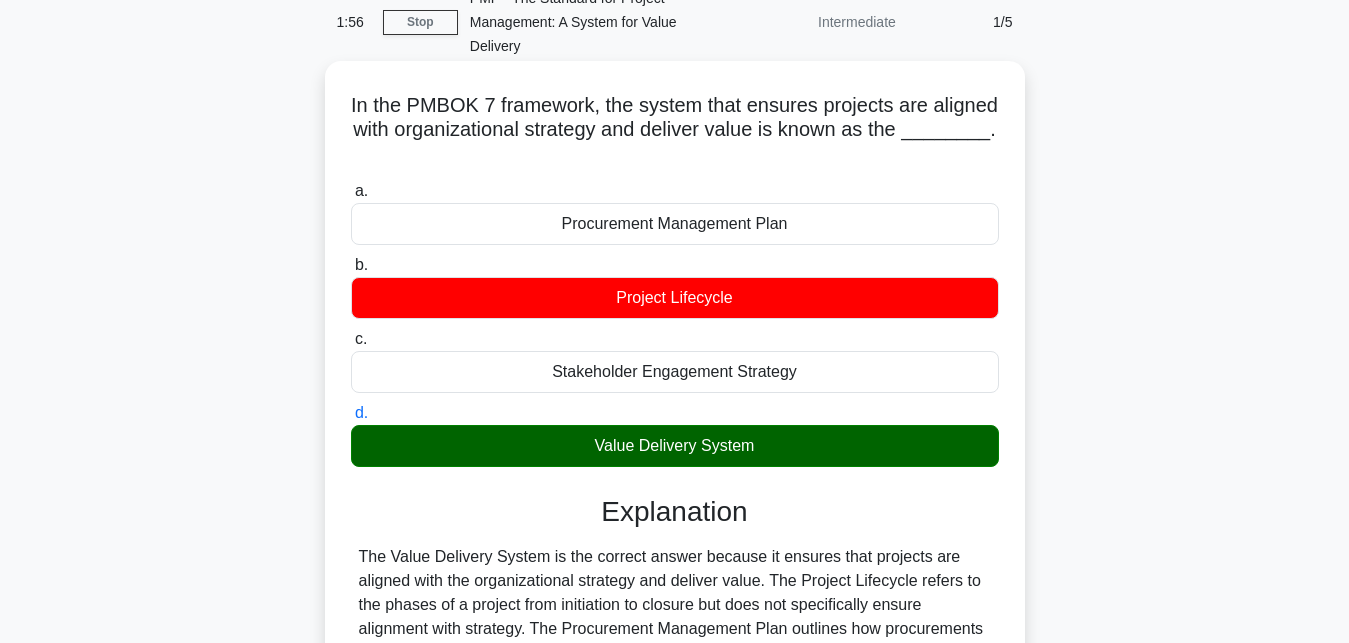 click on "a.
Procurement Management Plan" at bounding box center (351, 191) 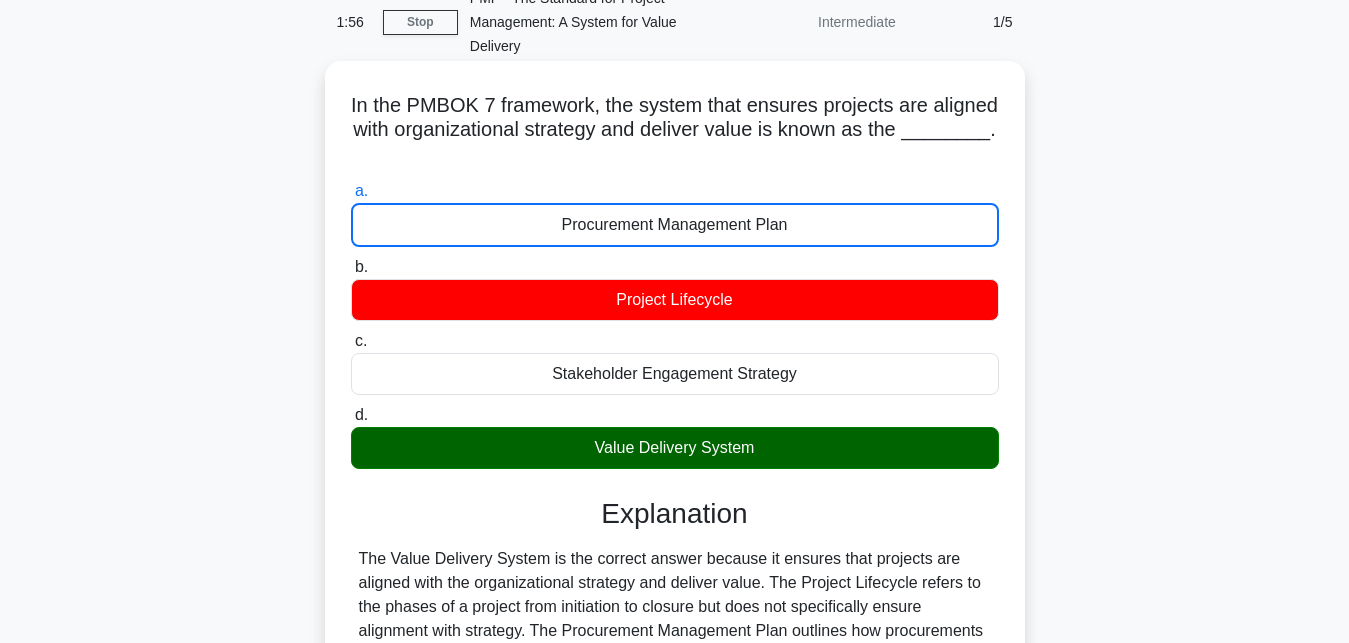 click on "b.
Project Lifecycle" at bounding box center (351, 267) 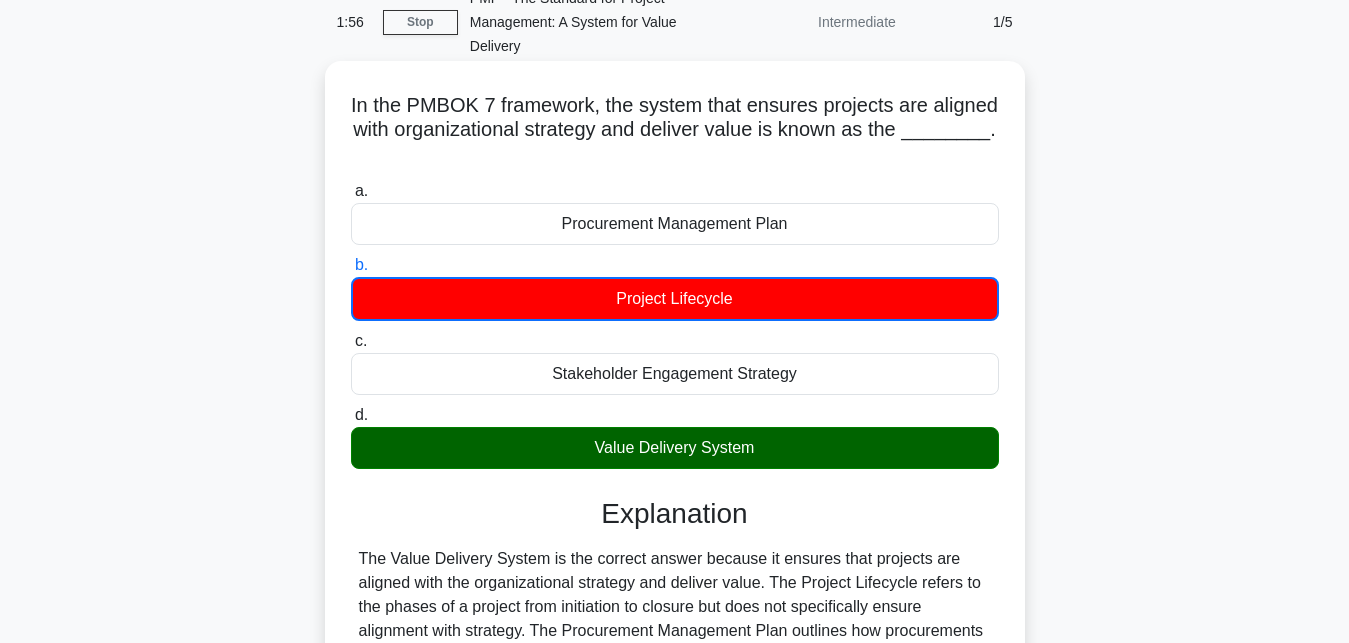 click on "c.
Stakeholder Engagement Strategy" at bounding box center [351, 341] 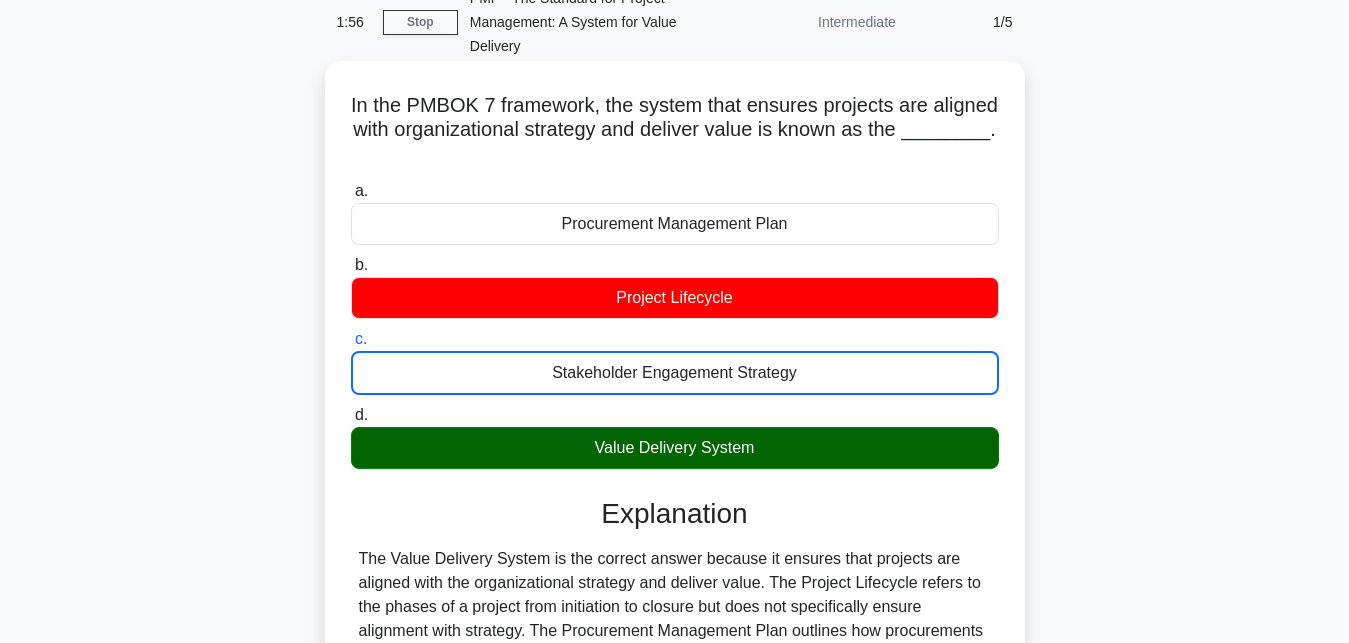 click on "d.
Value Delivery System" at bounding box center (351, 415) 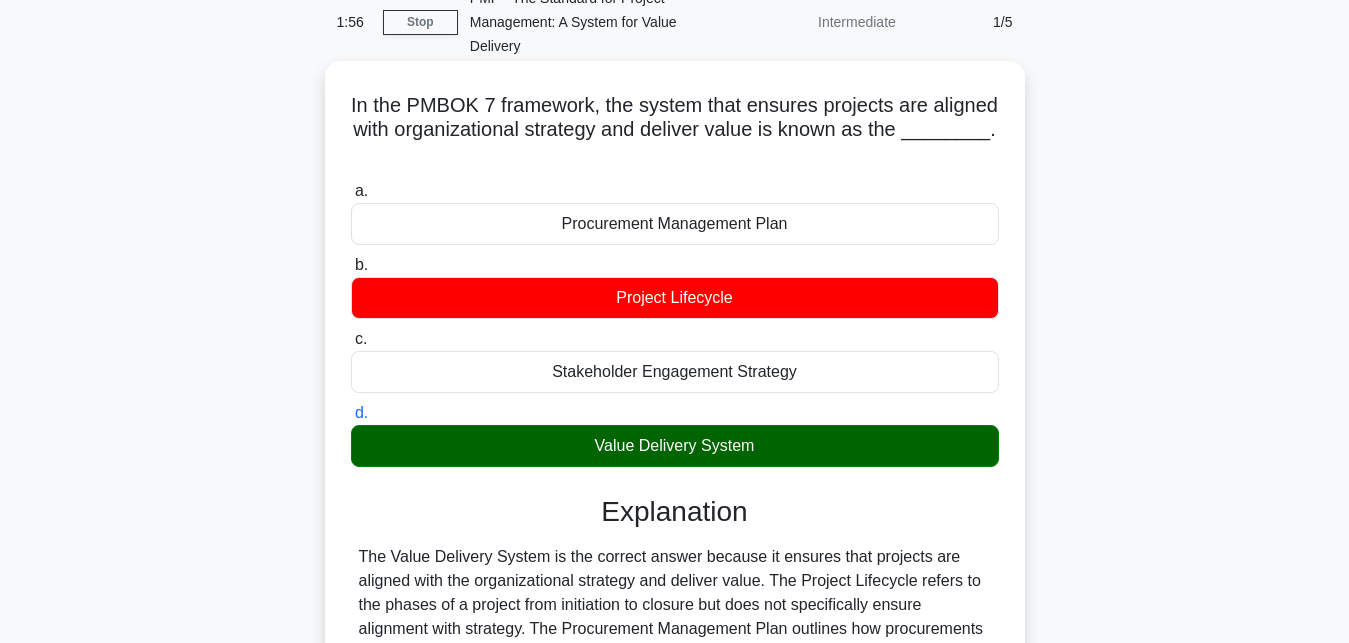 click on "a.
Procurement Management Plan" at bounding box center (351, 191) 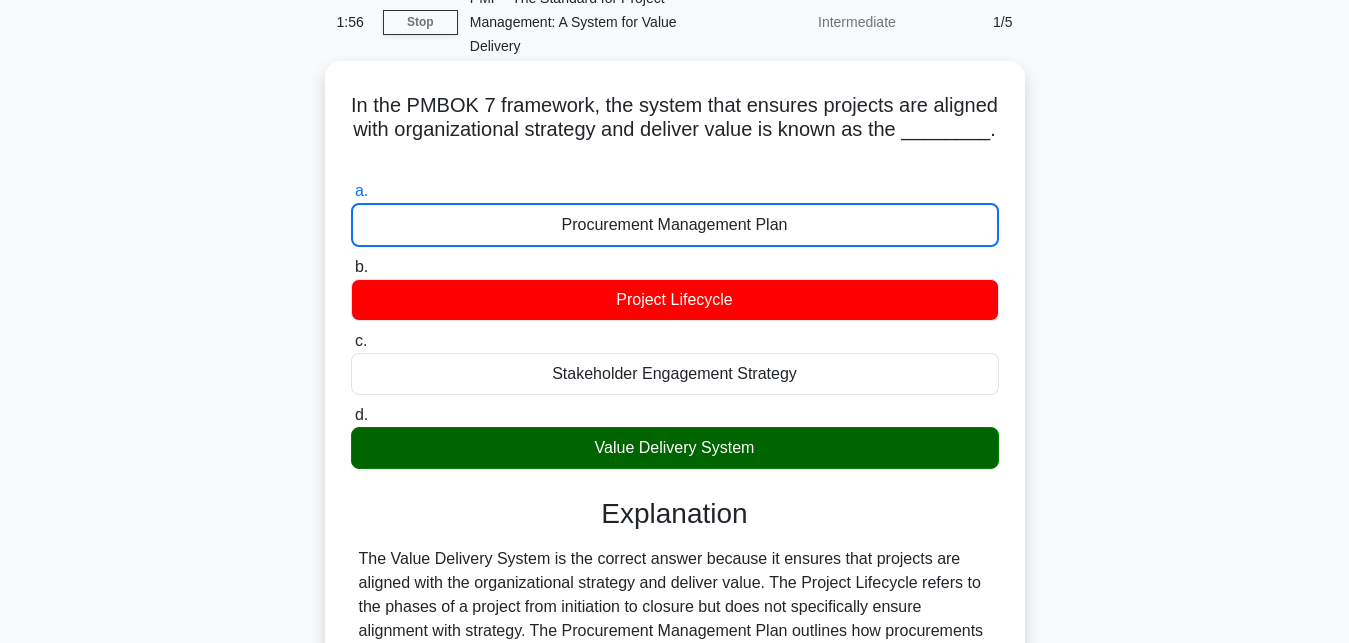 click on "b.
Project Lifecycle" at bounding box center (351, 267) 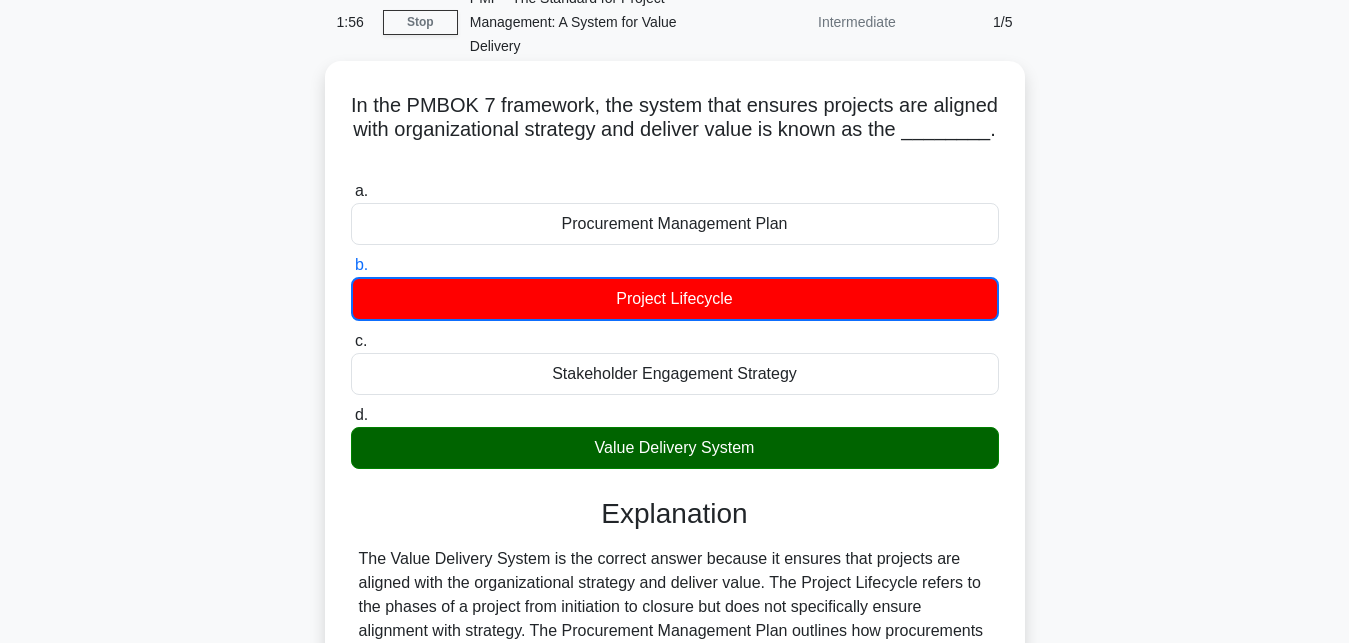 click on "c.
Stakeholder Engagement Strategy" at bounding box center (351, 341) 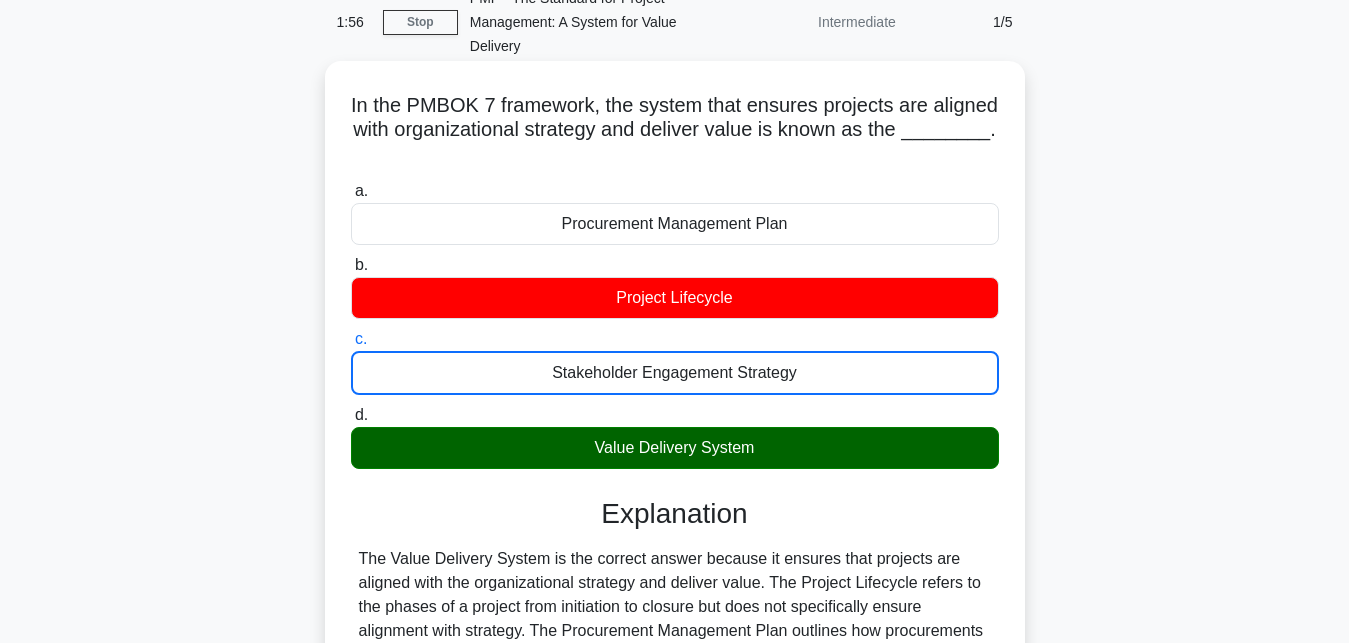 click on "d.
Value Delivery System" at bounding box center (351, 415) 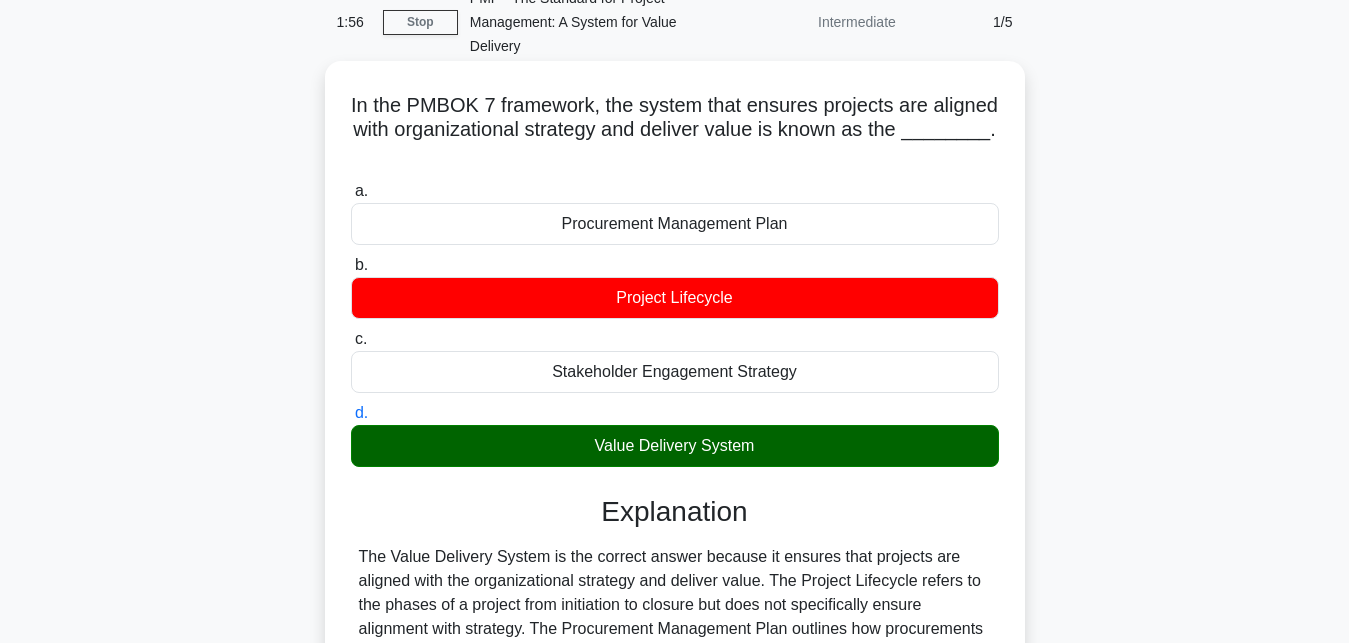 click on "a.
Procurement Management Plan" at bounding box center [351, 191] 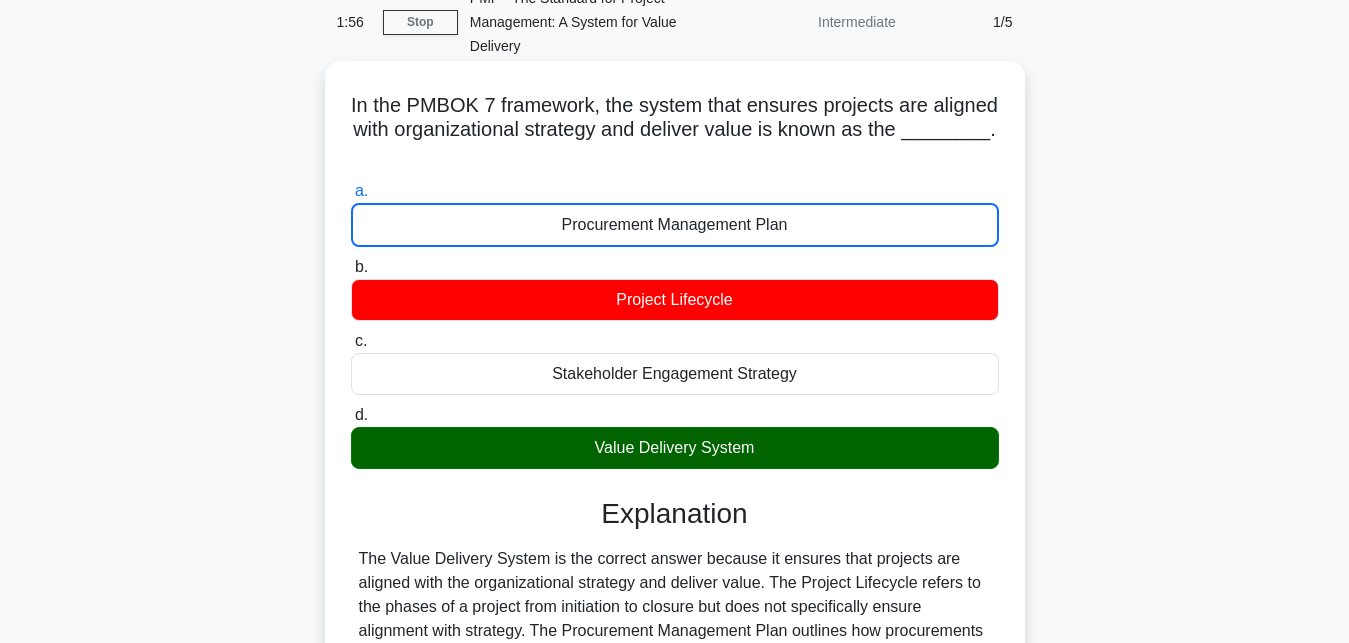click on "b.
Project Lifecycle" at bounding box center [351, 267] 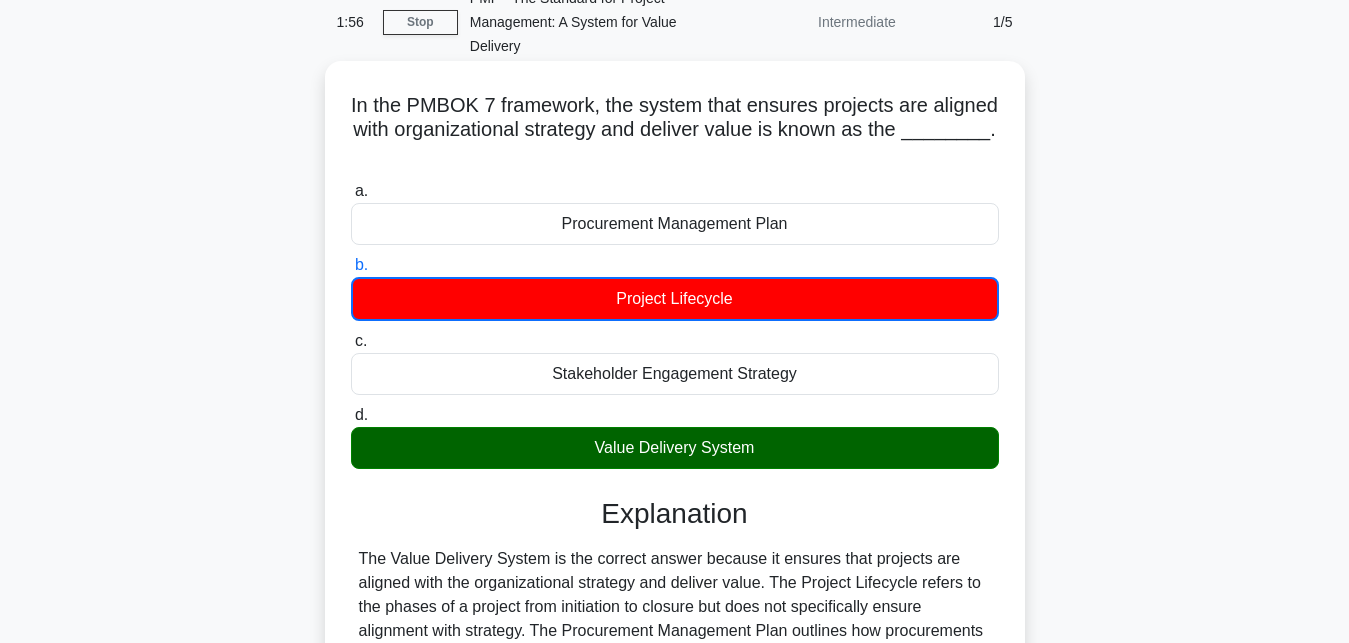 click on "c.
Stakeholder Engagement Strategy" at bounding box center [351, 341] 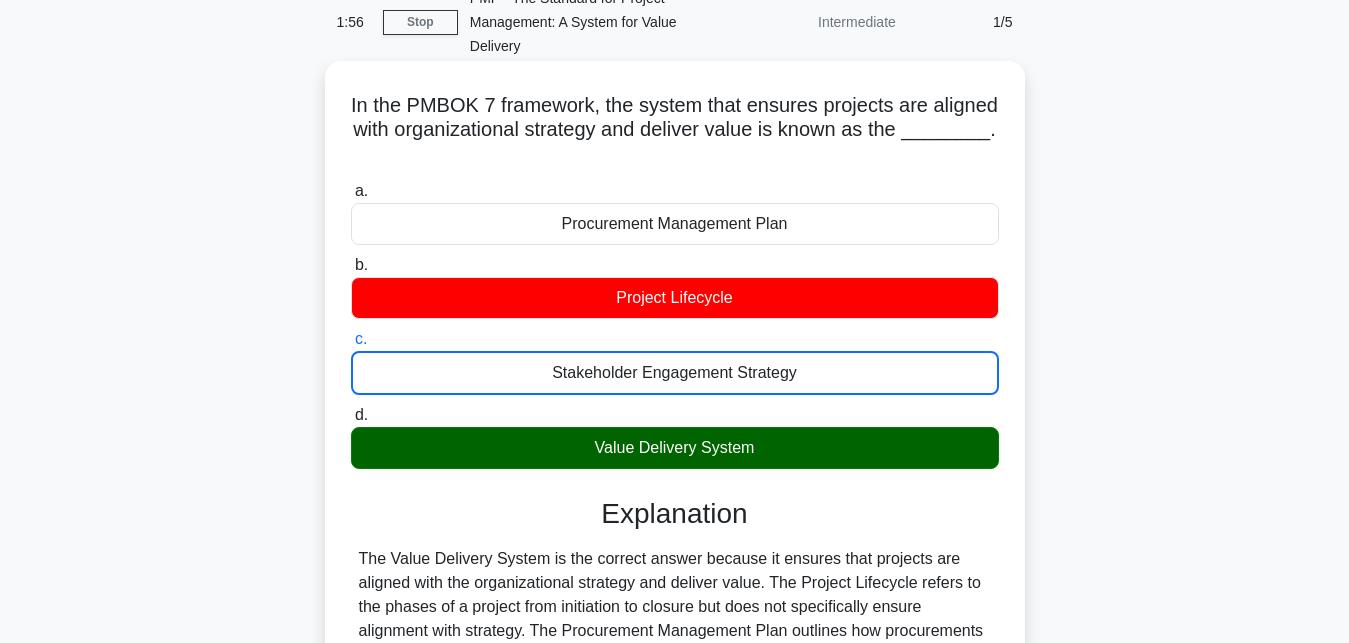 click on "d.
Value Delivery System" at bounding box center [351, 415] 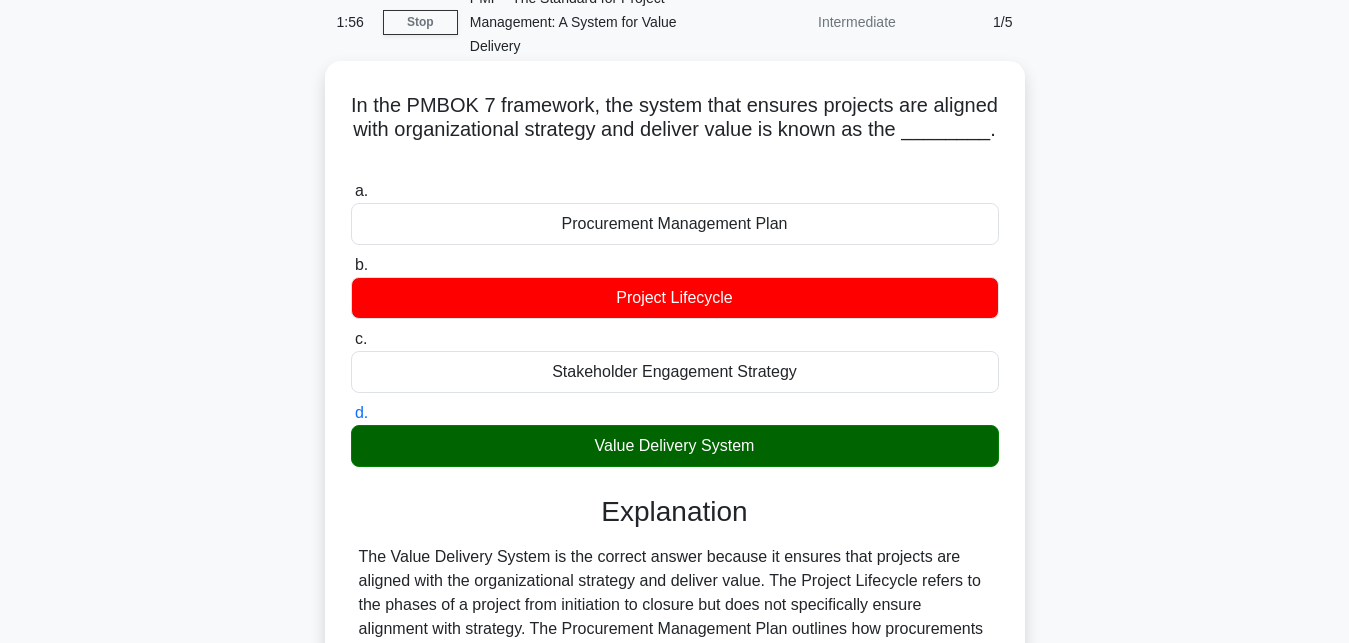 click on "a.
Procurement Management Plan" at bounding box center (351, 191) 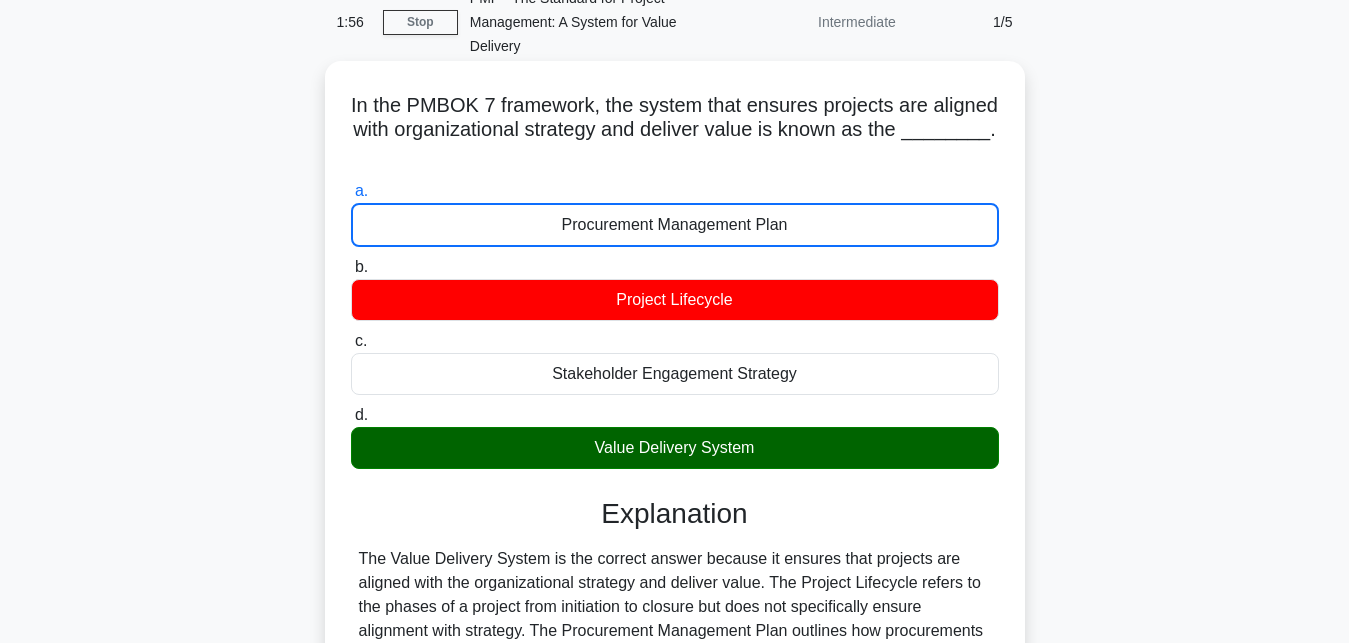 click on "b.
Project Lifecycle" at bounding box center [351, 267] 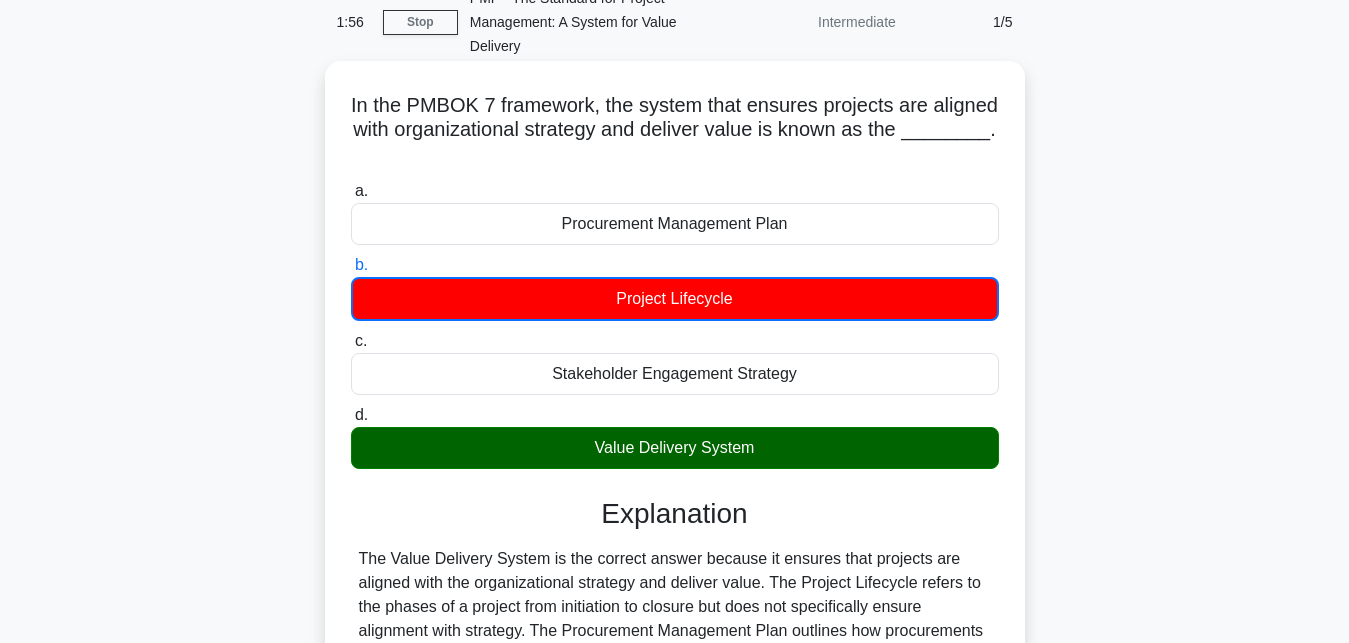 click on "c.
Stakeholder Engagement Strategy" at bounding box center [351, 341] 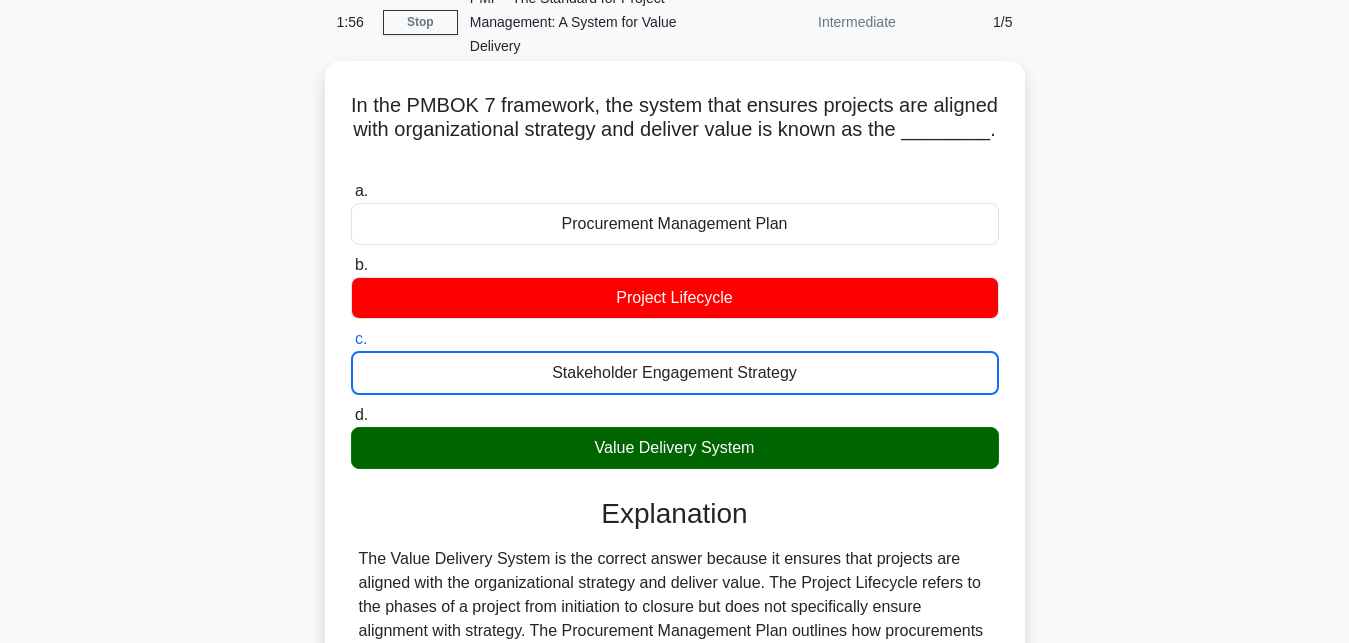 click on "d.
Value Delivery System" at bounding box center [351, 415] 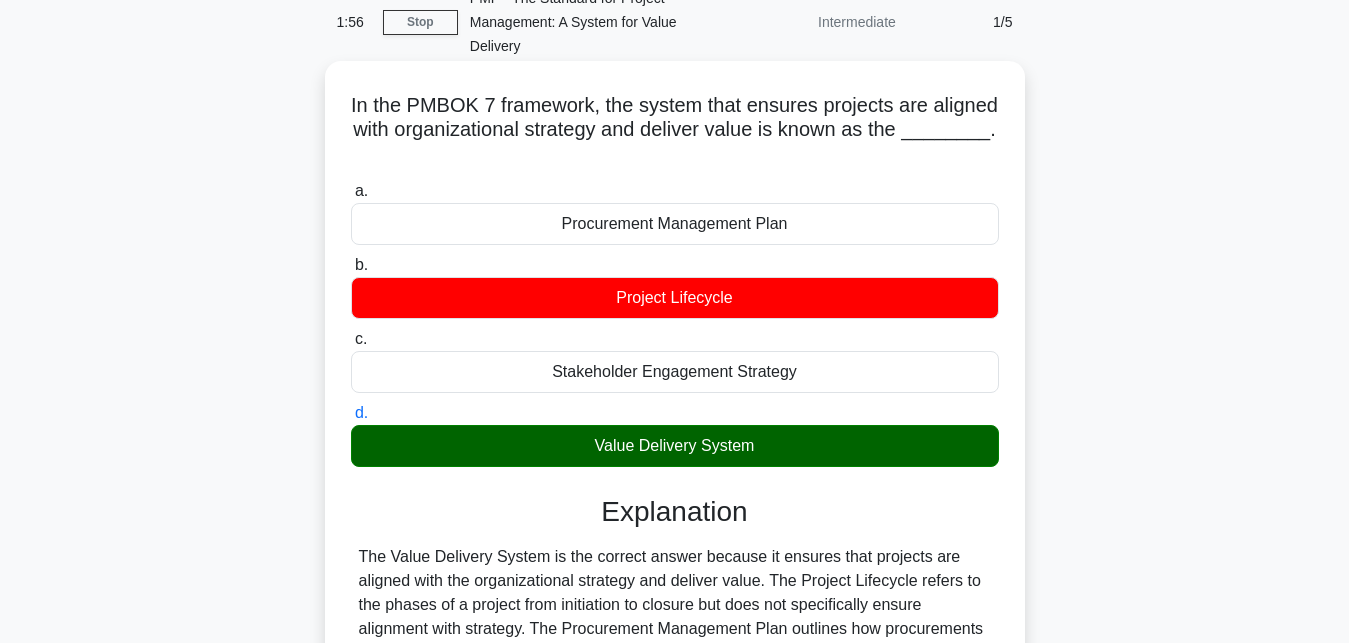 click on "a.
Procurement Management Plan" at bounding box center [351, 191] 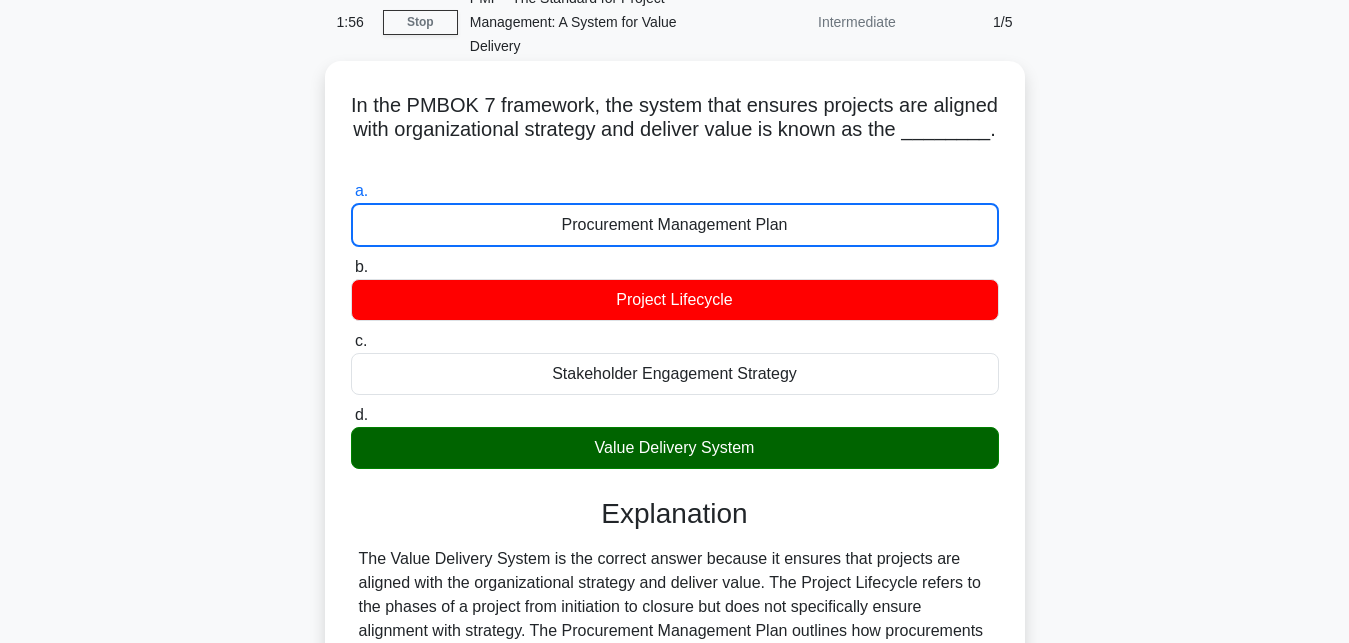 click on "b.
Project Lifecycle" at bounding box center (351, 267) 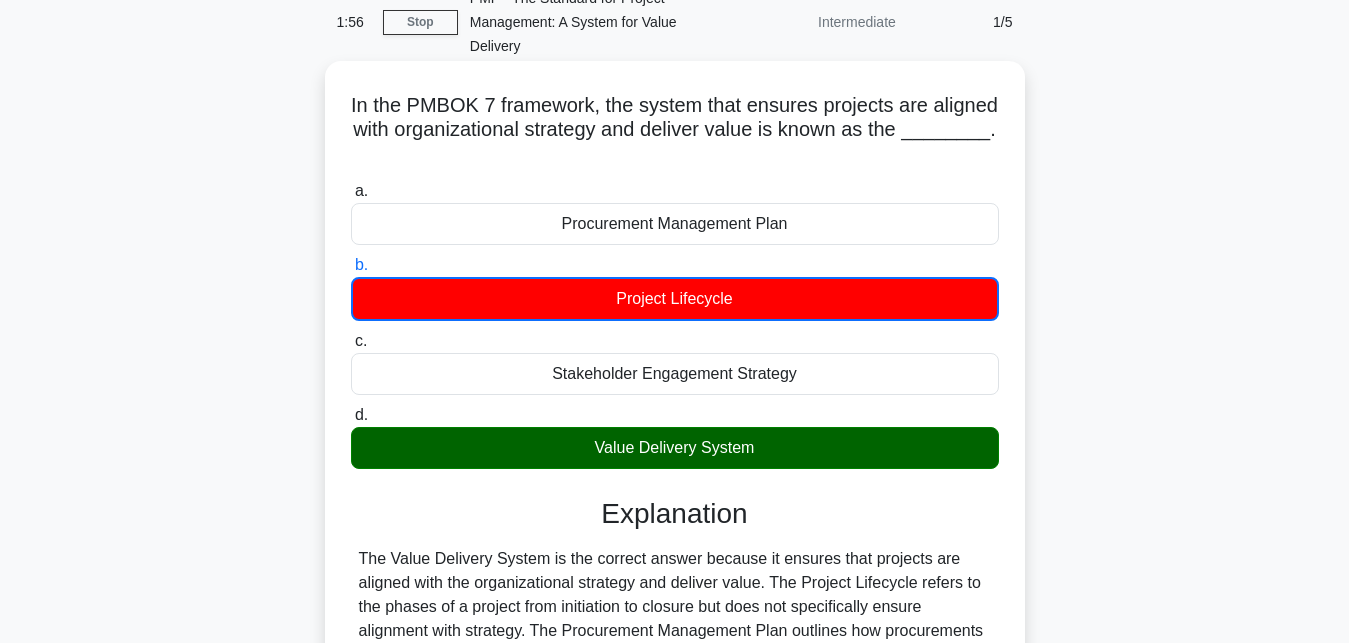 click on "c.
Stakeholder Engagement Strategy" at bounding box center (351, 341) 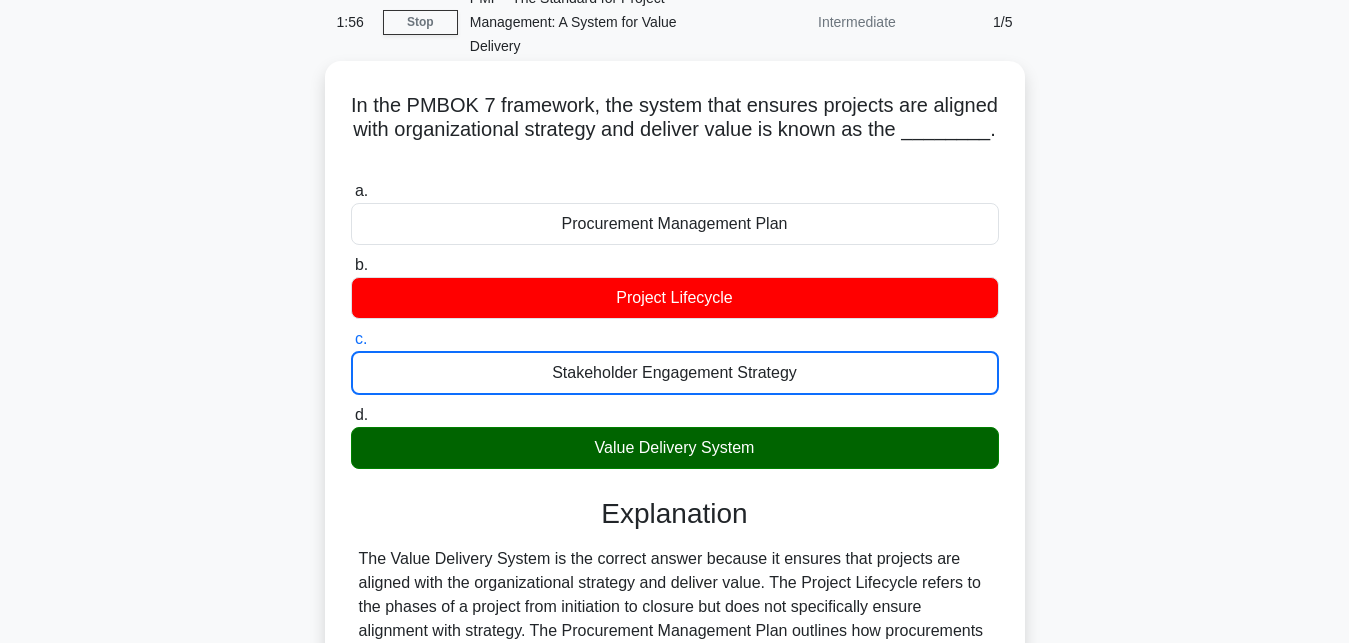 click on "d.
Value Delivery System" at bounding box center (351, 415) 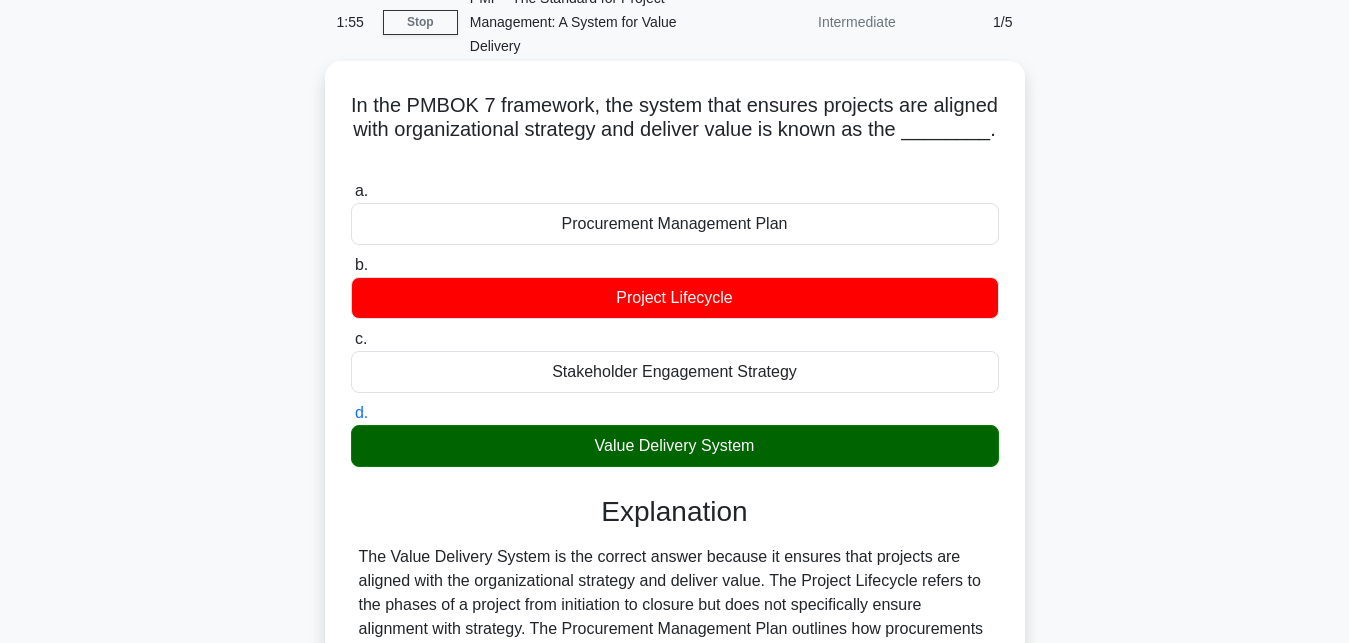click on "a.
Procurement Management Plan" at bounding box center (351, 191) 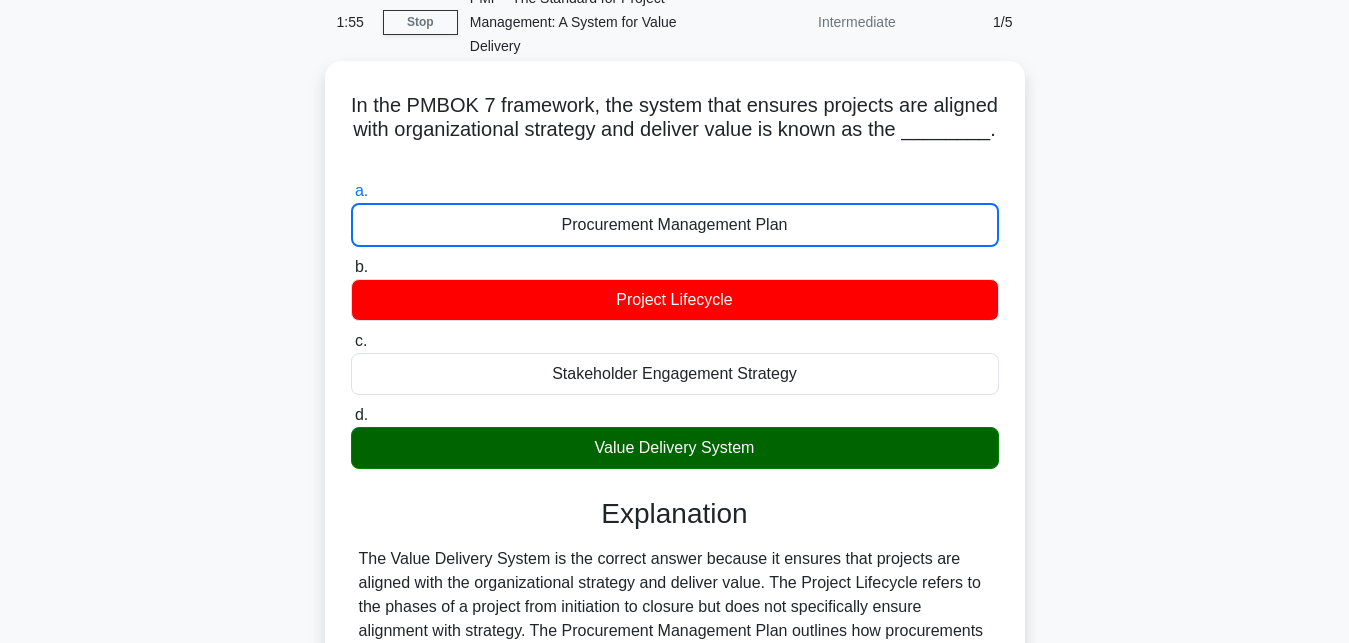 click on "b.
Project Lifecycle" at bounding box center (351, 267) 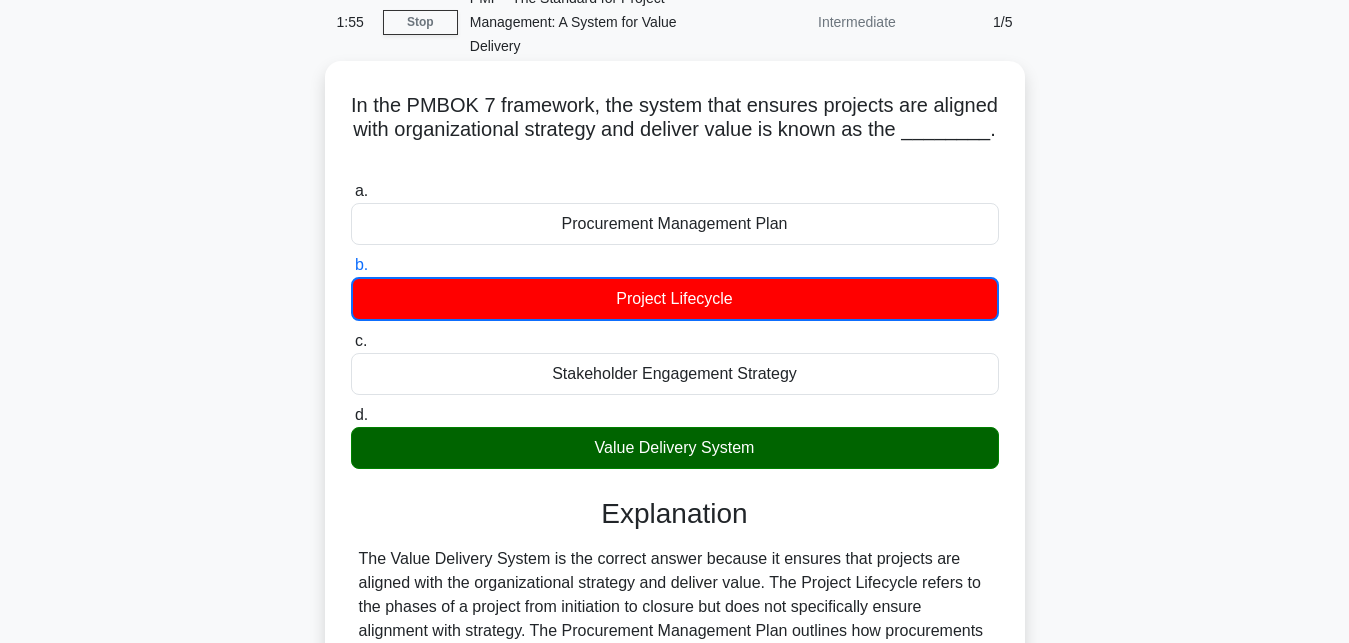 click on "c.
Stakeholder Engagement Strategy" at bounding box center [351, 341] 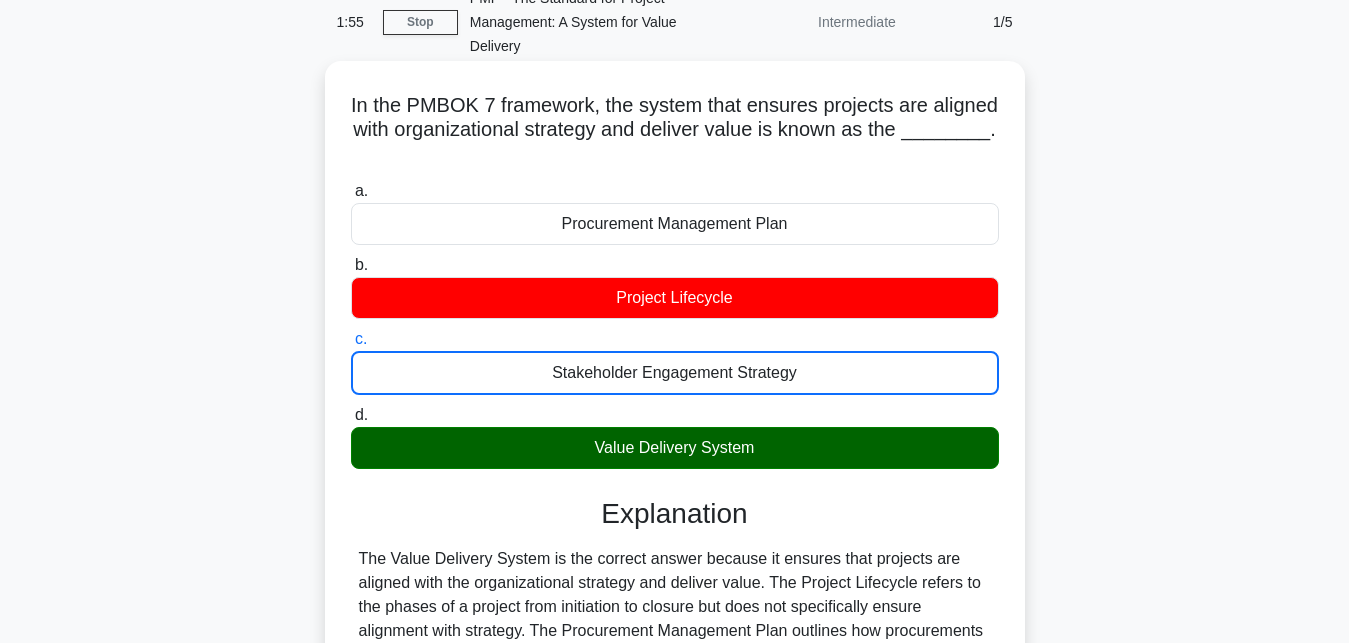 click on "d.
Value Delivery System" at bounding box center [351, 415] 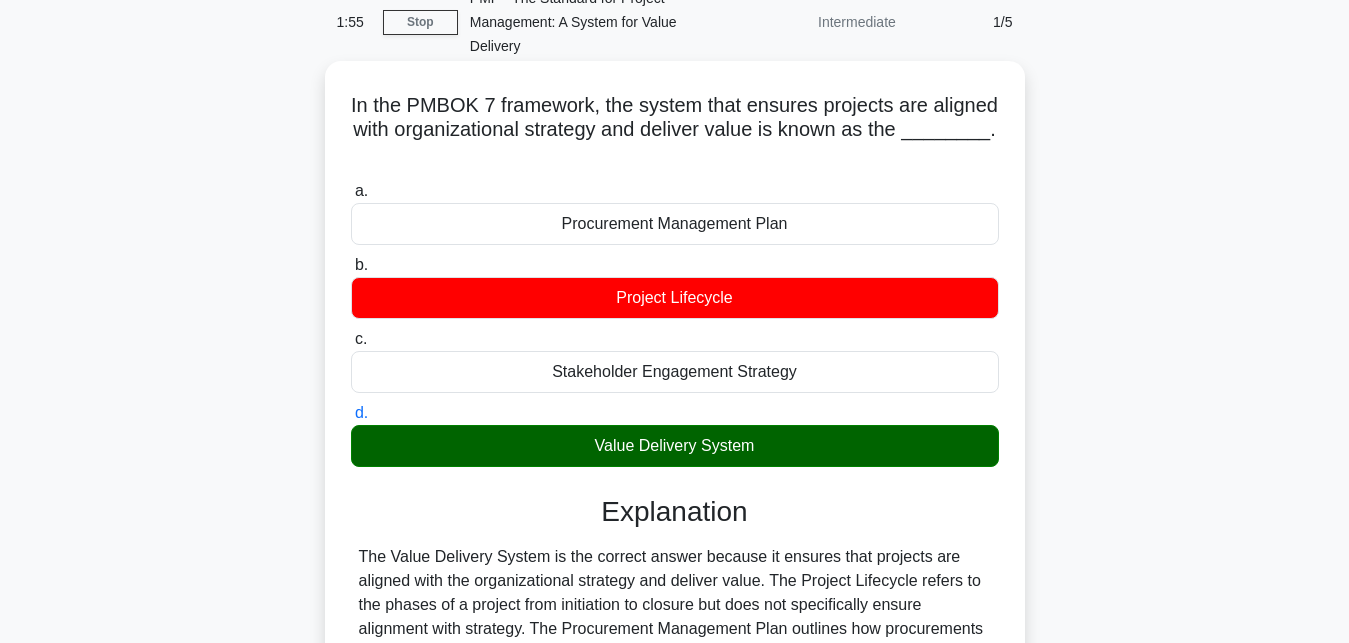 click on "a.
Procurement Management Plan" at bounding box center (351, 191) 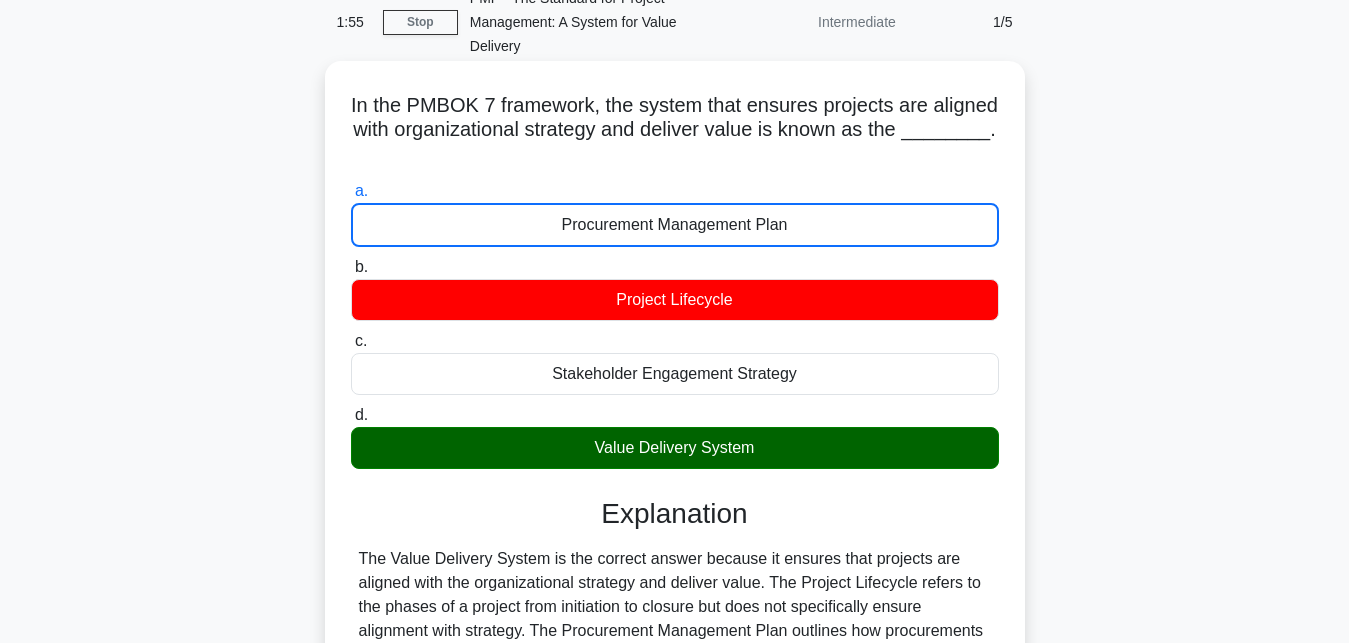 click on "b.
Project Lifecycle" at bounding box center [351, 267] 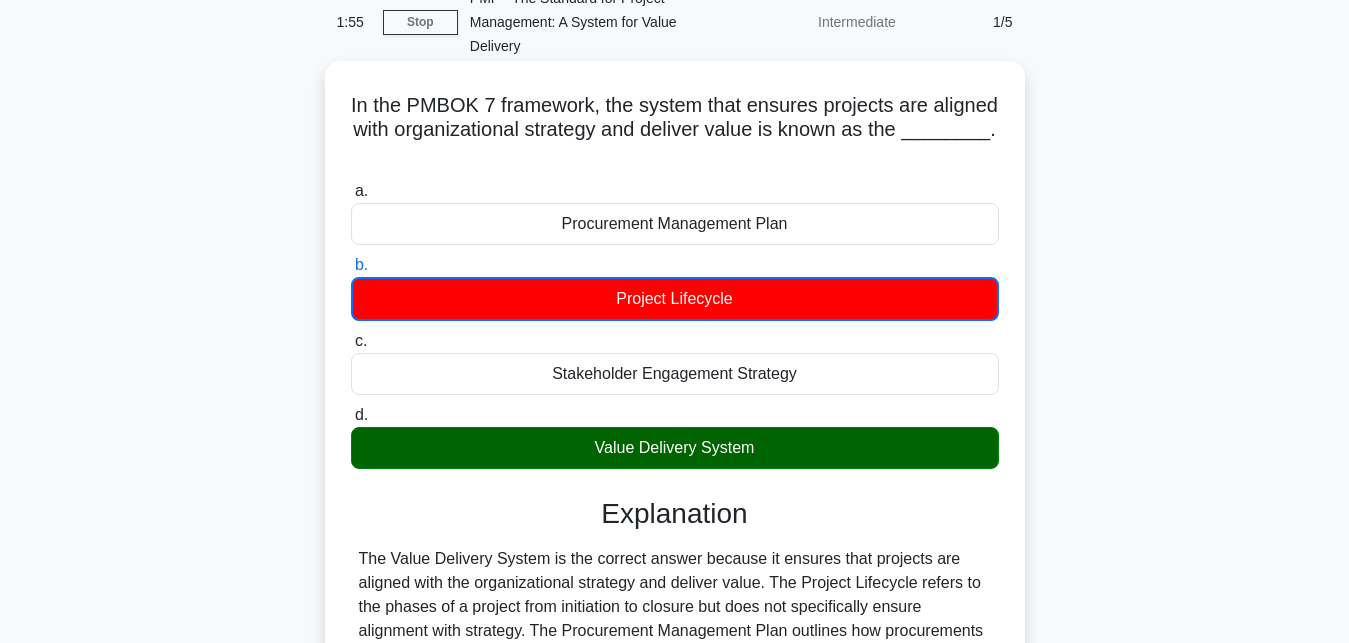 click on "c.
Stakeholder Engagement Strategy" at bounding box center (351, 341) 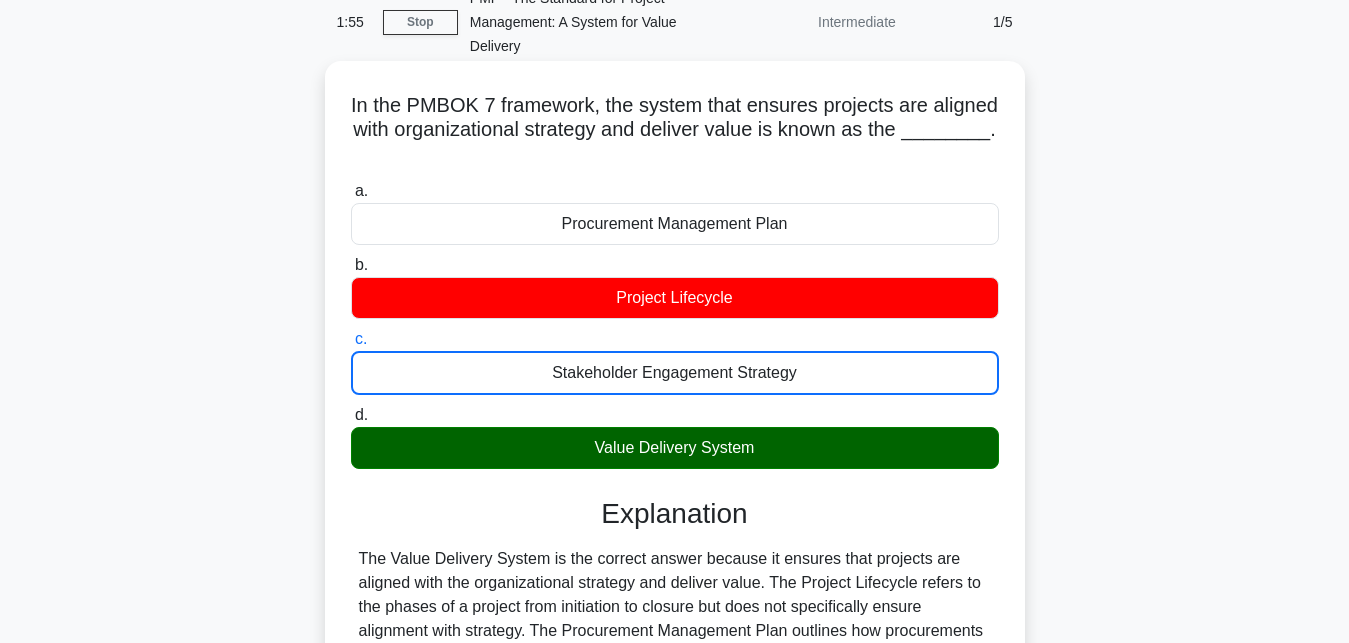 click on "d.
Value Delivery System" at bounding box center [351, 415] 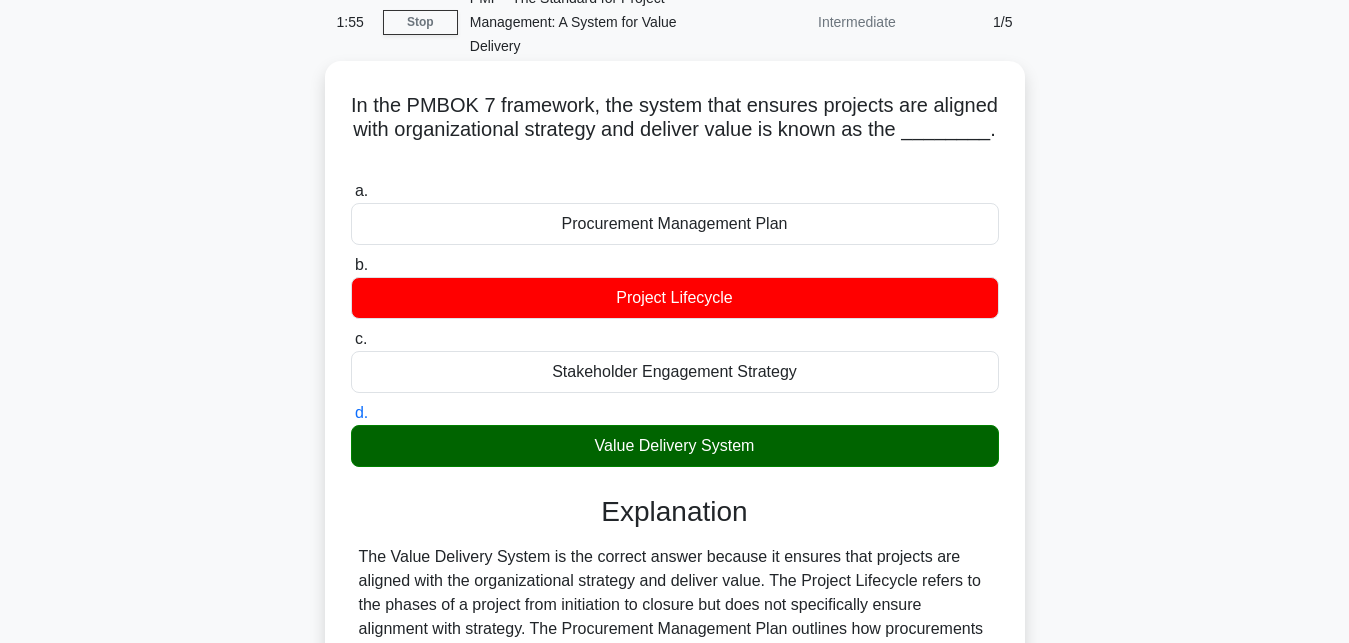 click on "a.
Procurement Management Plan" at bounding box center [351, 191] 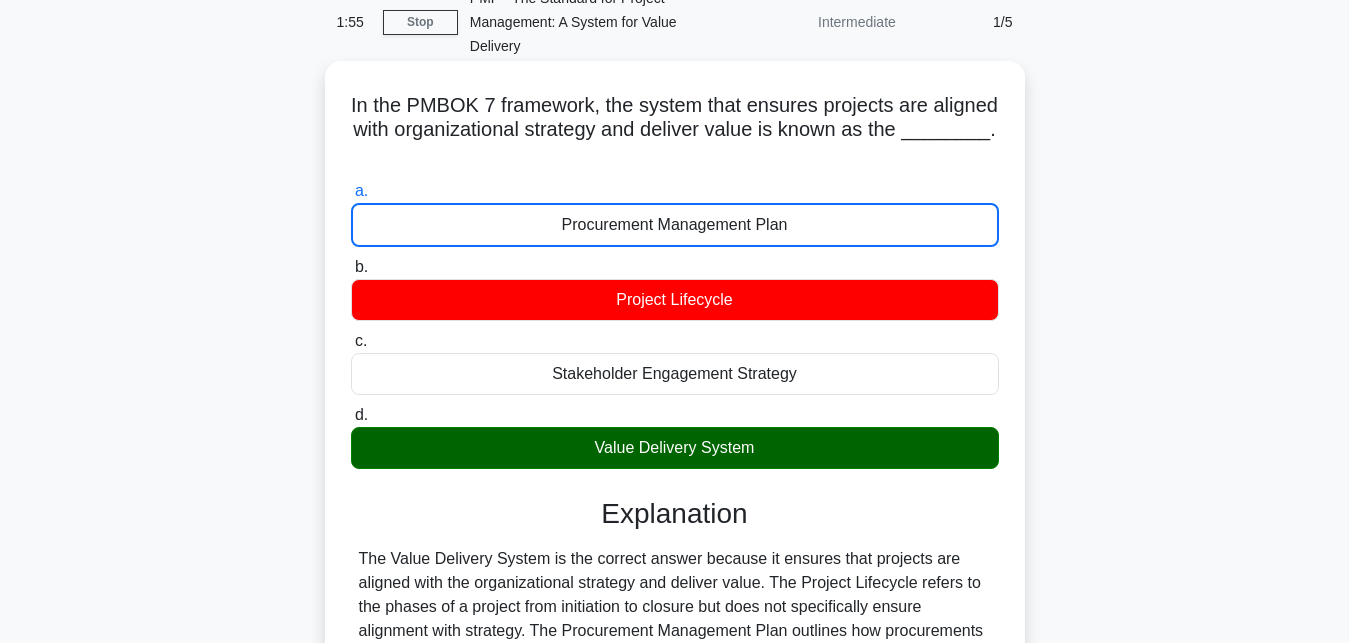 click on "b.
Project Lifecycle" at bounding box center (351, 267) 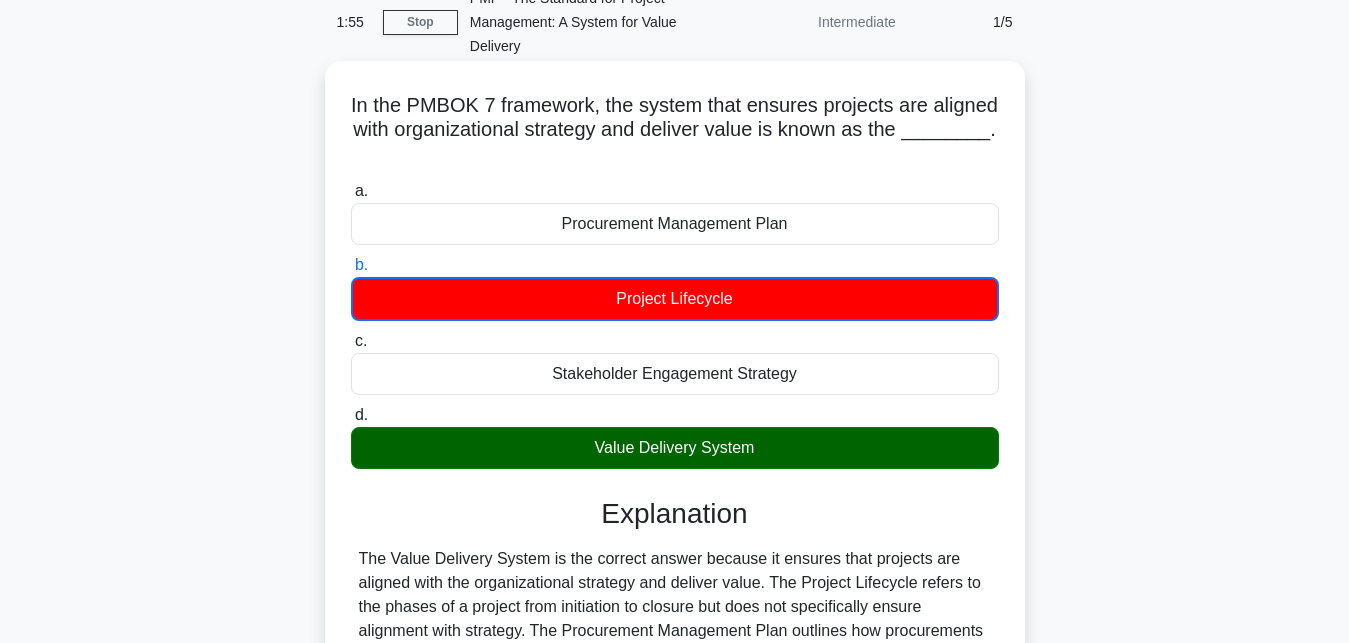click on "c.
Stakeholder Engagement Strategy" at bounding box center (351, 341) 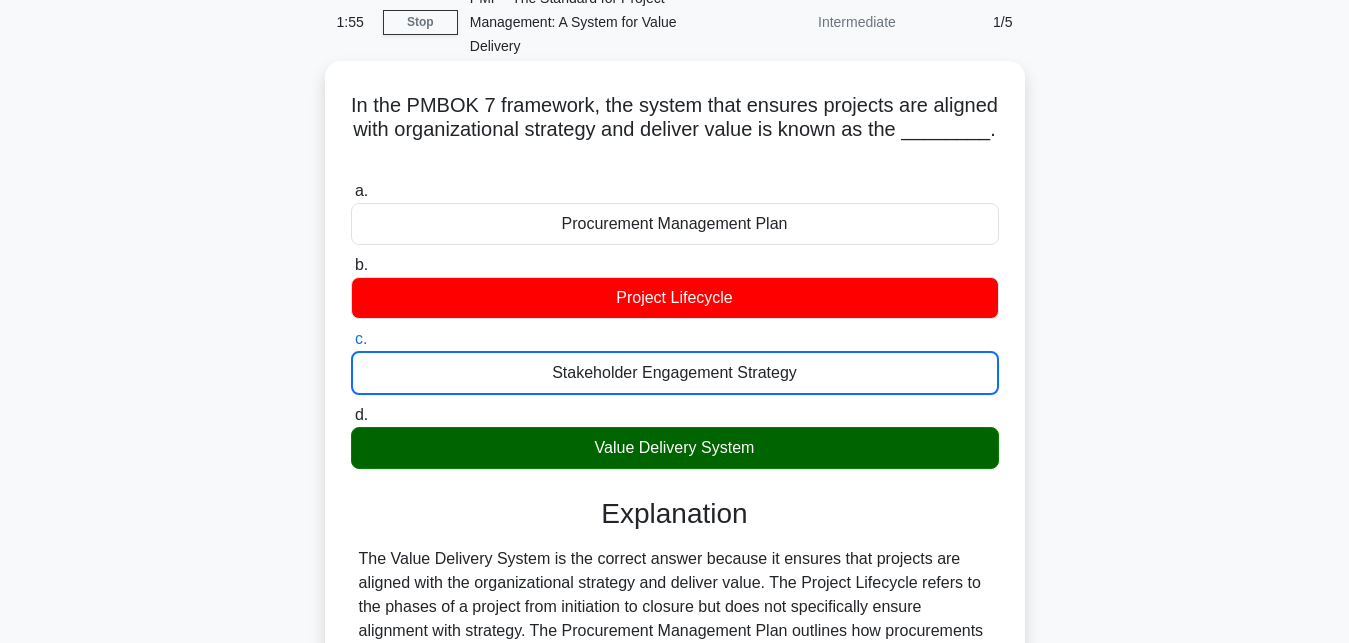 click on "d.
Value Delivery System" at bounding box center (351, 415) 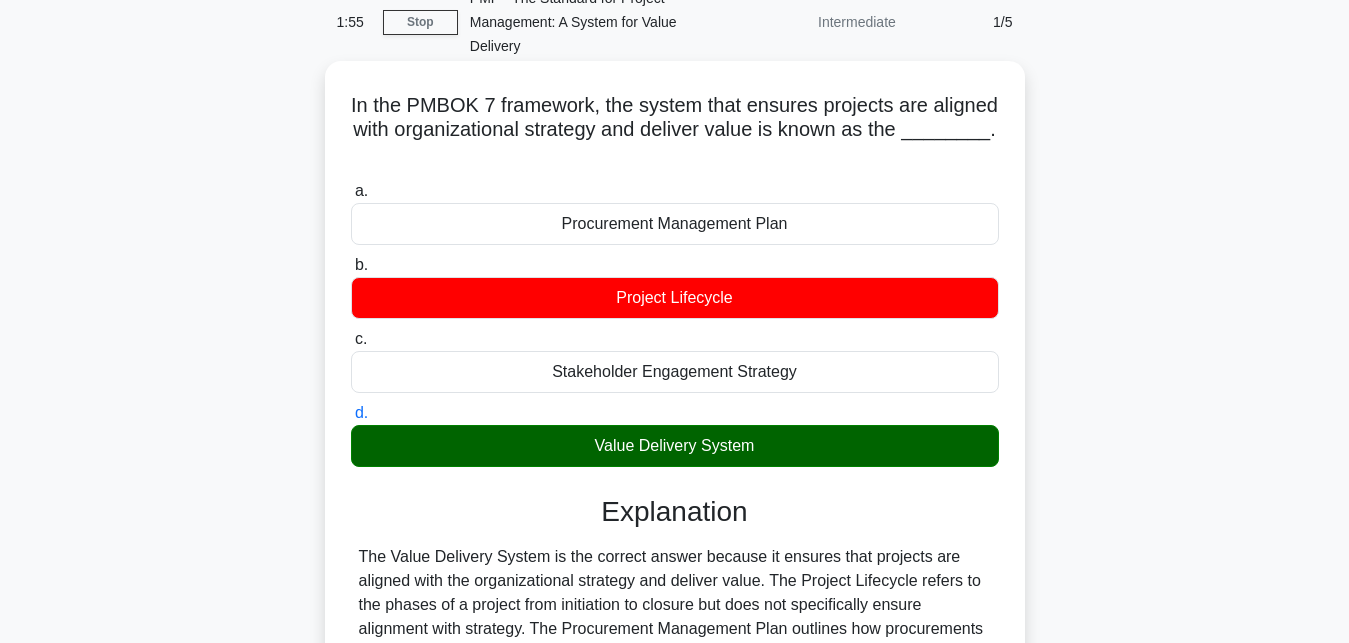 click on "a.
Procurement Management Plan" at bounding box center [351, 191] 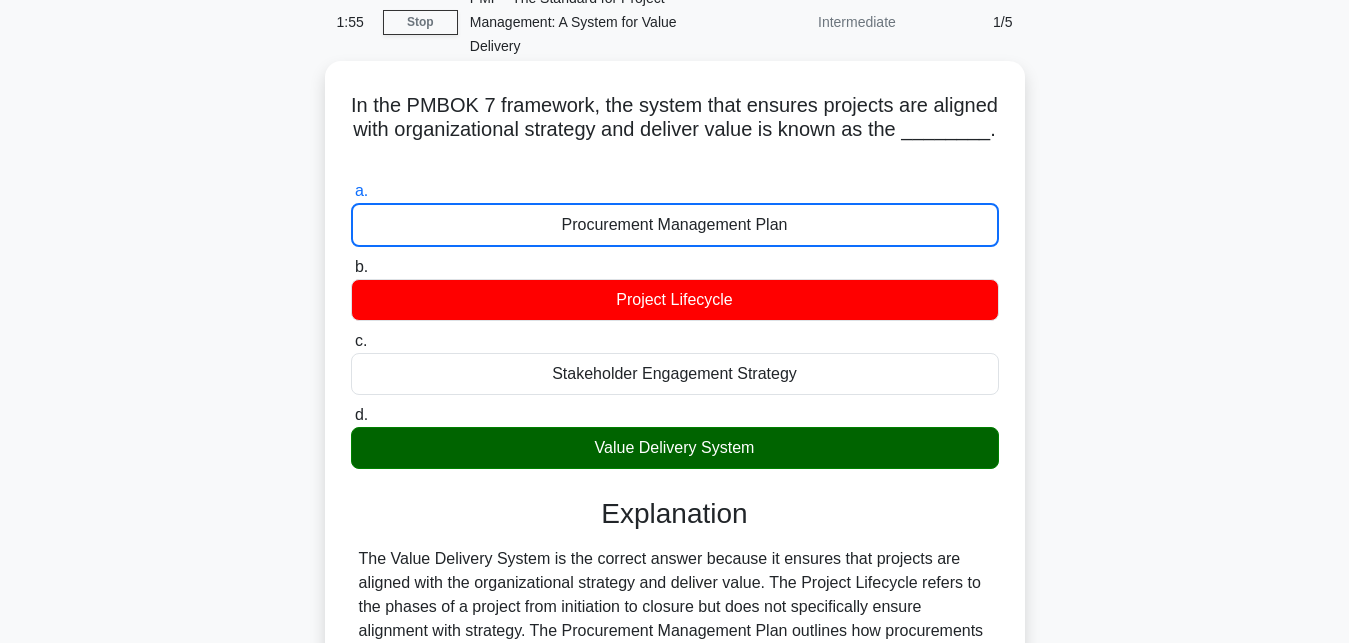 click on "b.
Project Lifecycle" at bounding box center [351, 267] 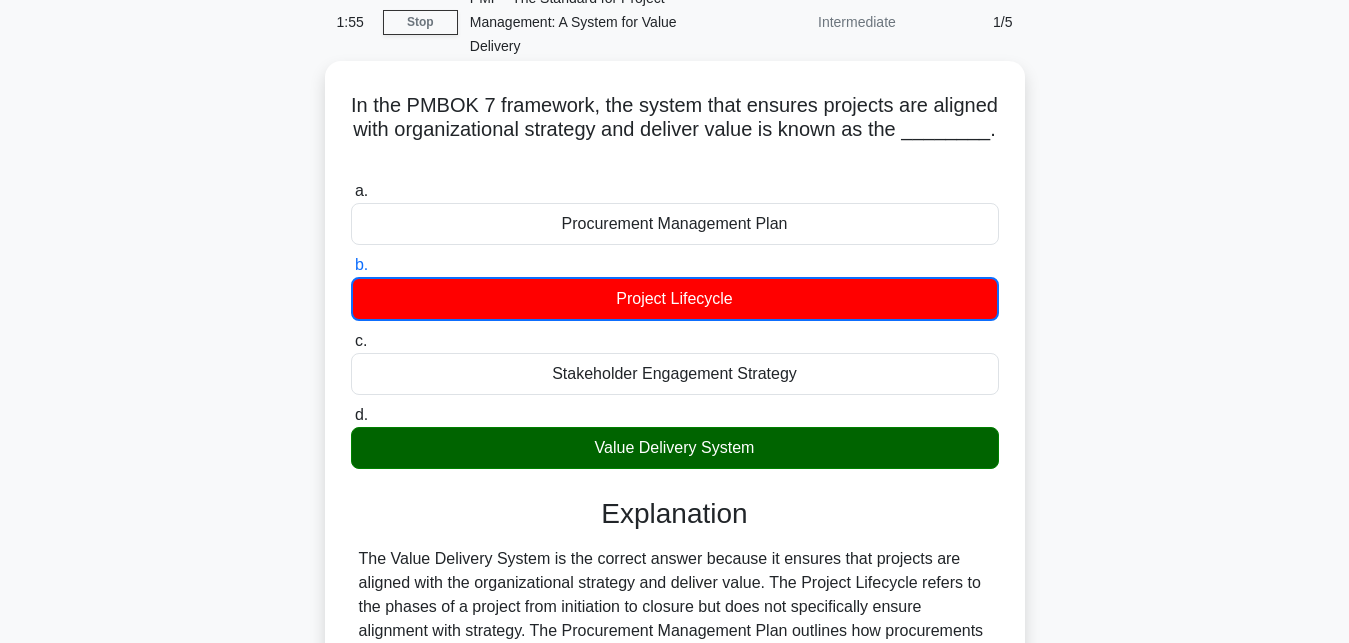 click on "c.
Stakeholder Engagement Strategy" at bounding box center (351, 341) 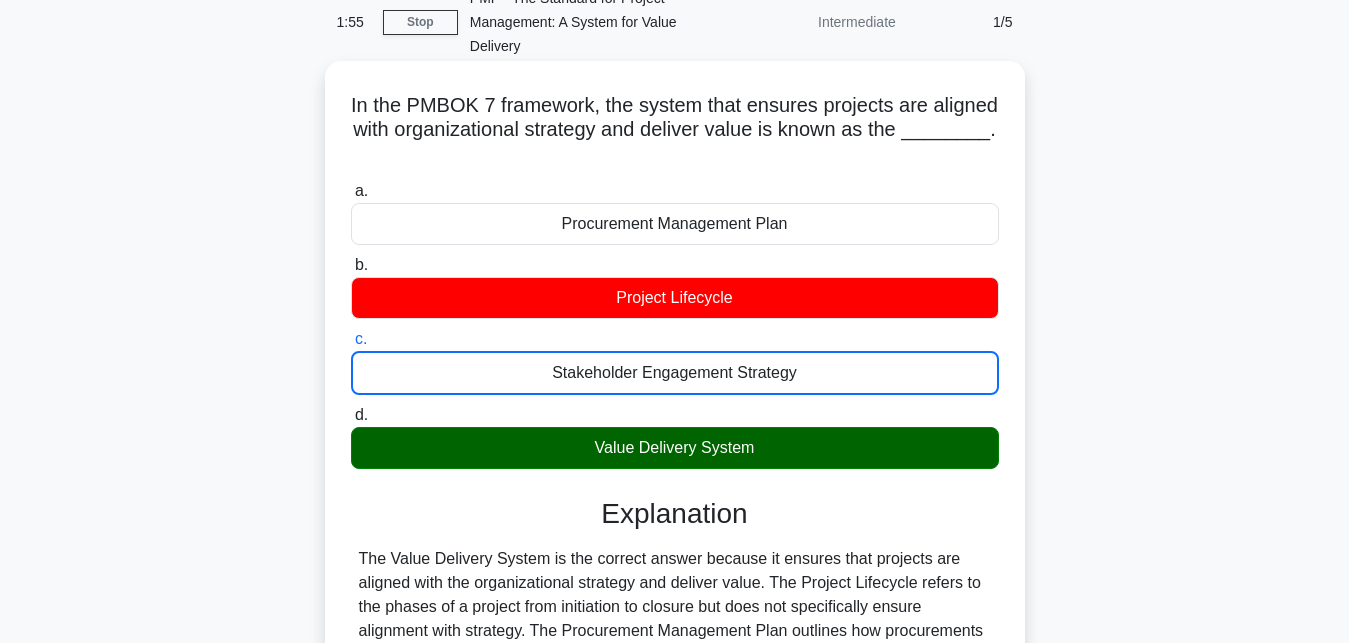 click on "d.
Value Delivery System" at bounding box center (351, 415) 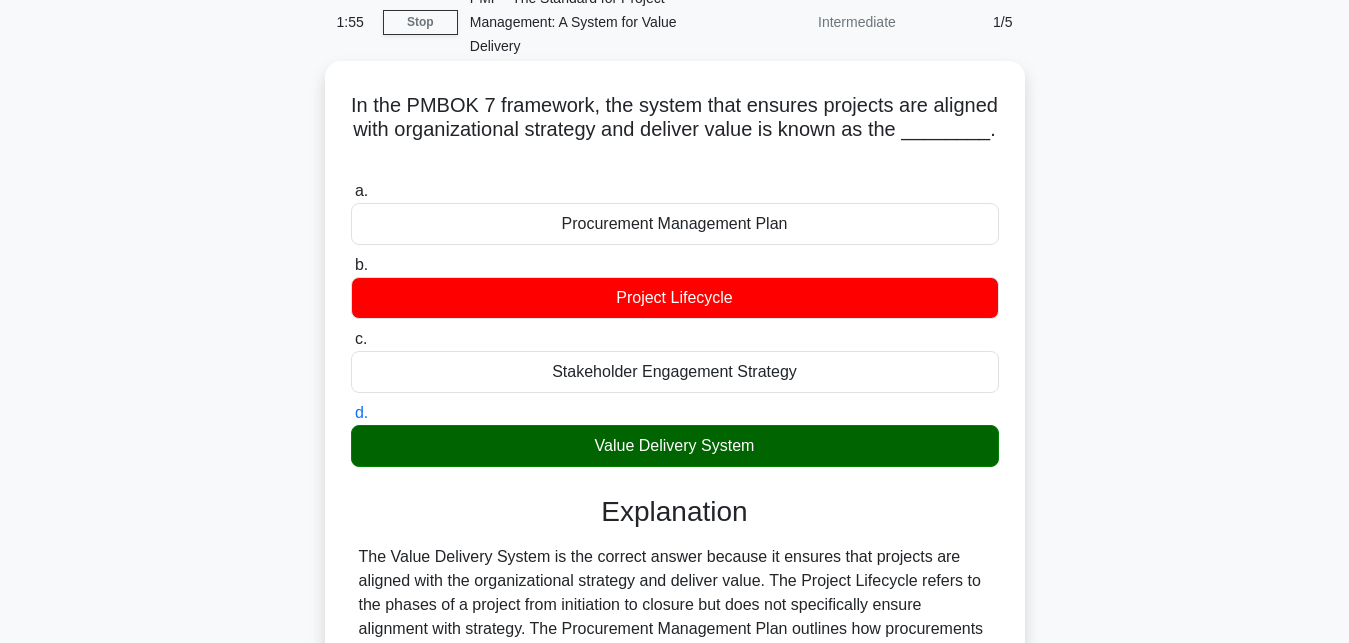 click on "a.
Procurement Management Plan" at bounding box center [351, 191] 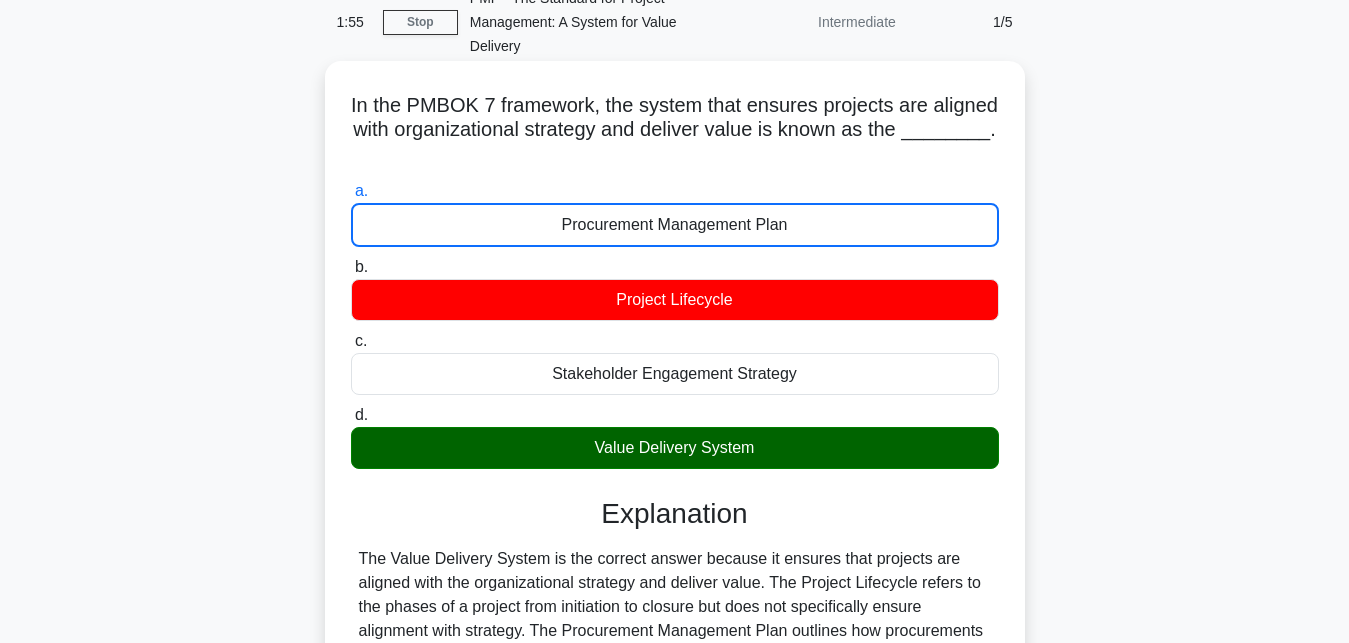 click on "b.
Project Lifecycle" at bounding box center [351, 267] 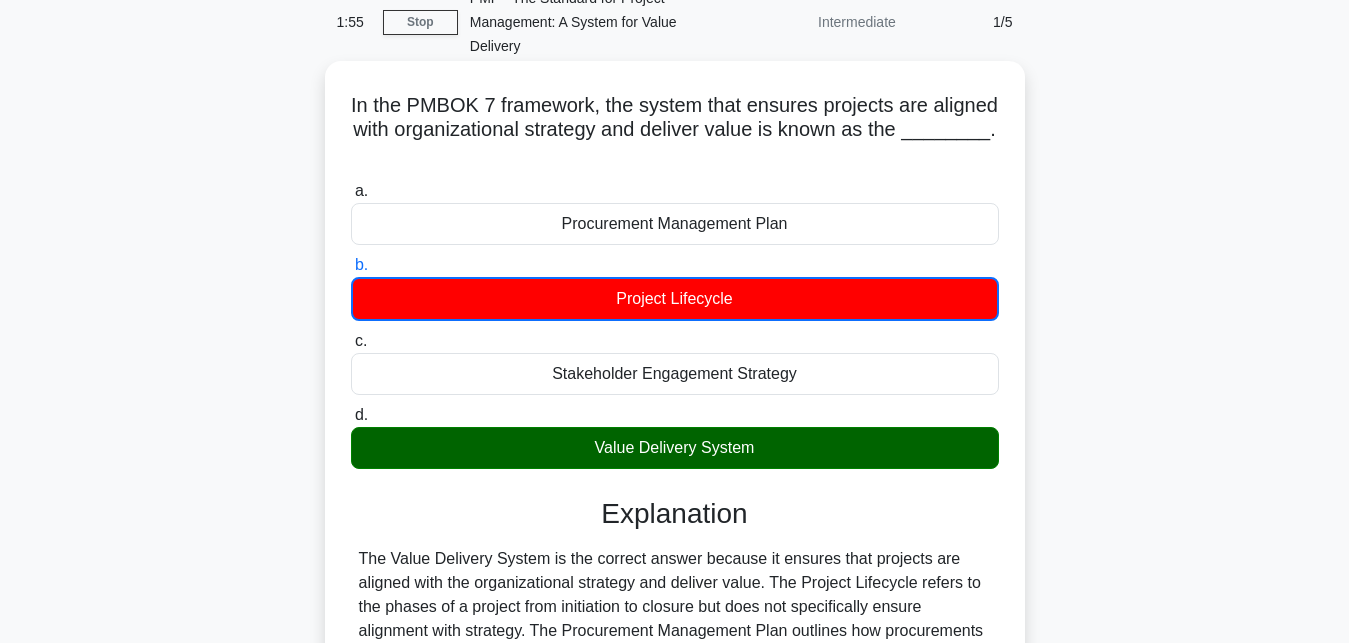 click on "c.
Stakeholder Engagement Strategy" at bounding box center (351, 341) 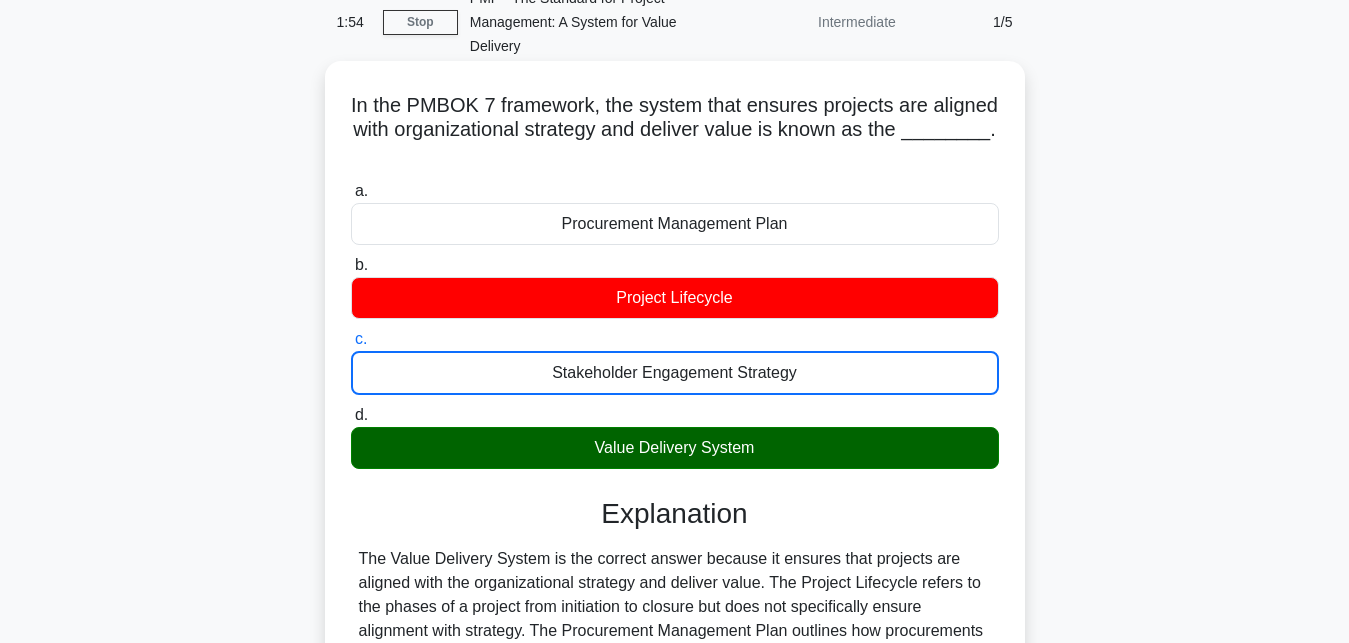 click on "d.
Value Delivery System" at bounding box center (351, 415) 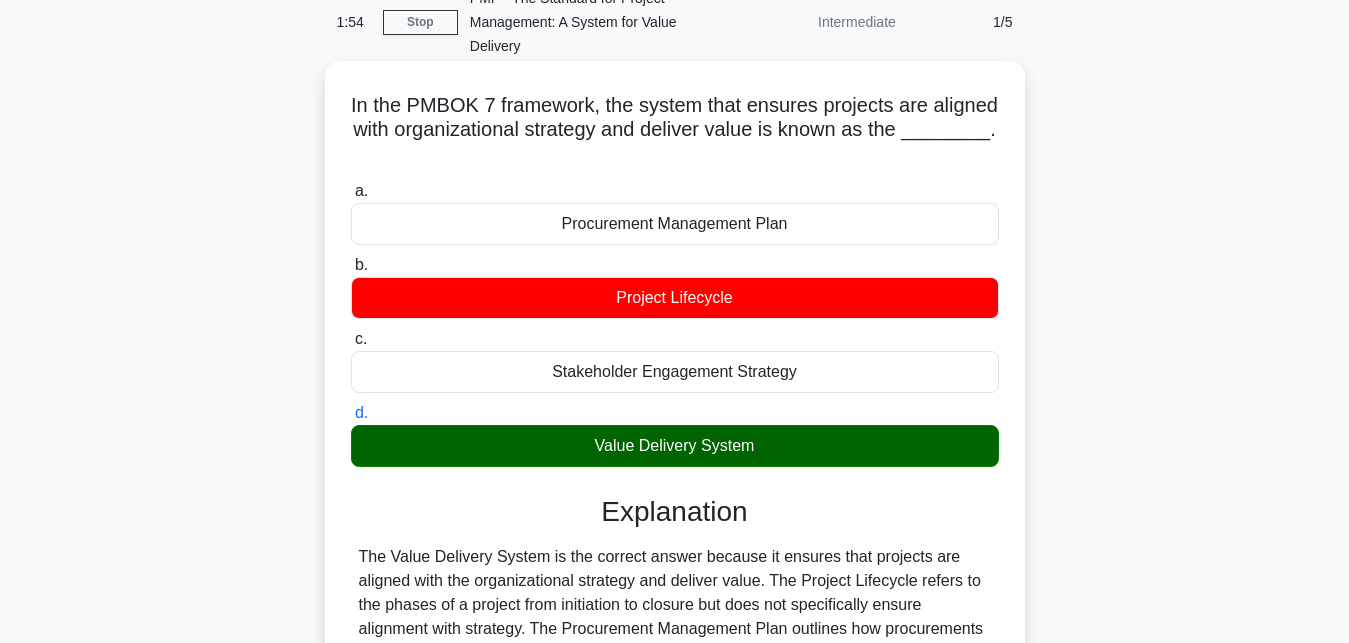 click on "a.
Procurement Management Plan" at bounding box center [351, 191] 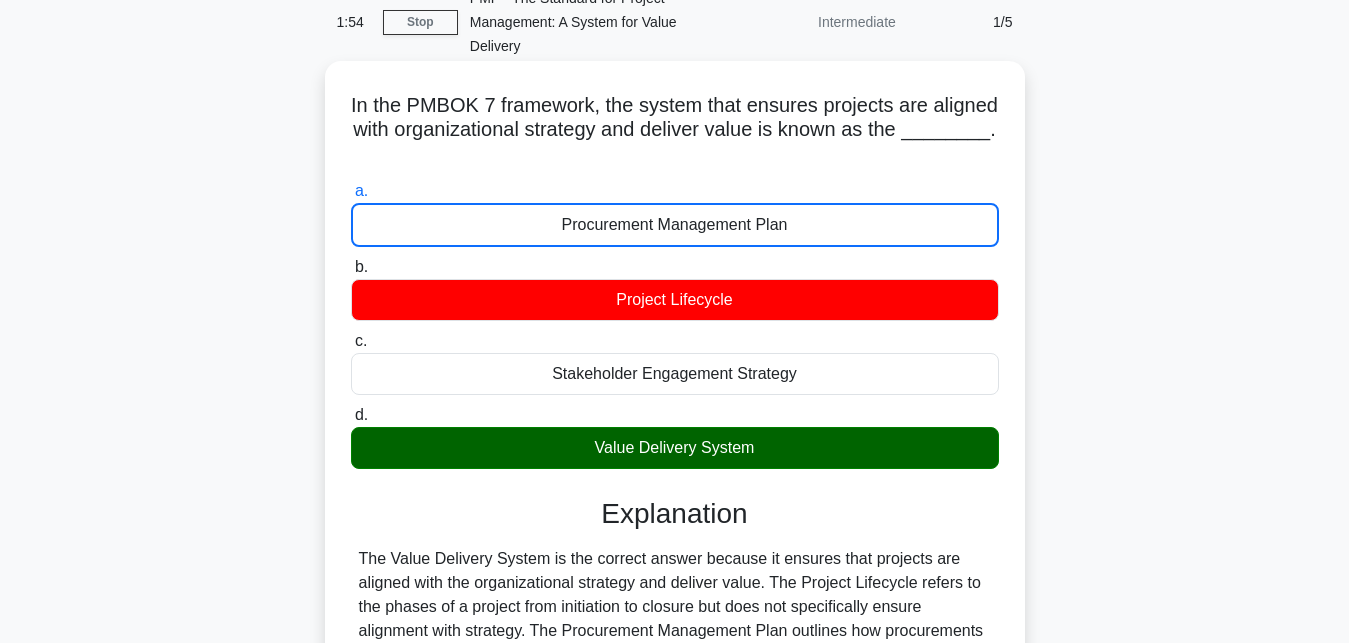 click on "b.
Project Lifecycle" at bounding box center [351, 267] 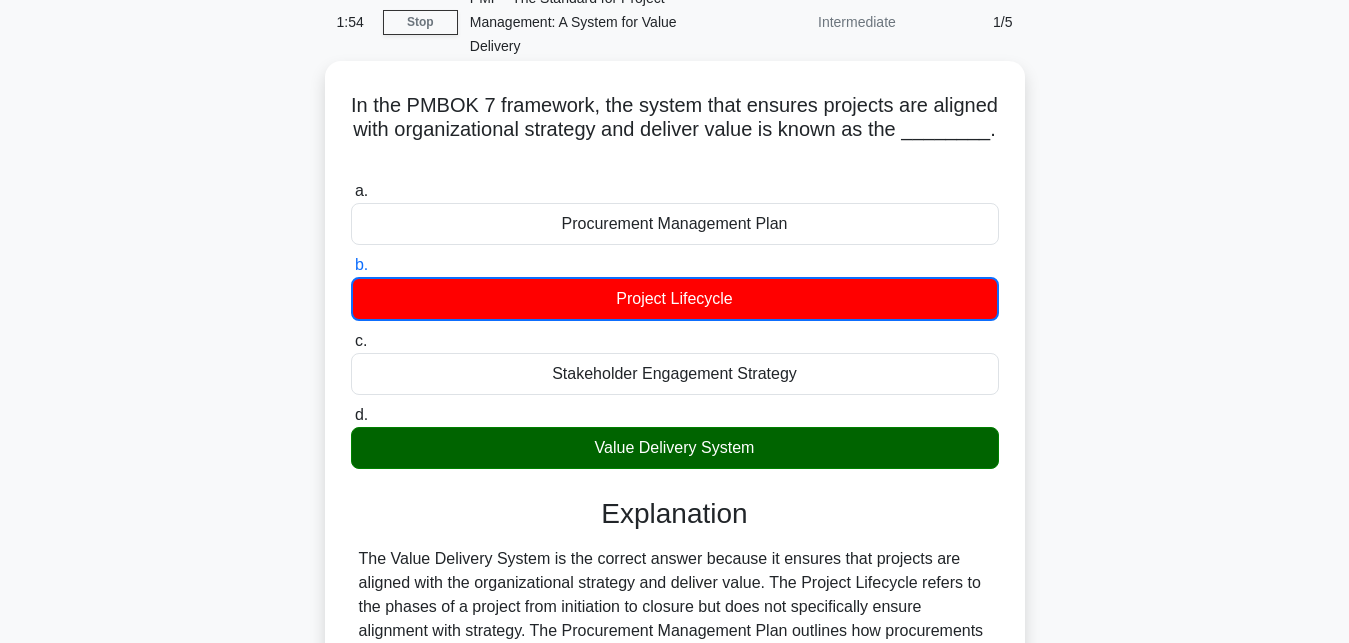 click on "c.
Stakeholder Engagement Strategy" at bounding box center (351, 341) 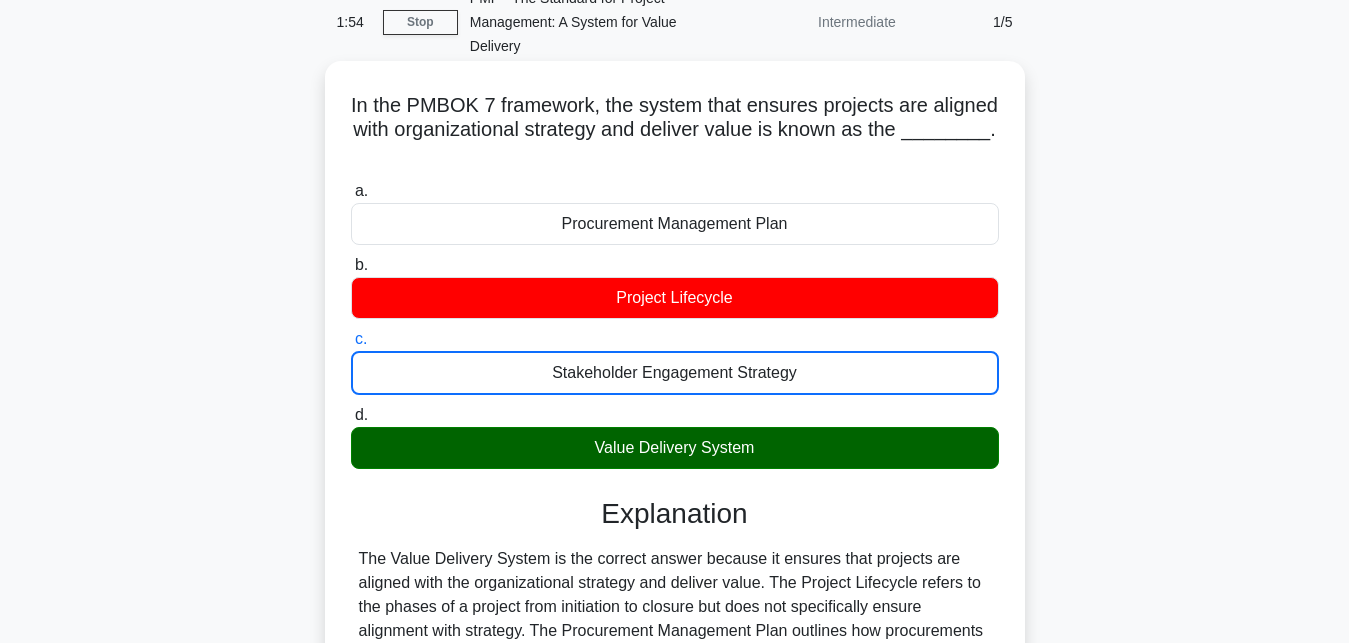 click on "d.
Value Delivery System" at bounding box center [351, 415] 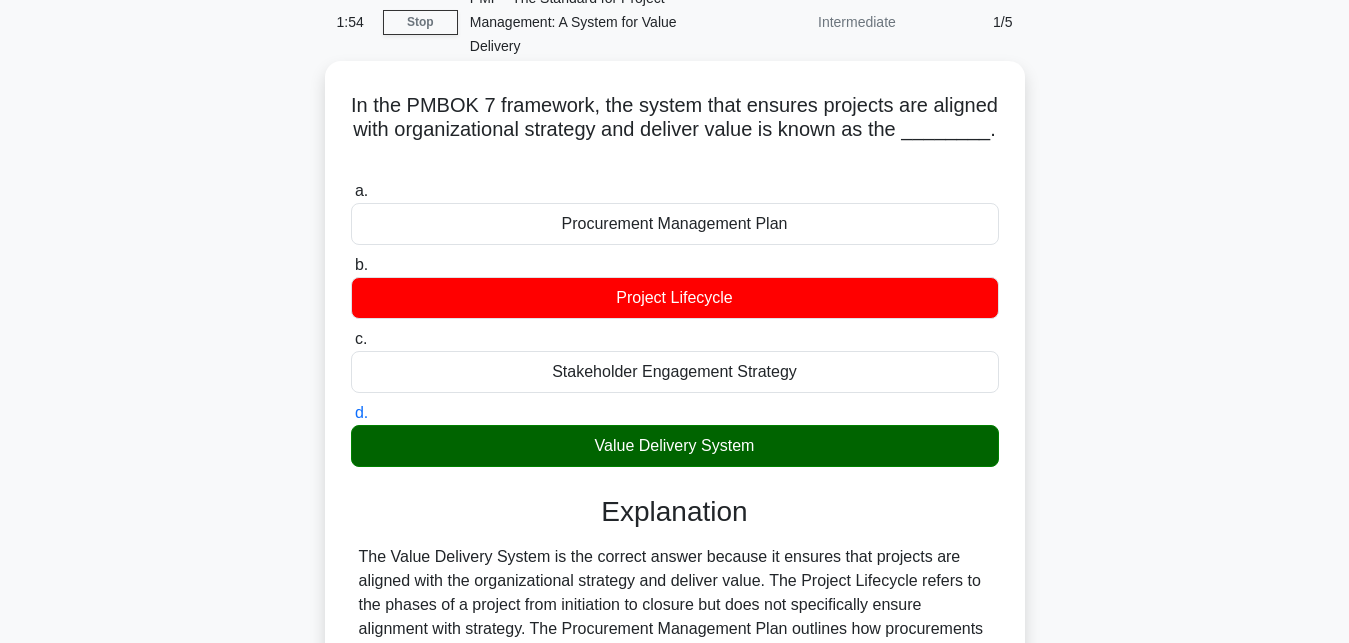click on "a.
Procurement Management Plan" at bounding box center [351, 191] 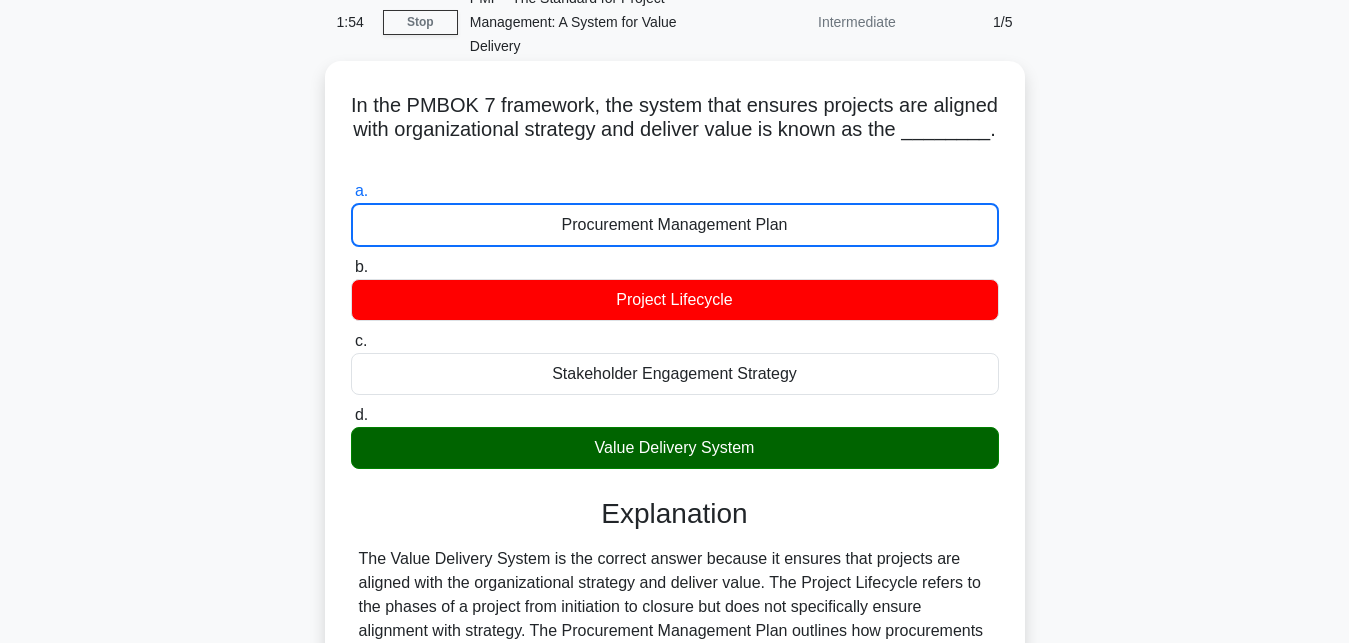 click on "b.
Project Lifecycle" at bounding box center [351, 267] 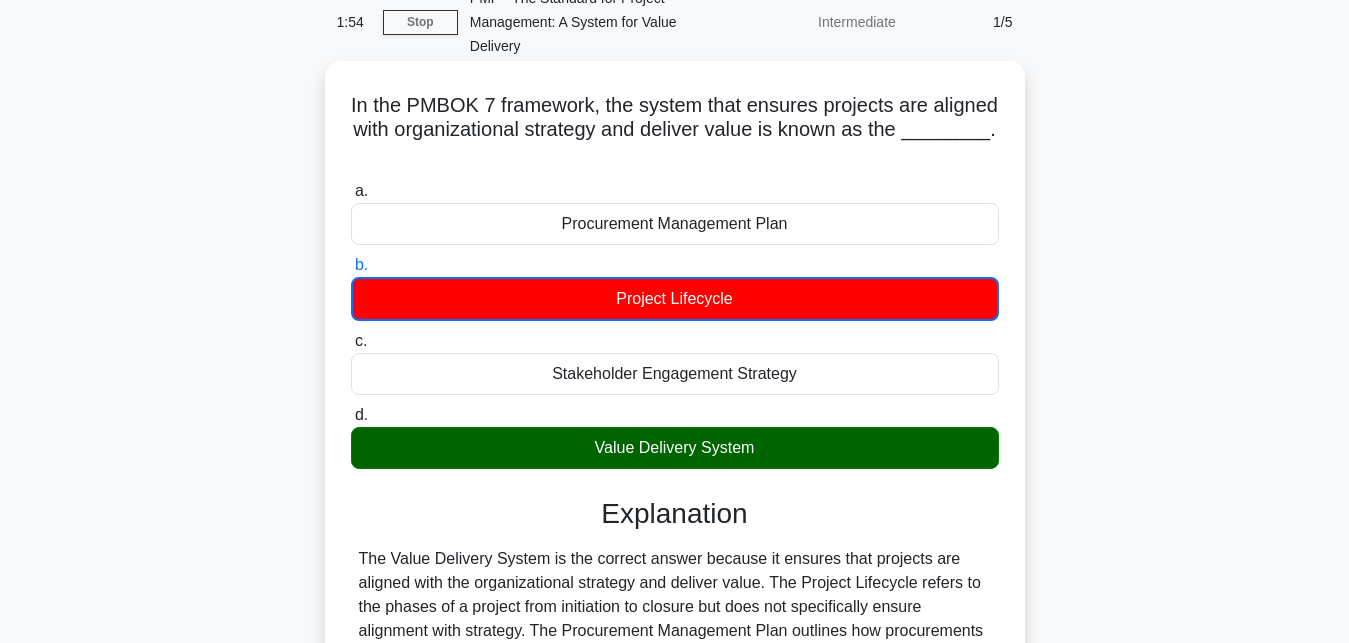 click on "c.
Stakeholder Engagement Strategy" at bounding box center [351, 341] 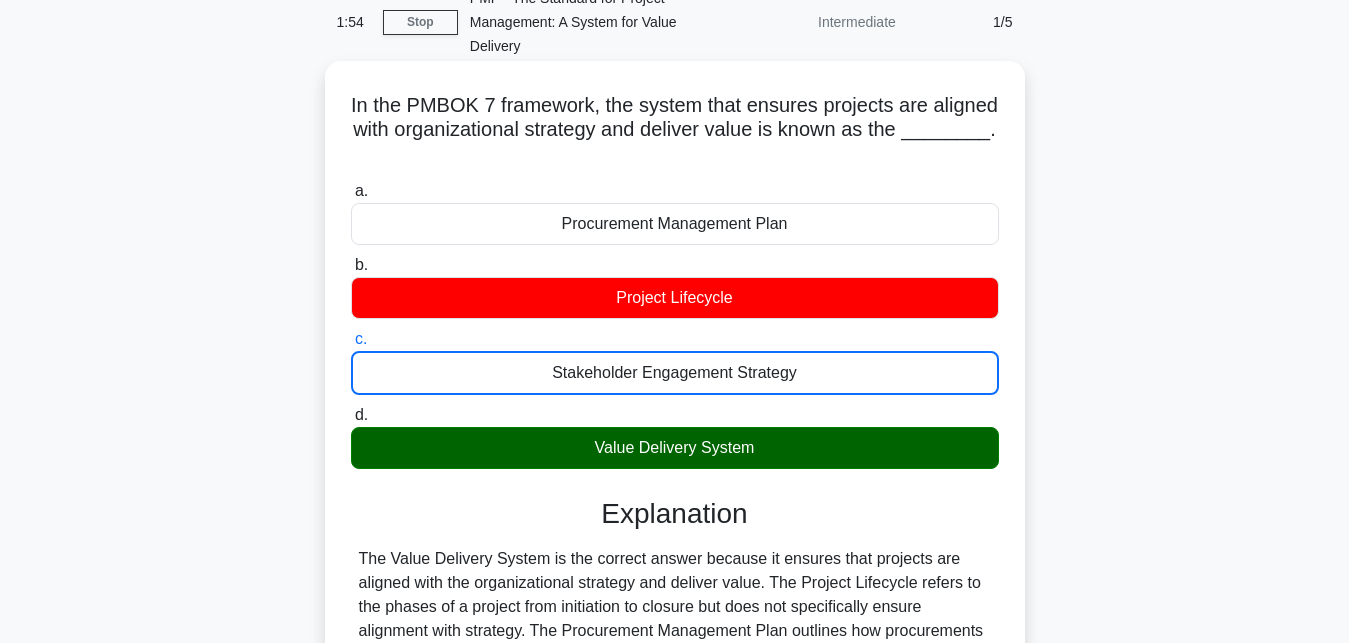 click on "d.
Value Delivery System" at bounding box center (351, 415) 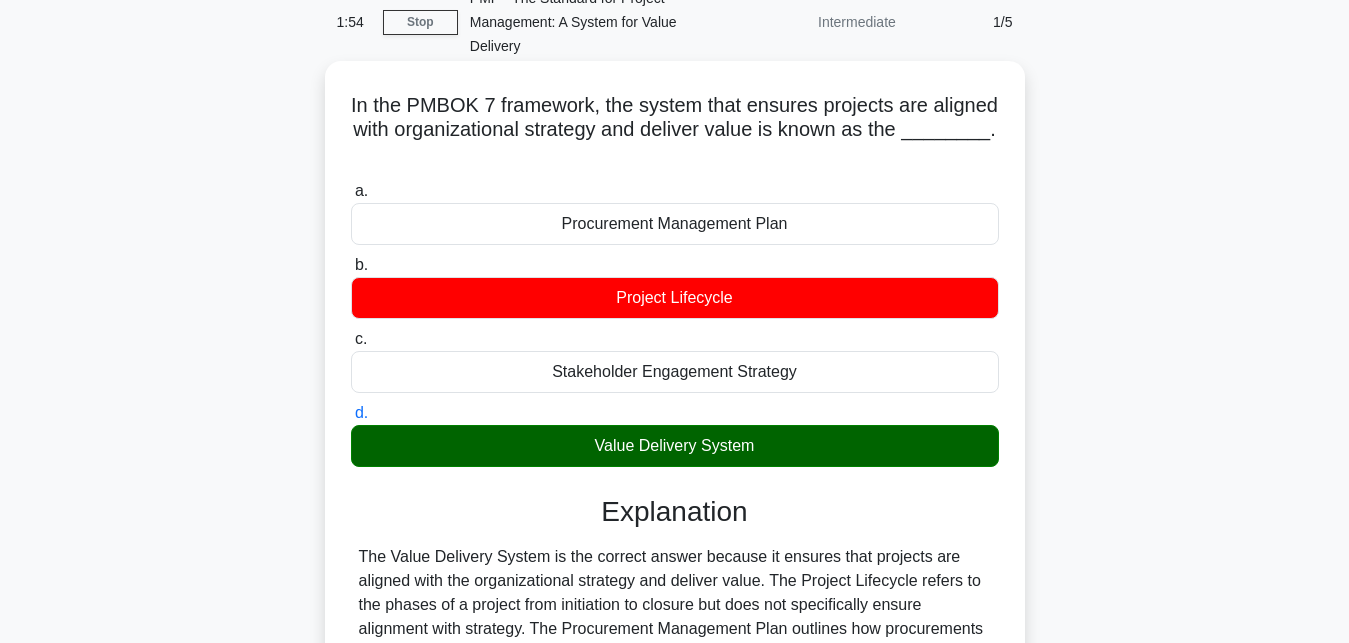 click on "a.
Procurement Management Plan" at bounding box center [351, 191] 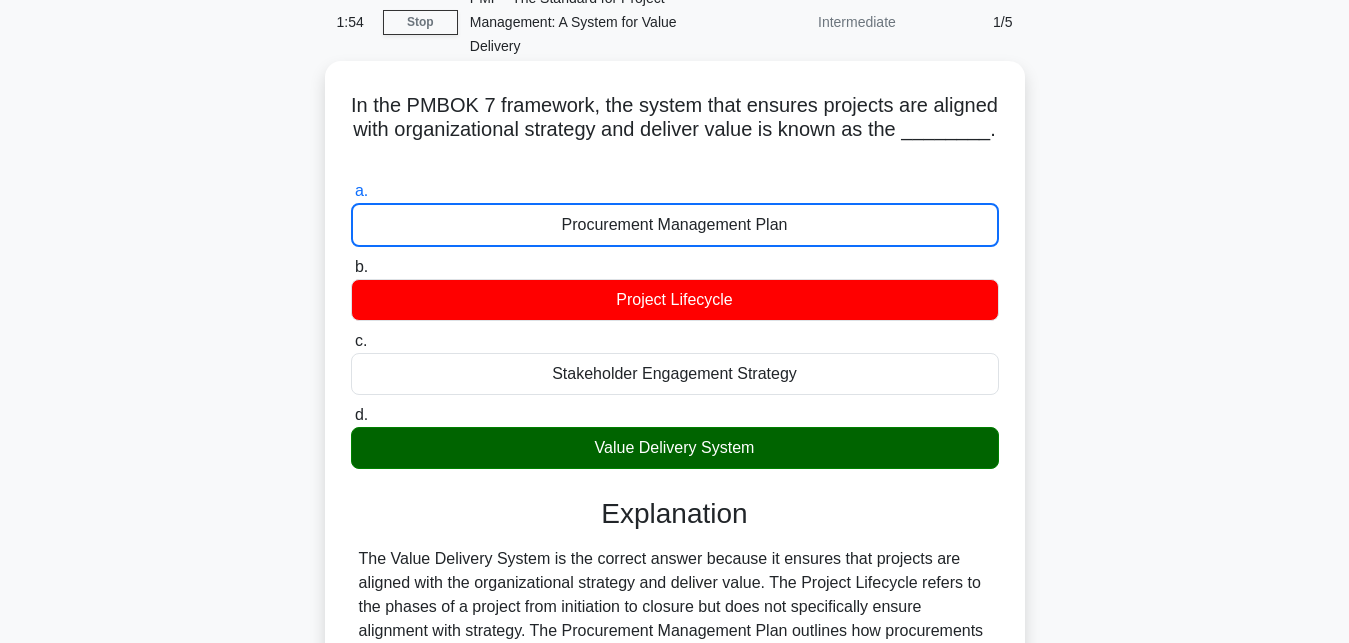 click on "b.
Project Lifecycle" at bounding box center [351, 267] 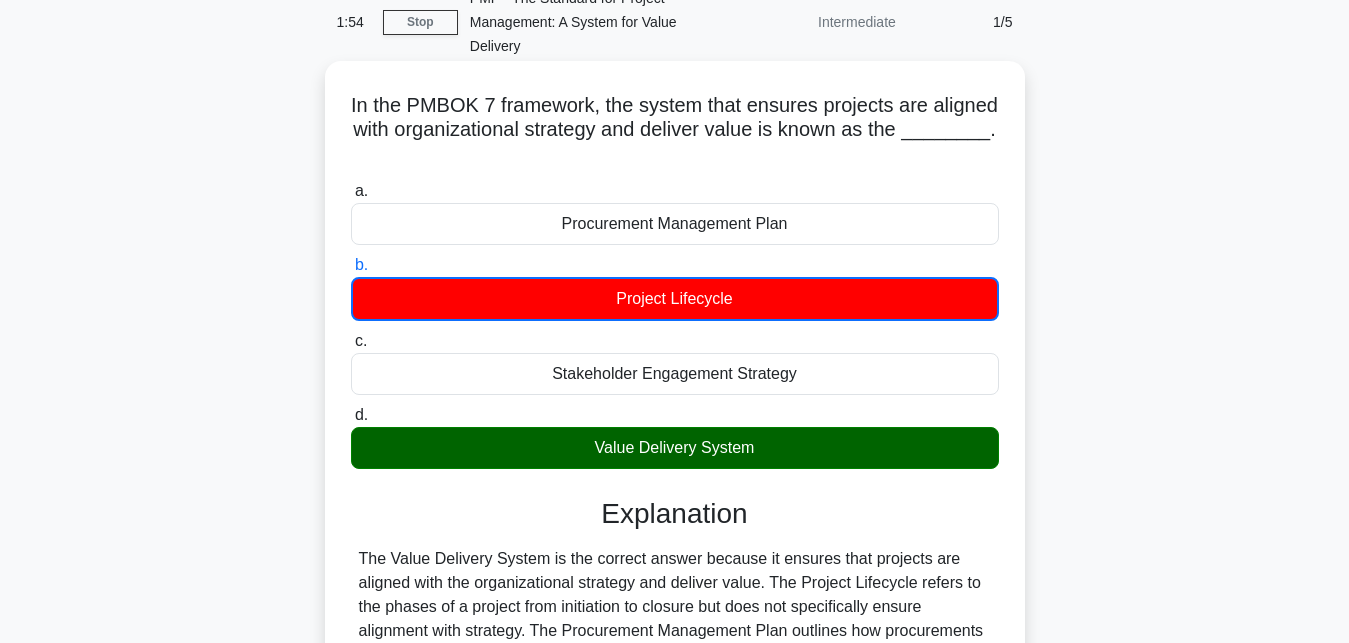 click on "c.
Stakeholder Engagement Strategy" at bounding box center (351, 341) 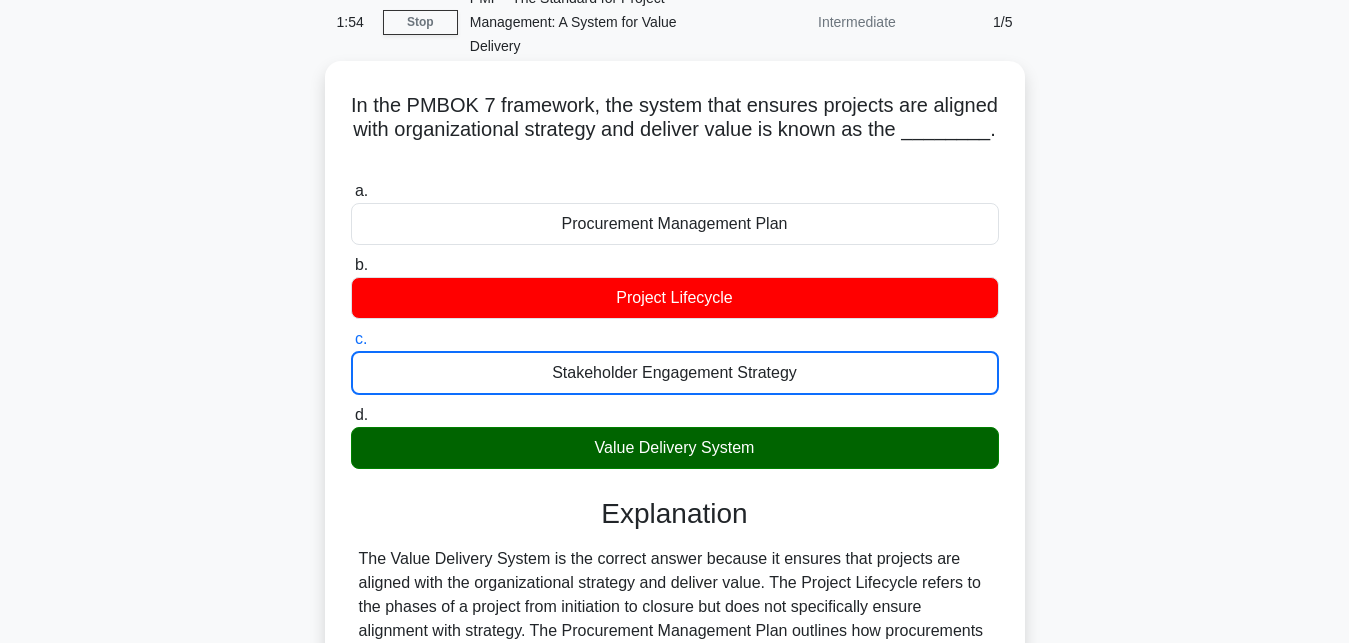 click on "d.
Value Delivery System" at bounding box center (351, 415) 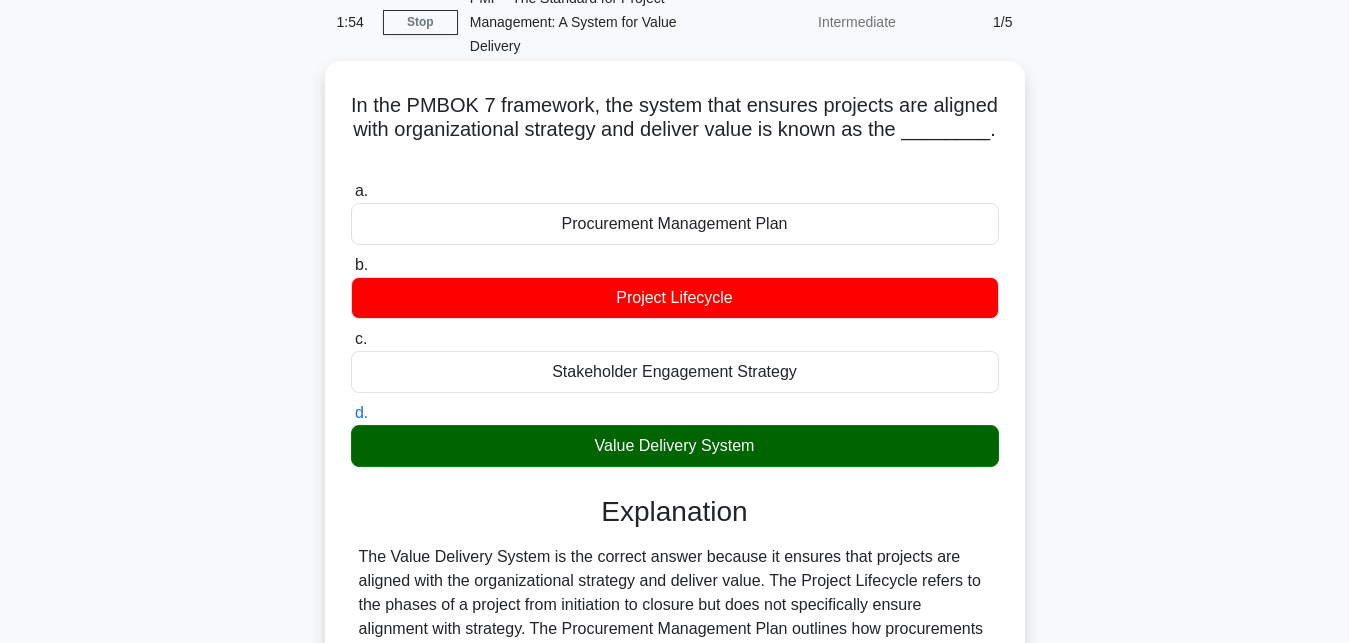 click on "a.
Procurement Management Plan" at bounding box center [351, 191] 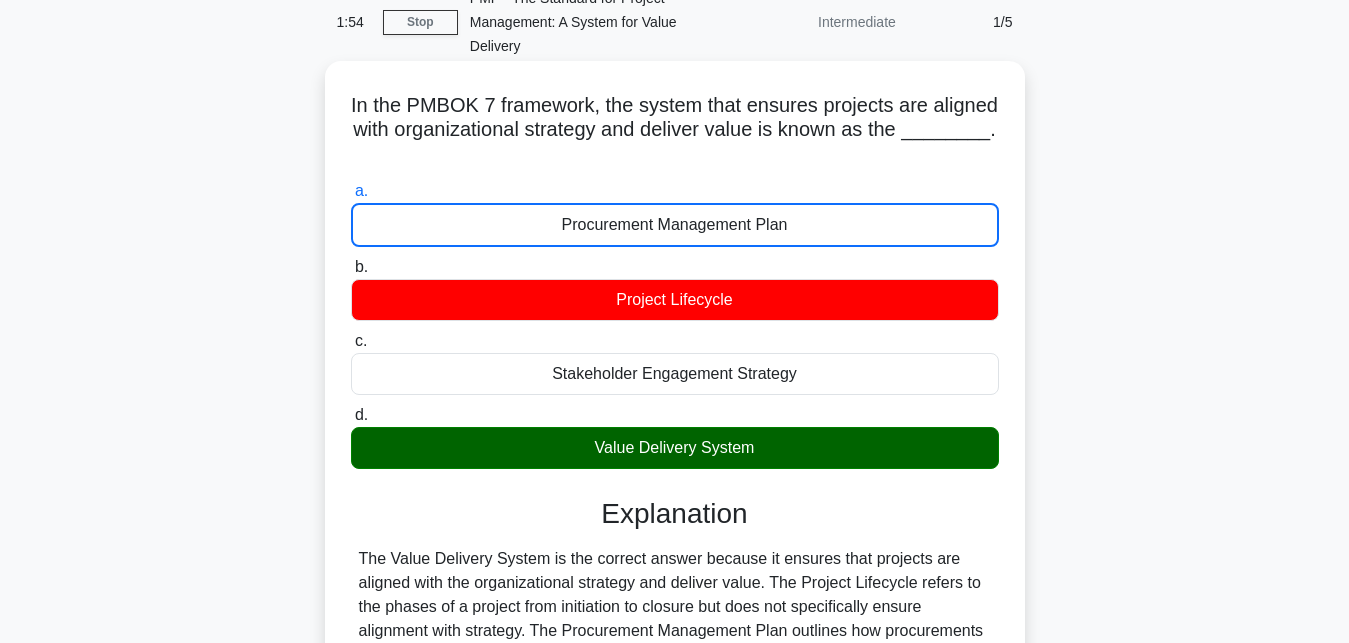 click on "b.
Project Lifecycle" at bounding box center [351, 267] 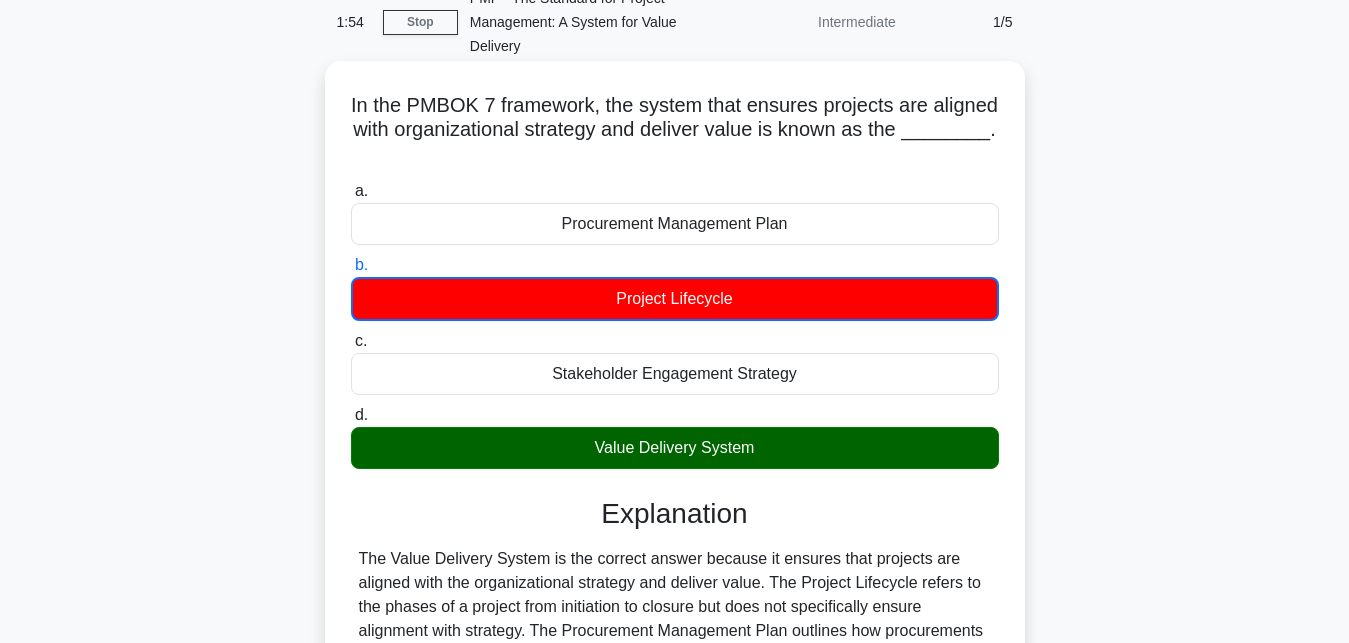 click on "c.
Stakeholder Engagement Strategy" at bounding box center (351, 341) 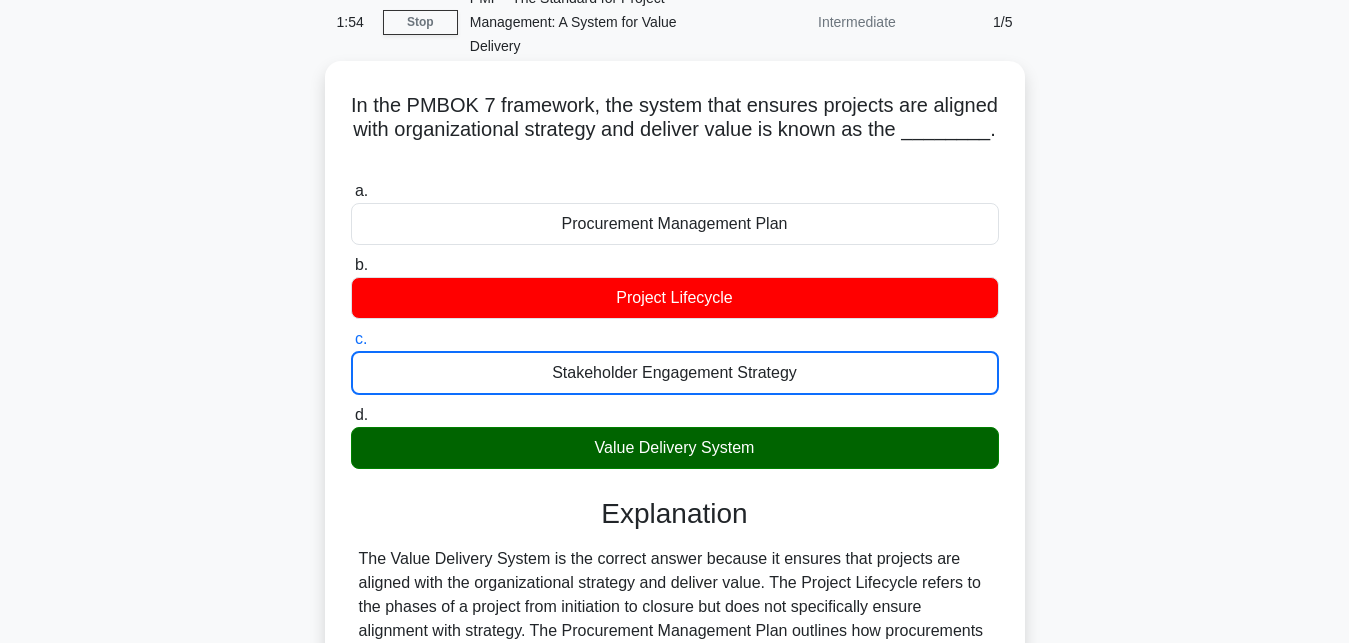 click on "d.
Value Delivery System" at bounding box center [351, 415] 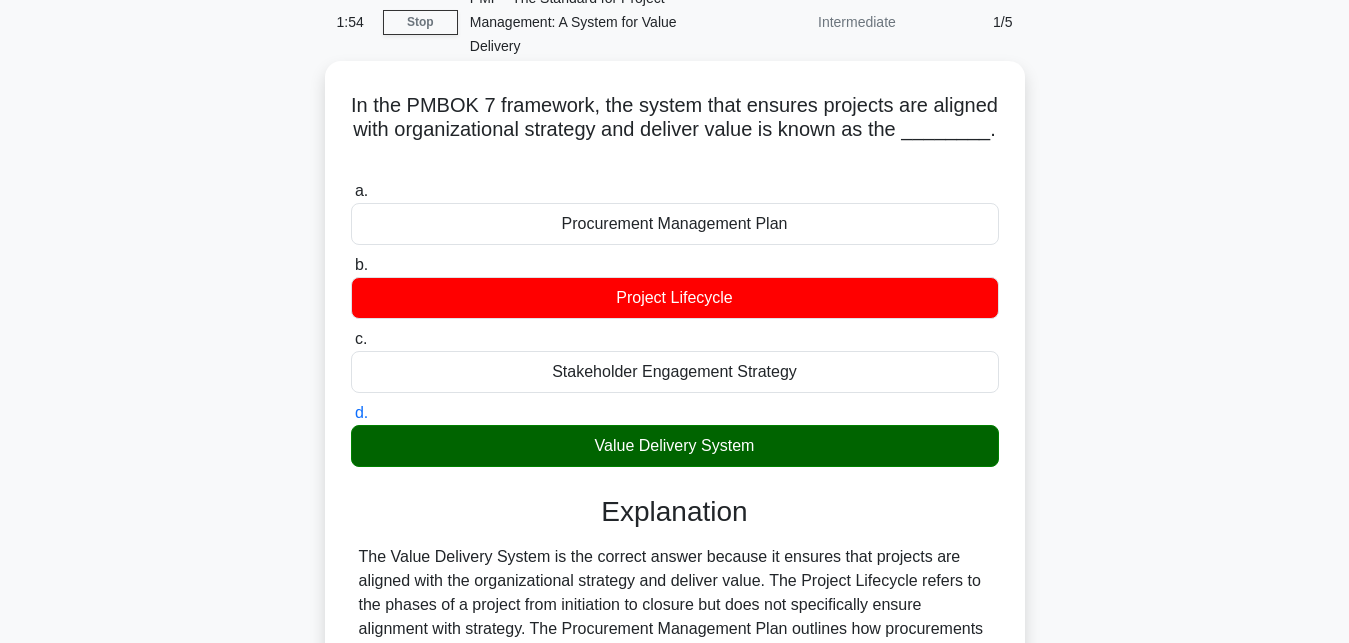 click on "a.
Procurement Management Plan" at bounding box center [351, 191] 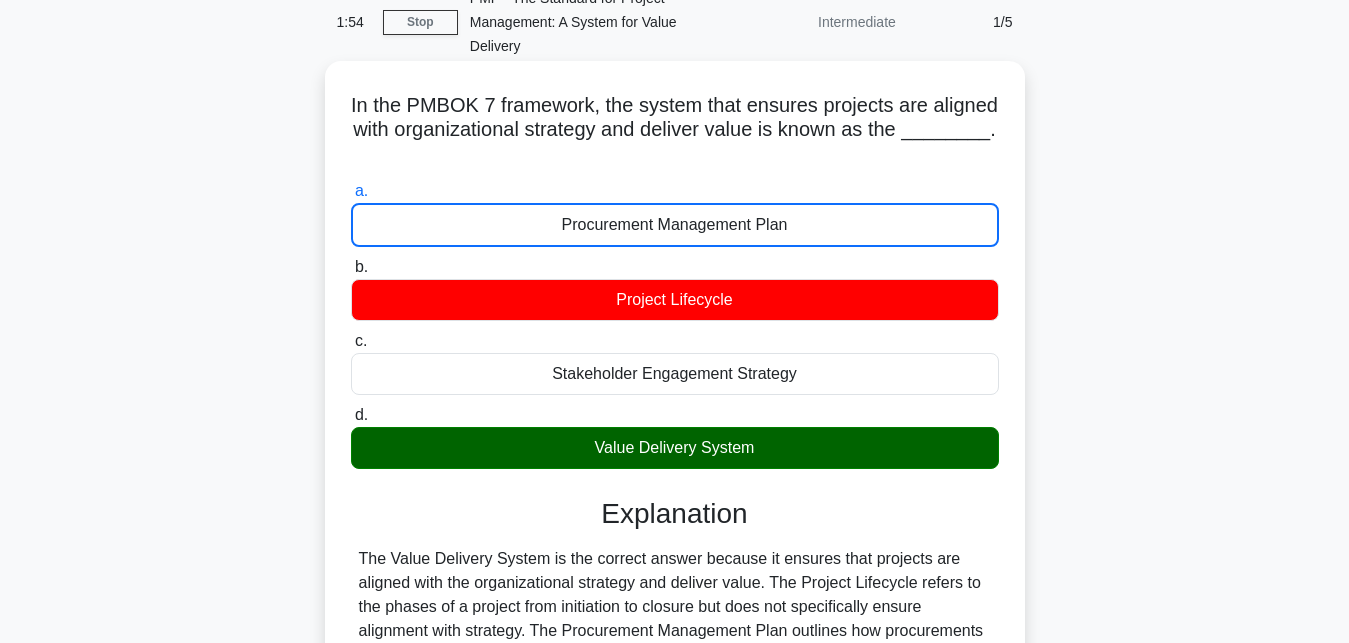click on "b.
Project Lifecycle" at bounding box center (351, 267) 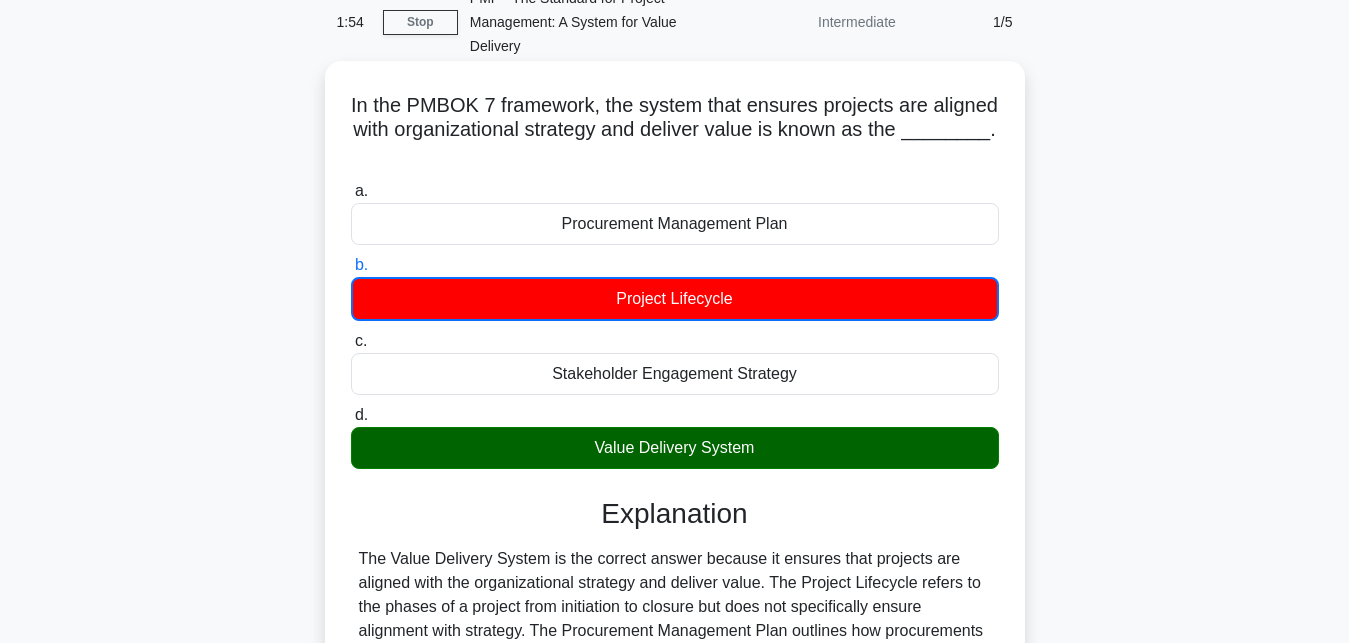 click on "c.
Stakeholder Engagement Strategy" at bounding box center (351, 341) 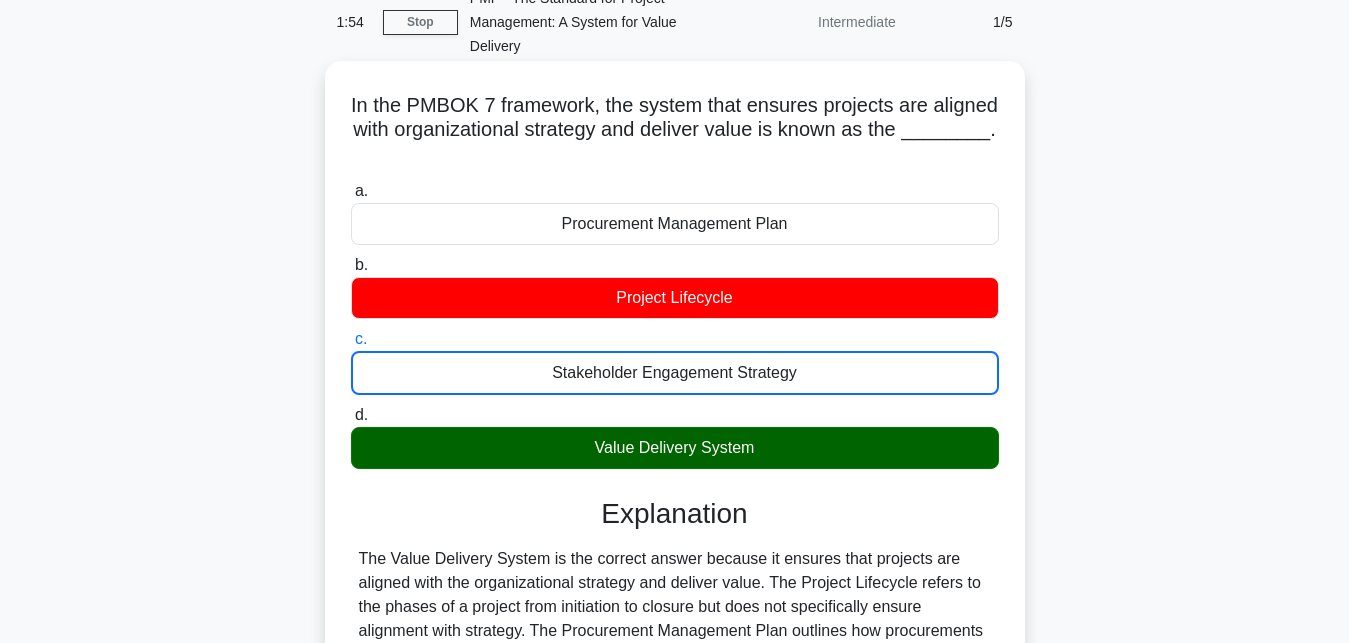 click on "d.
Value Delivery System" at bounding box center [351, 415] 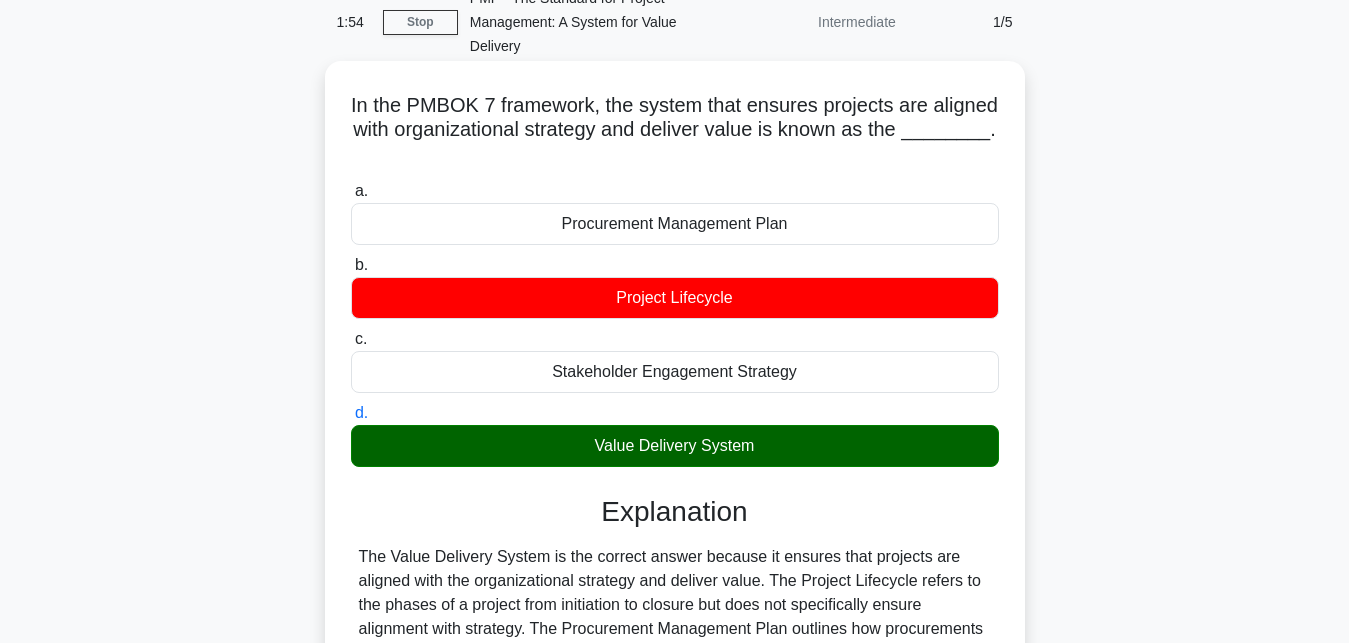 click on "a.
Procurement Management Plan" at bounding box center [351, 191] 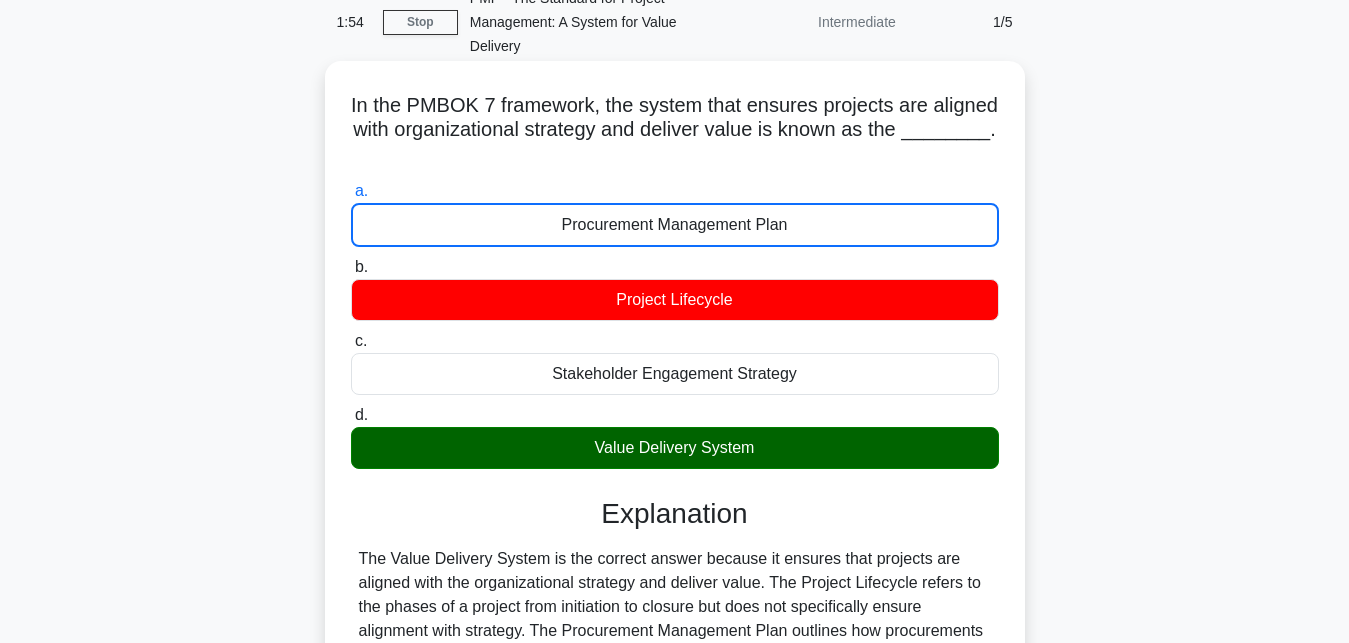 click on "b.
Project Lifecycle" at bounding box center [351, 267] 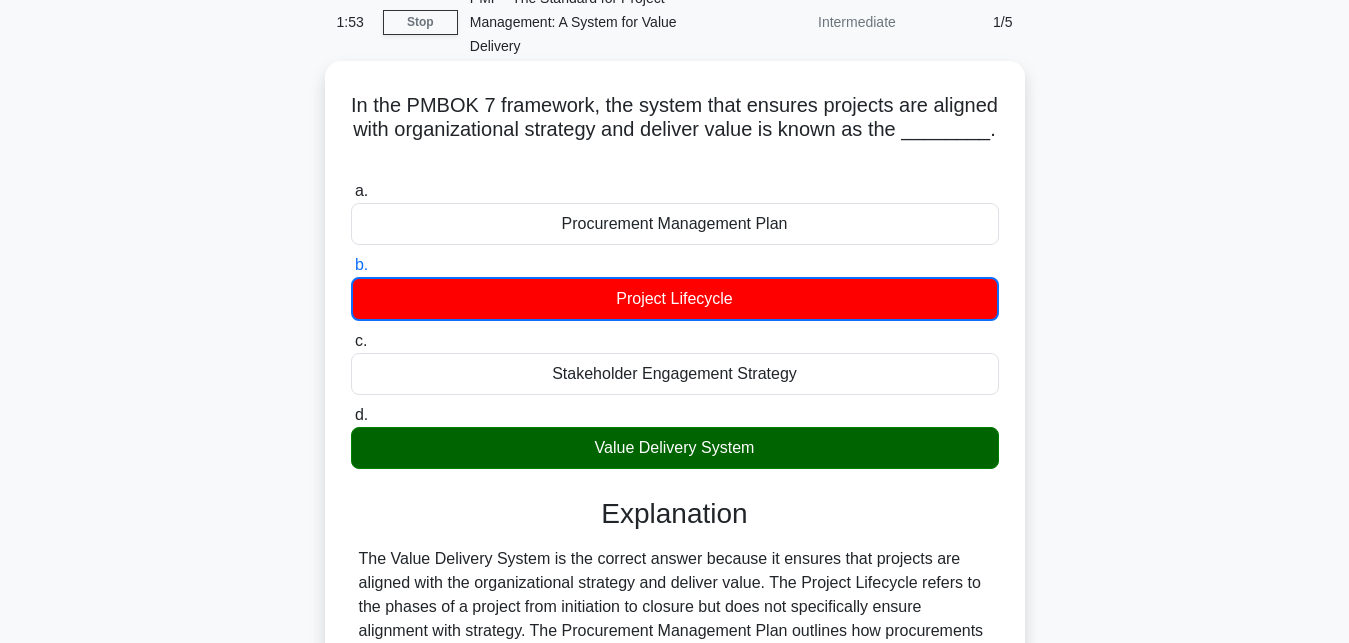 click on "c.
Stakeholder Engagement Strategy" at bounding box center (351, 341) 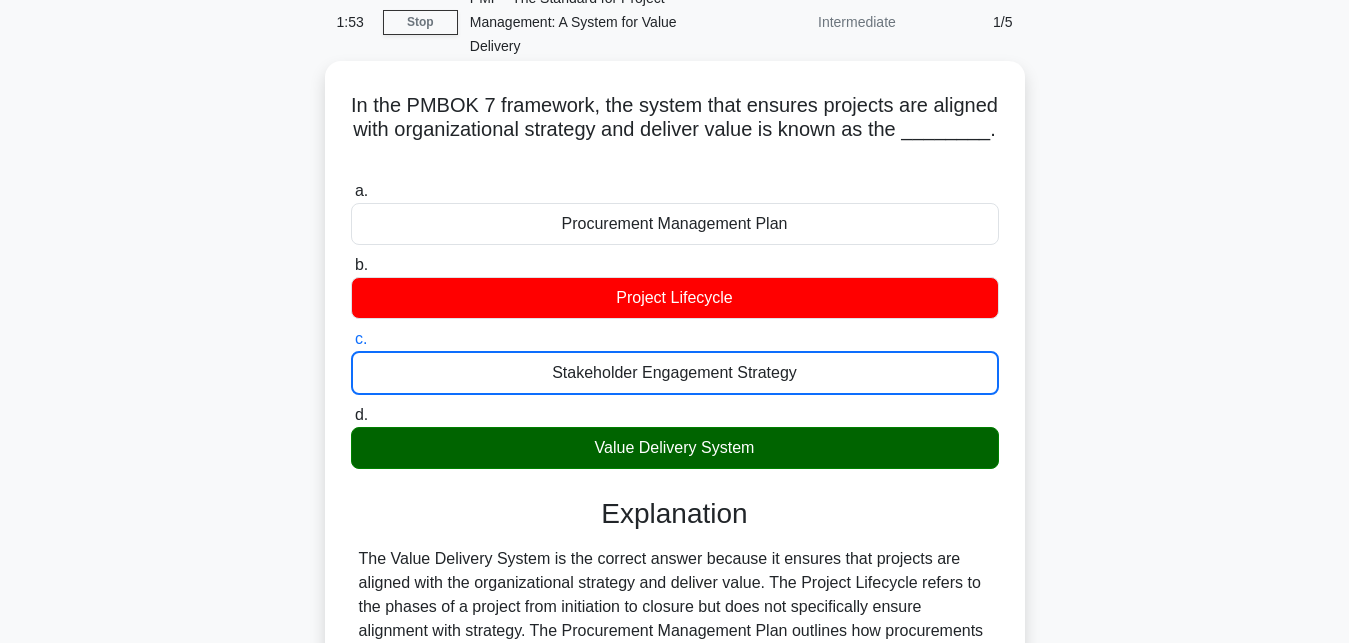 click on "d.
Value Delivery System" at bounding box center [351, 415] 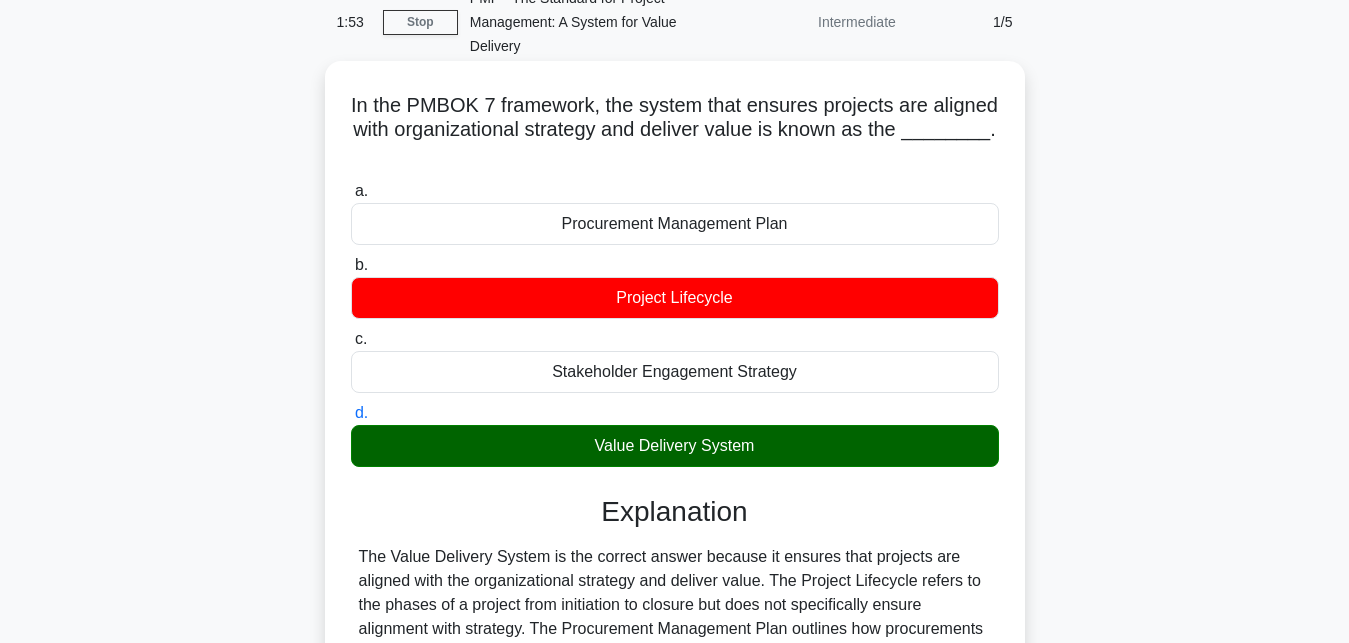 click on "a.
Procurement Management Plan" at bounding box center [351, 191] 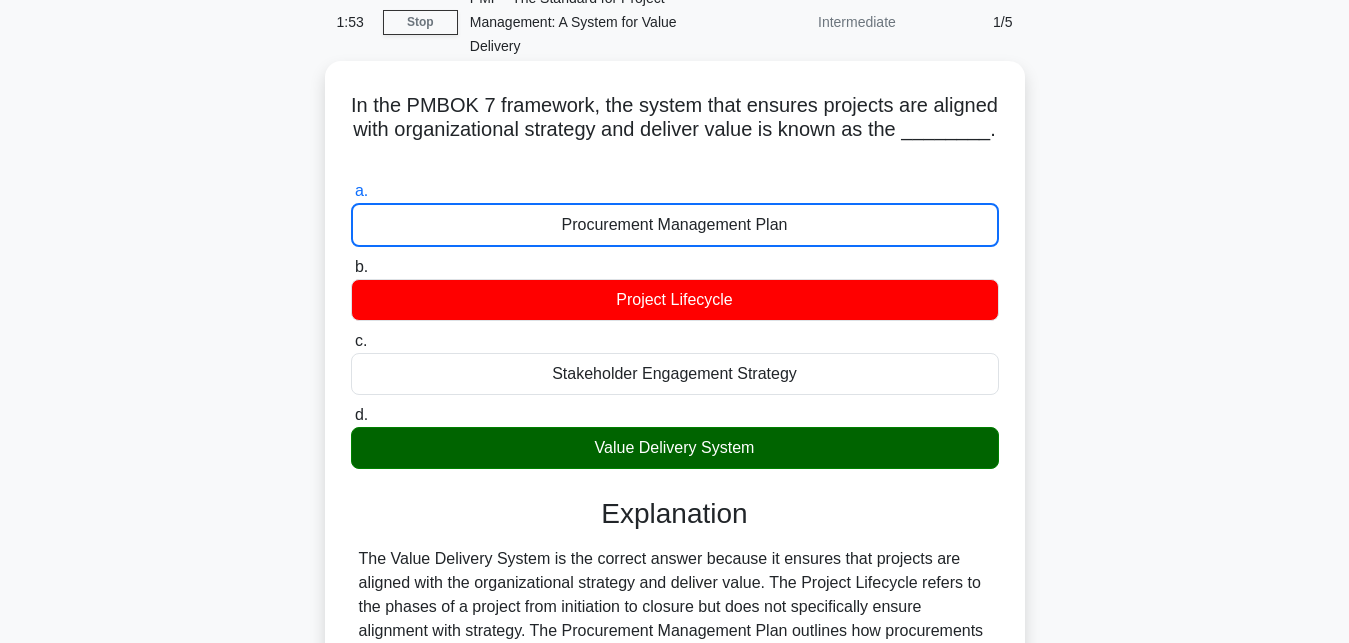 click on "b.
Project Lifecycle" at bounding box center [351, 267] 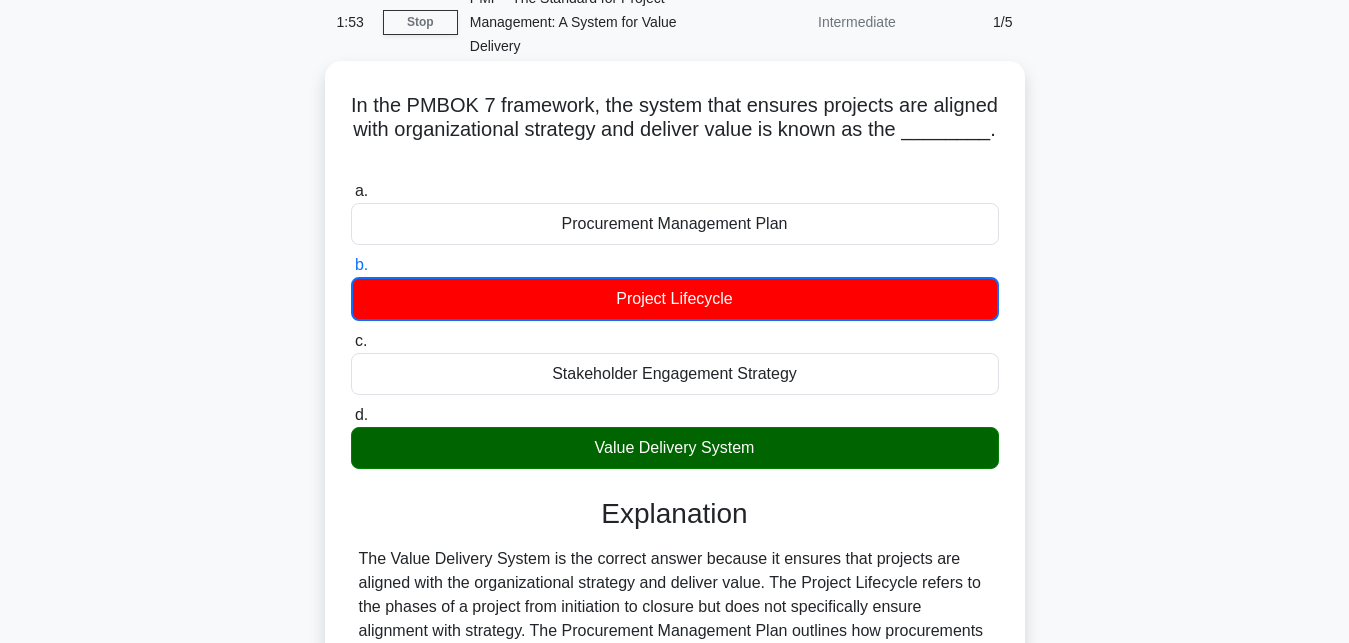 click on "c.
Stakeholder Engagement Strategy" at bounding box center [351, 341] 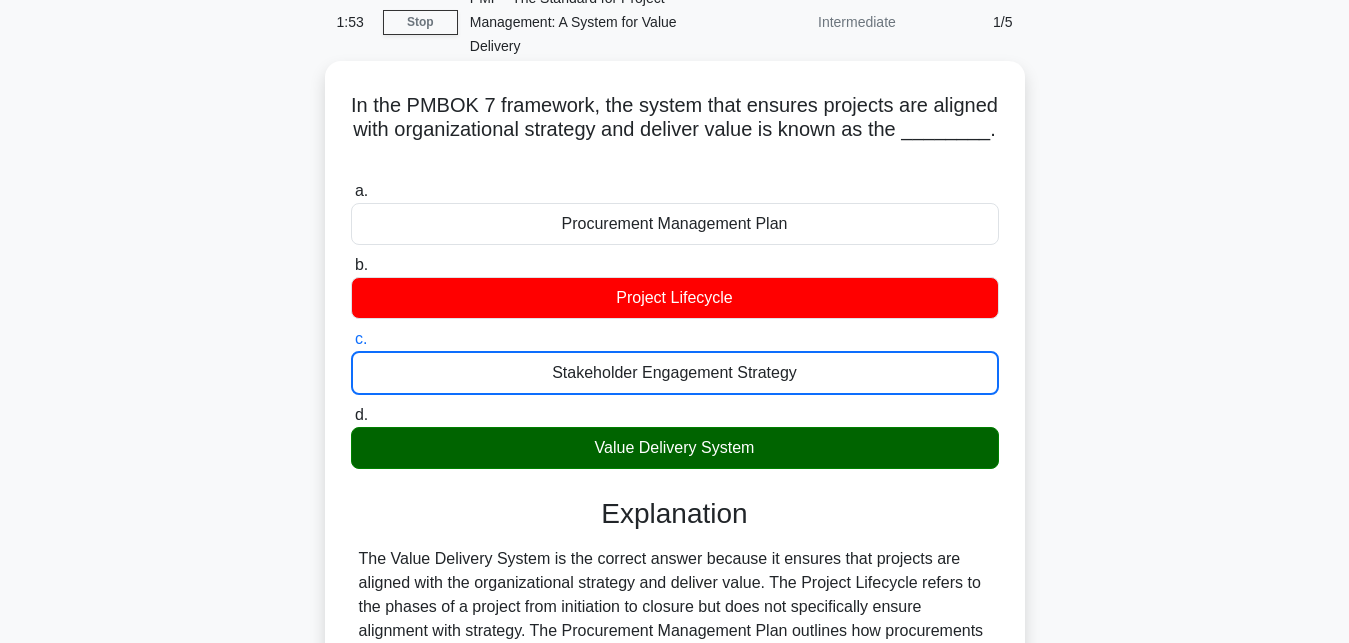 click on "d.
Value Delivery System" at bounding box center [351, 415] 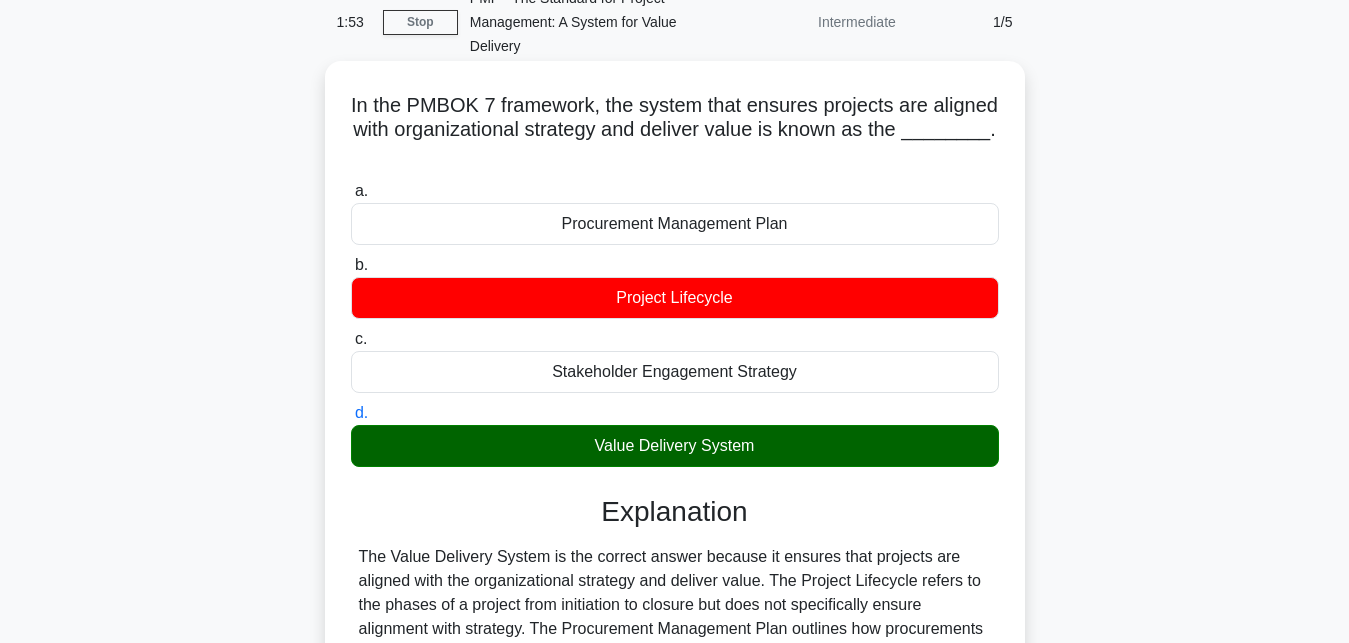 click on "a.
Procurement Management Plan" at bounding box center [351, 191] 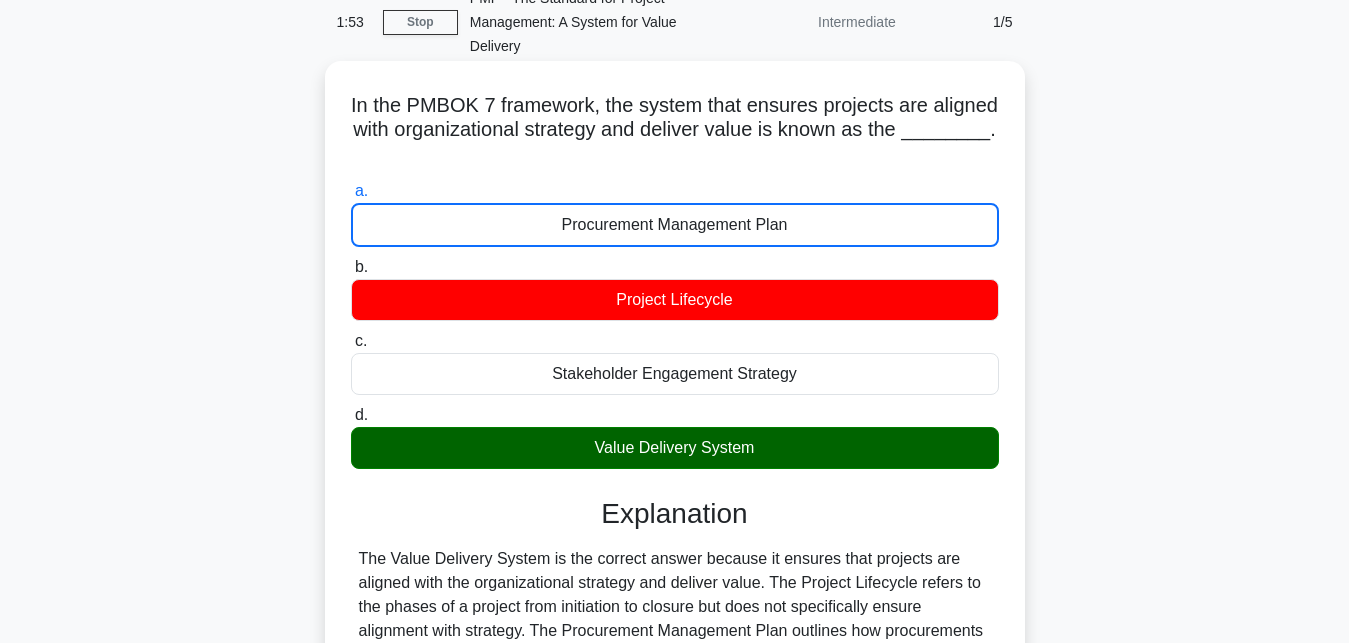 click on "b.
Project Lifecycle" at bounding box center [351, 267] 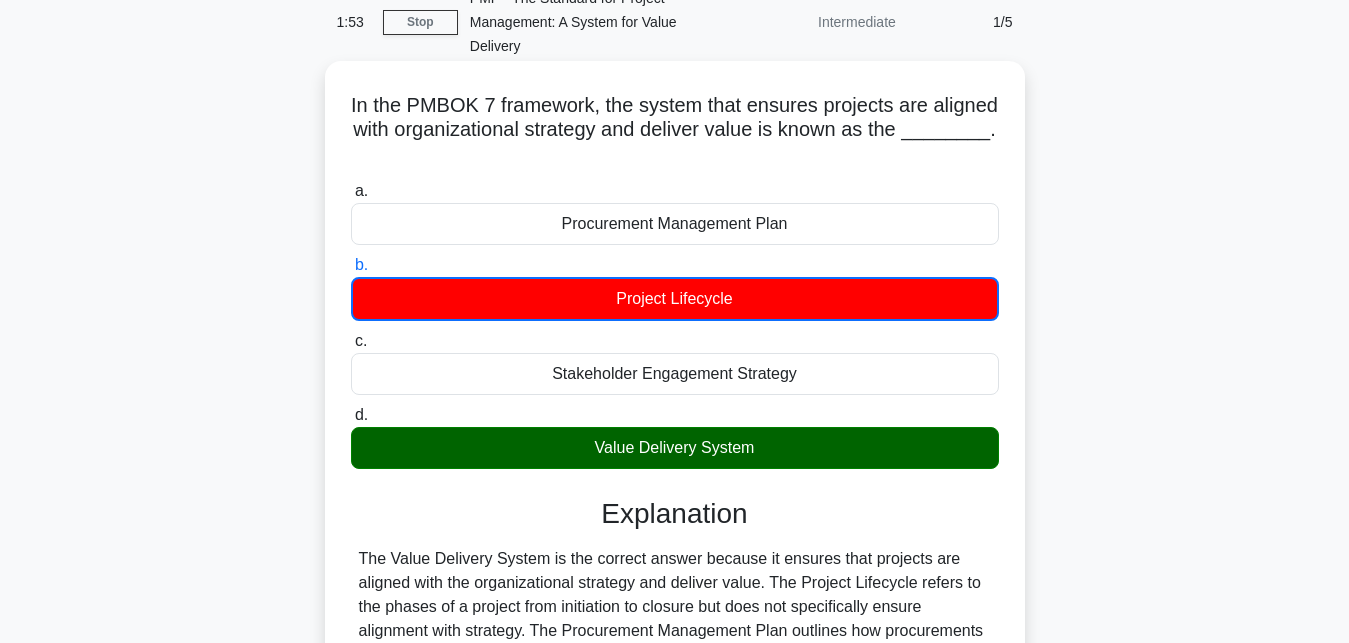 click on "c.
Stakeholder Engagement Strategy" at bounding box center [351, 341] 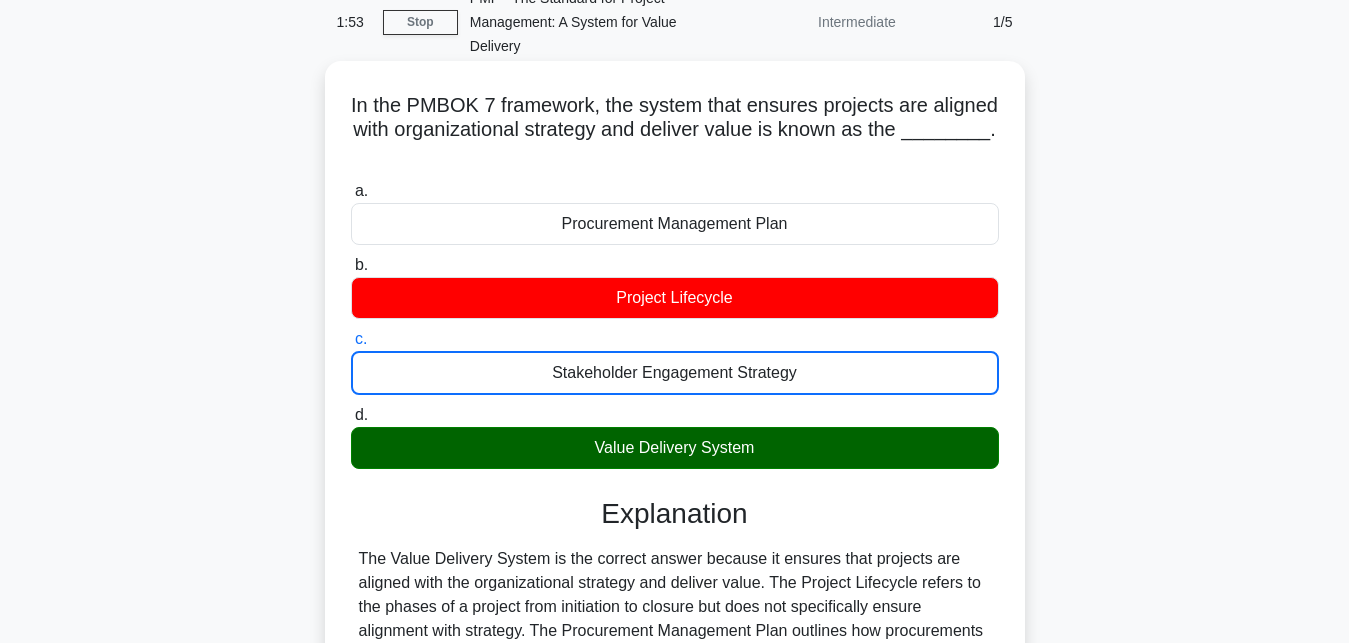 click on "d.
Value Delivery System" at bounding box center (351, 415) 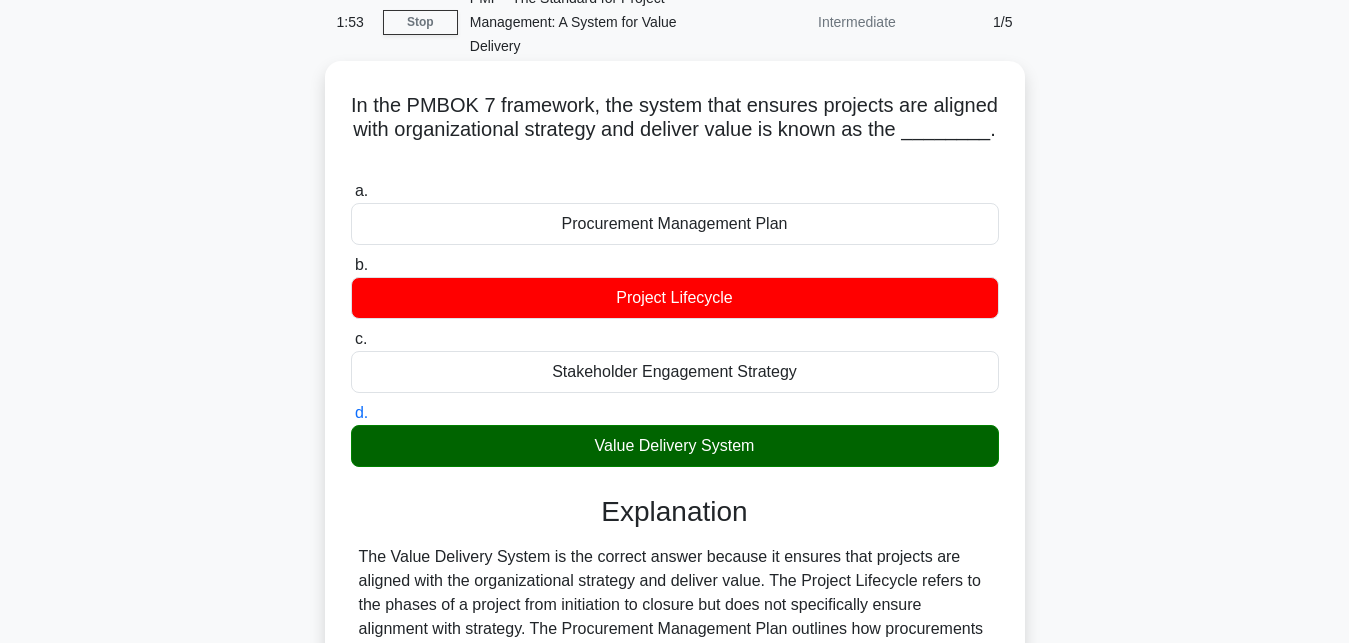click on "a.
Procurement Management Plan" at bounding box center (351, 191) 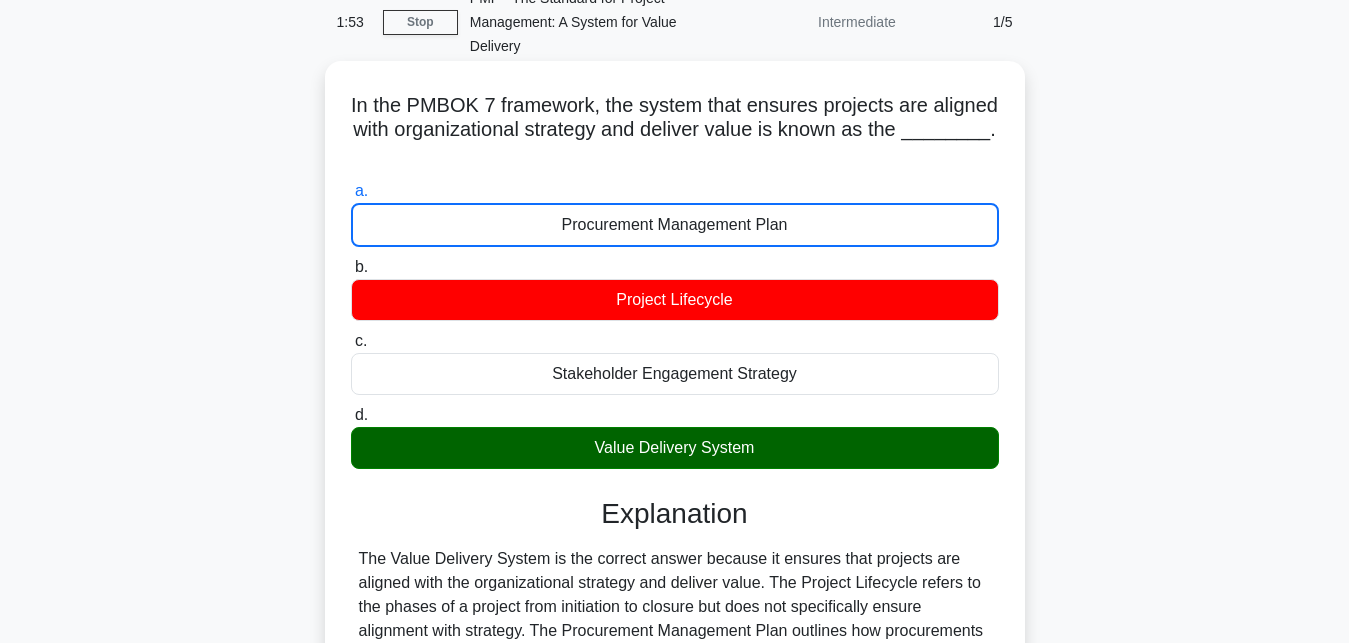 click on "b.
Project Lifecycle" at bounding box center [351, 267] 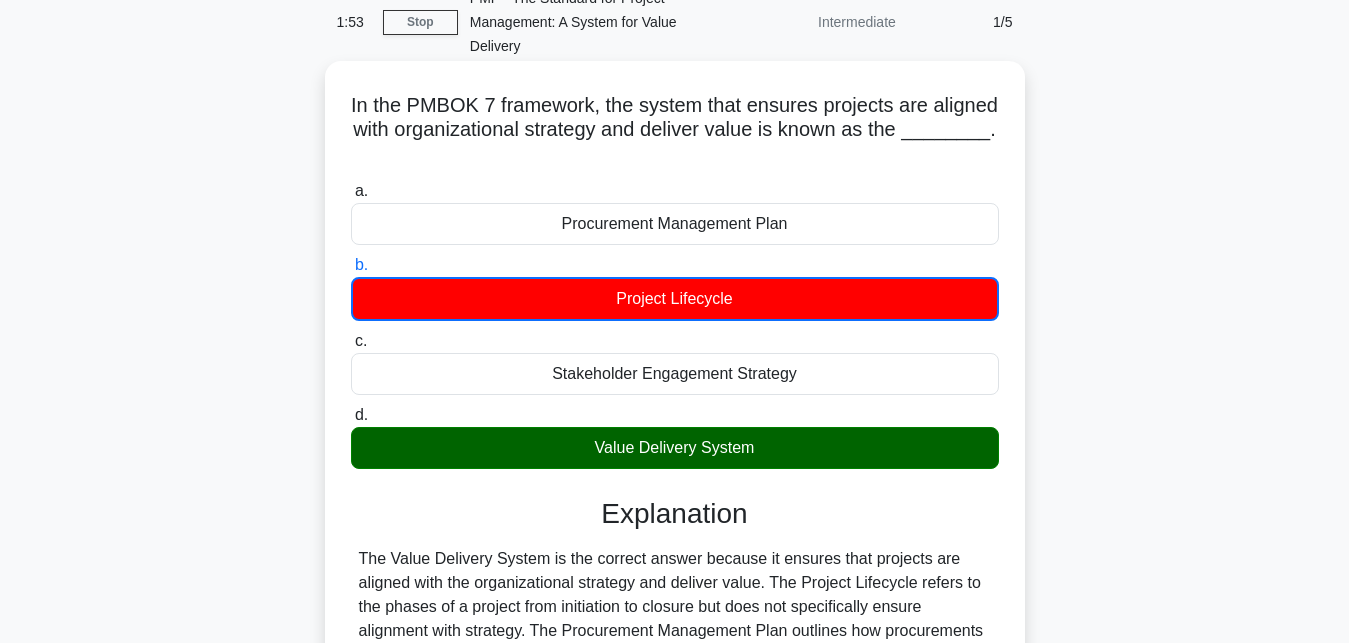click on "c.
Stakeholder Engagement Strategy" at bounding box center (351, 341) 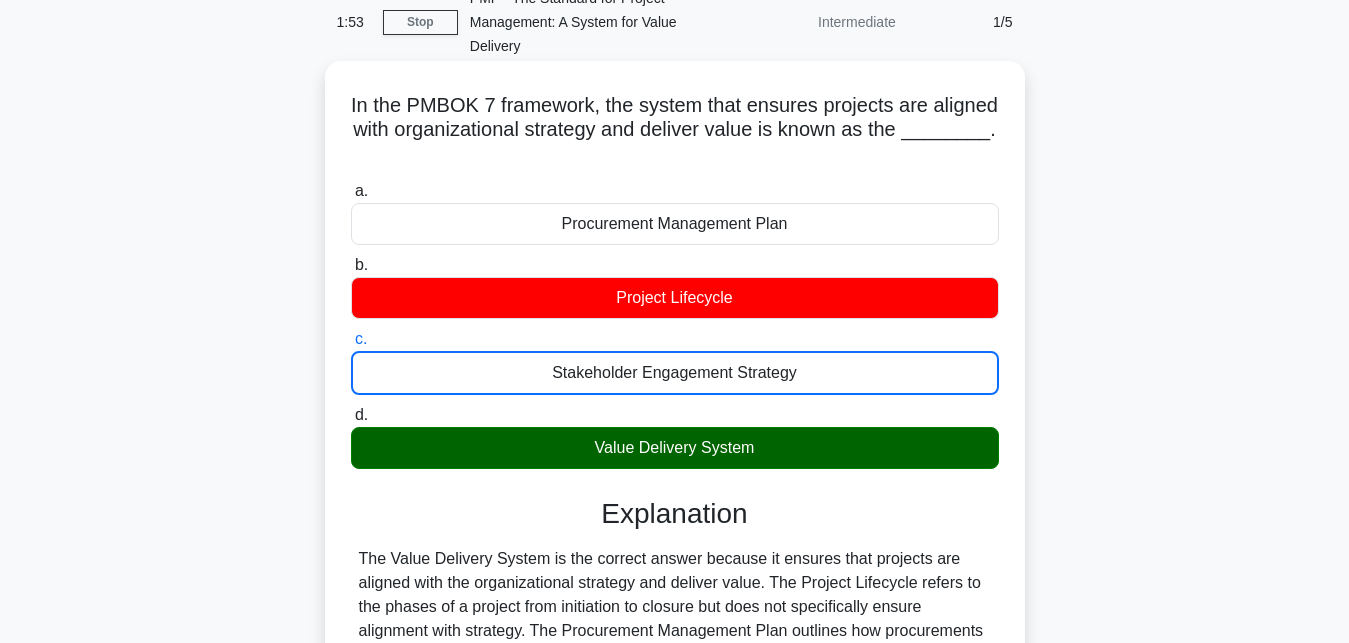 click on "d.
Value Delivery System" at bounding box center [351, 415] 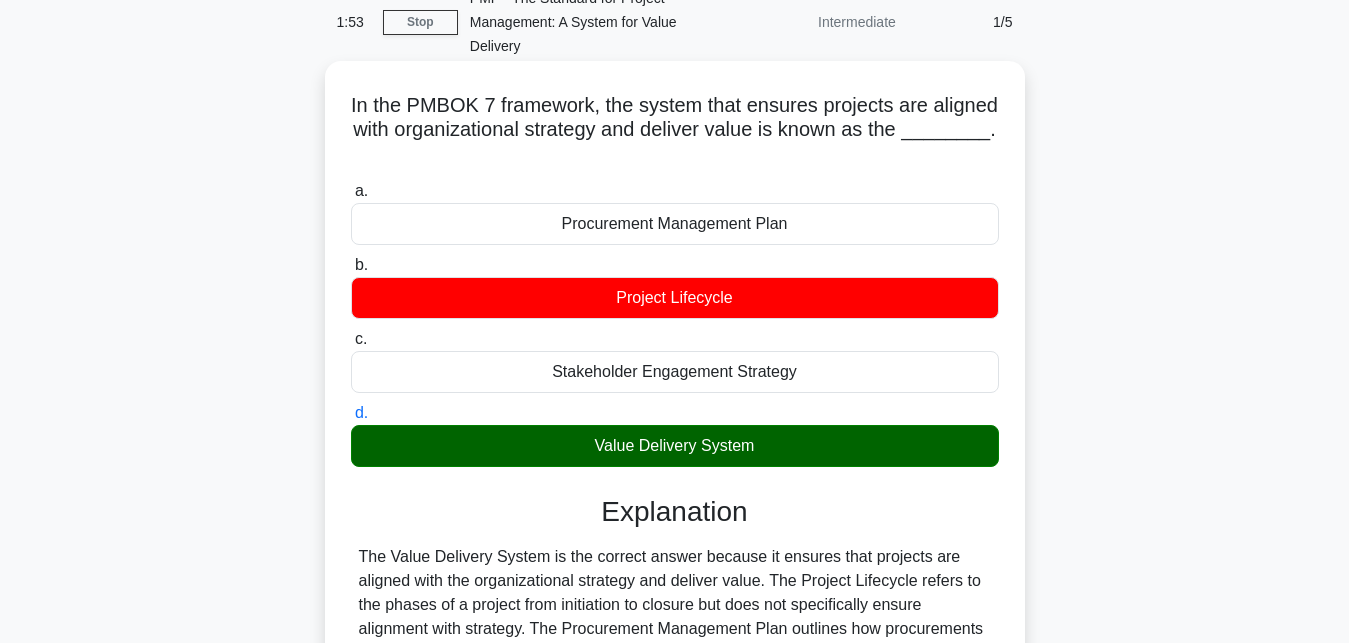 click on "a.
Procurement Management Plan" at bounding box center [351, 191] 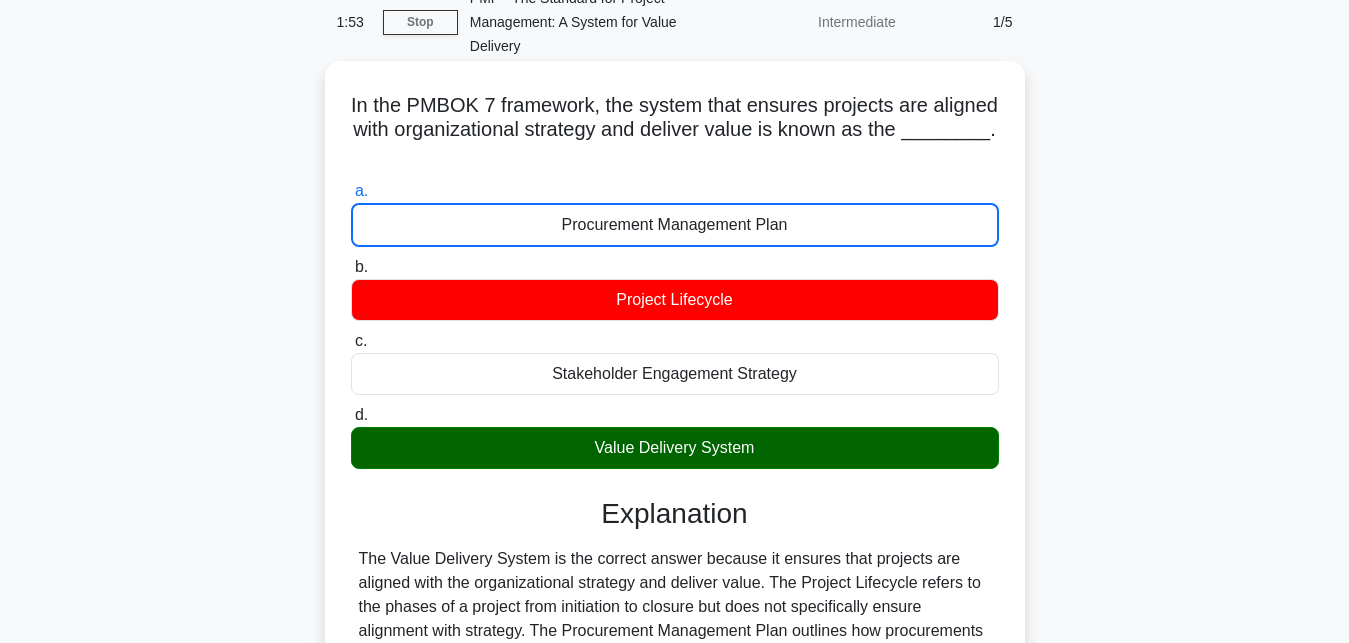 click on "b.
Project Lifecycle" at bounding box center [351, 267] 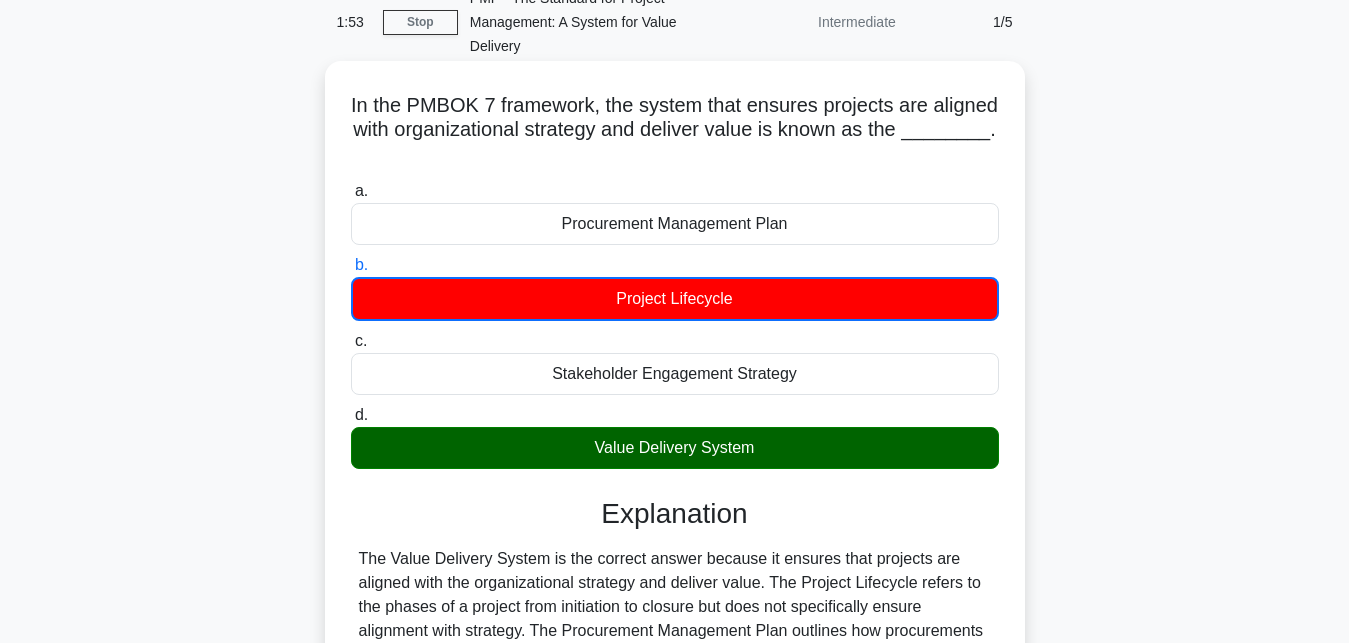 click on "c.
Stakeholder Engagement Strategy" at bounding box center [351, 341] 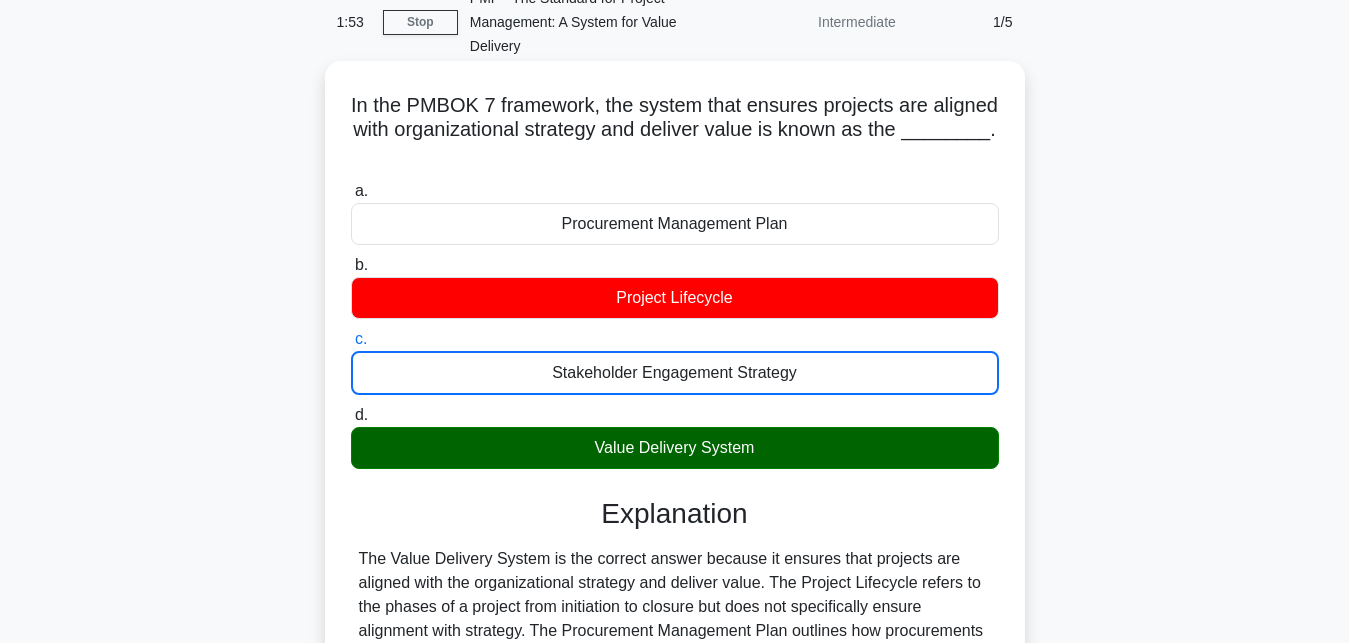 click on "d.
Value Delivery System" at bounding box center [351, 415] 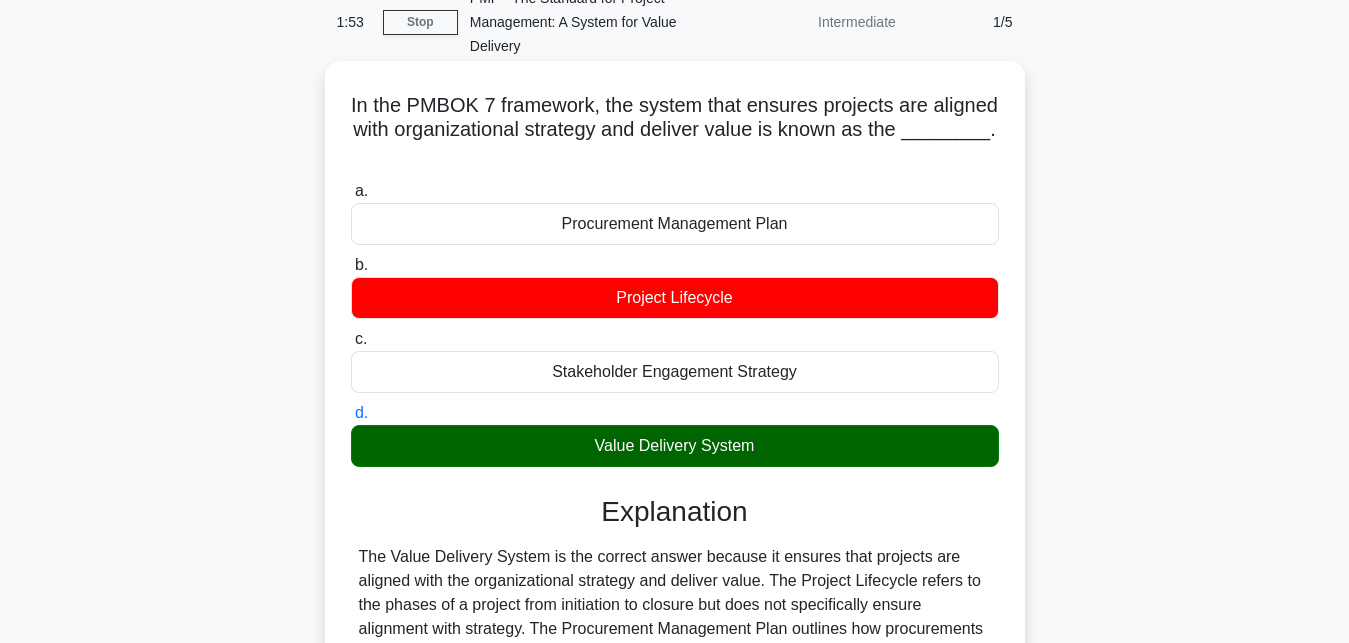 click on "a.
Procurement Management Plan" at bounding box center [351, 191] 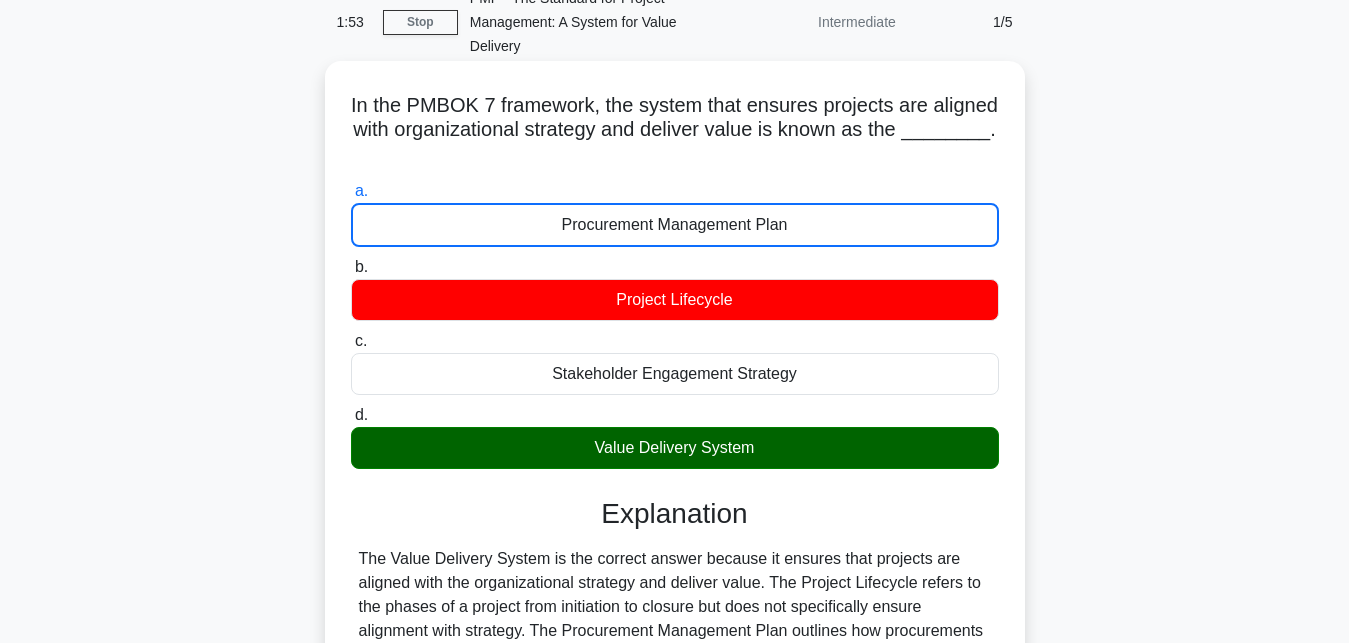 click on "b.
Project Lifecycle" at bounding box center [351, 267] 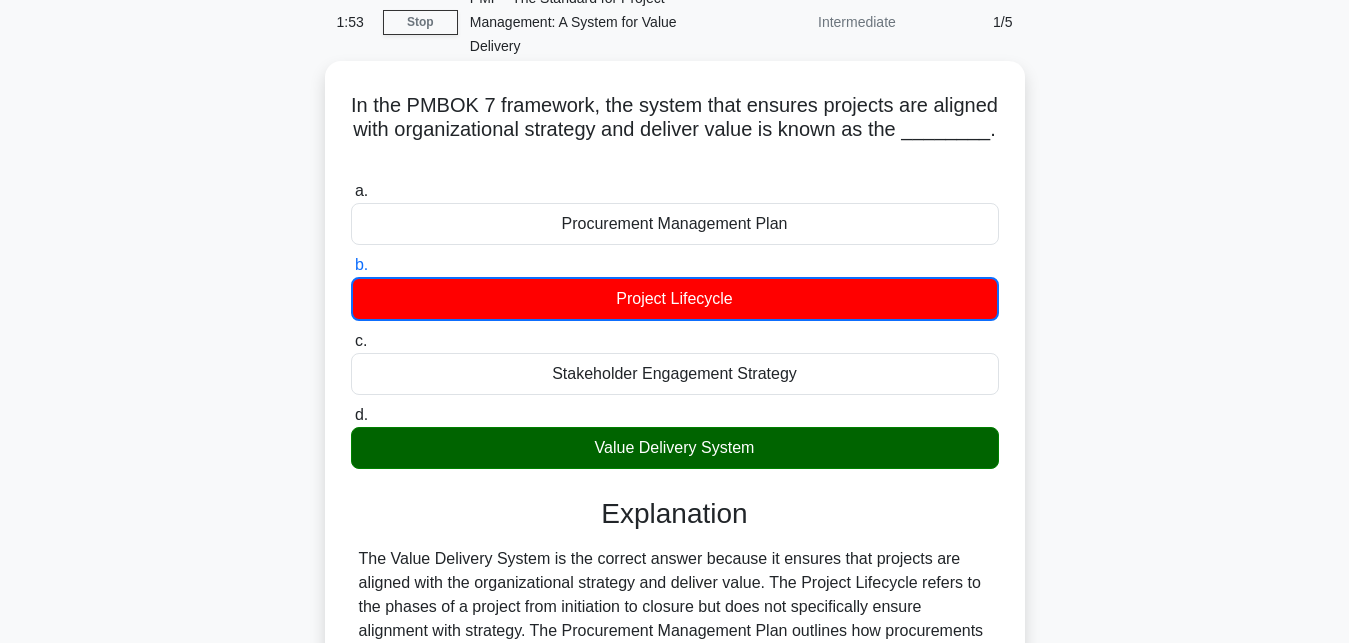click on "c.
Stakeholder Engagement Strategy" at bounding box center (351, 341) 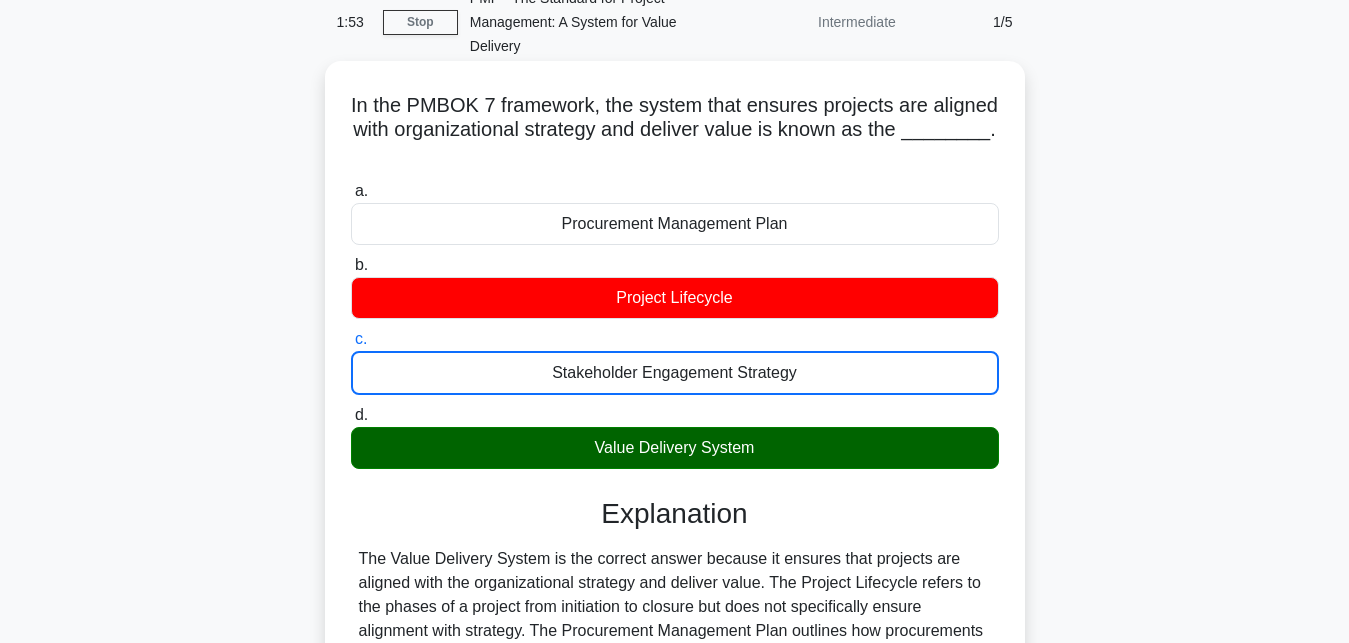click on "d.
Value Delivery System" at bounding box center [351, 415] 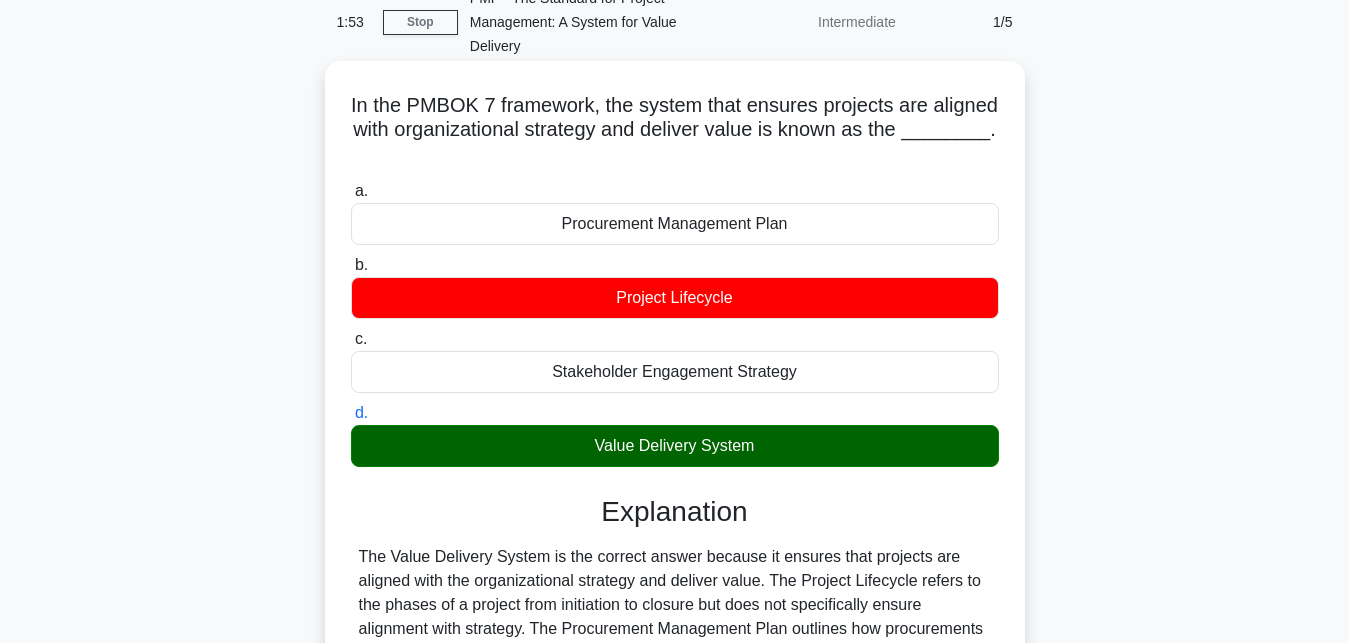 click on "a.
Procurement Management Plan" at bounding box center (351, 191) 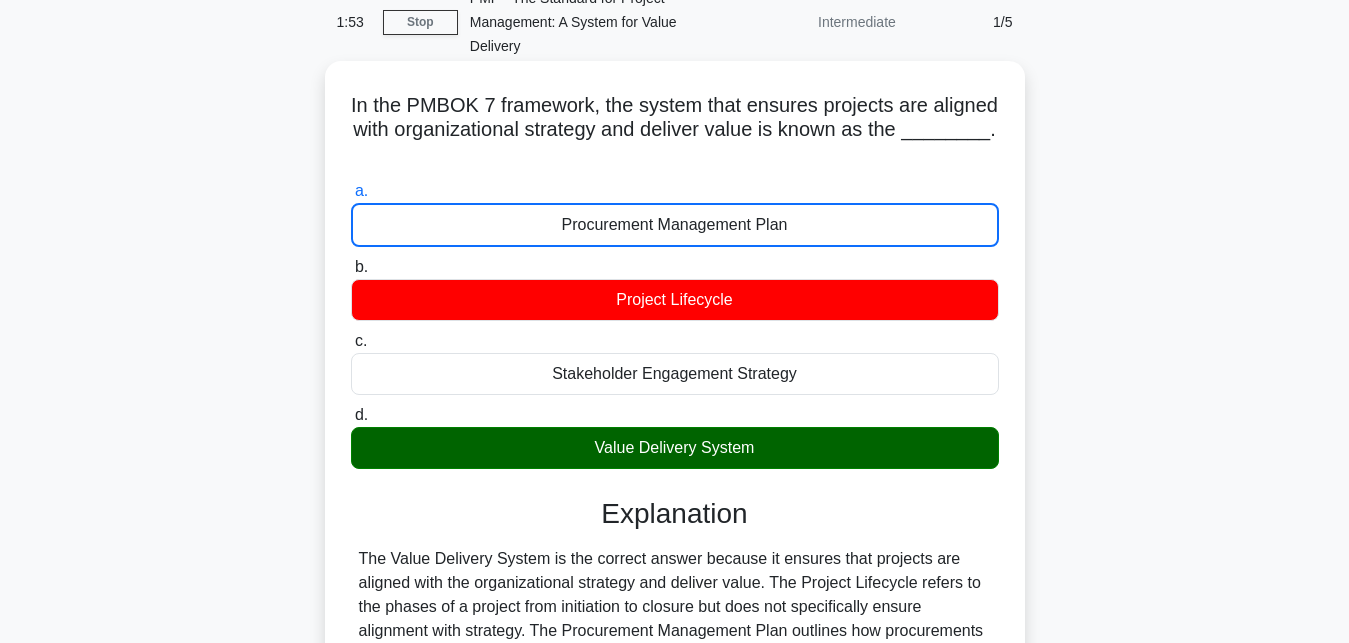click on "b.
Project Lifecycle" at bounding box center (351, 267) 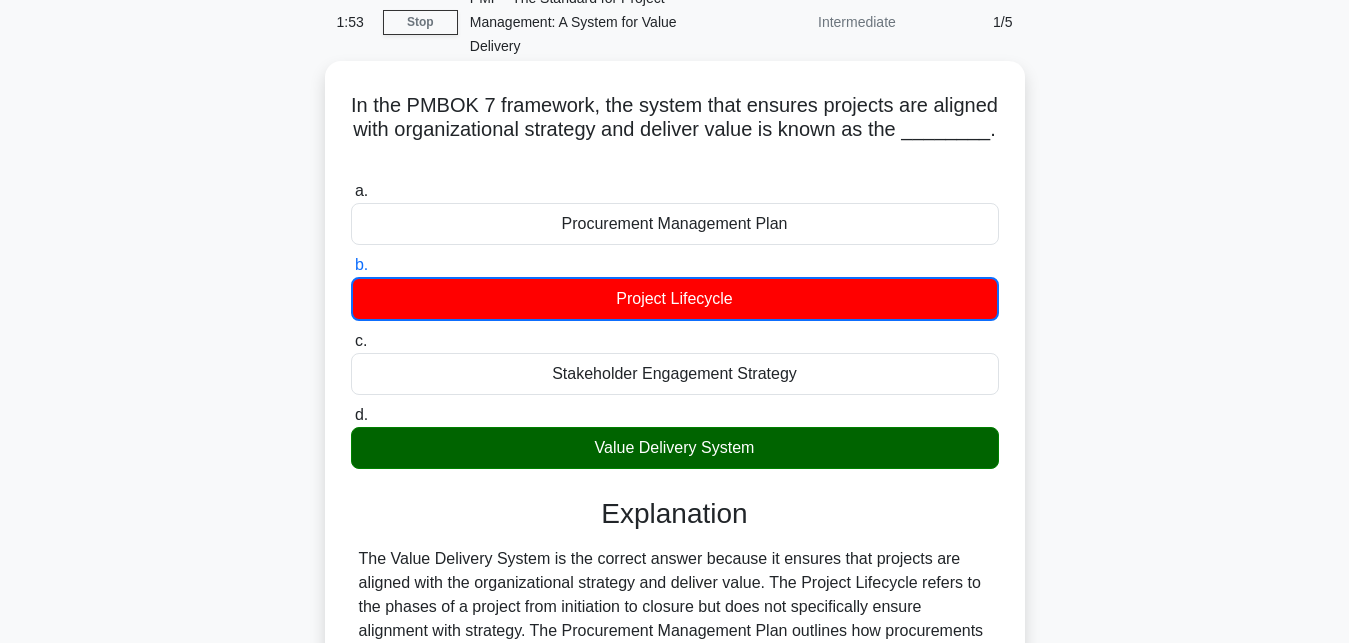 click on "c.
Stakeholder Engagement Strategy" at bounding box center [351, 341] 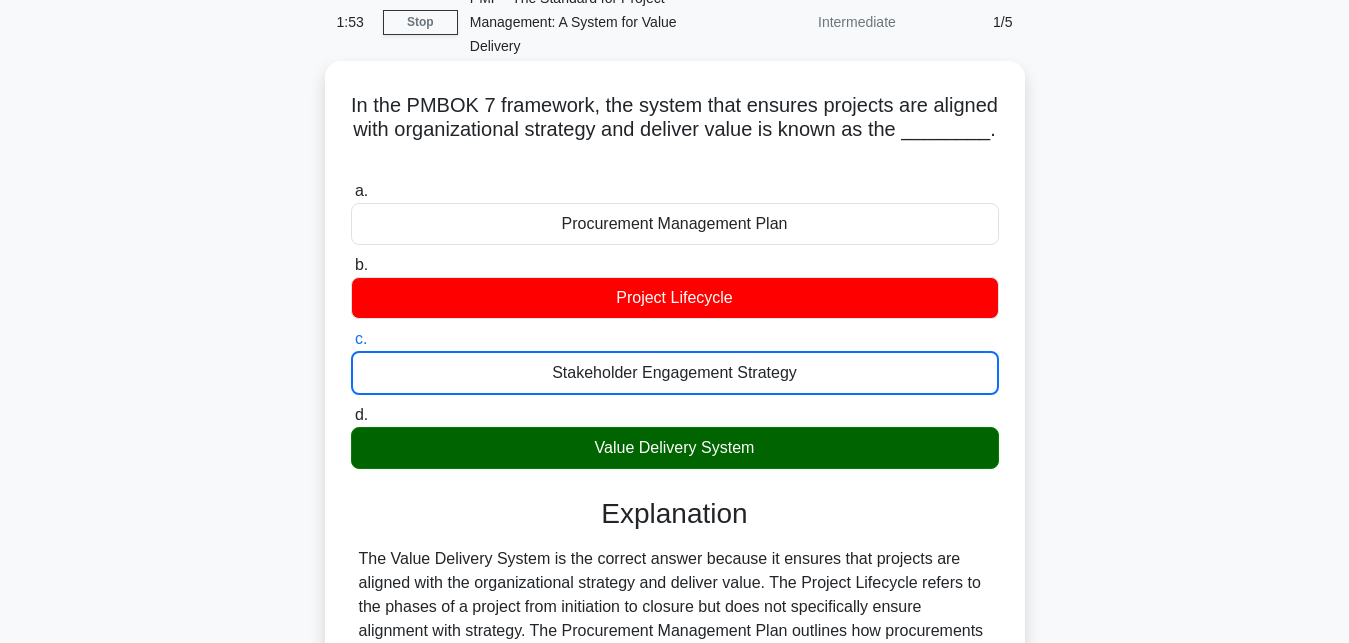 click on "d.
Value Delivery System" at bounding box center [351, 415] 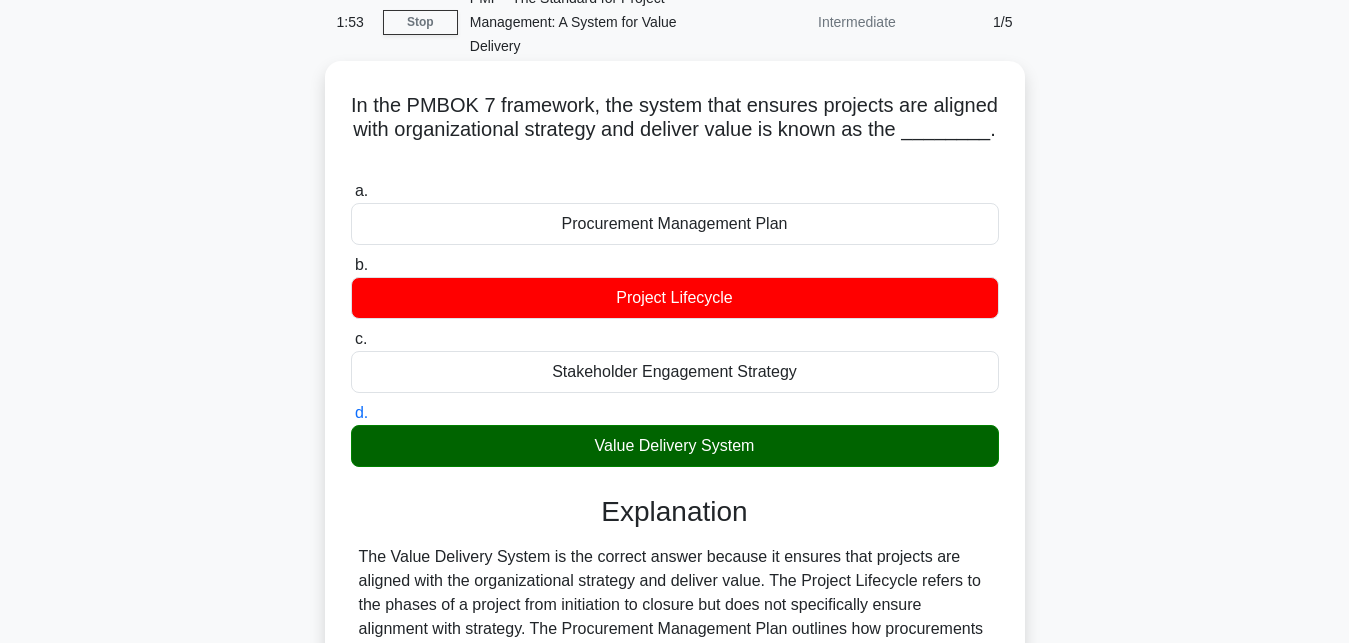 click on "a.
Procurement Management Plan" at bounding box center [351, 191] 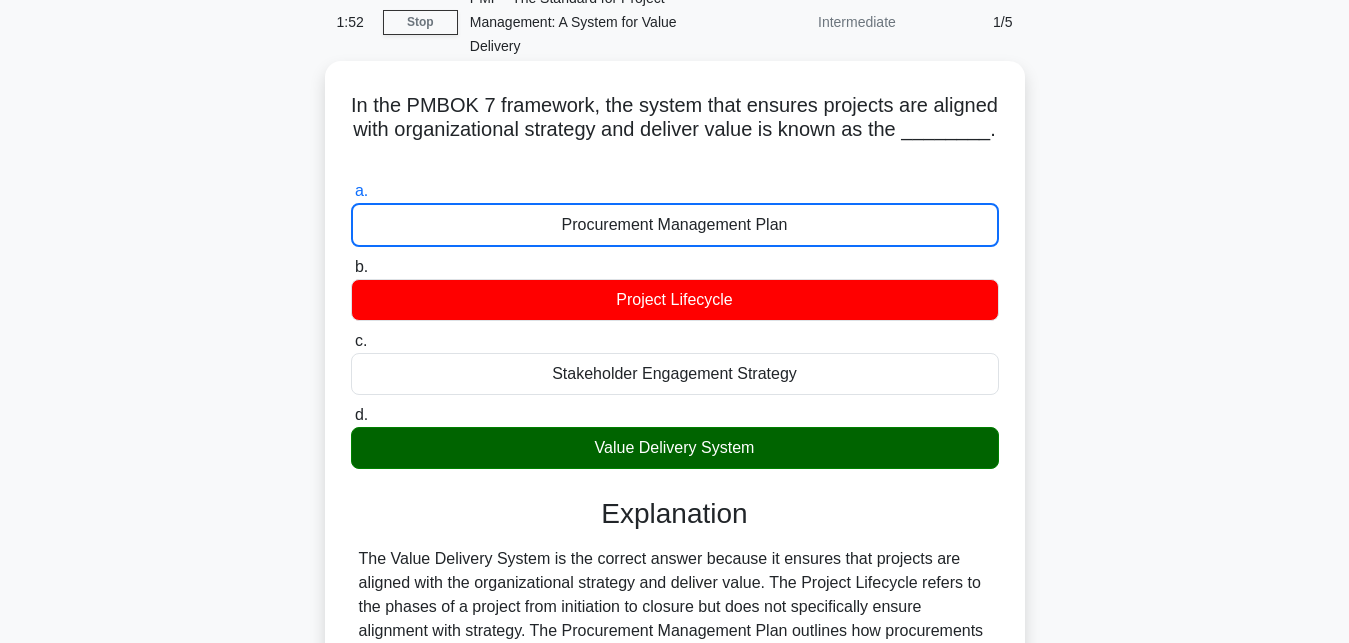 click on "b.
Project Lifecycle" at bounding box center (351, 267) 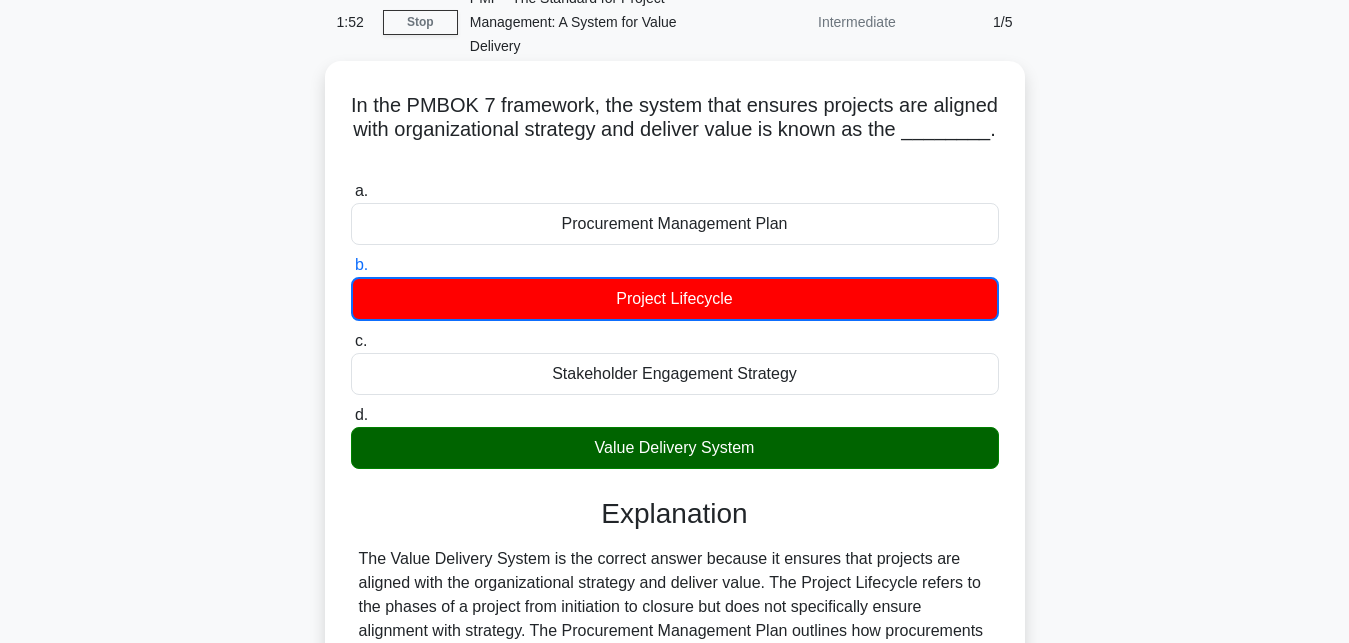 click on "c.
Stakeholder Engagement Strategy" at bounding box center [351, 341] 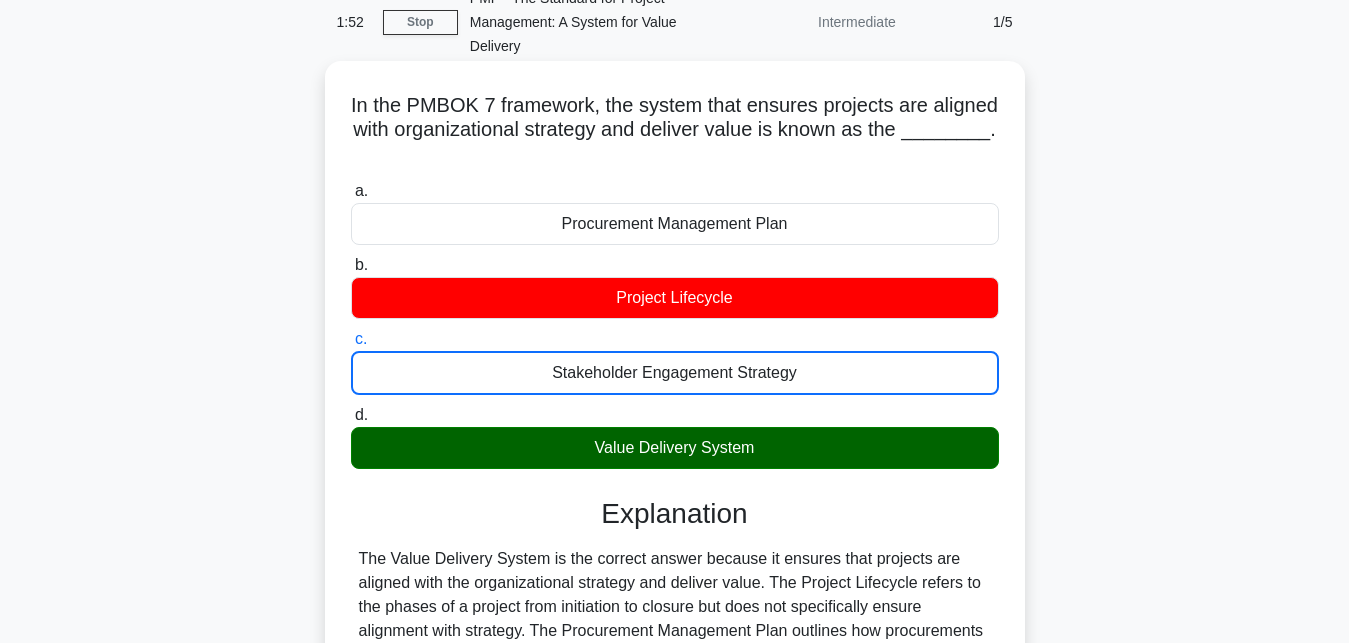 click on "d.
Value Delivery System" at bounding box center [351, 415] 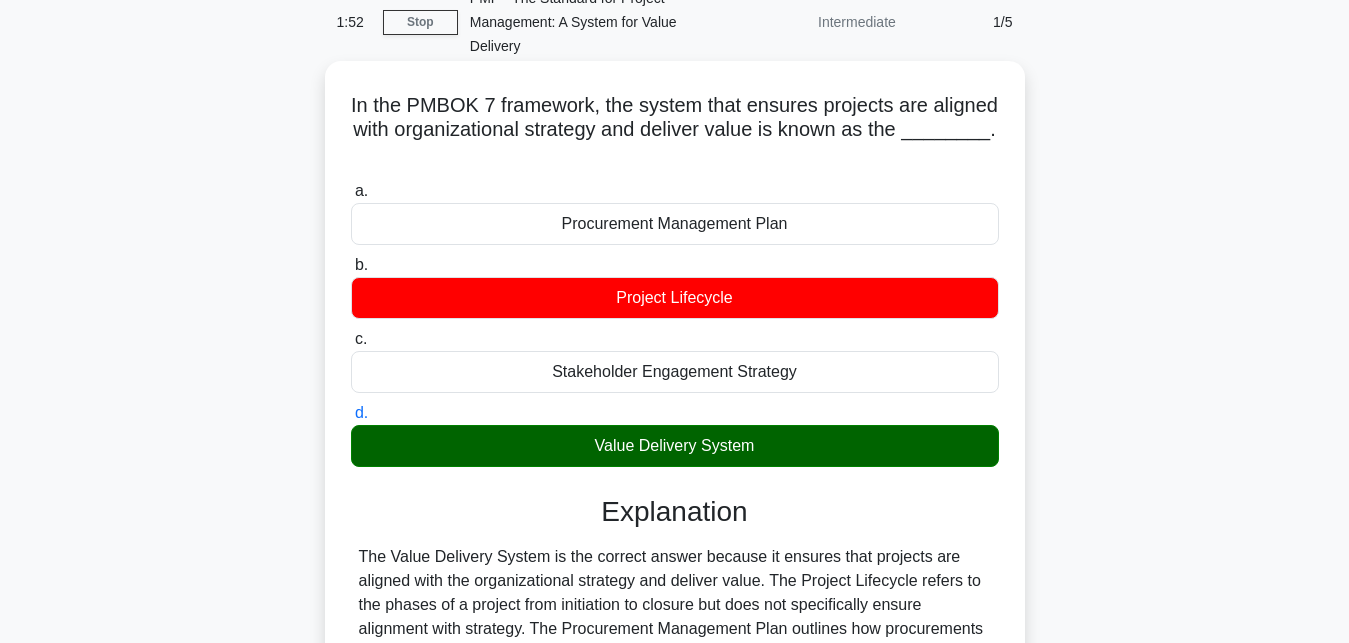 click on "a.
Procurement Management Plan" at bounding box center [351, 191] 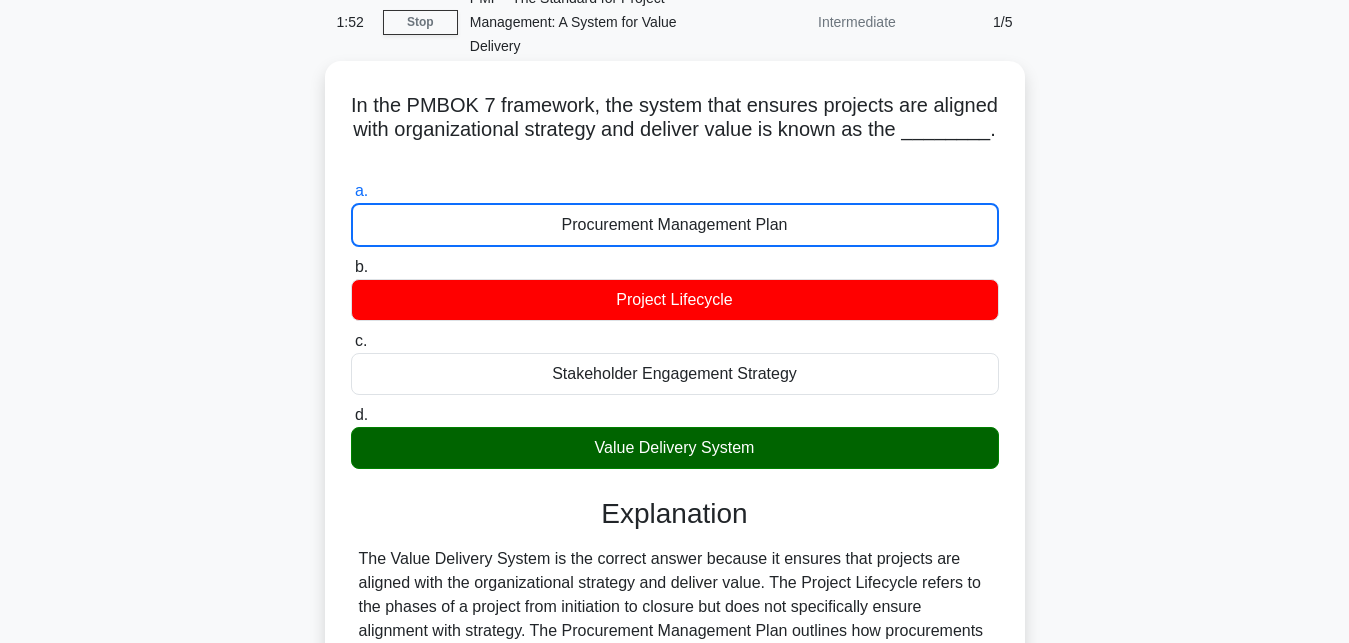 click on "b.
Project Lifecycle" at bounding box center [351, 267] 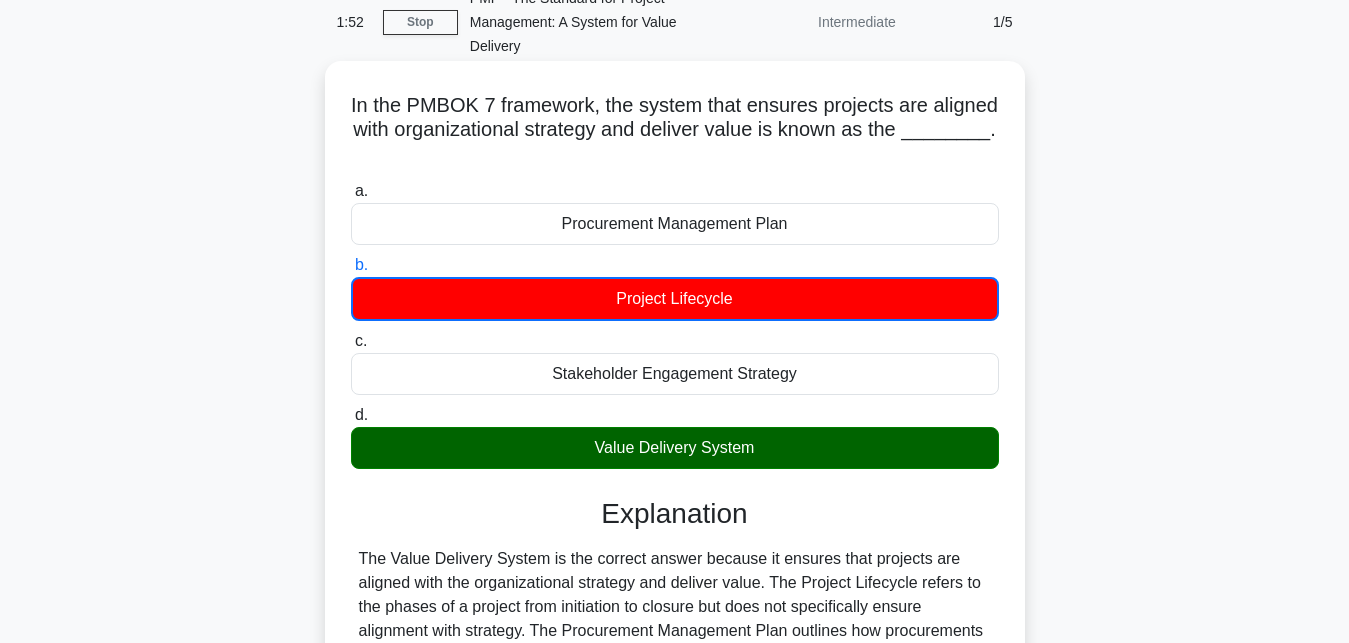 click on "c.
Stakeholder Engagement Strategy" at bounding box center [351, 341] 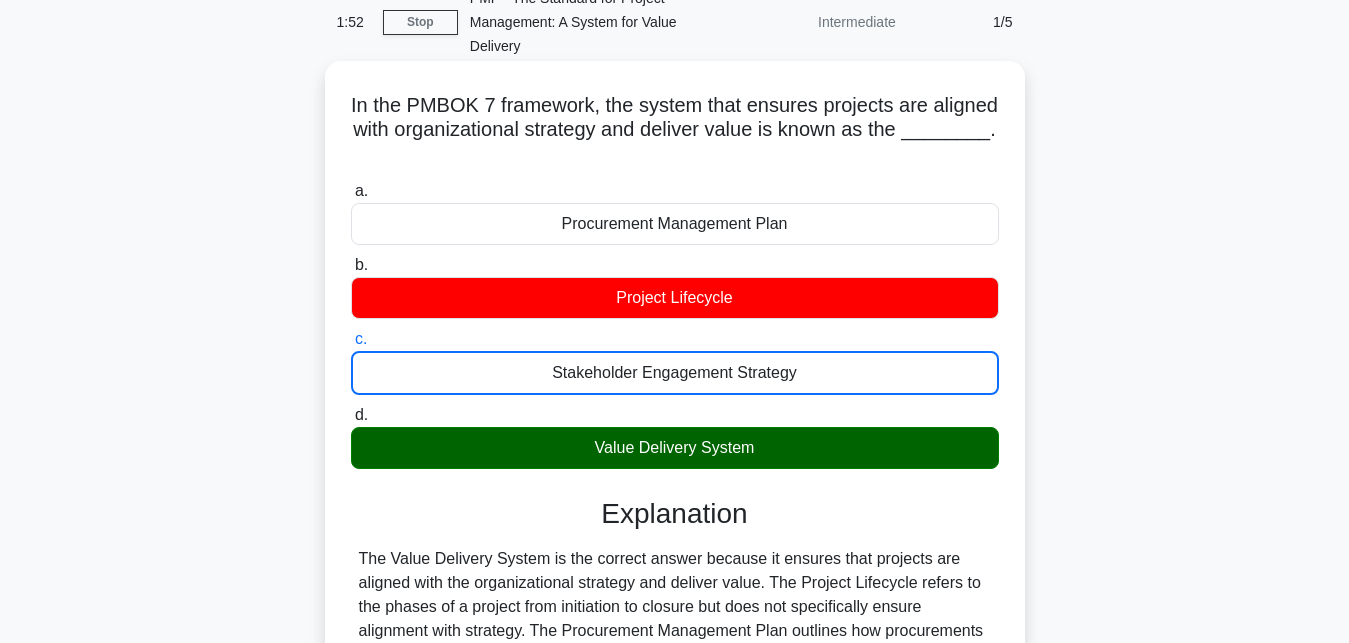 click on "d.
Value Delivery System" at bounding box center (351, 415) 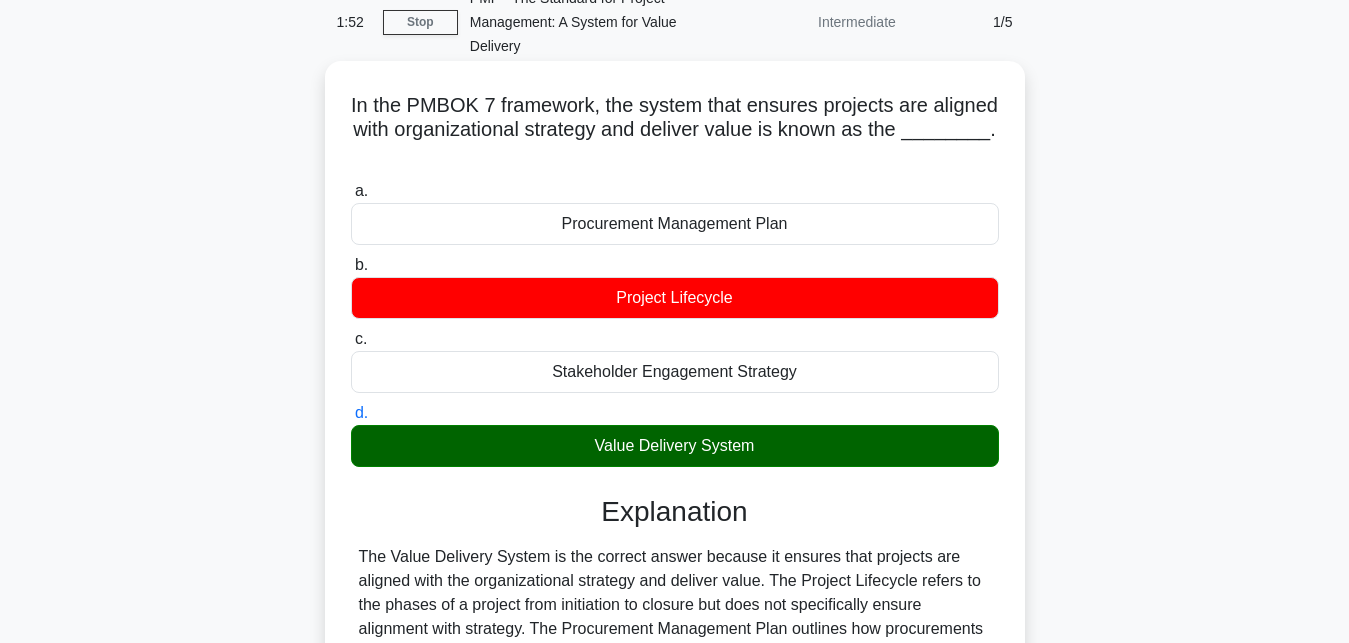 click on "a.
Procurement Management Plan" at bounding box center [351, 191] 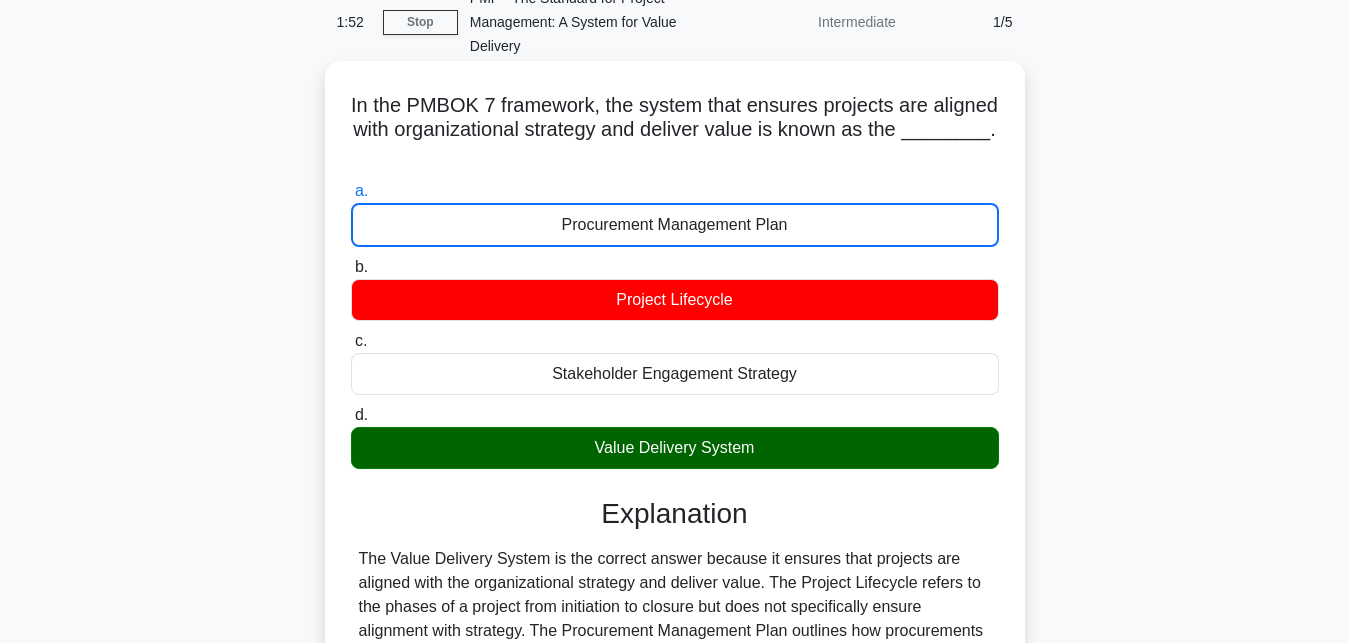 click on "b.
Project Lifecycle" at bounding box center (351, 267) 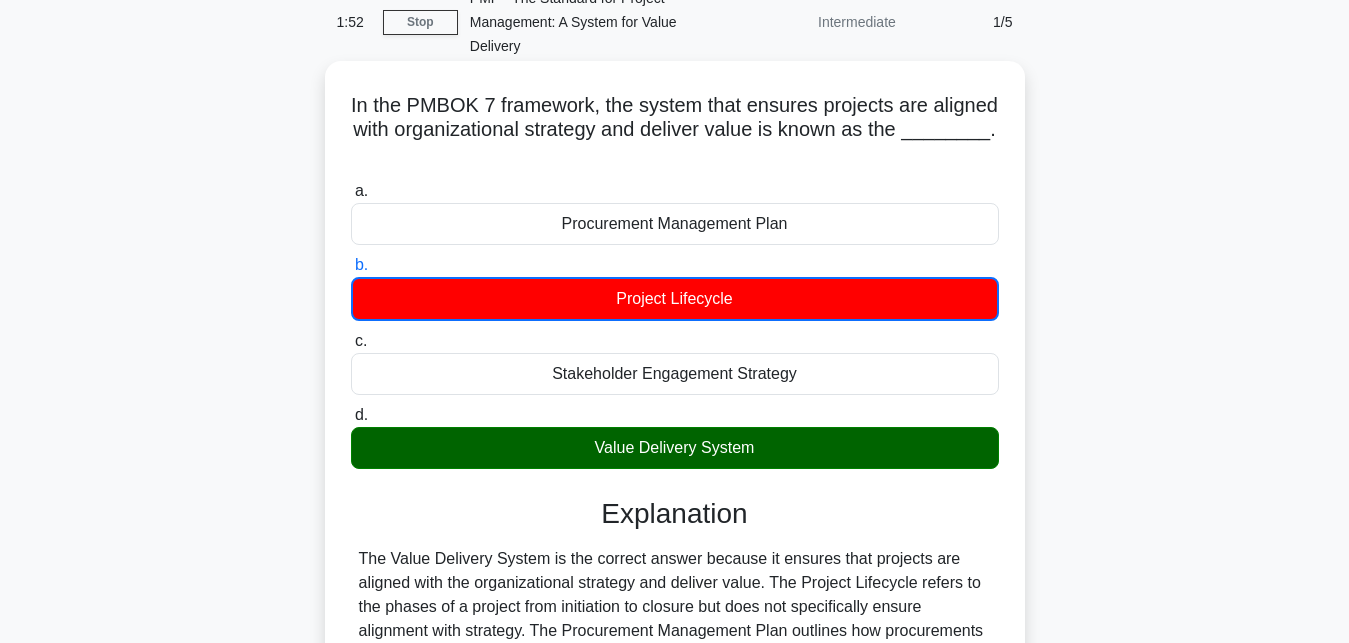 click on "c.
Stakeholder Engagement Strategy" at bounding box center [351, 341] 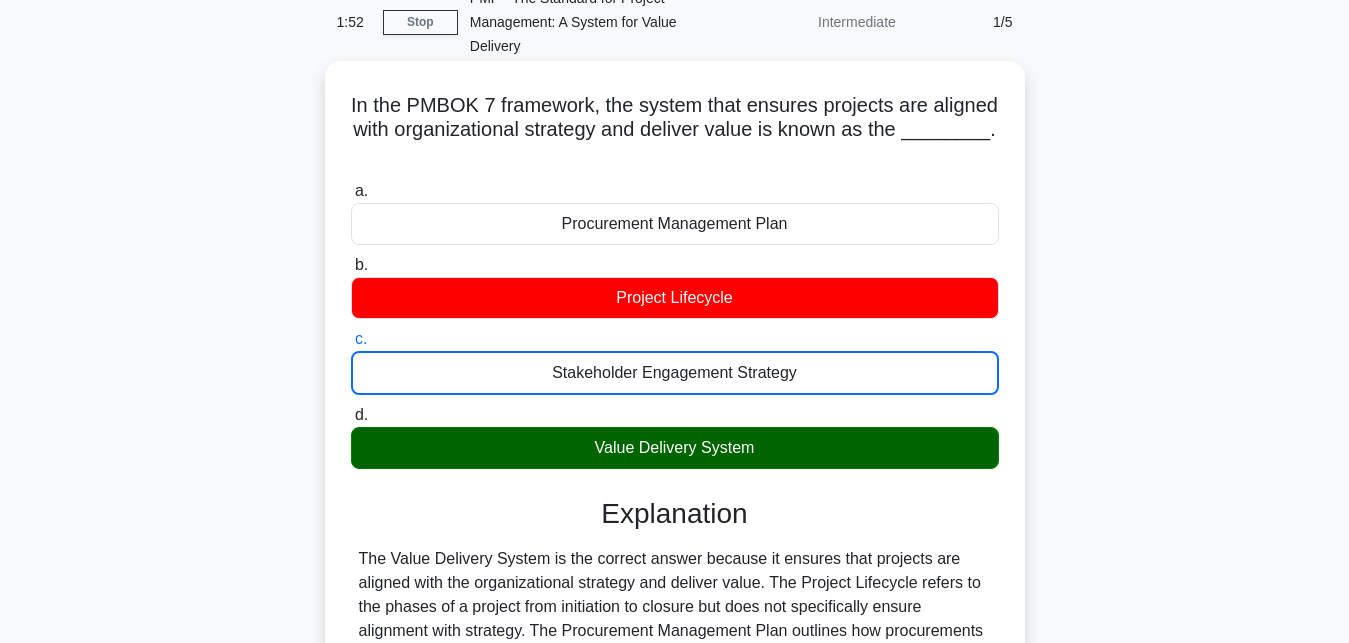 click on "d.
Value Delivery System" at bounding box center (351, 415) 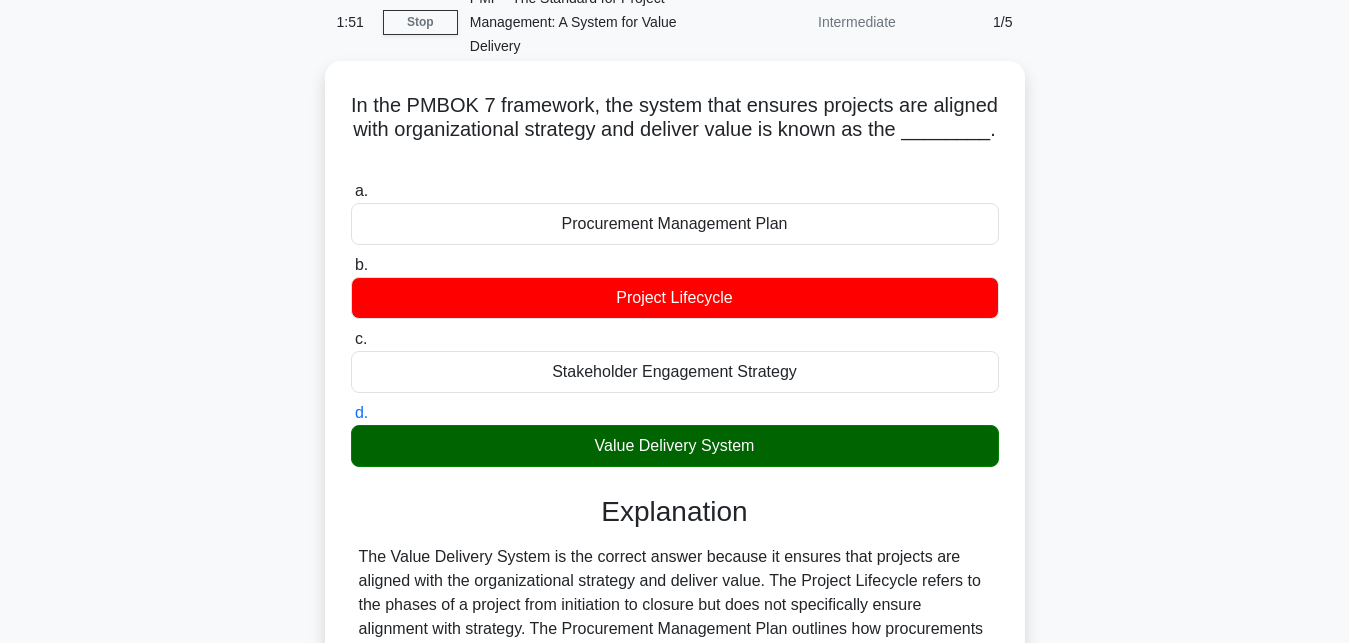 click on "a.
Procurement Management Plan" at bounding box center [351, 191] 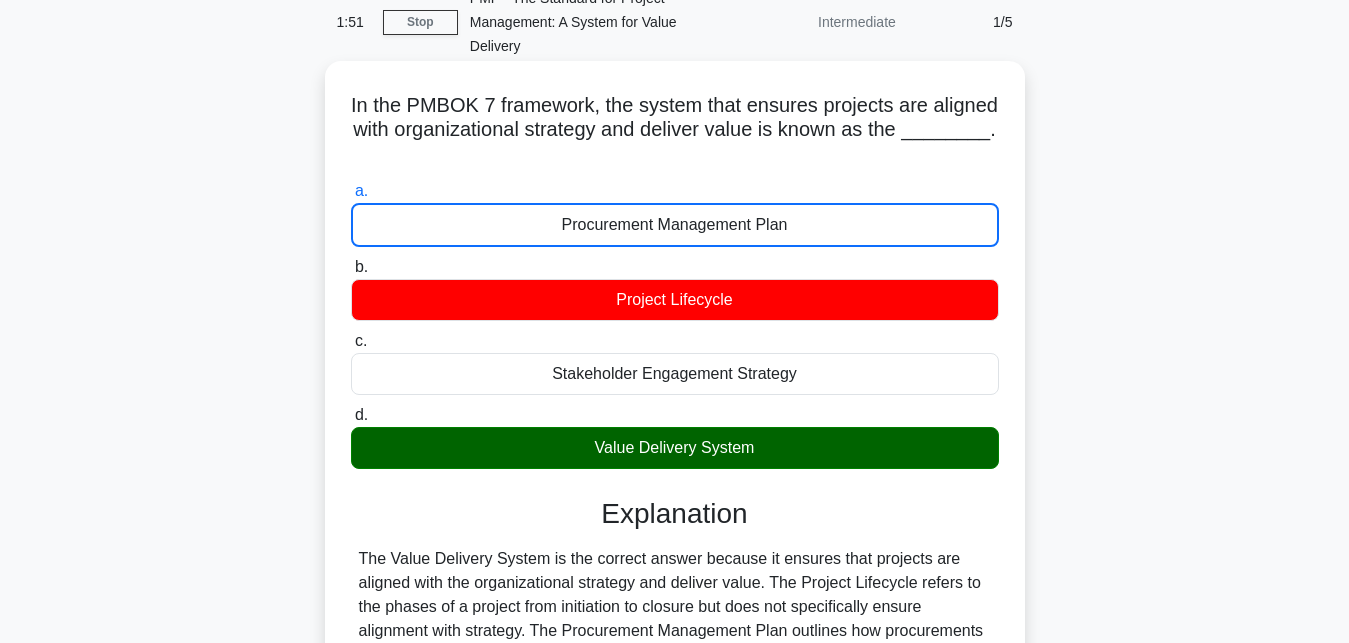 click on "b.
Project Lifecycle" at bounding box center [351, 267] 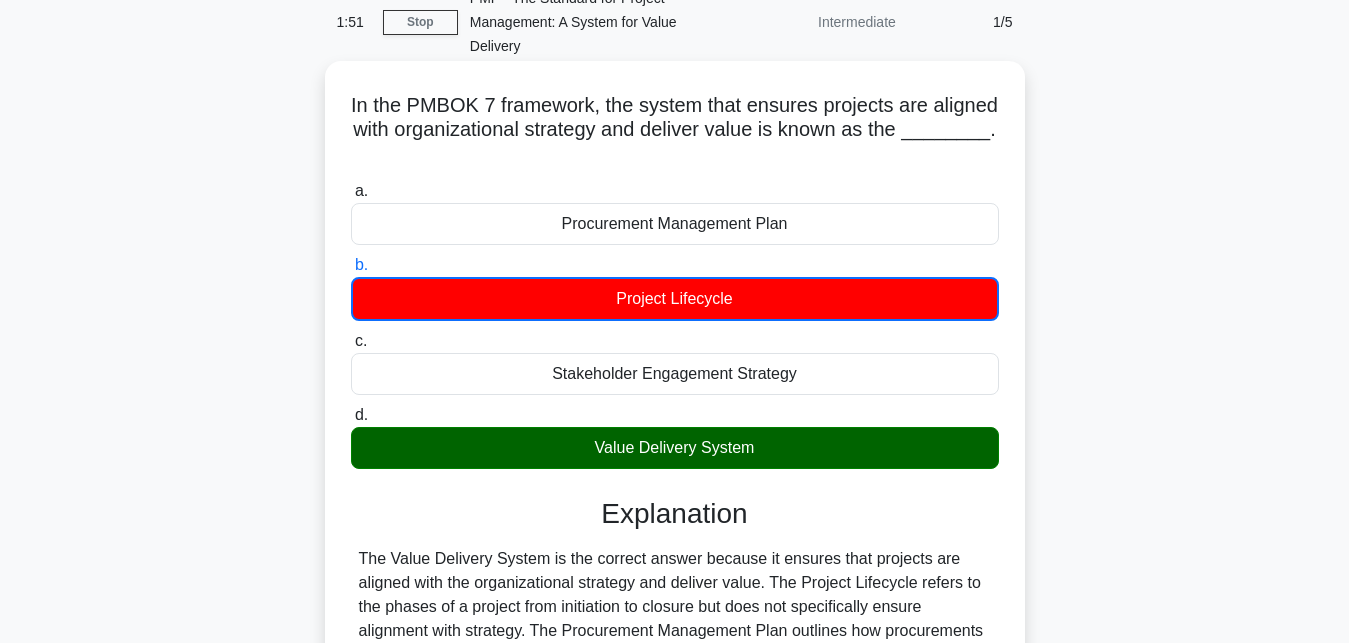 click on "c.
Stakeholder Engagement Strategy" at bounding box center (351, 341) 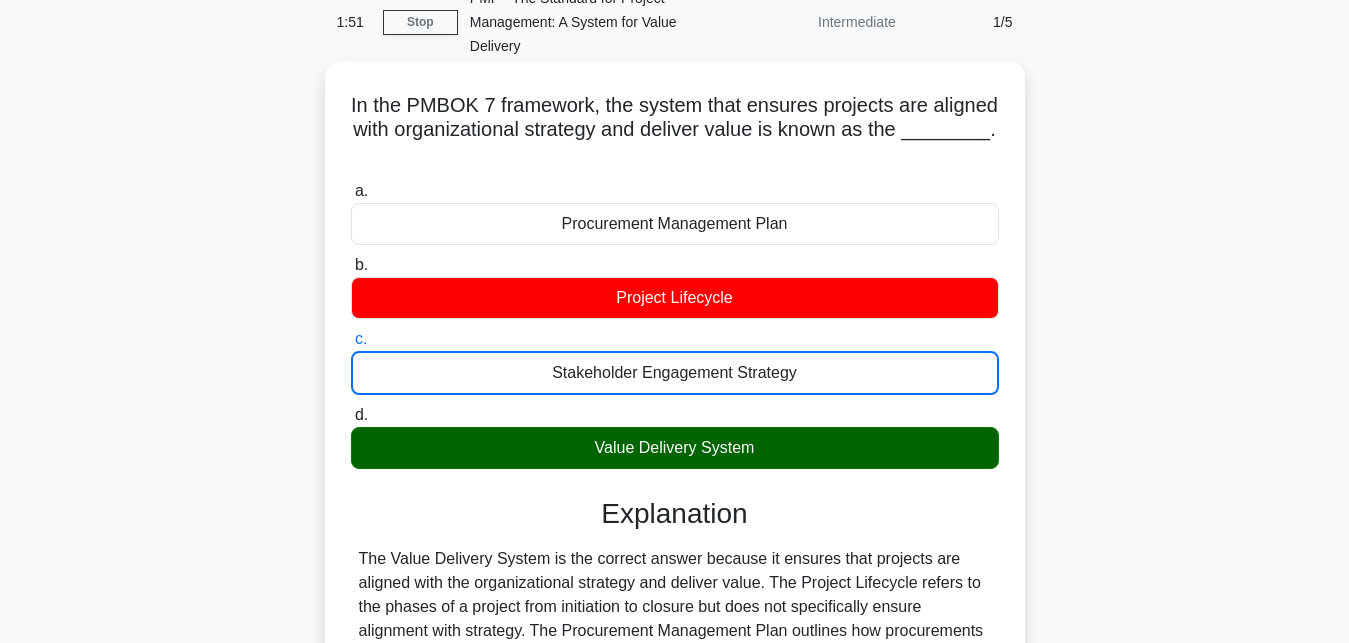 click on "d.
Value Delivery System" at bounding box center (351, 415) 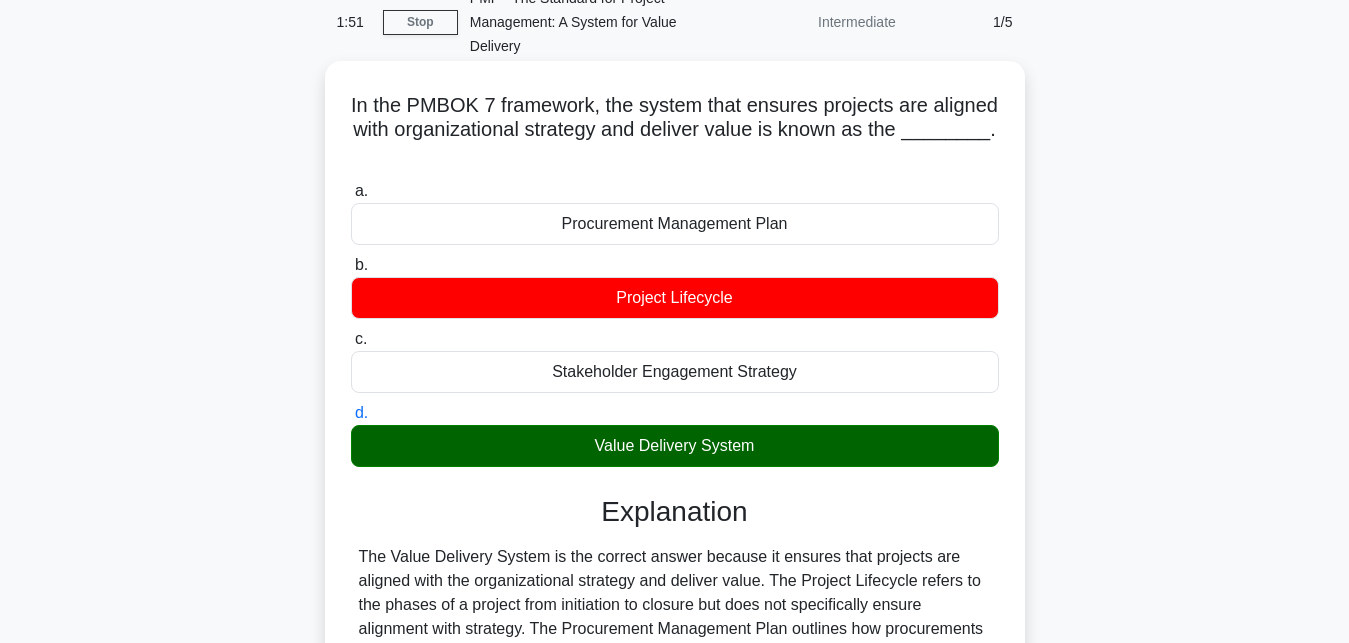 click on "a.
Procurement Management Plan" at bounding box center [351, 191] 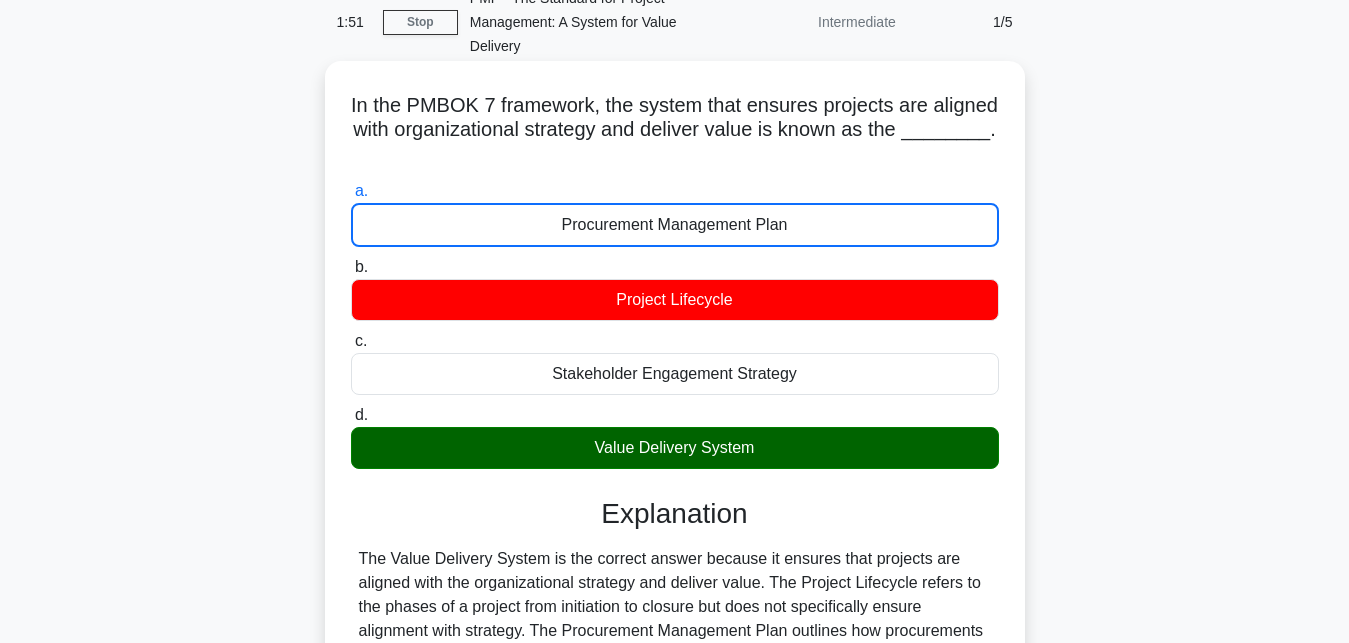 click on "b.
Project Lifecycle" at bounding box center (351, 267) 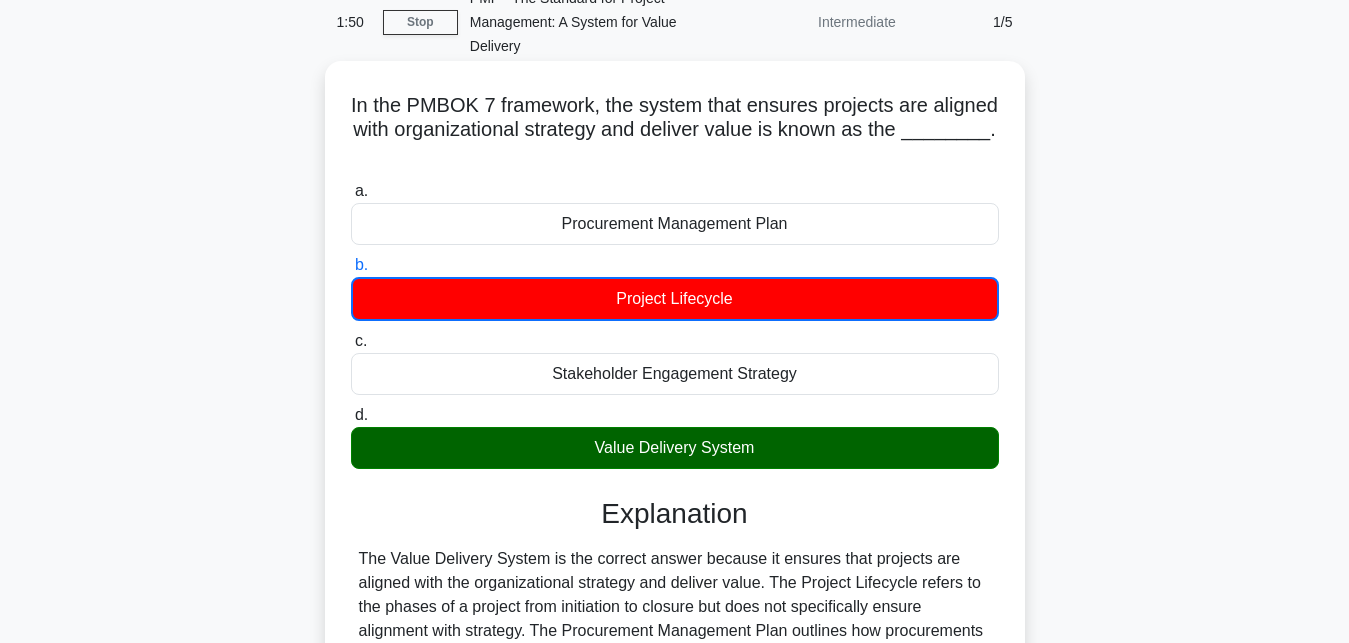 click on "c.
Stakeholder Engagement Strategy" at bounding box center (351, 341) 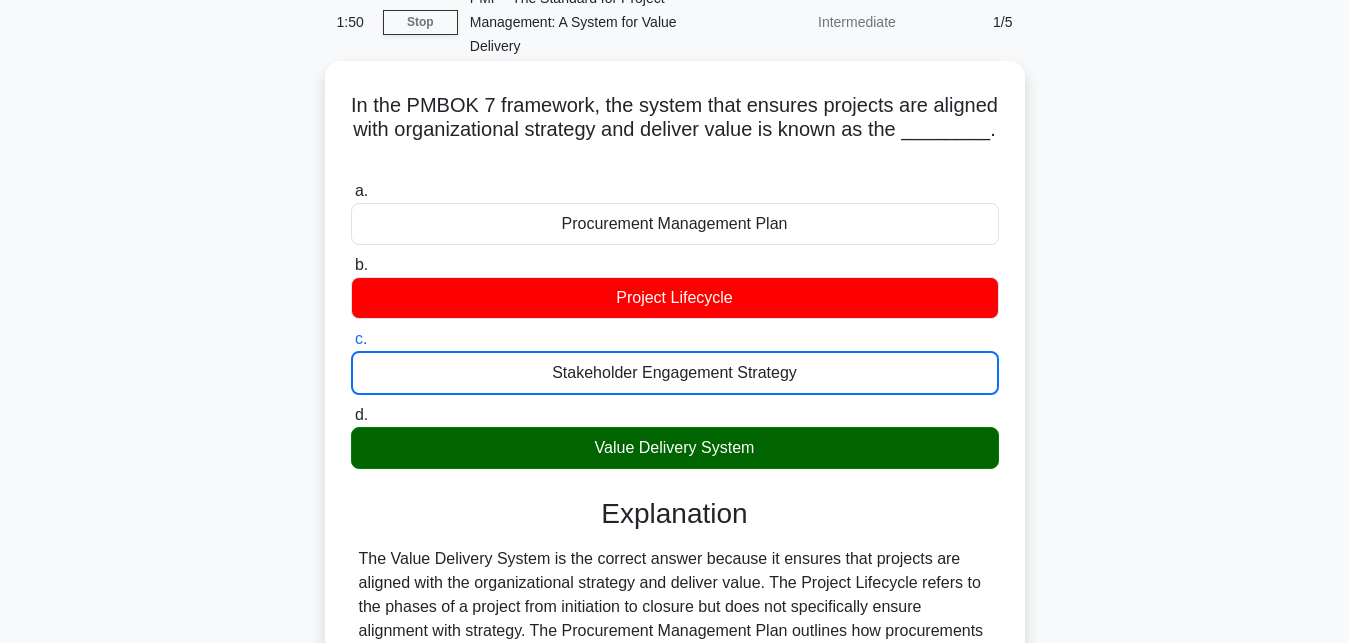 click on "d.
Value Delivery System" at bounding box center [351, 415] 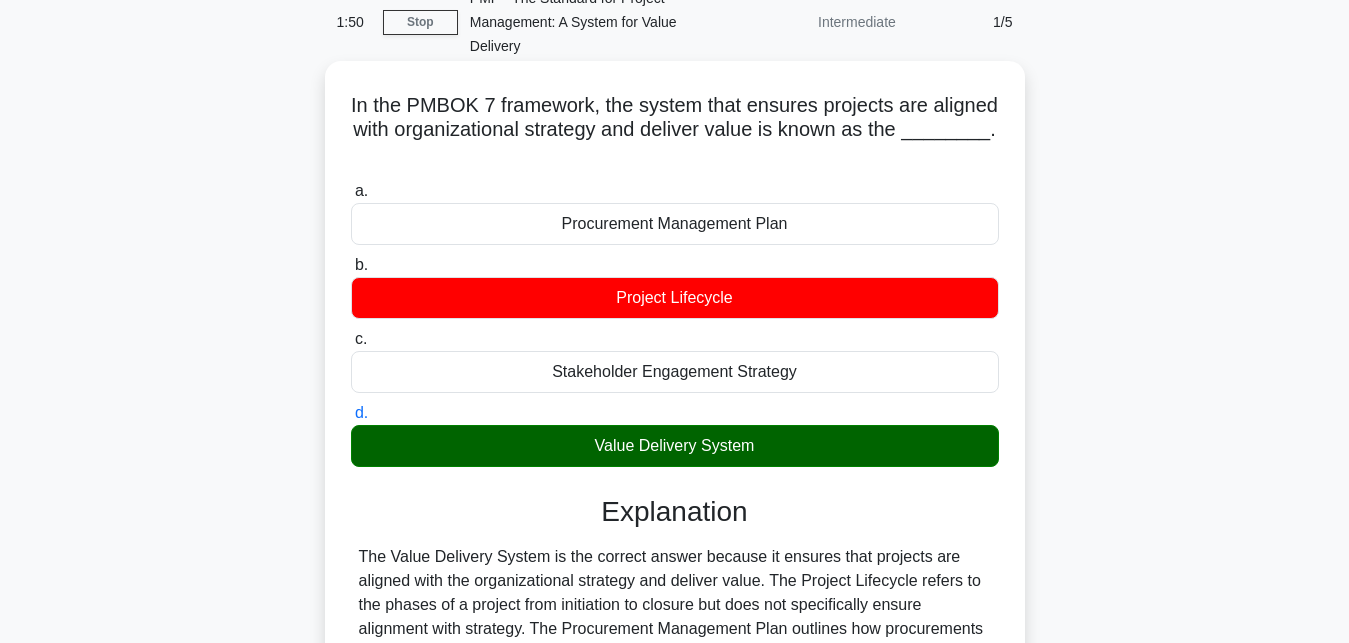 click on "a.
Procurement Management Plan" at bounding box center [351, 191] 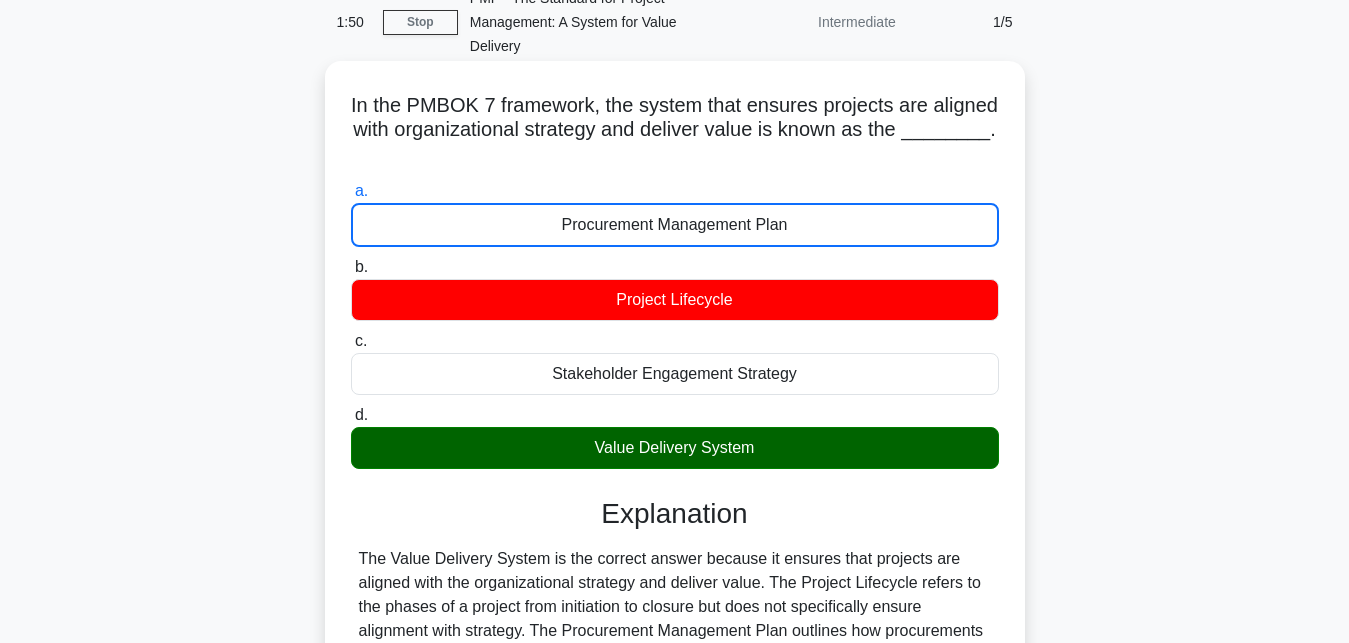 click on "b.
Project Lifecycle" at bounding box center (351, 267) 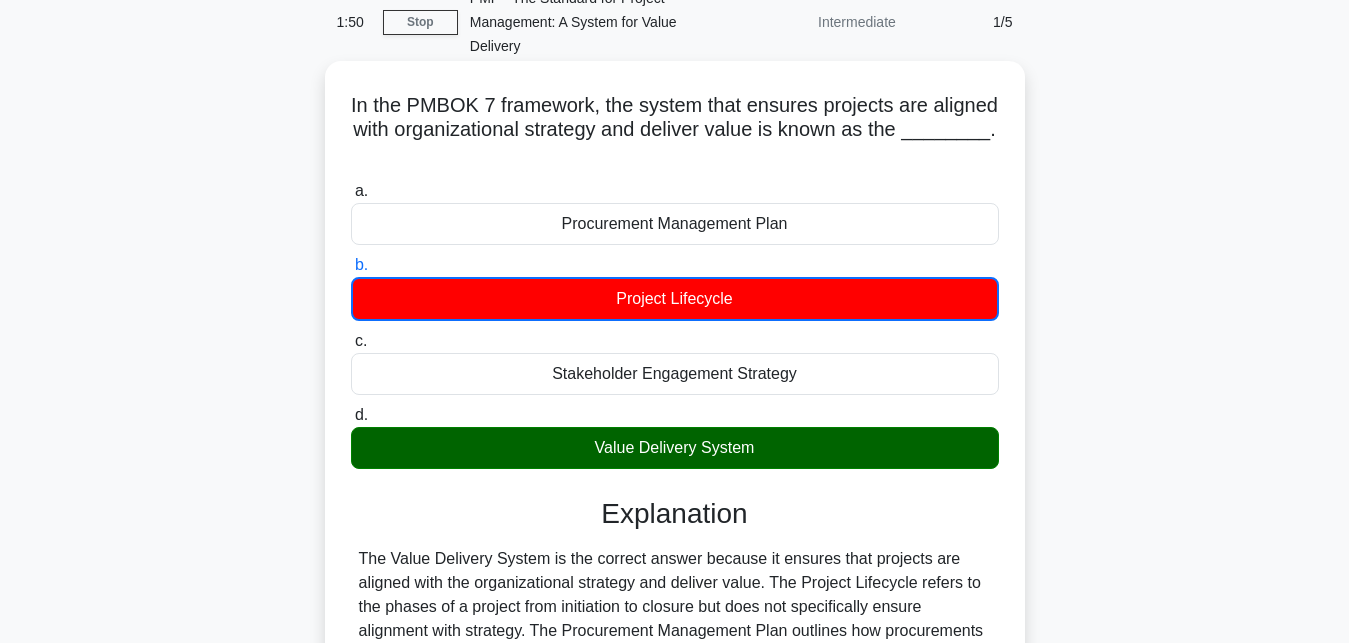 click on "c.
Stakeholder Engagement Strategy" at bounding box center (351, 341) 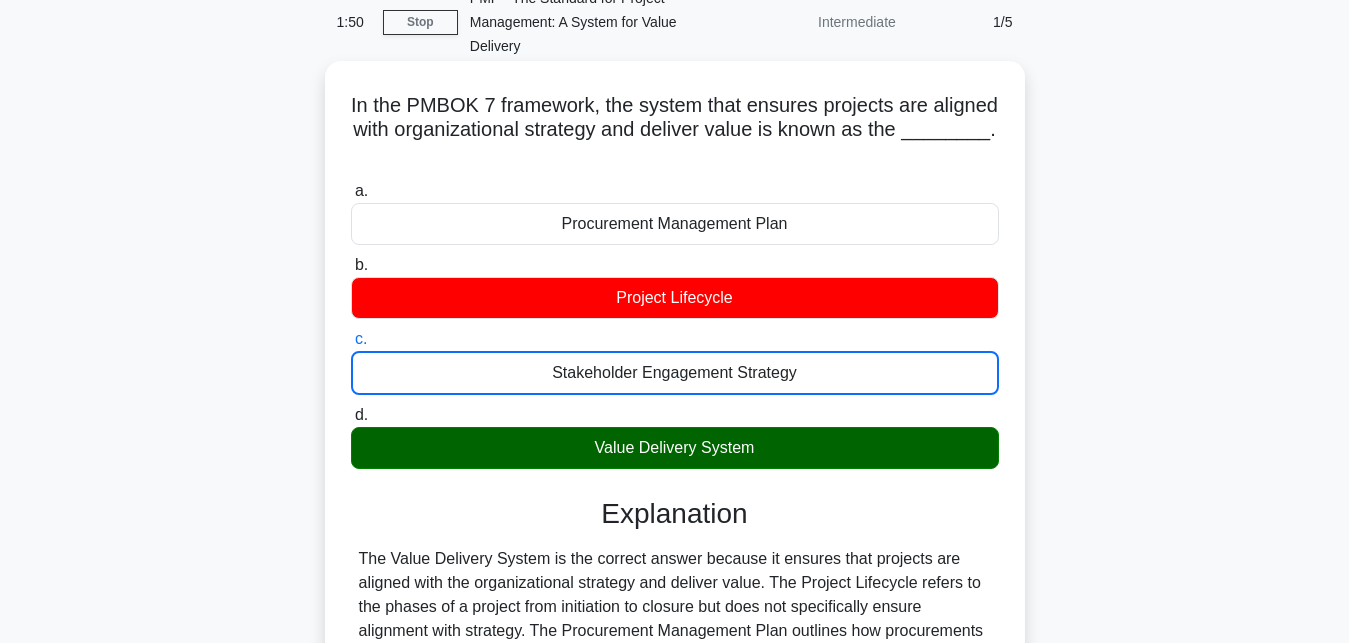 click on "d.
Value Delivery System" at bounding box center (351, 415) 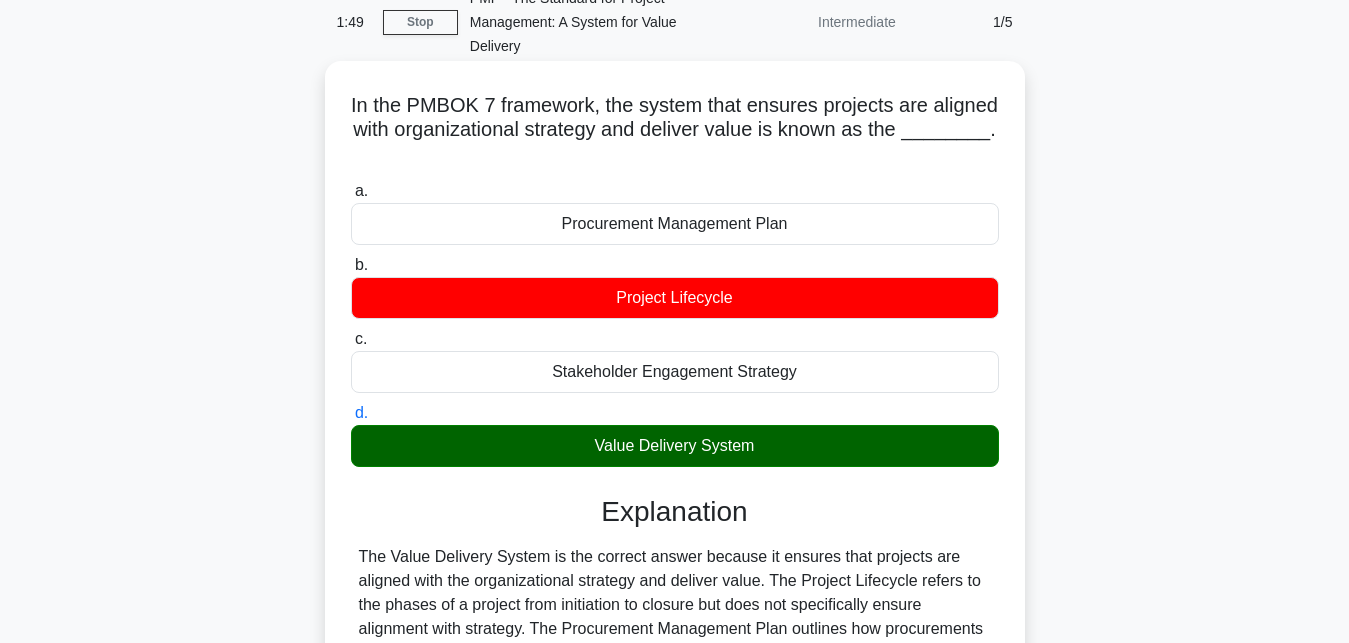 click on "a.
Procurement Management Plan" at bounding box center (351, 191) 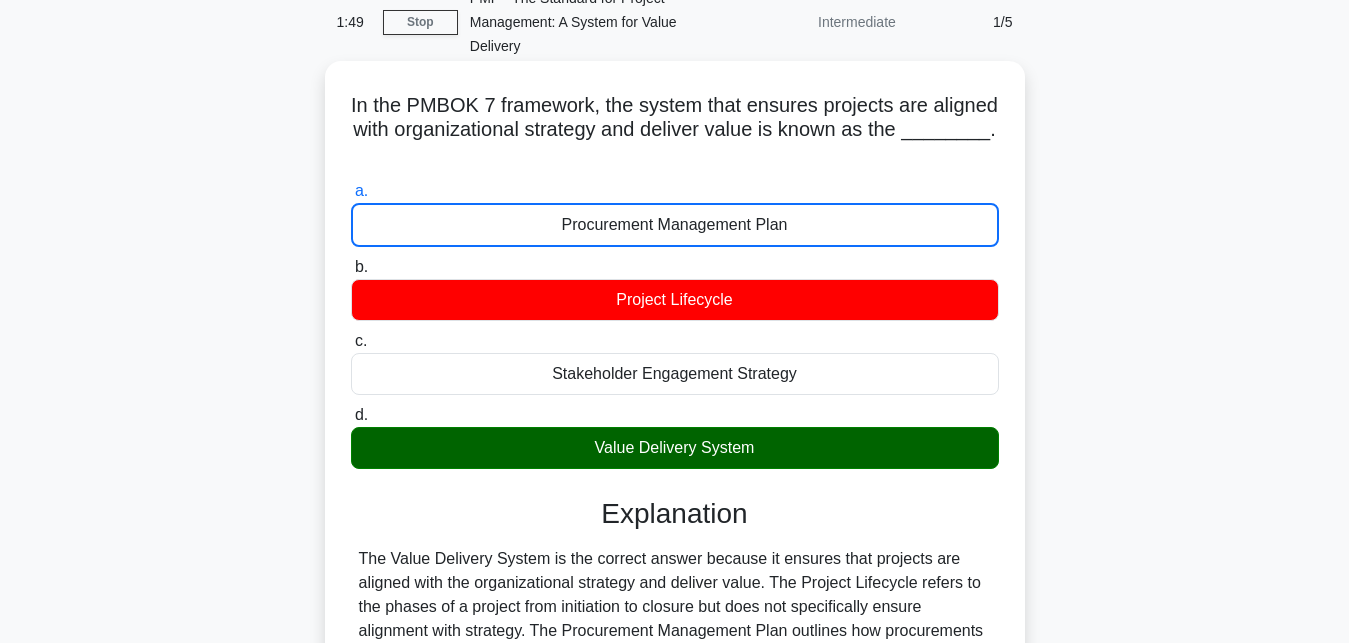 click on "b.
Project Lifecycle" at bounding box center (351, 267) 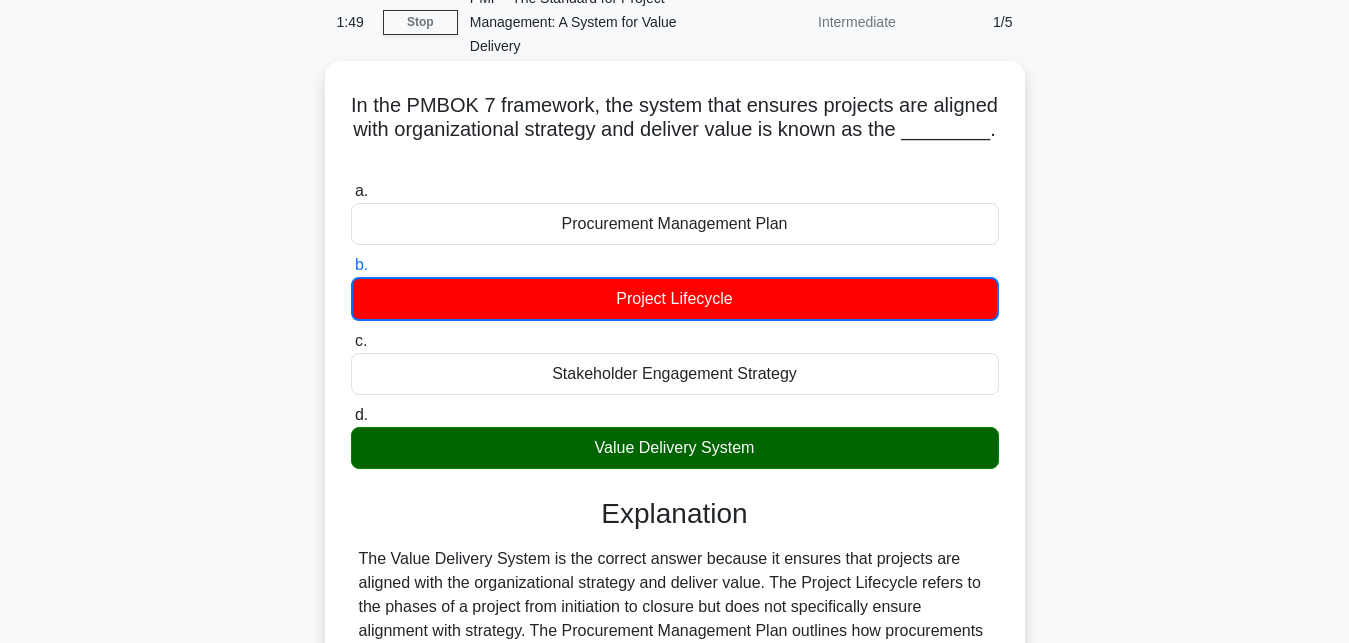 click on "c.
Stakeholder Engagement Strategy" at bounding box center [351, 341] 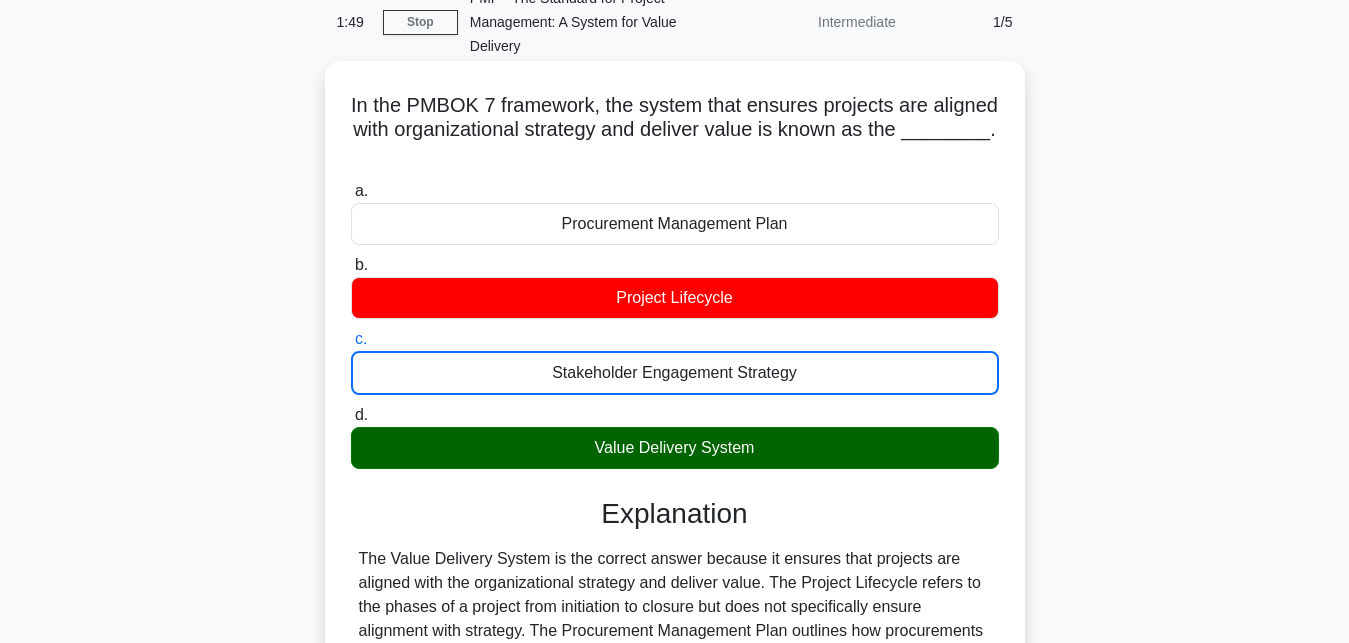 click on "d.
Value Delivery System" at bounding box center [351, 415] 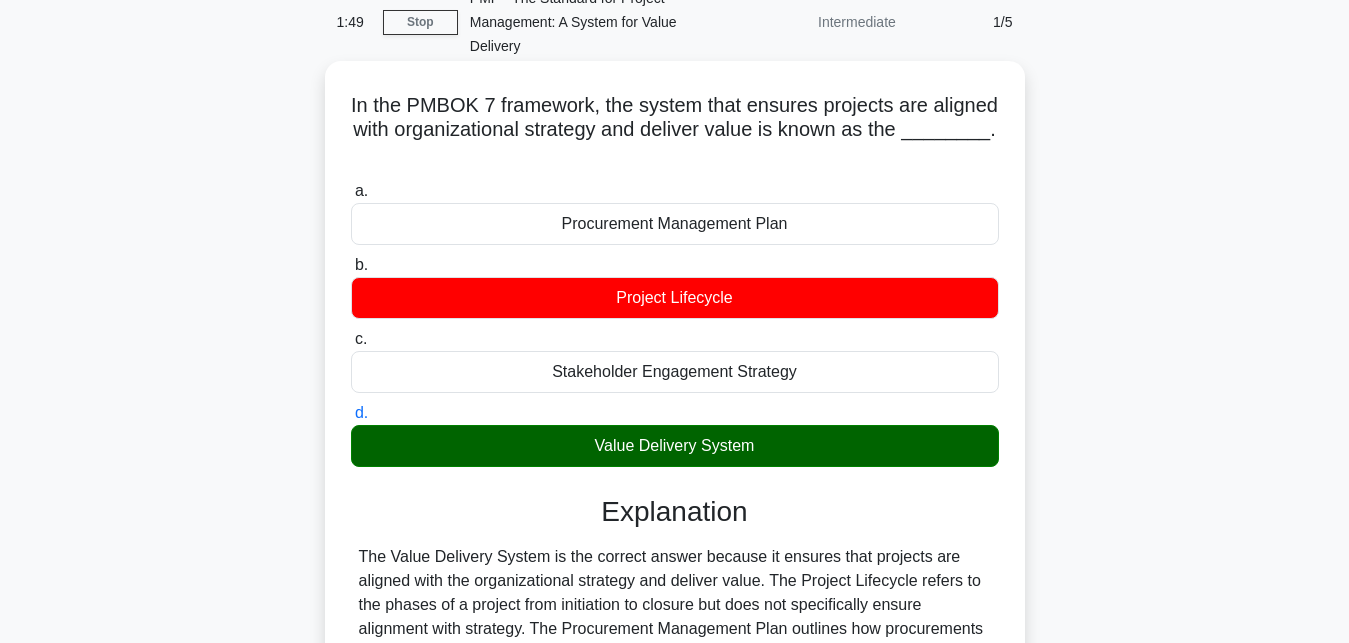 click on "a.
Procurement Management Plan" at bounding box center (351, 191) 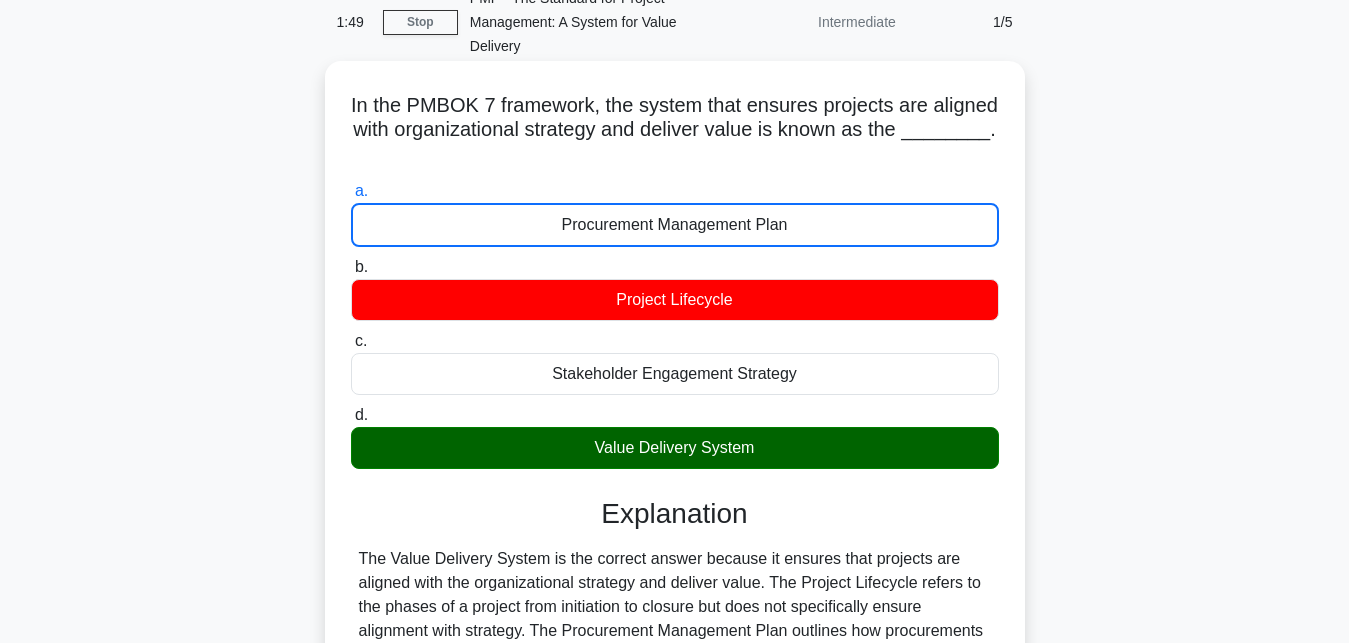click on "b.
Project Lifecycle" at bounding box center (351, 267) 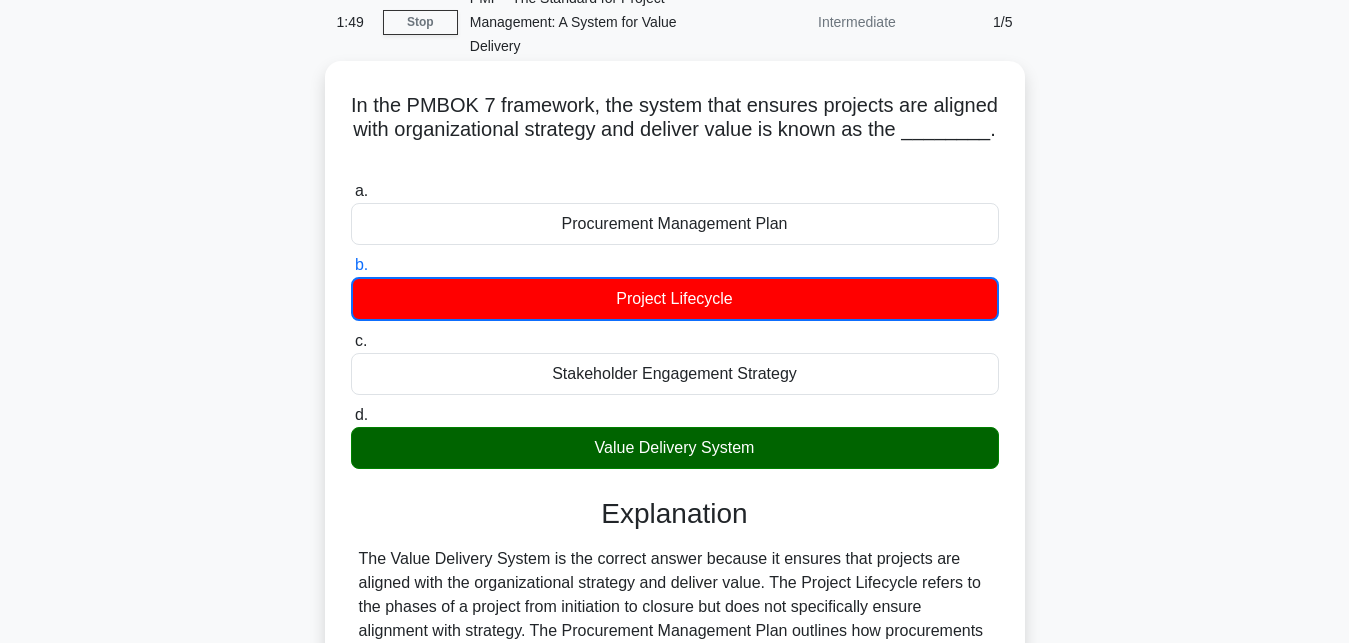click on "c.
Stakeholder Engagement Strategy" at bounding box center (351, 341) 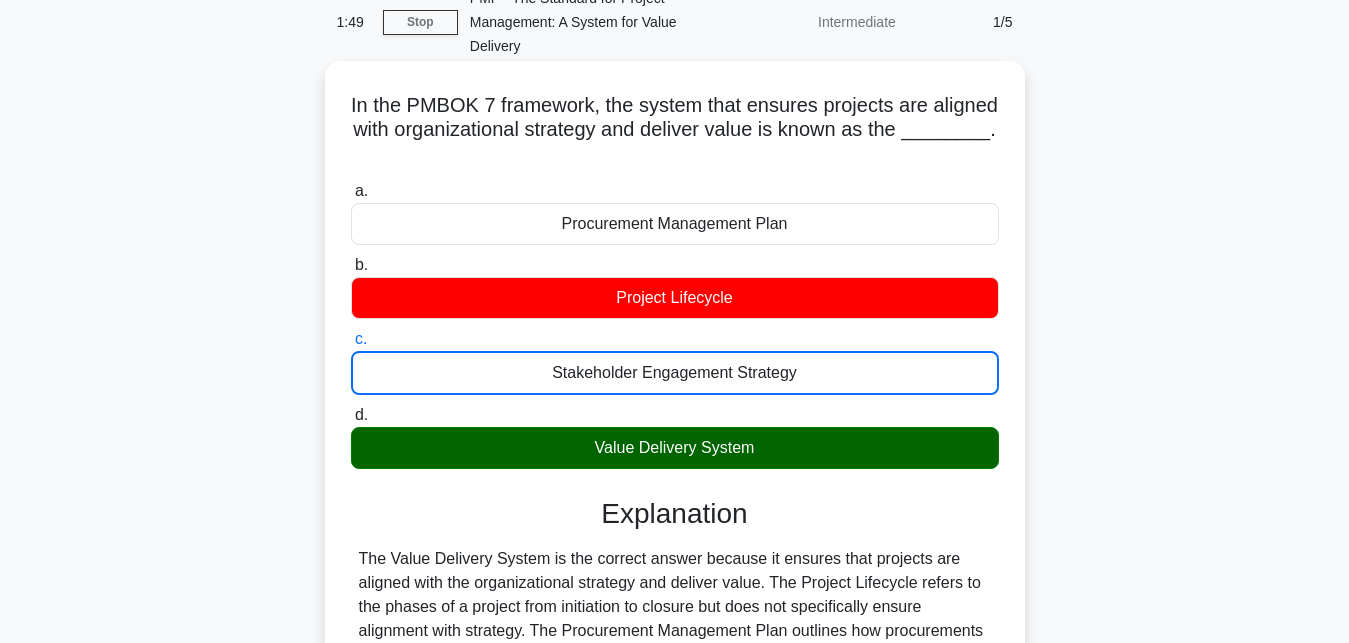 click on "d.
Value Delivery System" at bounding box center (351, 415) 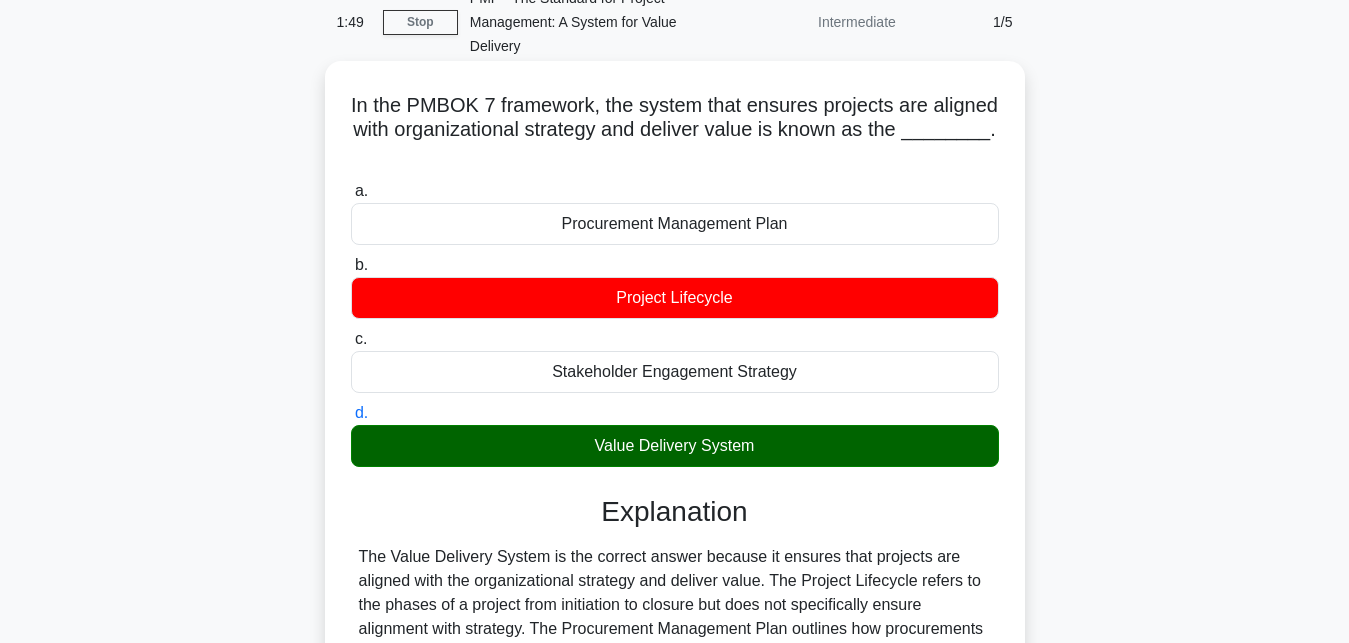 click on "a.
Procurement Management Plan" at bounding box center [351, 191] 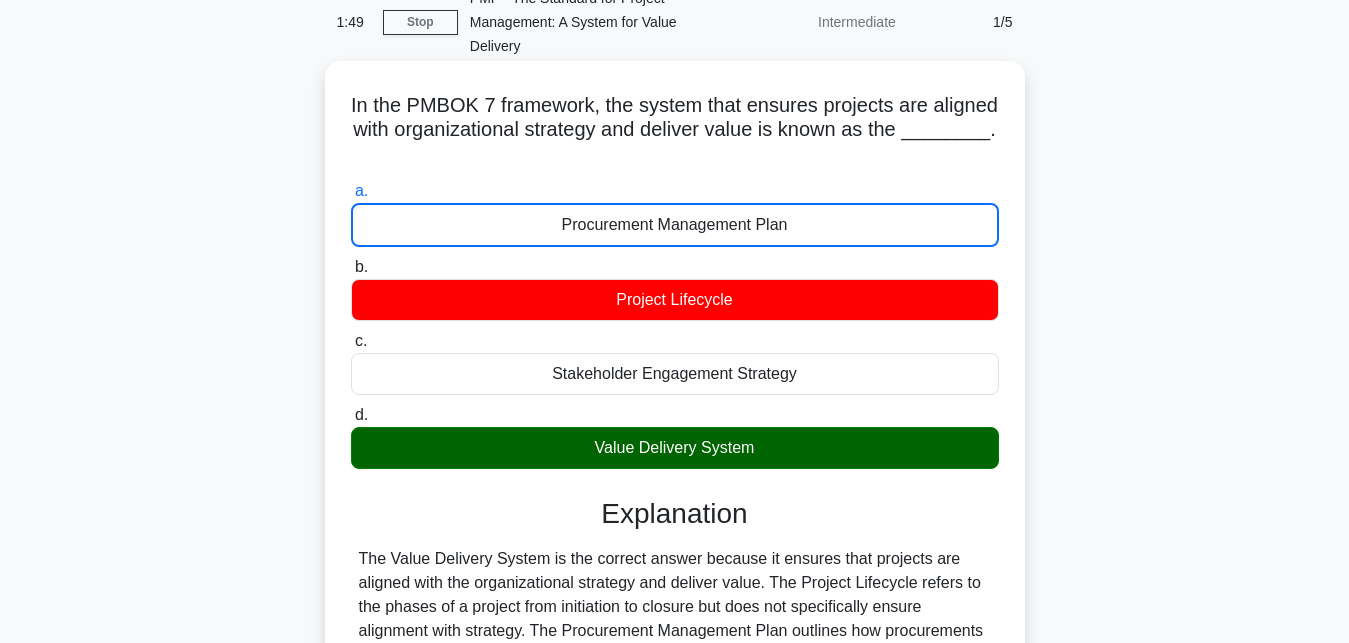 click on "b.
Project Lifecycle" at bounding box center (351, 267) 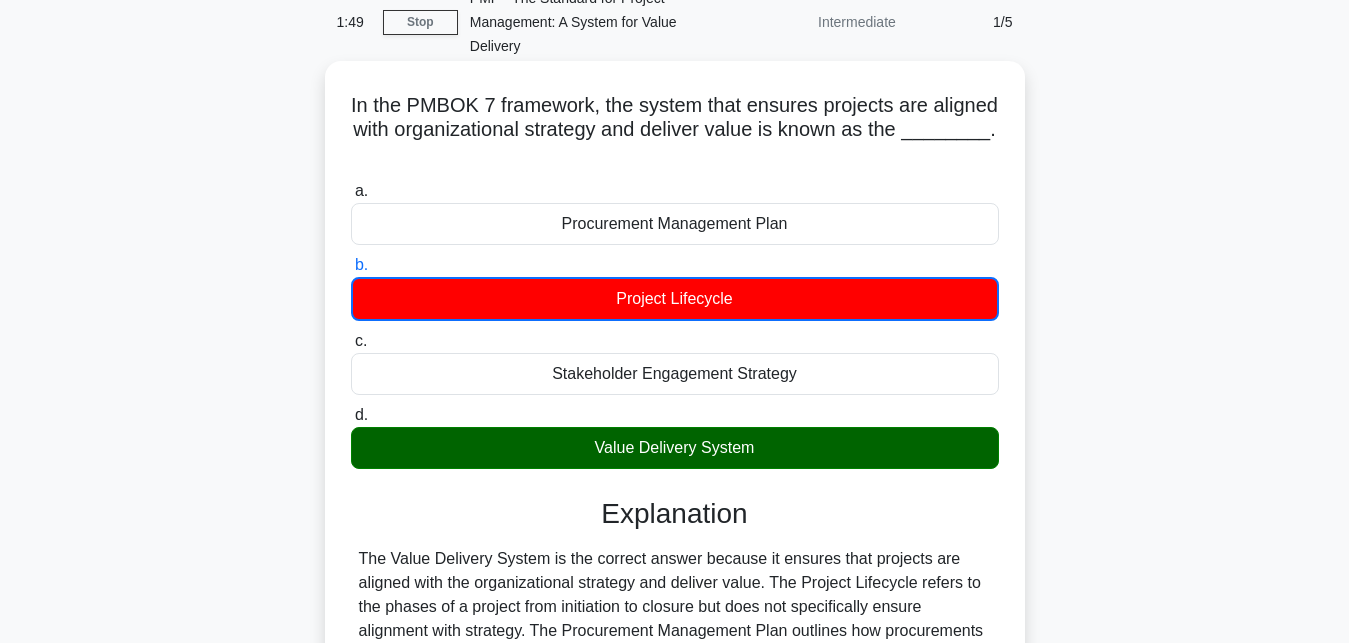 click on "c.
Stakeholder Engagement Strategy" at bounding box center [351, 341] 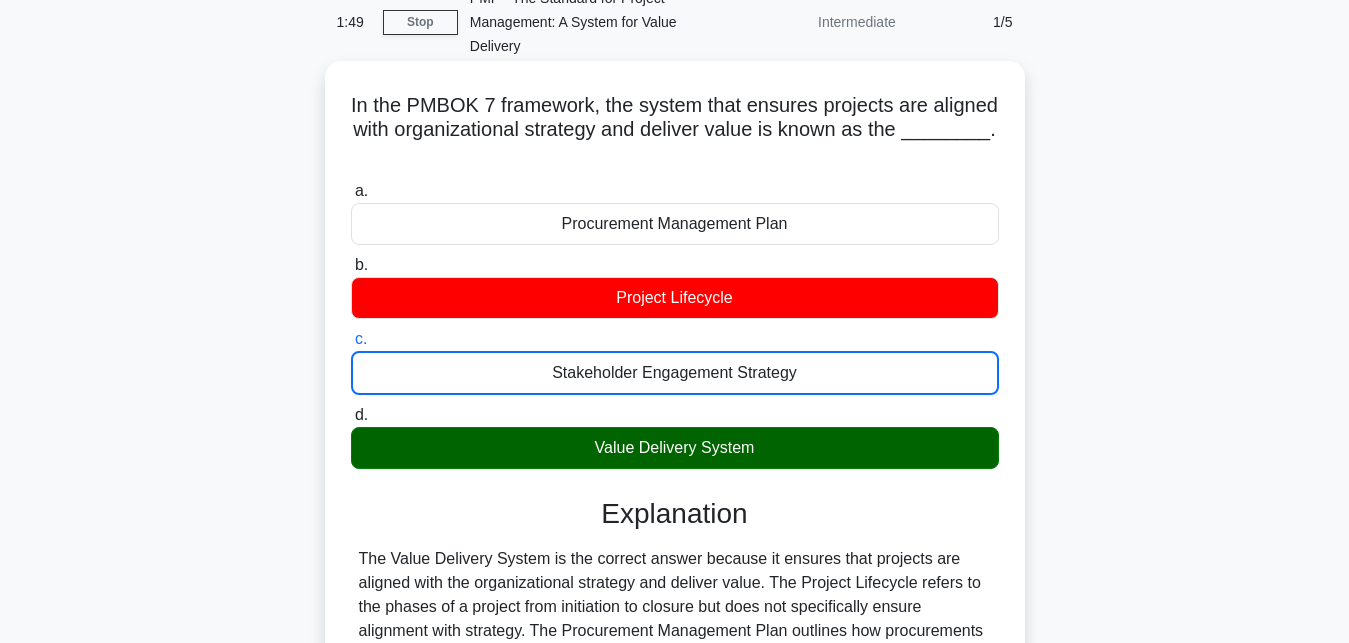click on "d.
Value Delivery System" at bounding box center [351, 415] 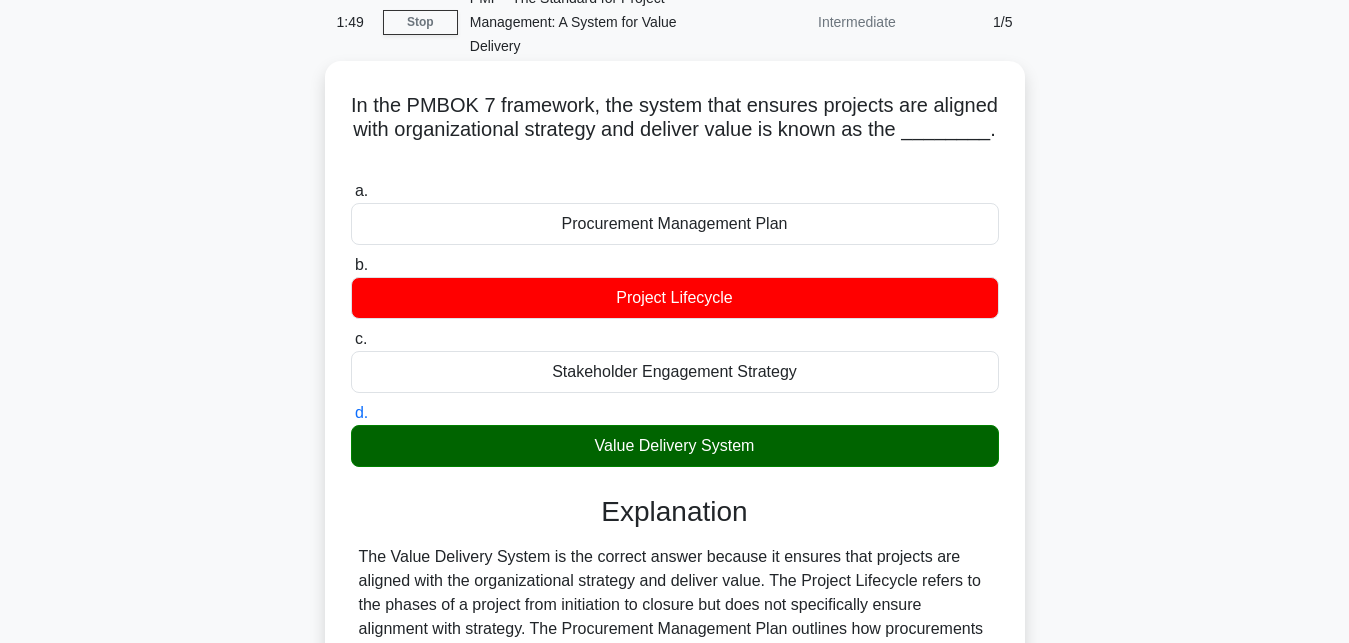 click on "a.
Procurement Management Plan" at bounding box center (351, 191) 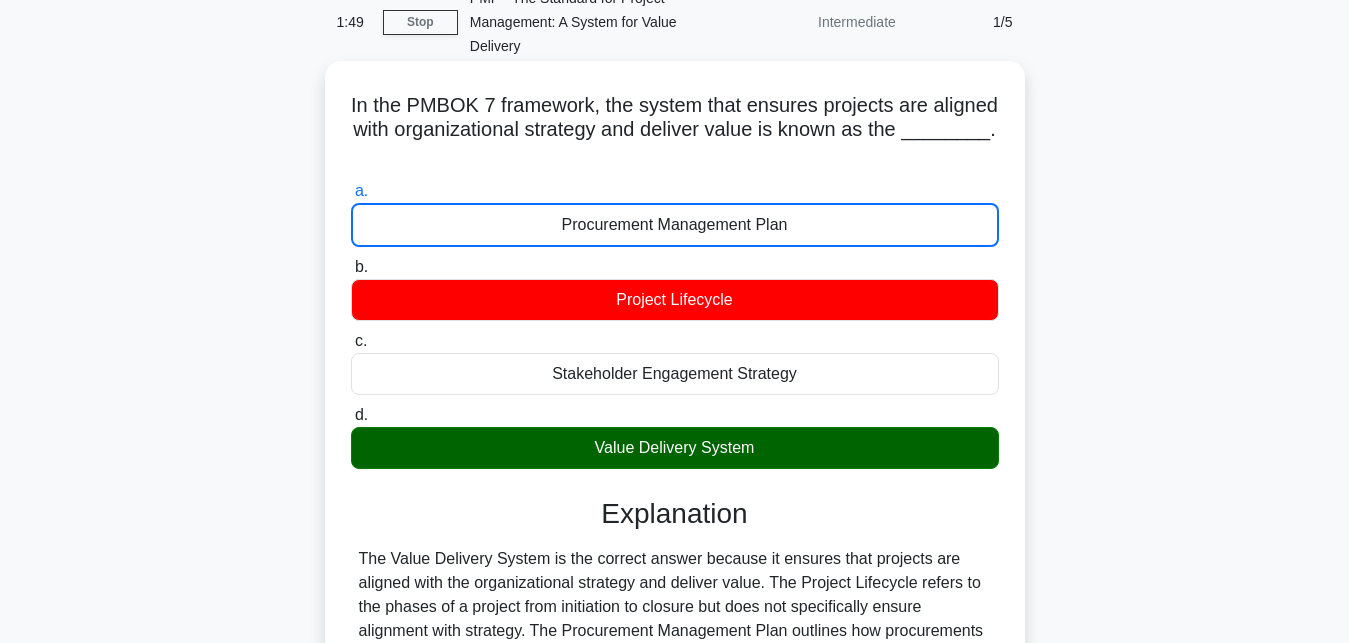 click on "b.
Project Lifecycle" at bounding box center [351, 267] 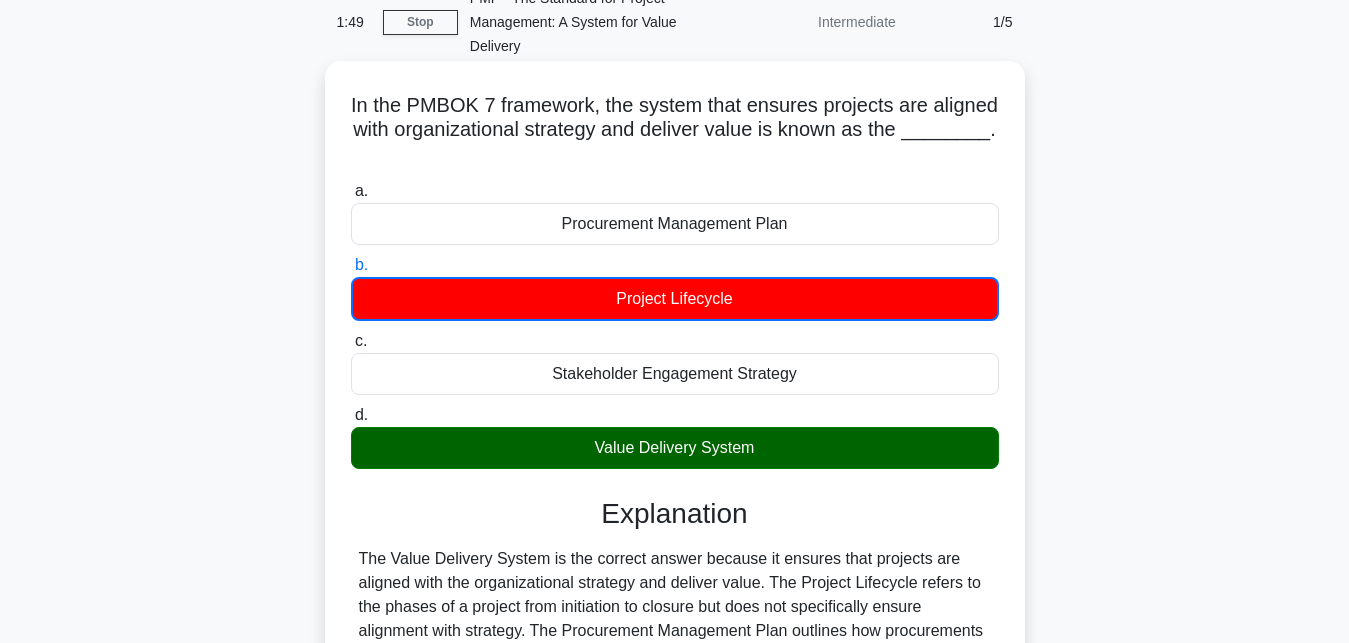 click on "c.
Stakeholder Engagement Strategy" at bounding box center (351, 341) 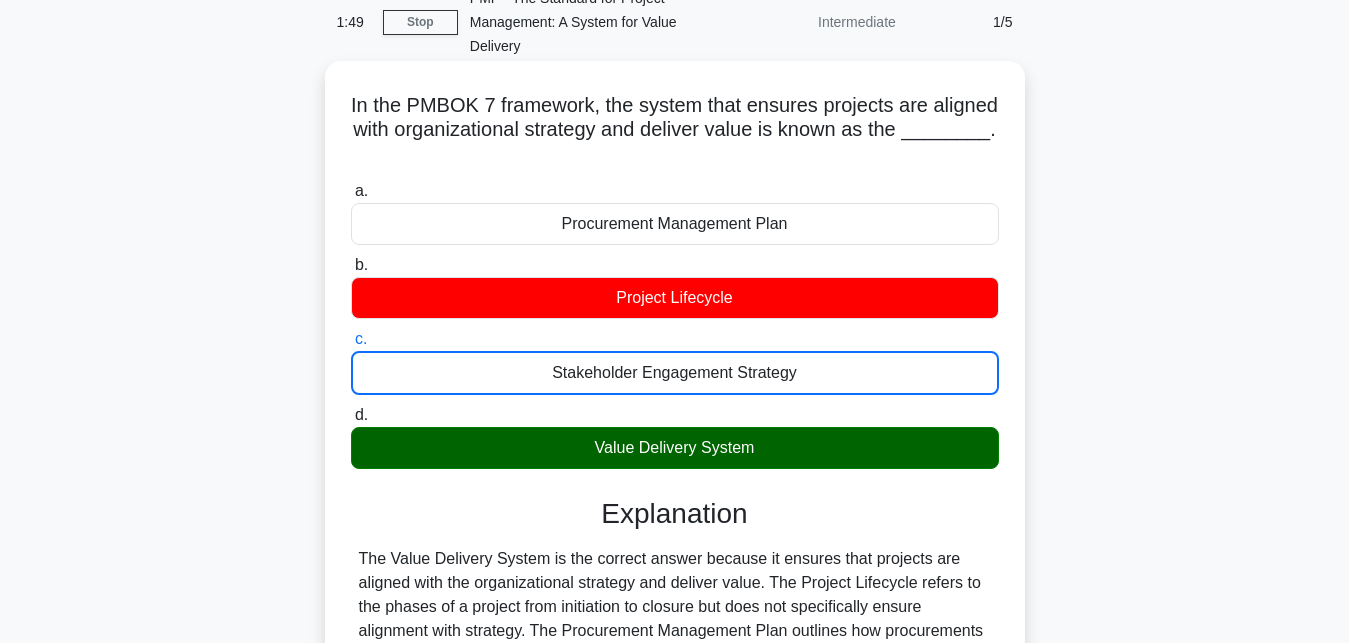 click on "d.
Value Delivery System" at bounding box center (351, 415) 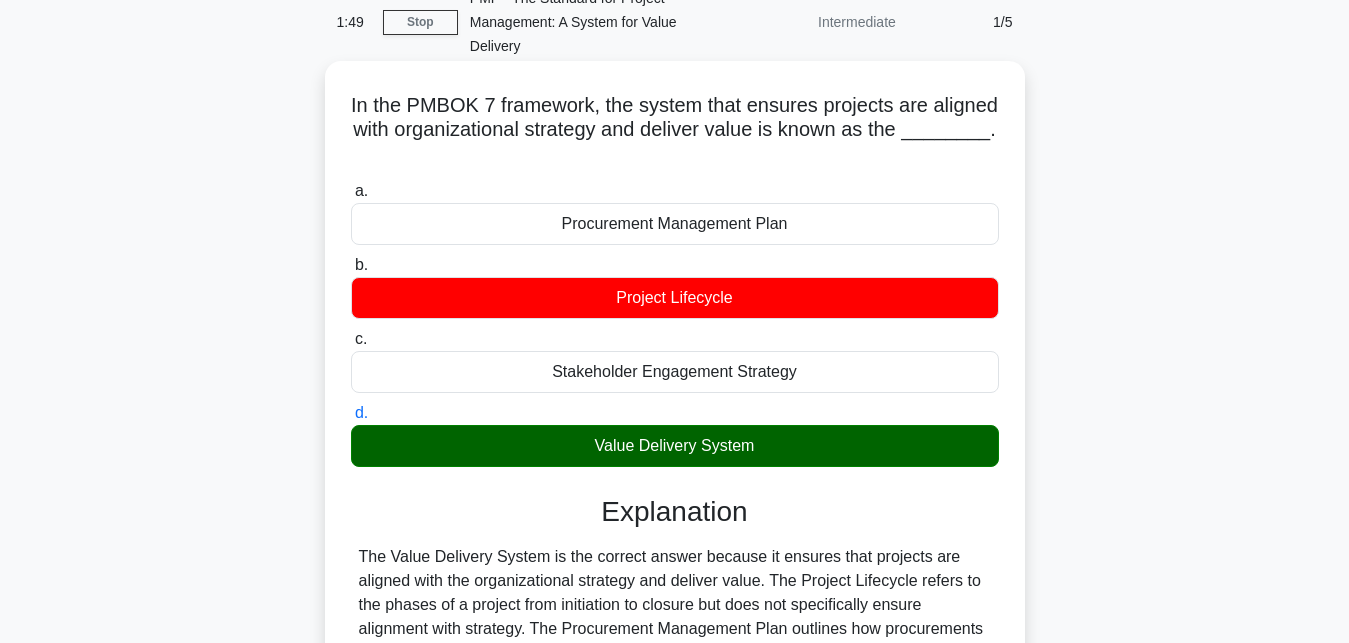 click on "a.
Procurement Management Plan" at bounding box center (351, 191) 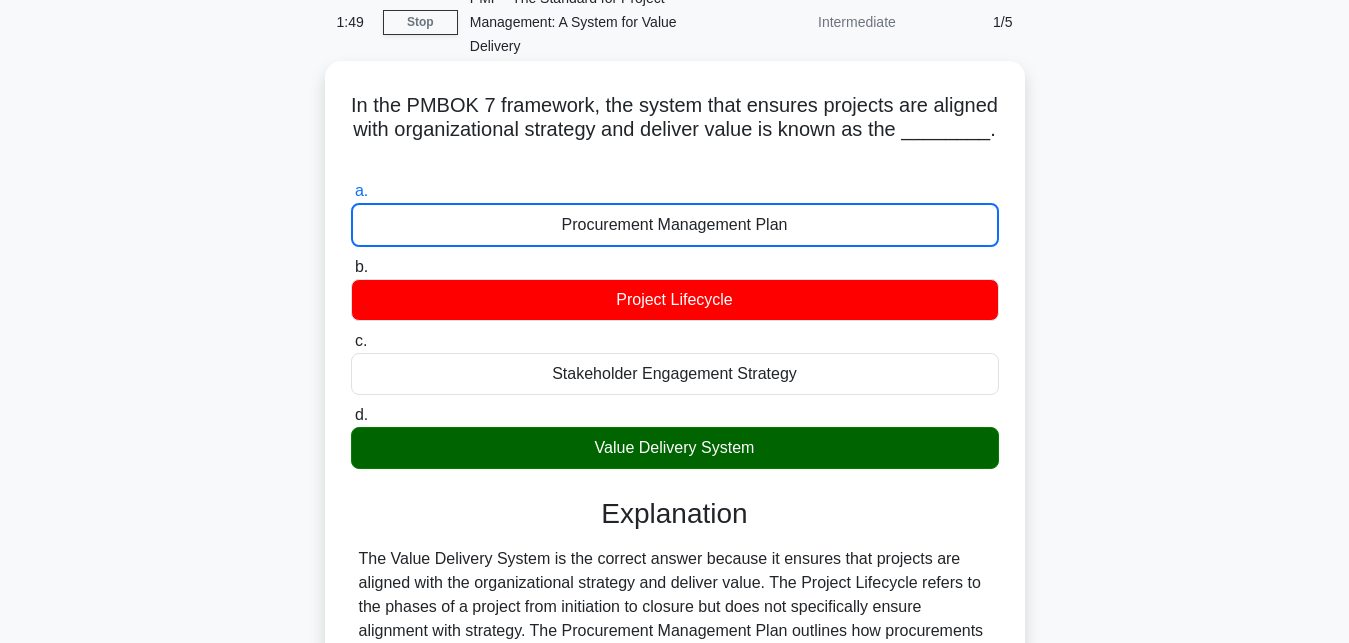 click on "b.
Project Lifecycle" at bounding box center (351, 267) 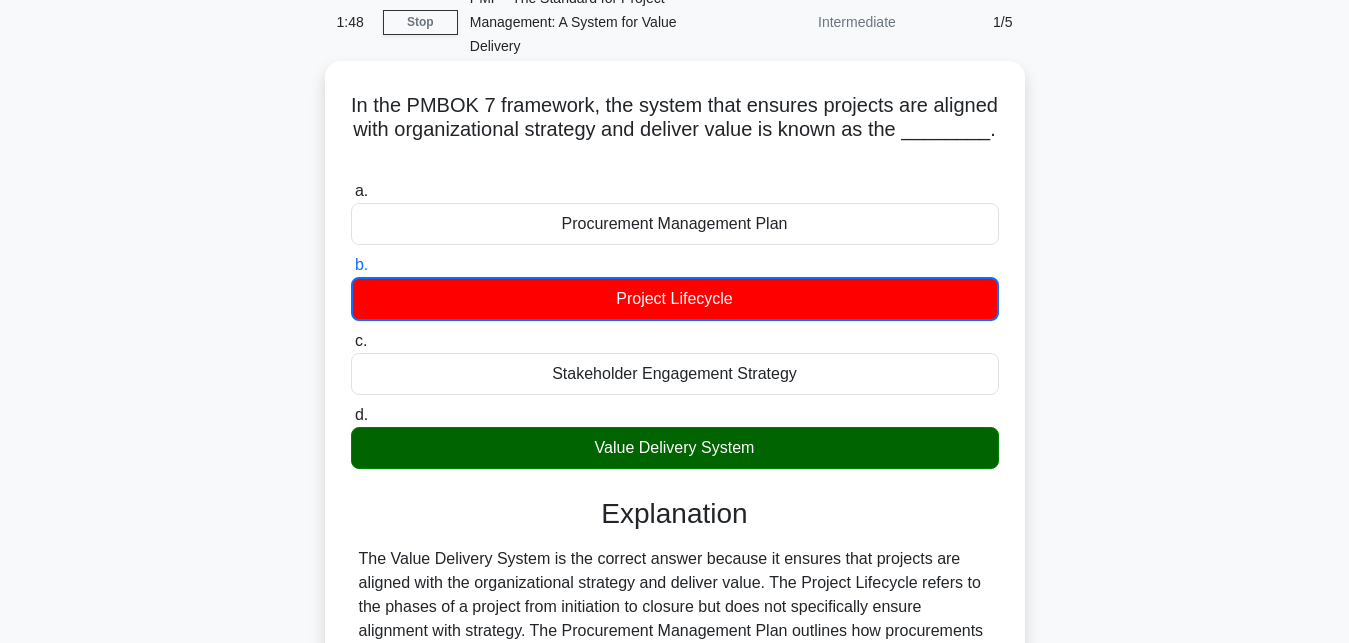 click on "c.
Stakeholder Engagement Strategy" at bounding box center [351, 341] 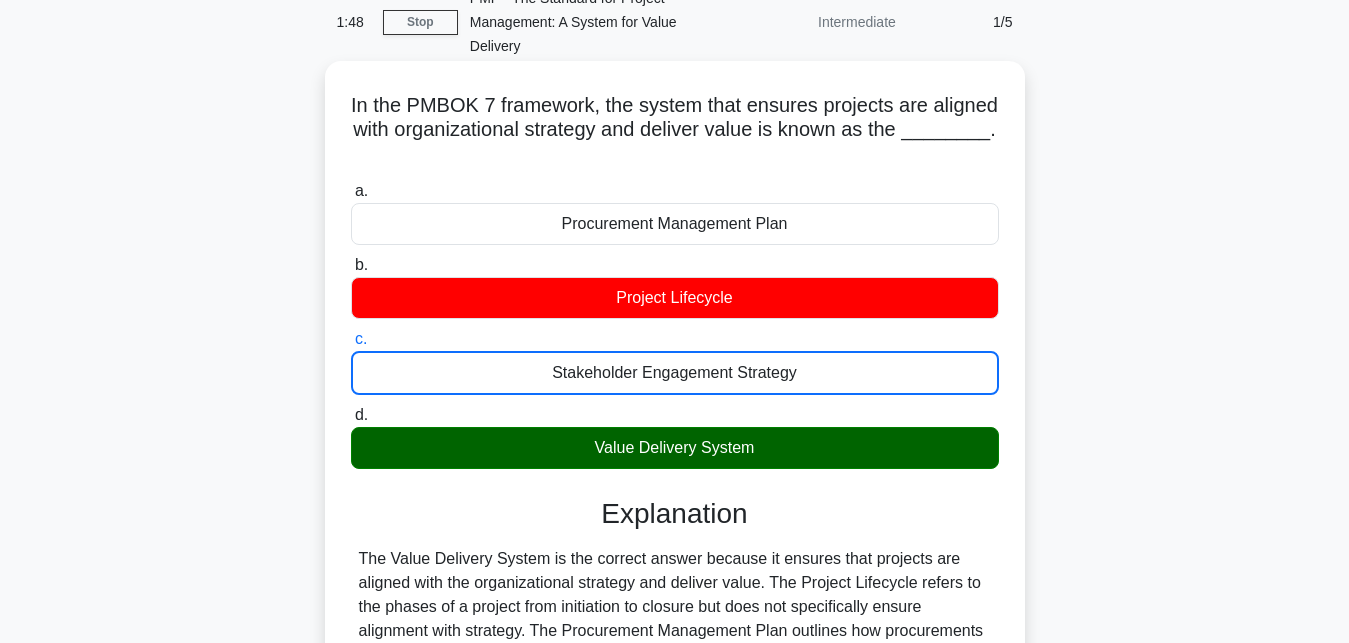 click on "d.
Value Delivery System" at bounding box center [351, 415] 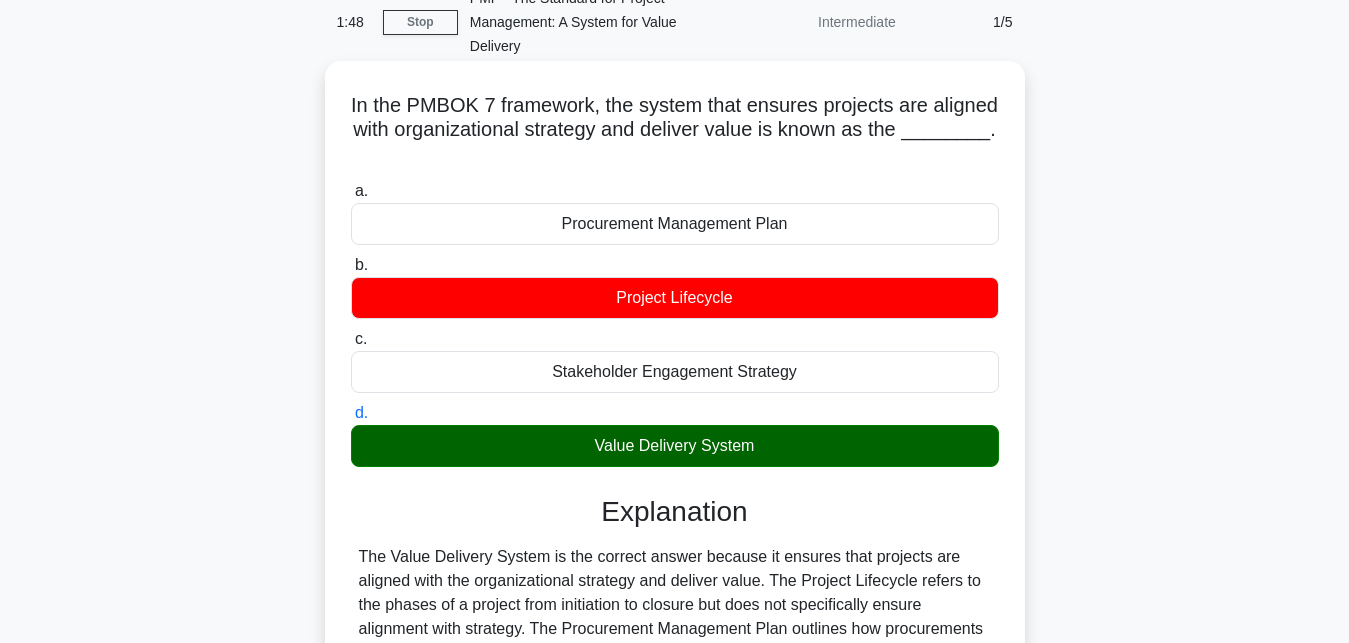 click on "a.
Procurement Management Plan" at bounding box center [351, 191] 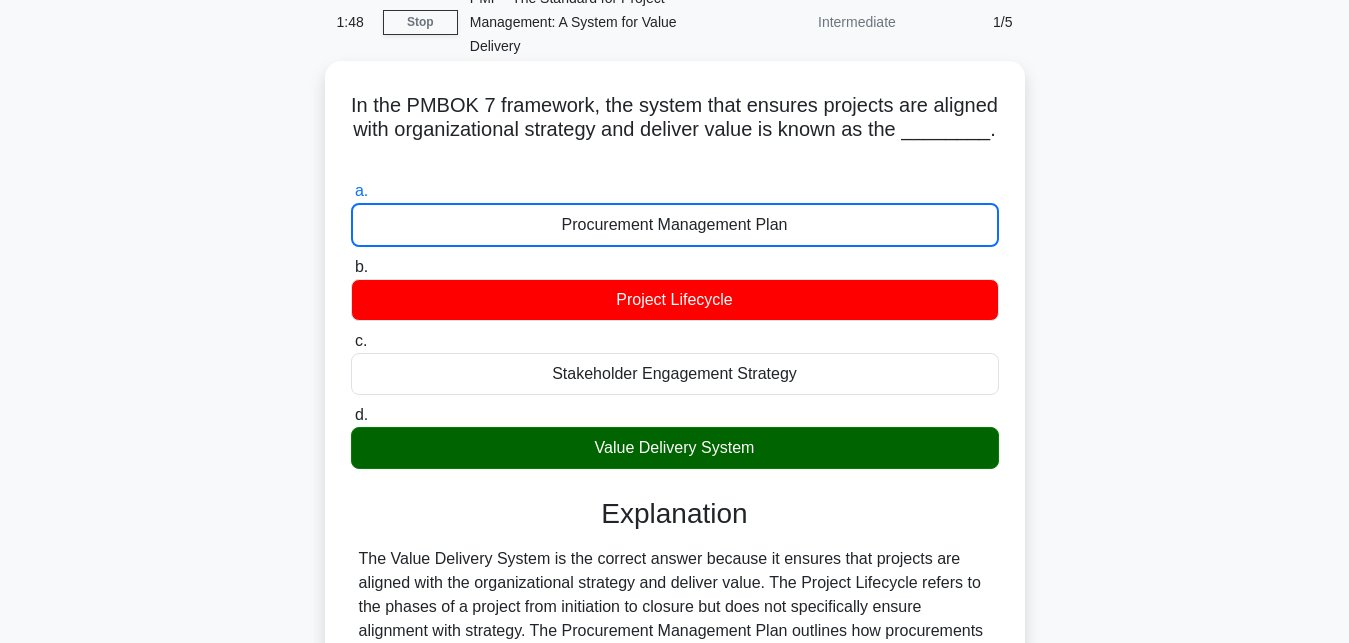 click on "b.
Project Lifecycle" at bounding box center [351, 267] 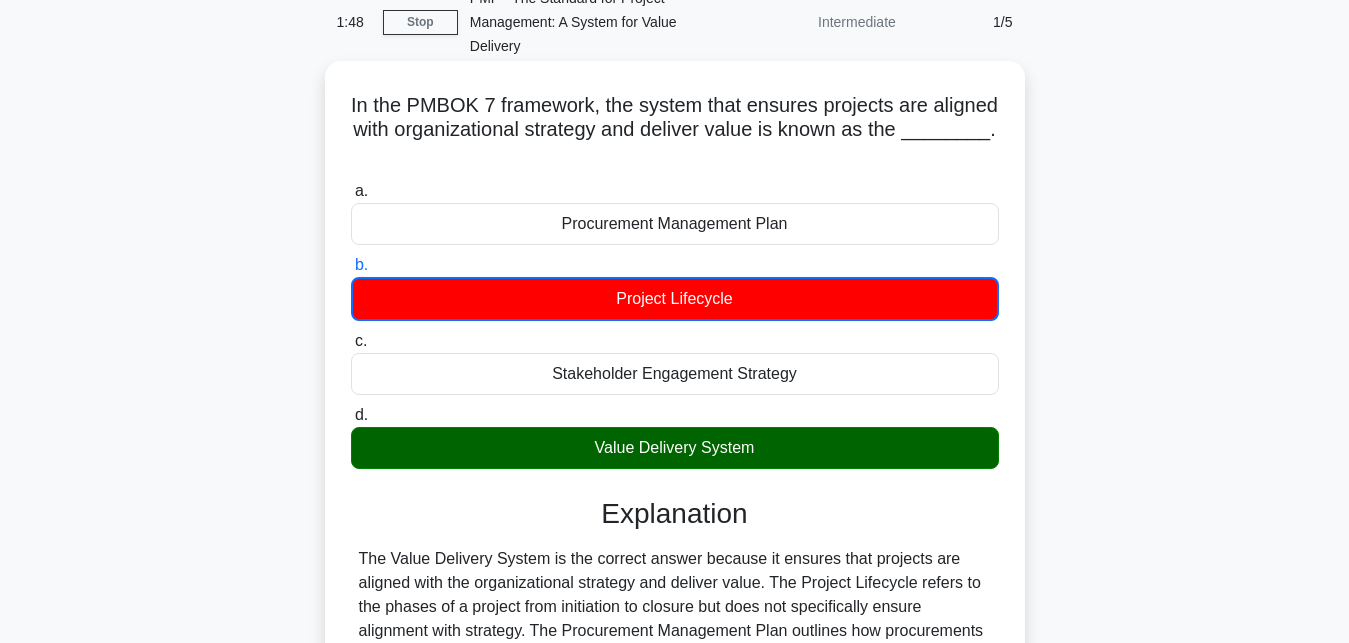 click on "c.
Stakeholder Engagement Strategy" at bounding box center [351, 341] 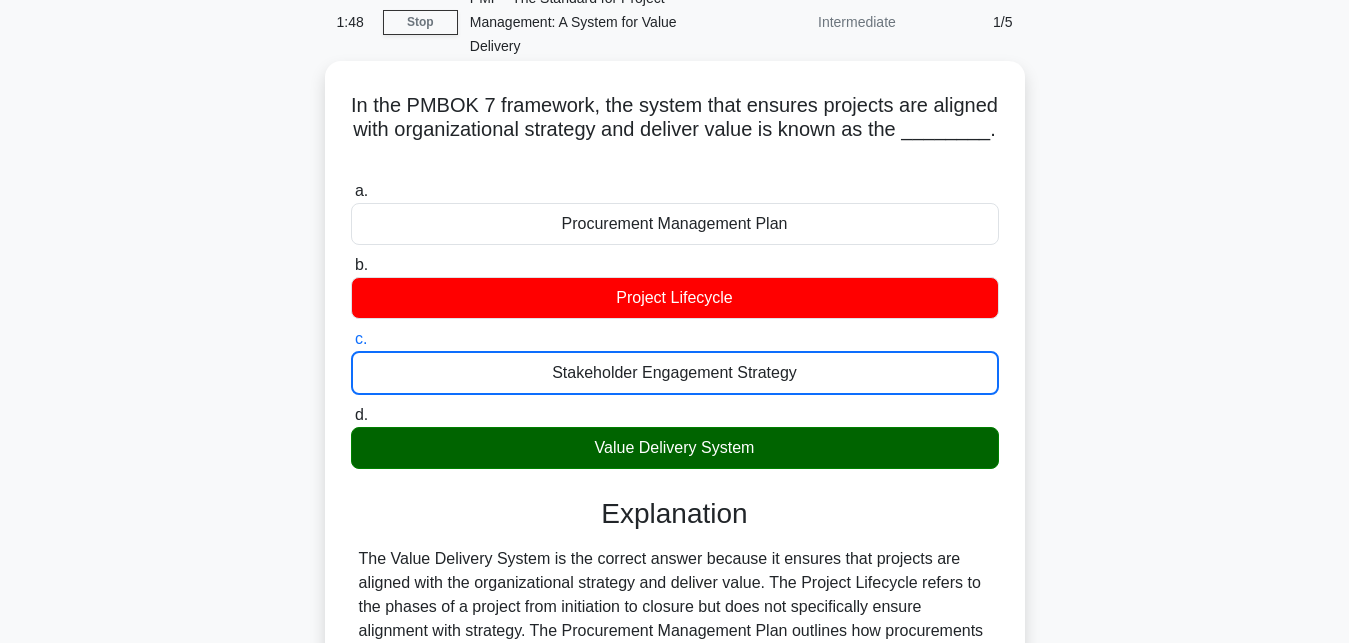 click on "d.
Value Delivery System" at bounding box center (351, 415) 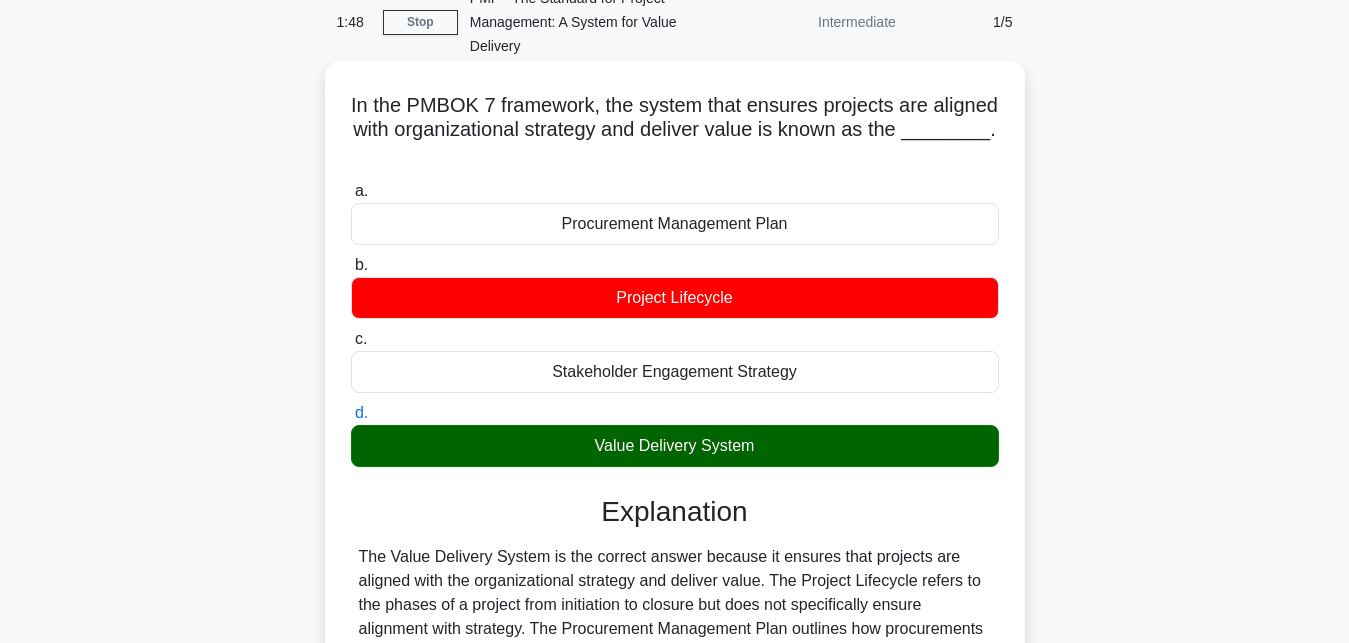 click on "a.
Procurement Management Plan" at bounding box center [351, 191] 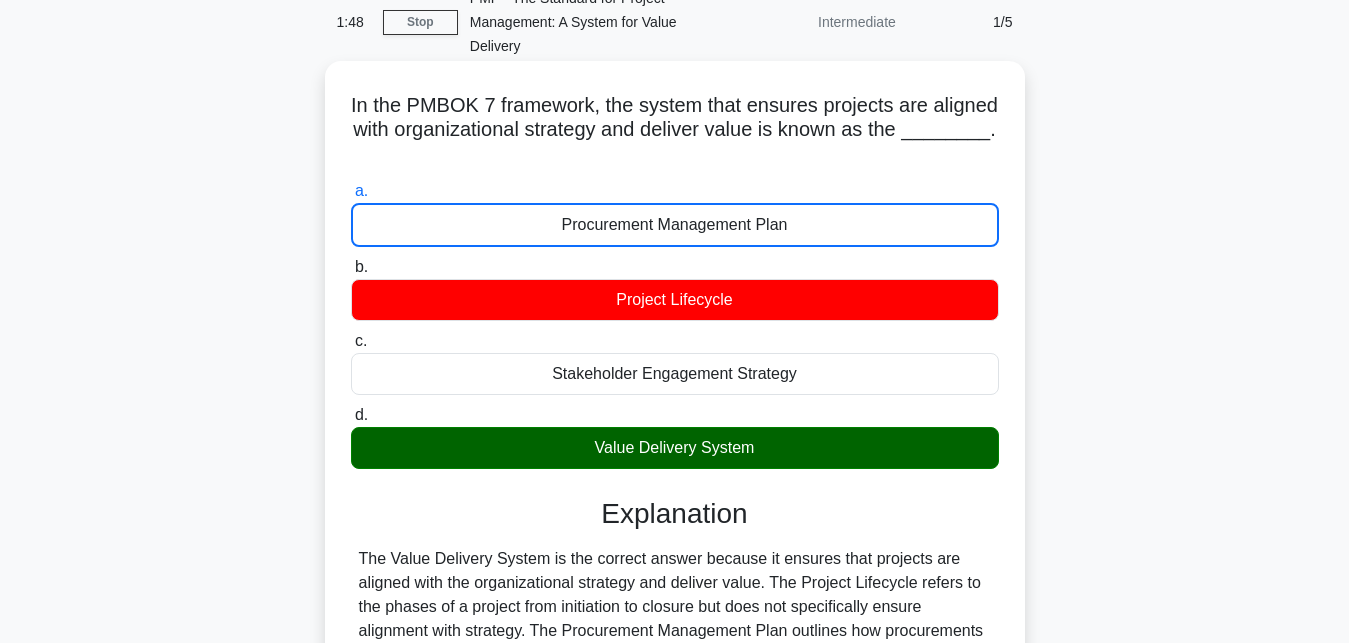 click on "b.
Project Lifecycle" at bounding box center [351, 267] 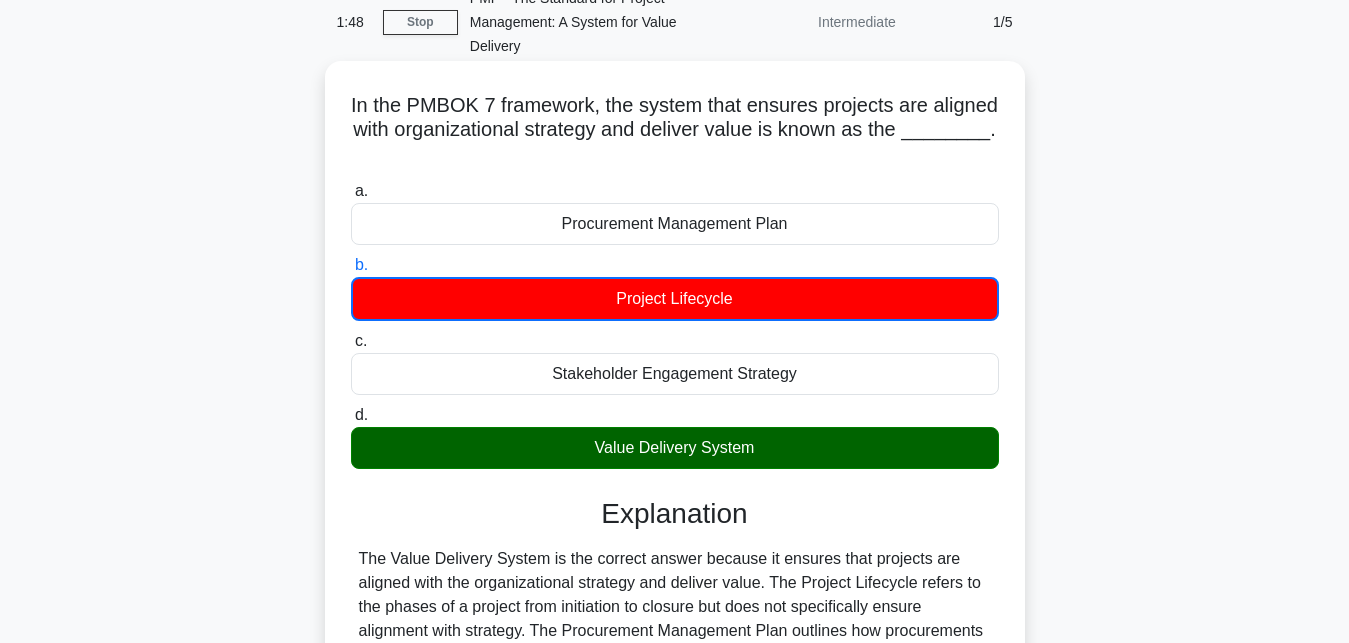 click on "c.
Stakeholder Engagement Strategy" at bounding box center (351, 341) 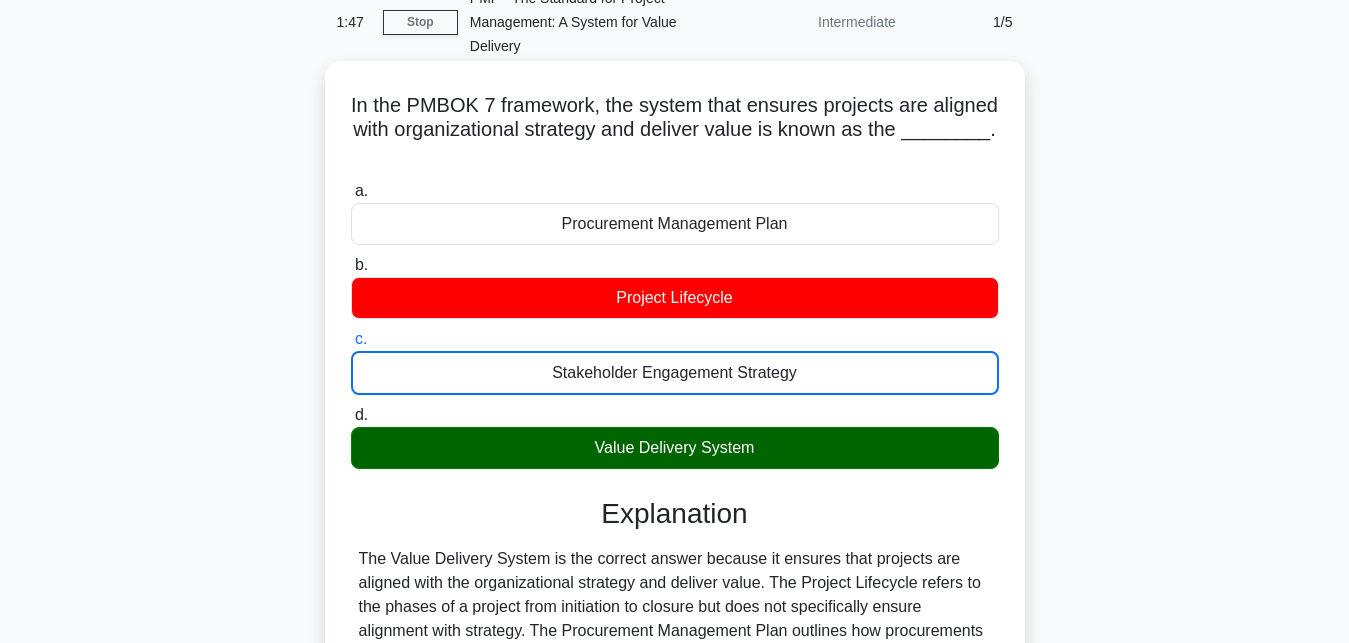 click on "d.
Value Delivery System" at bounding box center [351, 415] 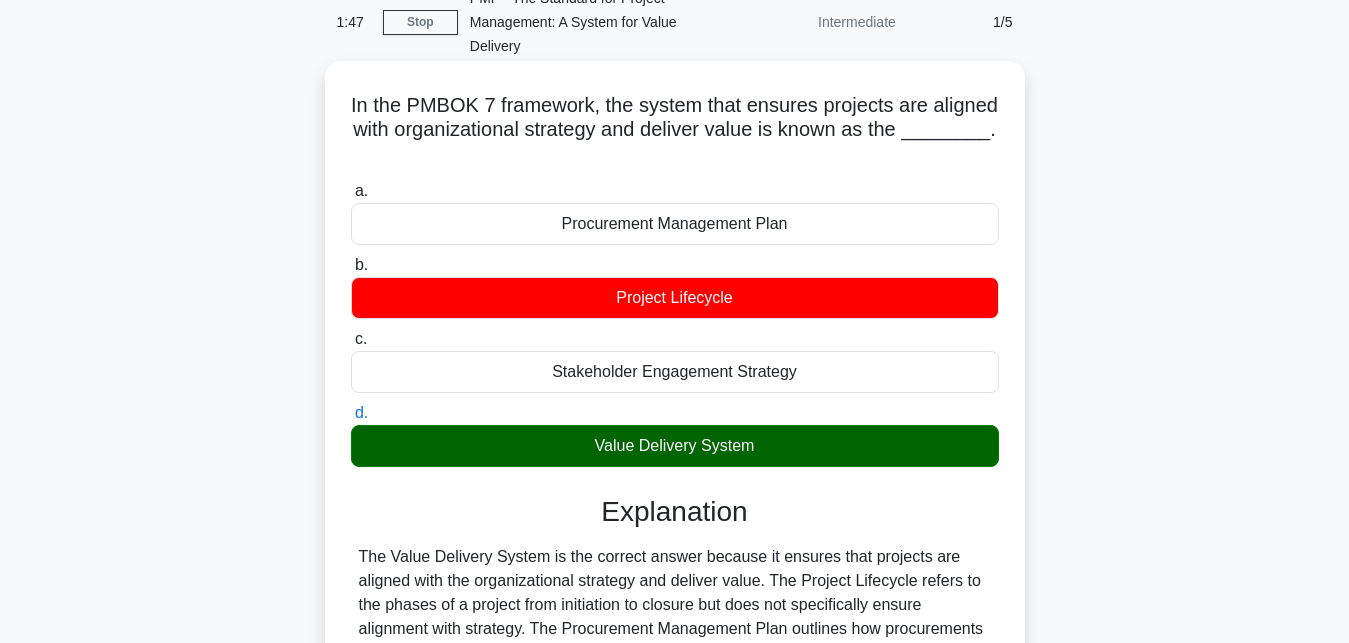 click on "a.
Procurement Management Plan" at bounding box center (351, 191) 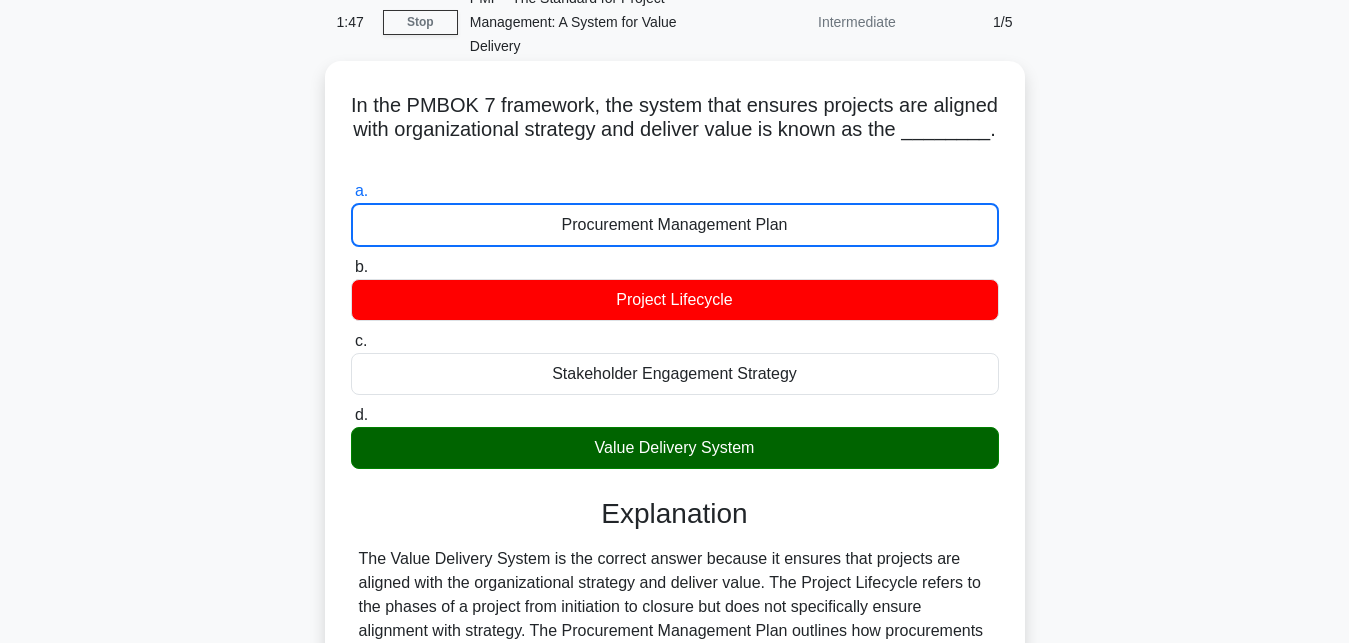 click on "b.
Project Lifecycle" at bounding box center [351, 267] 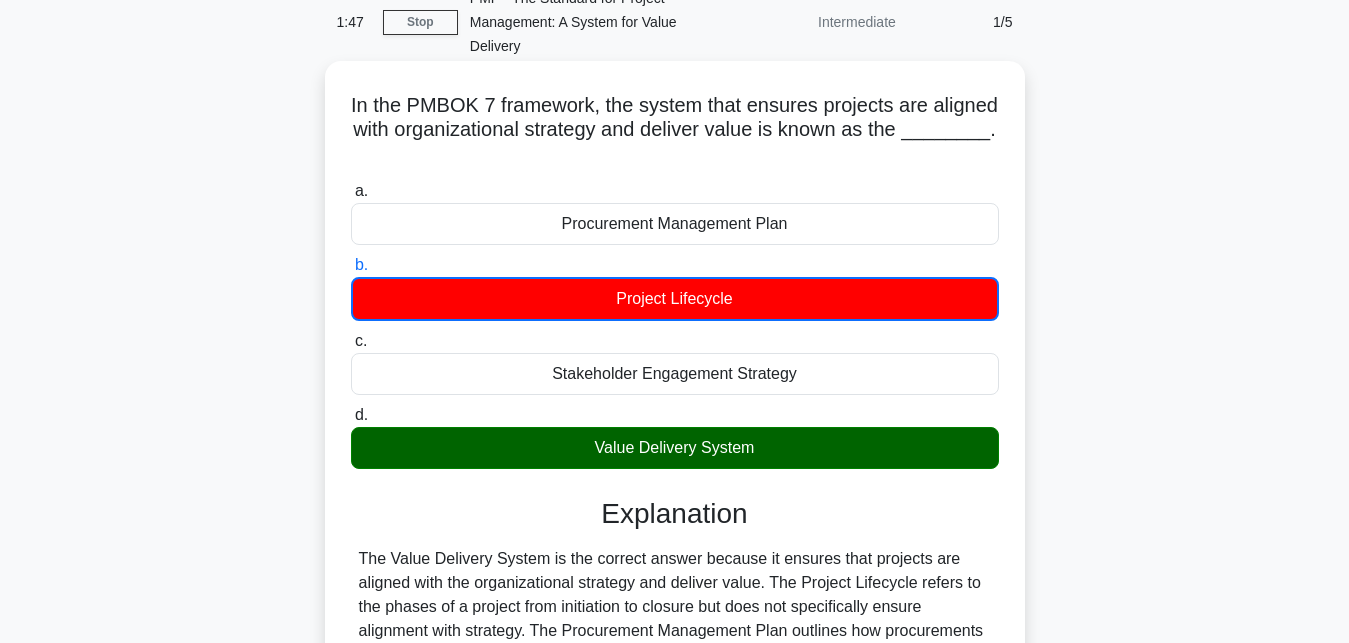 click on "c.
Stakeholder Engagement Strategy" at bounding box center (351, 341) 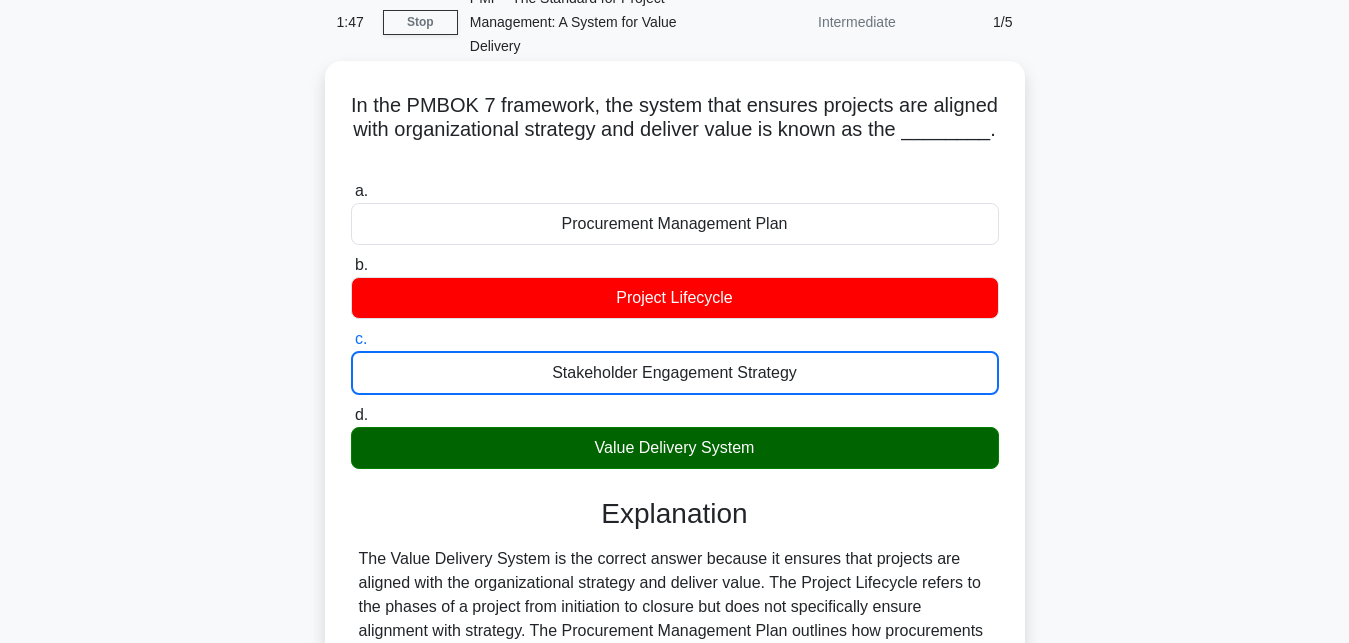 click on "d.
Value Delivery System" at bounding box center (351, 415) 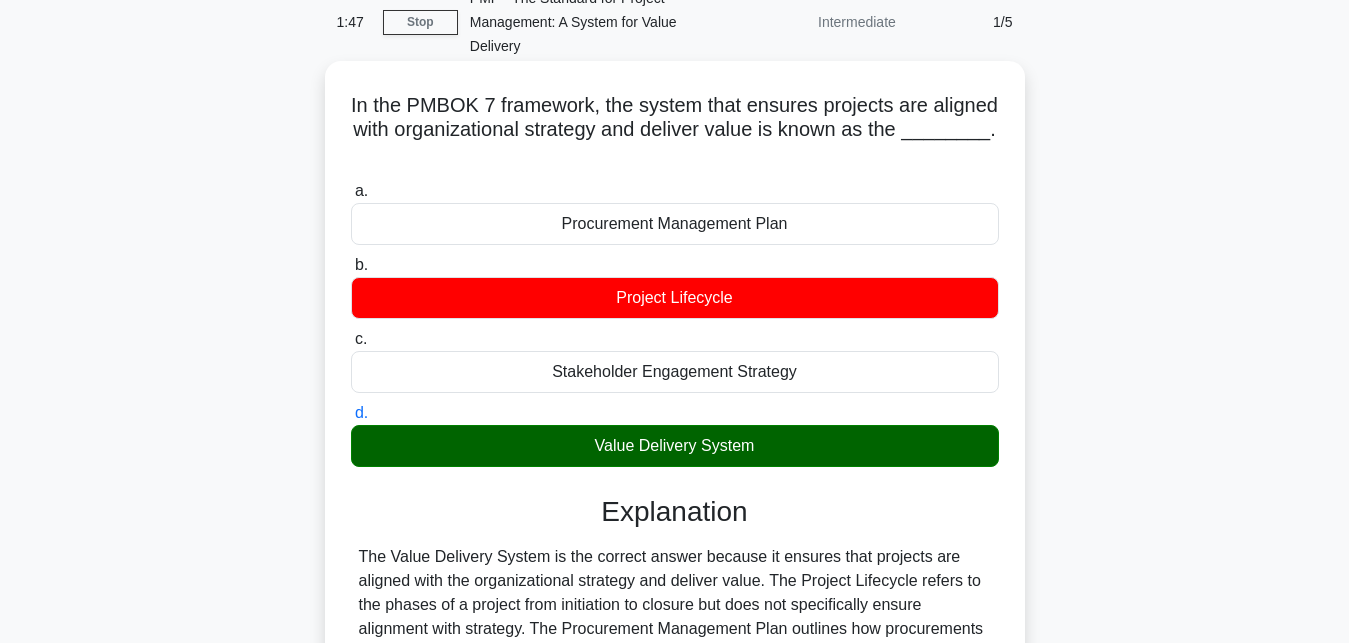 click on "a.
Procurement Management Plan" at bounding box center [351, 191] 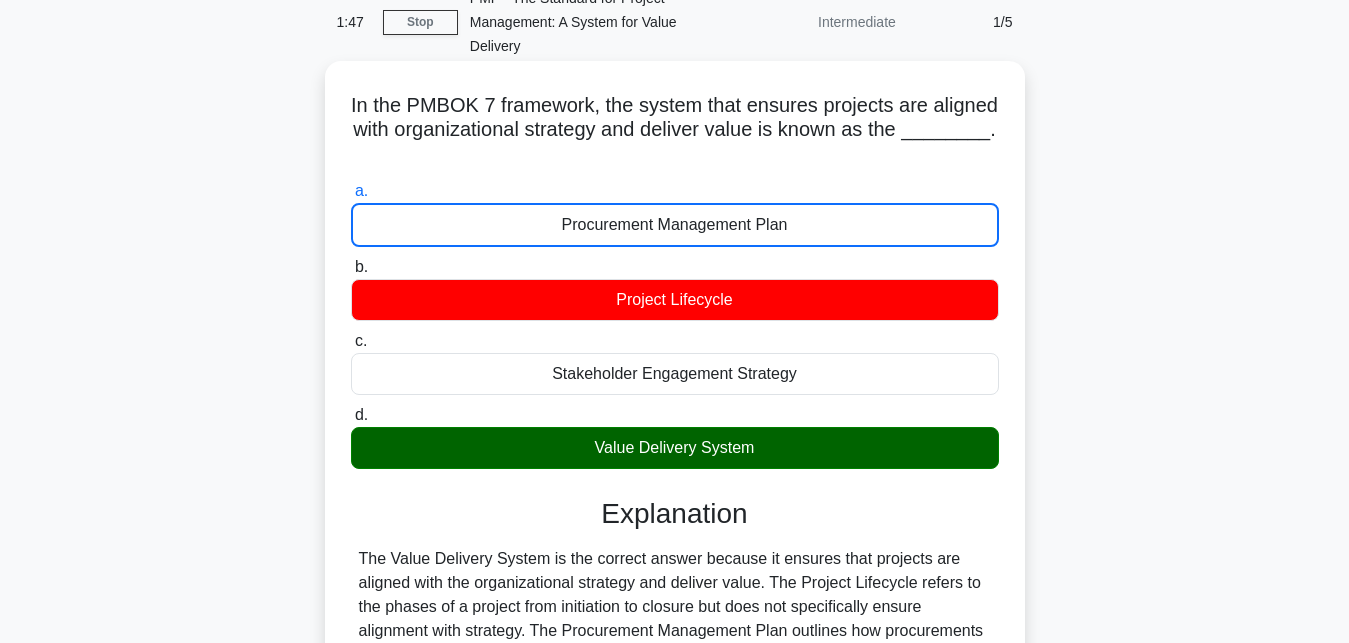 click on "b.
Project Lifecycle" at bounding box center [351, 267] 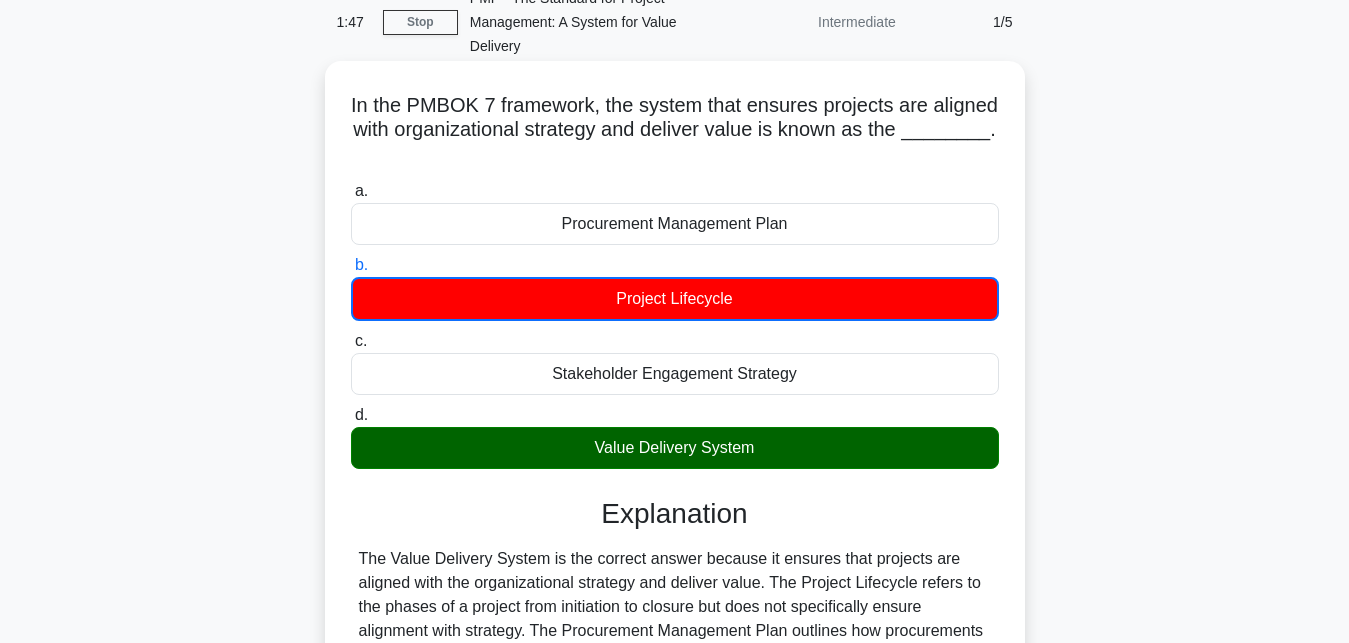 click on "c.
Stakeholder Engagement Strategy" at bounding box center [351, 341] 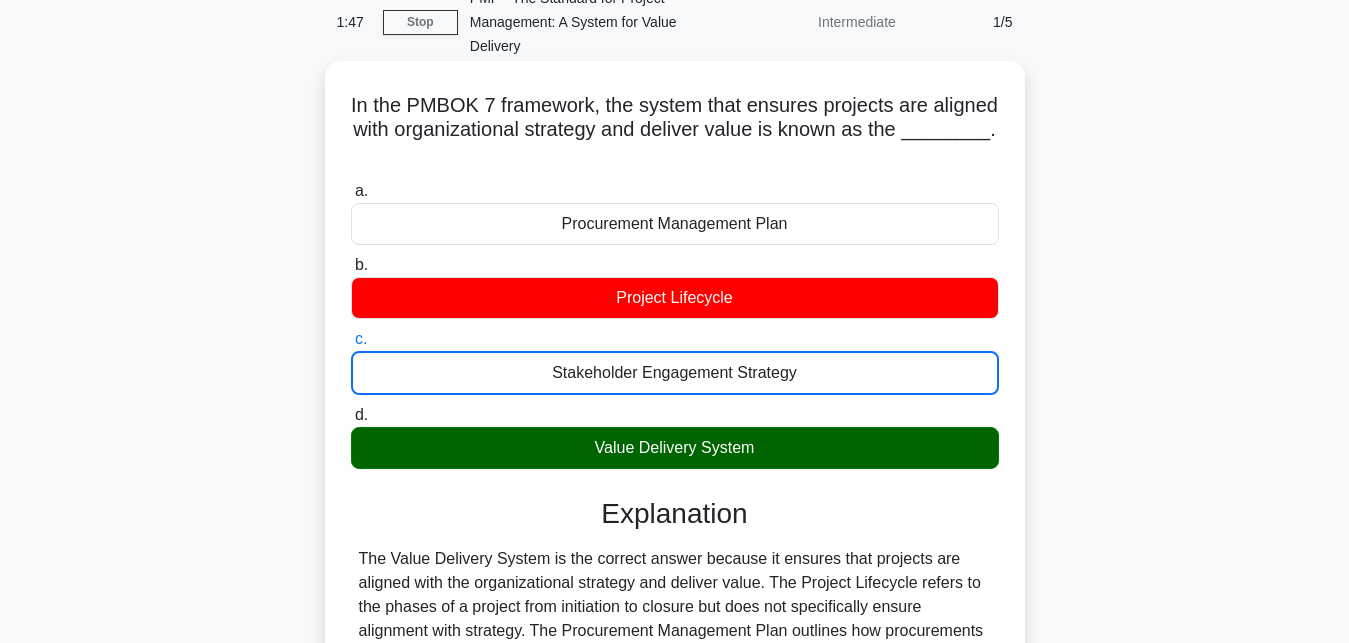 click on "d.
Value Delivery System" at bounding box center [351, 415] 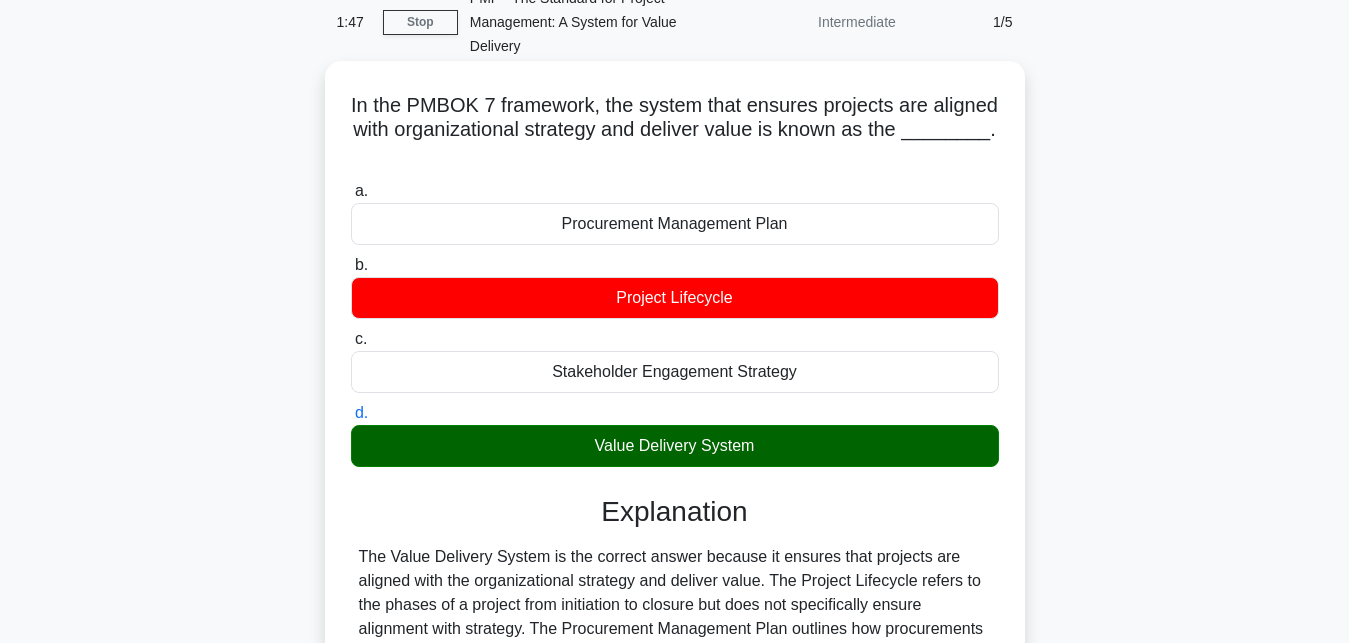 click on "a.
Procurement Management Plan" at bounding box center (351, 191) 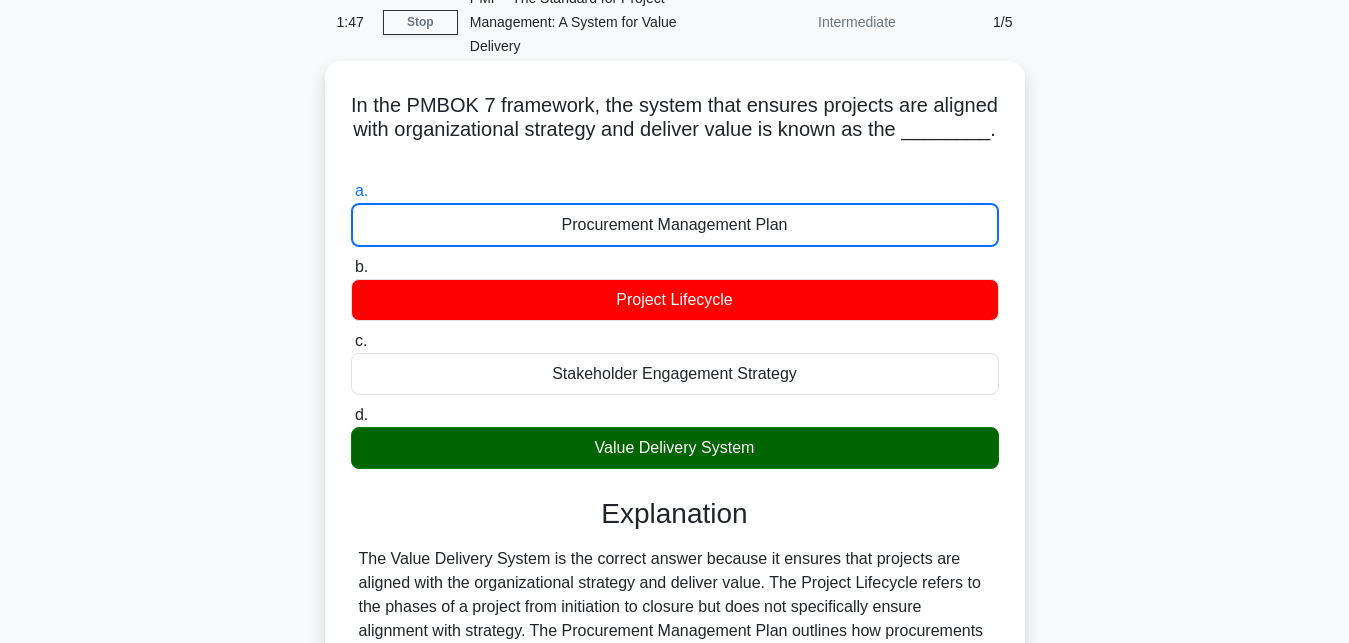 click on "b.
Project Lifecycle" at bounding box center [351, 267] 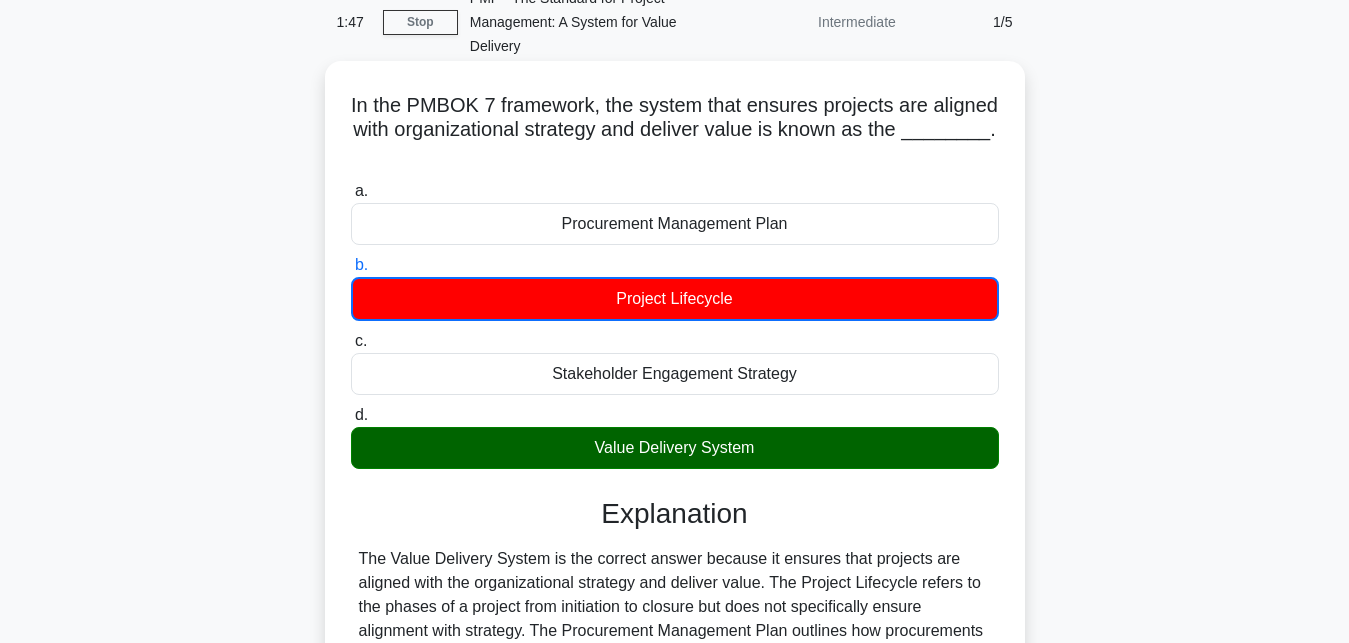 click on "c.
Stakeholder Engagement Strategy" at bounding box center [351, 341] 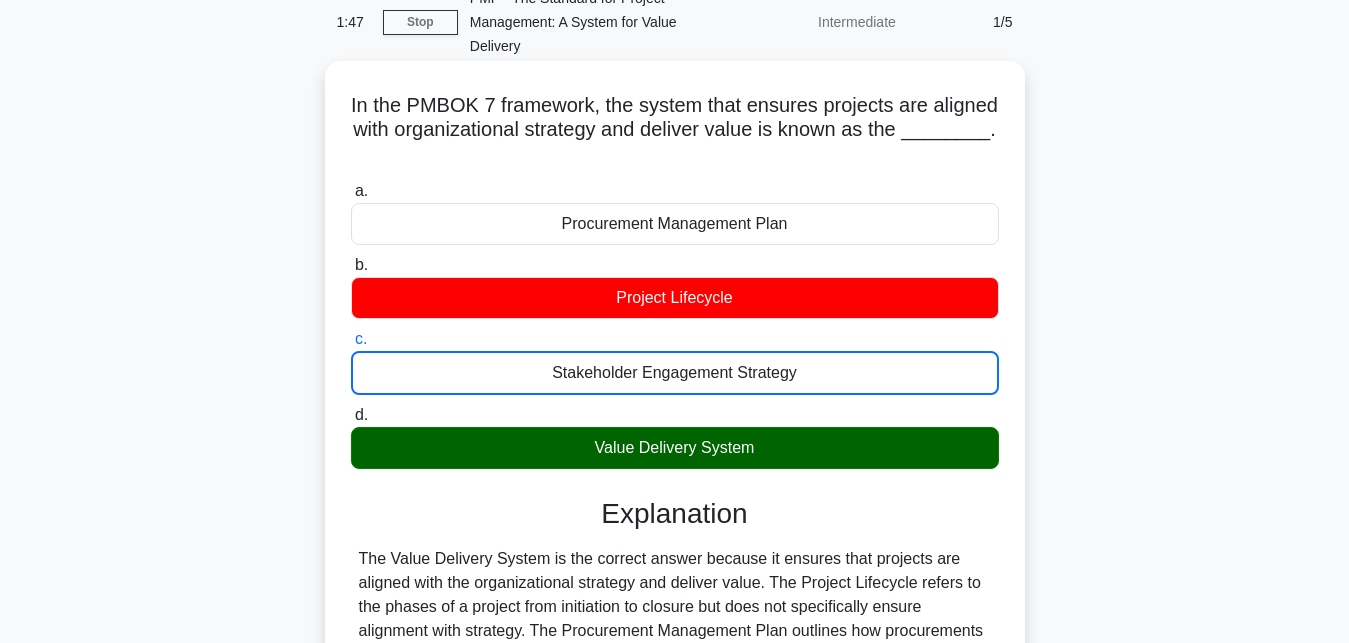 click on "d.
Value Delivery System" at bounding box center [351, 415] 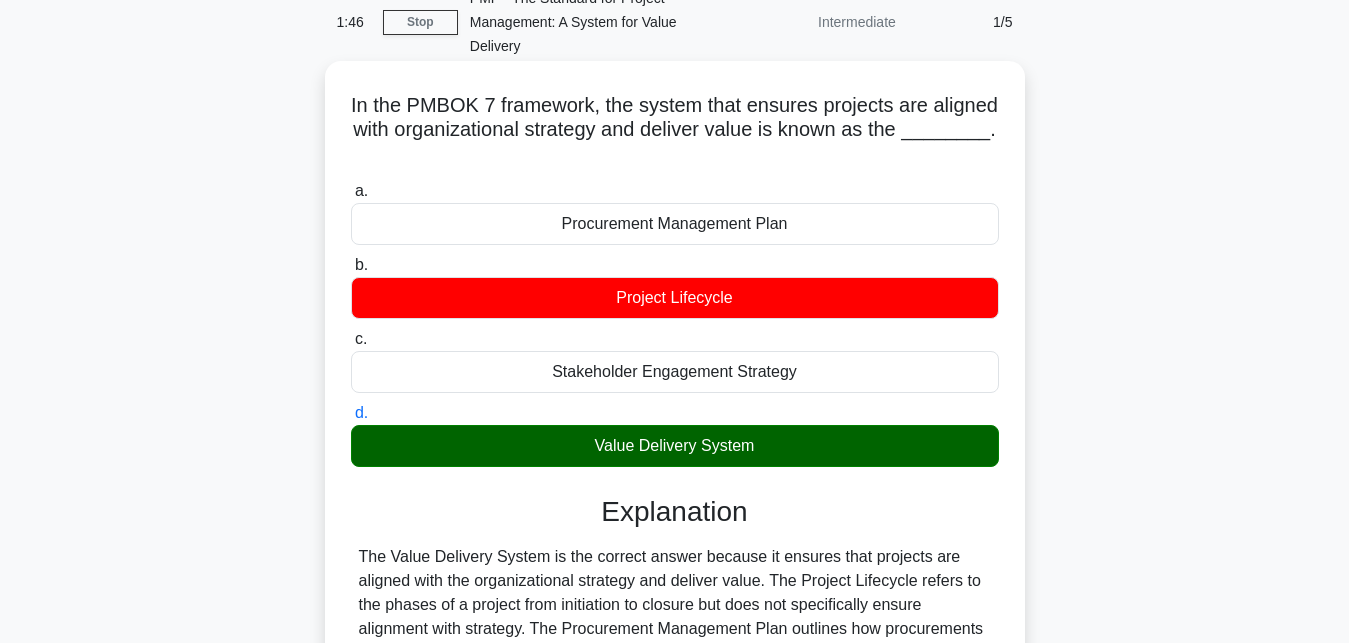 click on "a.
Procurement Management Plan" at bounding box center (351, 191) 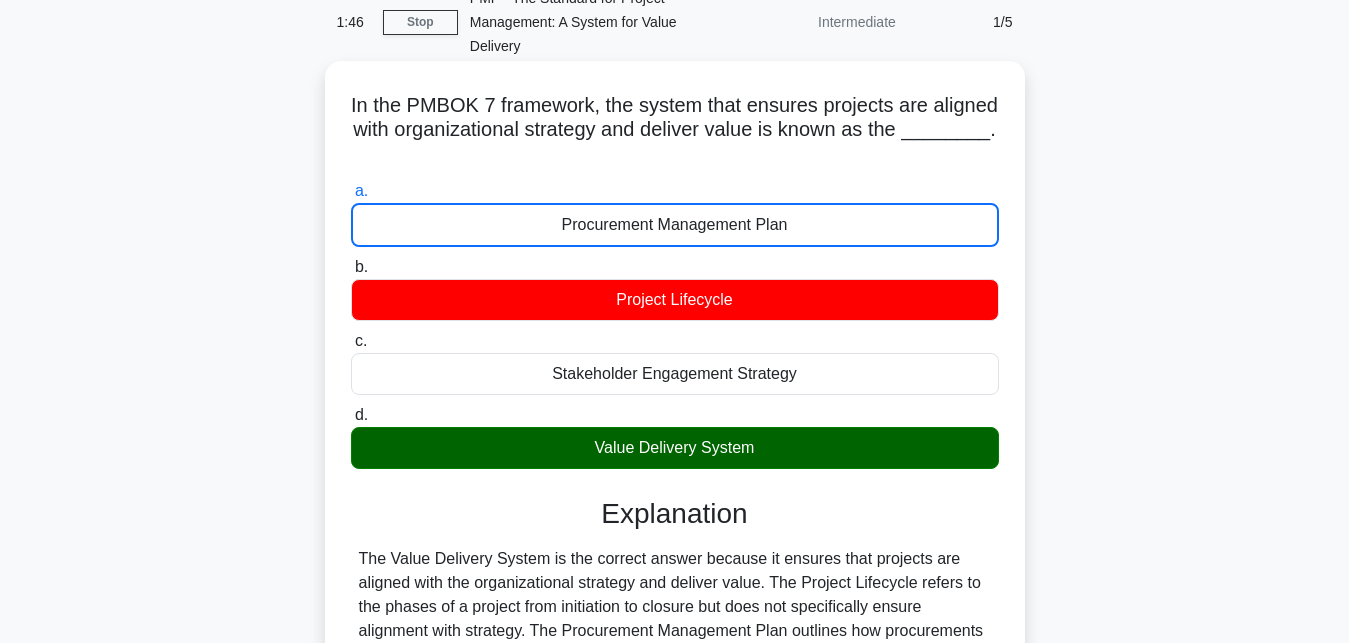 click on "b.
Project Lifecycle" at bounding box center [351, 267] 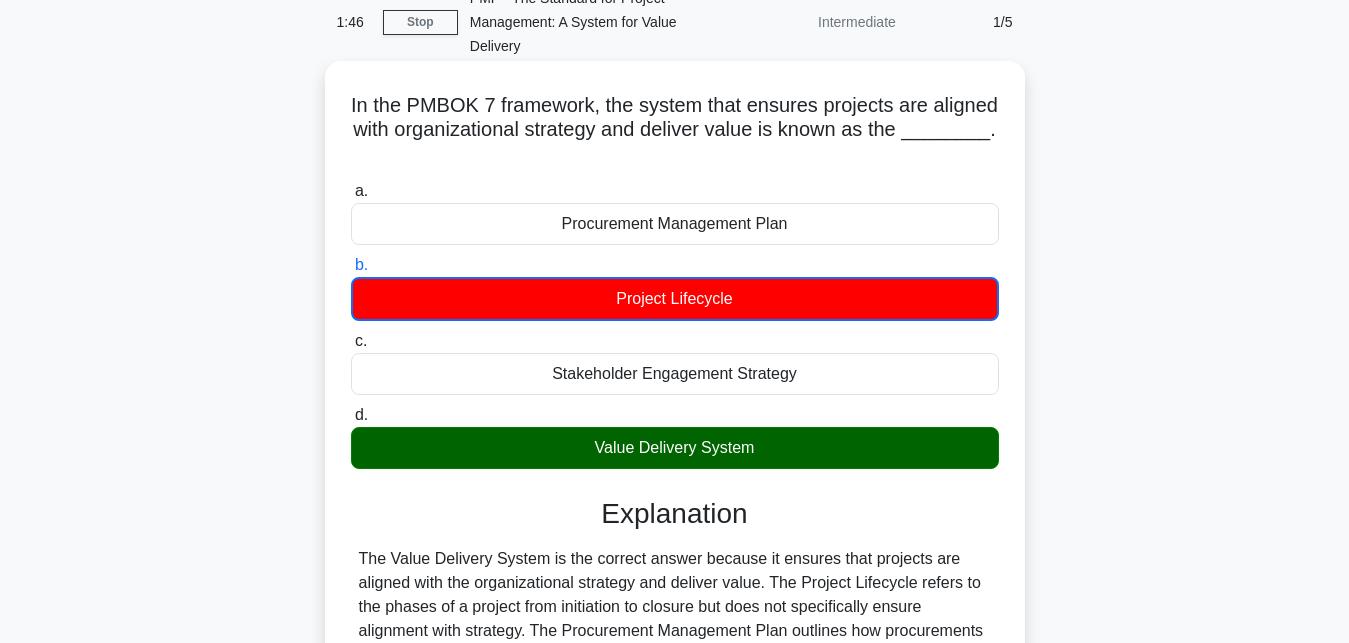 click on "c.
Stakeholder Engagement Strategy" at bounding box center [351, 341] 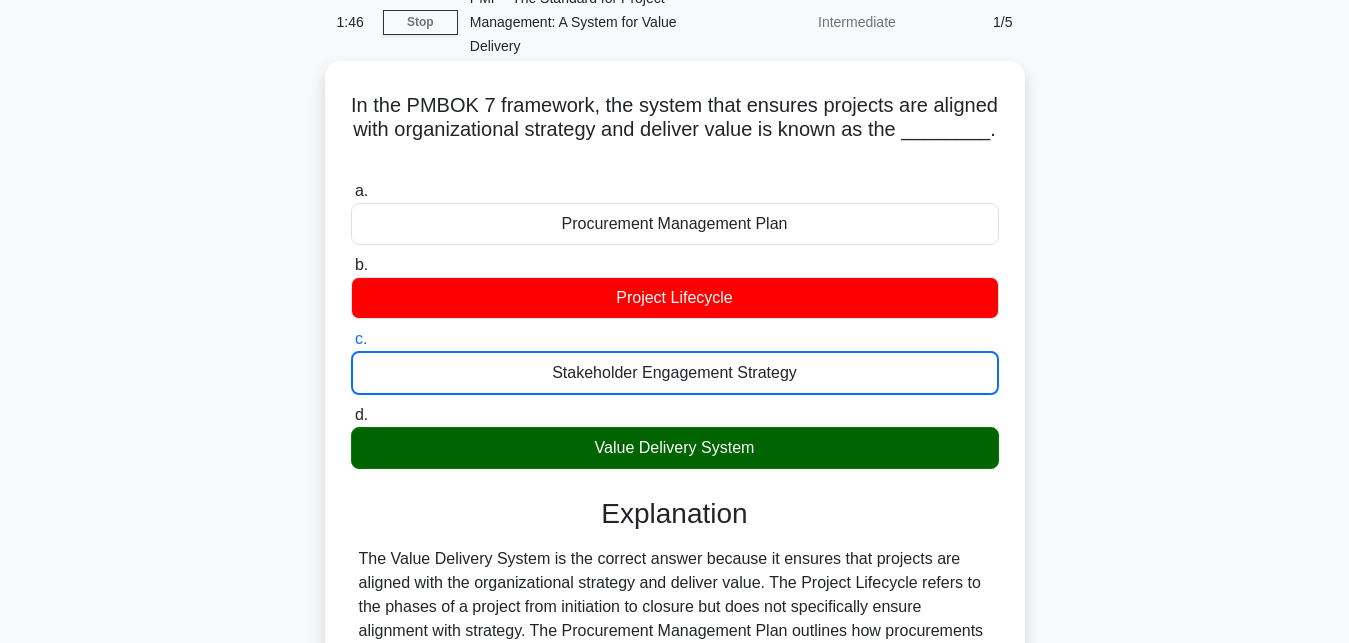click on "d.
Value Delivery System" at bounding box center (351, 415) 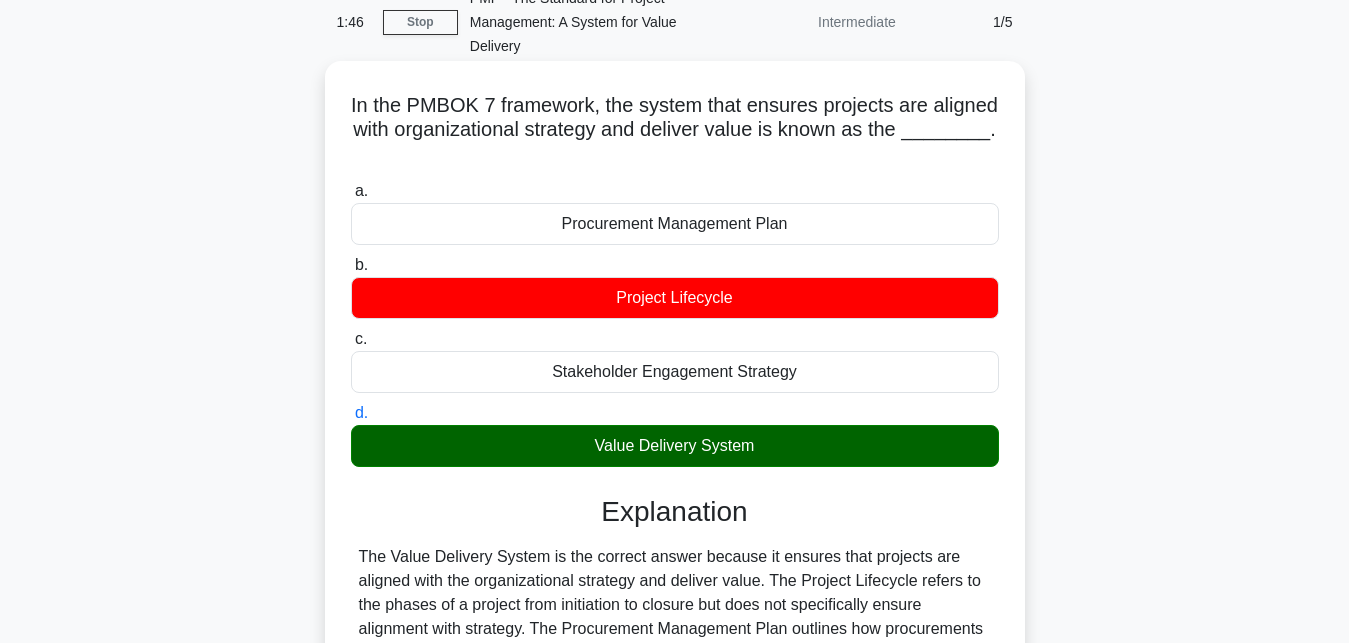 click on "a.
Procurement Management Plan" at bounding box center (351, 191) 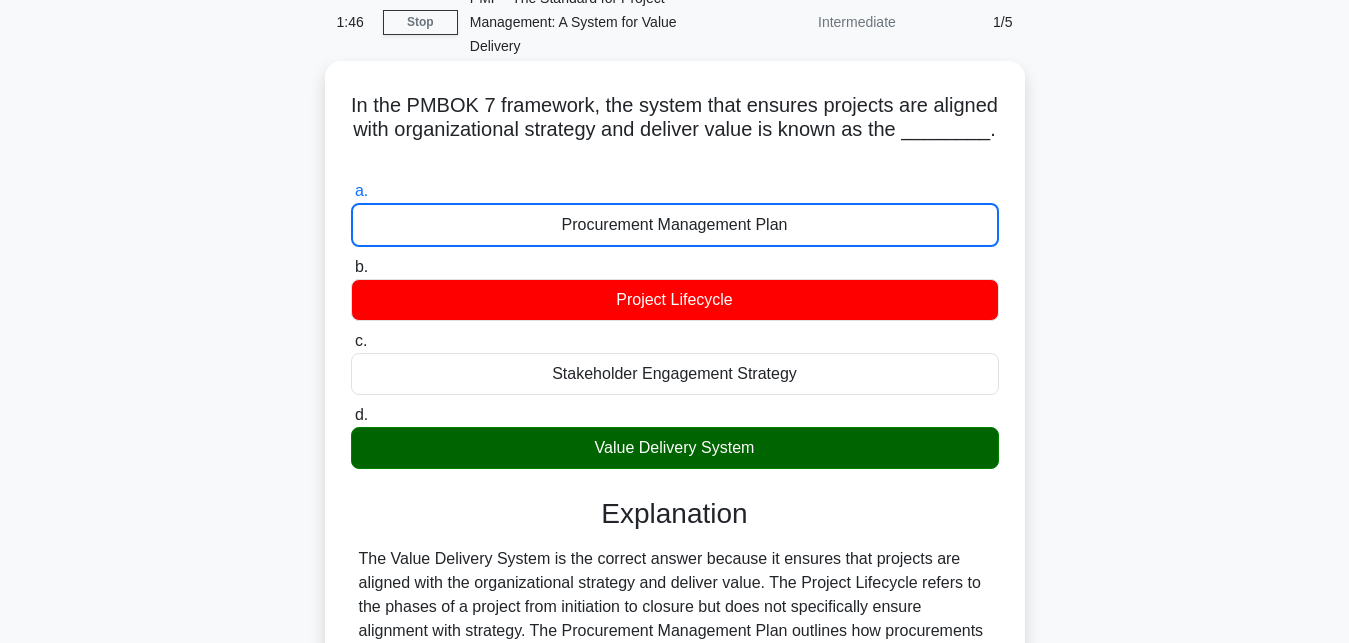 click on "b.
Project Lifecycle" at bounding box center (351, 267) 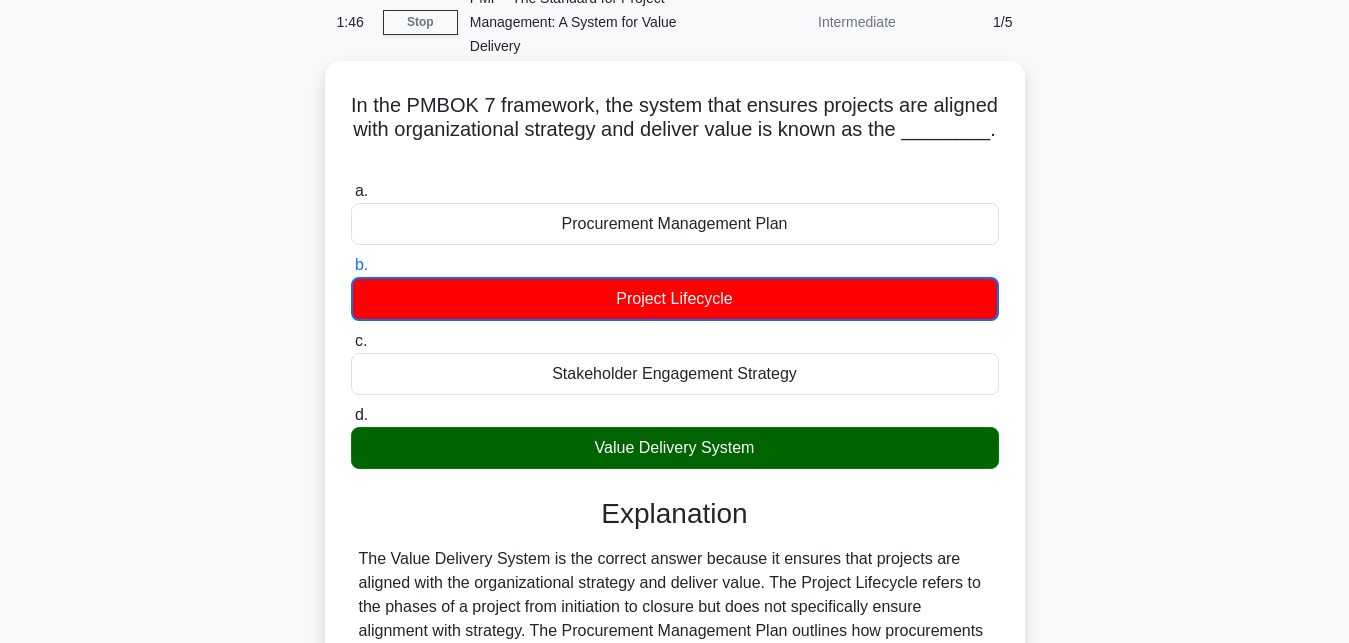 click on "c.
Stakeholder Engagement Strategy" at bounding box center [351, 341] 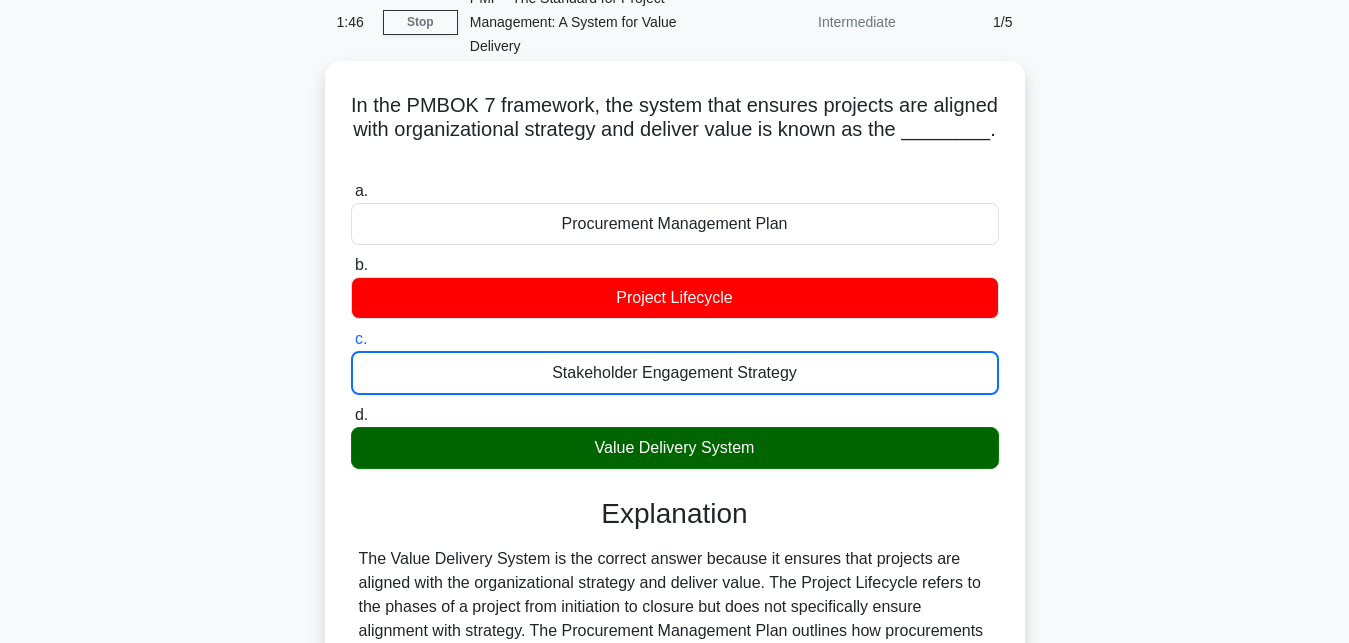 click on "d.
Value Delivery System" at bounding box center (351, 415) 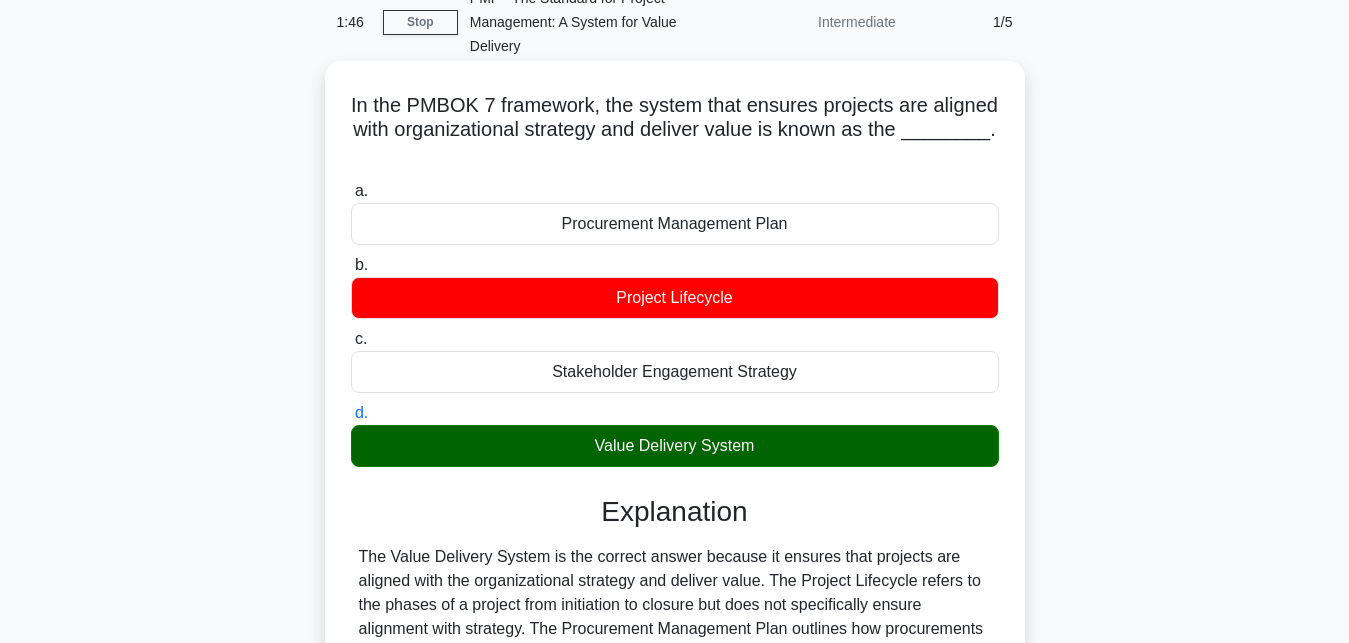 click on "a.
Procurement Management Plan" at bounding box center [351, 191] 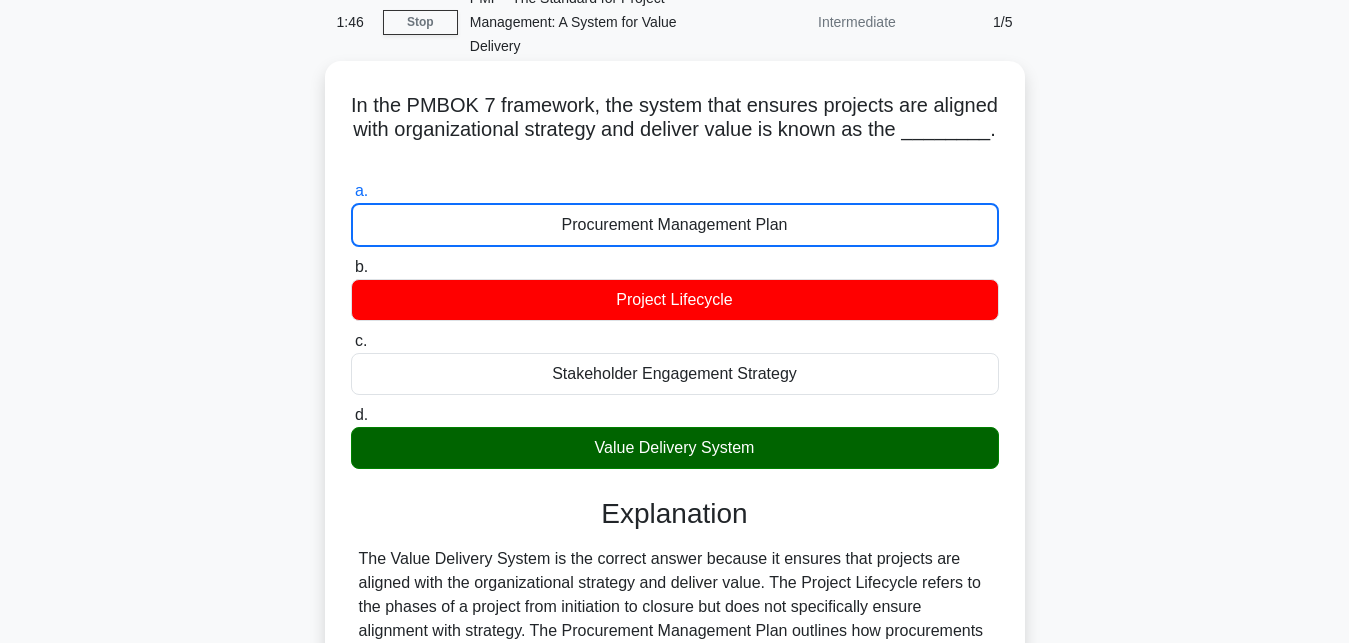 click on "b.
Project Lifecycle" at bounding box center [351, 267] 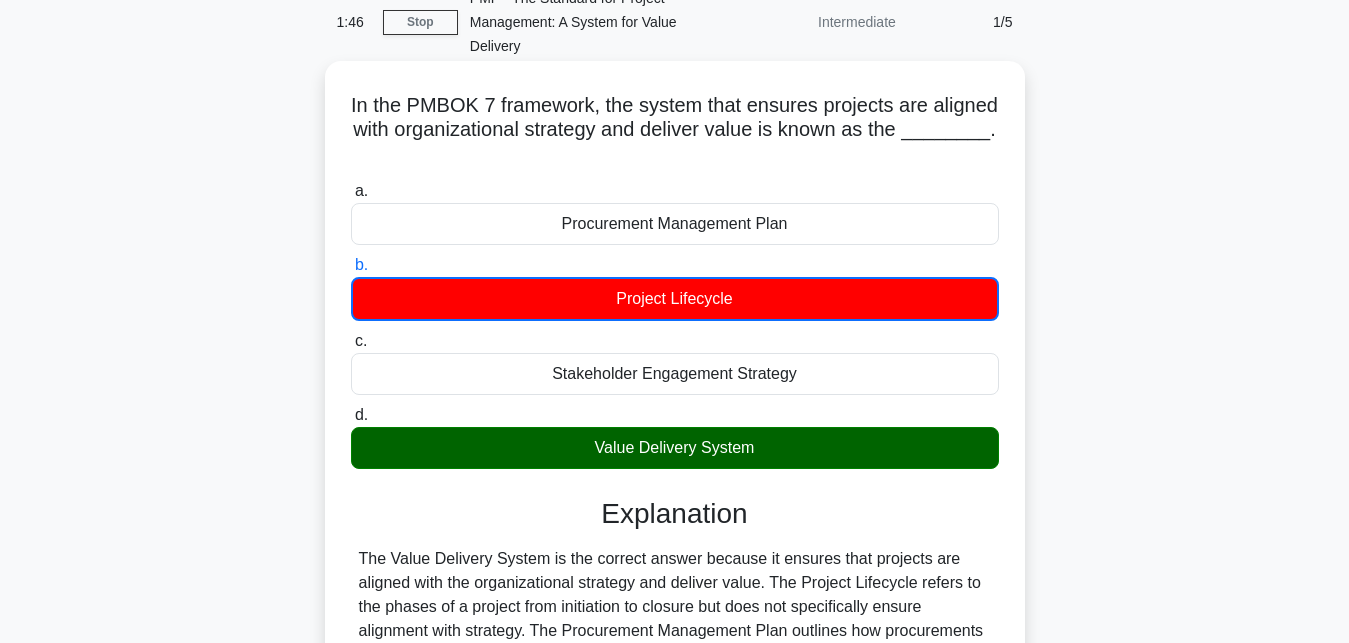 click on "c.
Stakeholder Engagement Strategy" at bounding box center (351, 341) 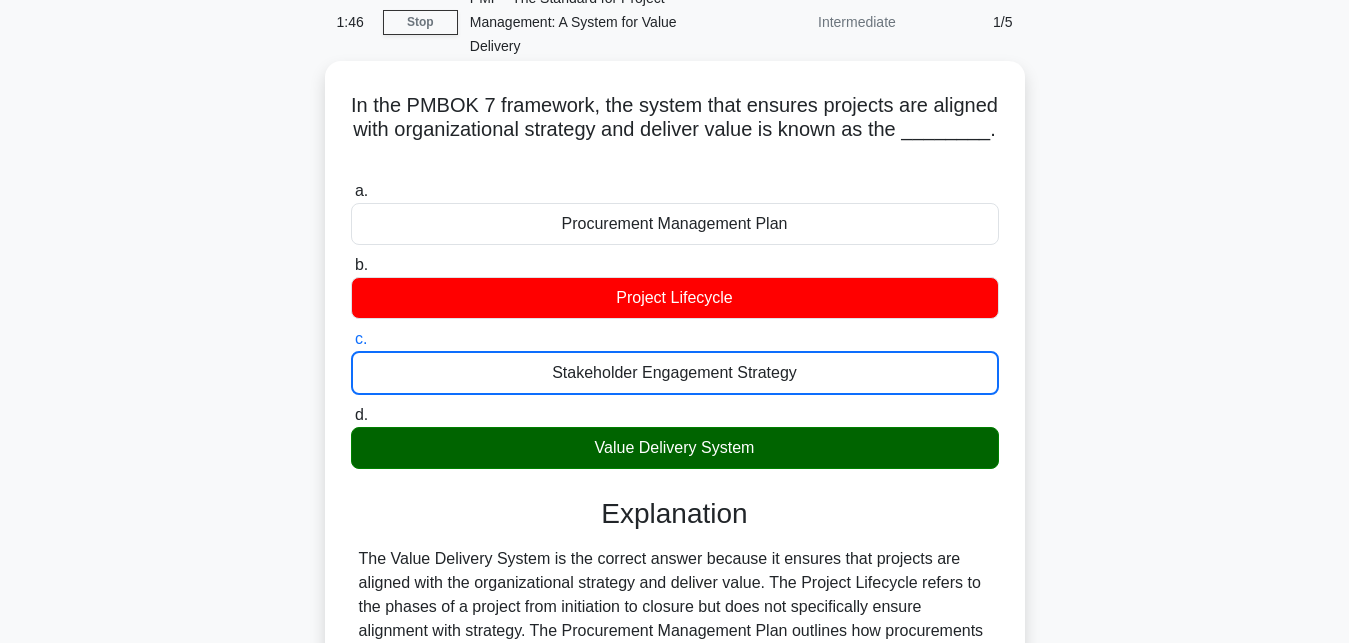 click on "d.
Value Delivery System" at bounding box center [351, 415] 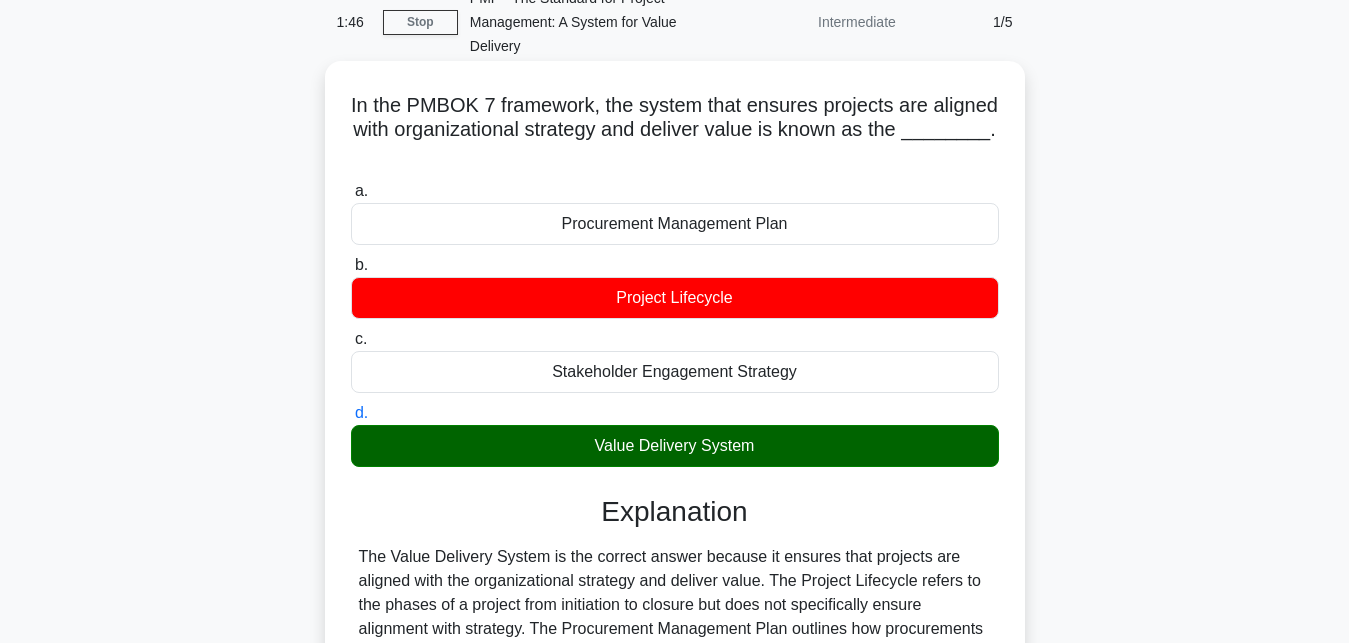 click on "a.
Procurement Management Plan" at bounding box center (351, 191) 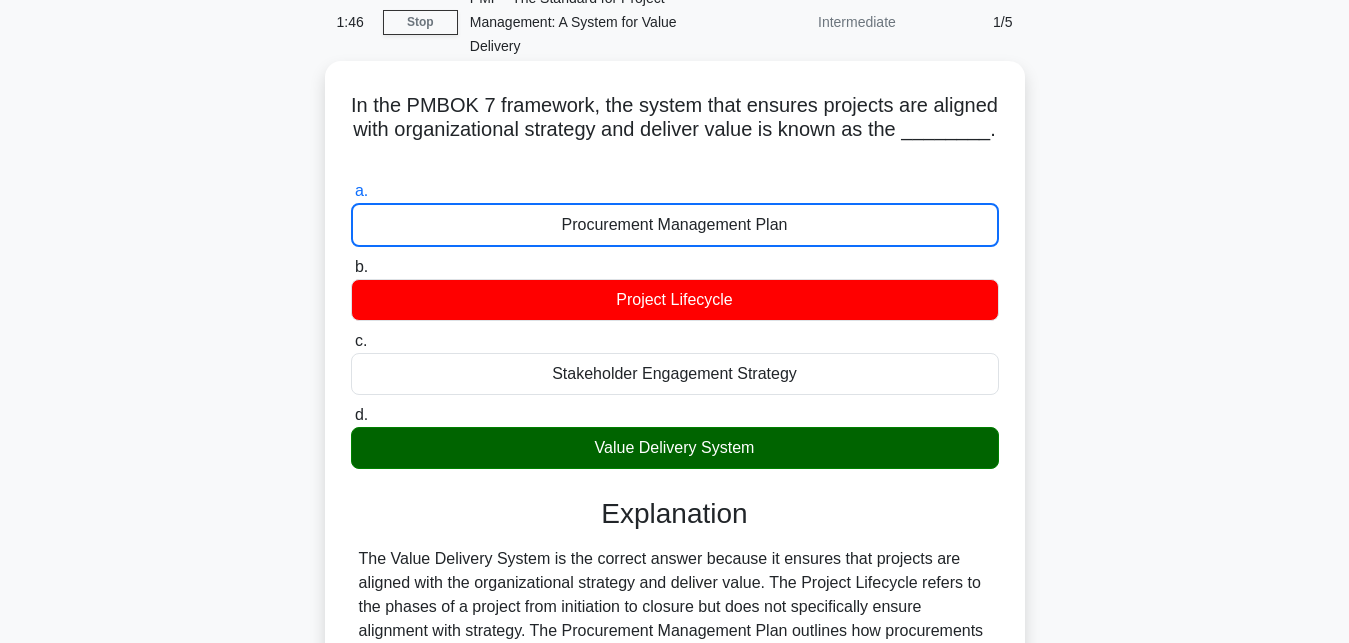 click on "b.
Project Lifecycle" at bounding box center [351, 267] 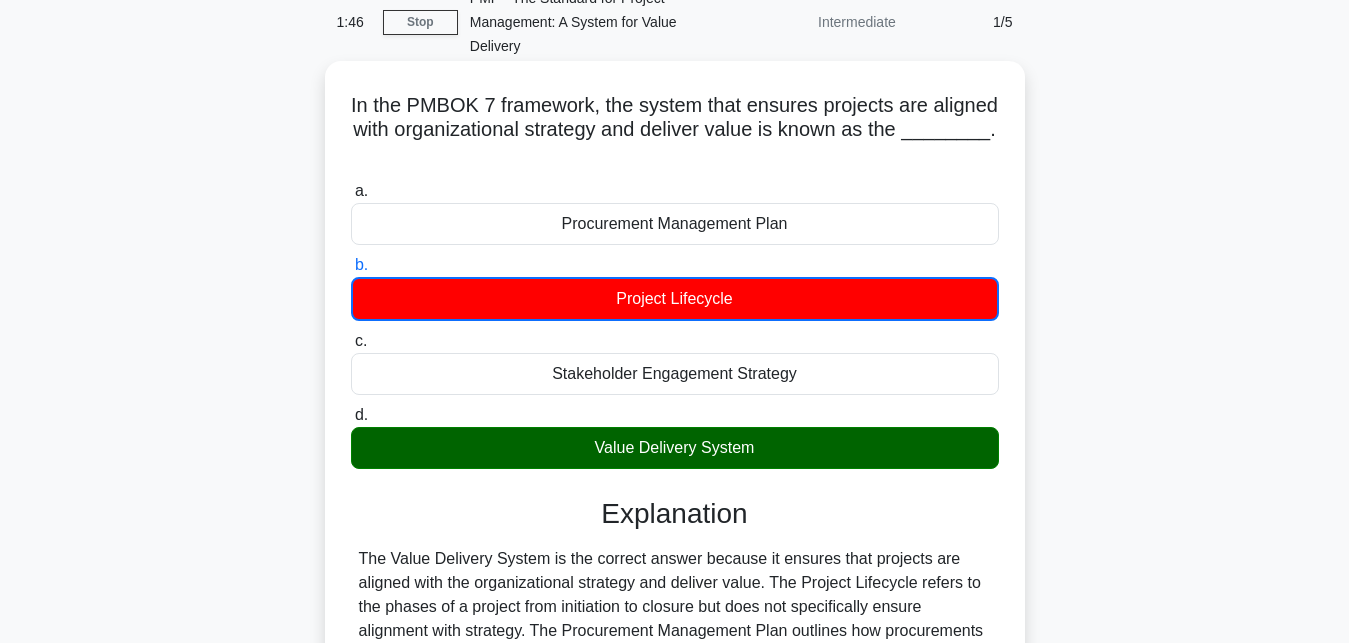 click on "c.
Stakeholder Engagement Strategy" at bounding box center (351, 341) 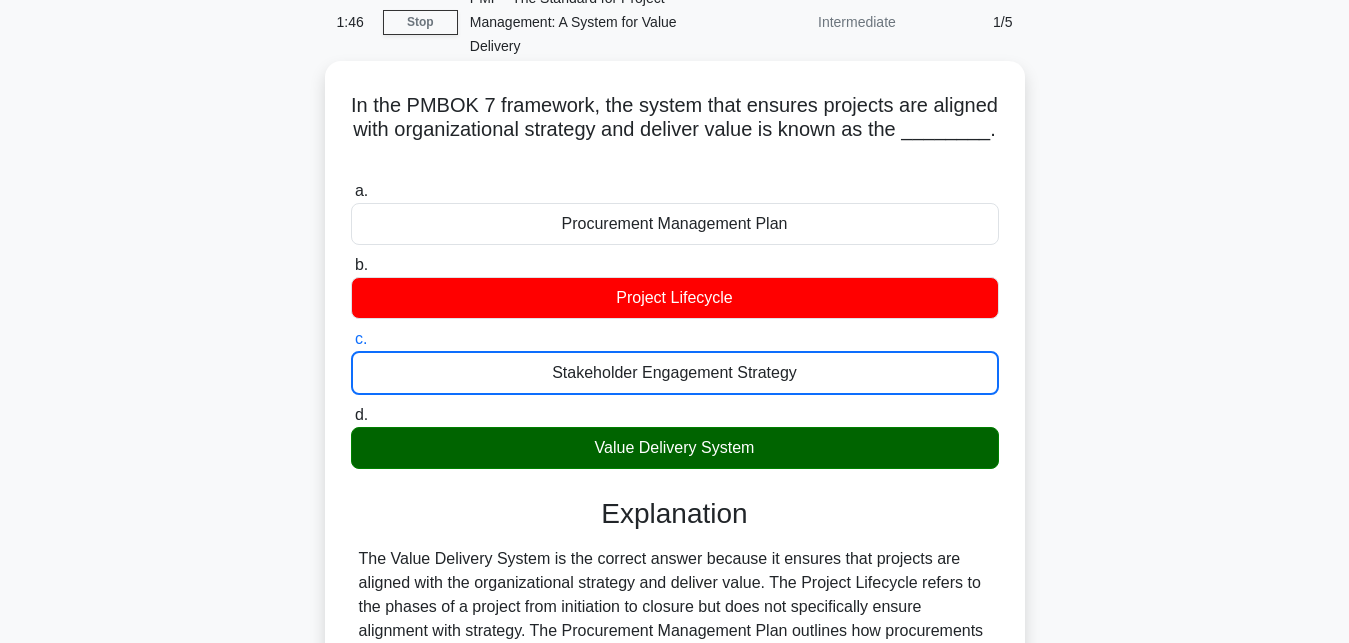 click on "d.
Value Delivery System" at bounding box center [351, 415] 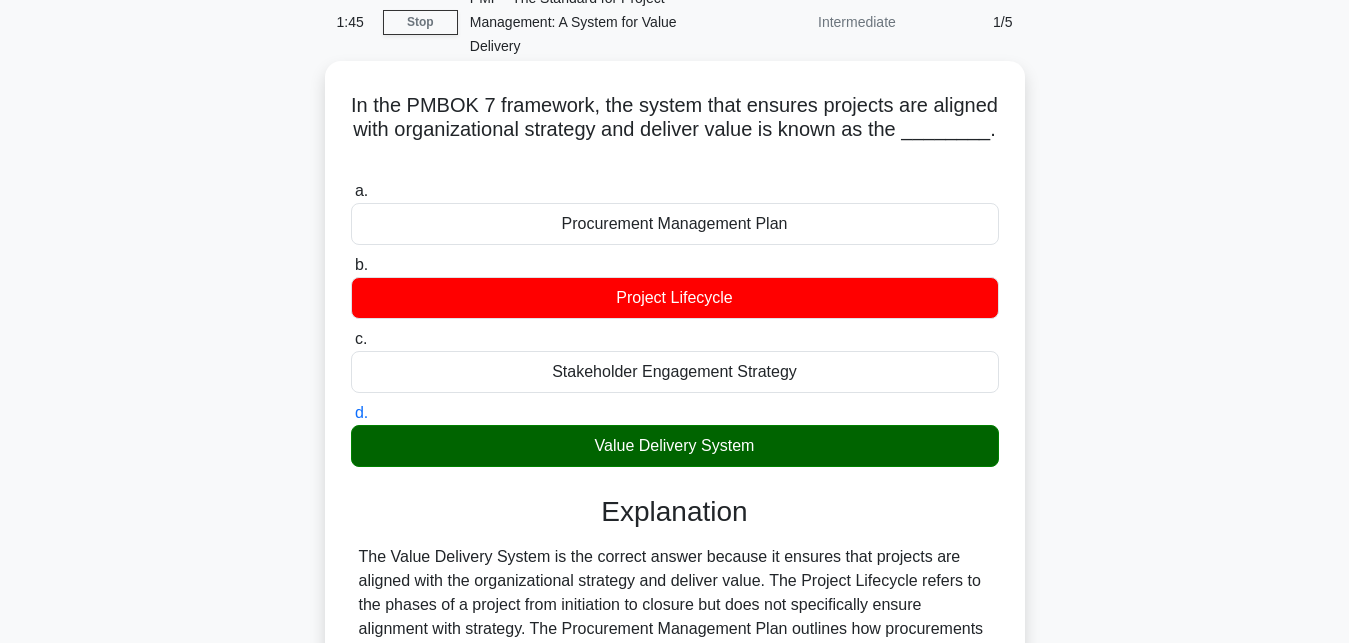 click on "a.
Procurement Management Plan" at bounding box center (351, 191) 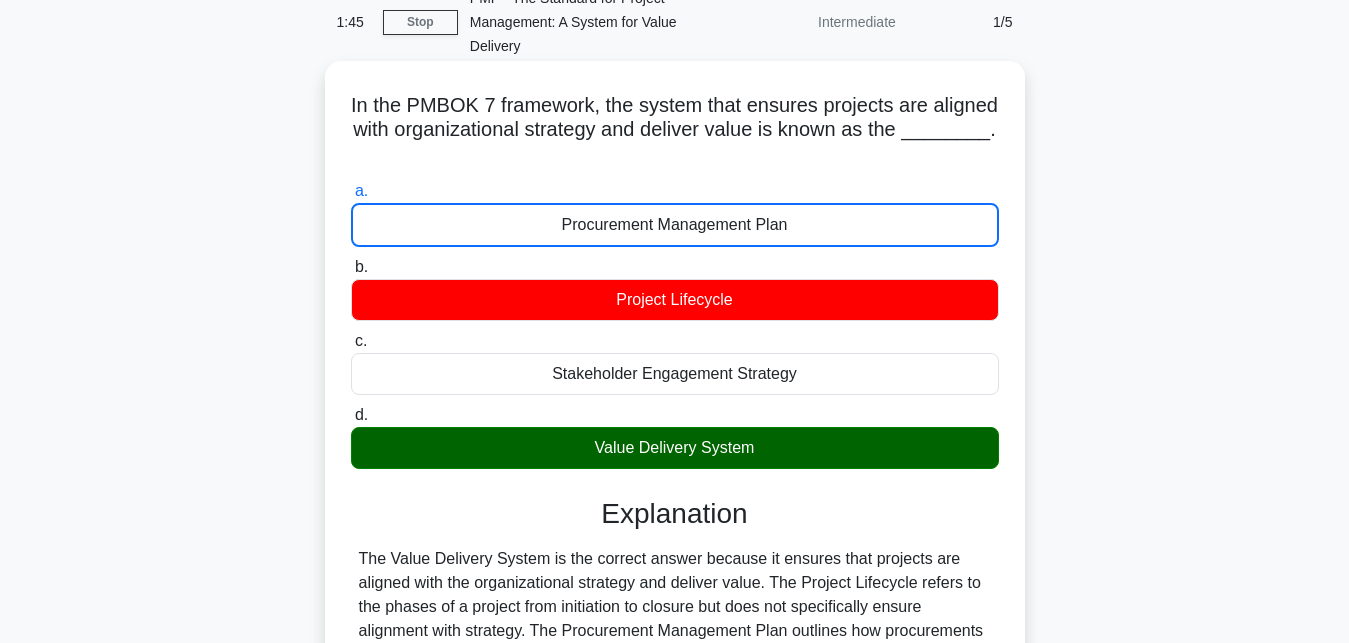 click on "b.
Project Lifecycle" at bounding box center (351, 267) 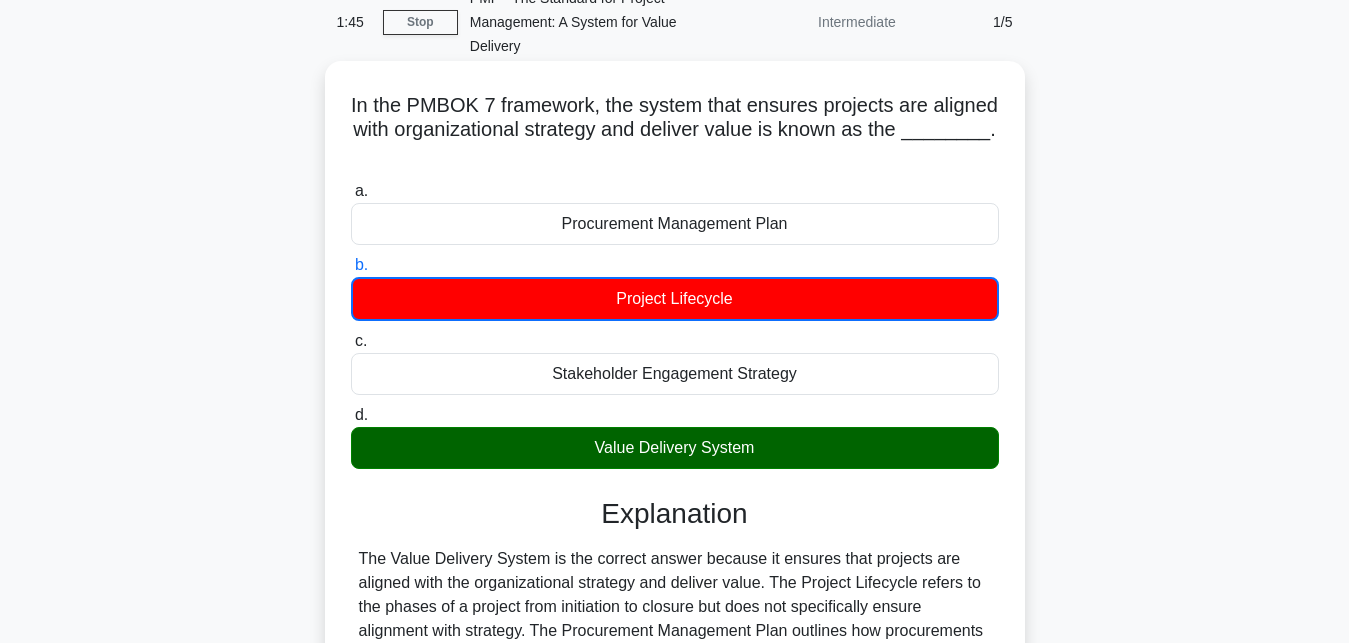 click on "c.
Stakeholder Engagement Strategy" at bounding box center [351, 341] 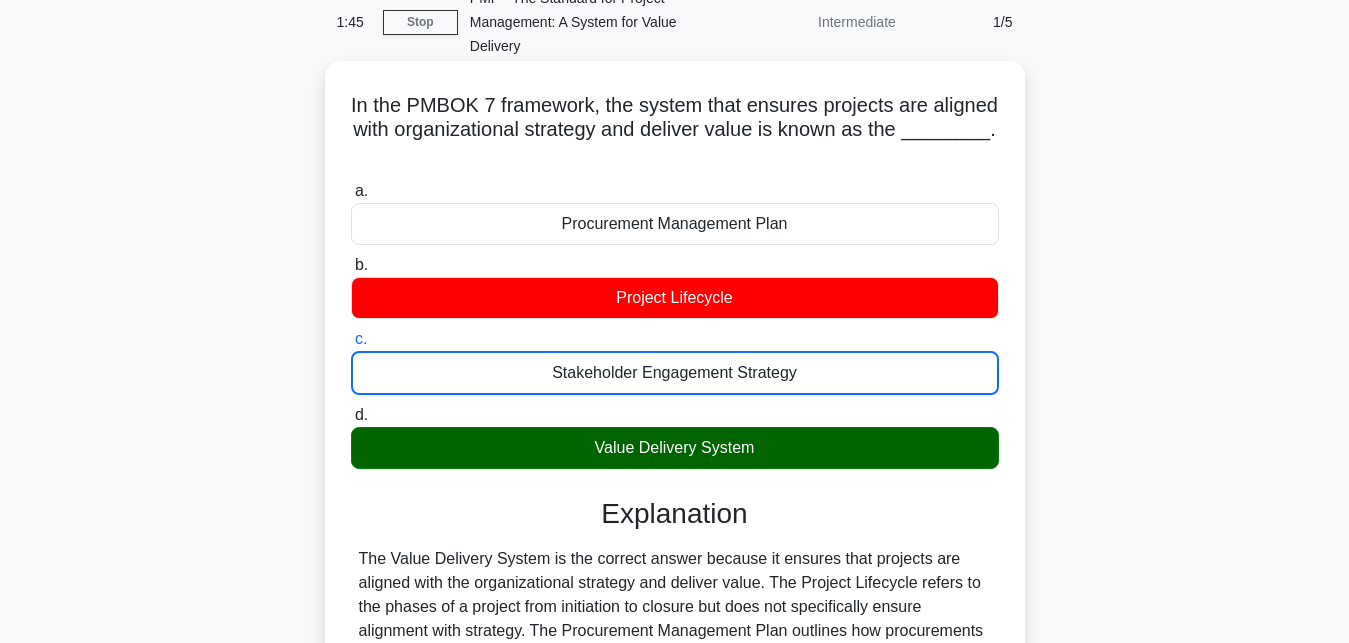 click on "d.
Value Delivery System" at bounding box center [351, 415] 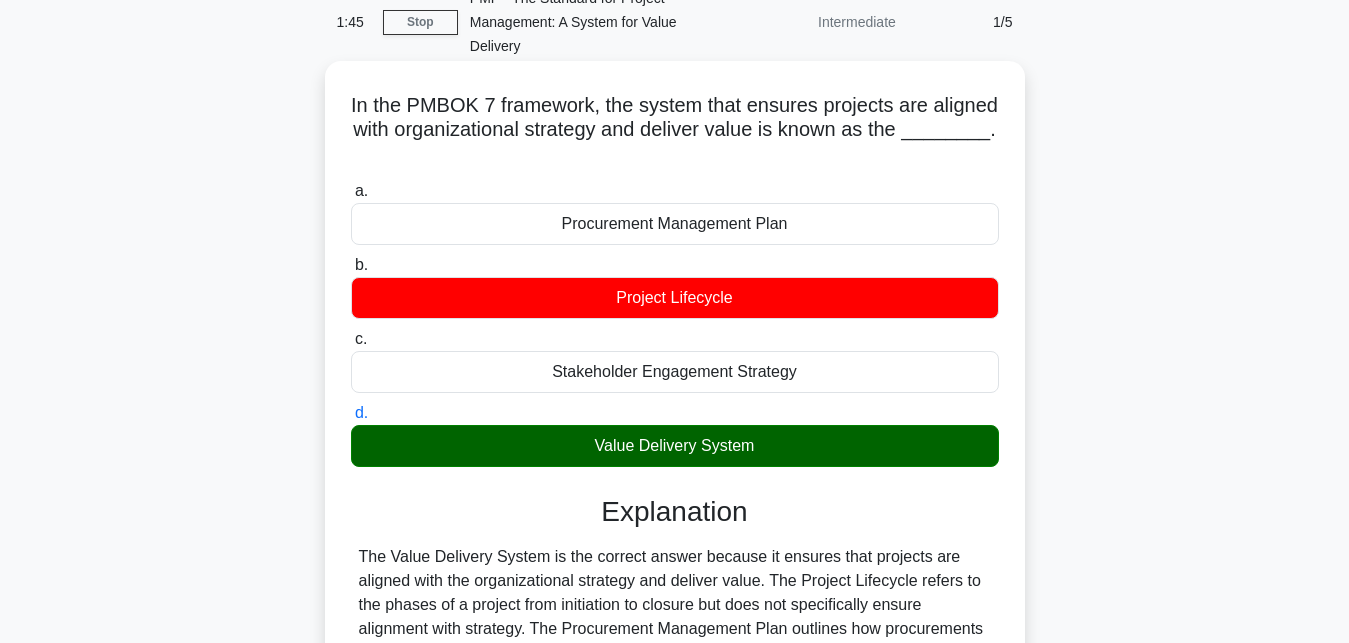 click on "a.
Procurement Management Plan" at bounding box center (351, 191) 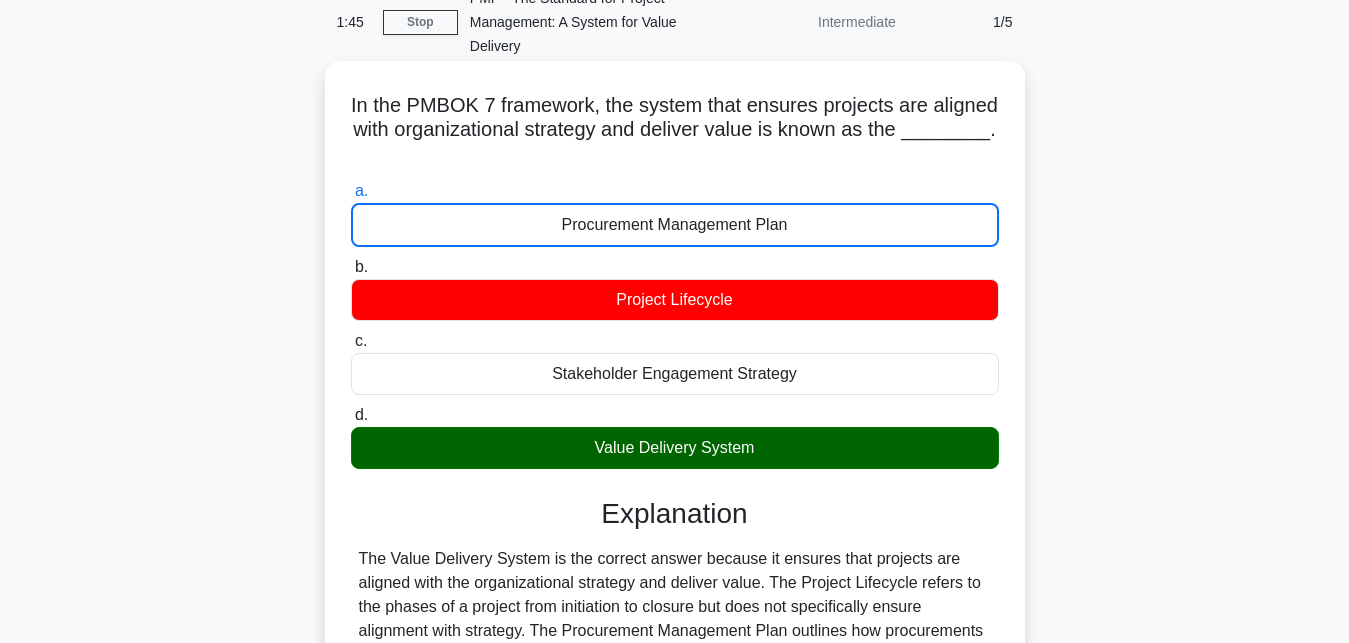 click on "b.
Project Lifecycle" at bounding box center (351, 267) 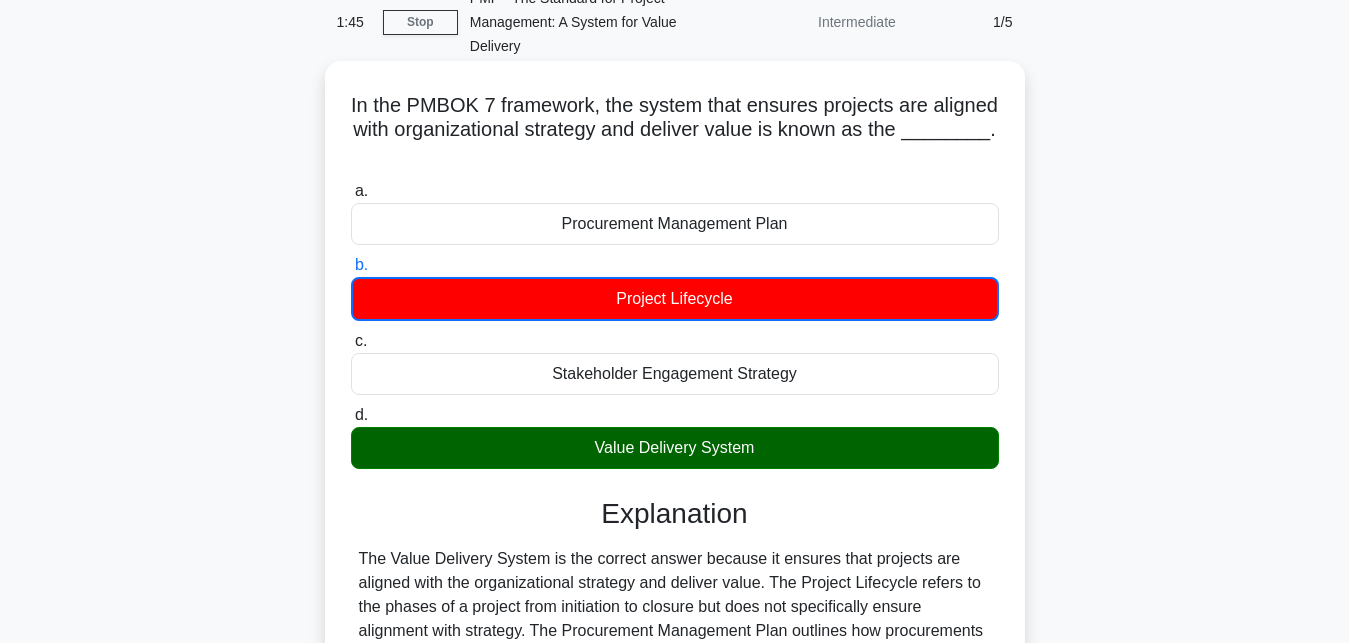 click on "c.
Stakeholder Engagement Strategy" at bounding box center [351, 341] 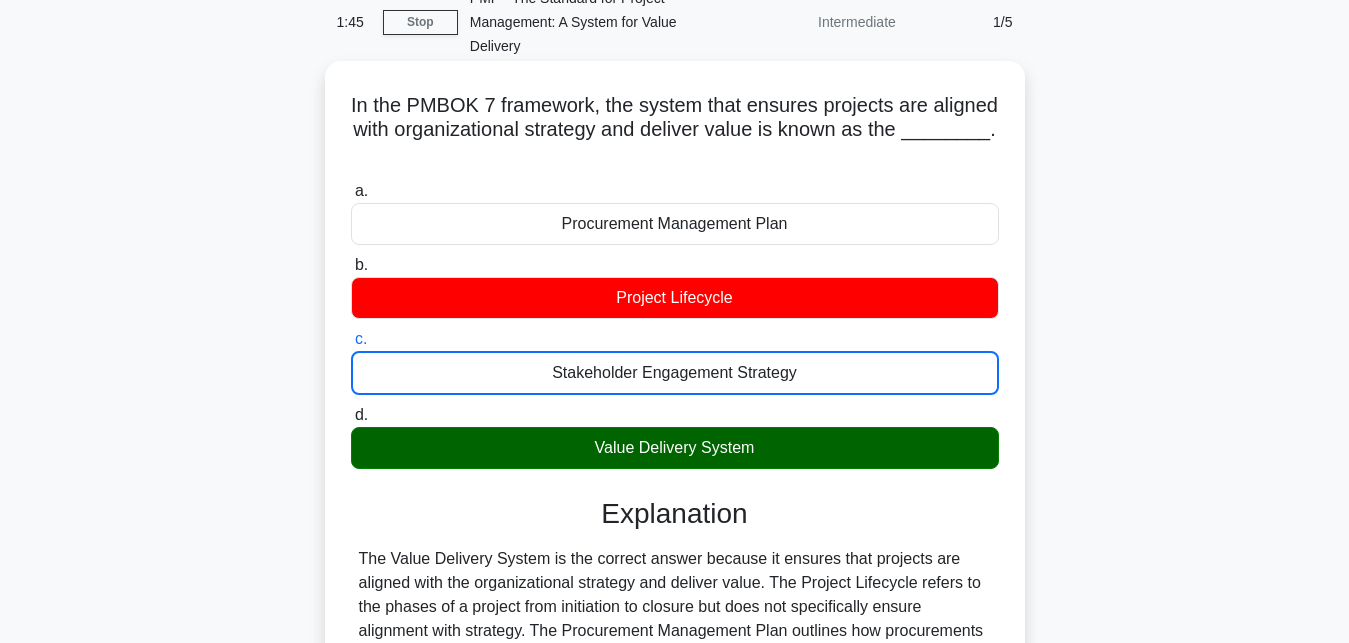 click on "d.
Value Delivery System" at bounding box center (351, 415) 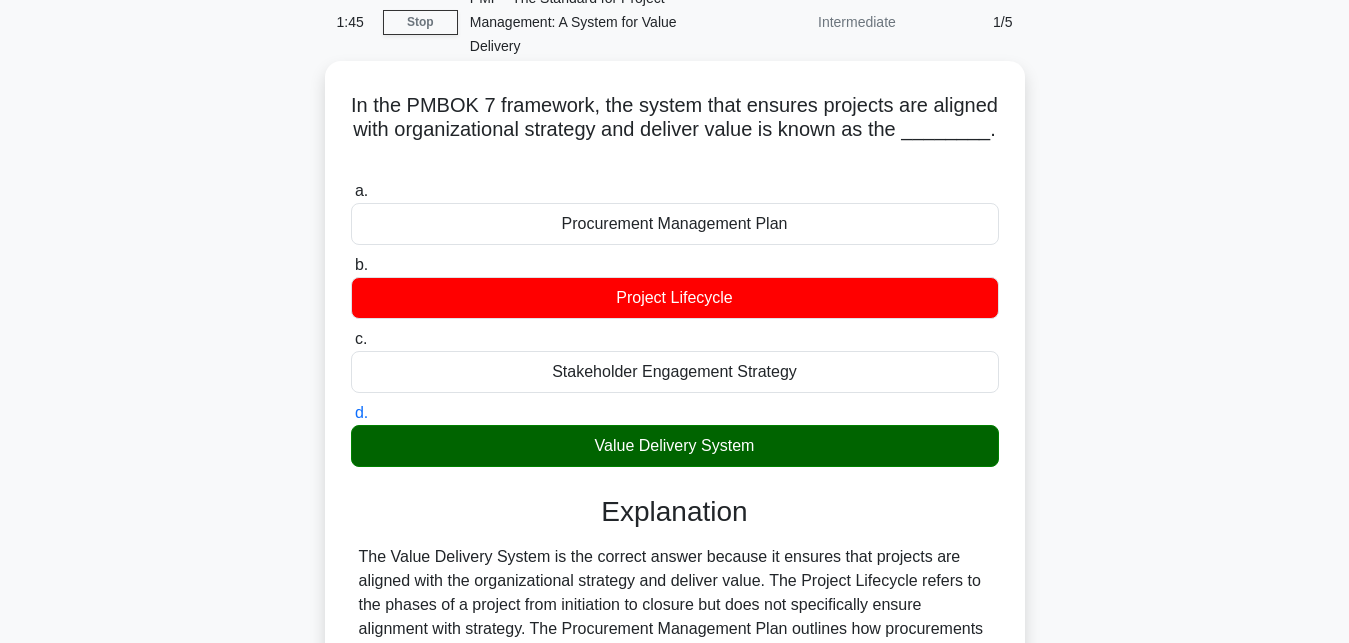 click on "a.
Procurement Management Plan" at bounding box center [351, 191] 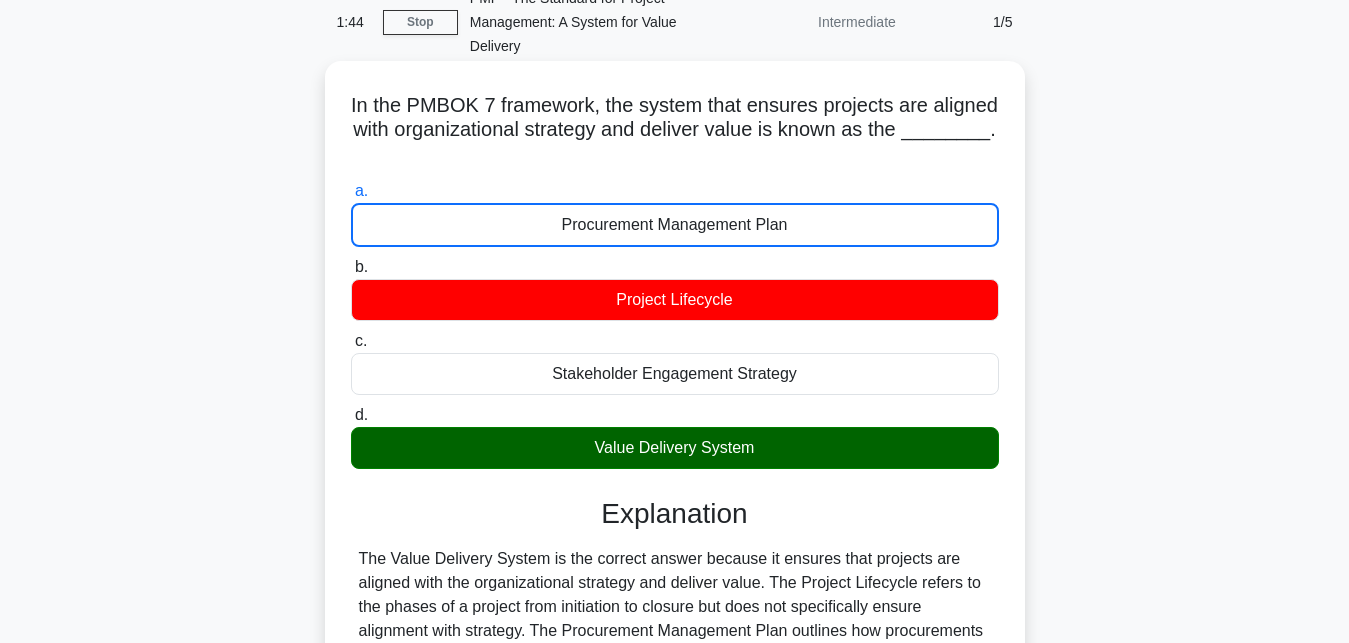click on "b.
Project Lifecycle" at bounding box center (351, 267) 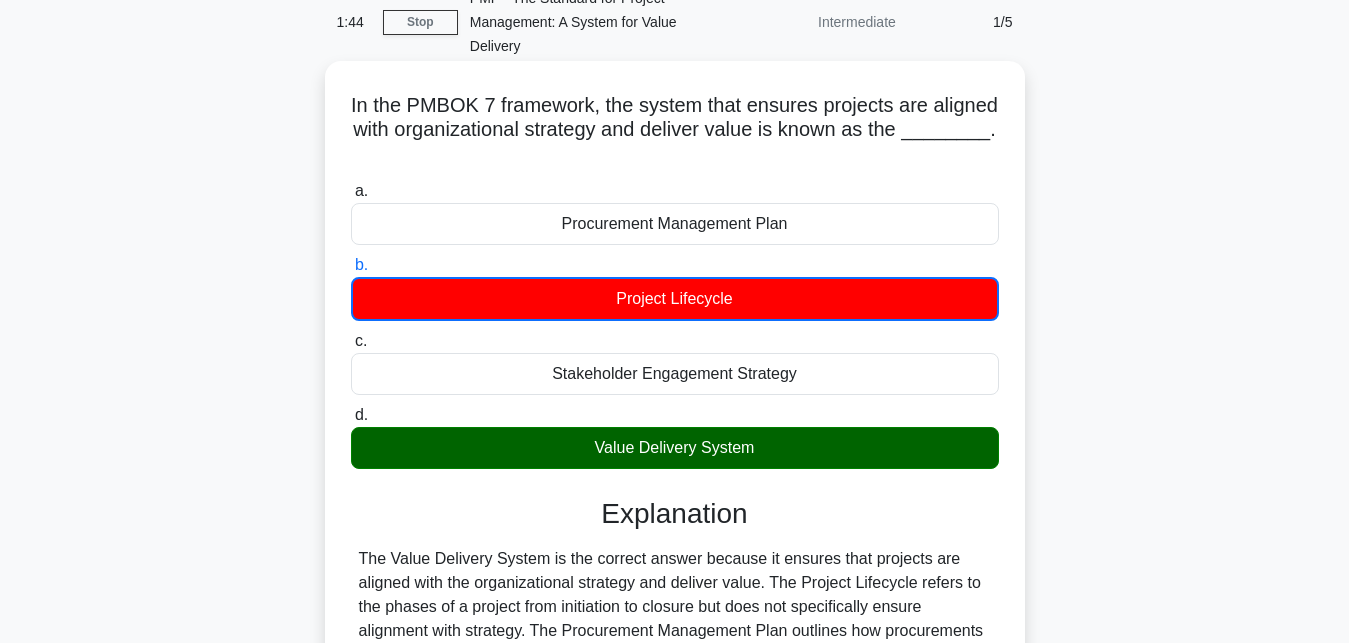 click on "c.
Stakeholder Engagement Strategy" at bounding box center [351, 341] 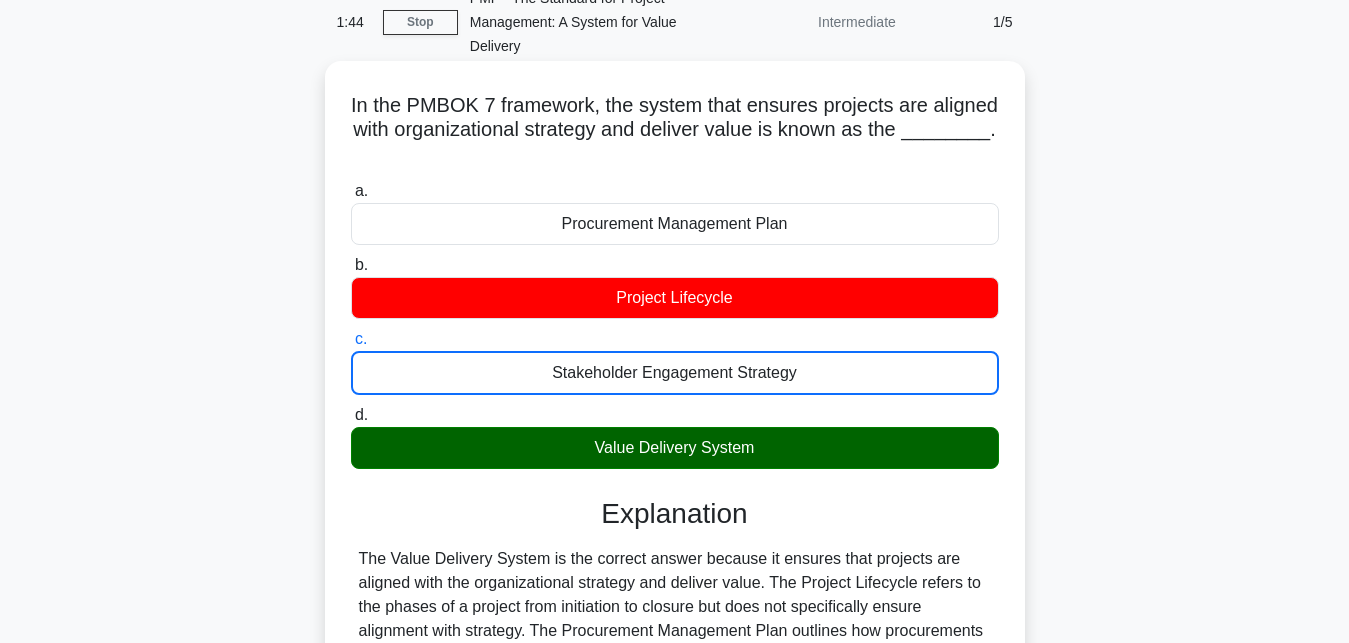 click on "d.
Value Delivery System" at bounding box center (351, 415) 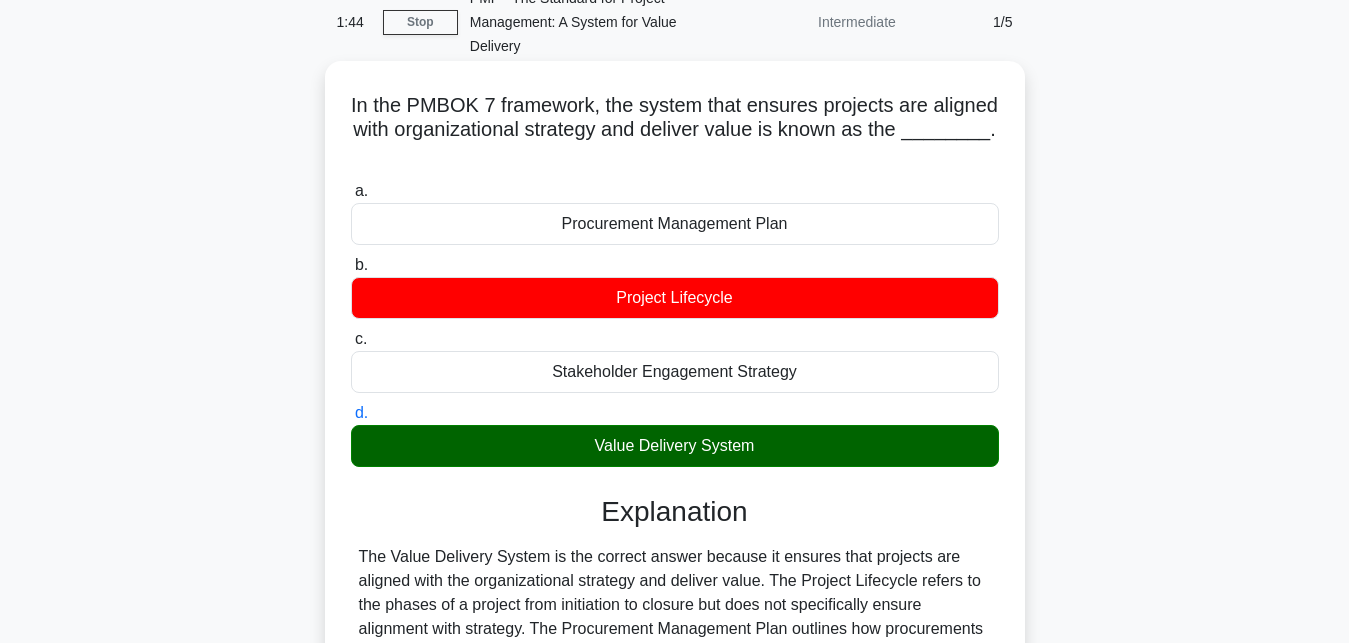 click on "a.
Procurement Management Plan" at bounding box center [351, 191] 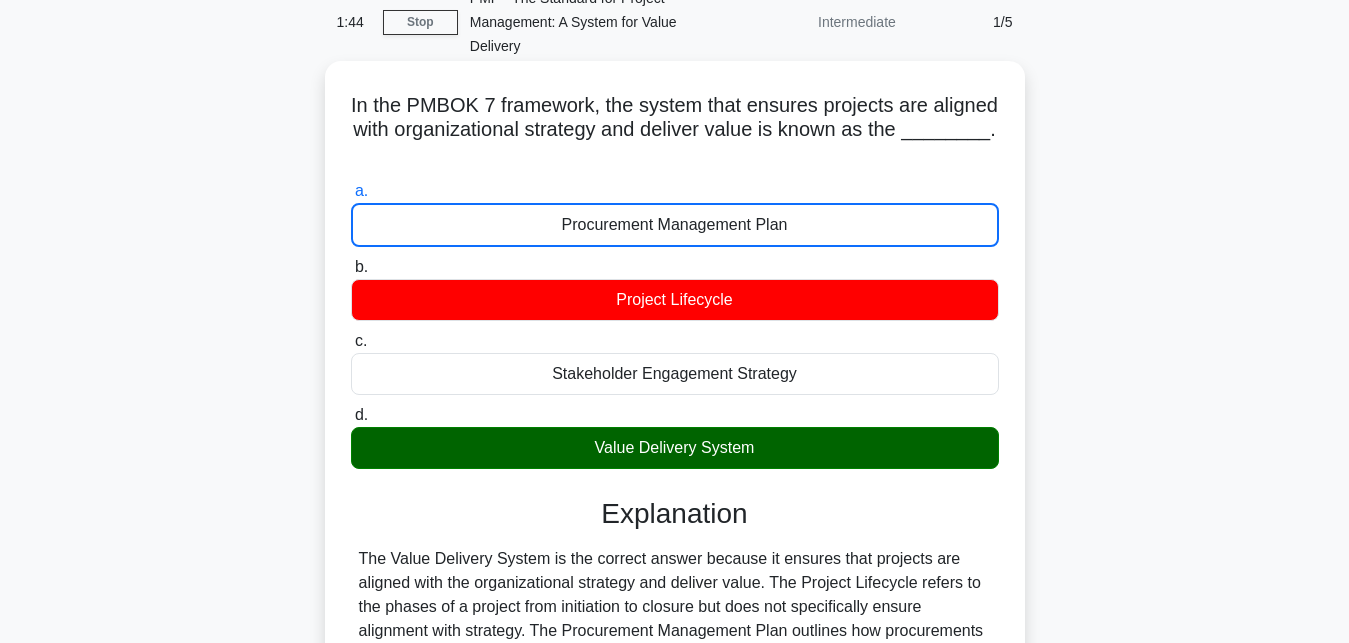 click on "b.
Project Lifecycle" at bounding box center [351, 267] 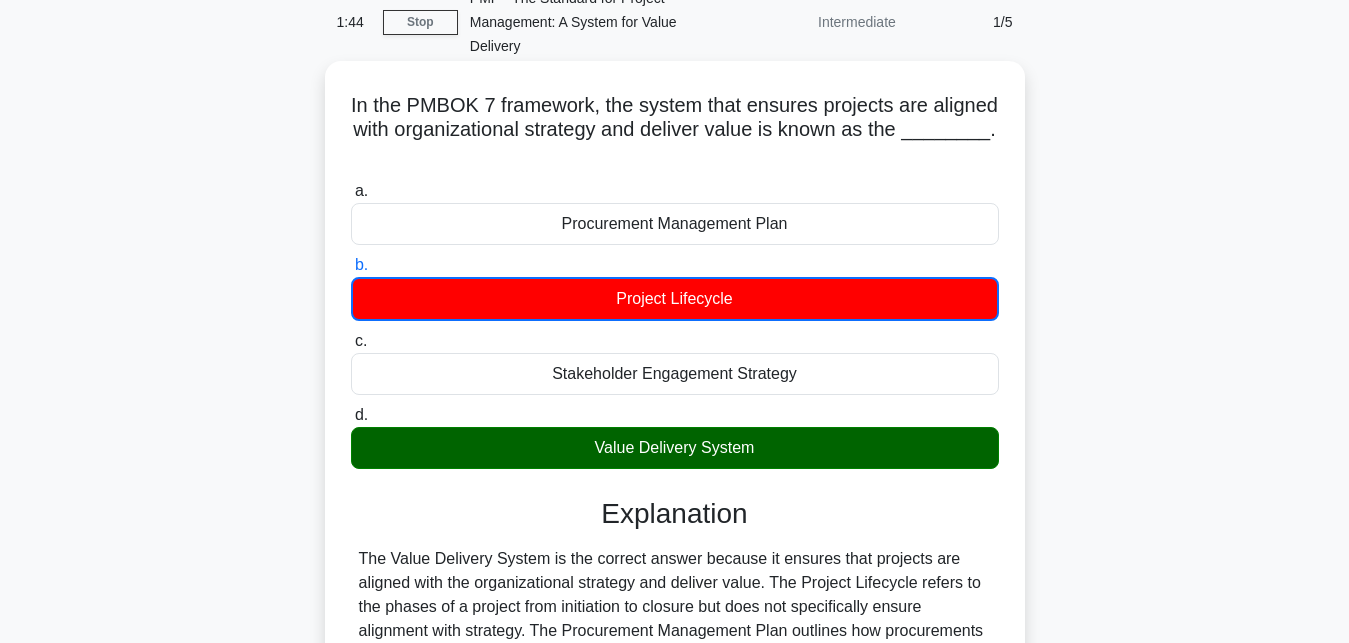 click on "c.
Stakeholder Engagement Strategy" at bounding box center [351, 341] 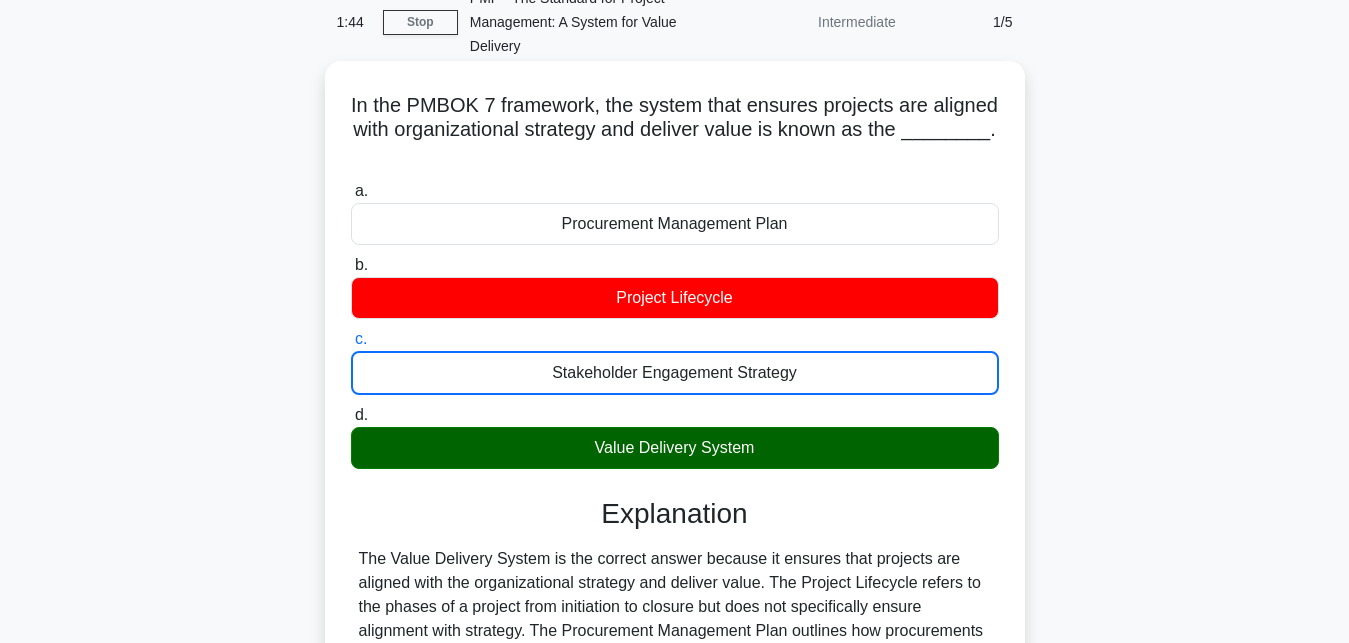 click on "d.
Value Delivery System" at bounding box center [351, 415] 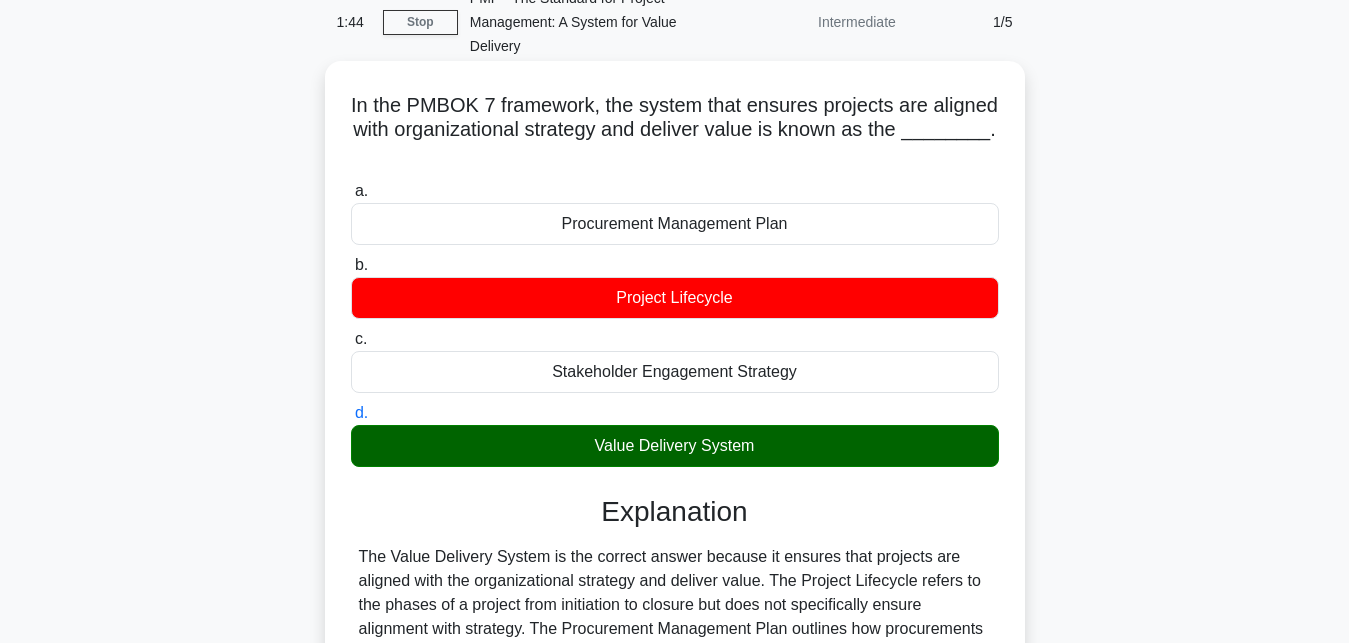 click on "a.
Procurement Management Plan" at bounding box center [351, 191] 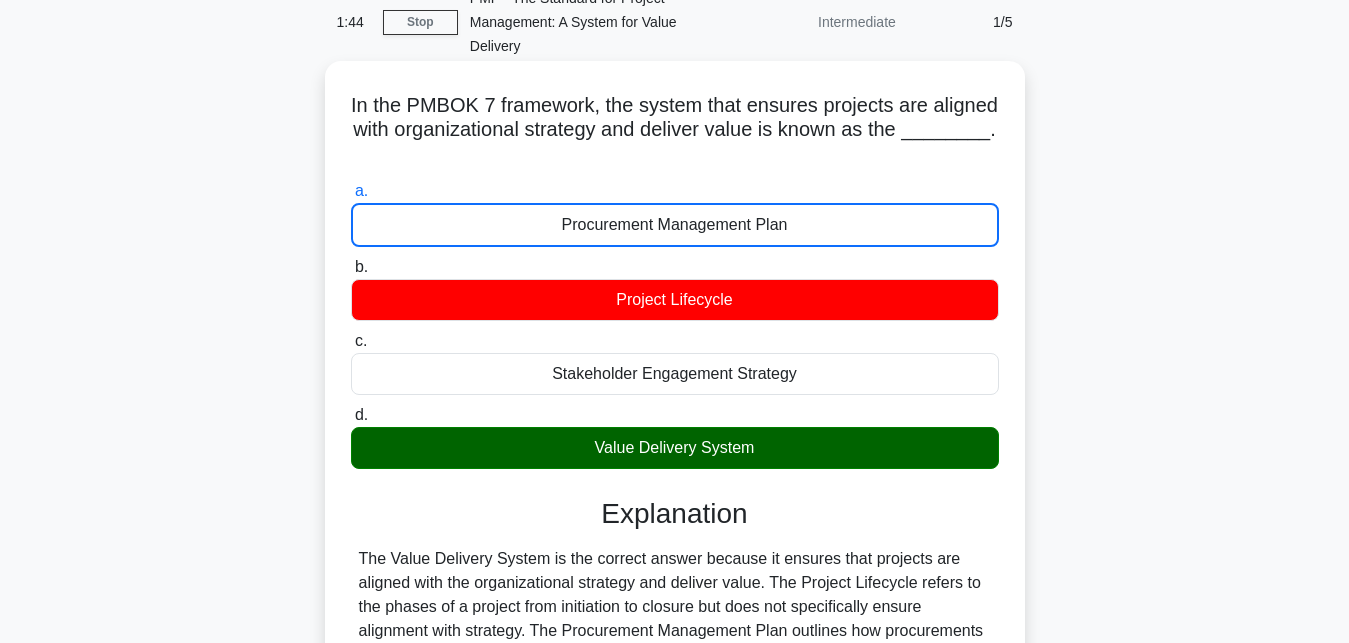 click on "b.
Project Lifecycle" at bounding box center (351, 267) 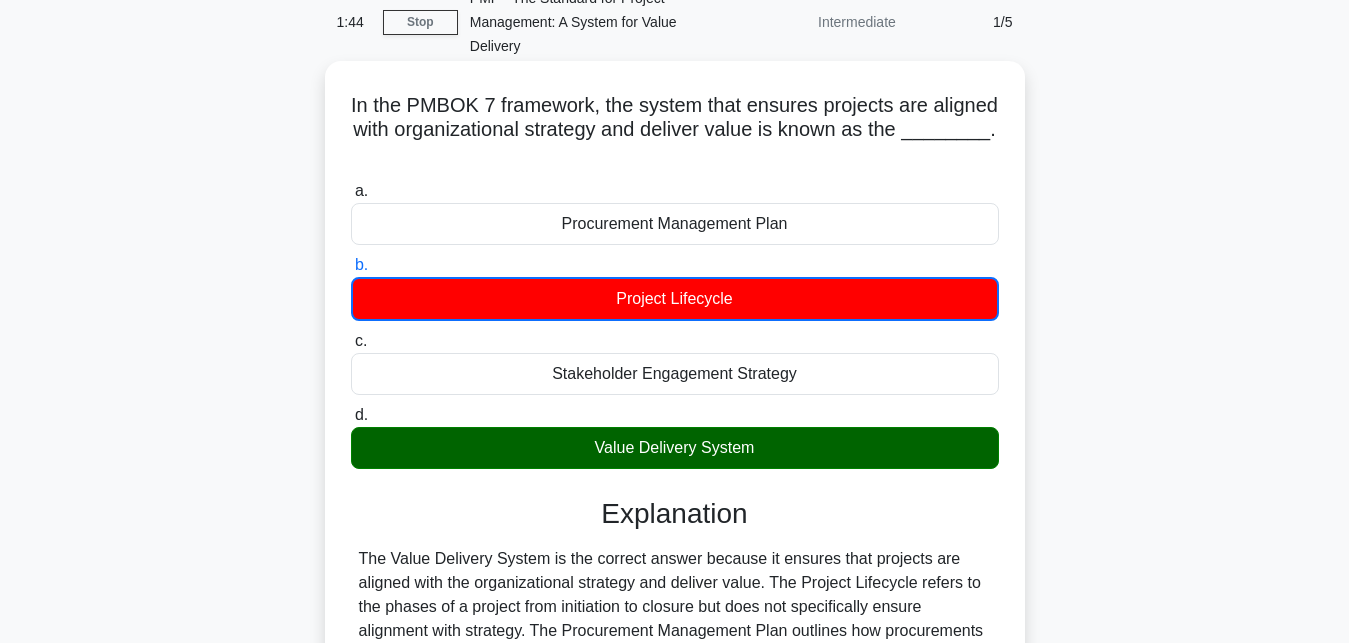 click on "c.
Stakeholder Engagement Strategy" at bounding box center (351, 341) 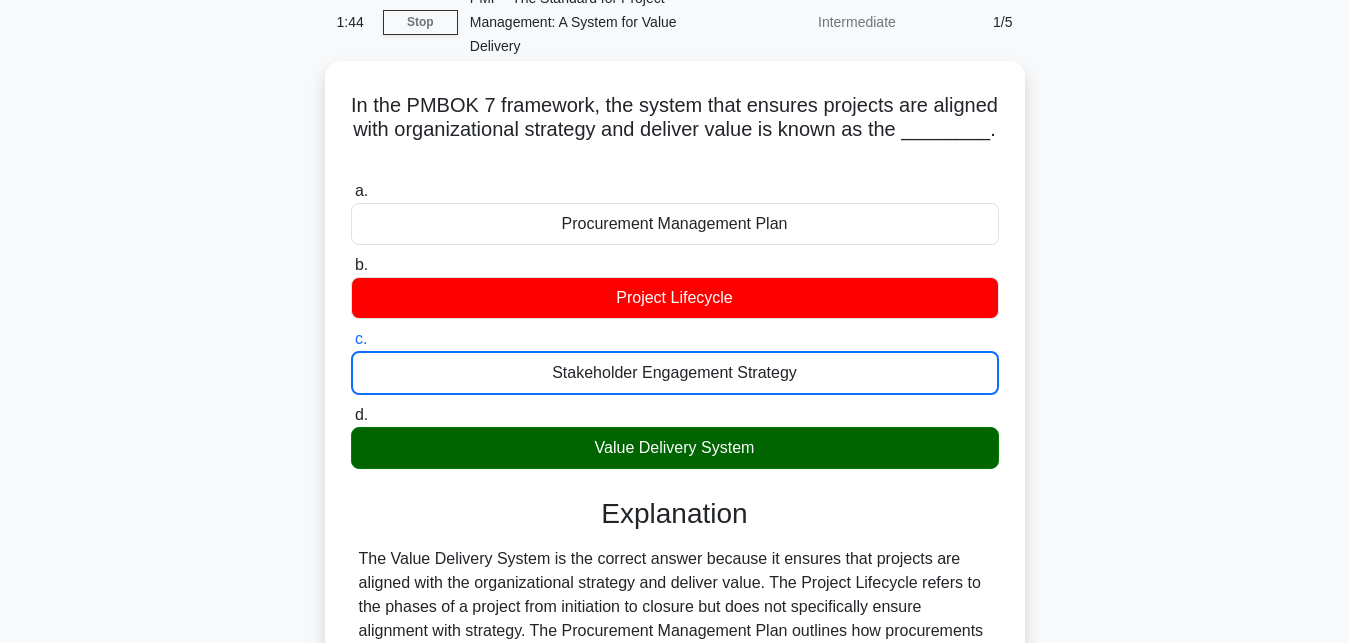 click on "d.
Value Delivery System" at bounding box center [351, 415] 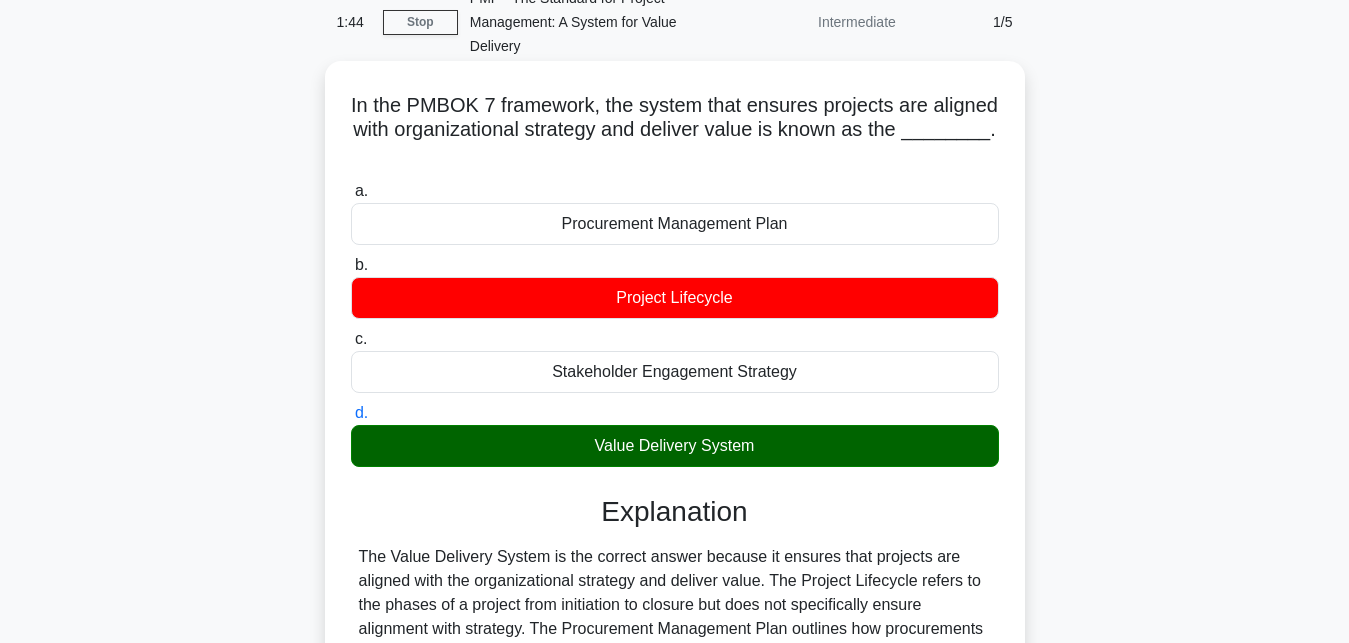 click on "a.
Procurement Management Plan" at bounding box center [351, 191] 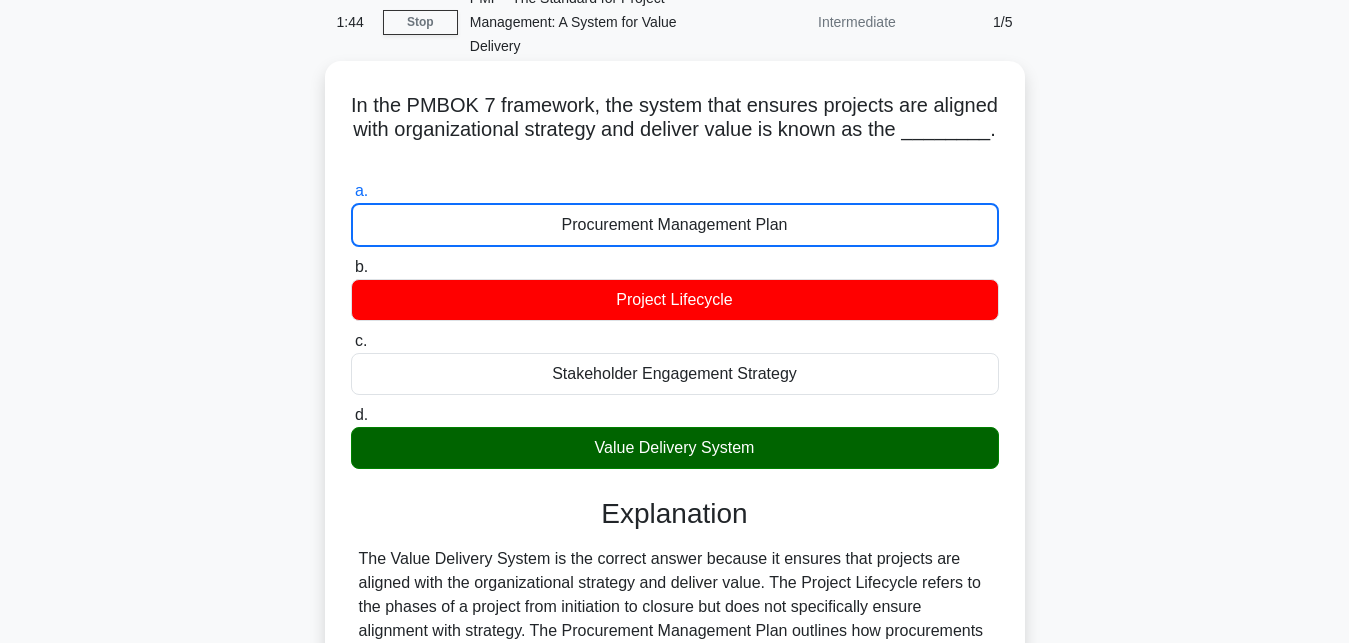 click on "b.
Project Lifecycle" at bounding box center (351, 267) 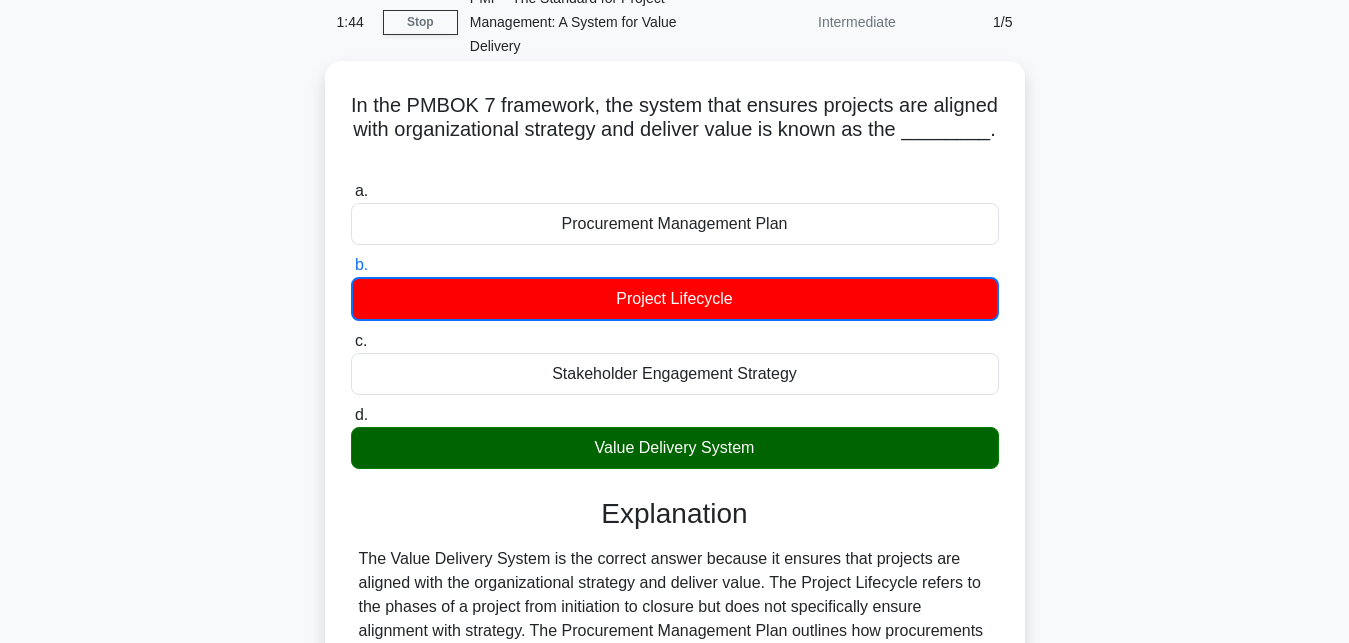 click on "c.
Stakeholder Engagement Strategy" at bounding box center [351, 341] 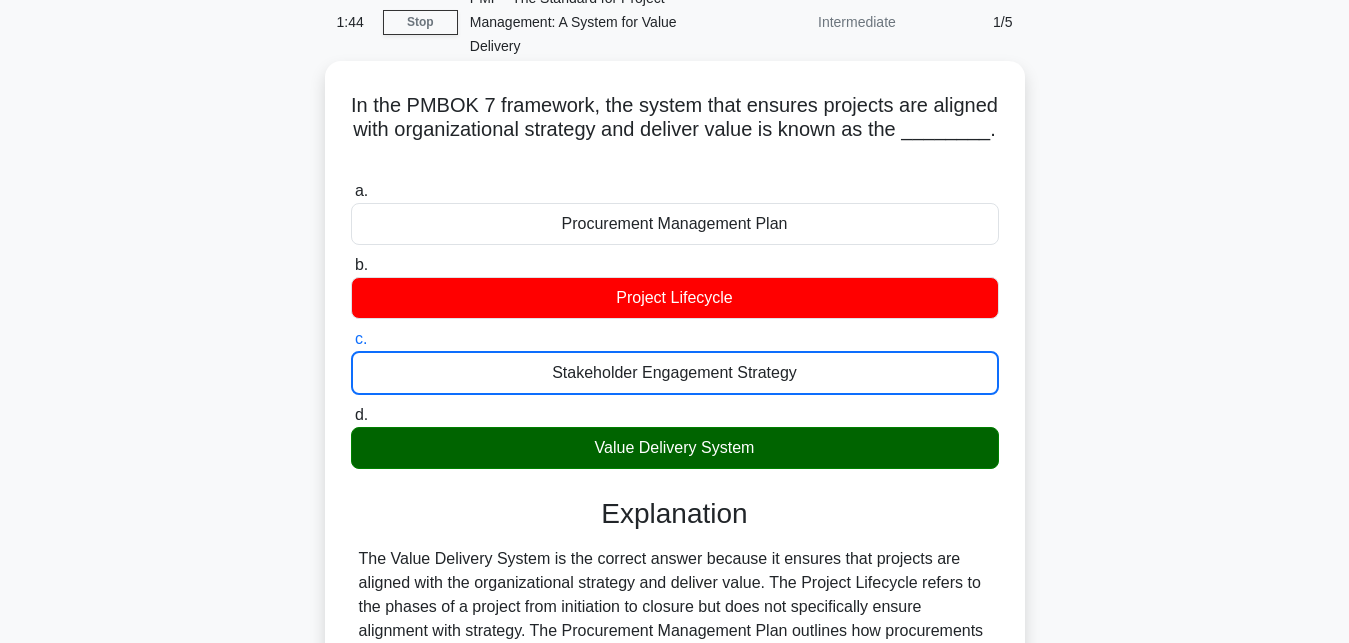 click on "d.
Value Delivery System" at bounding box center [351, 415] 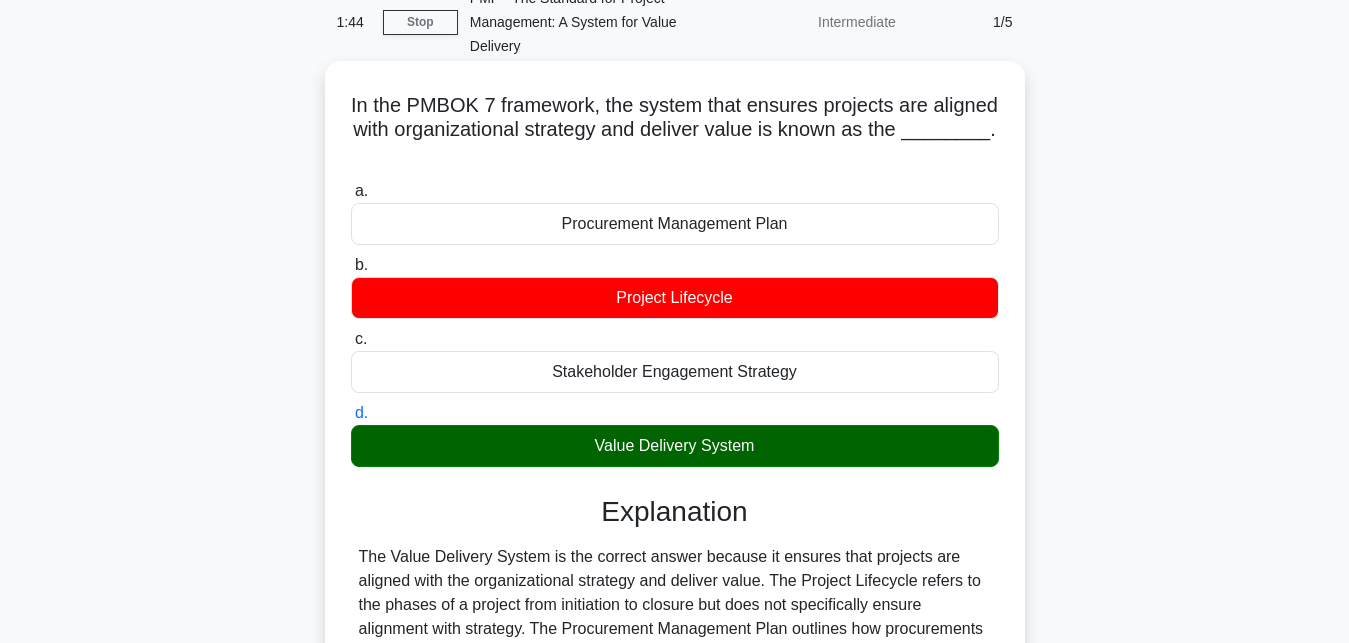 click on "a.
Procurement Management Plan" at bounding box center [351, 191] 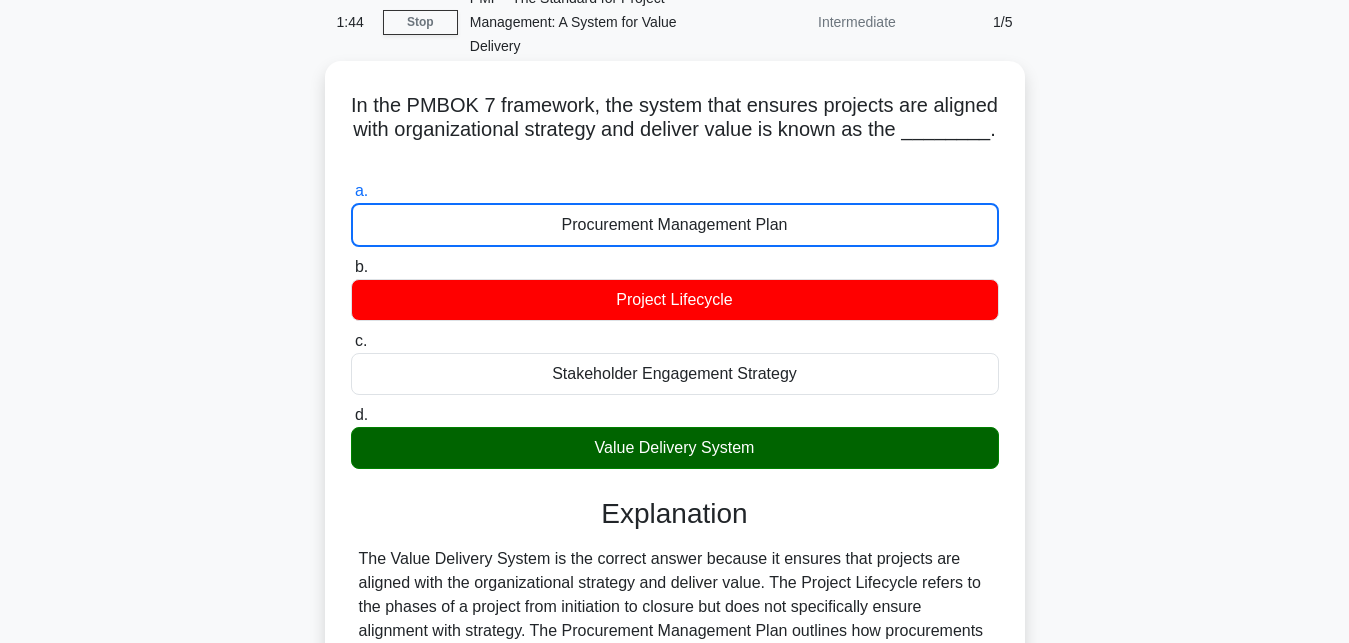 click on "b.
Project Lifecycle" at bounding box center (351, 267) 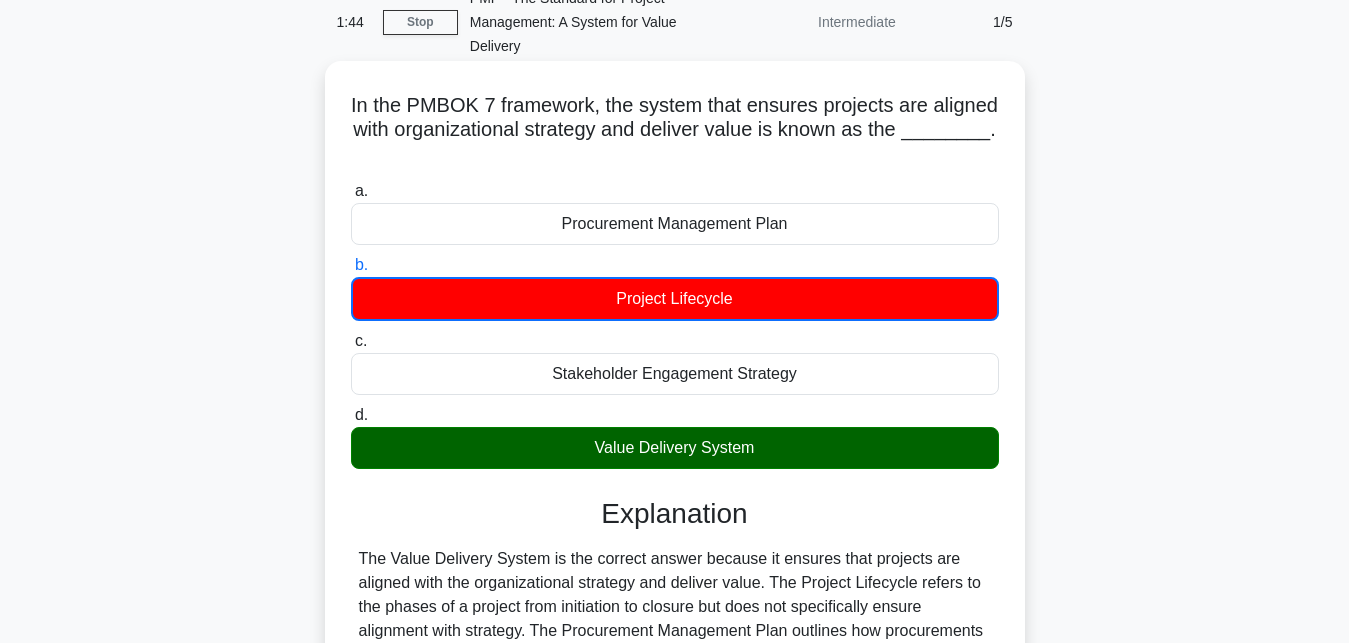 click on "c.
Stakeholder Engagement Strategy" at bounding box center (351, 341) 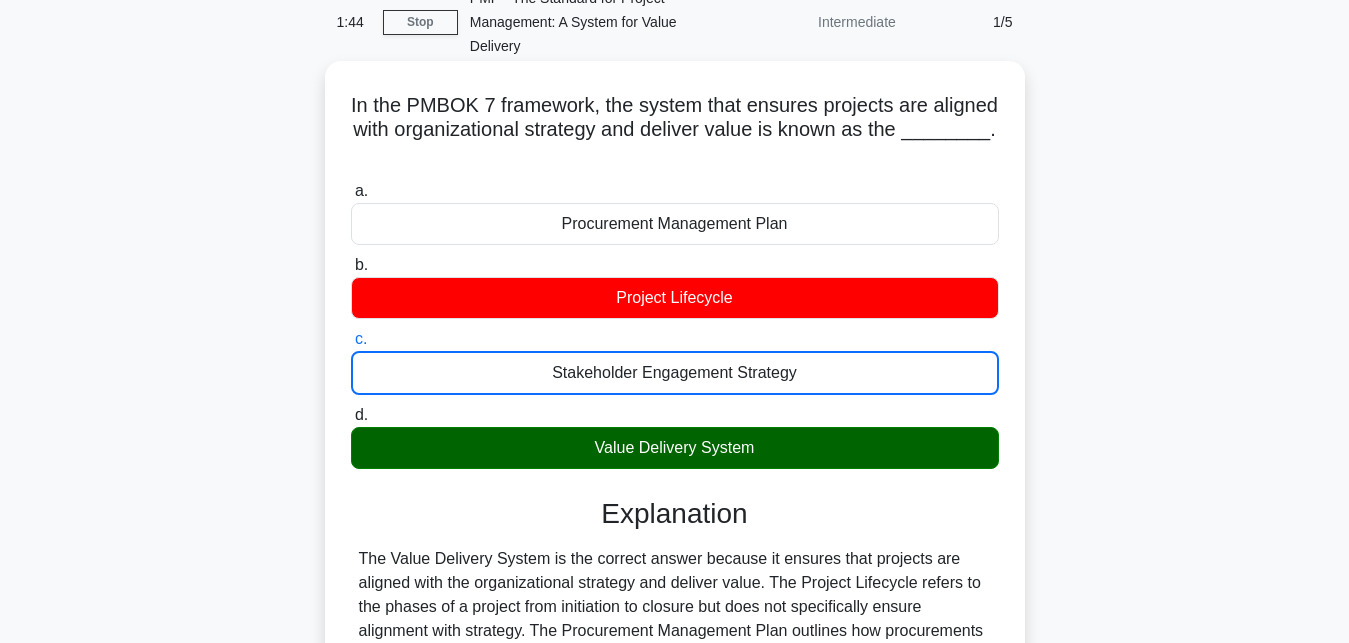 click on "d.
Value Delivery System" at bounding box center [351, 415] 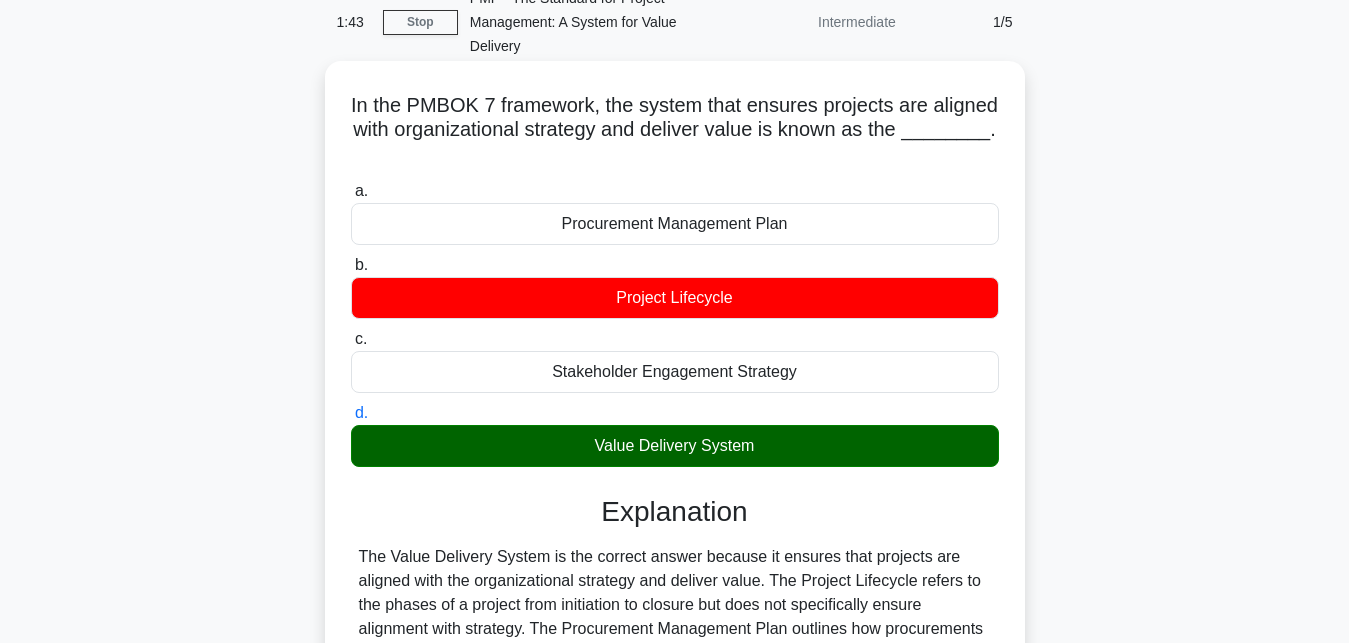 click on "a.
Procurement Management Plan" at bounding box center (351, 191) 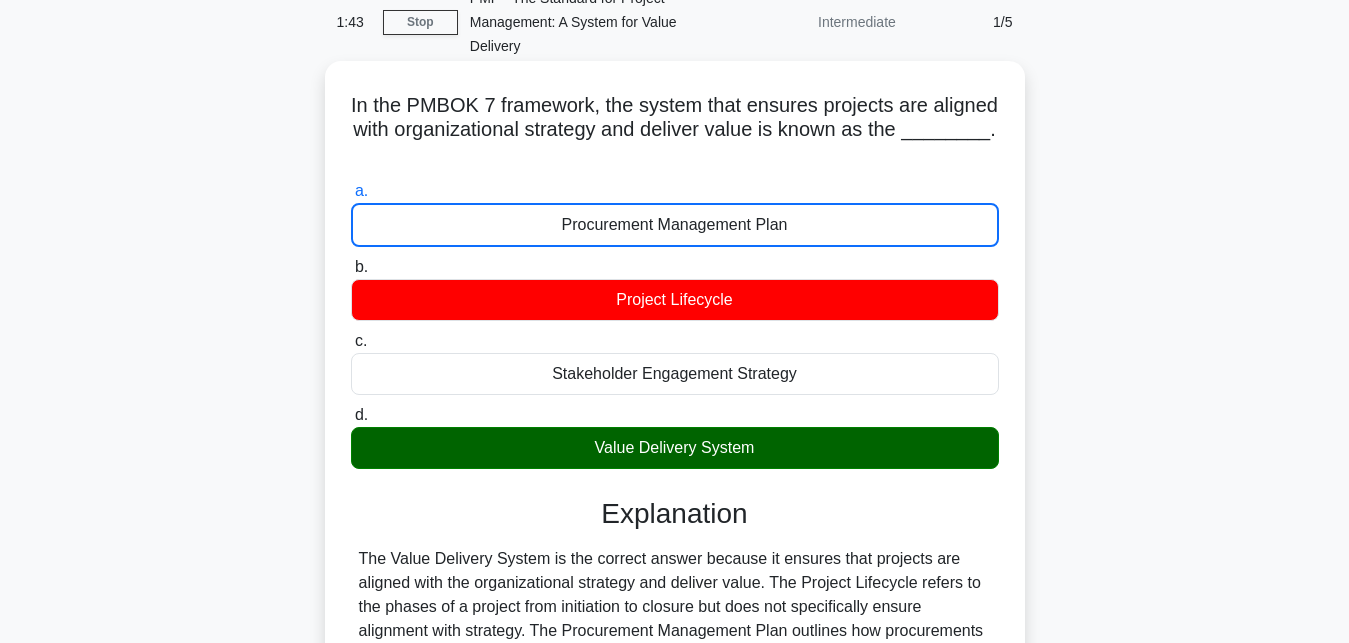 click on "b.
Project Lifecycle" at bounding box center [351, 267] 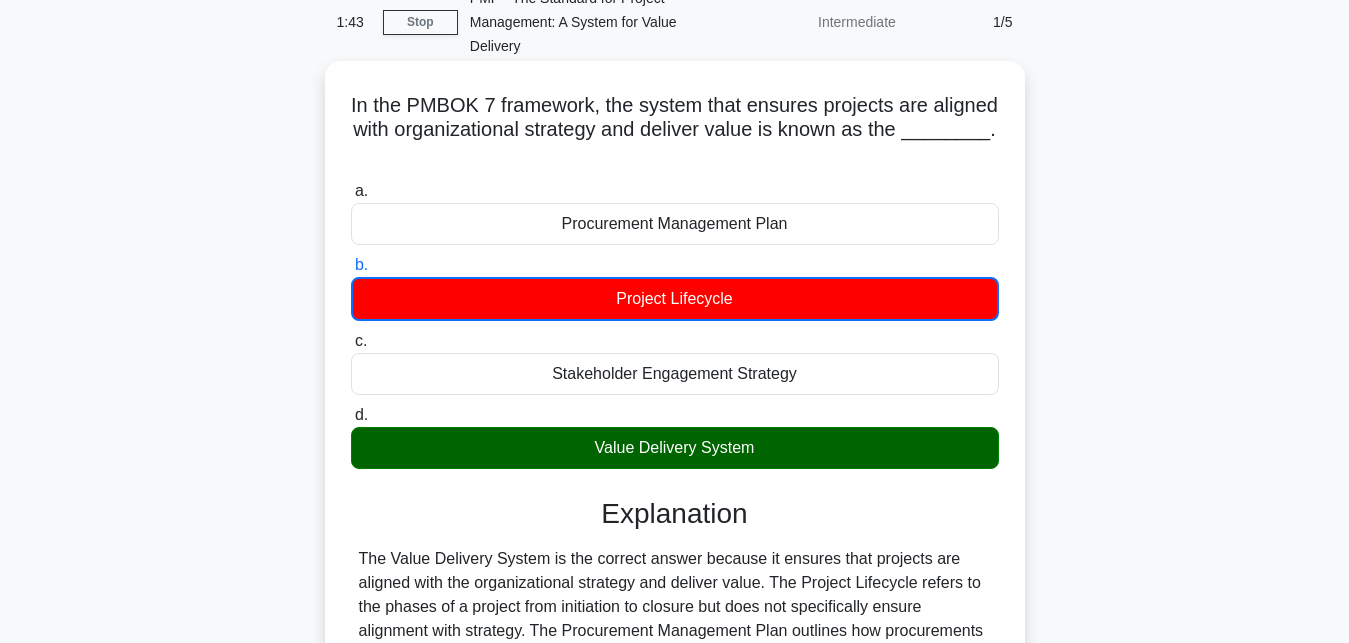 click on "c.
Stakeholder Engagement Strategy" at bounding box center (351, 341) 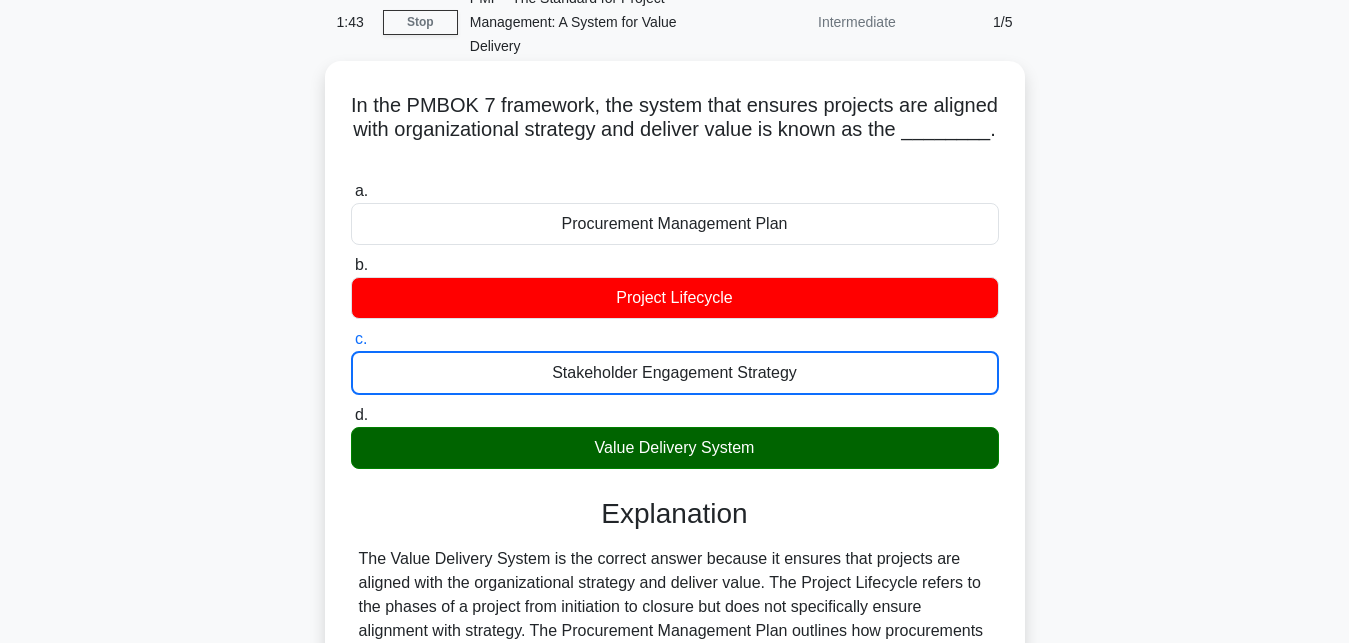 click on "d.
Value Delivery System" at bounding box center (351, 415) 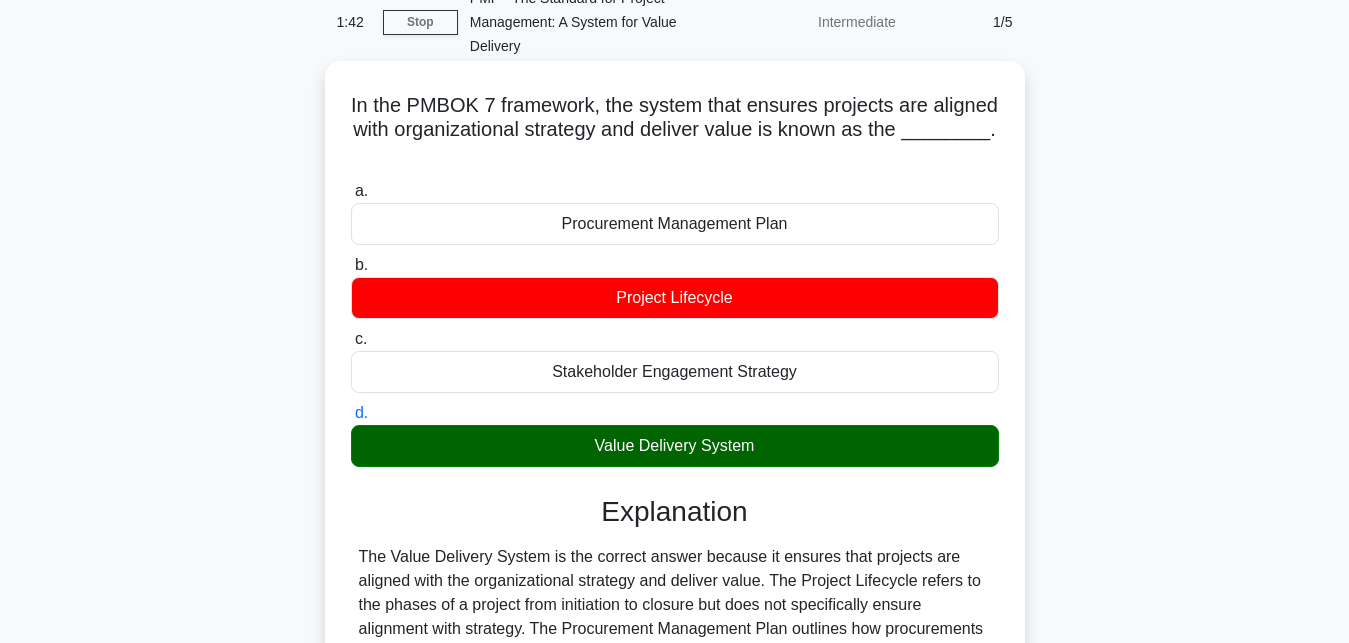 click on "a.
Procurement Management Plan" at bounding box center [351, 191] 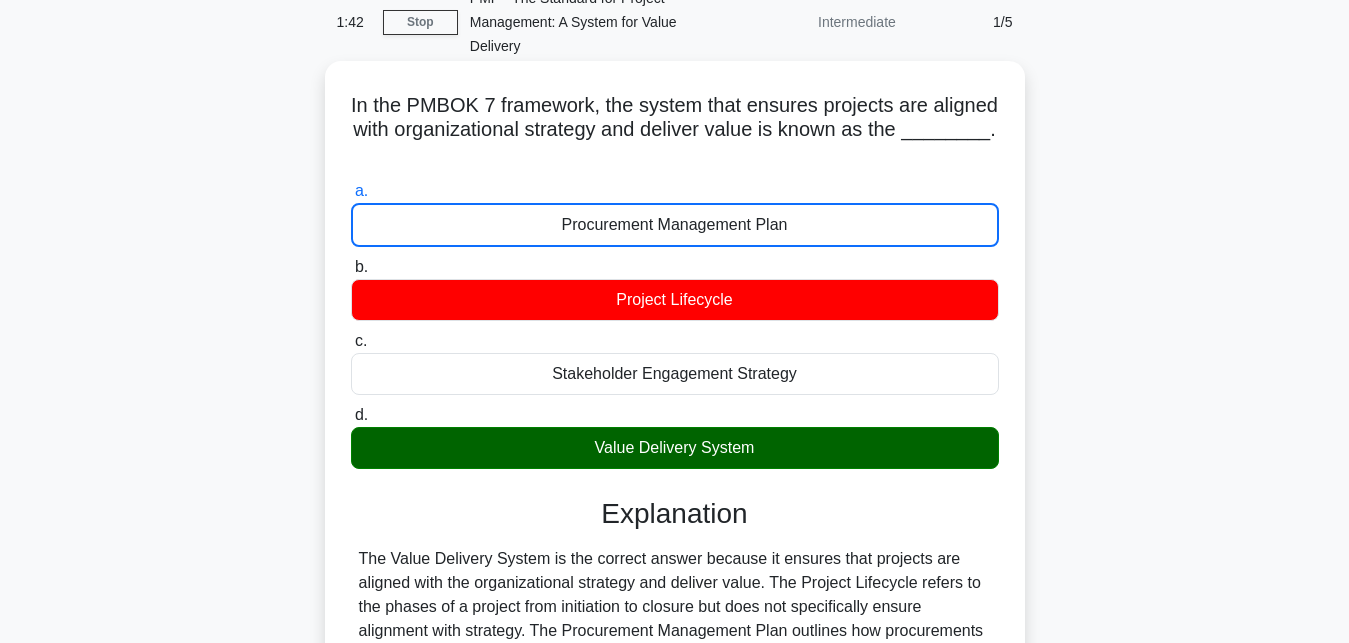 click on "b.
Project Lifecycle" at bounding box center [351, 267] 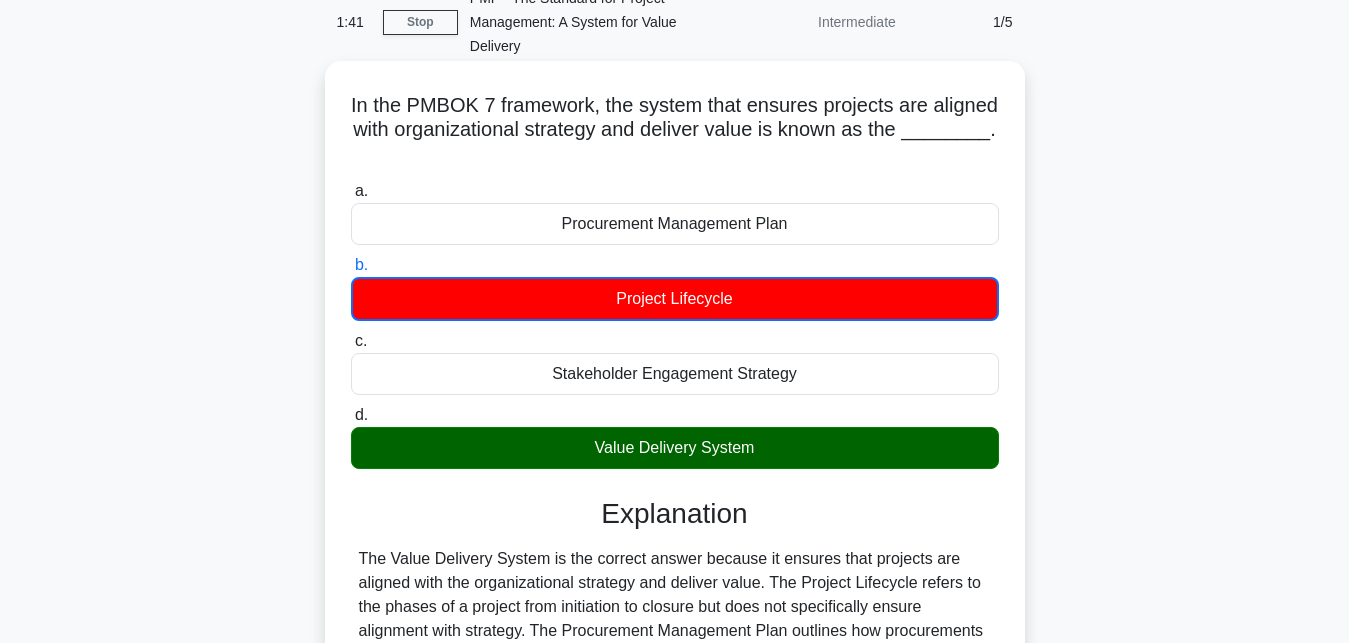 click on "c.
Stakeholder Engagement Strategy" at bounding box center (351, 341) 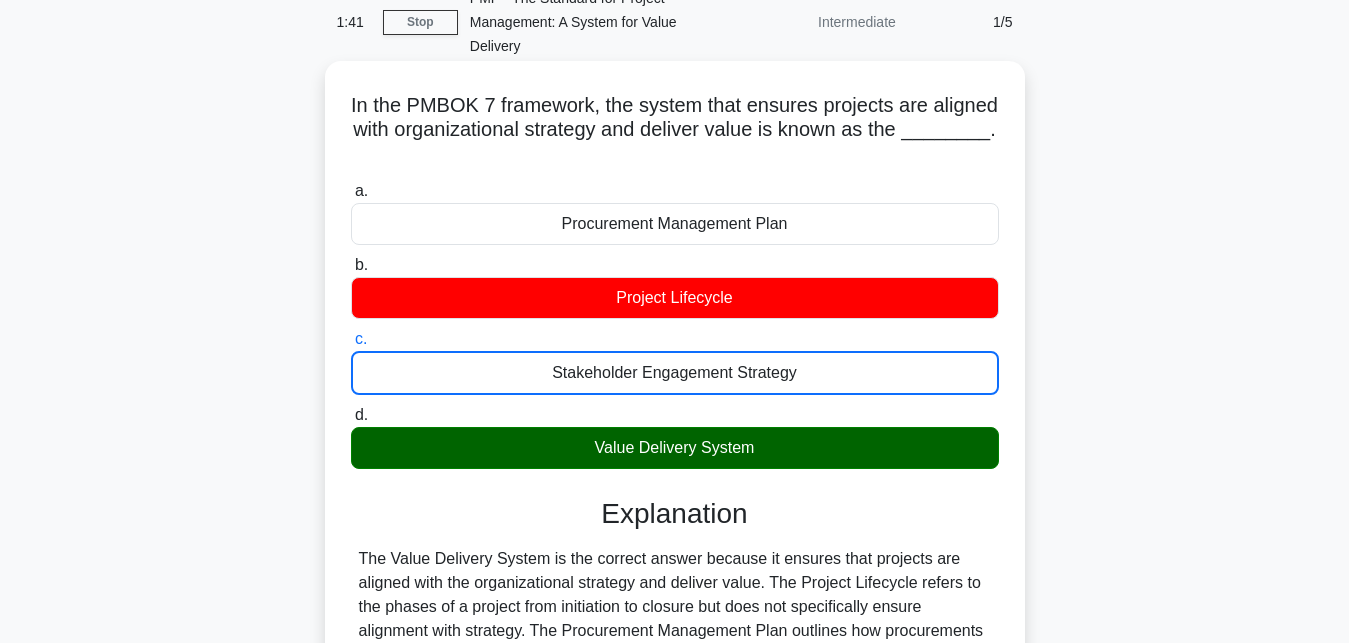 click on "d.
Value Delivery System" at bounding box center [351, 415] 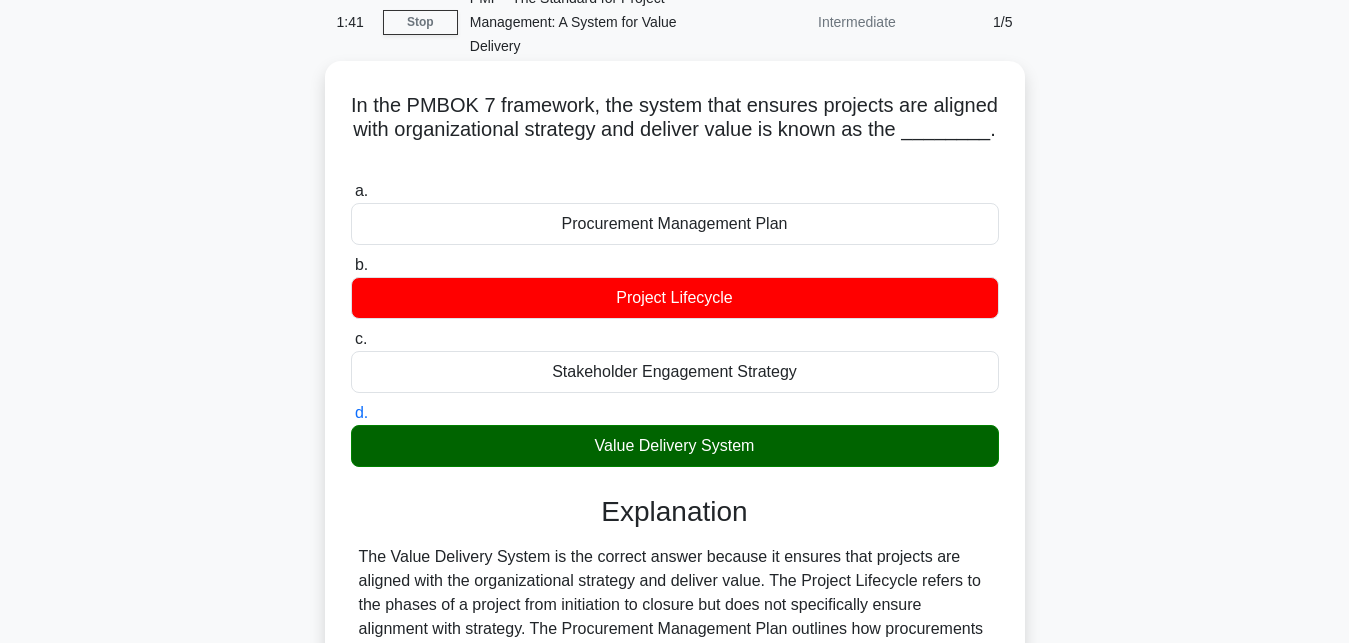 click on "a.
Procurement Management Plan" at bounding box center [351, 191] 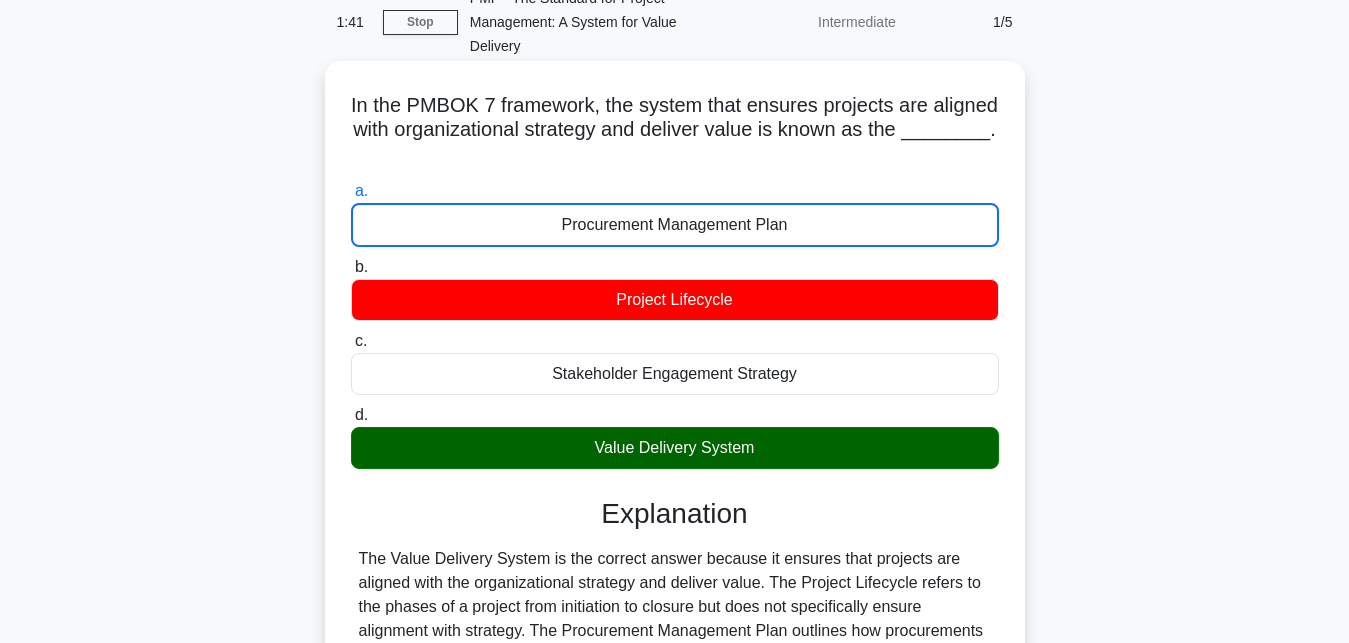 click on "b.
Project Lifecycle" at bounding box center (351, 267) 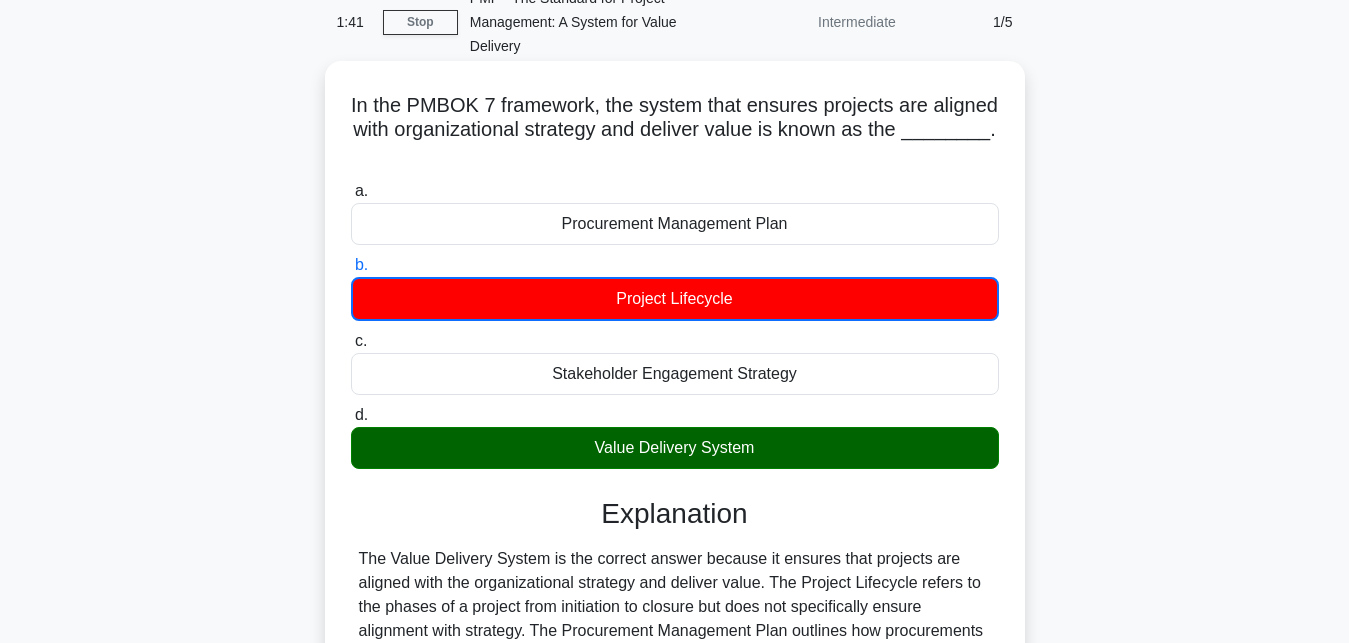 click on "c.
Stakeholder Engagement Strategy" at bounding box center (351, 341) 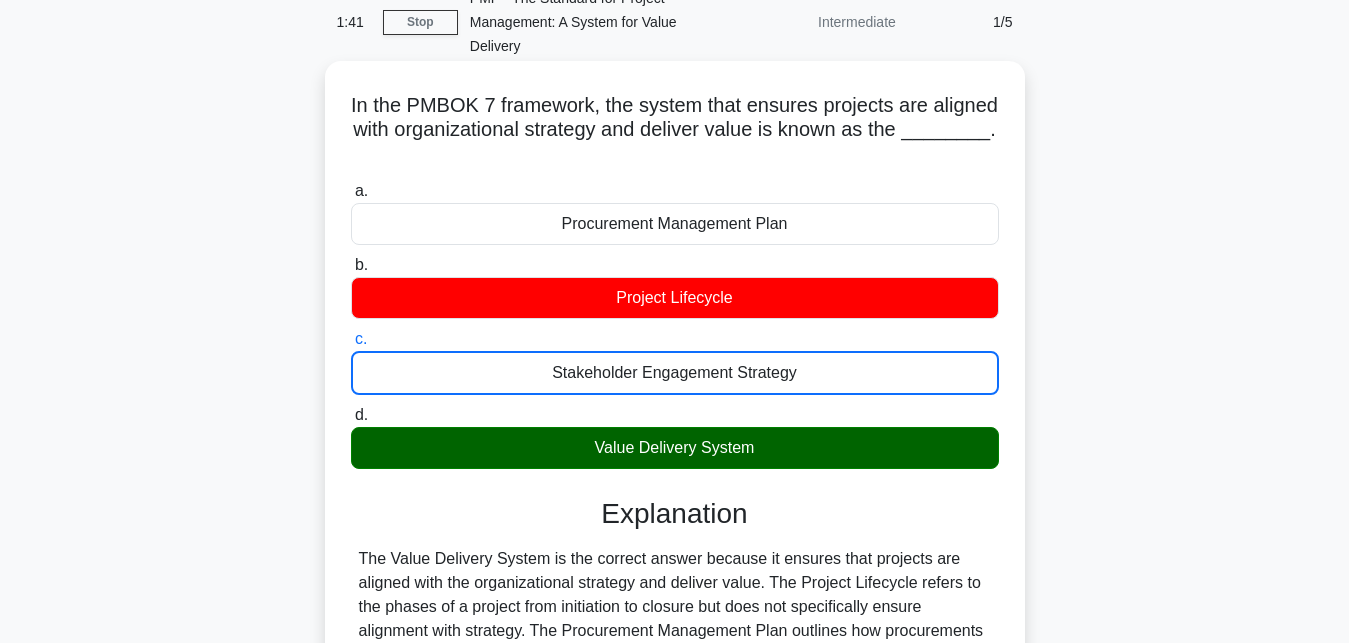 click on "d.
Value Delivery System" at bounding box center (351, 415) 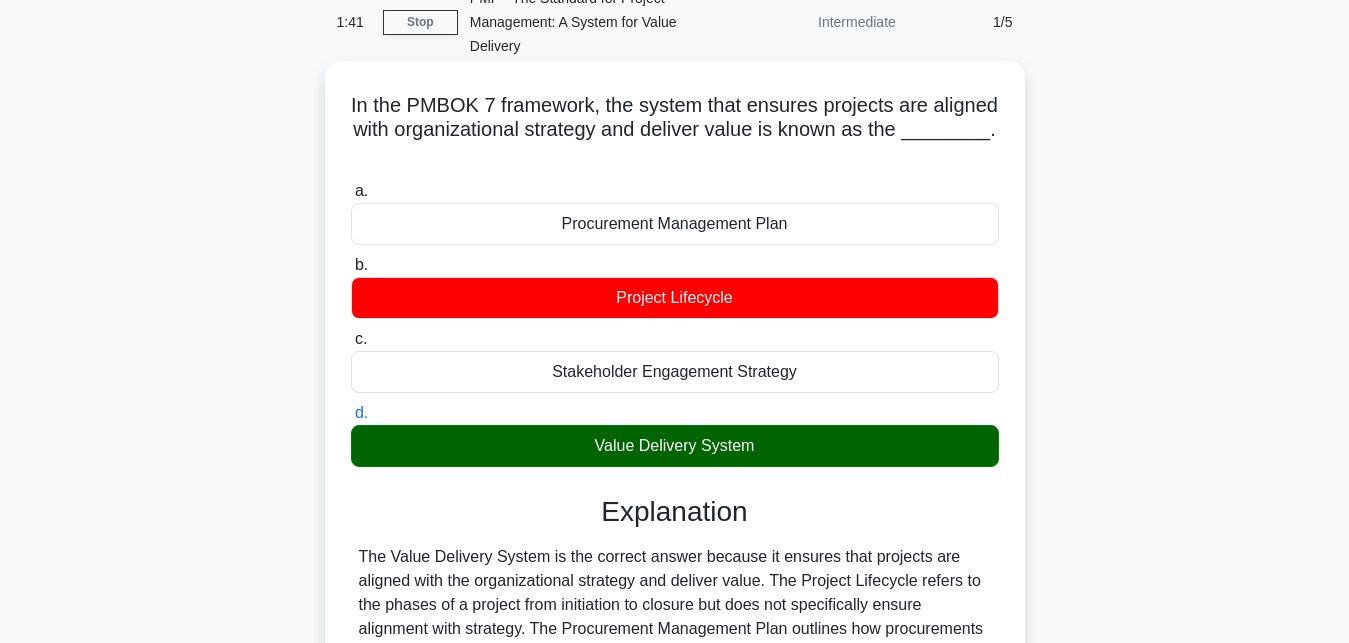 click on "a.
Procurement Management Plan" at bounding box center (351, 191) 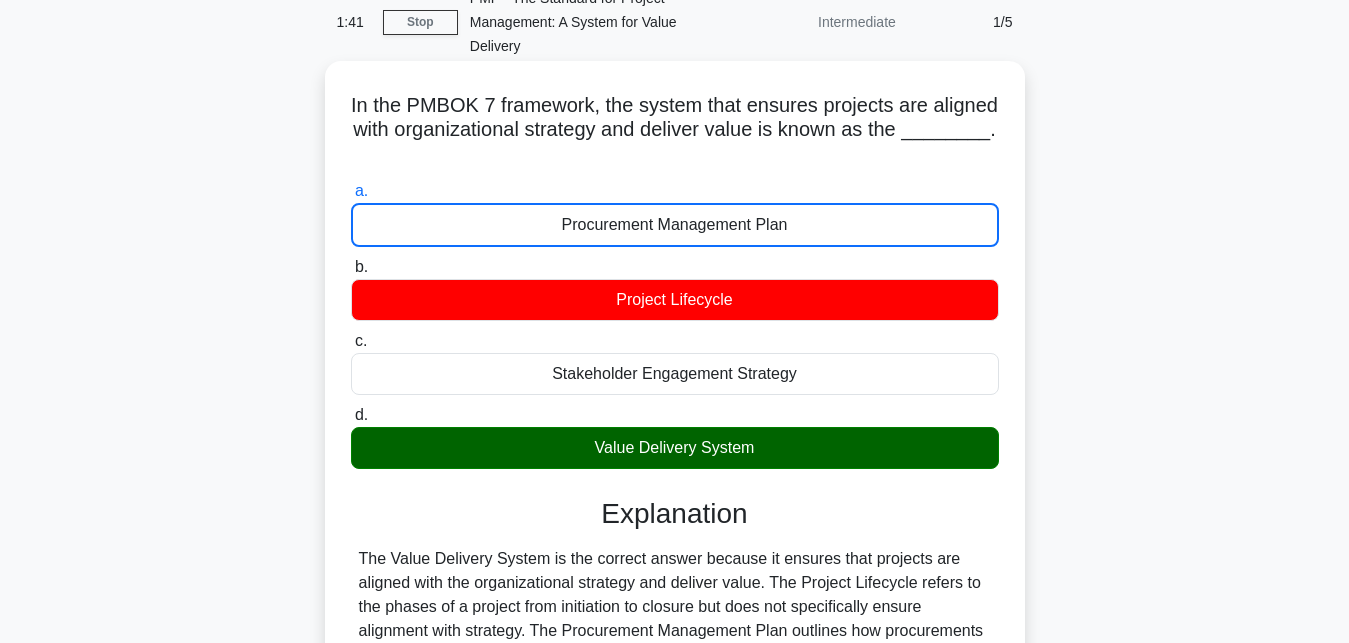 click on "b.
Project Lifecycle" at bounding box center [351, 267] 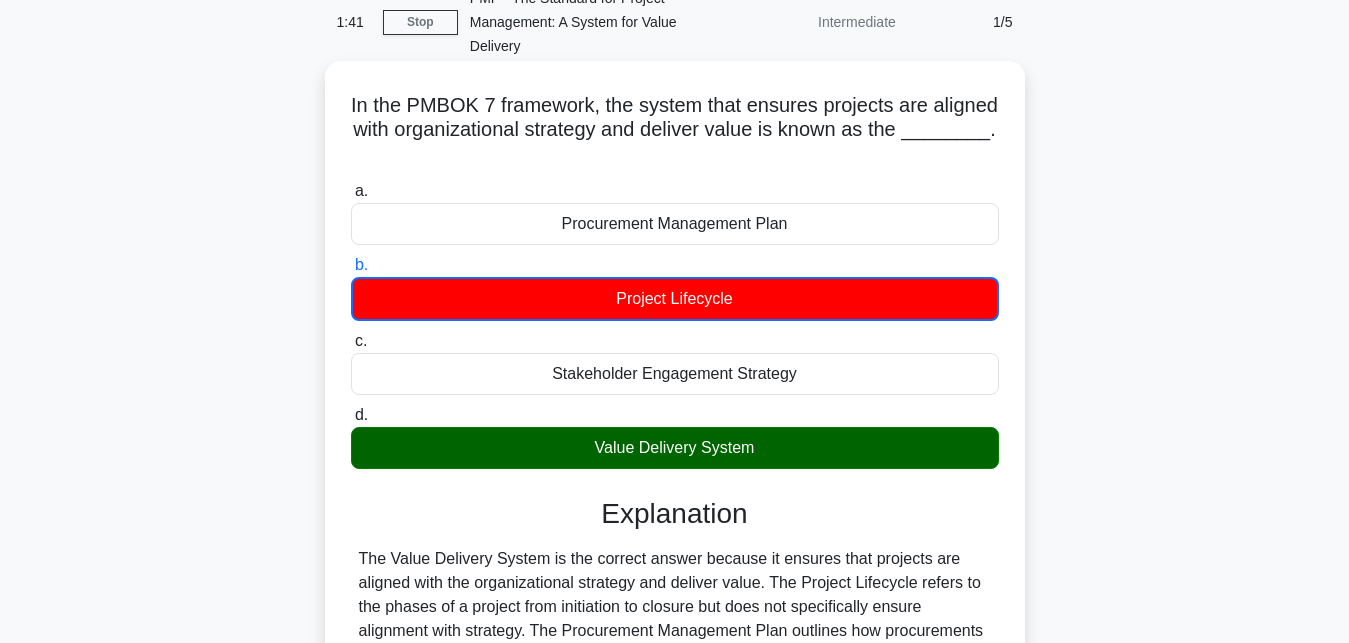 click on "c.
Stakeholder Engagement Strategy" at bounding box center (351, 341) 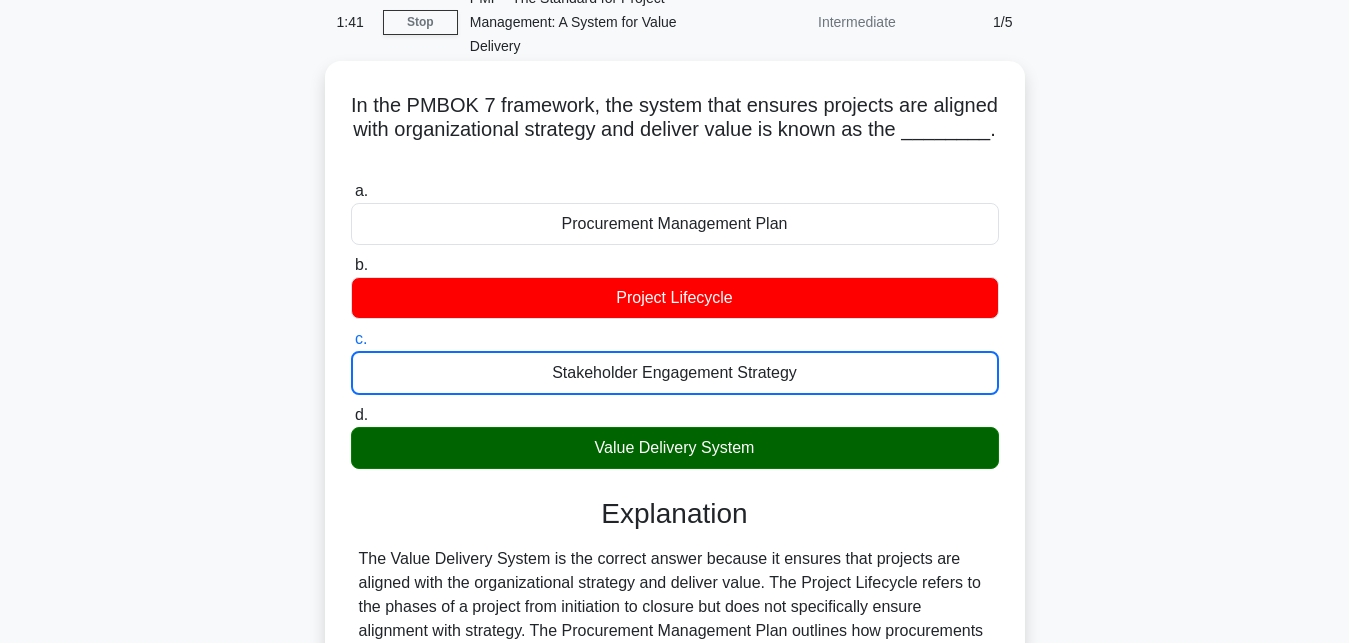 click on "d.
Value Delivery System" at bounding box center (351, 415) 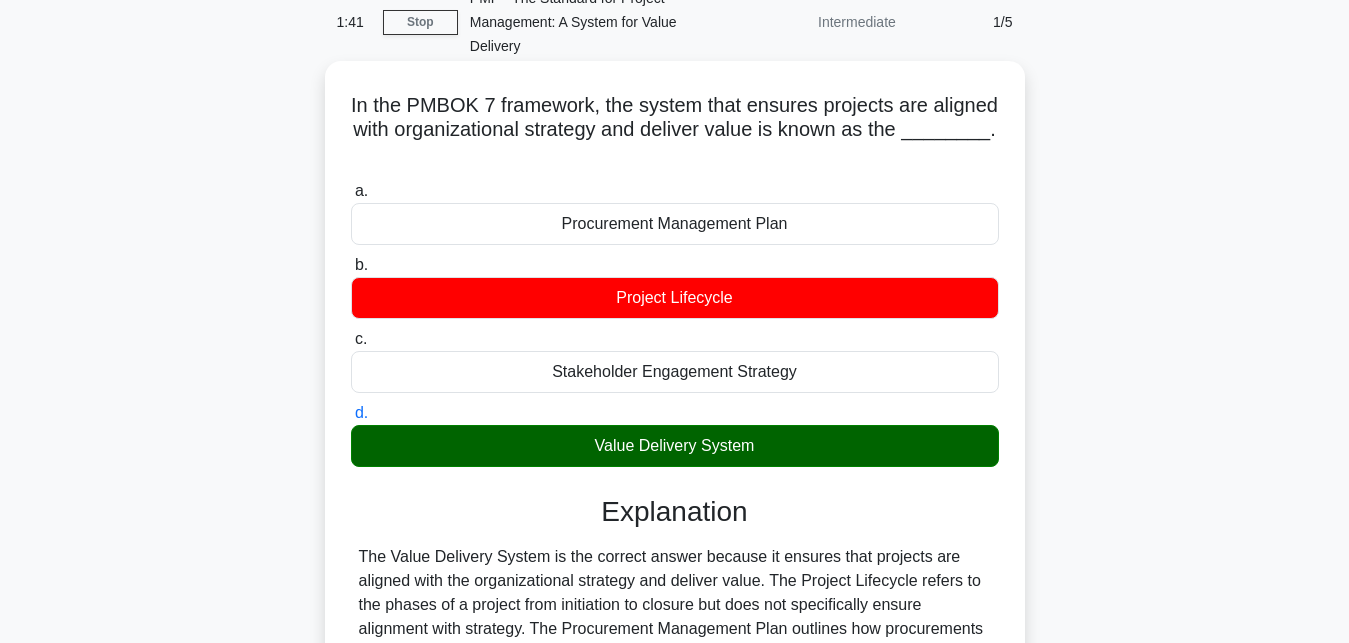 click on "a.
Procurement Management Plan" at bounding box center (351, 191) 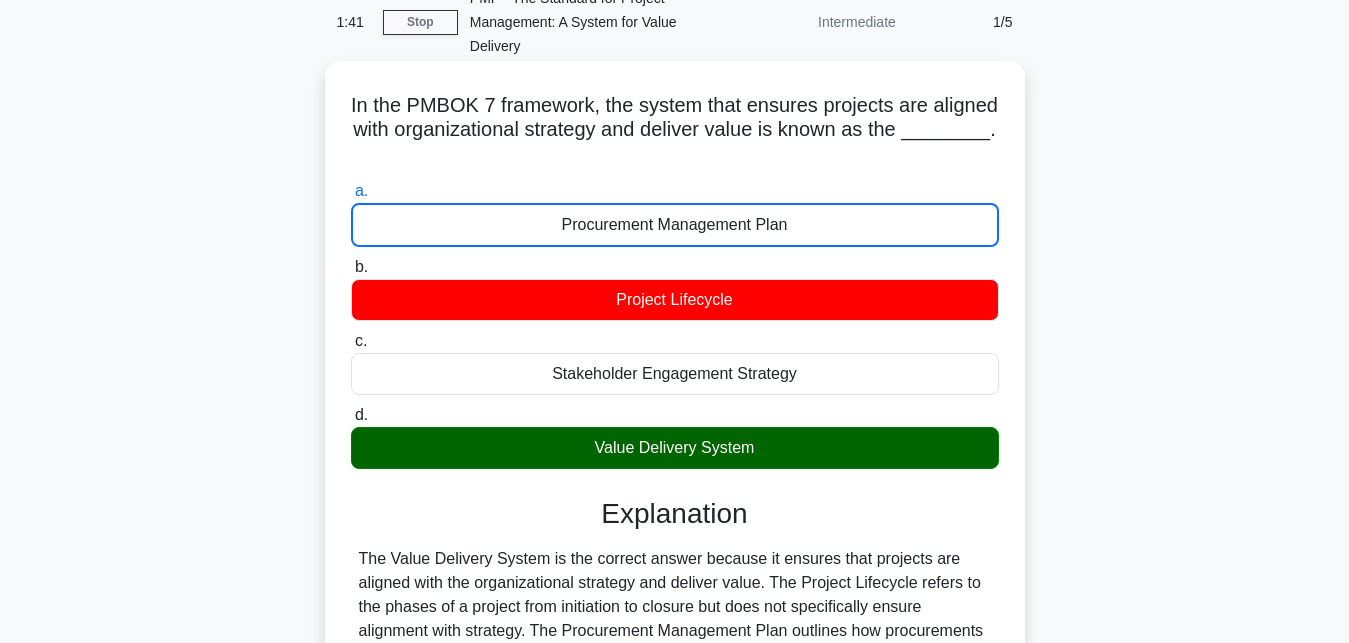 click on "b.
Project Lifecycle" at bounding box center (351, 267) 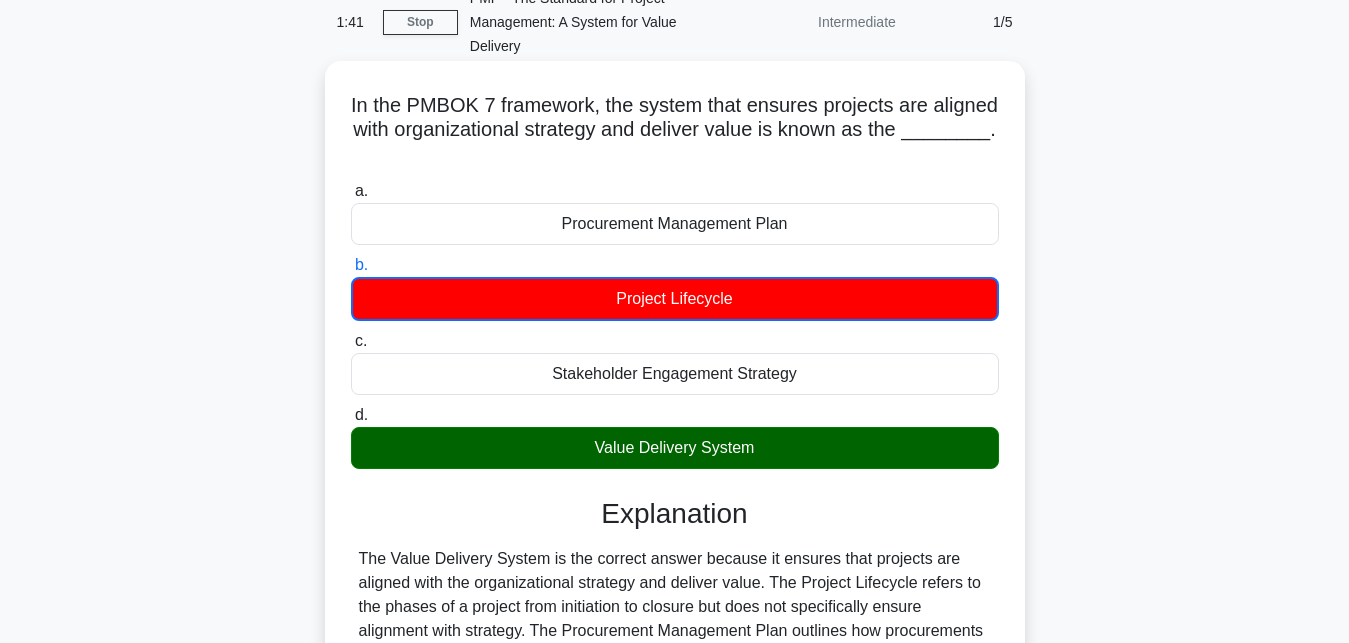 click on "c.
Stakeholder Engagement Strategy" at bounding box center (351, 341) 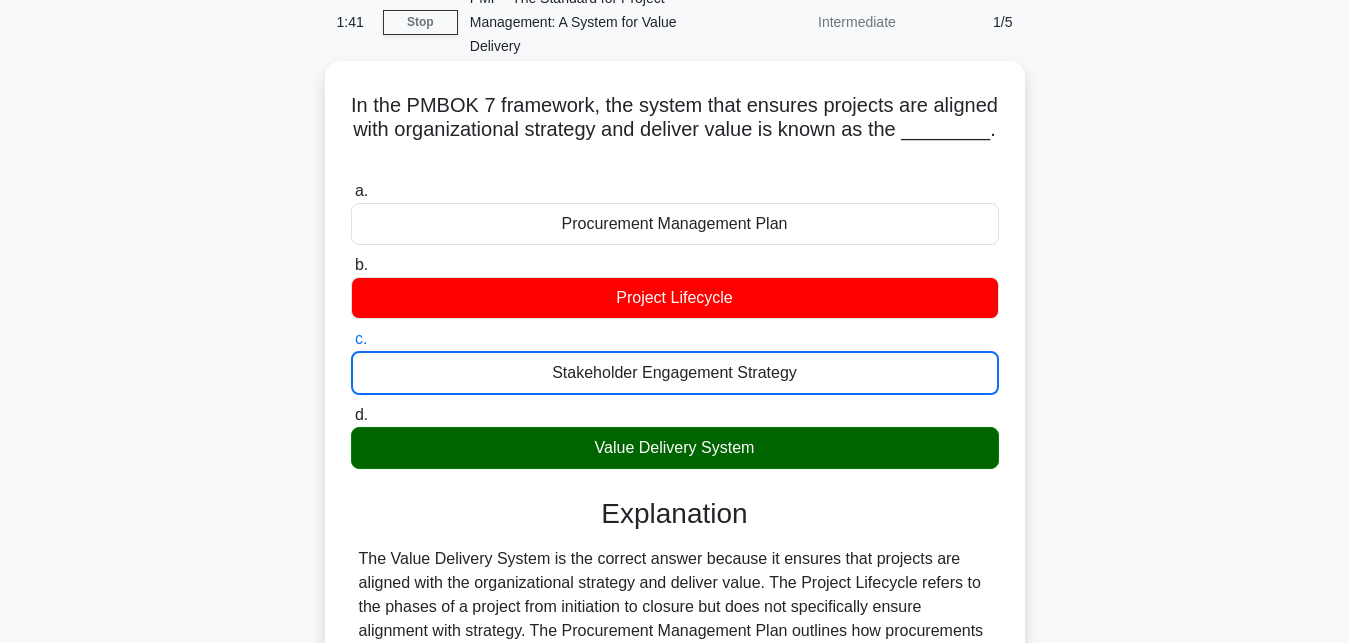 click on "d.
Value Delivery System" at bounding box center (351, 415) 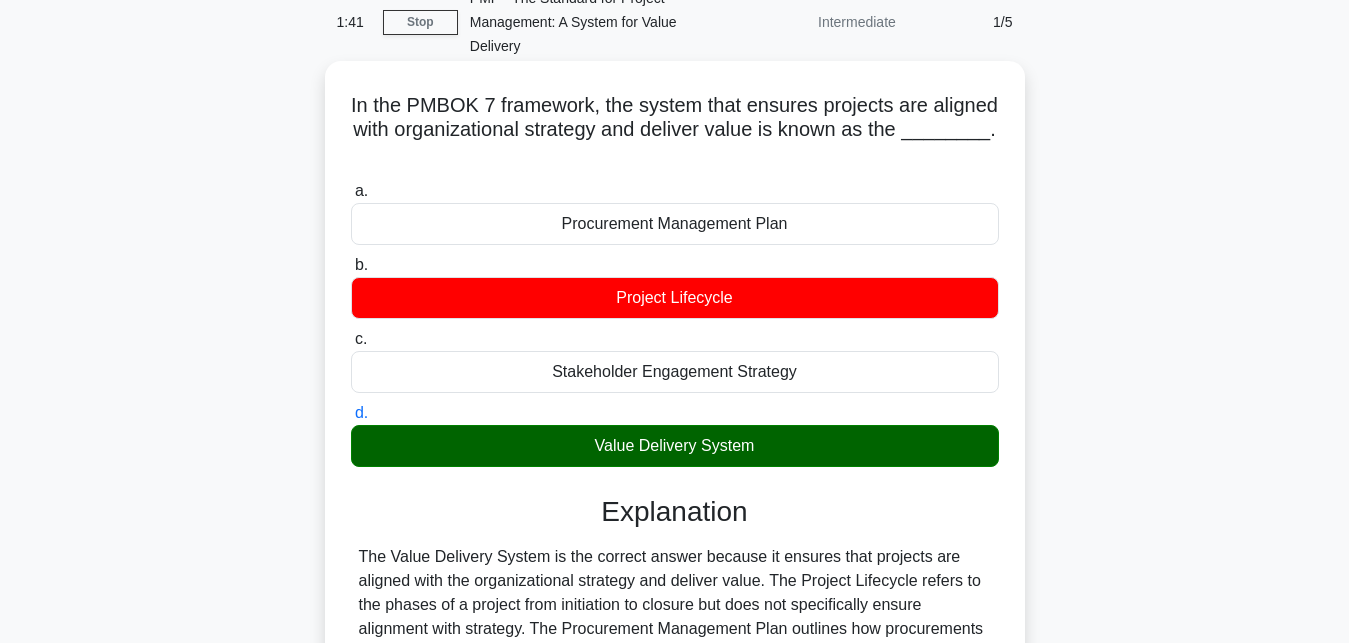 click on "a.
Procurement Management Plan" at bounding box center (351, 191) 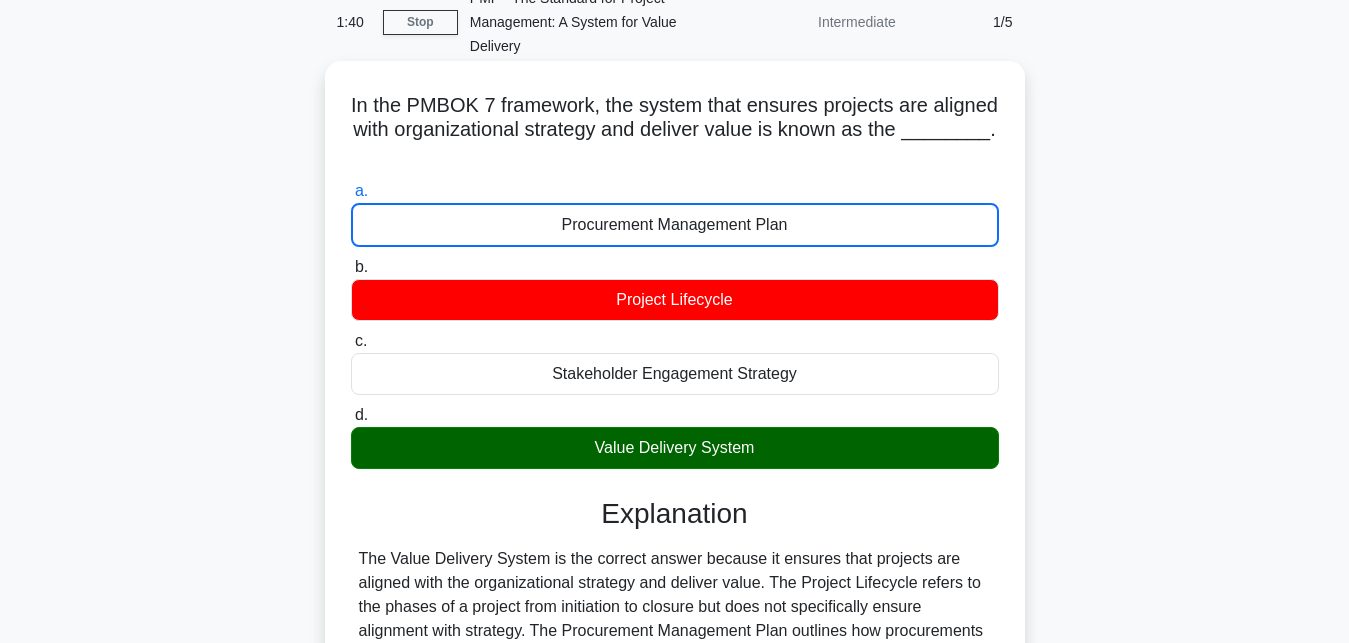 click on "b.
Project Lifecycle" at bounding box center (351, 267) 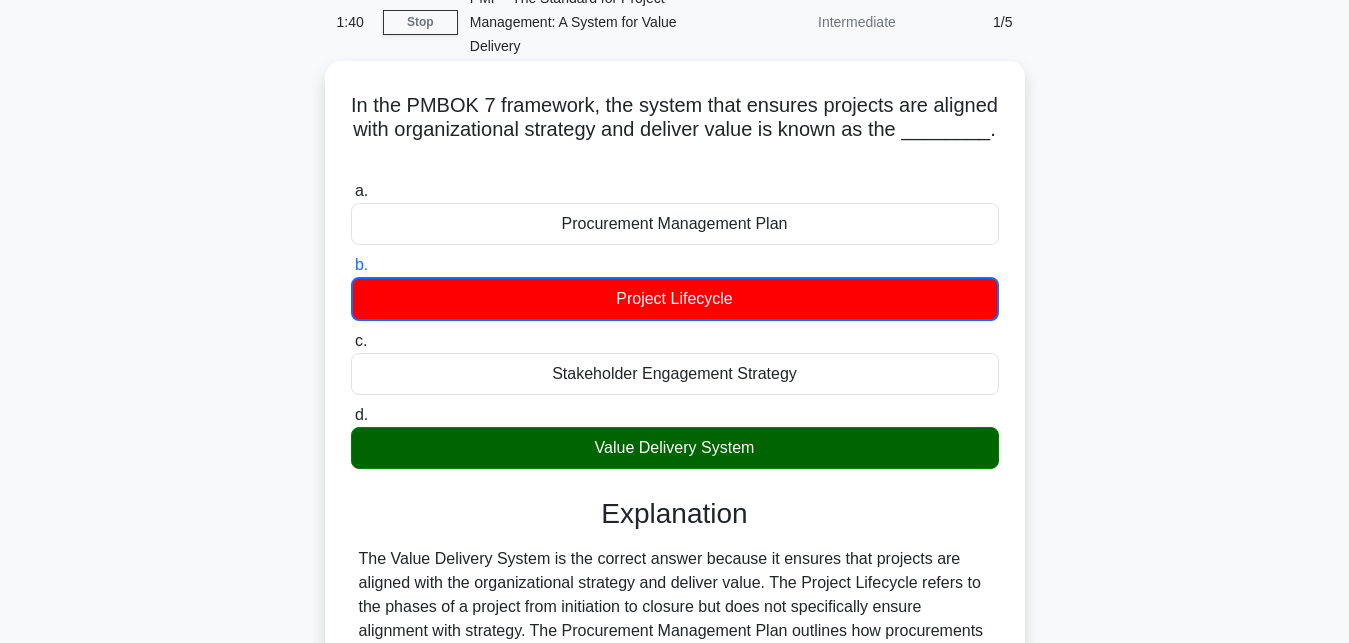 click on "c.
Stakeholder Engagement Strategy" at bounding box center [351, 341] 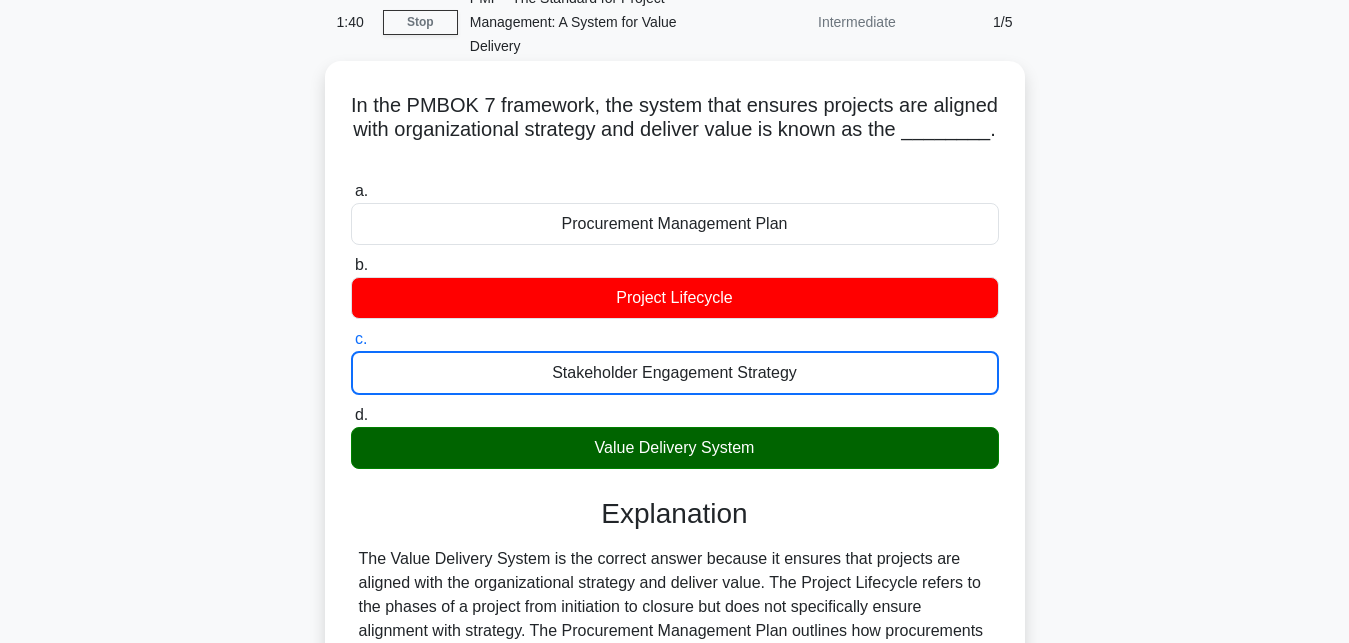 click on "d.
Value Delivery System" at bounding box center [351, 415] 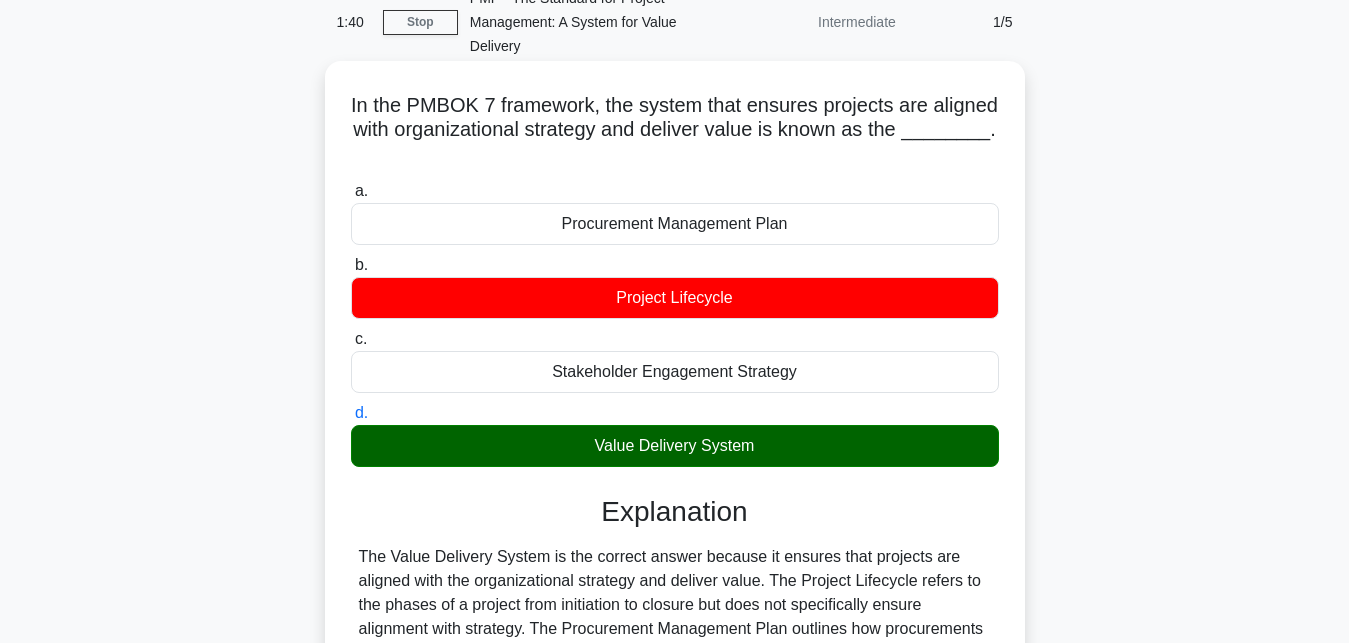 click on "a.
Procurement Management Plan" at bounding box center [351, 191] 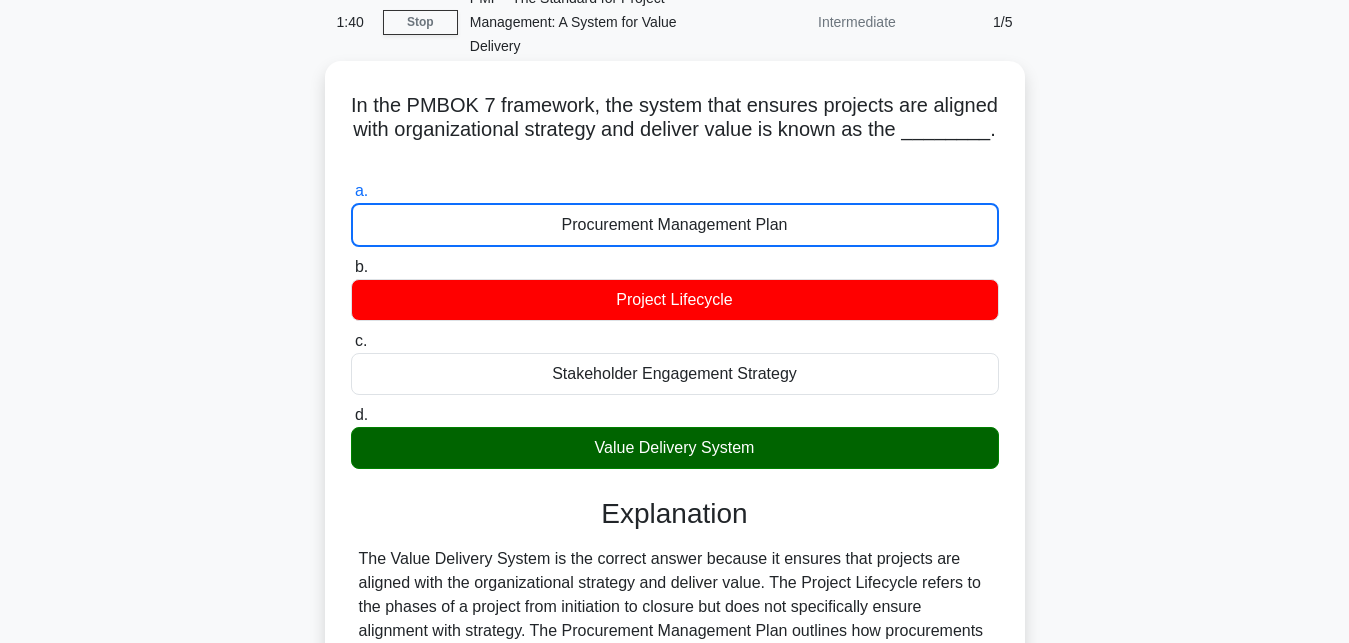 click on "b.
Project Lifecycle" at bounding box center [351, 267] 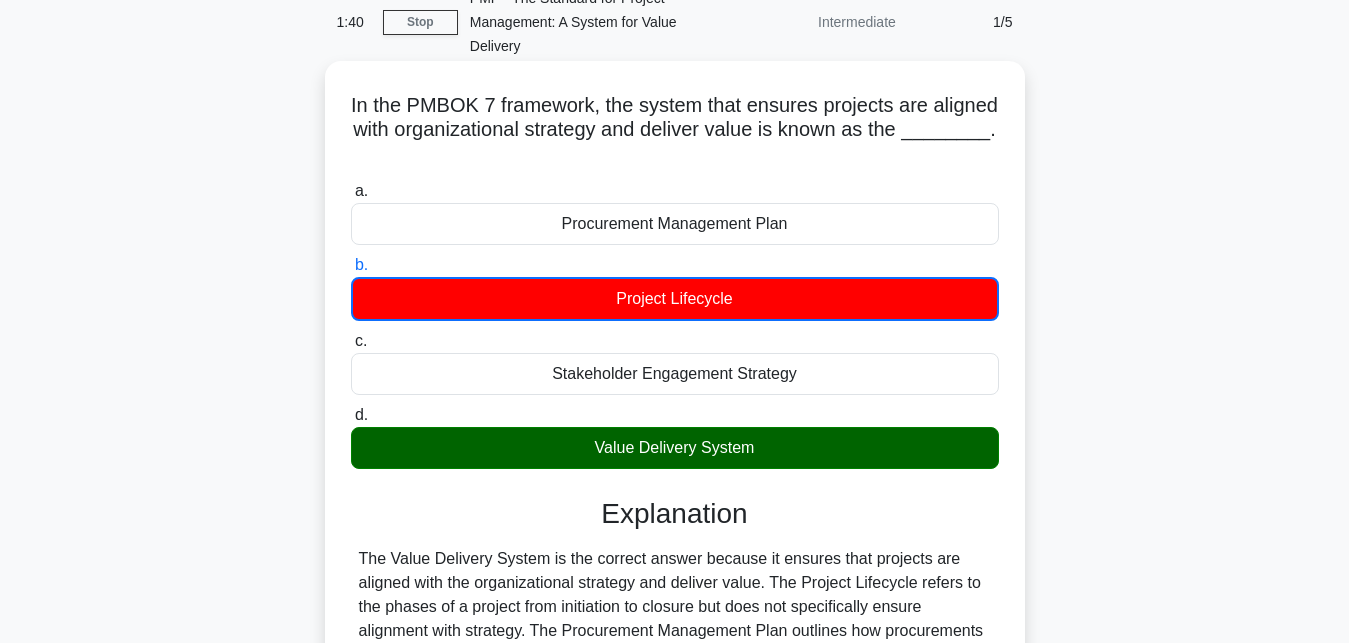 click on "c.
Stakeholder Engagement Strategy" at bounding box center [351, 341] 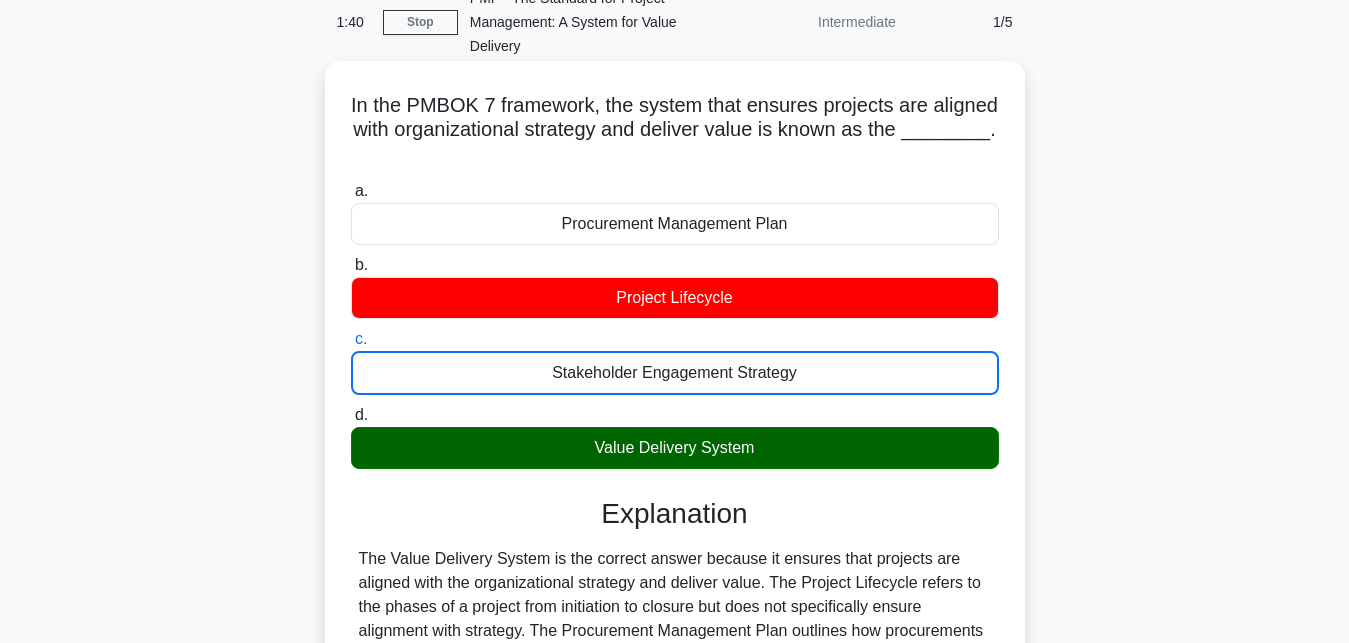 click on "d.
Value Delivery System" at bounding box center [351, 415] 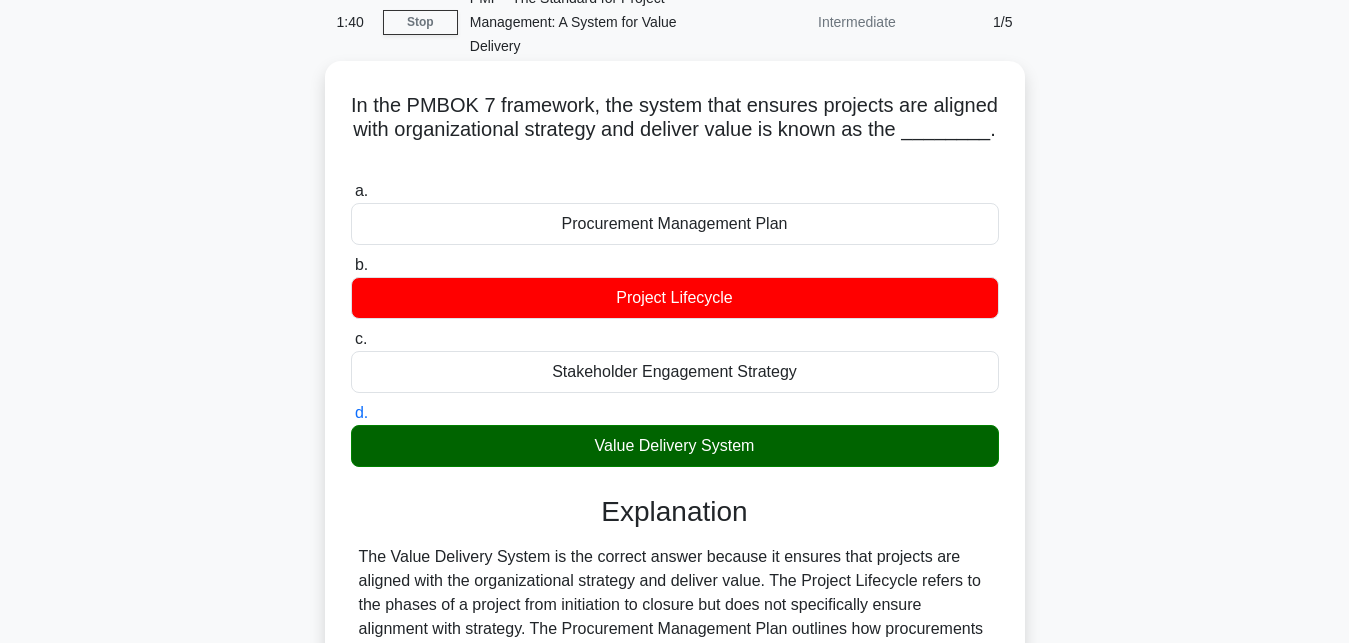 click on "a.
Procurement Management Plan" at bounding box center (351, 191) 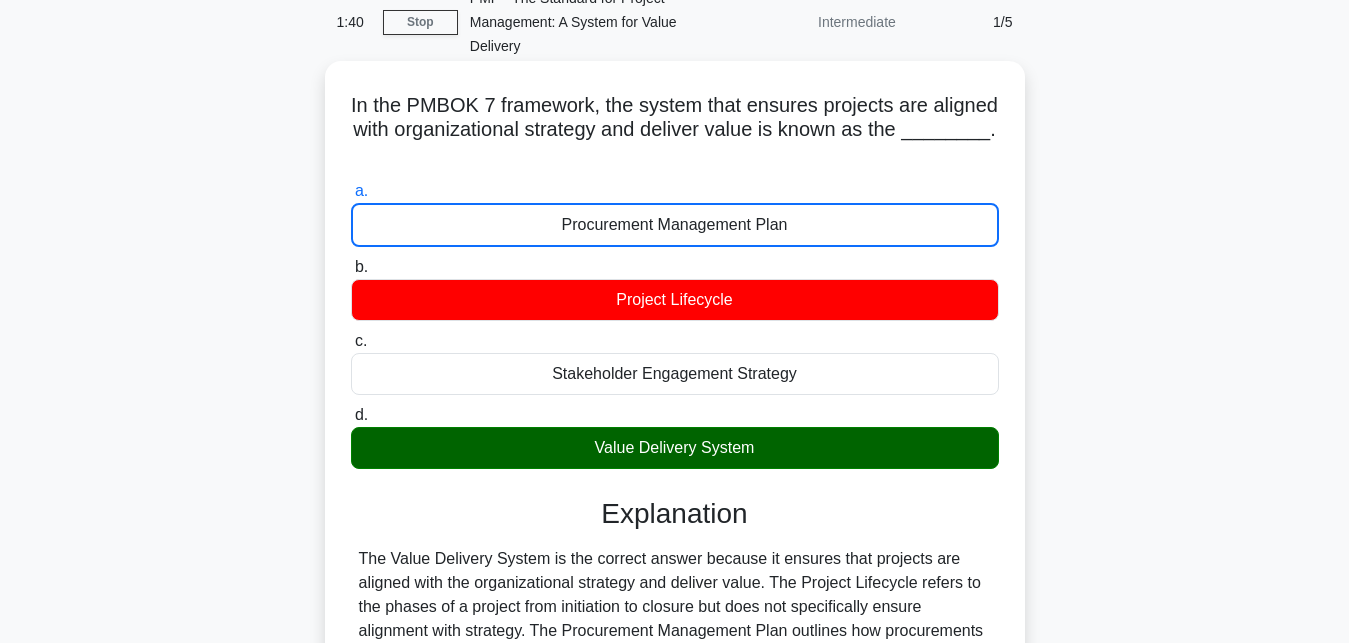 click on "b.
Project Lifecycle" at bounding box center (351, 267) 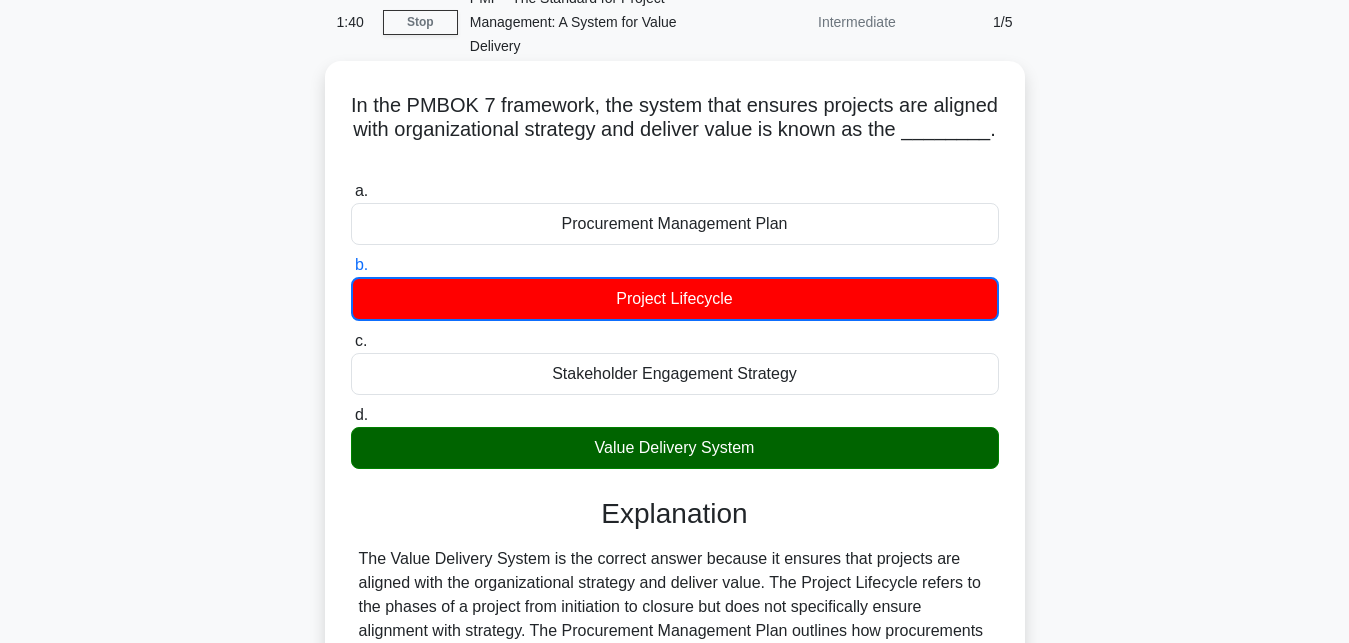 click on "c.
Stakeholder Engagement Strategy" at bounding box center (351, 341) 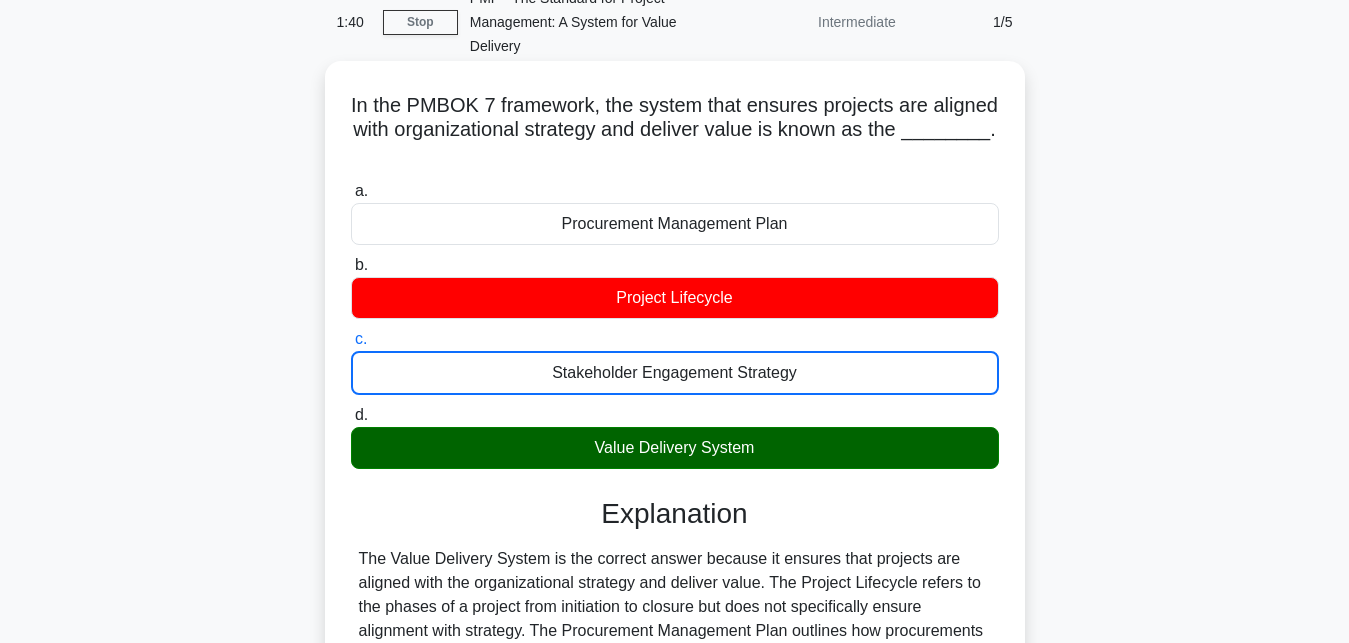 click on "d.
Value Delivery System" at bounding box center [351, 415] 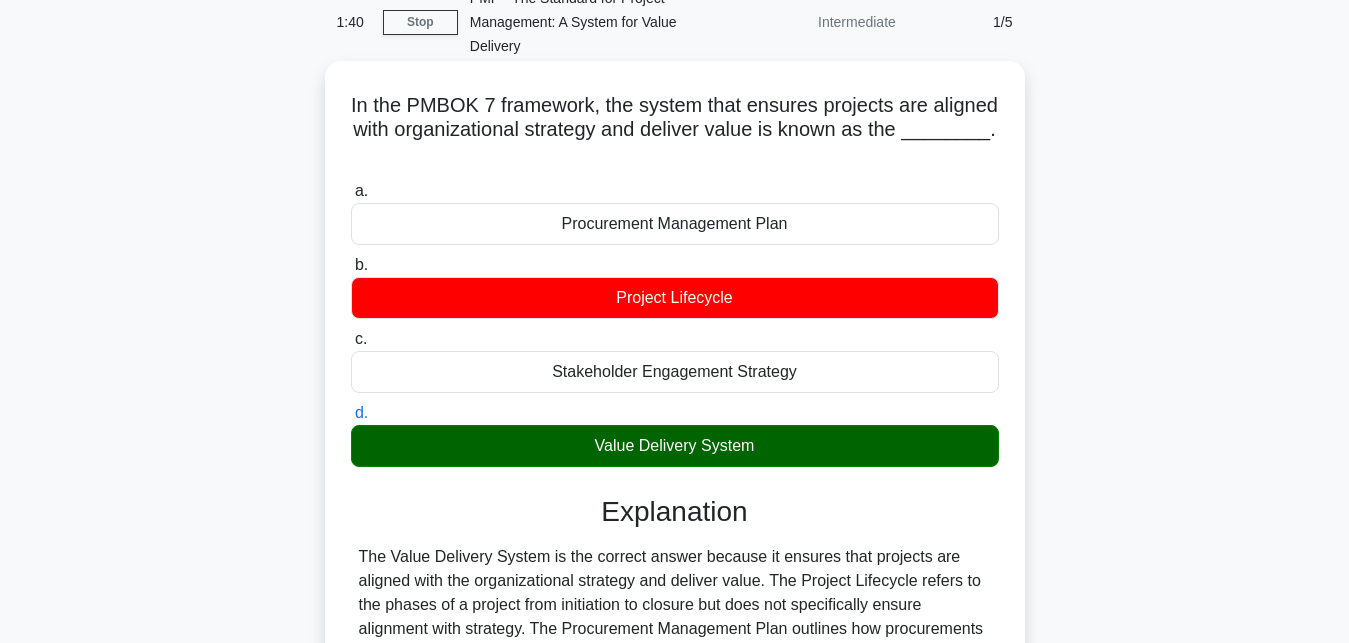 click on "a.
Procurement Management Plan" at bounding box center (351, 191) 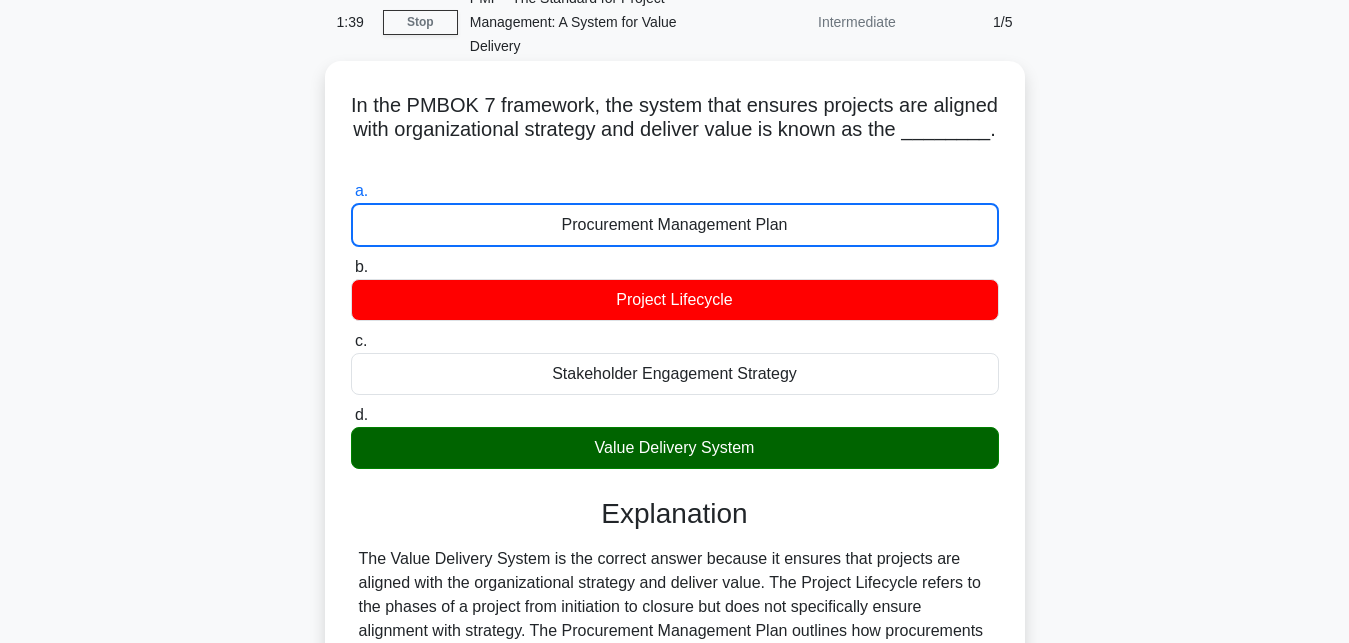 click on "b.
Project Lifecycle" at bounding box center (351, 267) 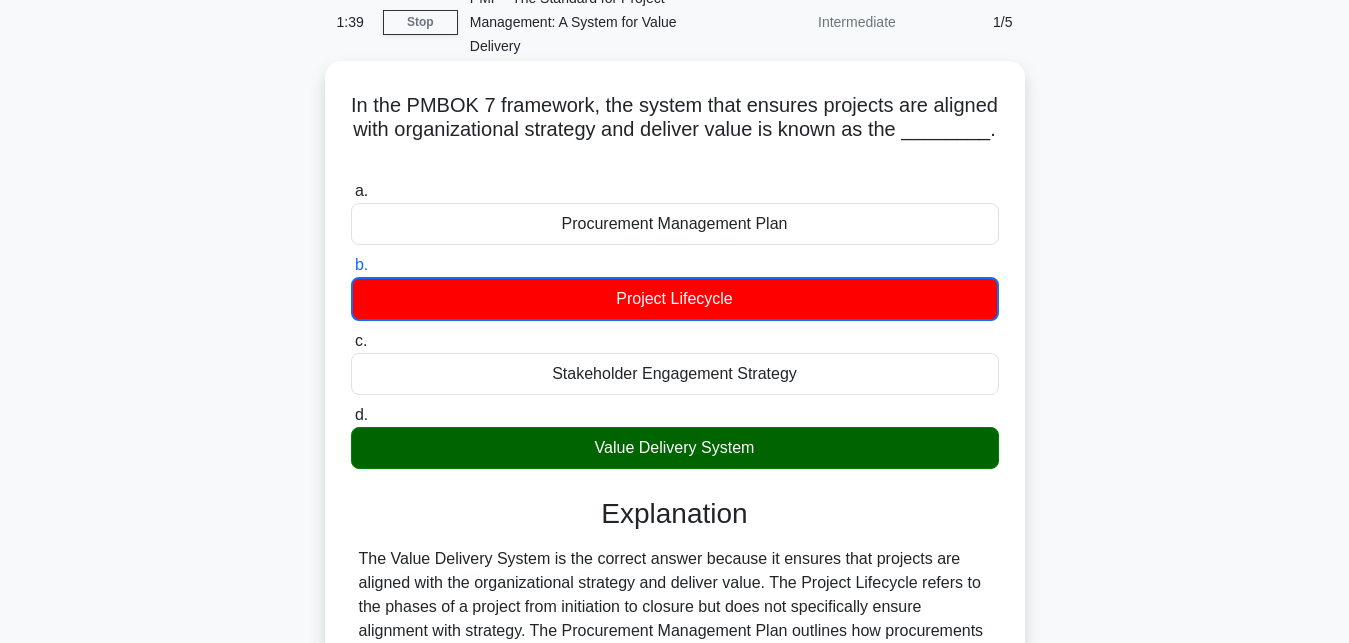 click on "c.
Stakeholder Engagement Strategy" at bounding box center [351, 341] 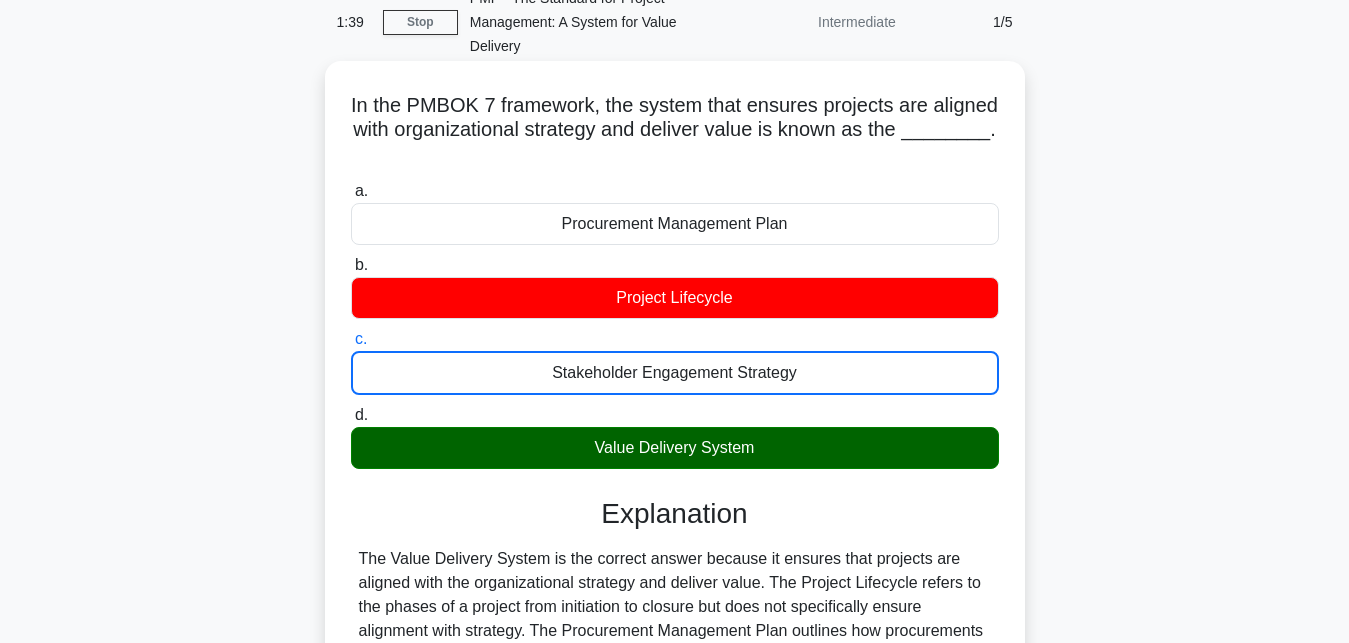 click on "d.
Value Delivery System" at bounding box center [351, 415] 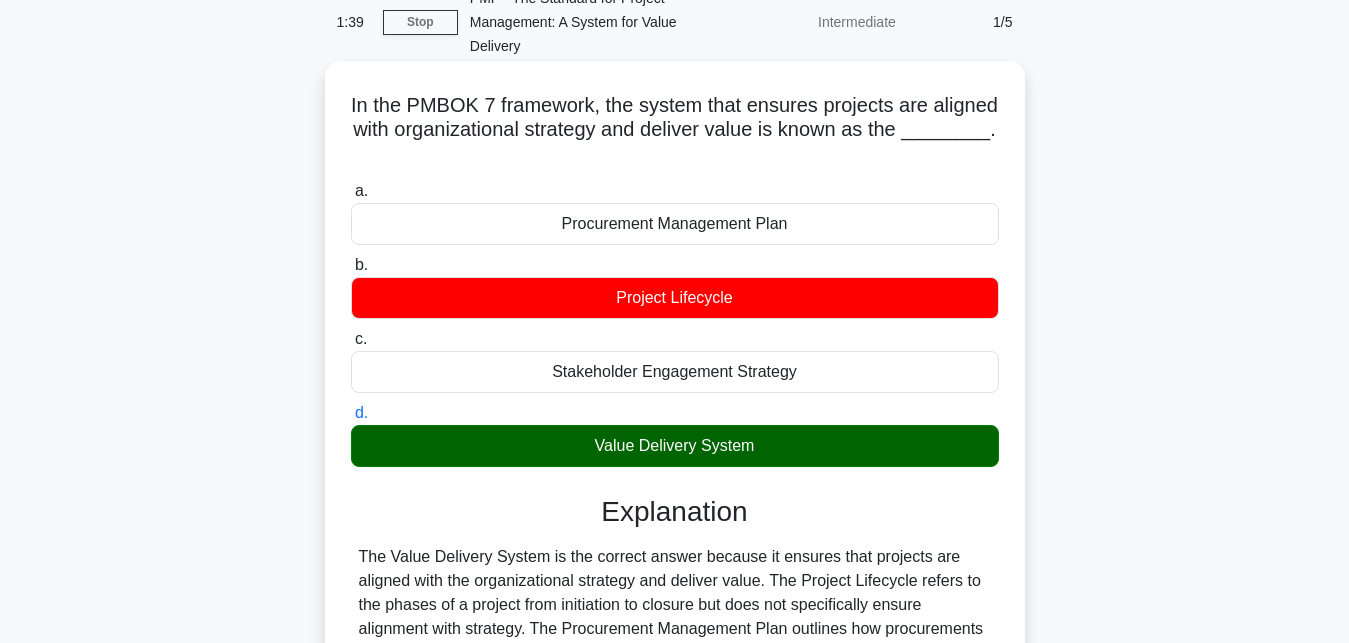click on "a.
Procurement Management Plan" at bounding box center (351, 191) 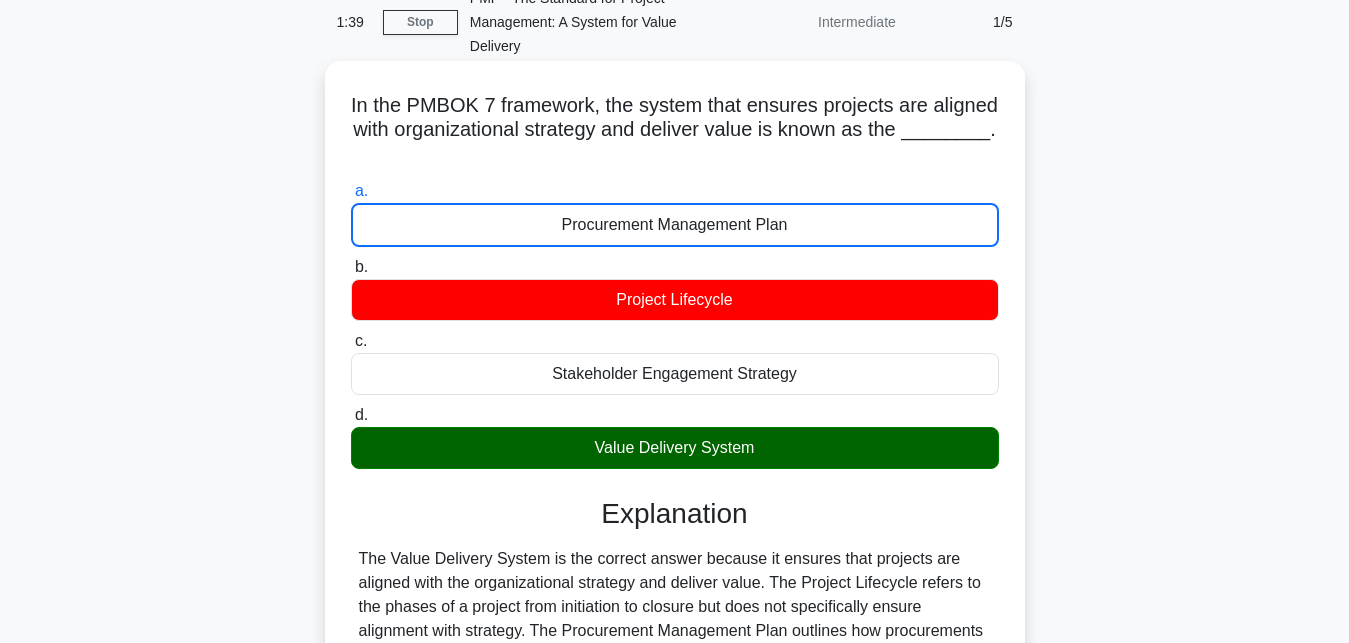 click on "b.
Project Lifecycle" at bounding box center (351, 267) 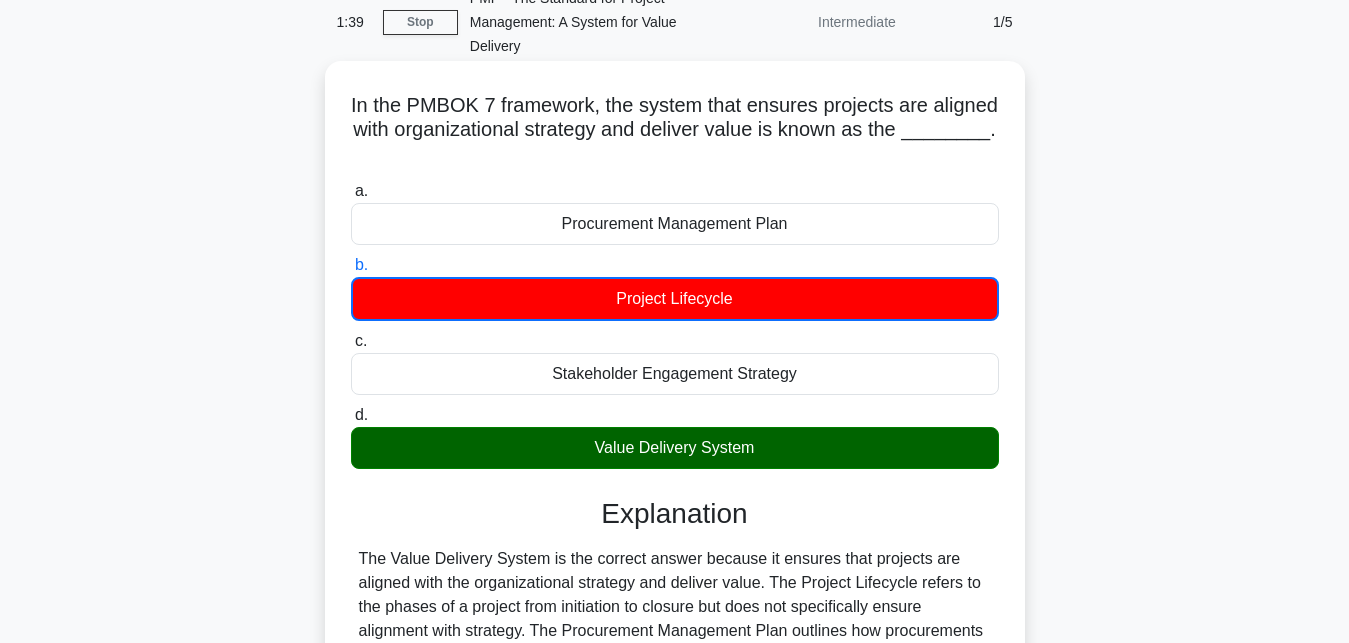 click on "c.
Stakeholder Engagement Strategy" at bounding box center [351, 341] 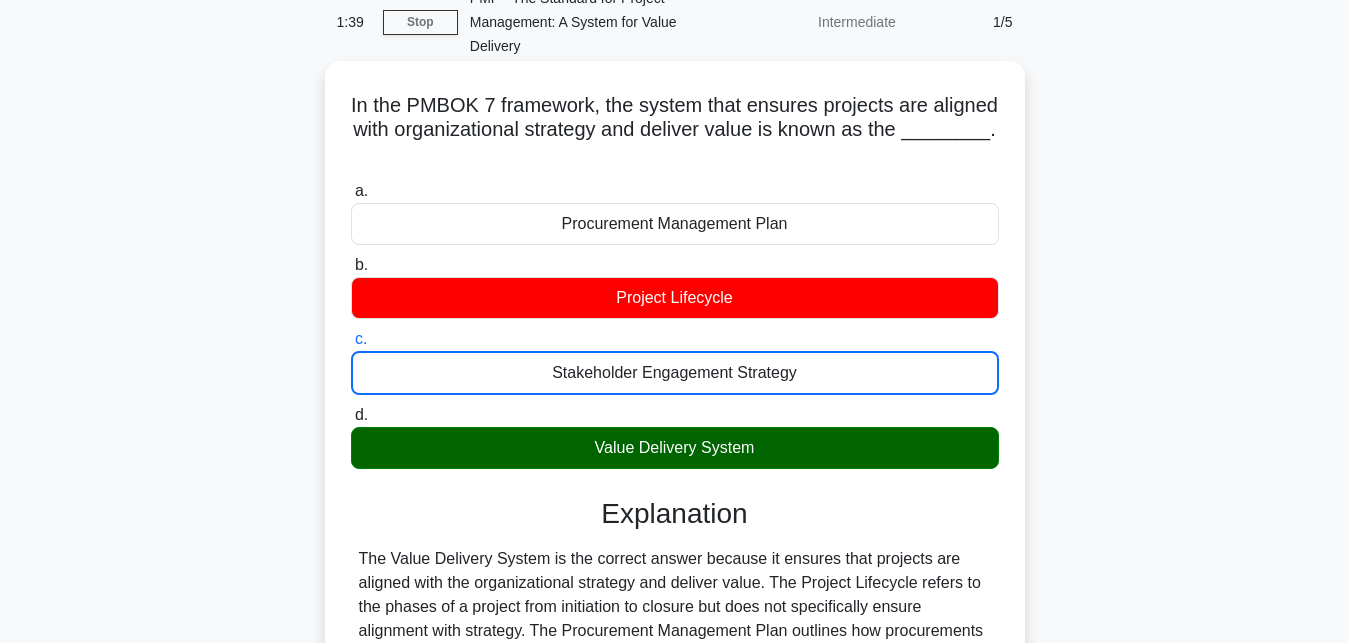 click on "d.
Value Delivery System" at bounding box center (351, 415) 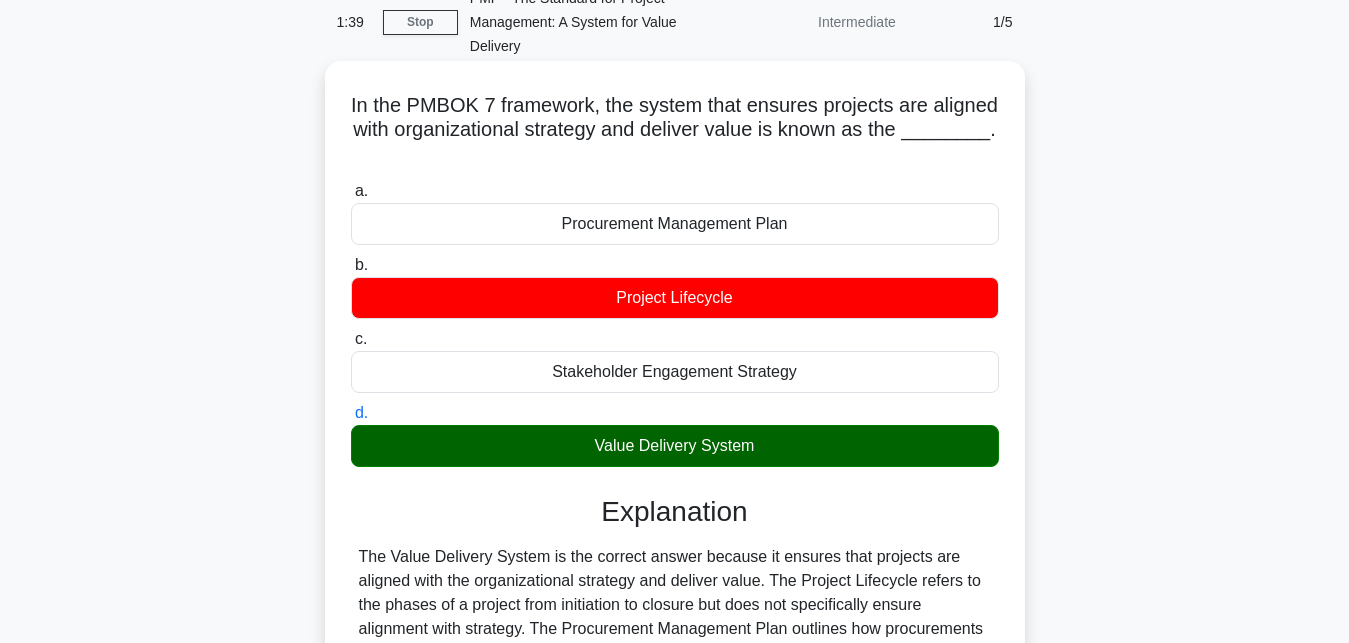 click on "a.
Procurement Management Plan" at bounding box center (351, 191) 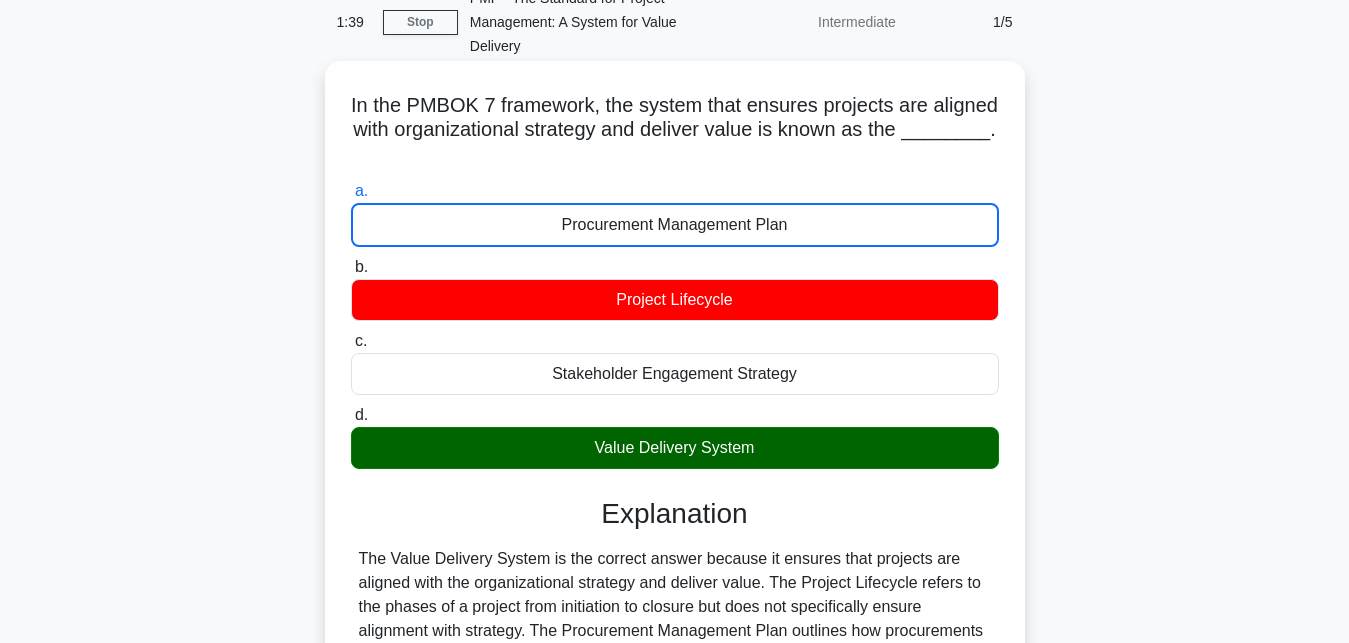 click on "b.
Project Lifecycle" at bounding box center (351, 267) 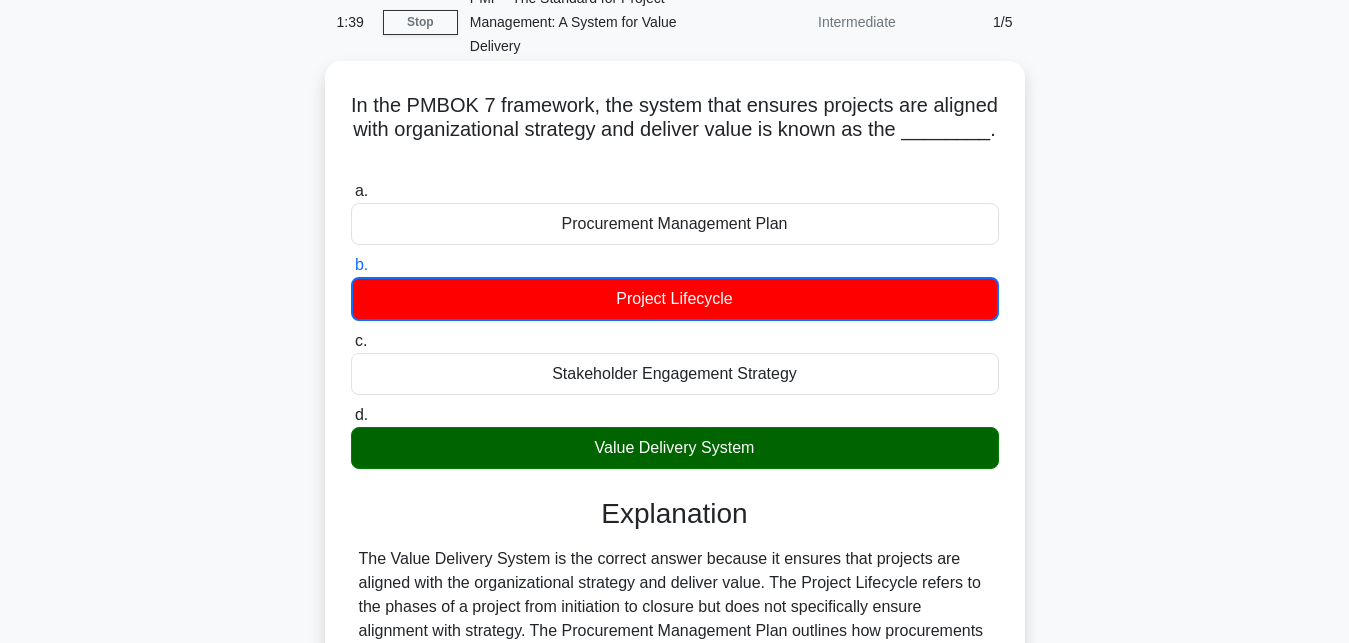 click on "c.
Stakeholder Engagement Strategy" at bounding box center (351, 341) 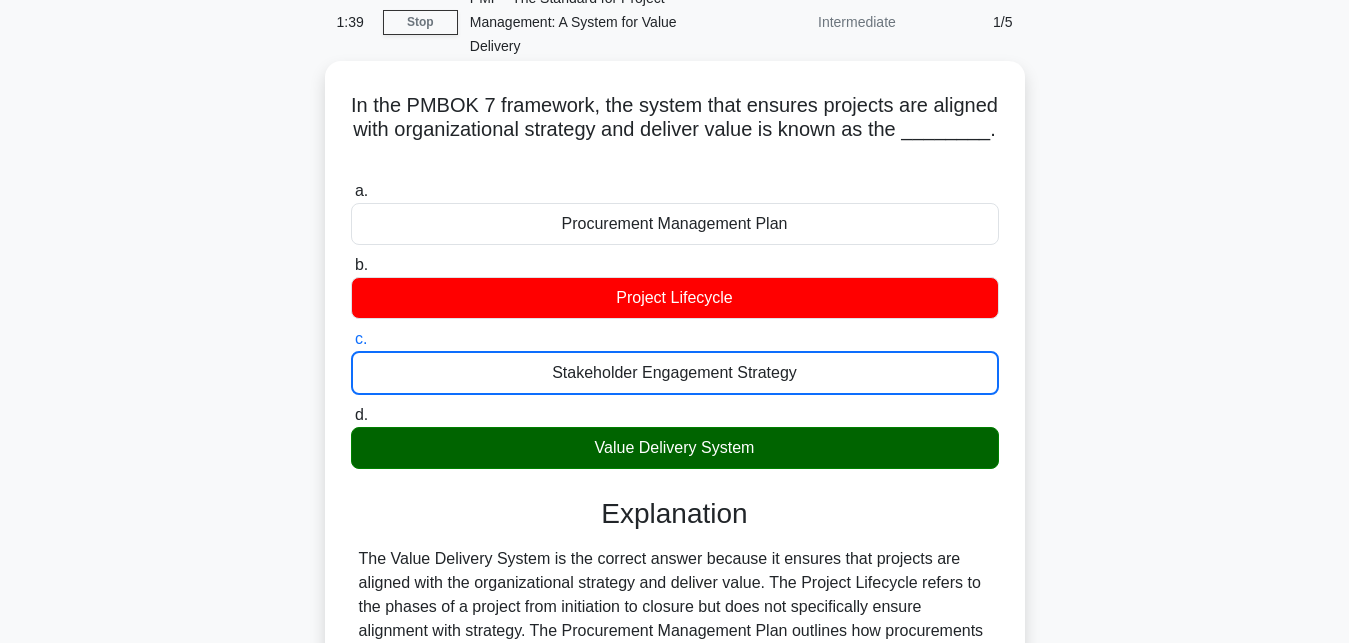 click on "d.
Value Delivery System" at bounding box center (351, 415) 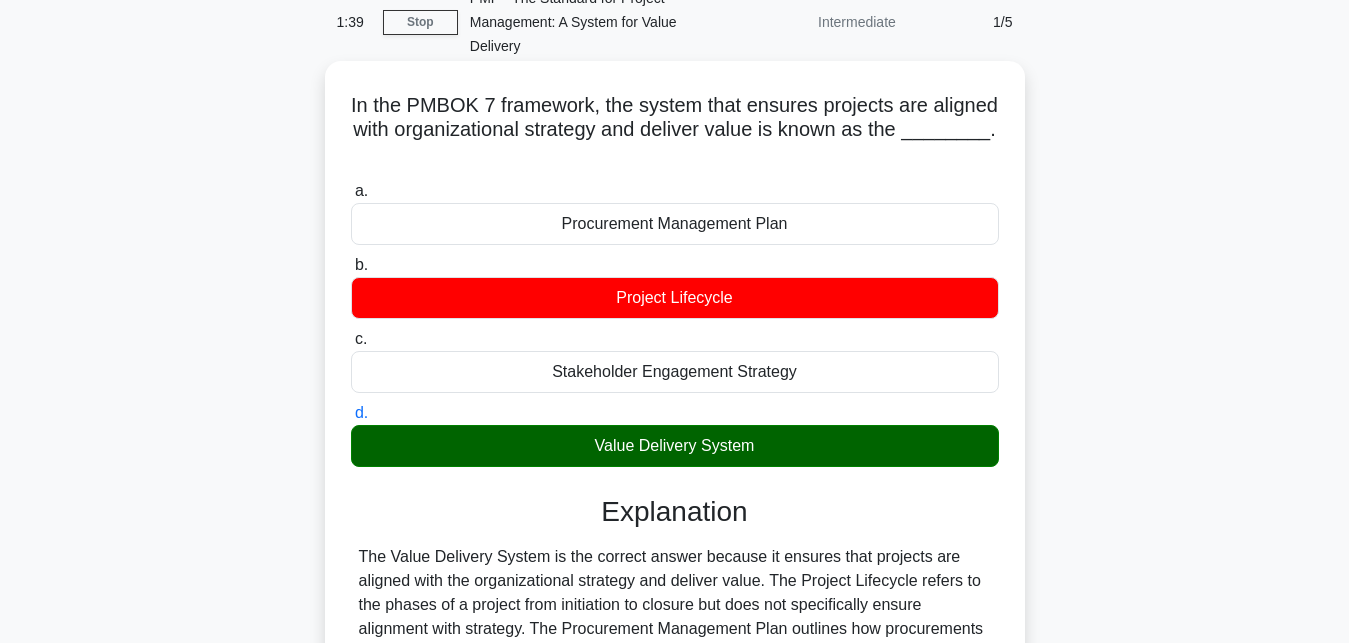 click on "a.
Procurement Management Plan" at bounding box center [351, 191] 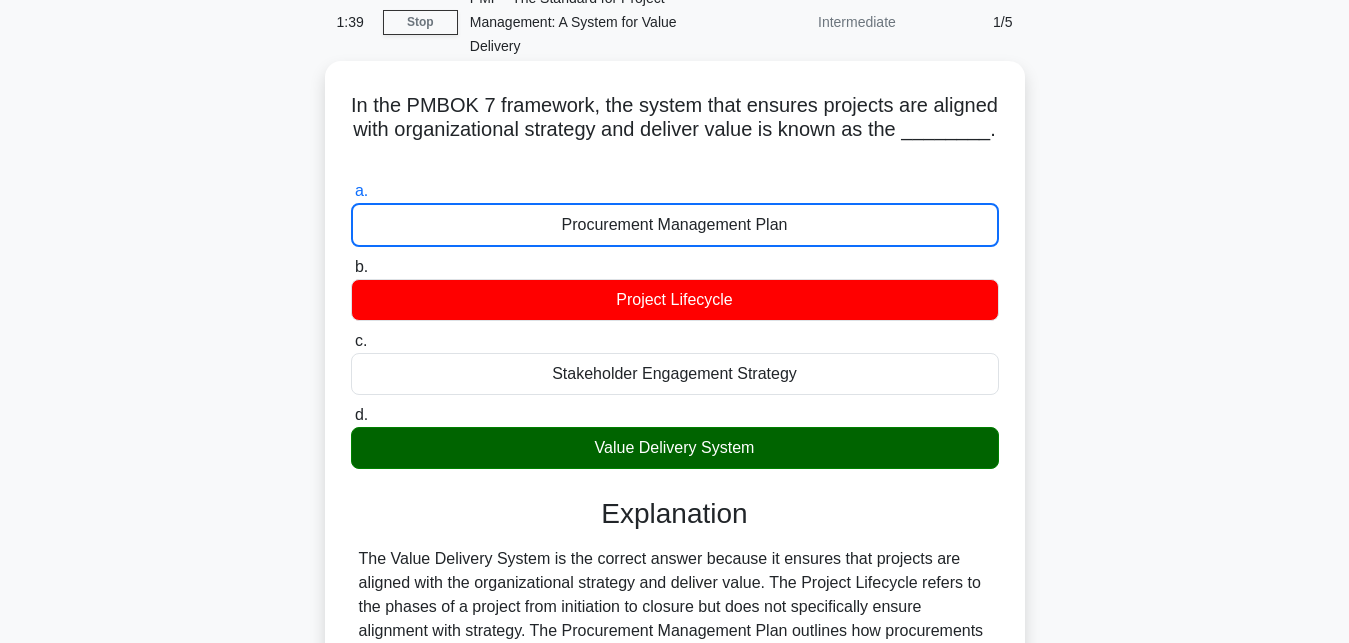click on "b.
Project Lifecycle" at bounding box center (351, 267) 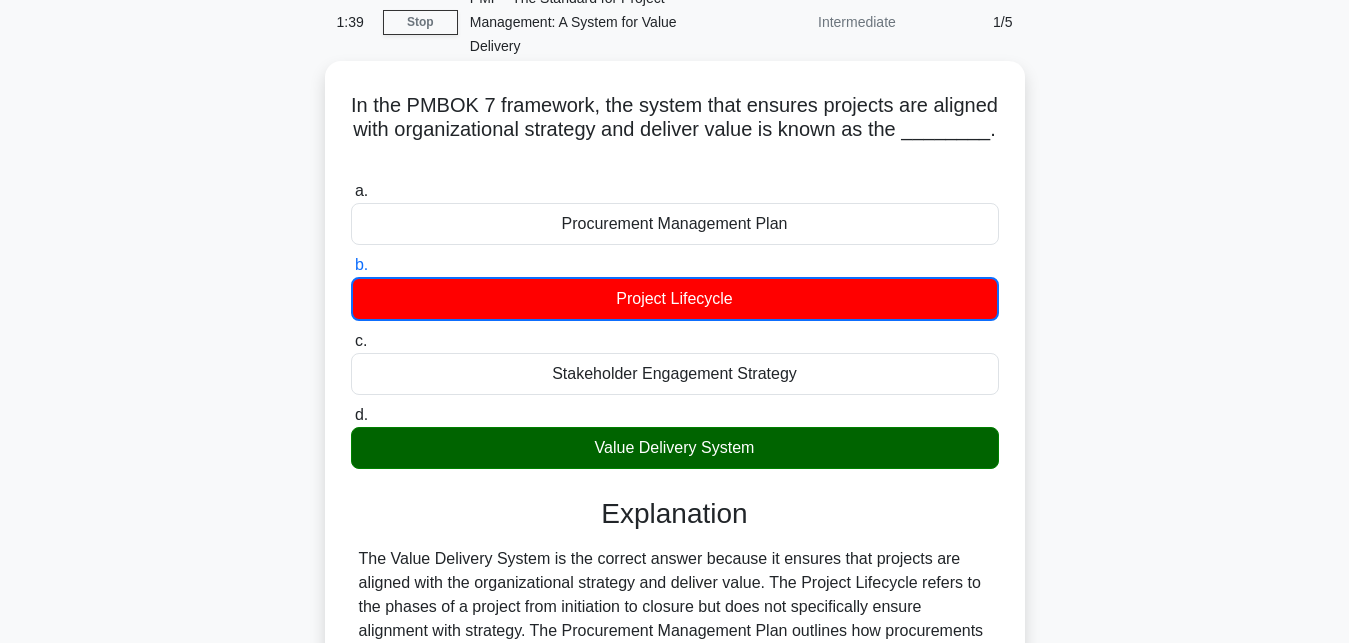 click on "c.
Stakeholder Engagement Strategy" at bounding box center (351, 341) 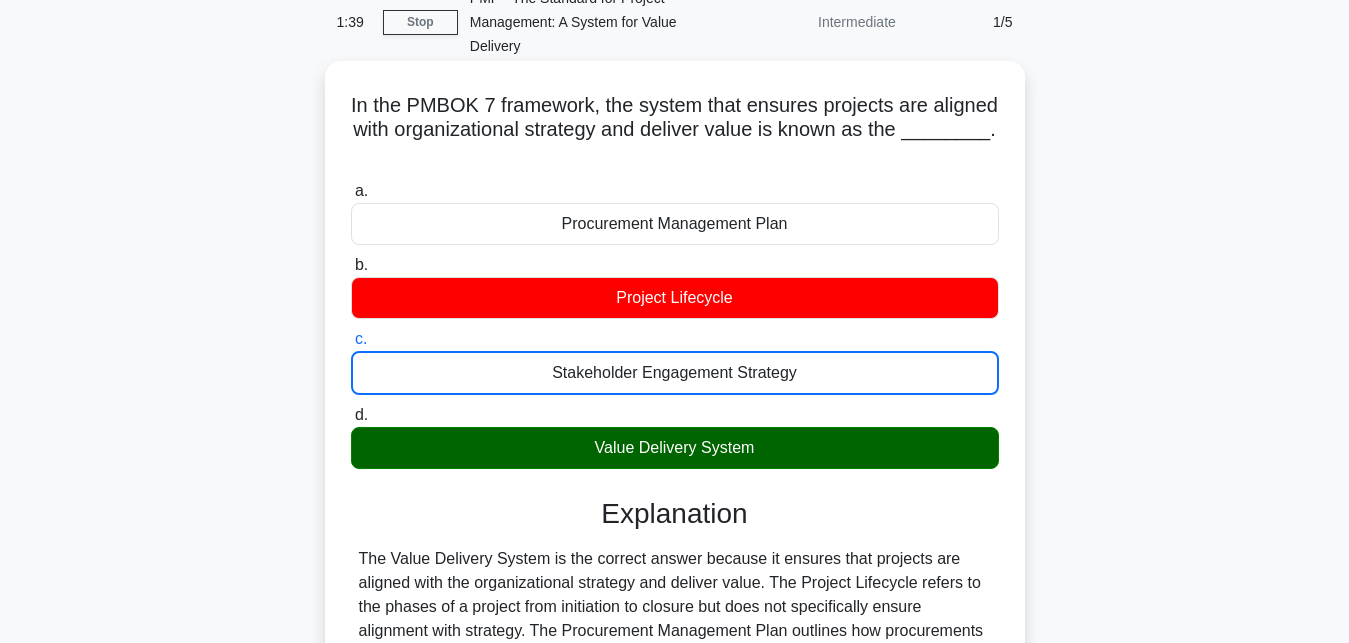 click on "d.
Value Delivery System" at bounding box center (351, 415) 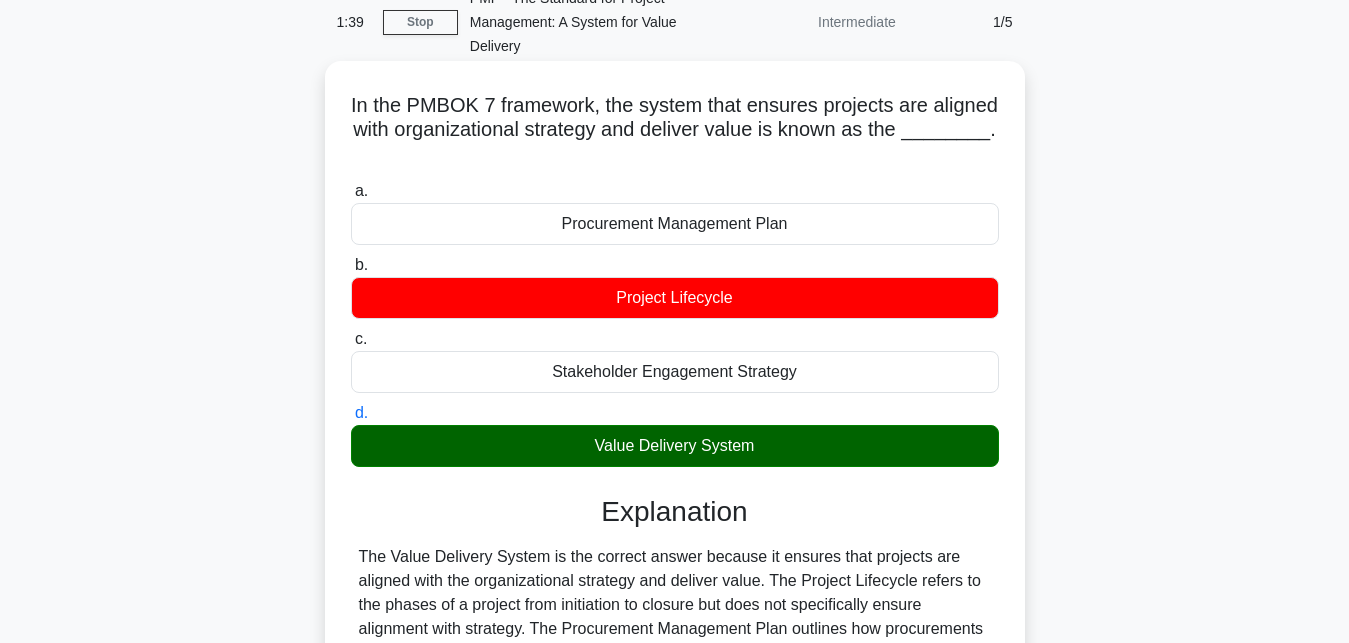 click on "a.
Procurement Management Plan" at bounding box center (351, 191) 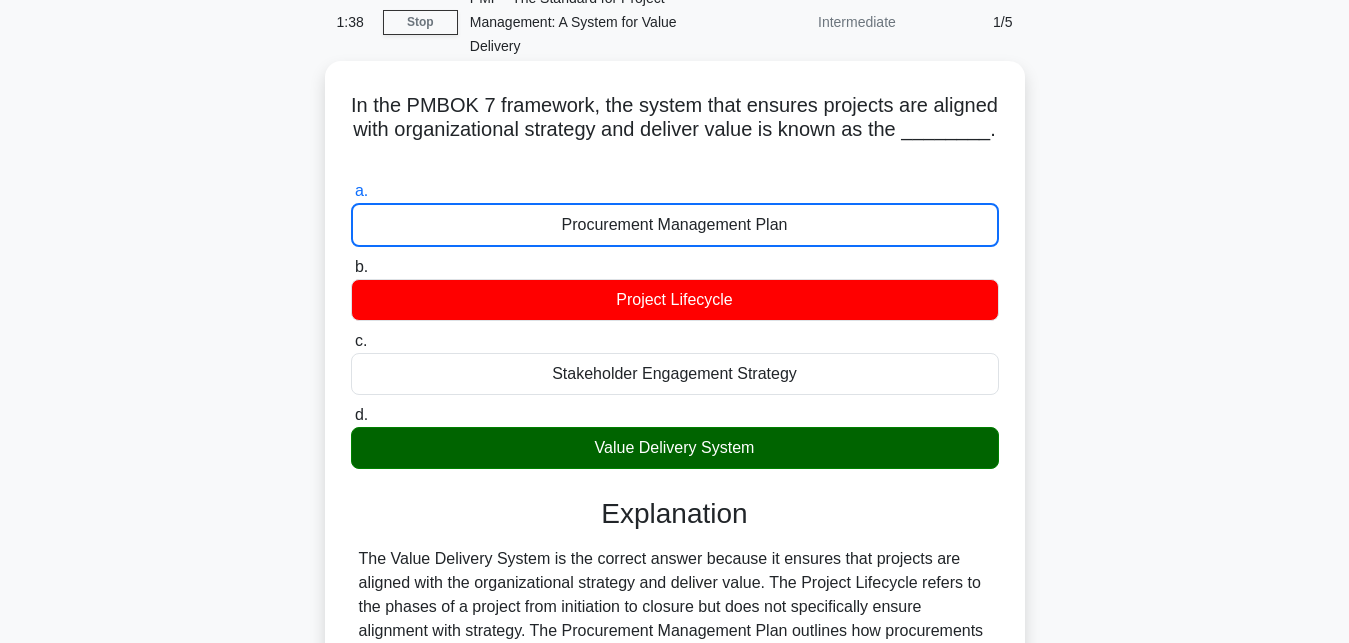 click on "b.
Project Lifecycle" at bounding box center (351, 267) 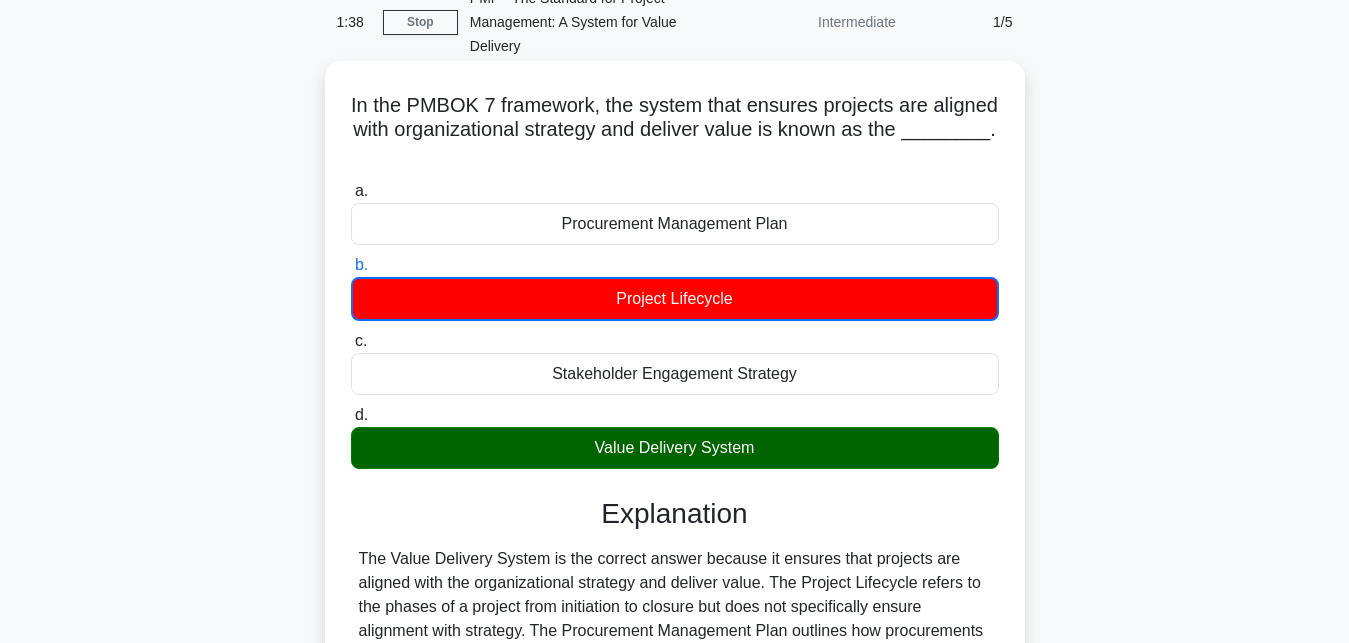 click on "c.
Stakeholder Engagement Strategy" at bounding box center [351, 341] 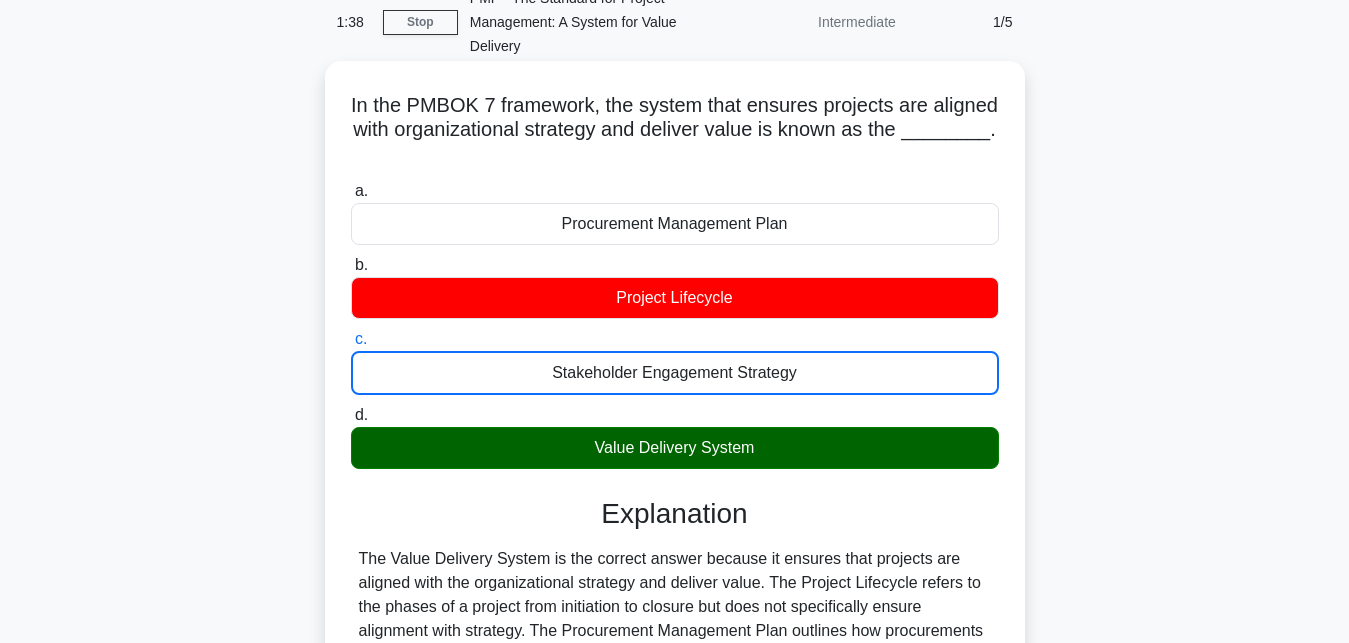 click on "d.
Value Delivery System" at bounding box center (351, 415) 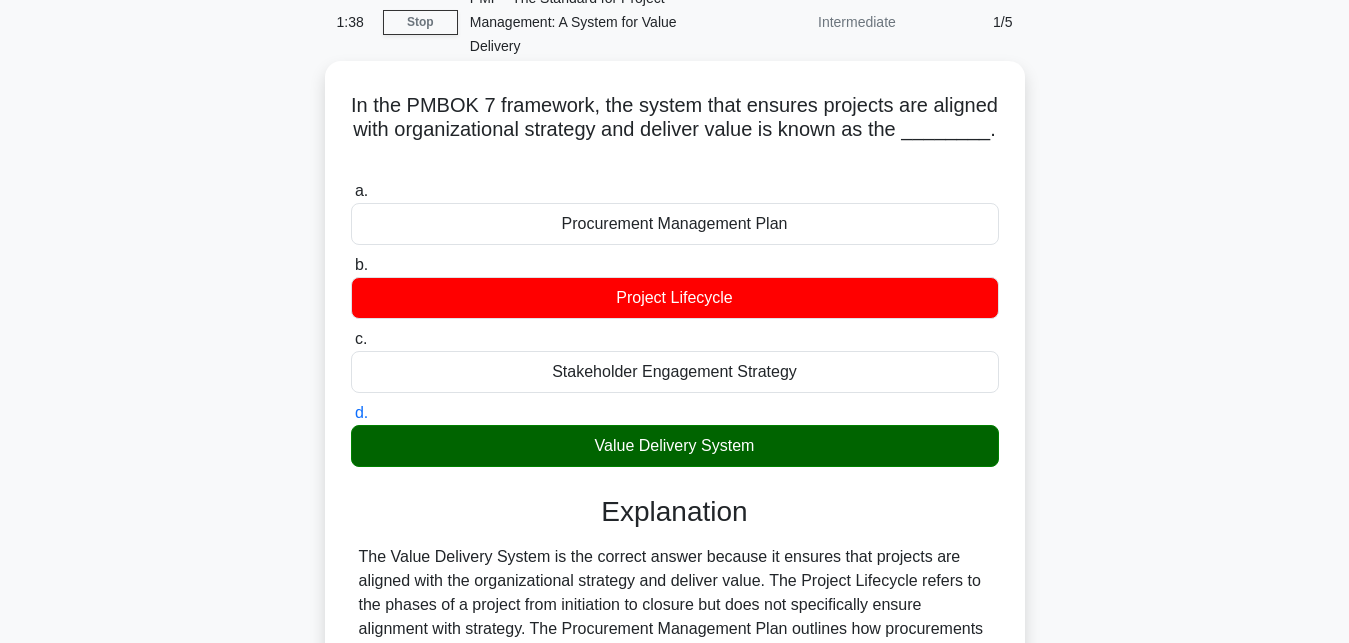 click on "a.
Procurement Management Plan" at bounding box center [351, 191] 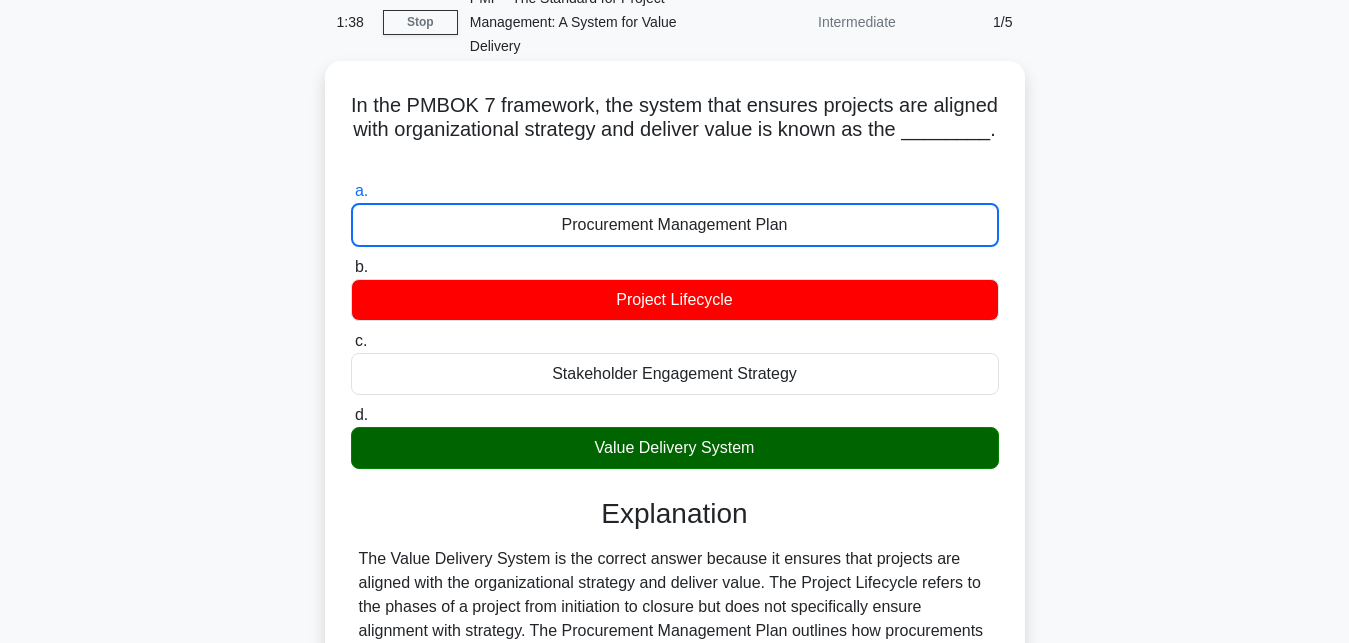 click on "b.
Project Lifecycle" at bounding box center [351, 267] 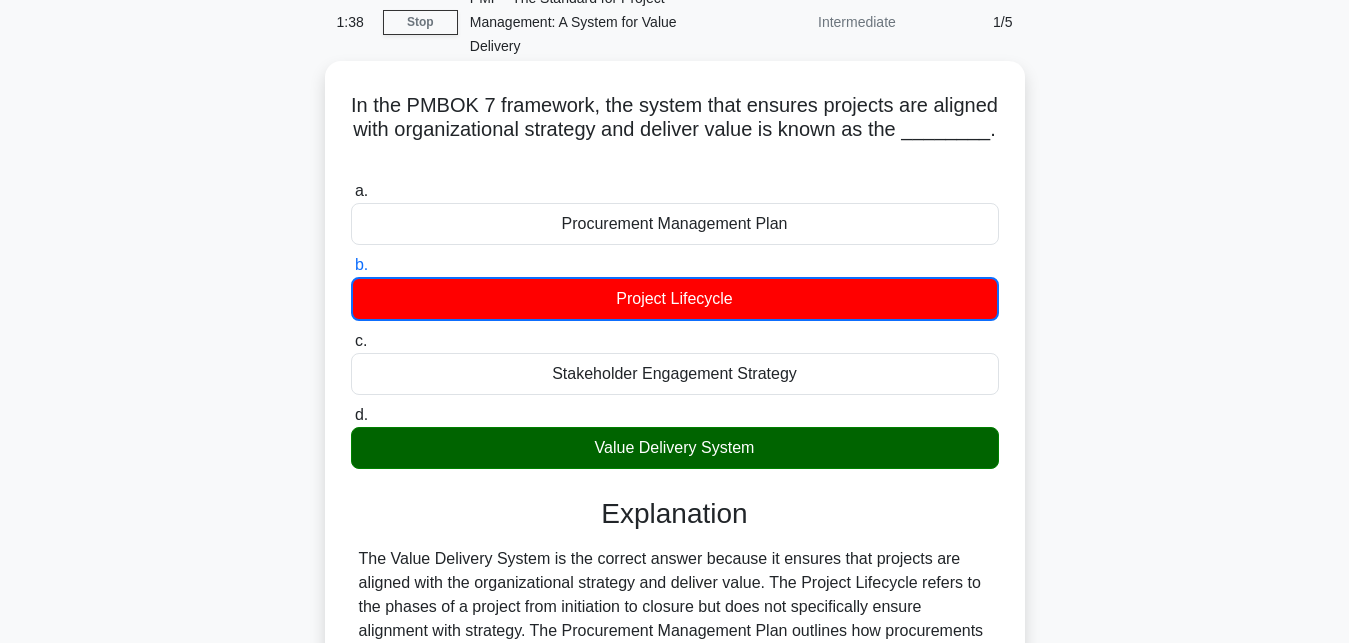 click on "c.
Stakeholder Engagement Strategy" at bounding box center (351, 341) 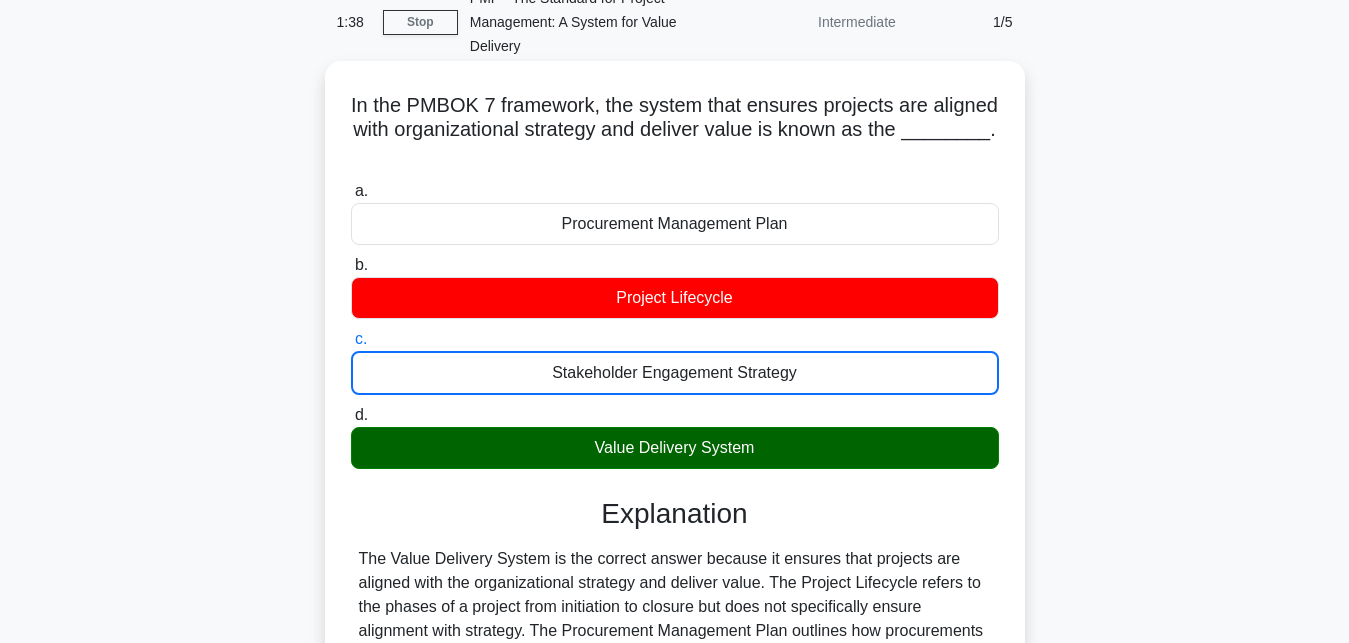 click on "d.
Value Delivery System" at bounding box center [351, 415] 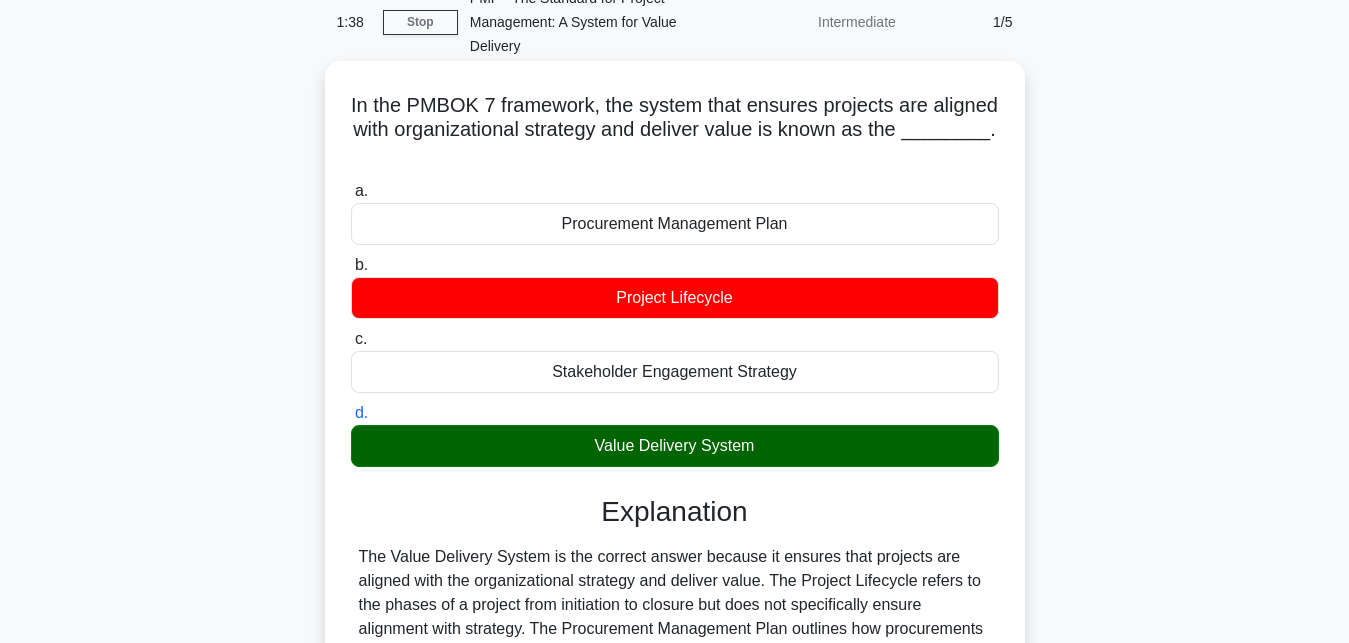 click on "a.
Procurement Management Plan" at bounding box center [351, 191] 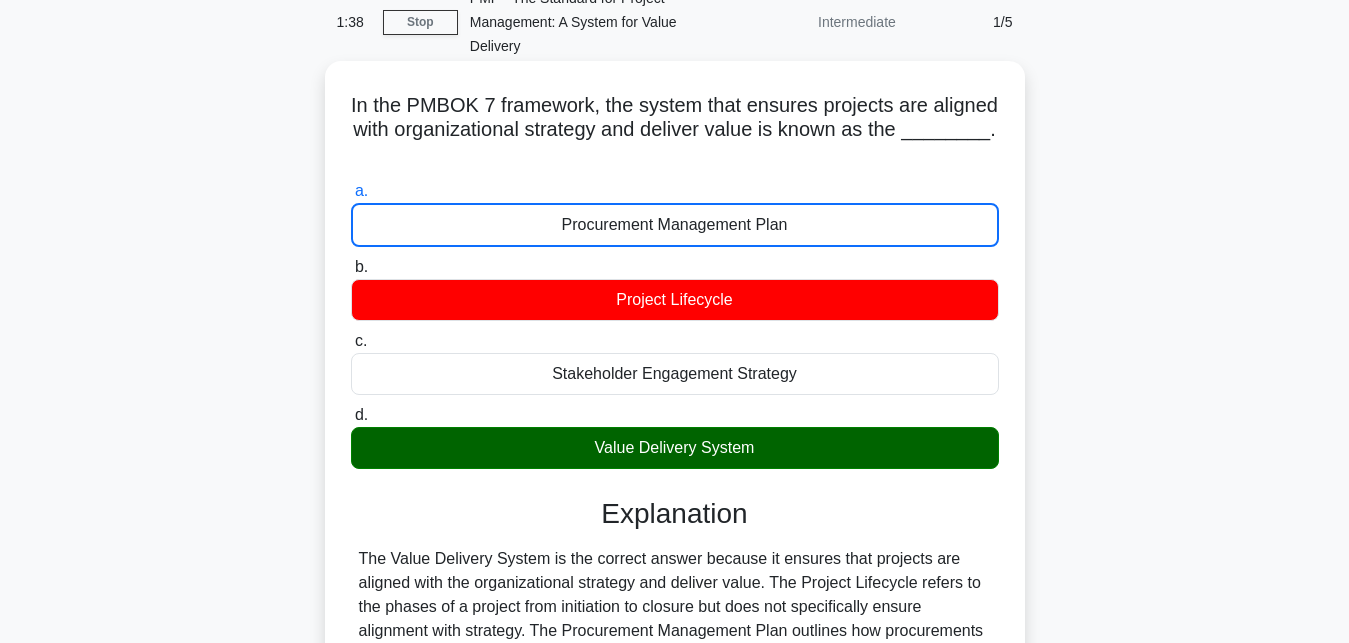 click on "b.
Project Lifecycle" at bounding box center [351, 267] 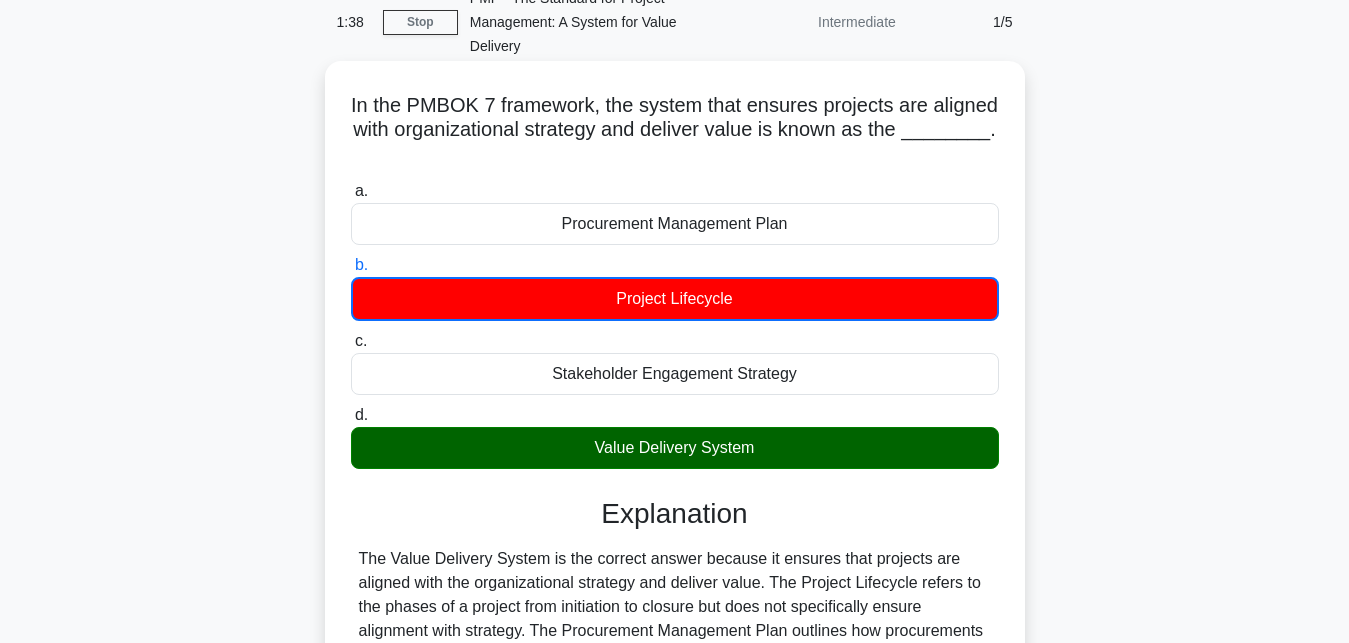 click on "c.
Stakeholder Engagement Strategy" at bounding box center [351, 341] 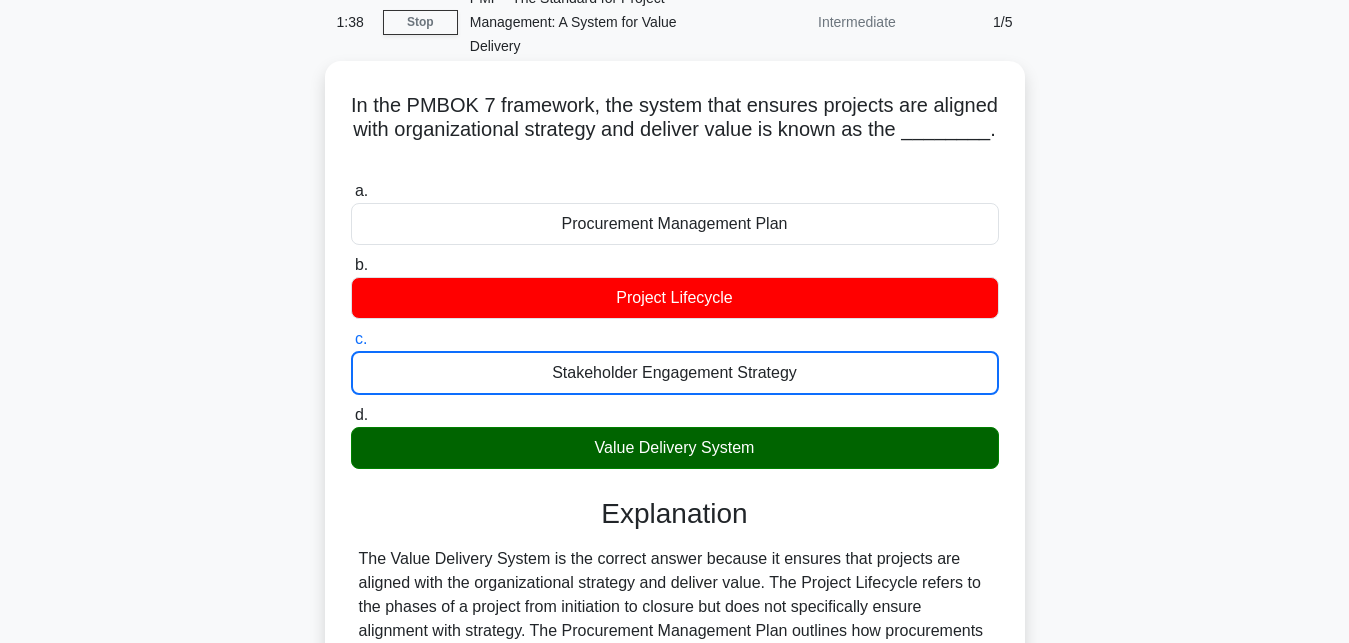 click on "d.
Value Delivery System" at bounding box center [351, 415] 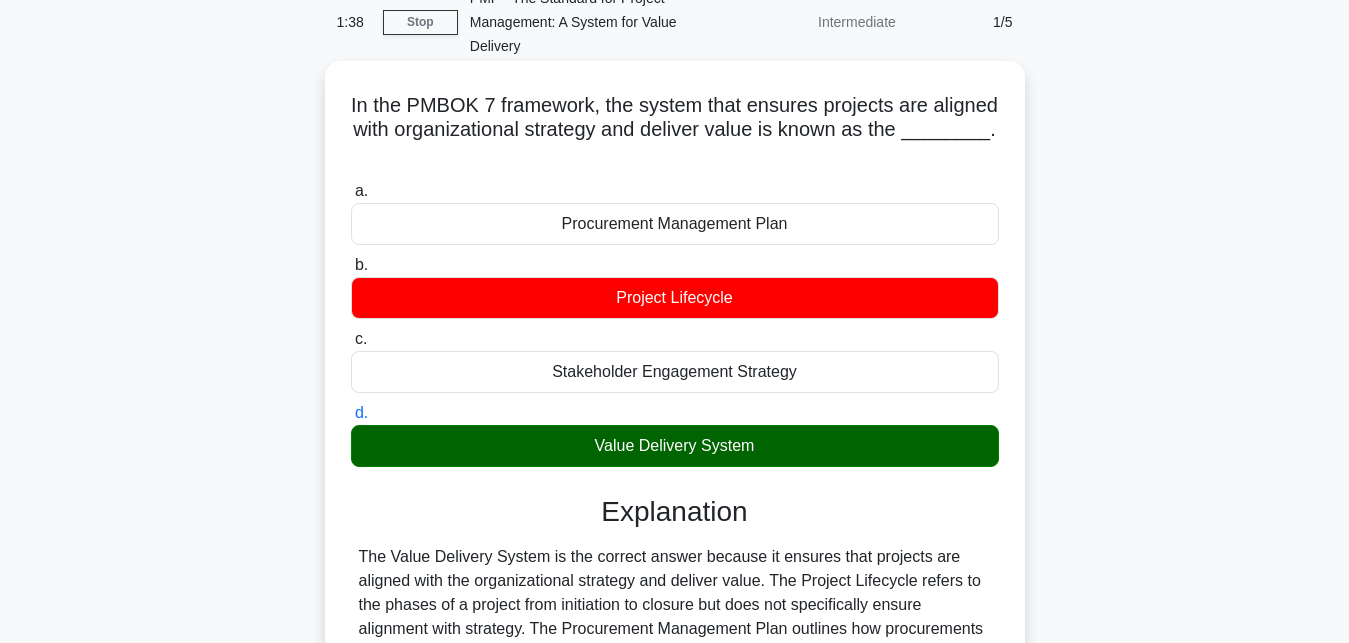 click on "a.
Procurement Management Plan" at bounding box center (351, 191) 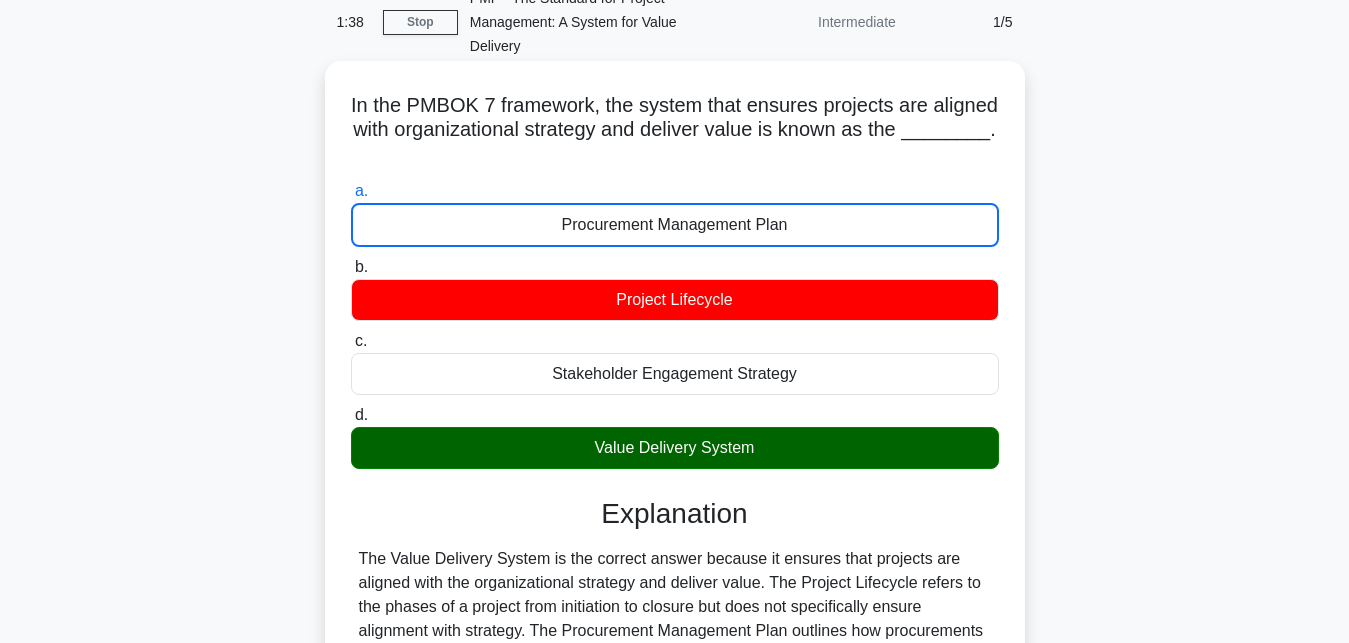 click on "b.
Project Lifecycle" at bounding box center [351, 267] 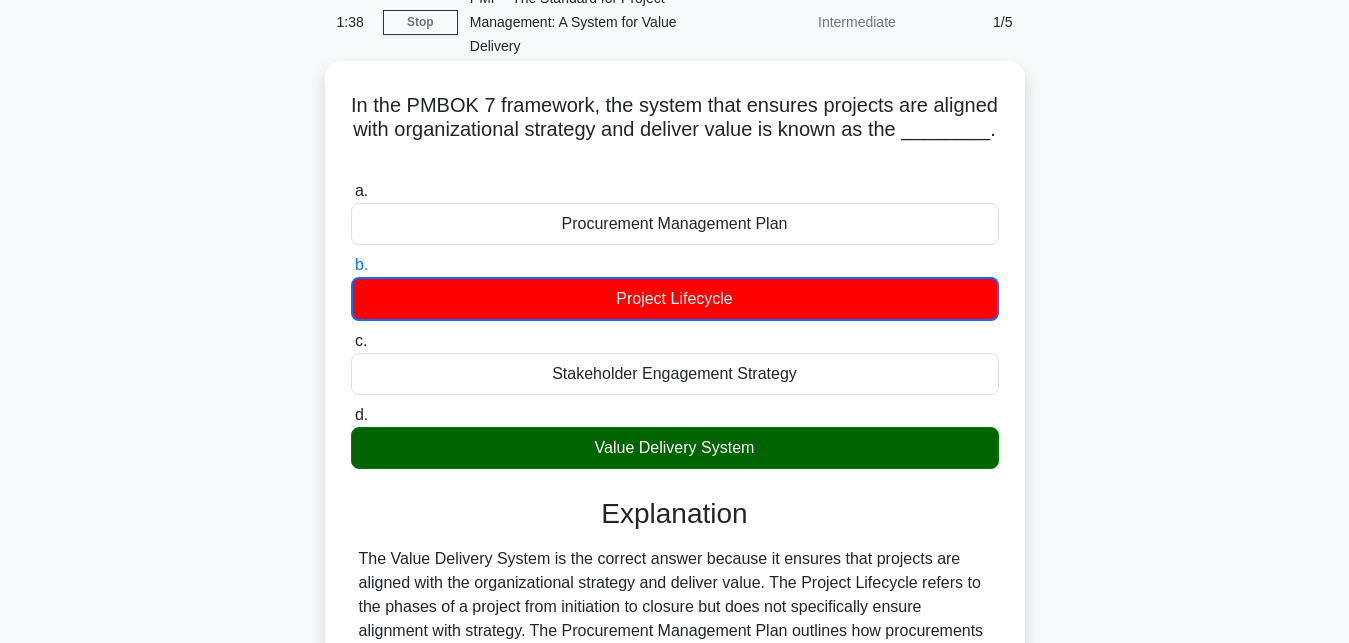 click on "c.
Stakeholder Engagement Strategy" at bounding box center [351, 341] 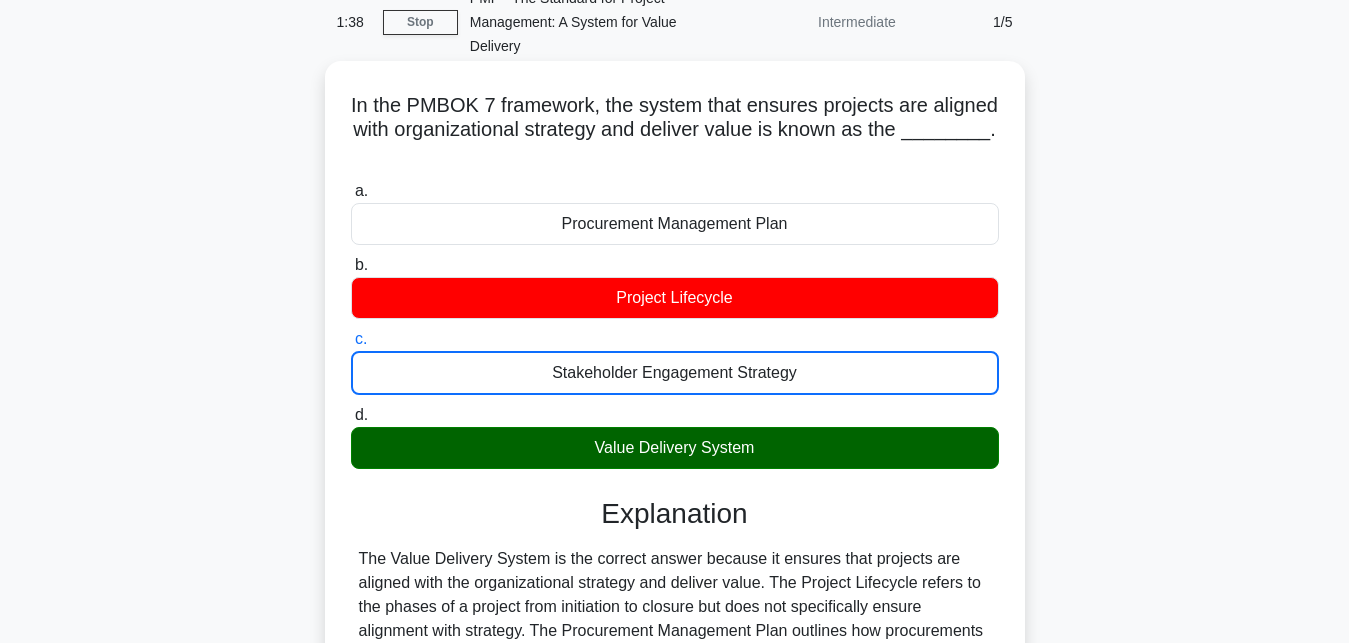 click on "d.
Value Delivery System" at bounding box center [351, 415] 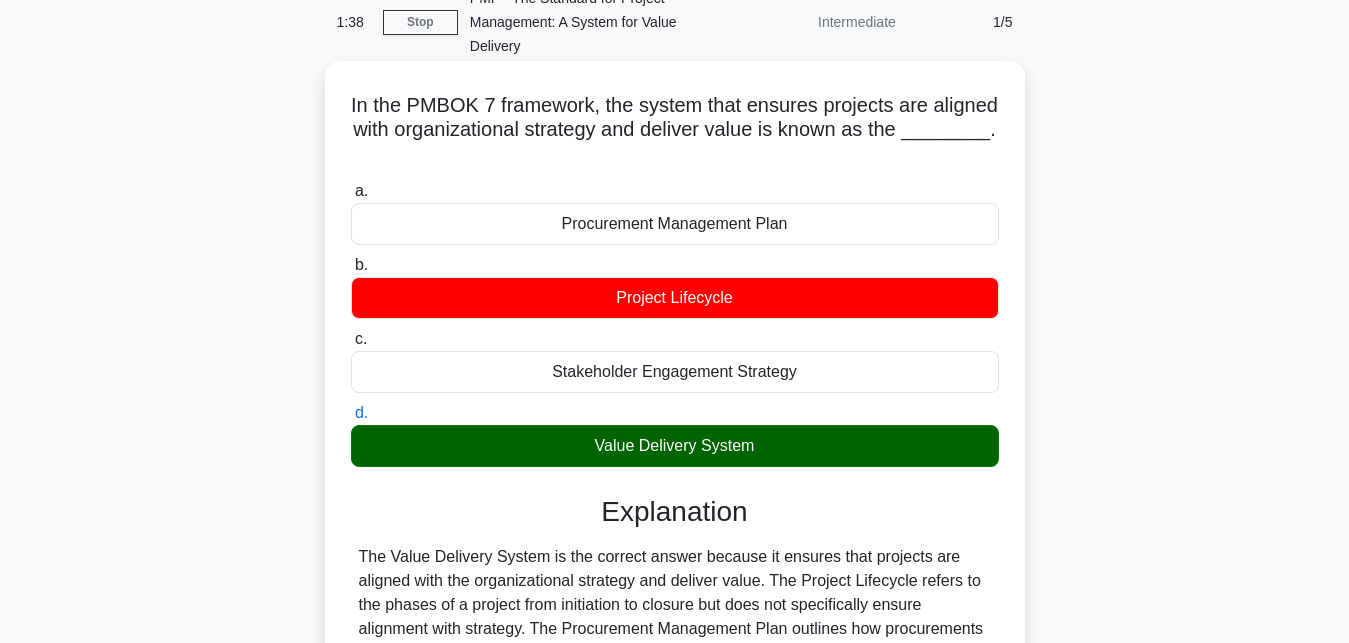 click on "a.
Procurement Management Plan" at bounding box center [351, 191] 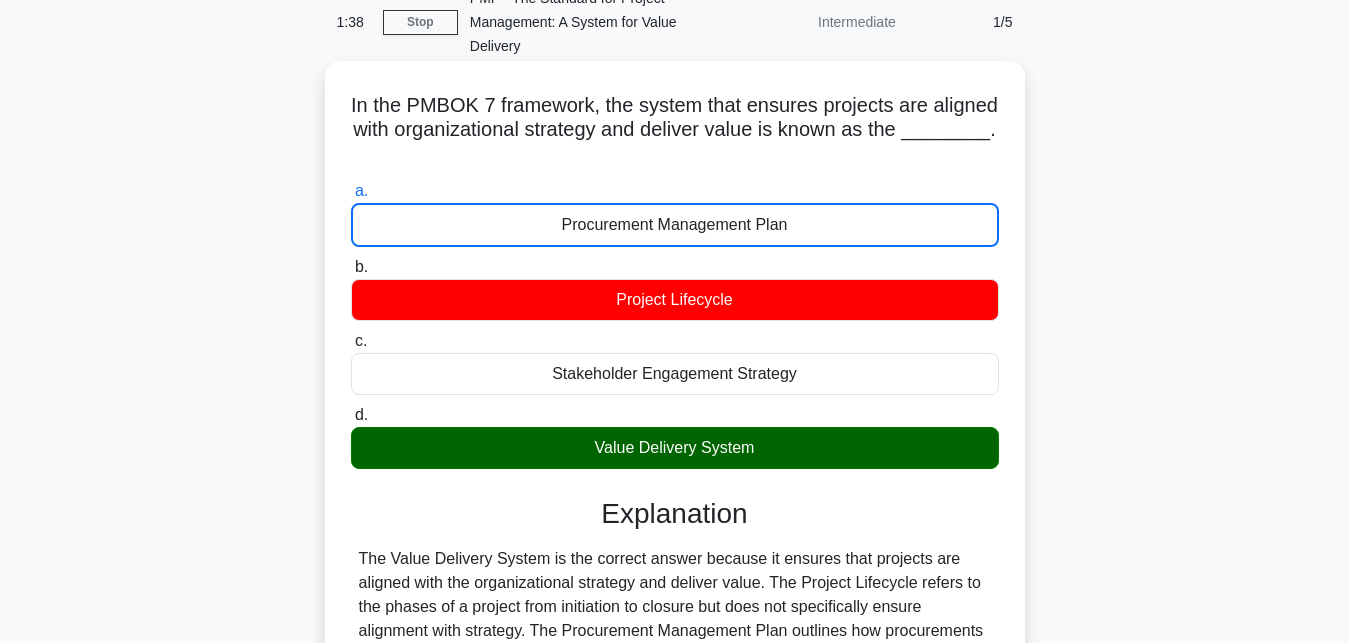 click on "b.
Project Lifecycle" at bounding box center [351, 267] 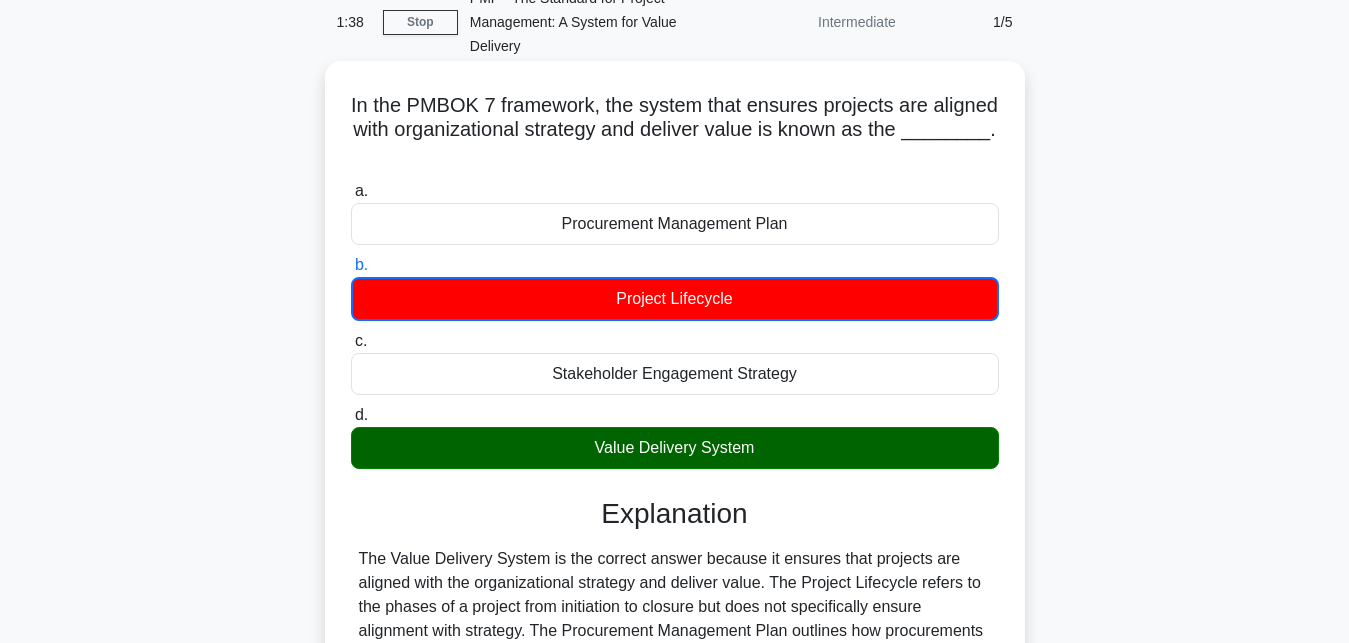 click on "c.
Stakeholder Engagement Strategy" at bounding box center (351, 341) 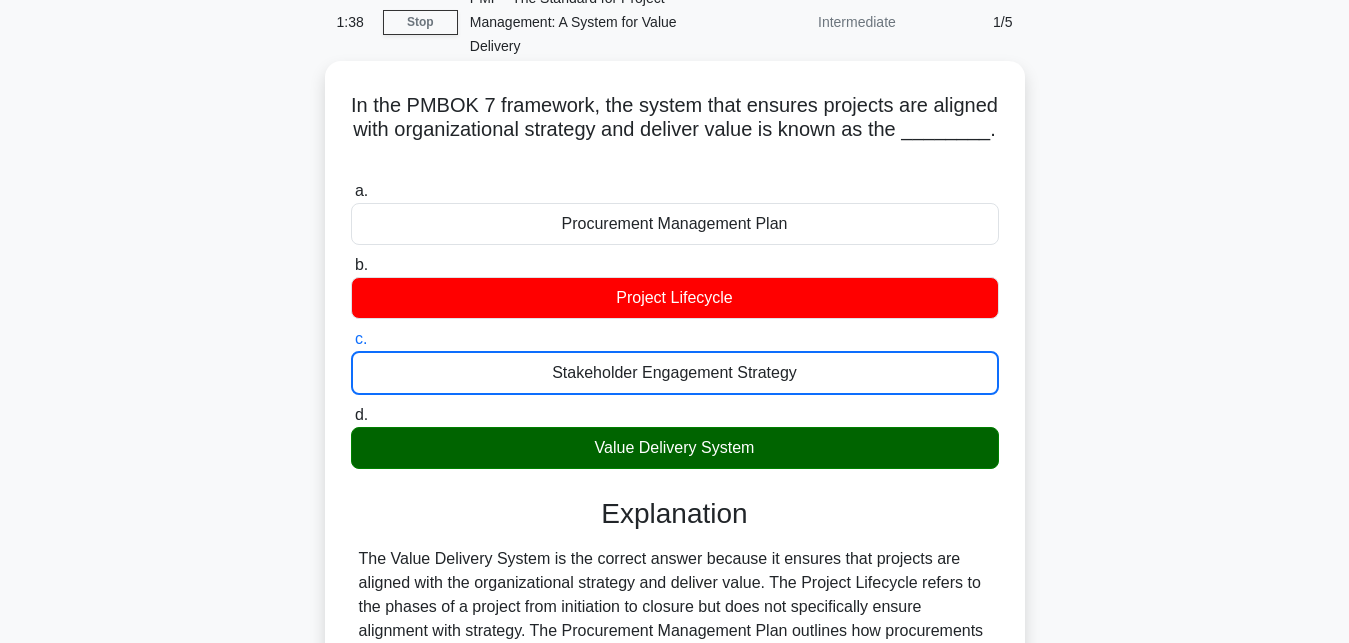 click on "d.
Value Delivery System" at bounding box center [351, 415] 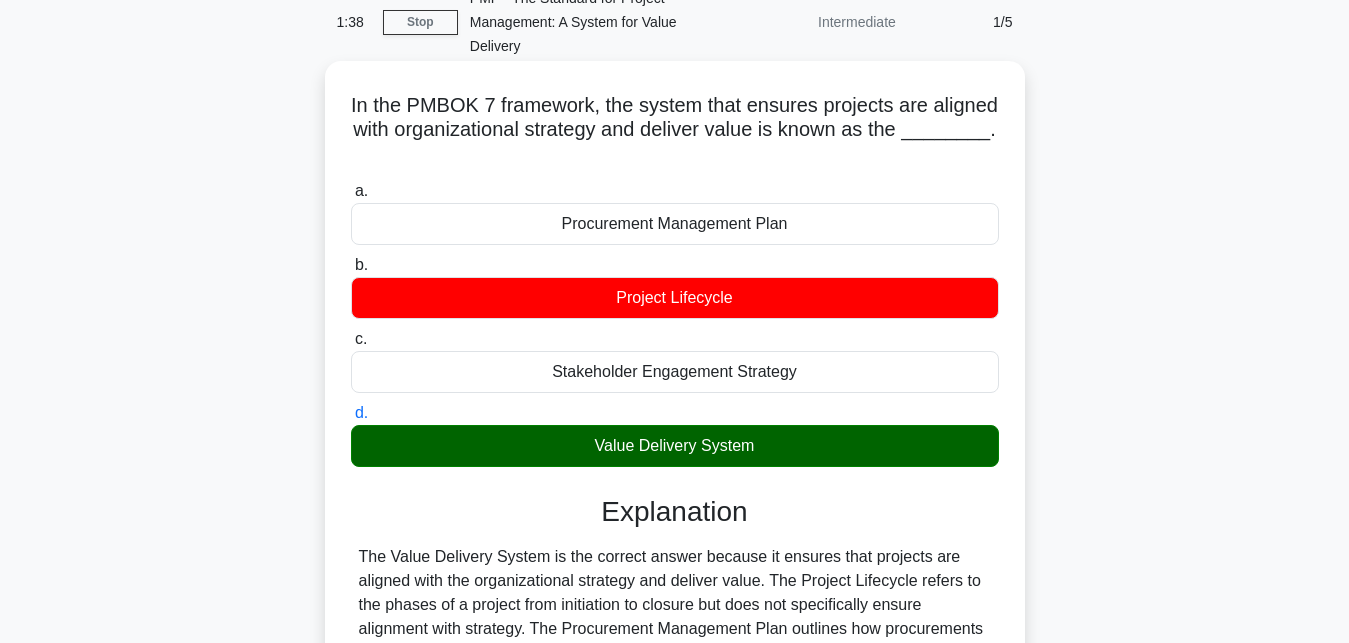 click on "a.
Procurement Management Plan" at bounding box center [351, 191] 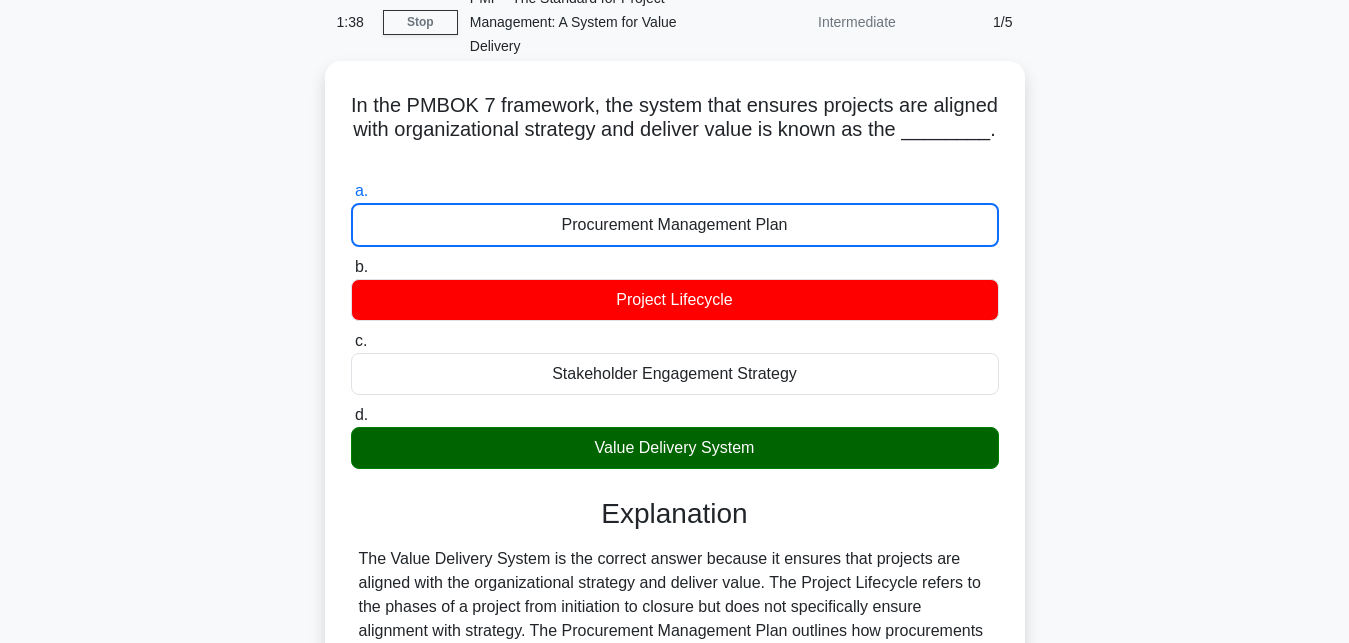 click on "b.
Project Lifecycle" at bounding box center (351, 267) 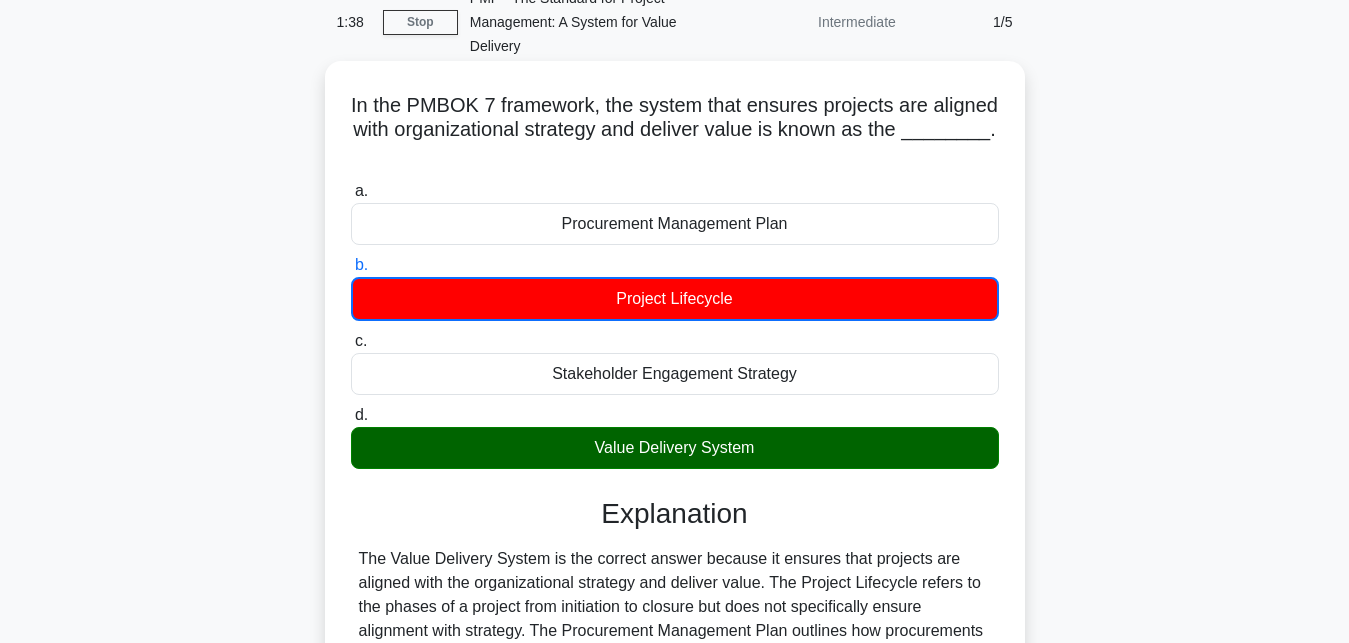 click on "c.
Stakeholder Engagement Strategy" at bounding box center (351, 341) 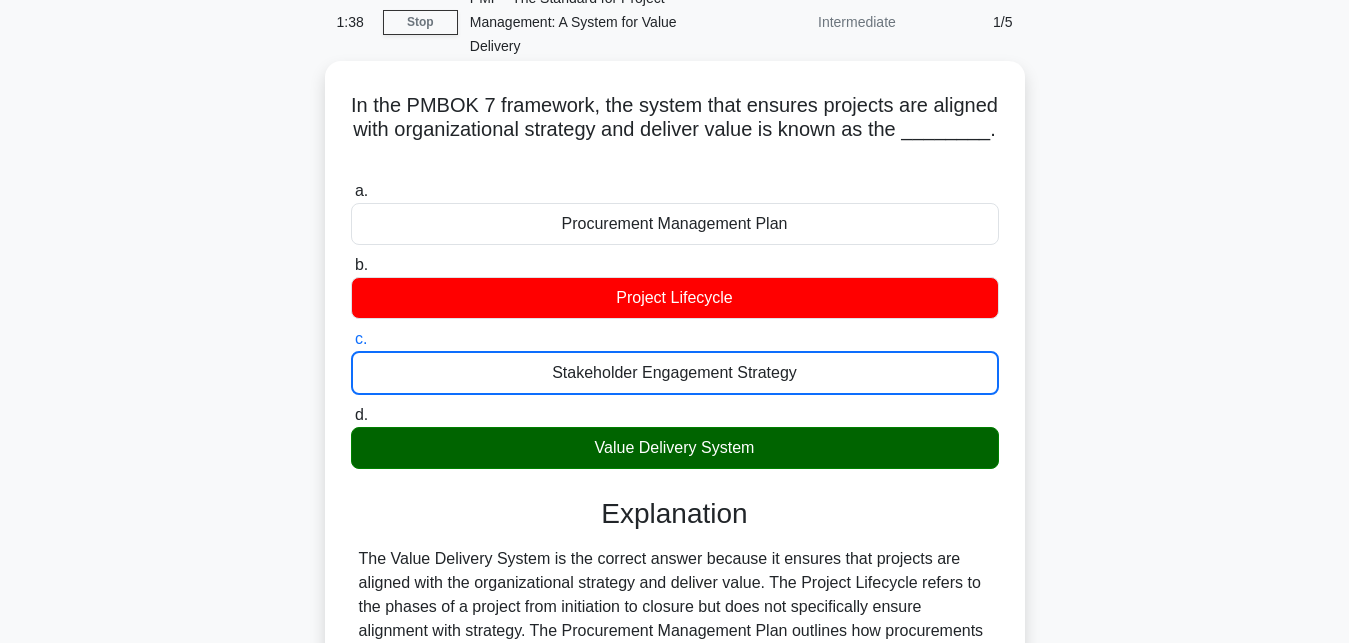 click on "d.
Value Delivery System" at bounding box center (351, 415) 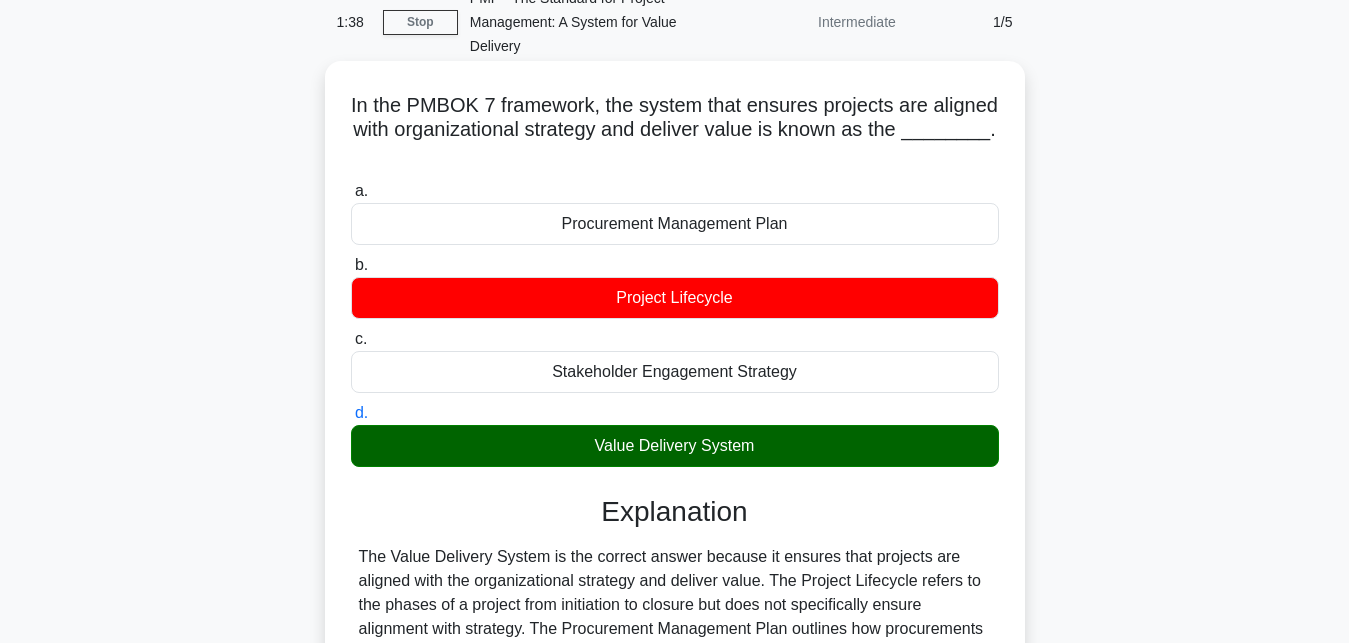 click on "a.
Procurement Management Plan" at bounding box center [351, 191] 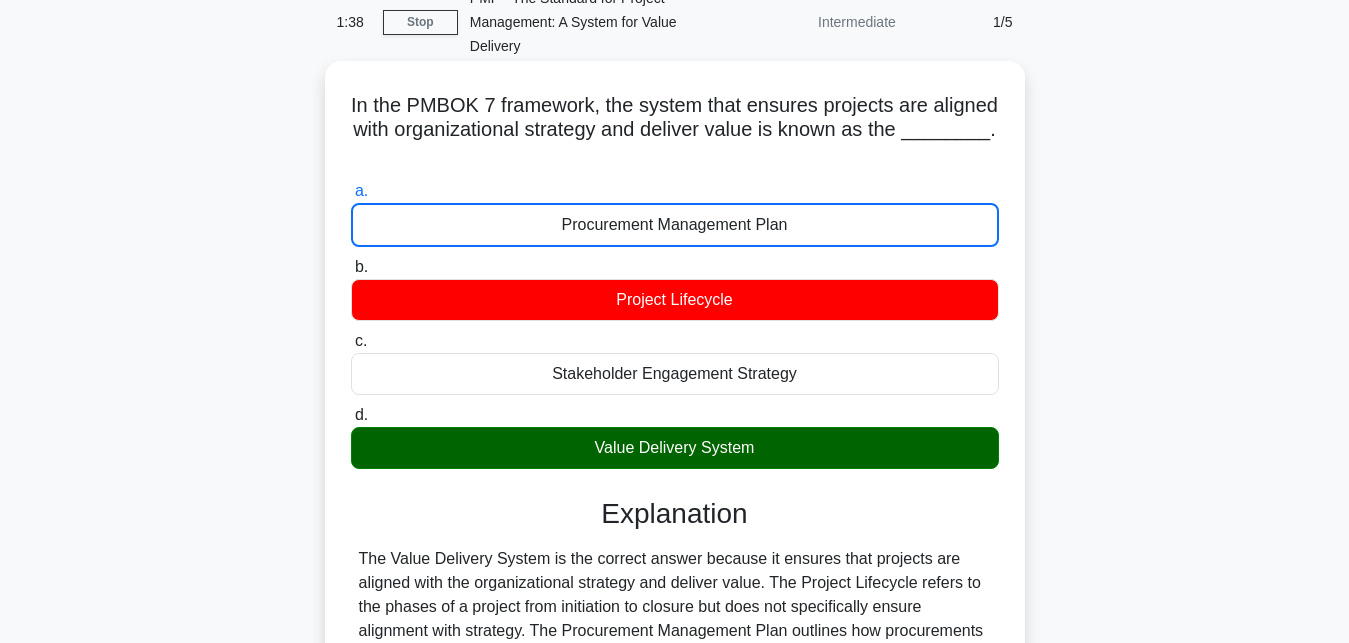 click on "b.
Project Lifecycle" at bounding box center [351, 267] 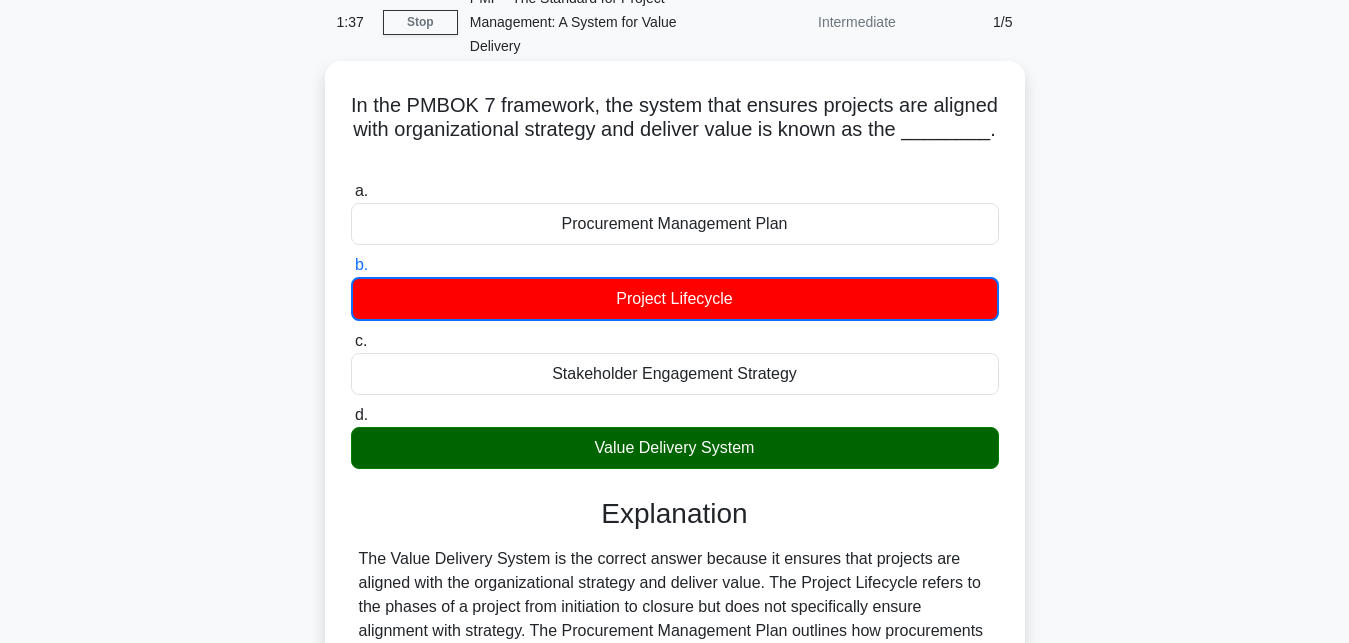 click on "c.
Stakeholder Engagement Strategy" at bounding box center (351, 341) 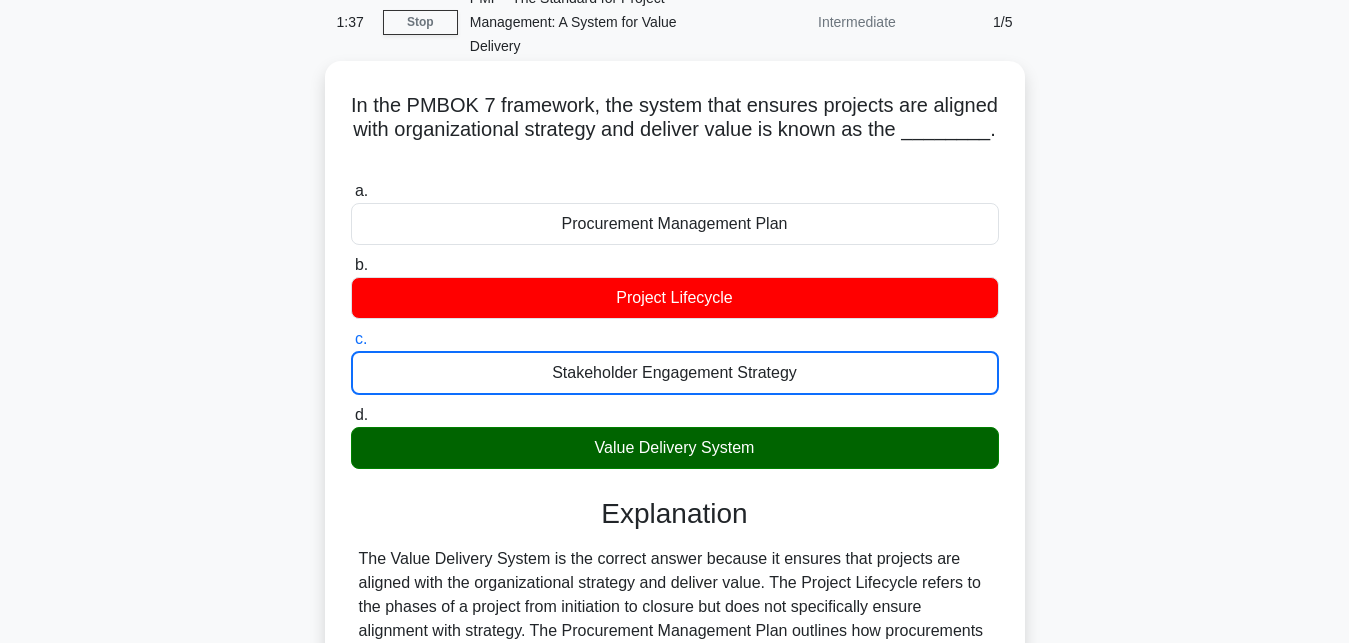 click on "d.
Value Delivery System" at bounding box center [351, 415] 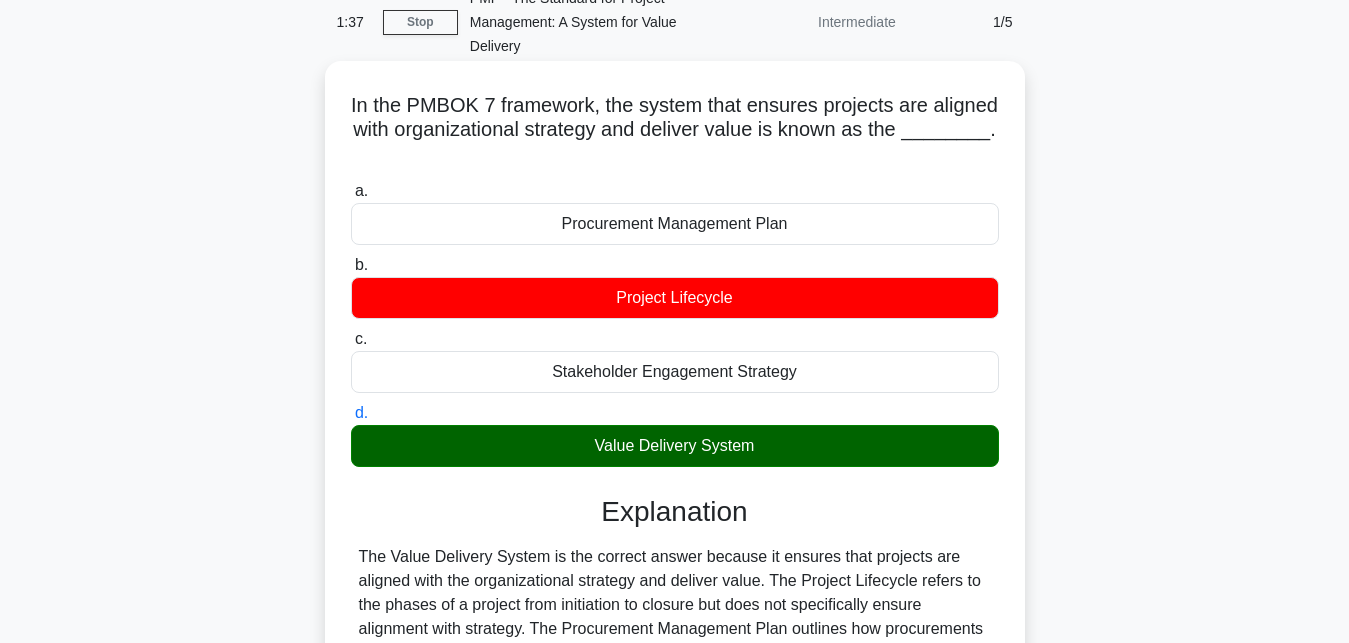click on "a.
Procurement Management Plan" at bounding box center [351, 191] 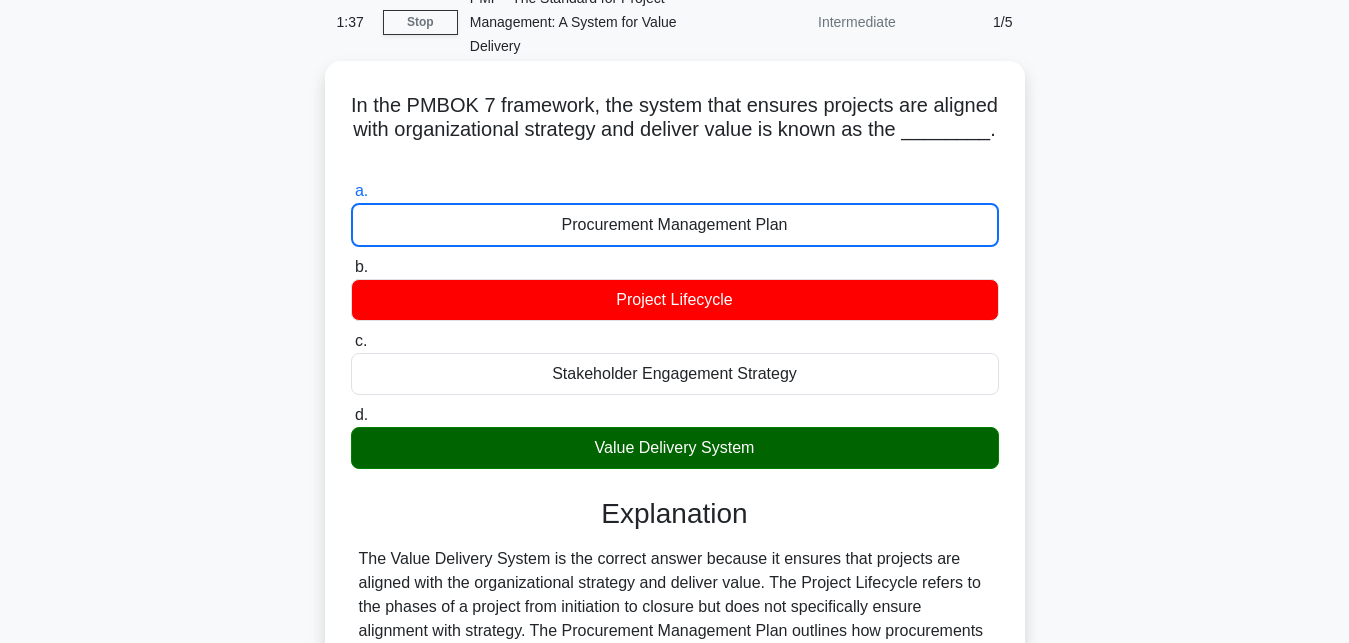 click on "b.
Project Lifecycle" at bounding box center [351, 267] 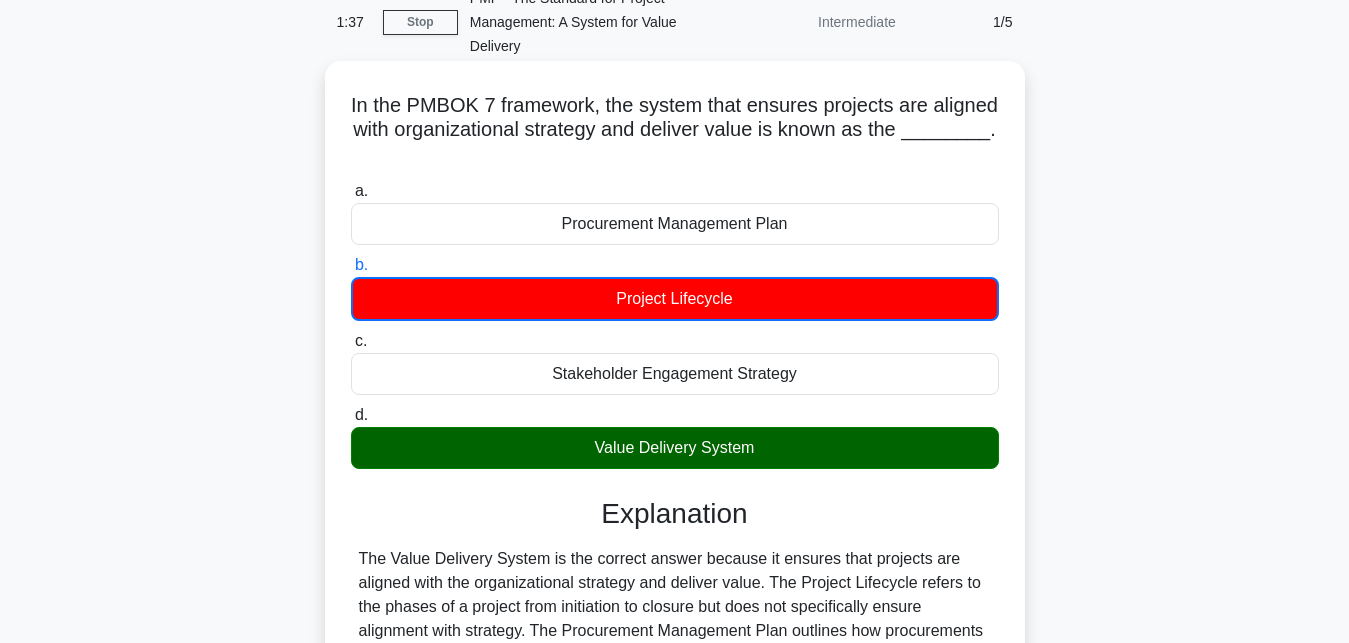 click on "c.
Stakeholder Engagement Strategy" at bounding box center (351, 341) 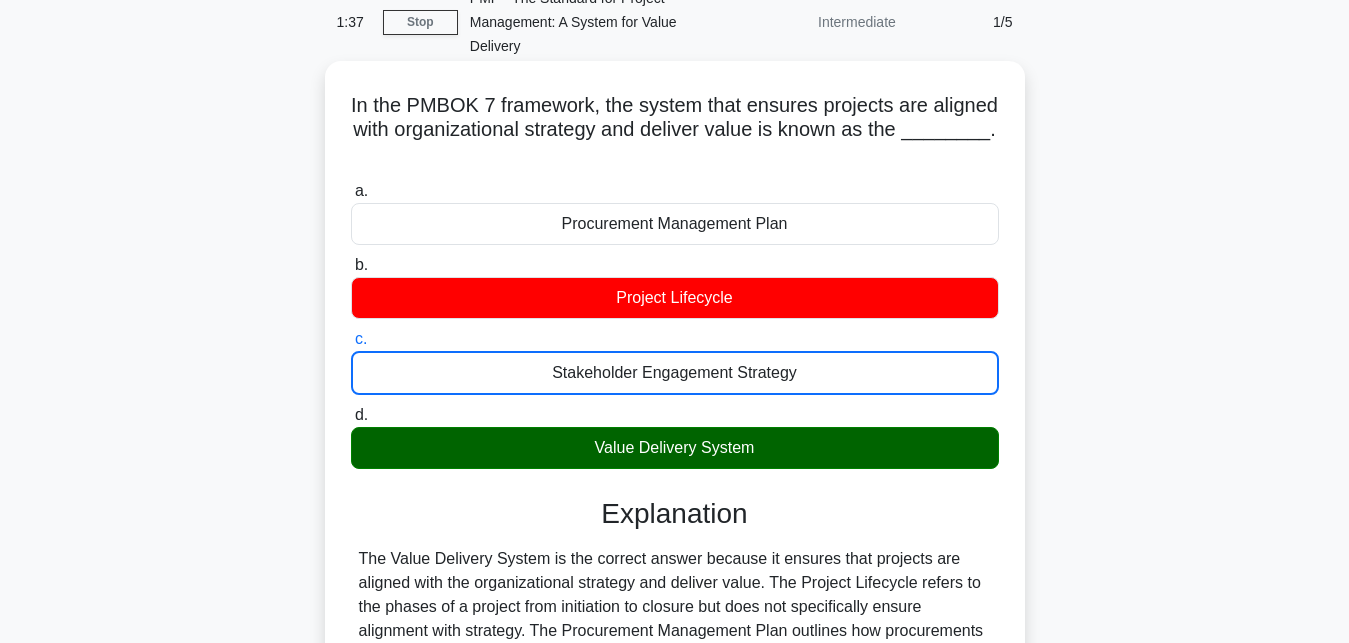 click on "d.
Value Delivery System" at bounding box center [351, 415] 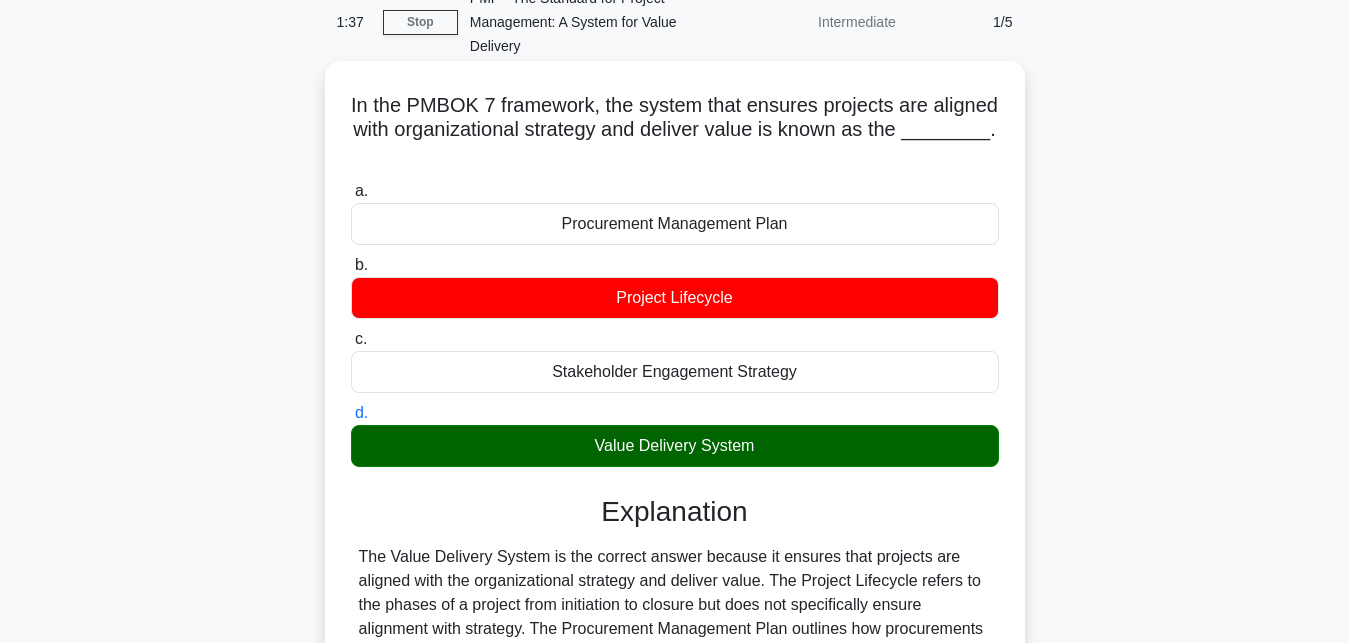 click on "a.
Procurement Management Plan" at bounding box center (351, 191) 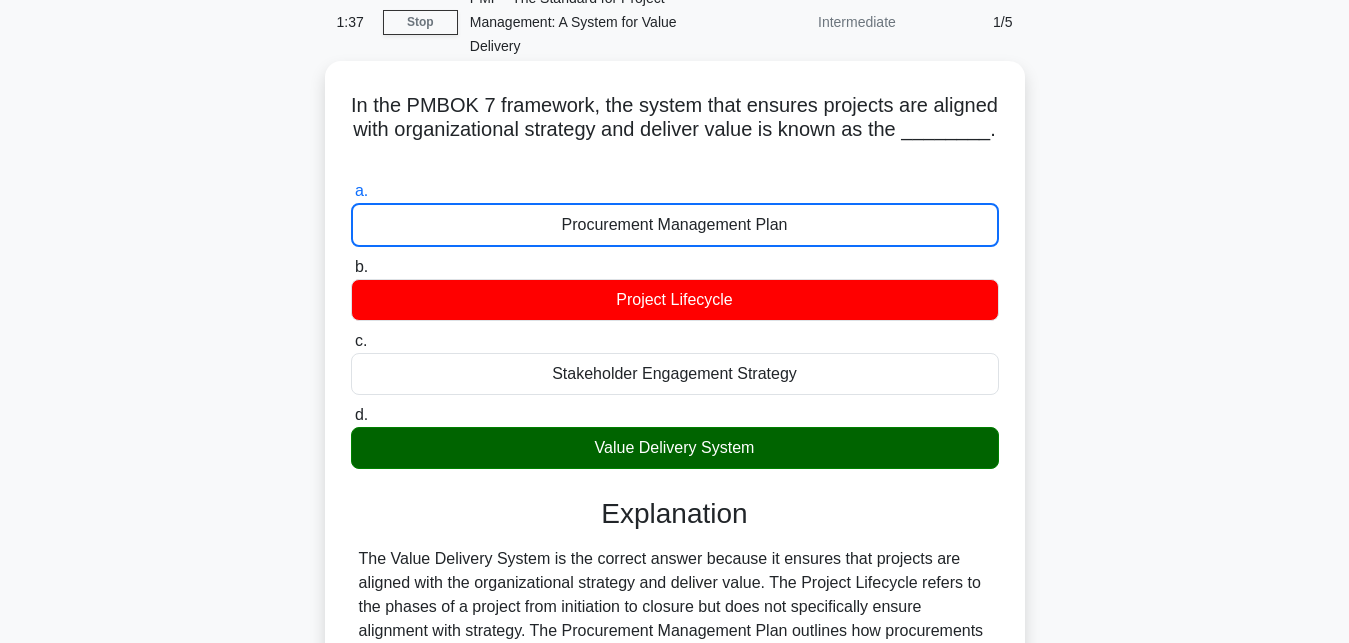 click on "b.
Project Lifecycle" at bounding box center (351, 267) 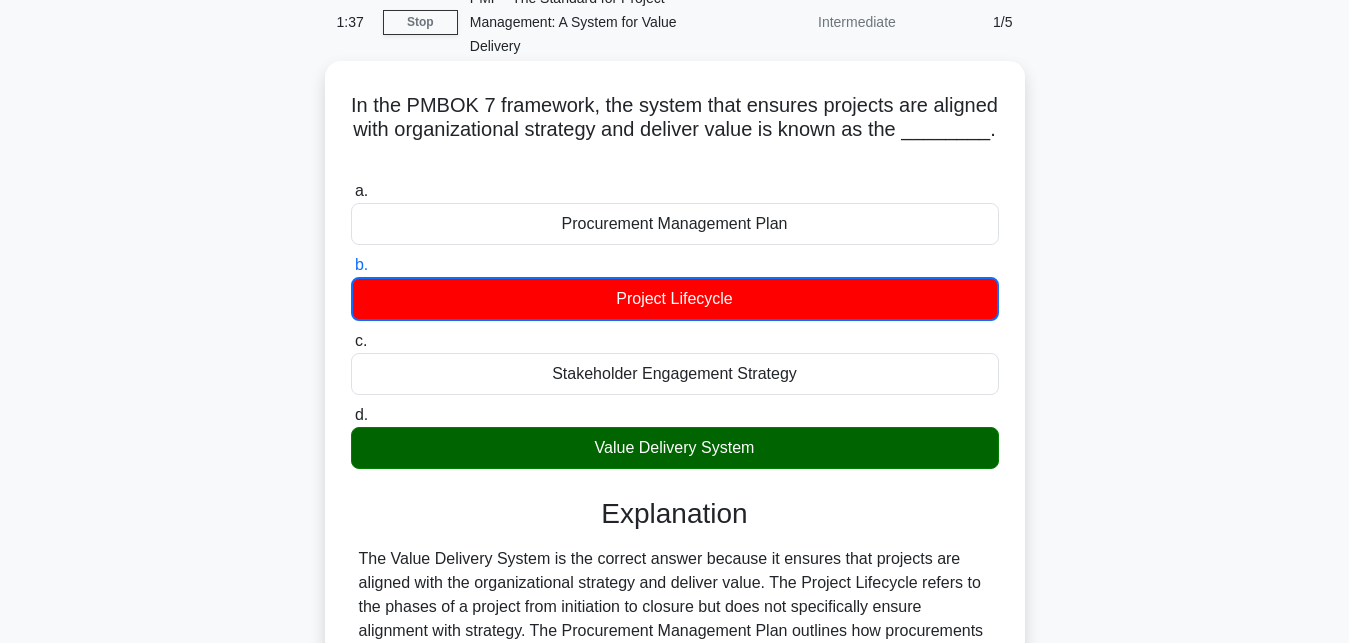 click on "c.
Stakeholder Engagement Strategy" at bounding box center (351, 341) 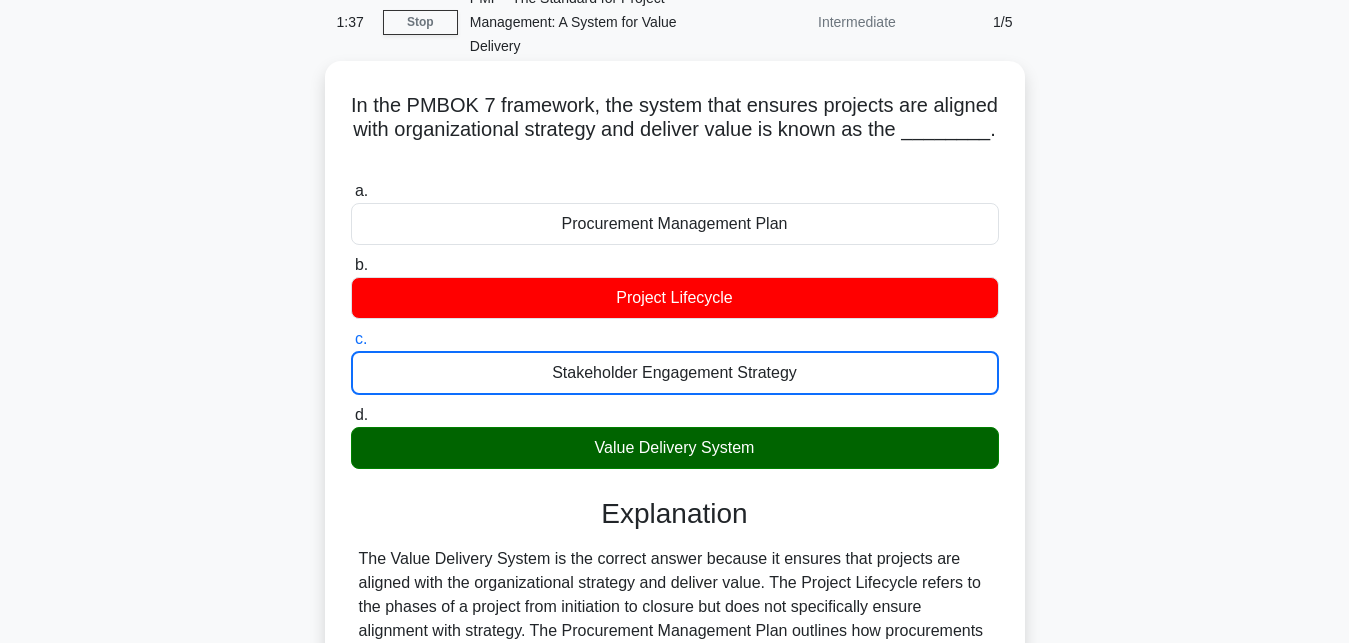 click on "d.
Value Delivery System" at bounding box center [351, 415] 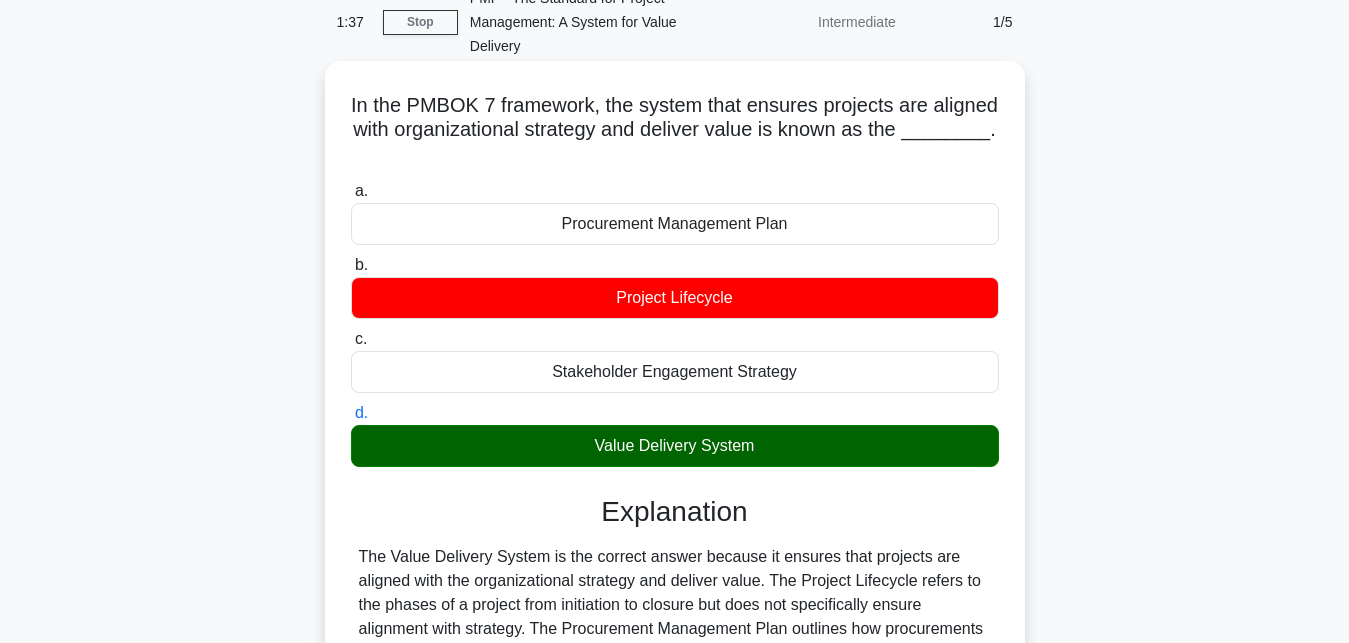 click on "a.
Procurement Management Plan" at bounding box center (351, 191) 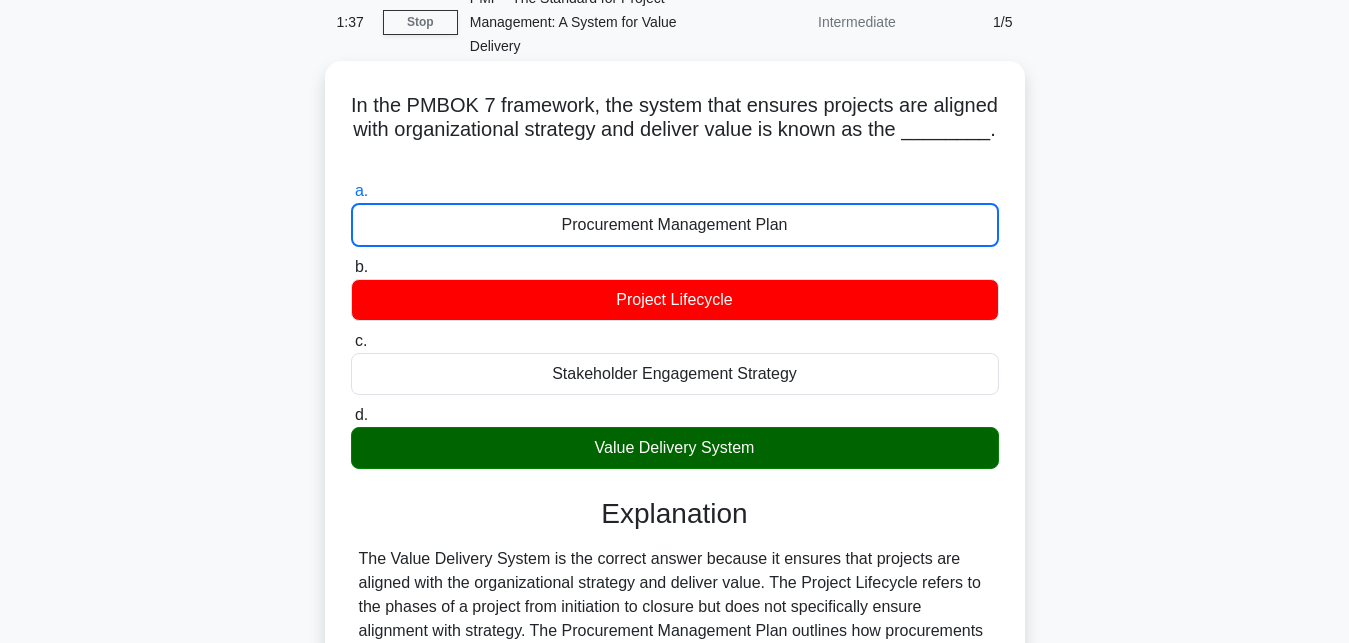 click on "b.
Project Lifecycle" at bounding box center [351, 267] 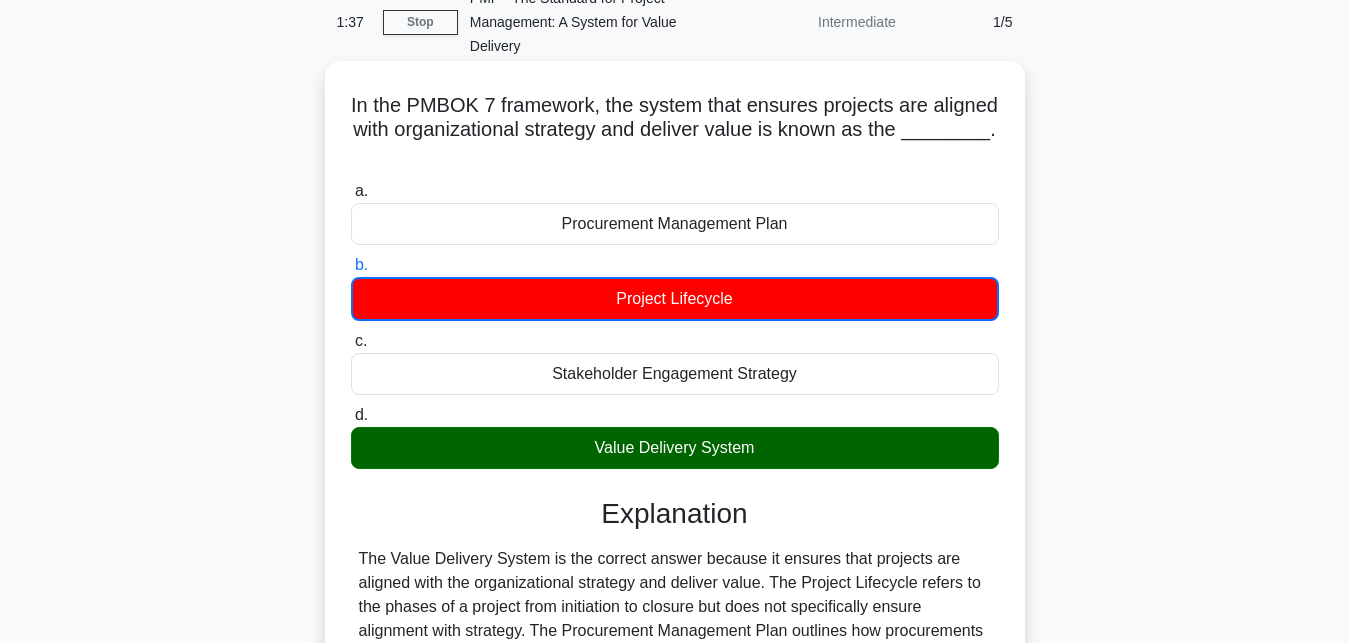 click on "c.
Stakeholder Engagement Strategy" at bounding box center [351, 341] 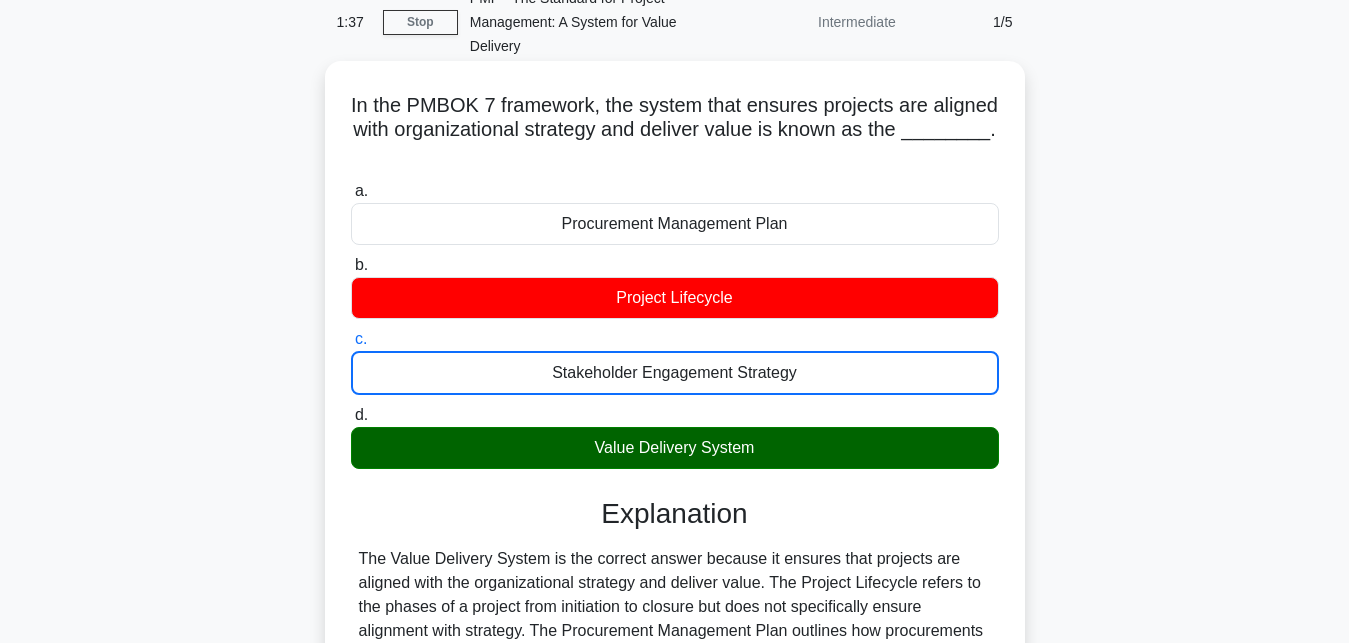 click on "d.
Value Delivery System" at bounding box center (351, 415) 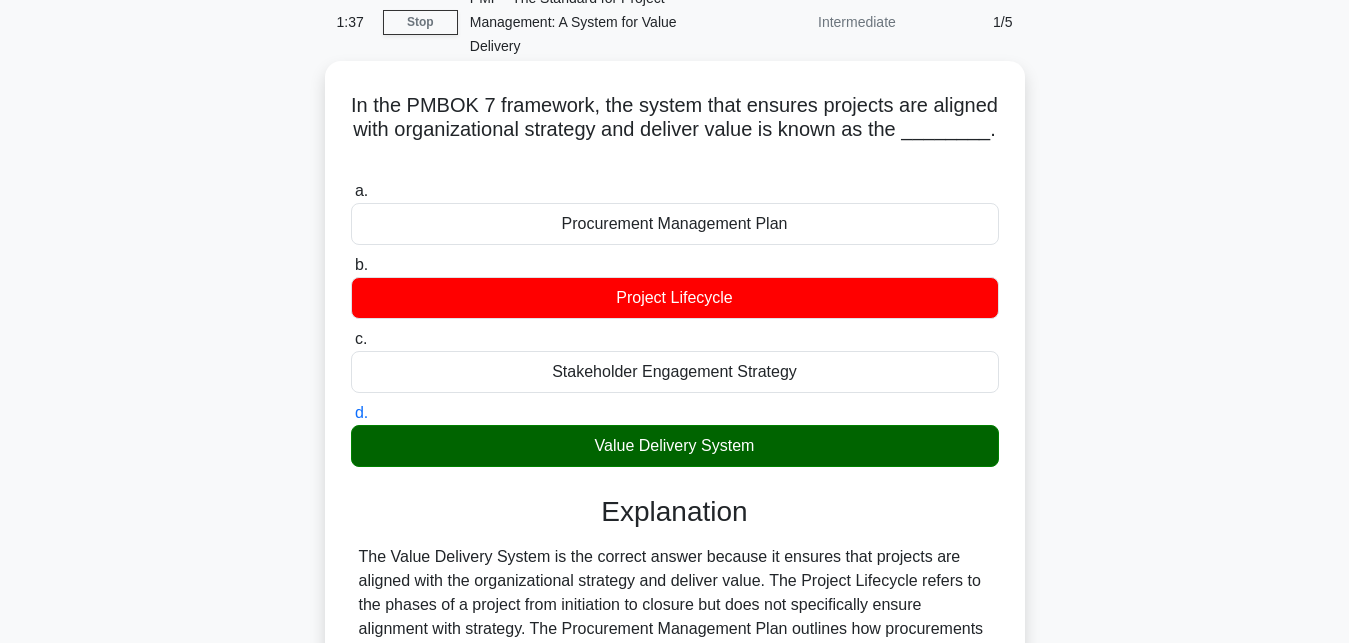 click on "a.
Procurement Management Plan" at bounding box center [351, 191] 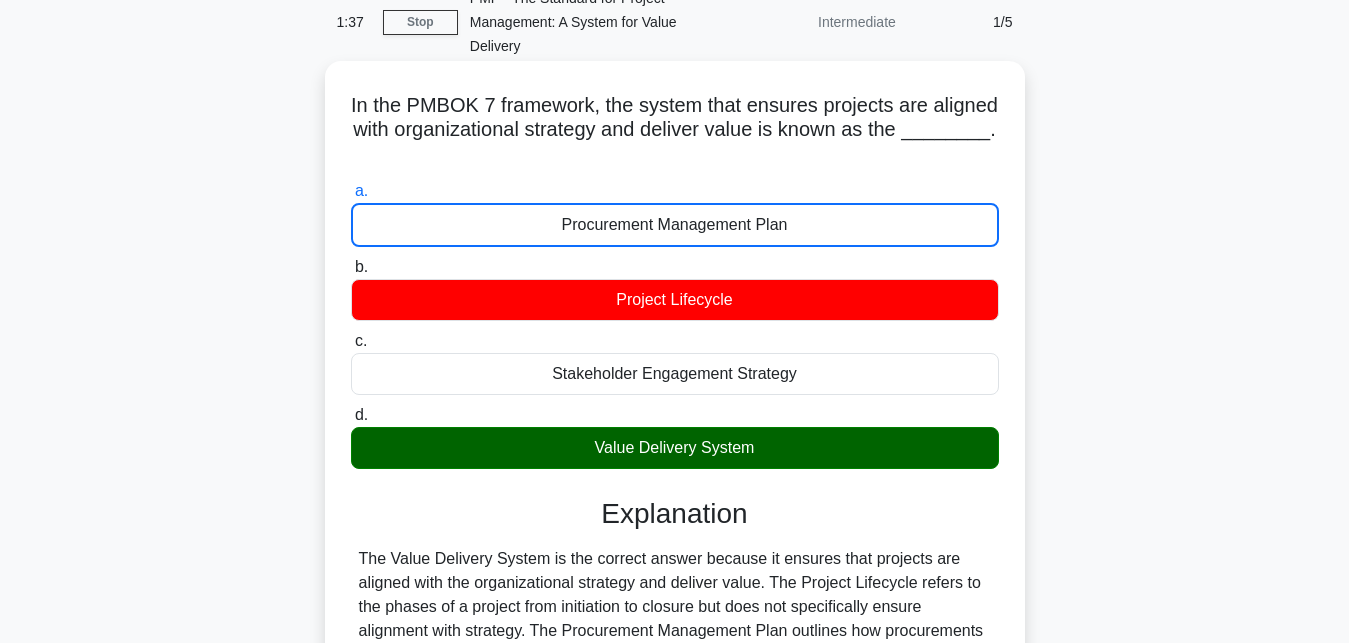 click on "b.
Project Lifecycle" at bounding box center (351, 267) 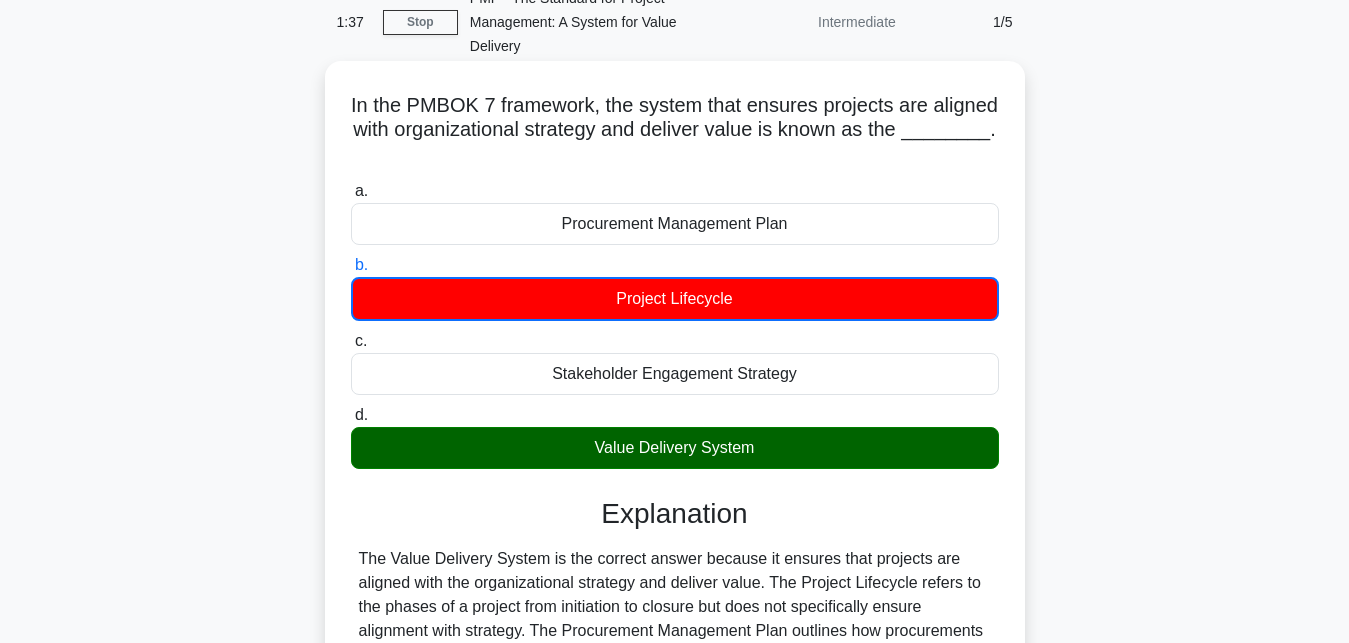 click on "c.
Stakeholder Engagement Strategy" at bounding box center (351, 341) 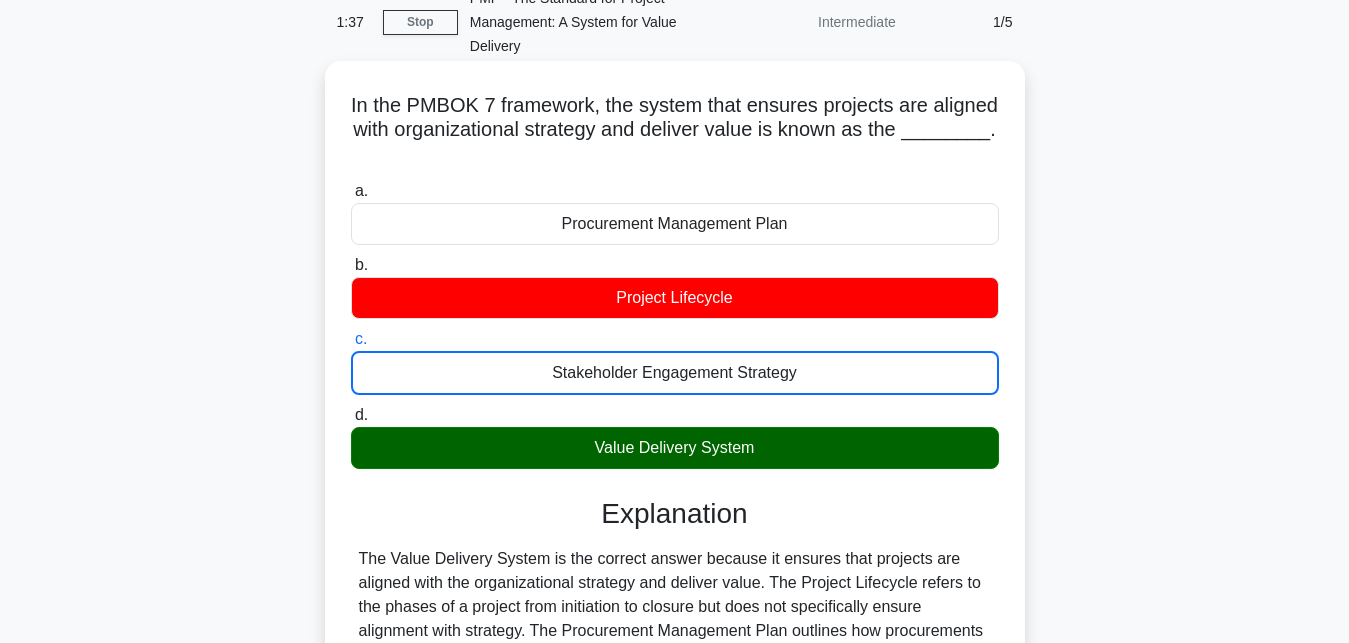 click on "d.
Value Delivery System" at bounding box center [351, 415] 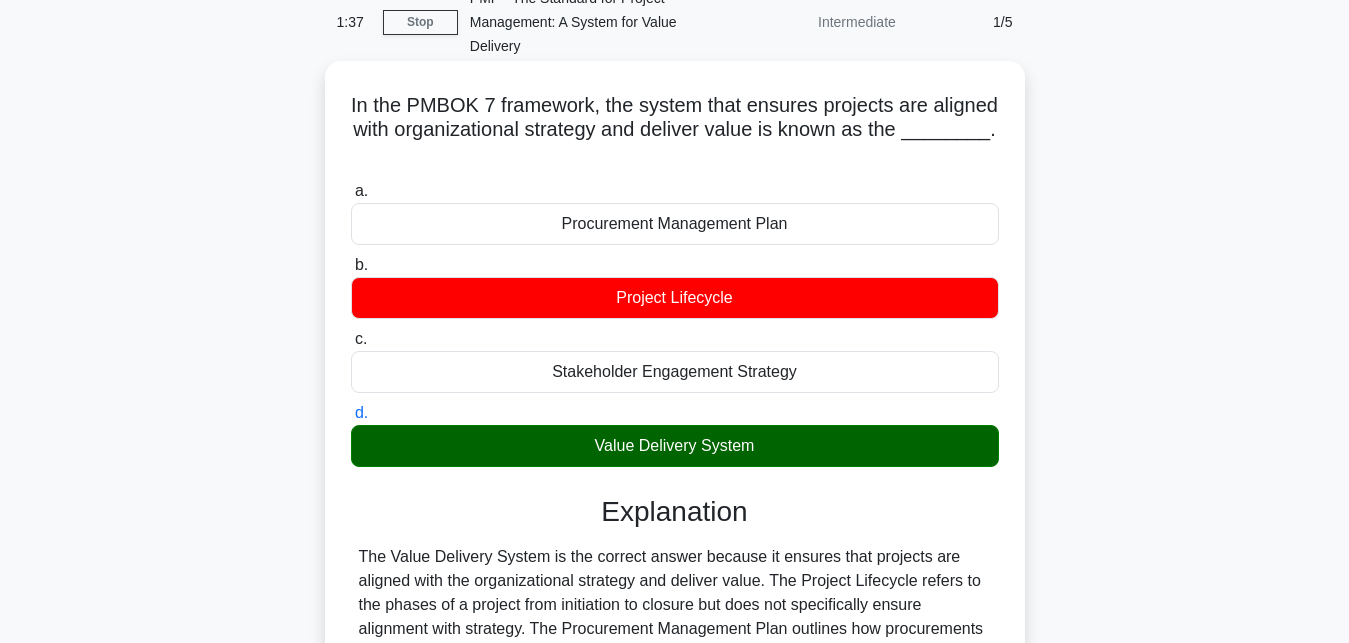 click on "a.
Procurement Management Plan" at bounding box center (351, 191) 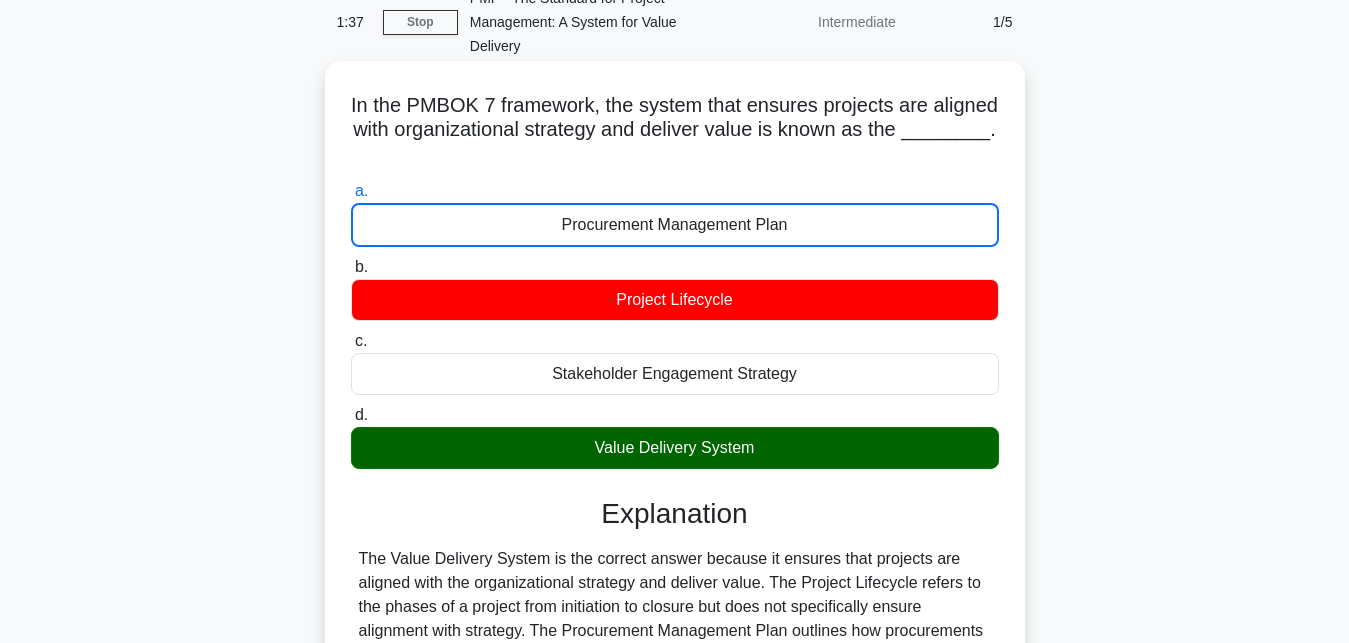 click on "b.
Project Lifecycle" at bounding box center [351, 267] 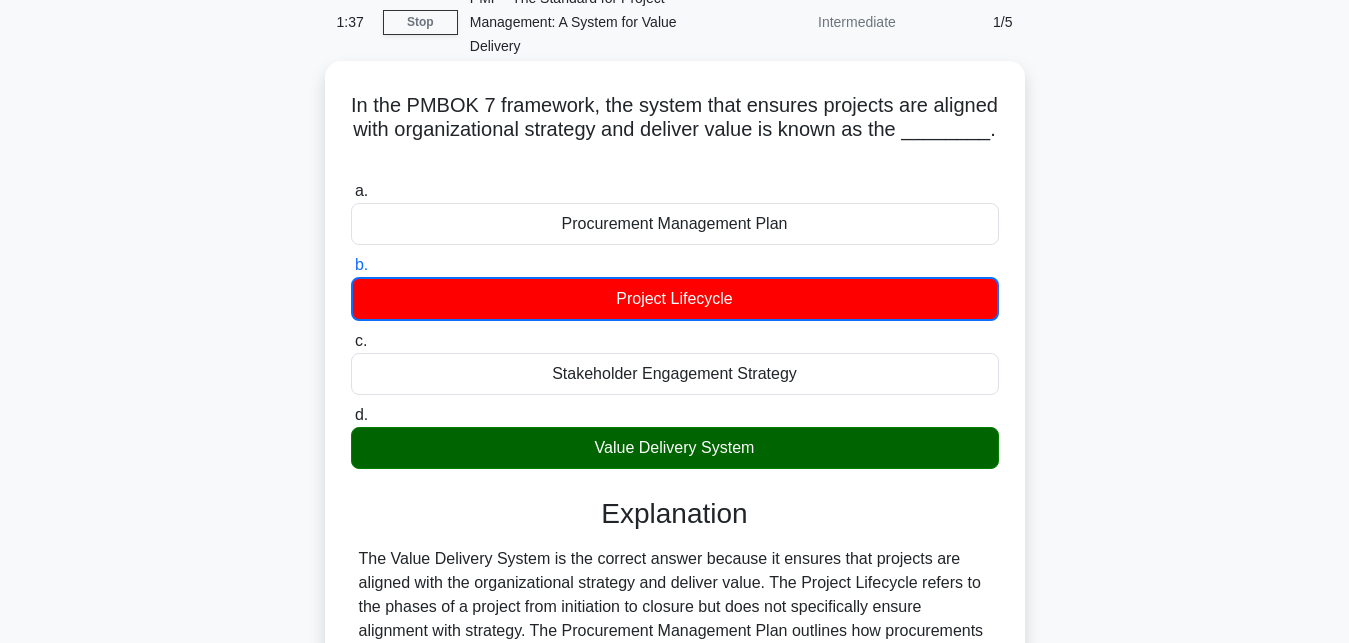 click on "c.
Stakeholder Engagement Strategy" at bounding box center (351, 341) 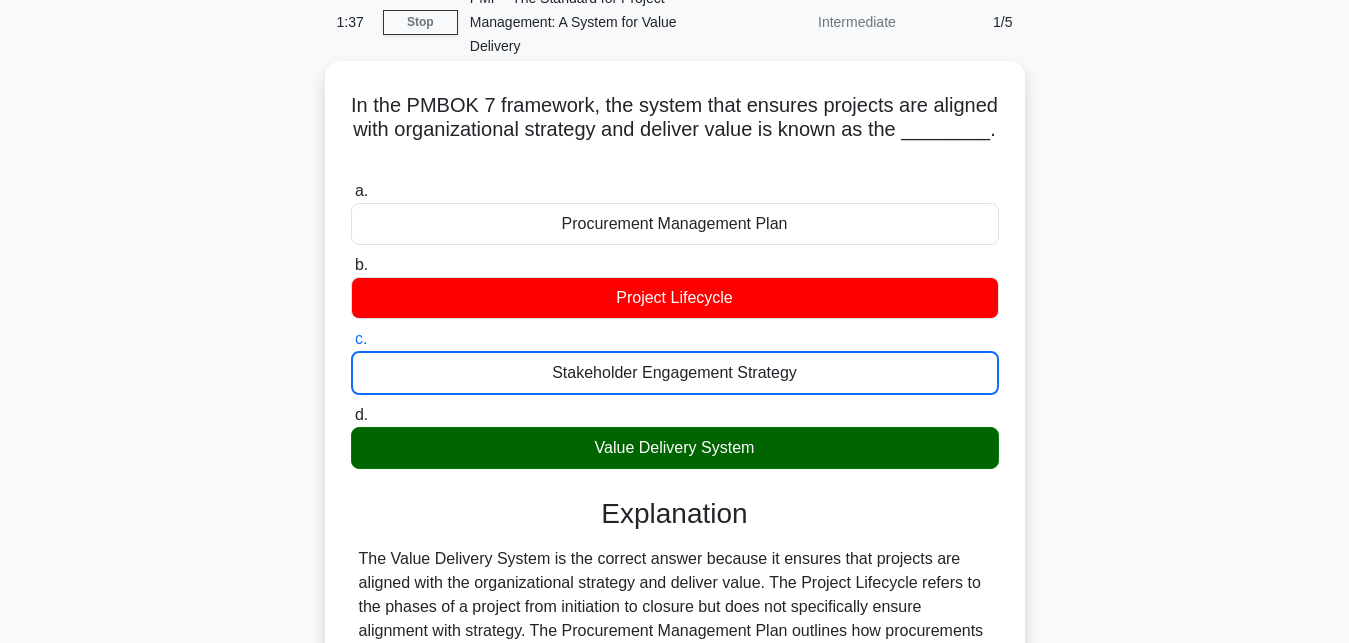 click on "d.
Value Delivery System" at bounding box center (351, 415) 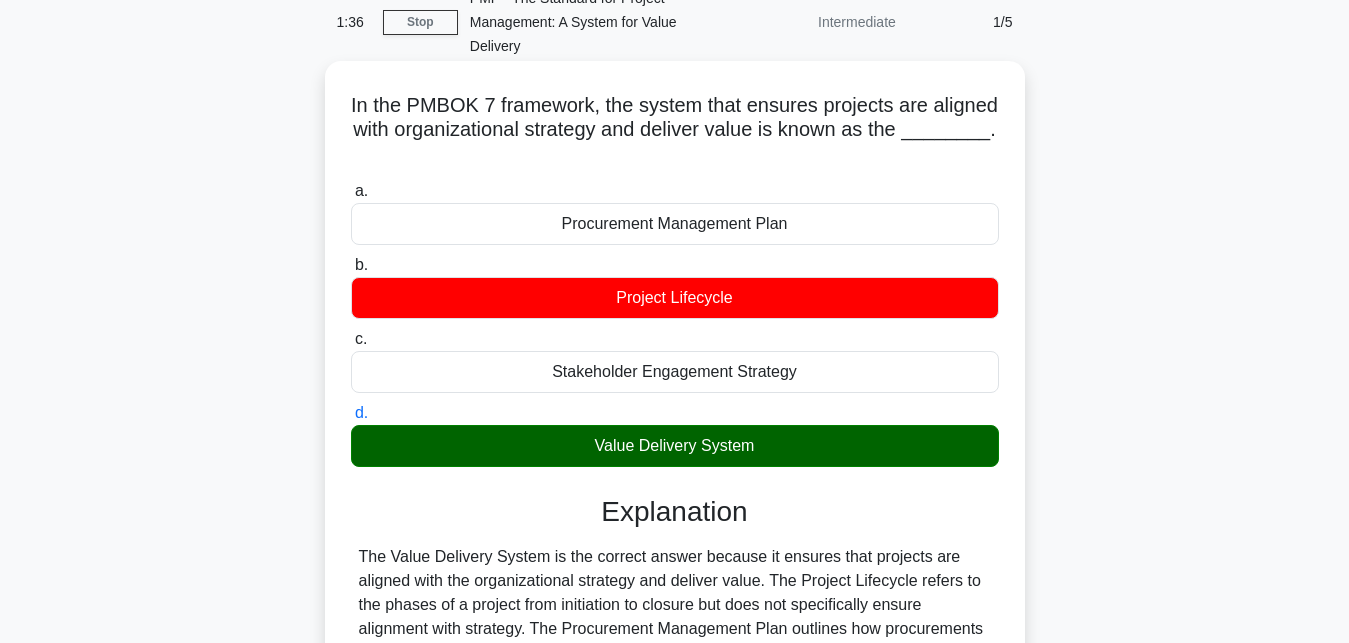 click on "a.
Procurement Management Plan" at bounding box center [351, 191] 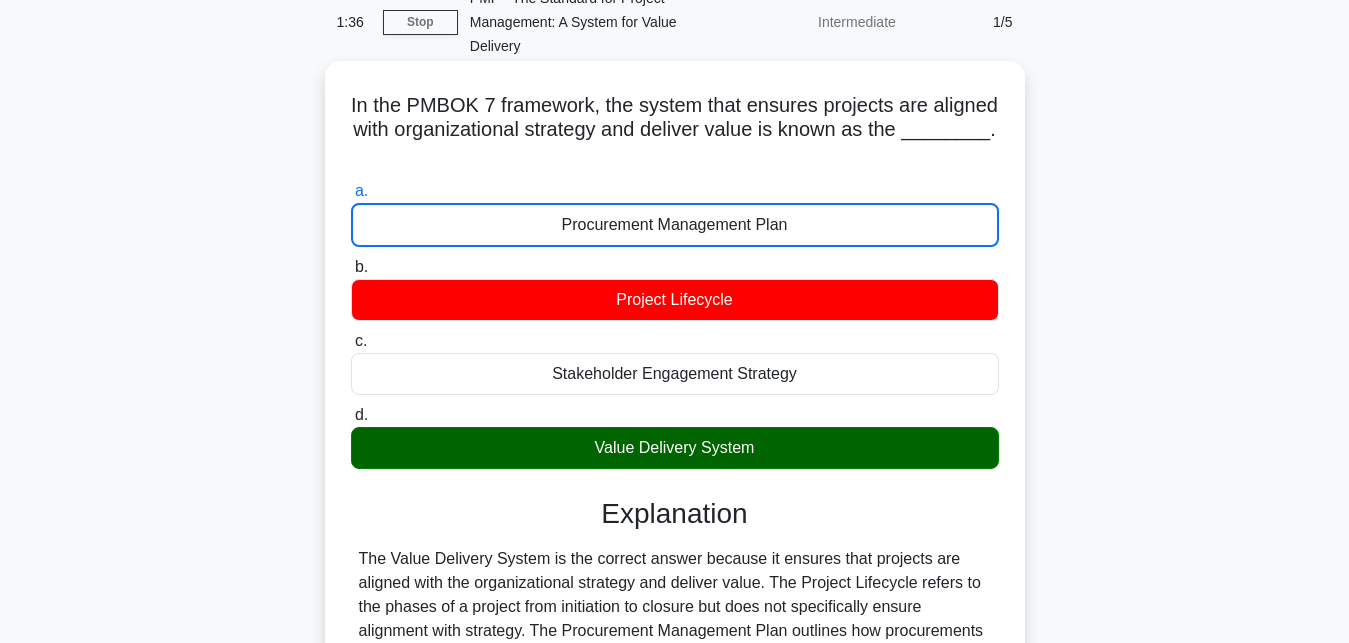 click on "b.
Project Lifecycle" at bounding box center (351, 267) 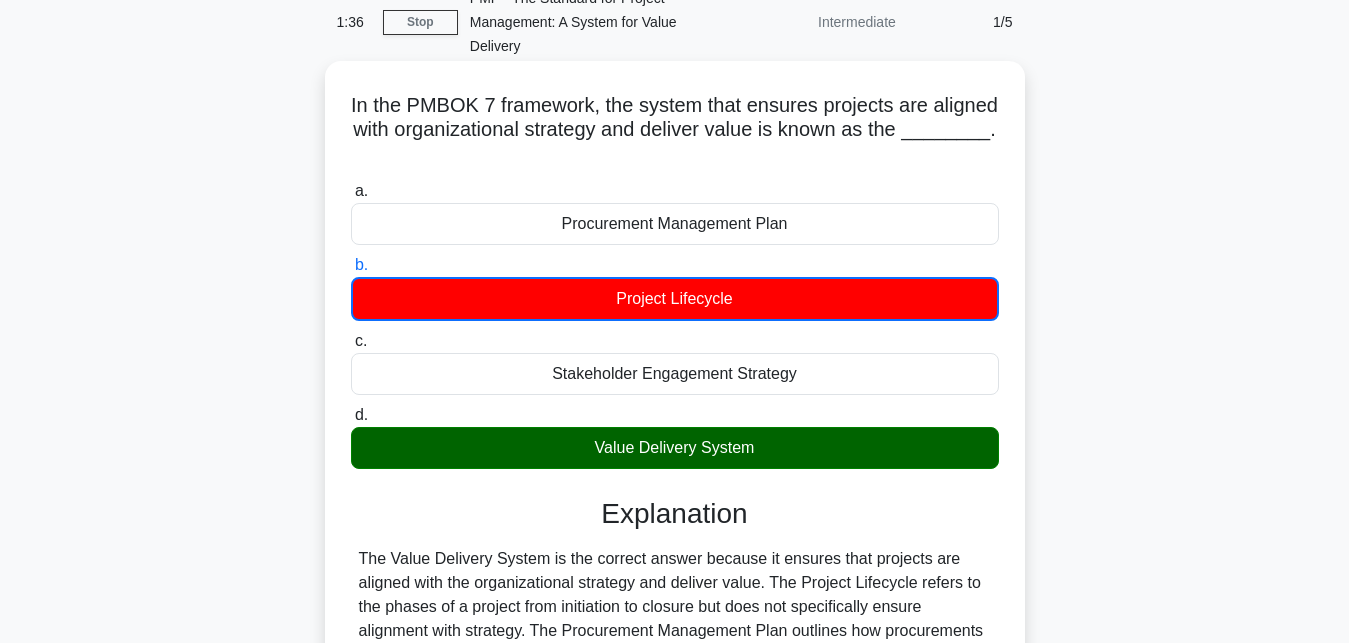 click on "c.
Stakeholder Engagement Strategy" at bounding box center [351, 341] 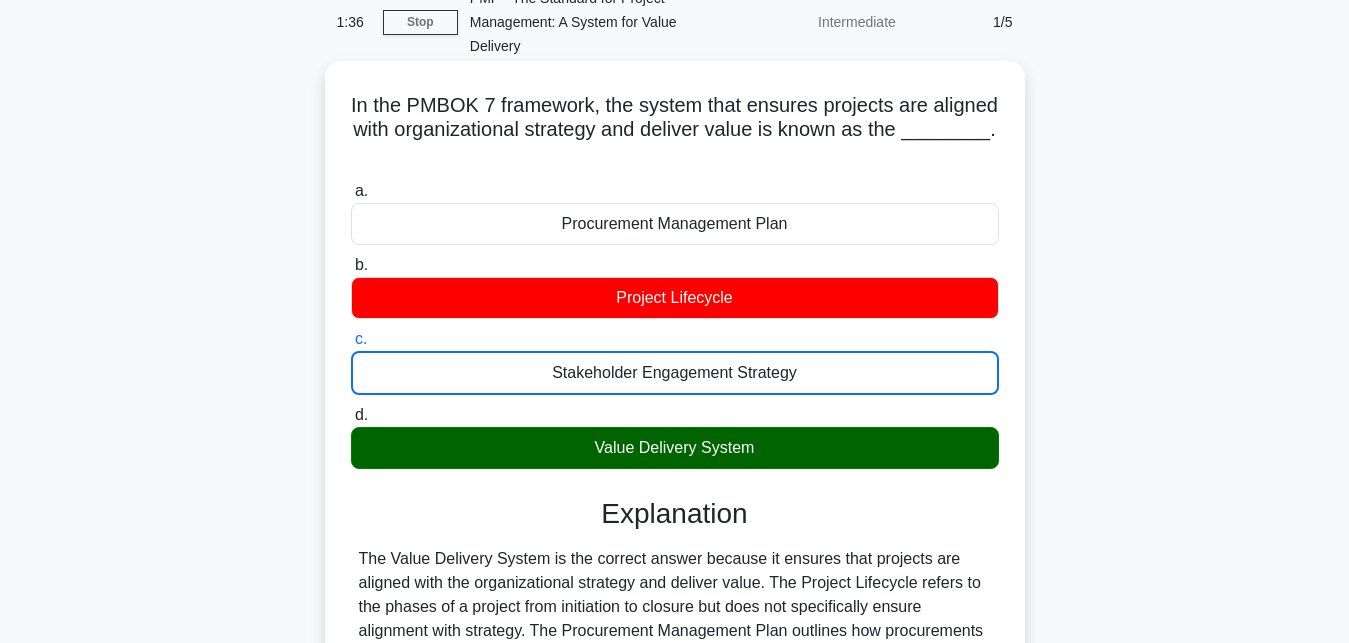 click on "d.
Value Delivery System" at bounding box center (351, 415) 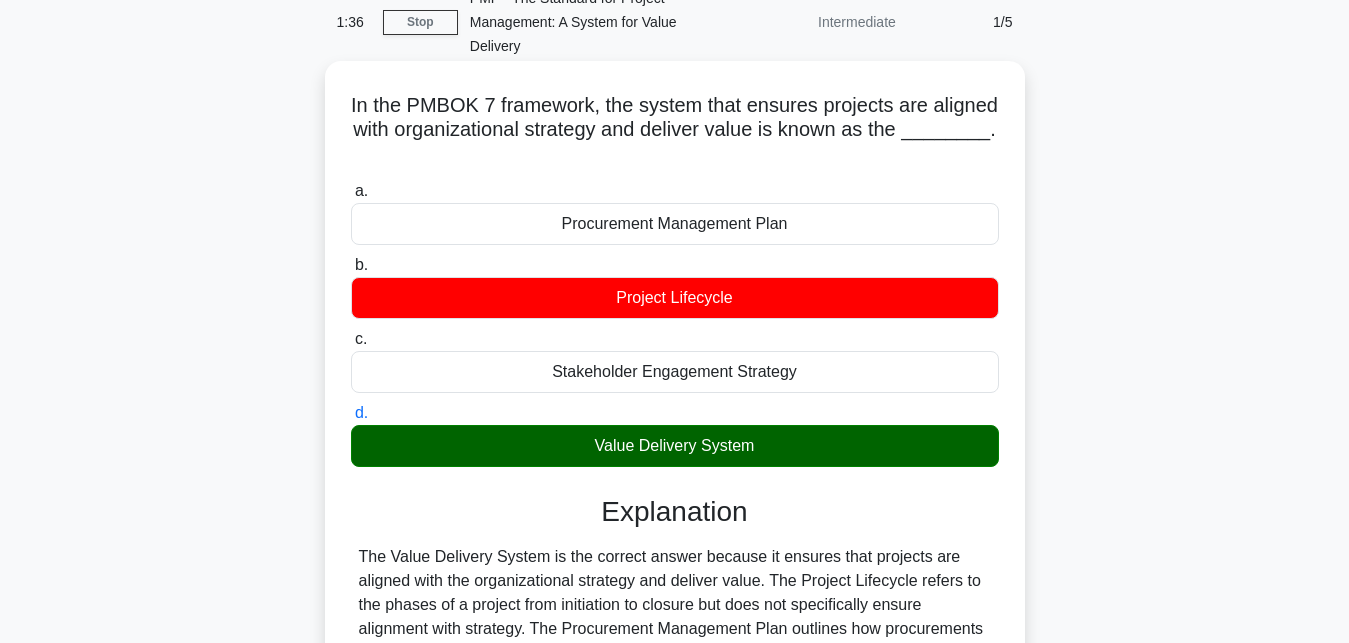 click on "a.
Procurement Management Plan" at bounding box center [351, 191] 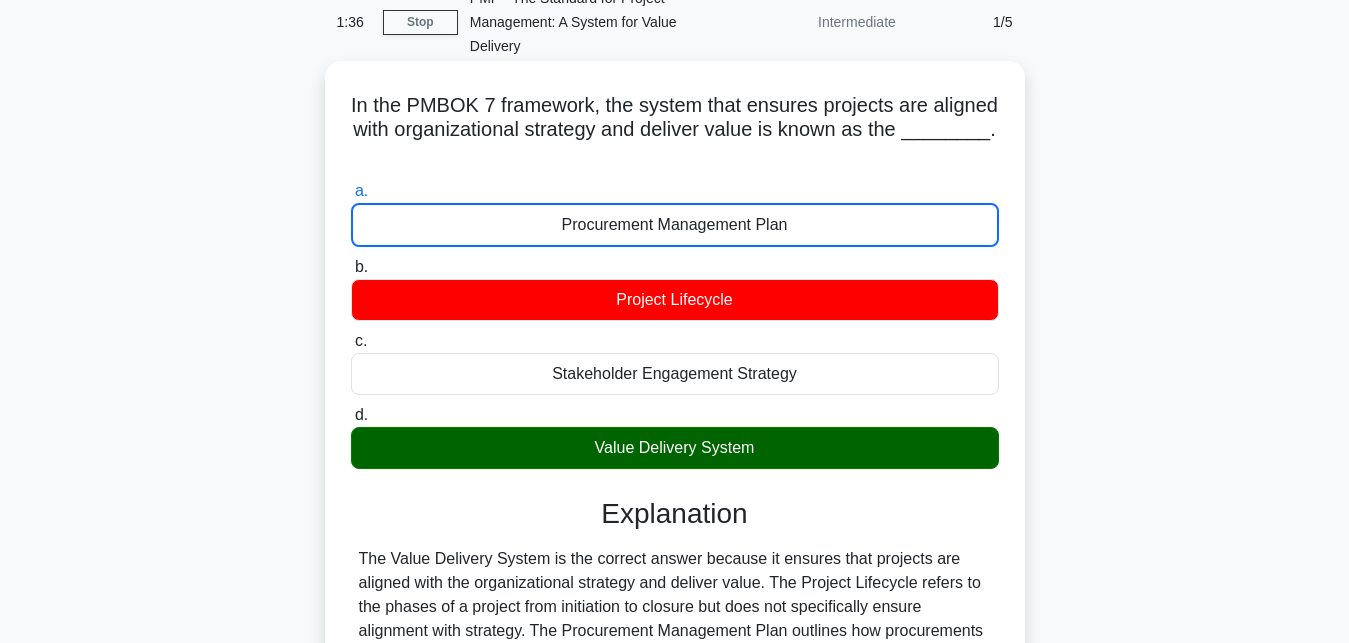 click on "b.
Project Lifecycle" at bounding box center [351, 267] 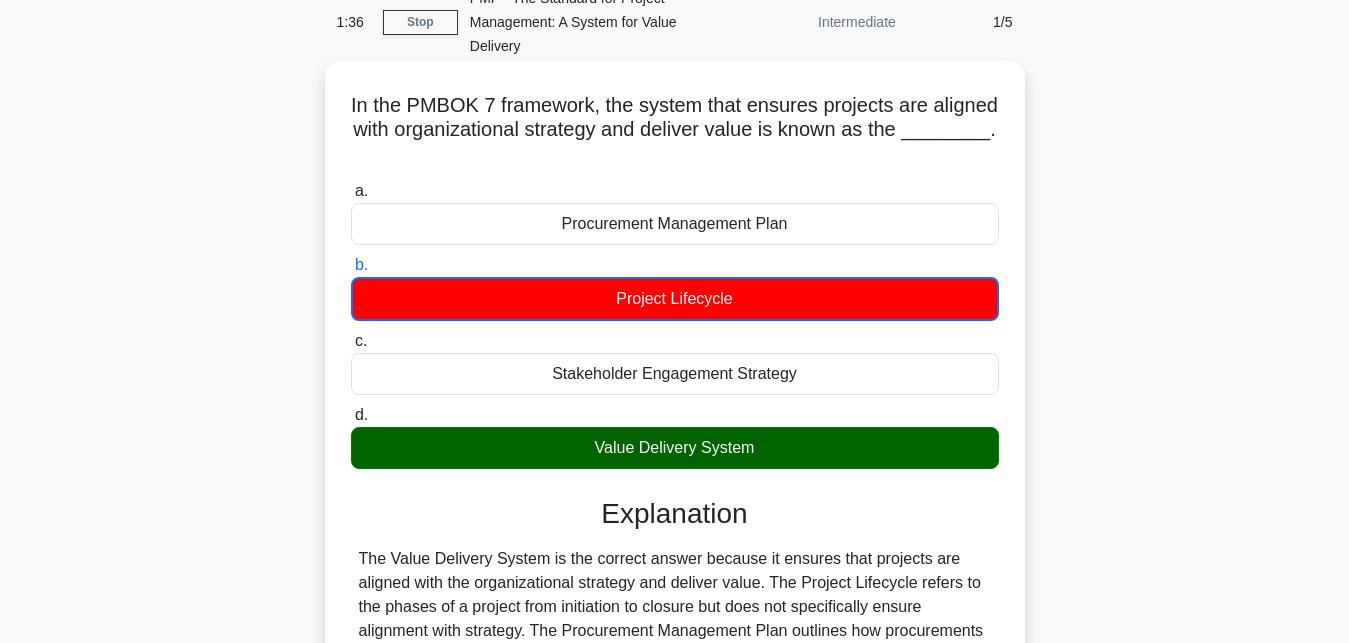 click on "c.
Stakeholder Engagement Strategy" at bounding box center [351, 341] 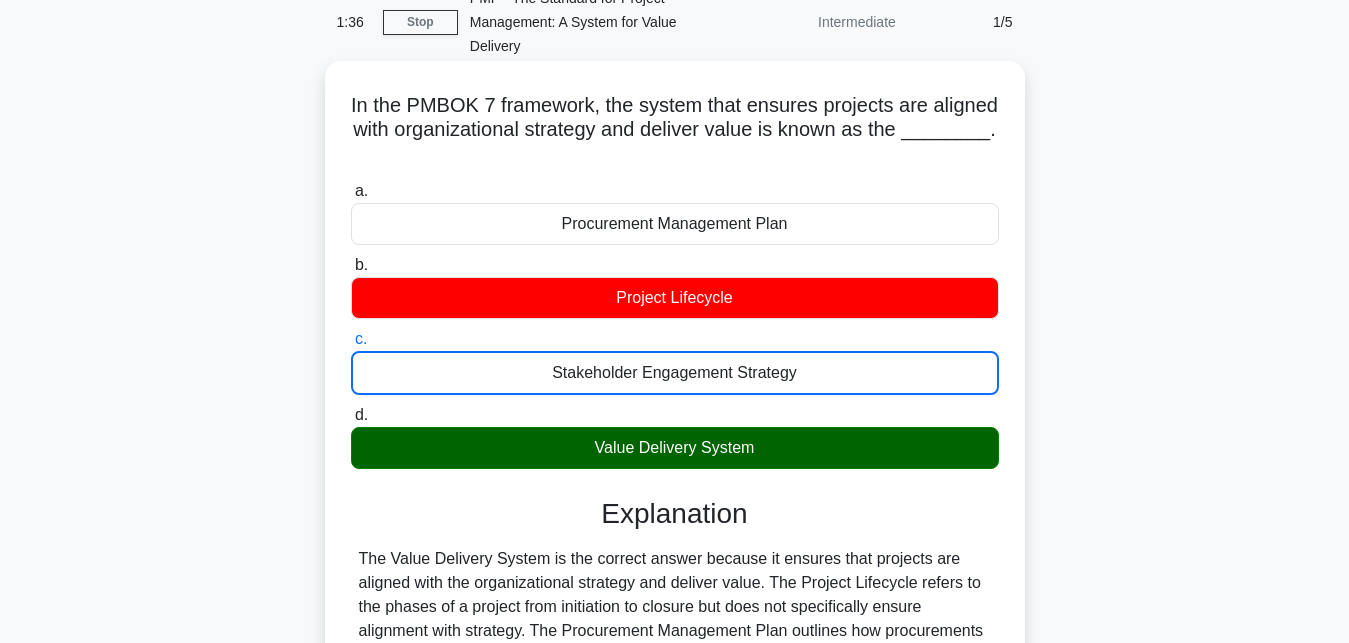 click on "d.
Value Delivery System" at bounding box center (351, 415) 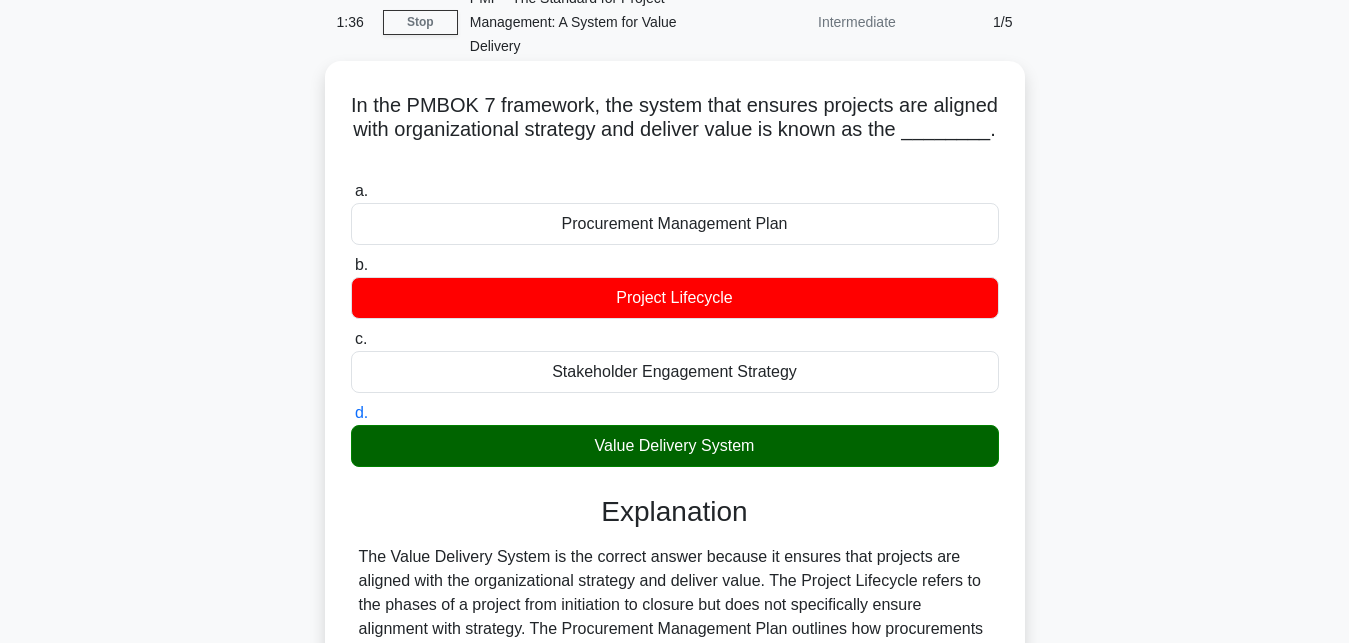 click on "a.
Procurement Management Plan" at bounding box center (351, 191) 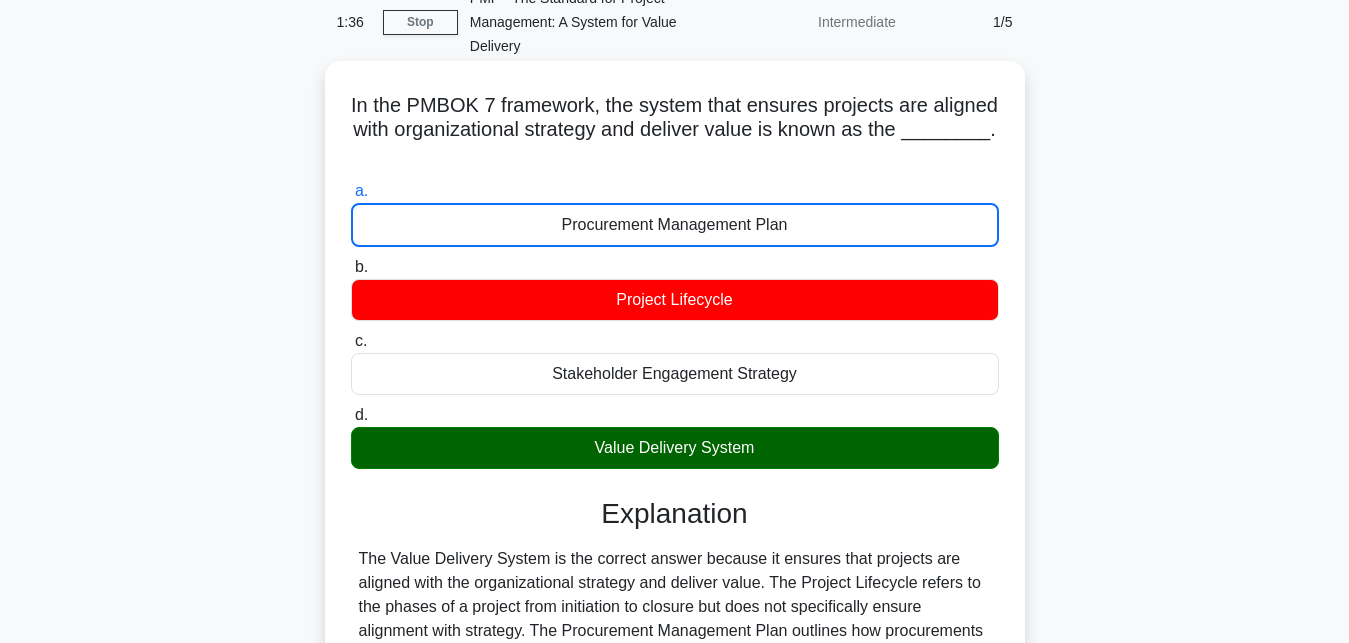 click on "b.
Project Lifecycle" at bounding box center [351, 267] 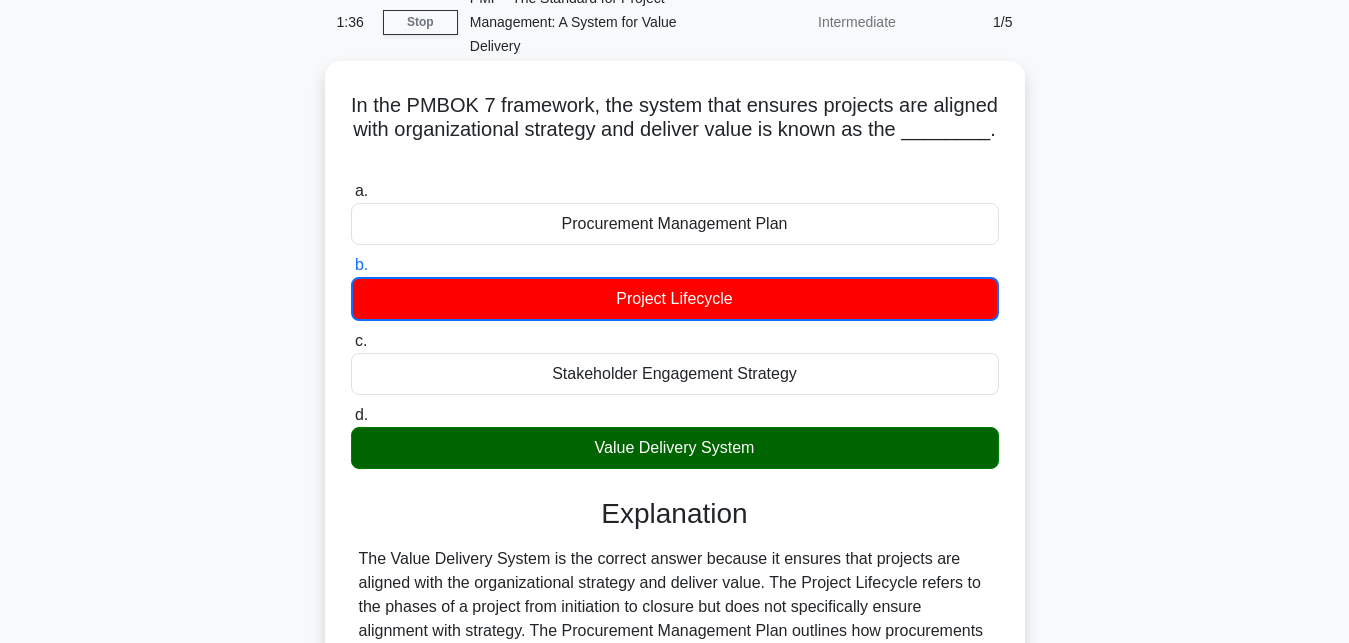 click on "c.
Stakeholder Engagement Strategy" at bounding box center (351, 341) 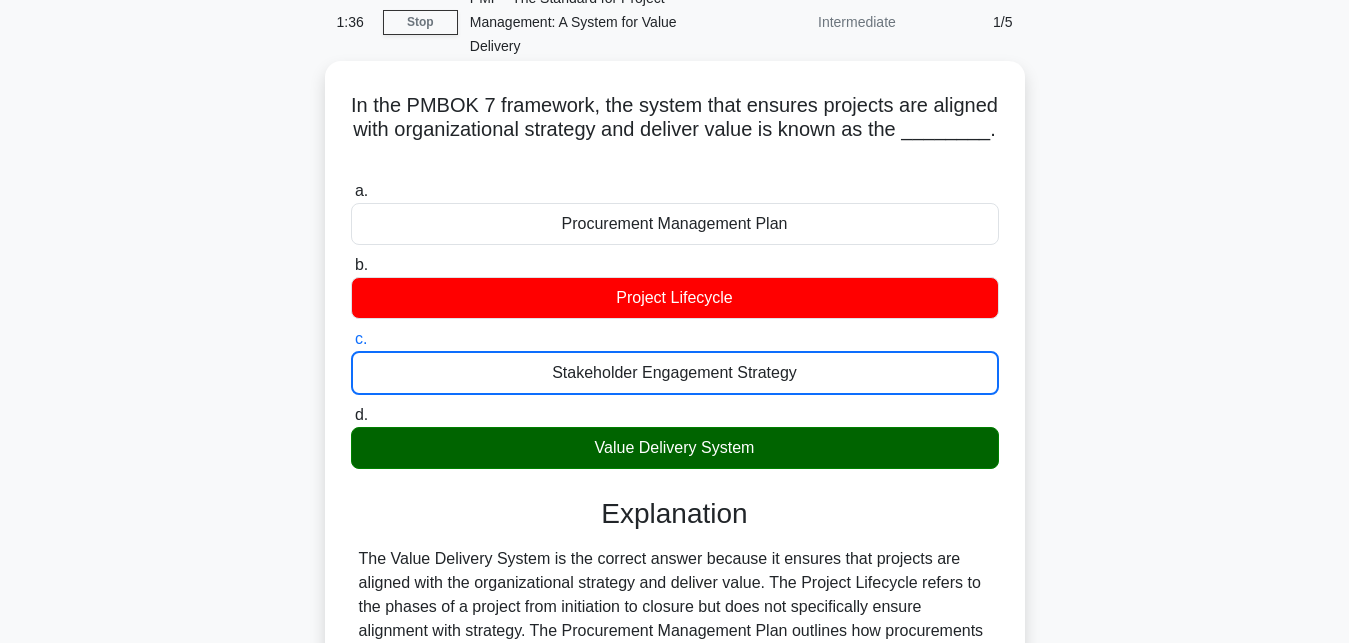click on "d.
Value Delivery System" at bounding box center [351, 415] 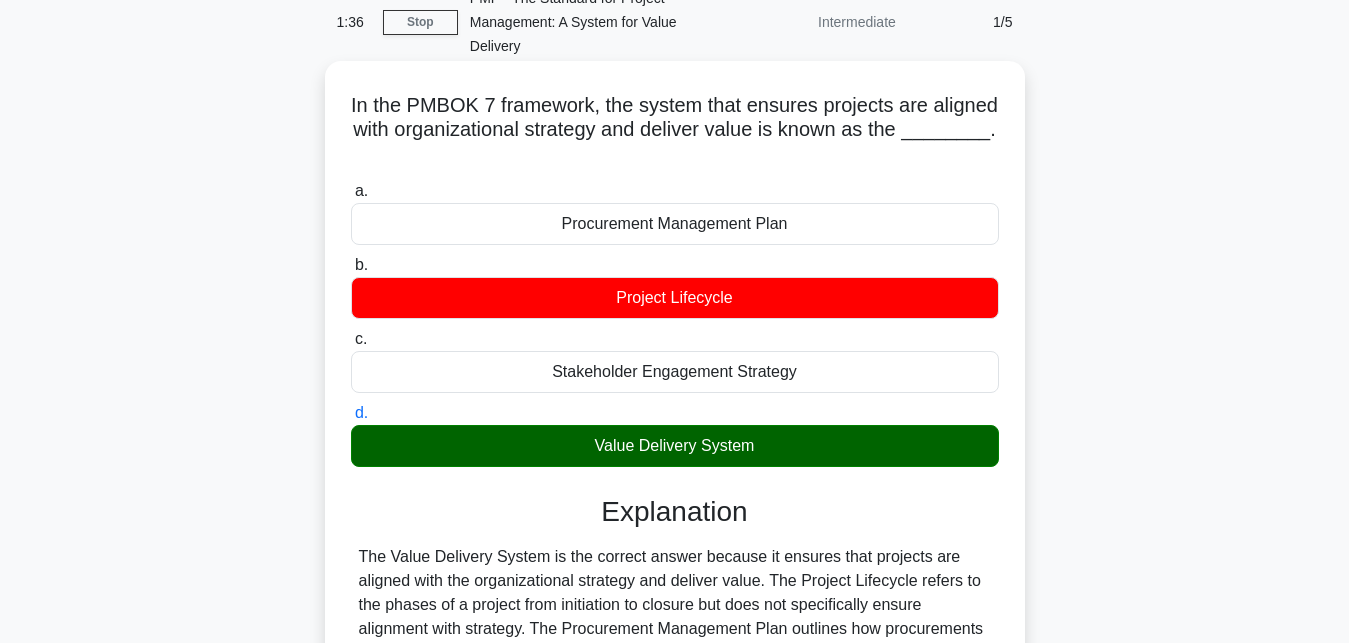 click on "a.
Procurement Management Plan" at bounding box center [351, 191] 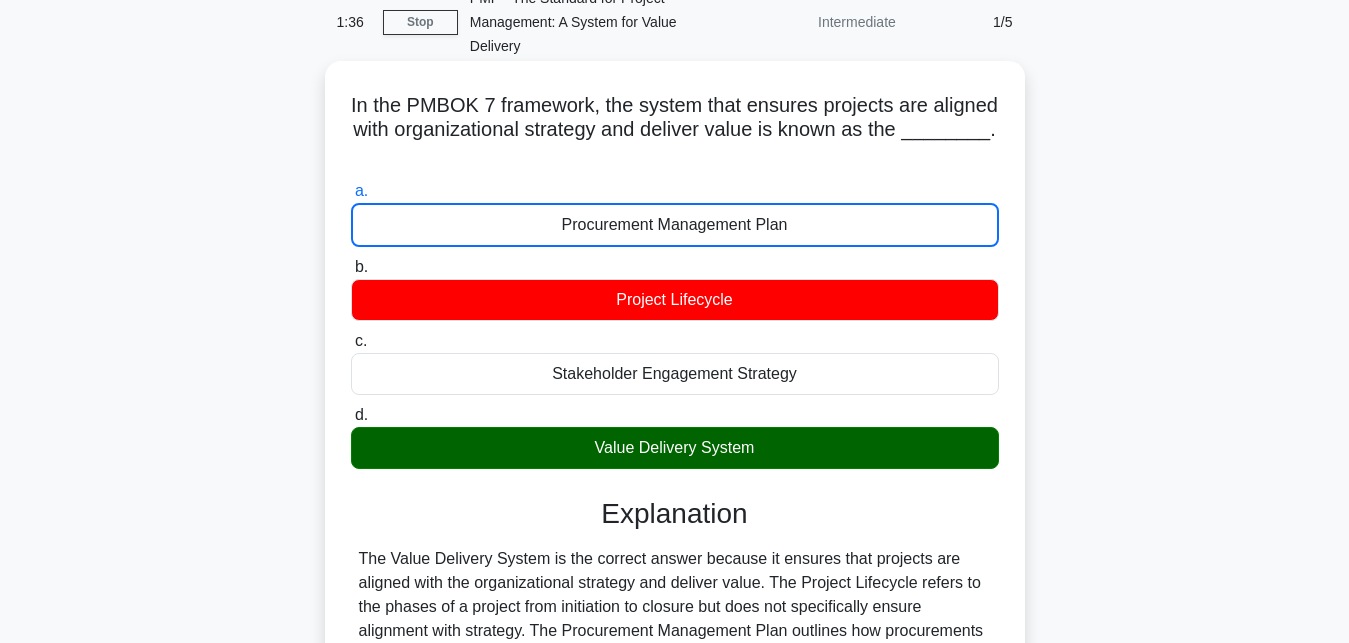 click on "b.
Project Lifecycle" at bounding box center (351, 267) 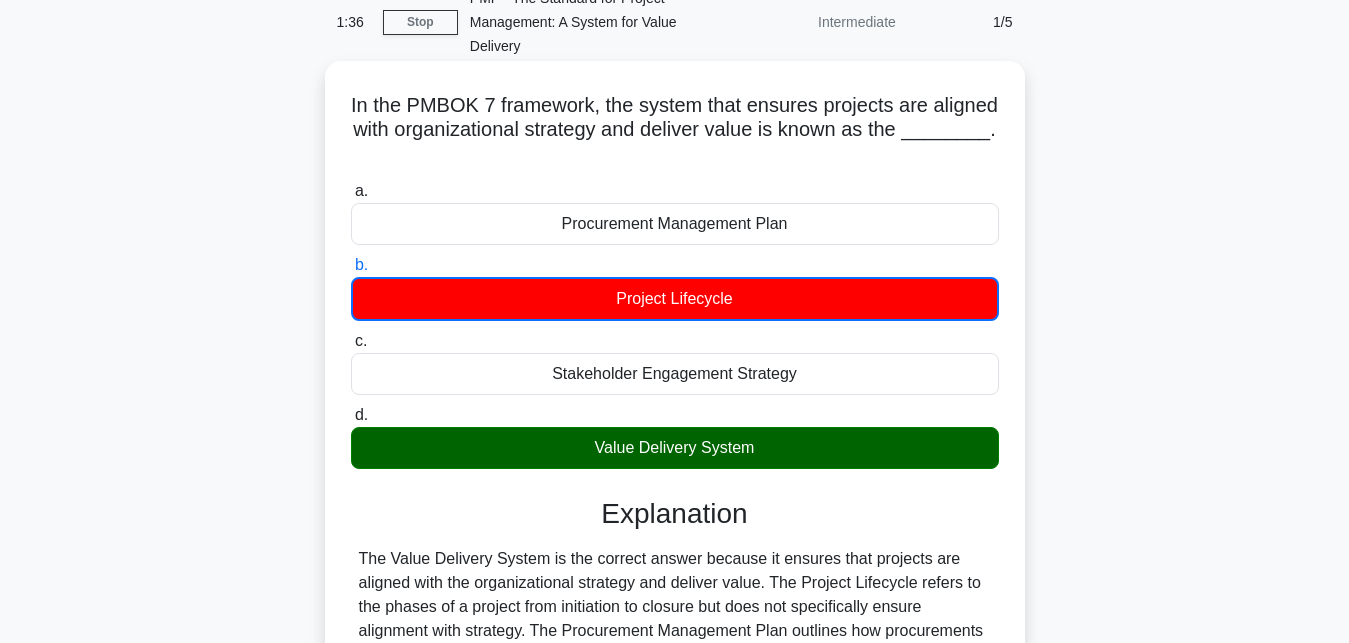 click on "c.
Stakeholder Engagement Strategy" at bounding box center (351, 341) 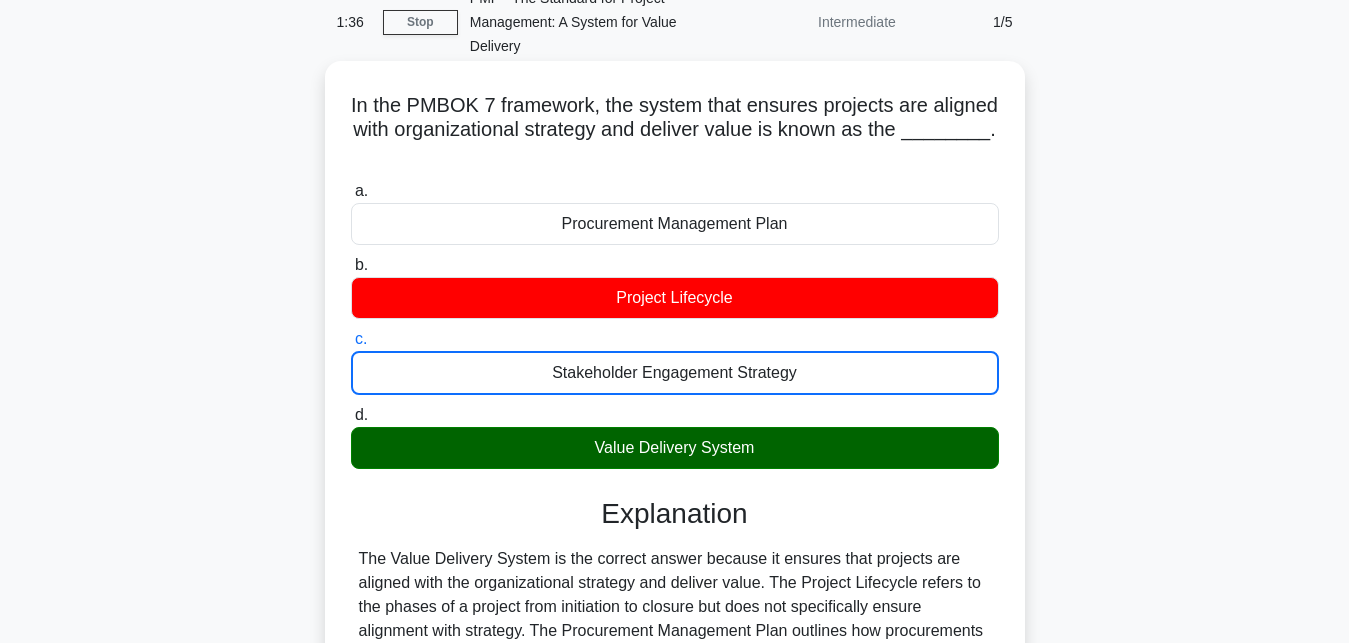 click on "d.
Value Delivery System" at bounding box center (351, 415) 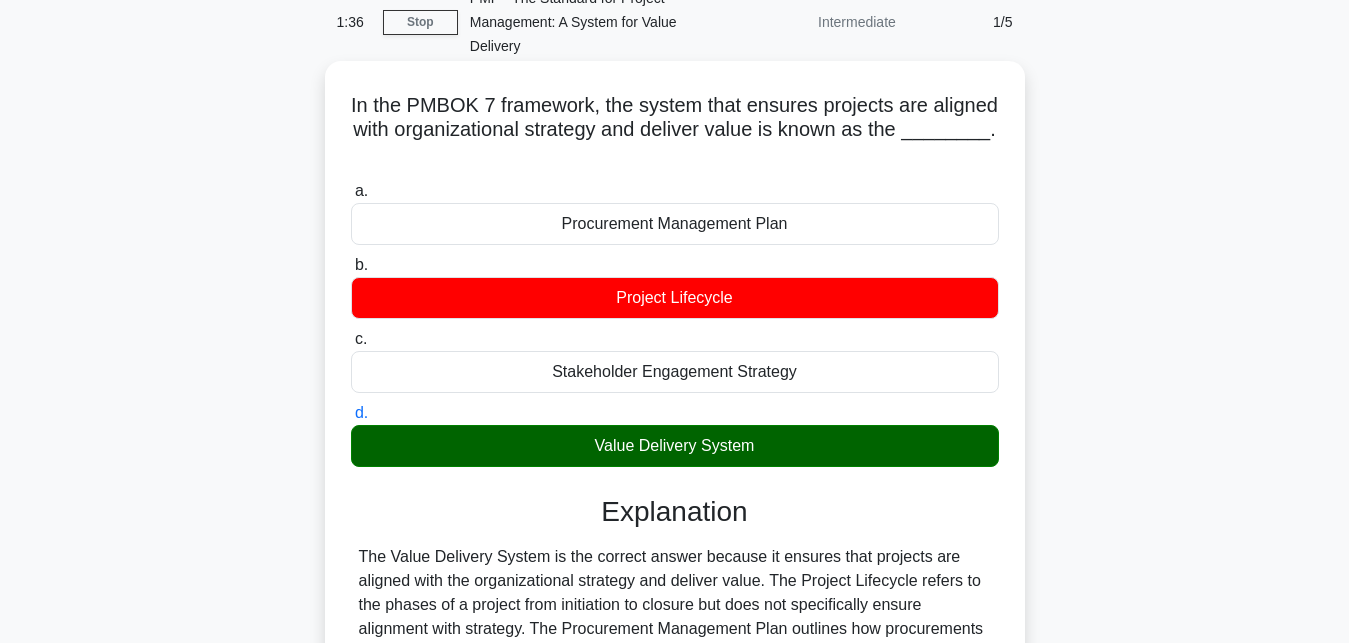 click on "a.
Procurement Management Plan" at bounding box center (351, 191) 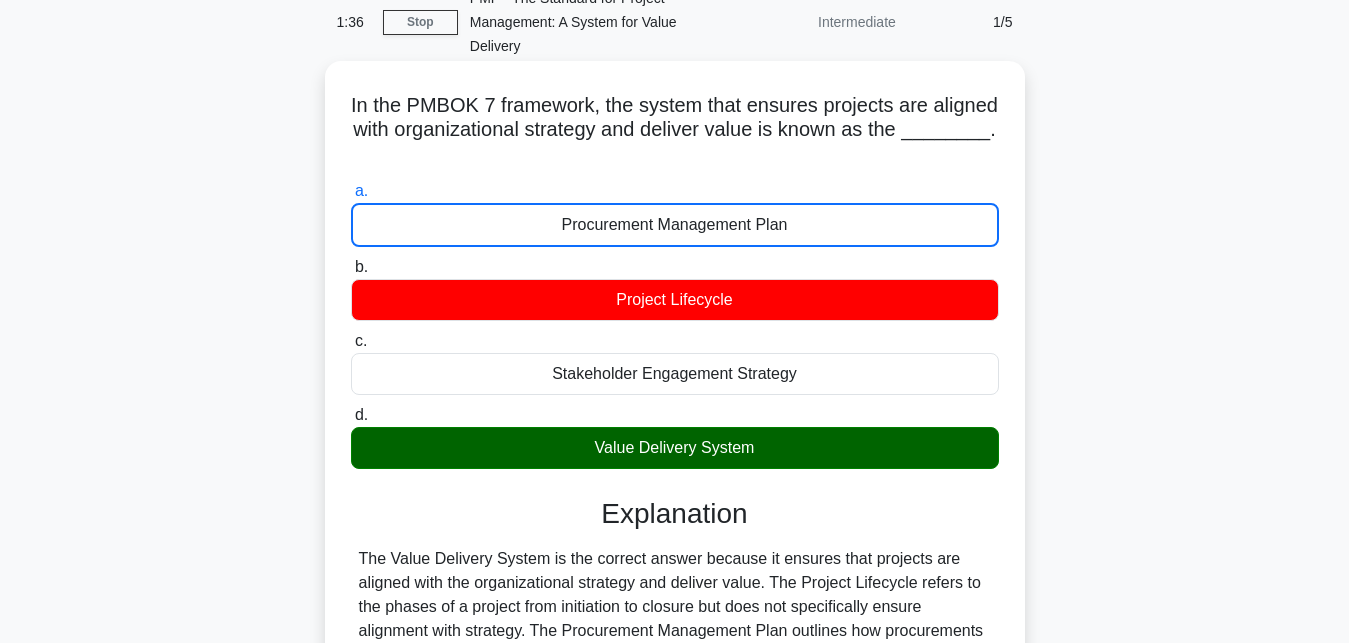click on "b.
Project Lifecycle" at bounding box center (351, 267) 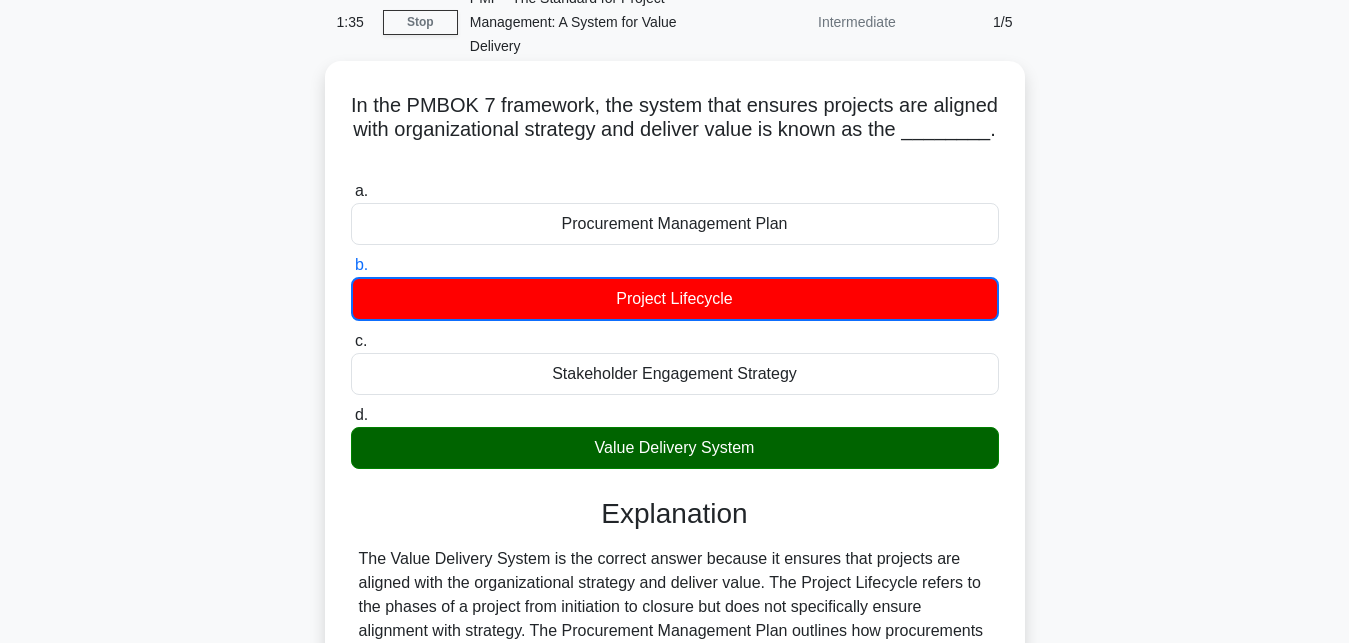 click on "c.
Stakeholder Engagement Strategy" at bounding box center [351, 341] 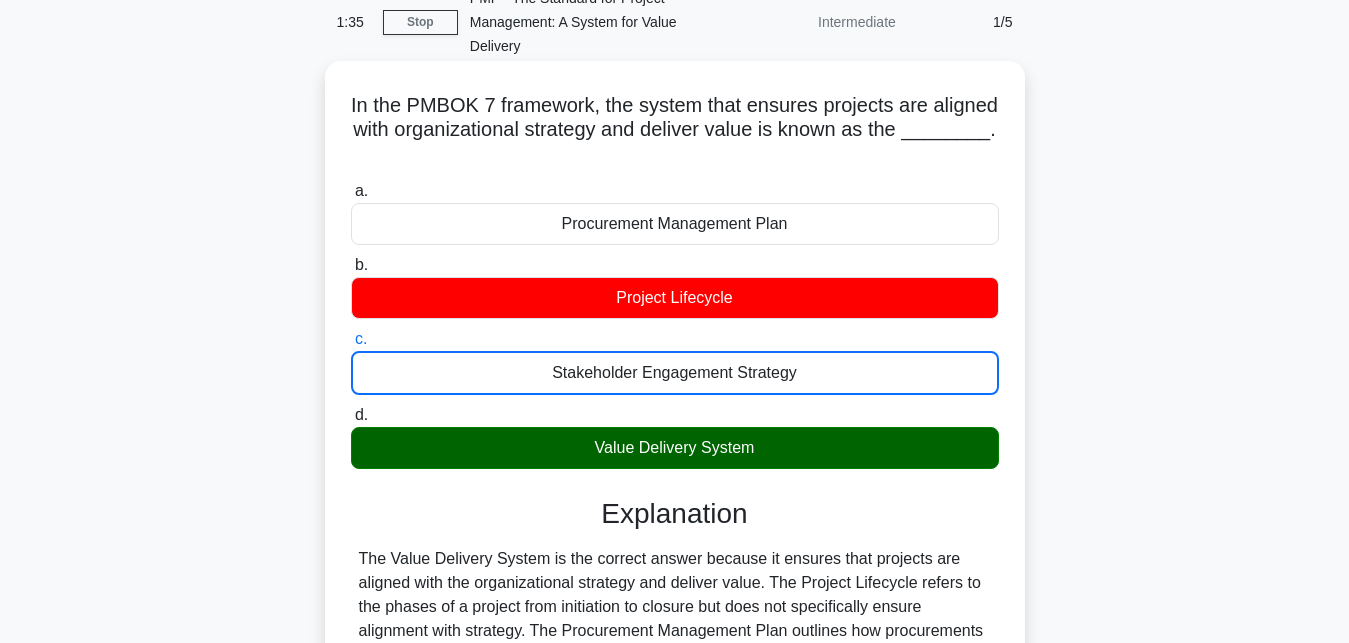 click on "d.
Value Delivery System" at bounding box center (351, 415) 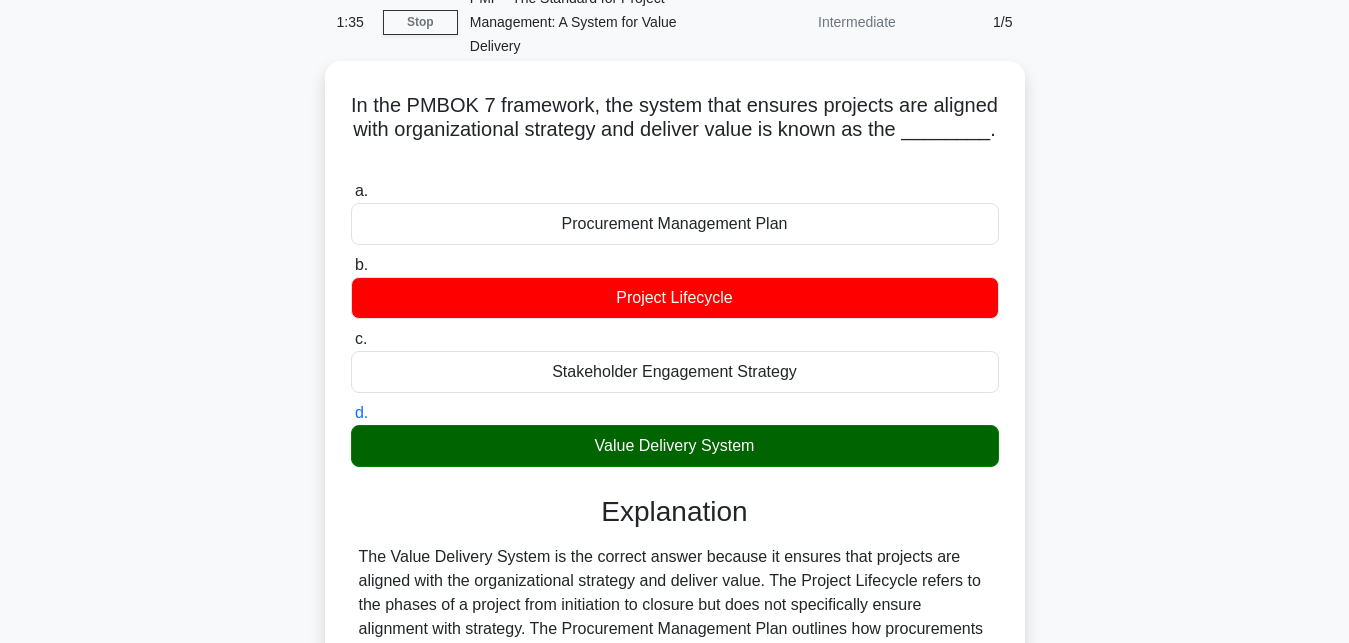 click on "a.
Procurement Management Plan" at bounding box center [351, 191] 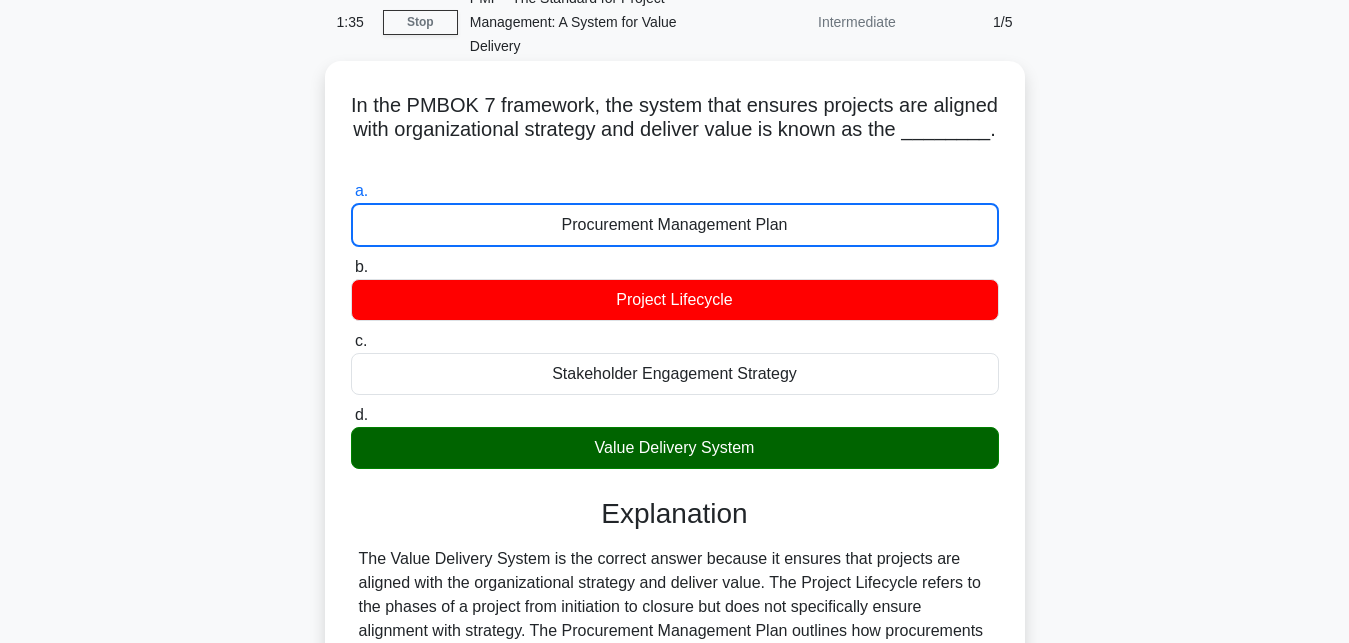 click on "b.
Project Lifecycle" at bounding box center [351, 267] 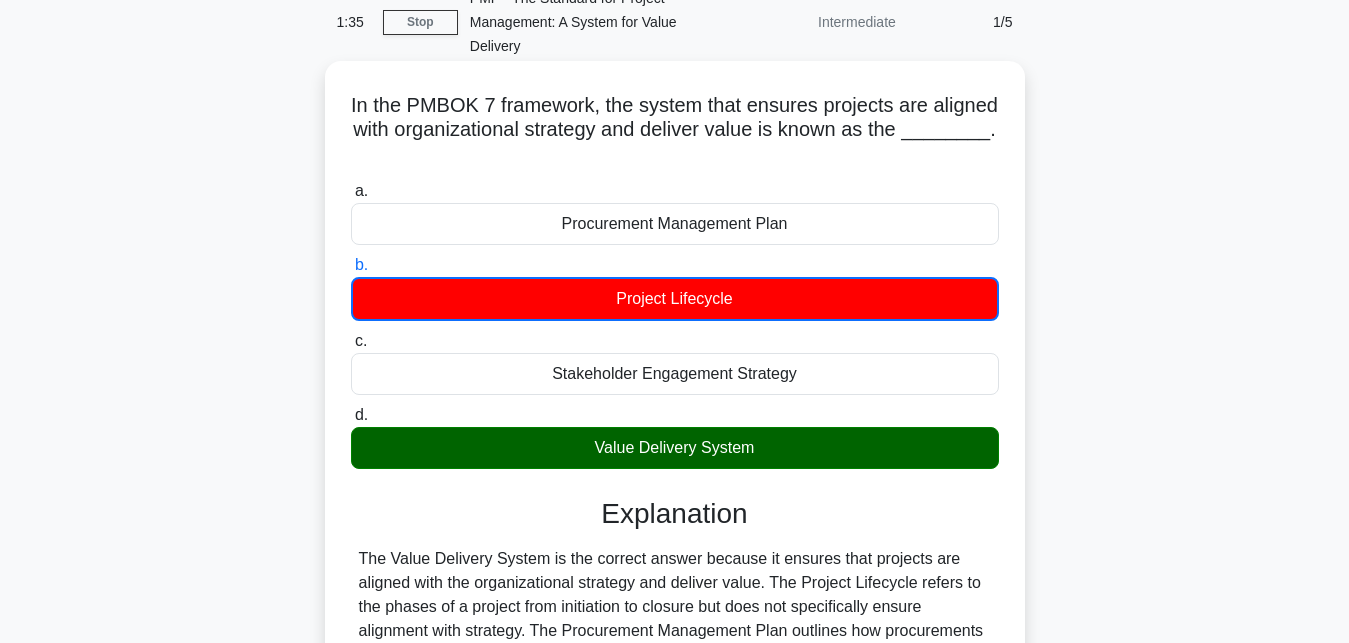 click on "c.
Stakeholder Engagement Strategy" at bounding box center (351, 341) 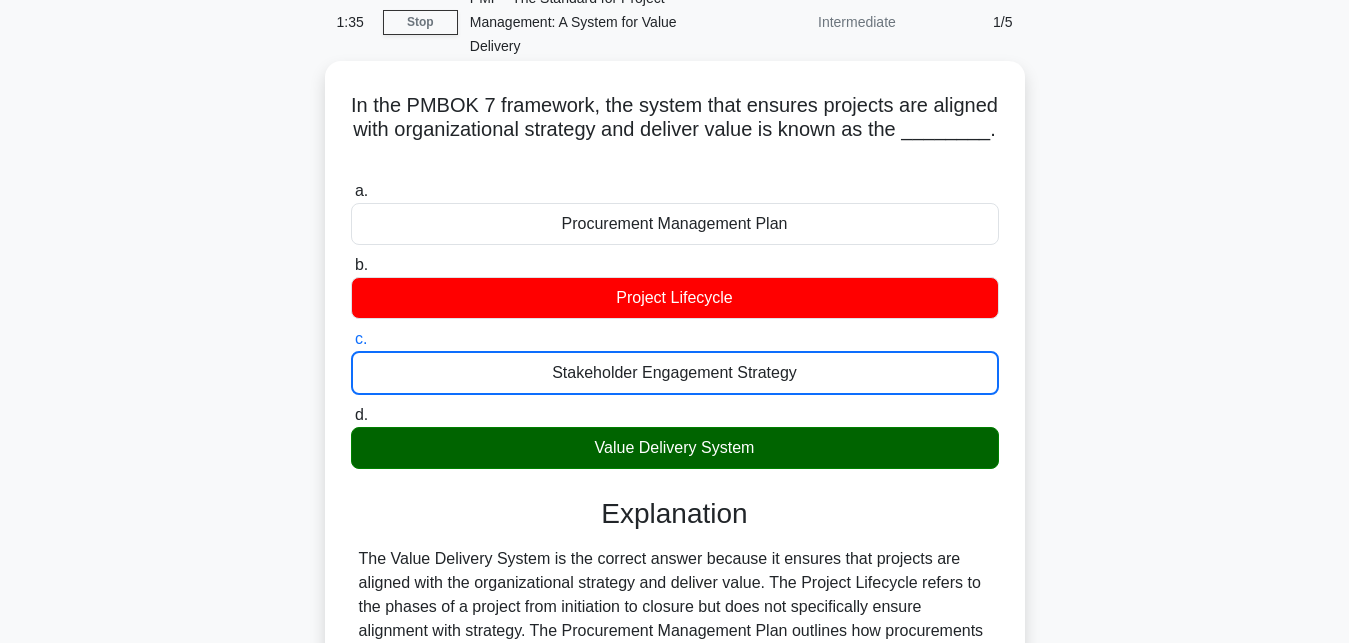 click on "d.
Value Delivery System" at bounding box center [351, 415] 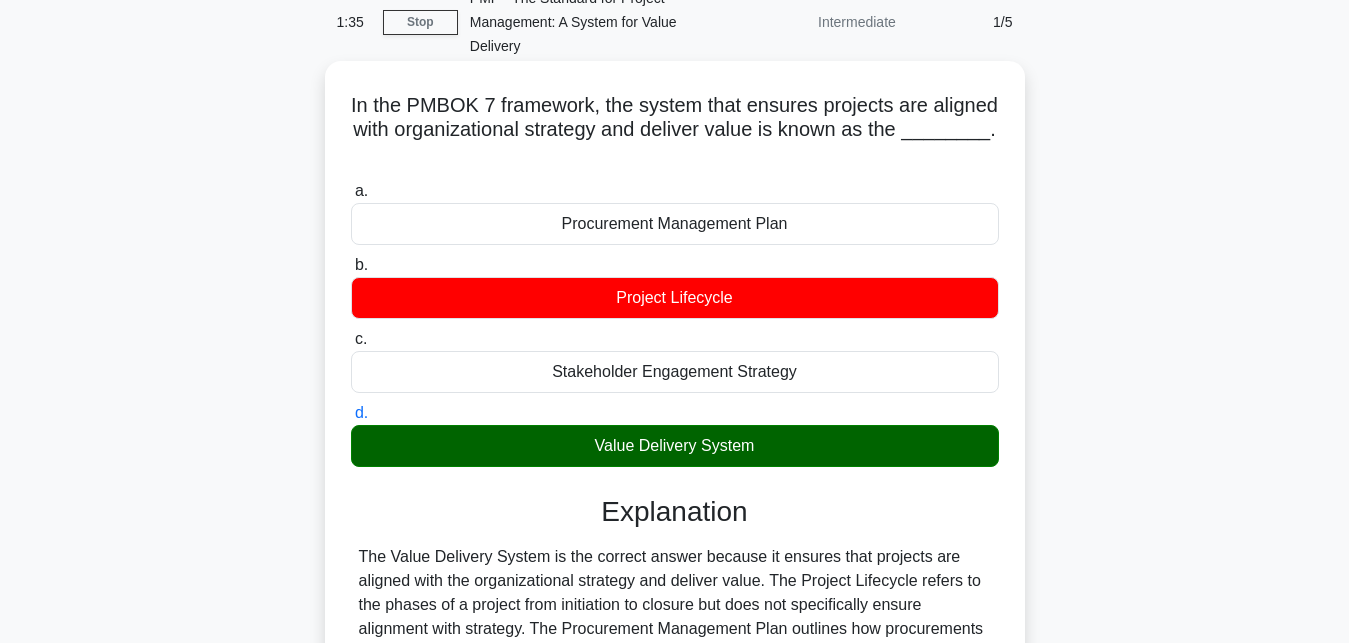 click on "a.
Procurement Management Plan" at bounding box center (351, 191) 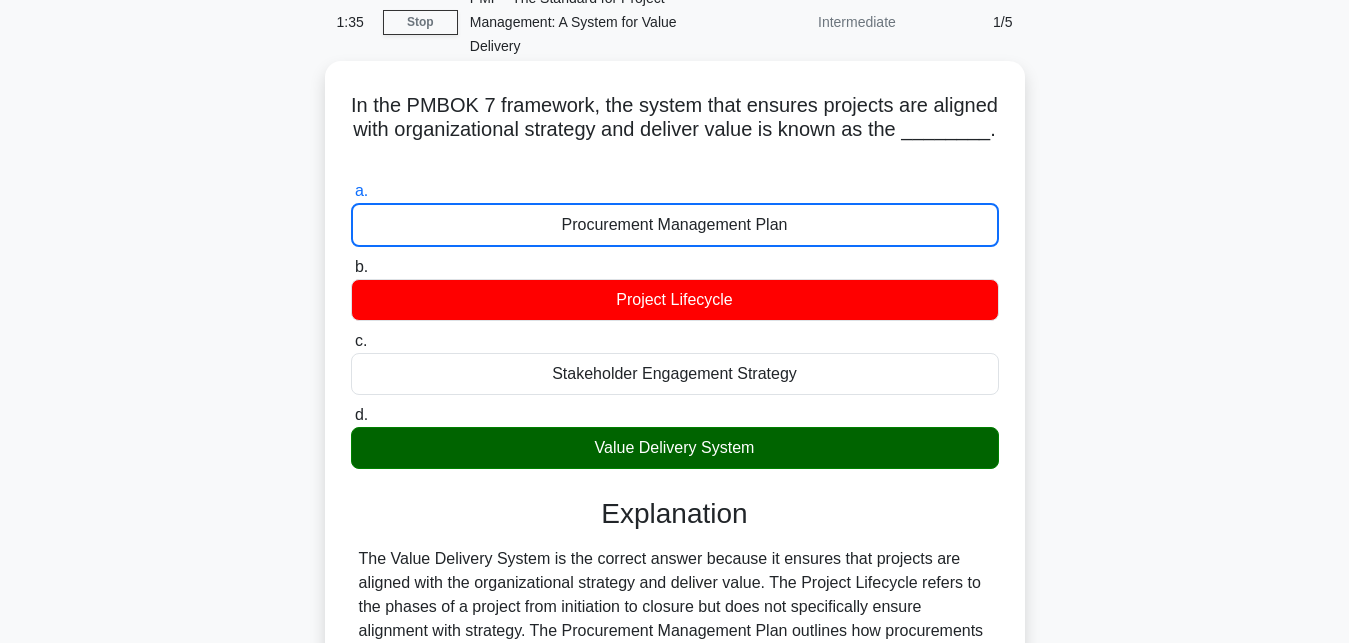 click on "b.
Project Lifecycle" at bounding box center (351, 267) 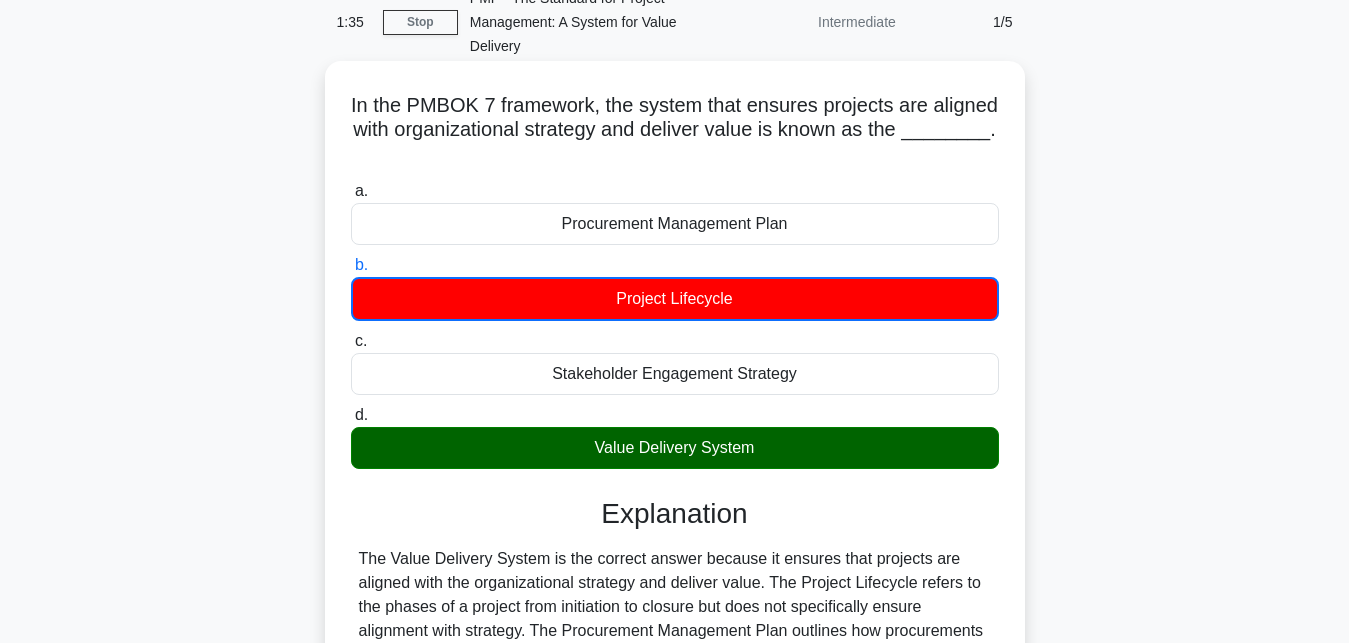 click on "c.
Stakeholder Engagement Strategy" at bounding box center [351, 341] 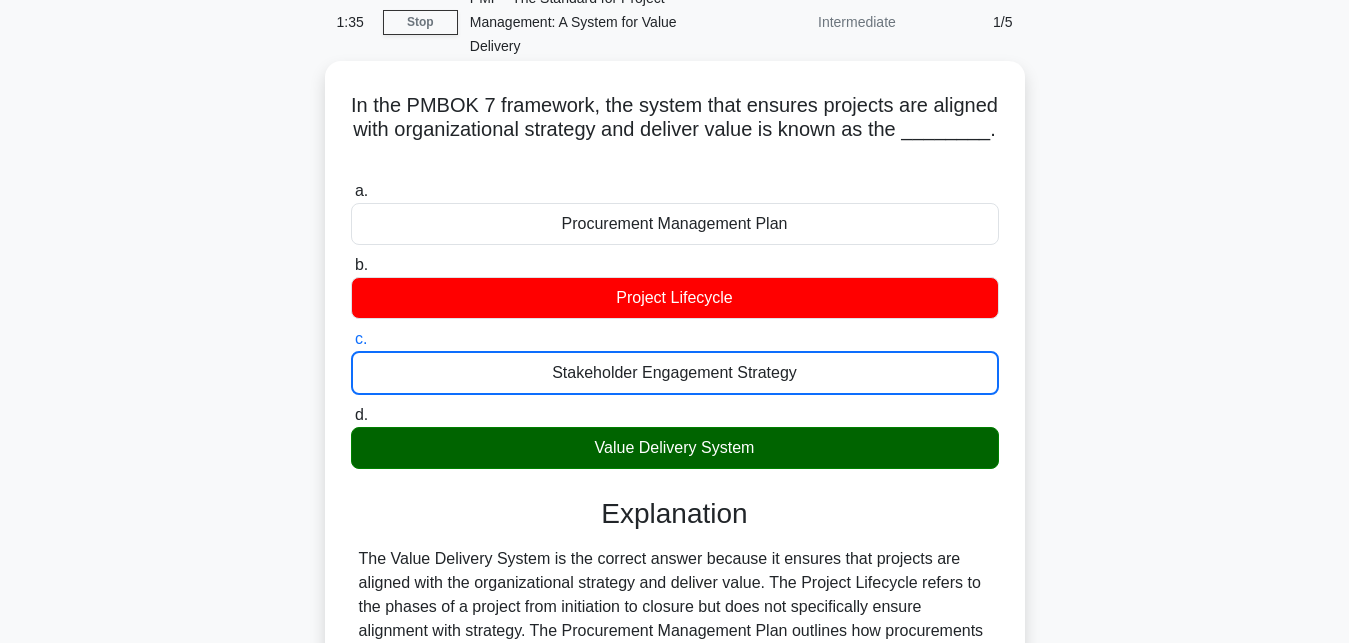 click on "d.
Value Delivery System" at bounding box center (351, 415) 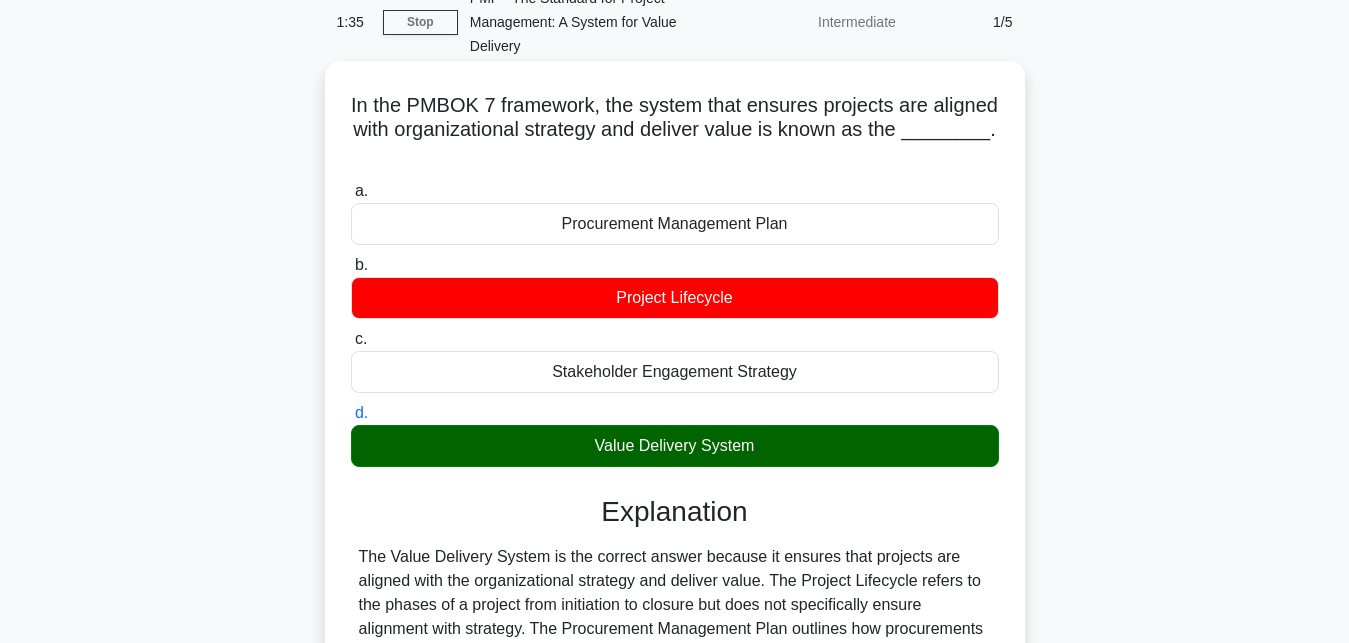 click on "a.
Procurement Management Plan" at bounding box center (351, 191) 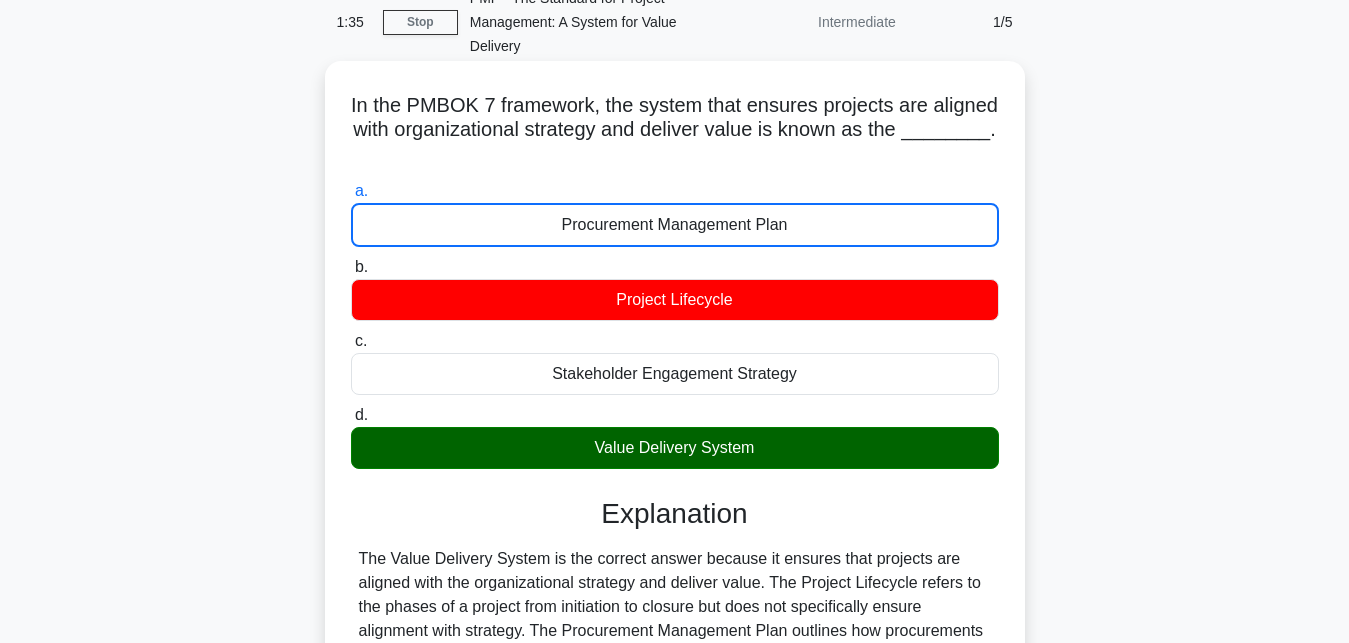 click on "b.
Project Lifecycle" at bounding box center [351, 267] 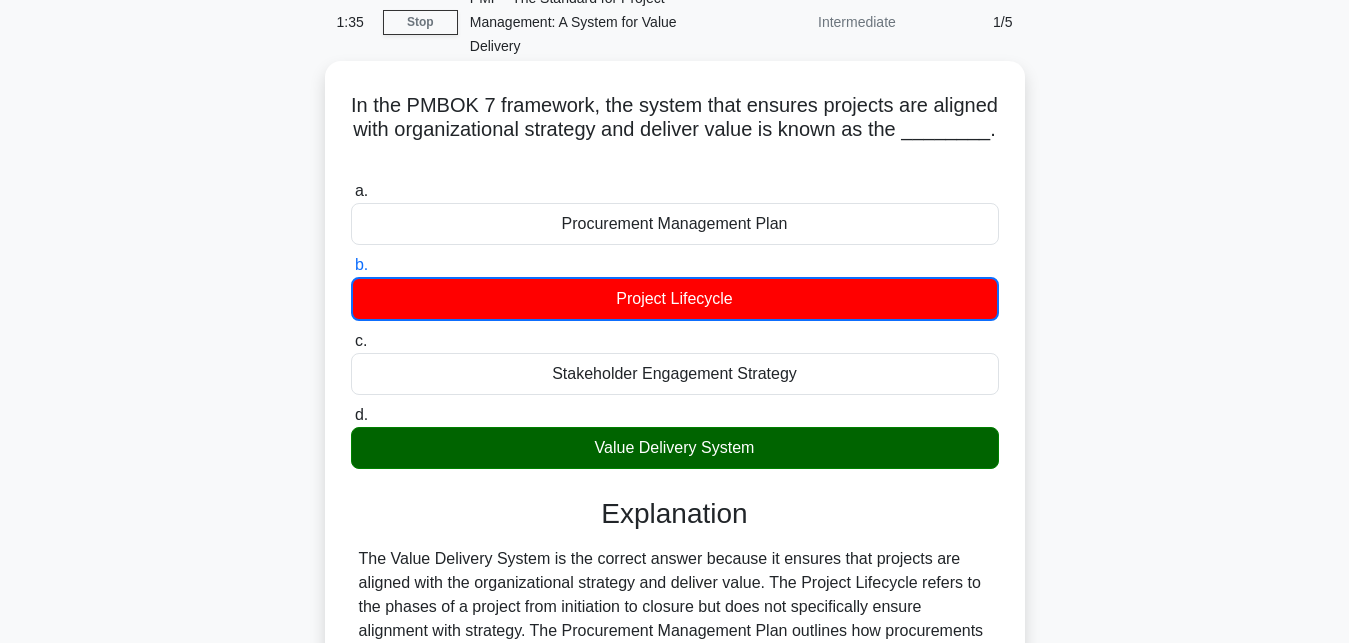 click on "c.
Stakeholder Engagement Strategy" at bounding box center (351, 341) 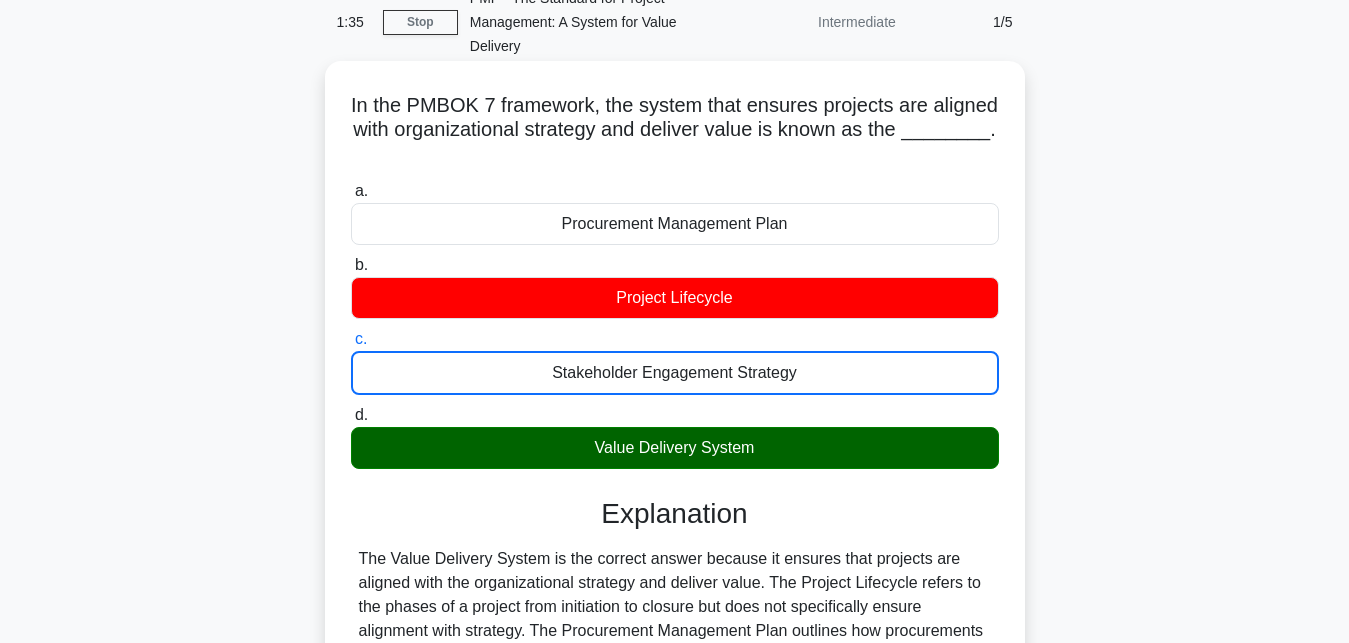 click on "d.
Value Delivery System" at bounding box center [351, 415] 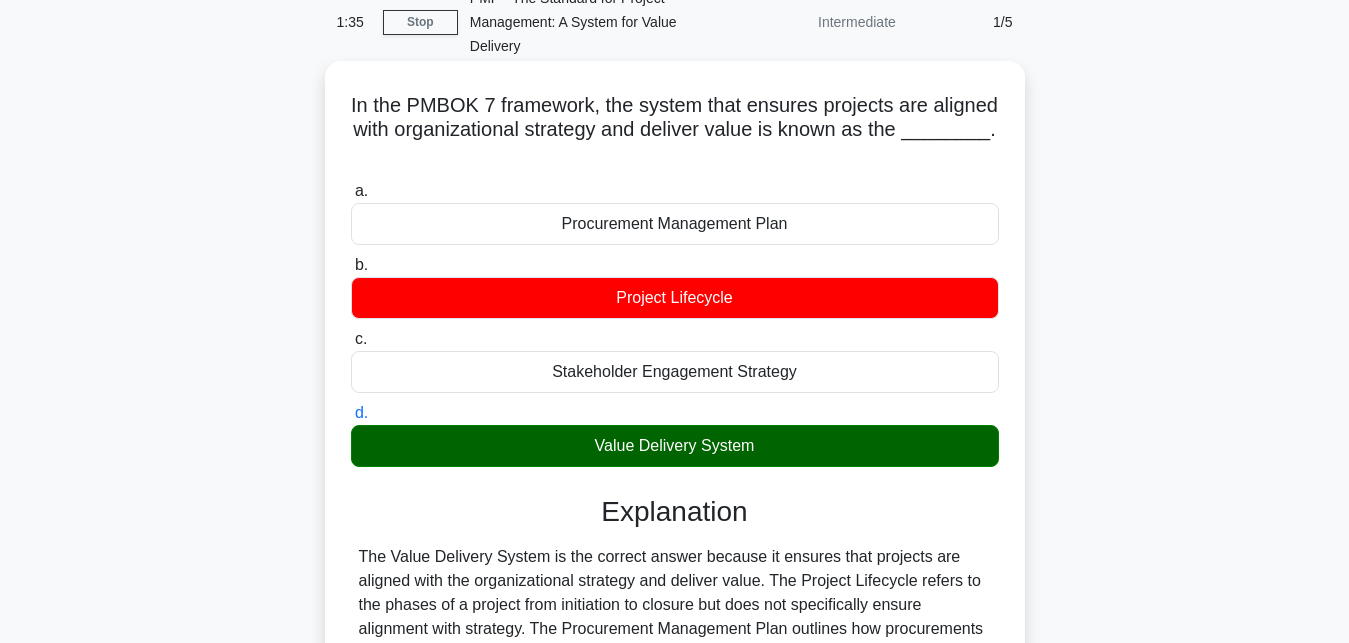 click on "a.
Procurement Management Plan" at bounding box center [351, 191] 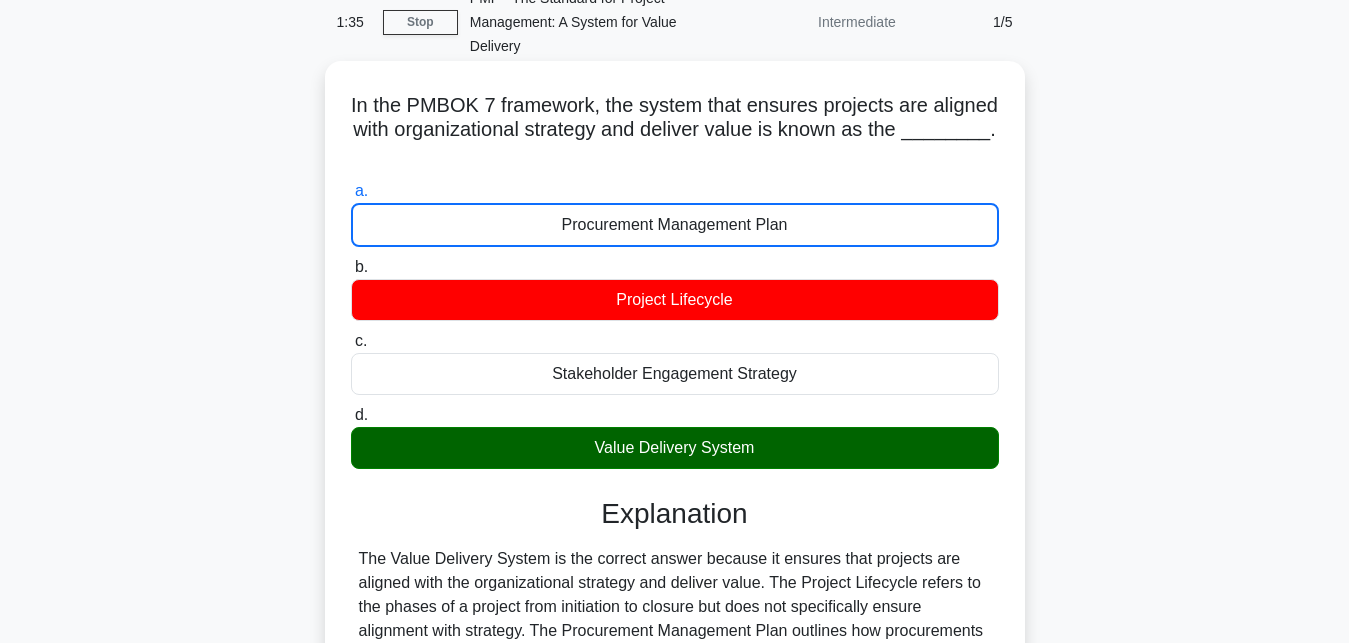 click on "b.
Project Lifecycle" at bounding box center [351, 267] 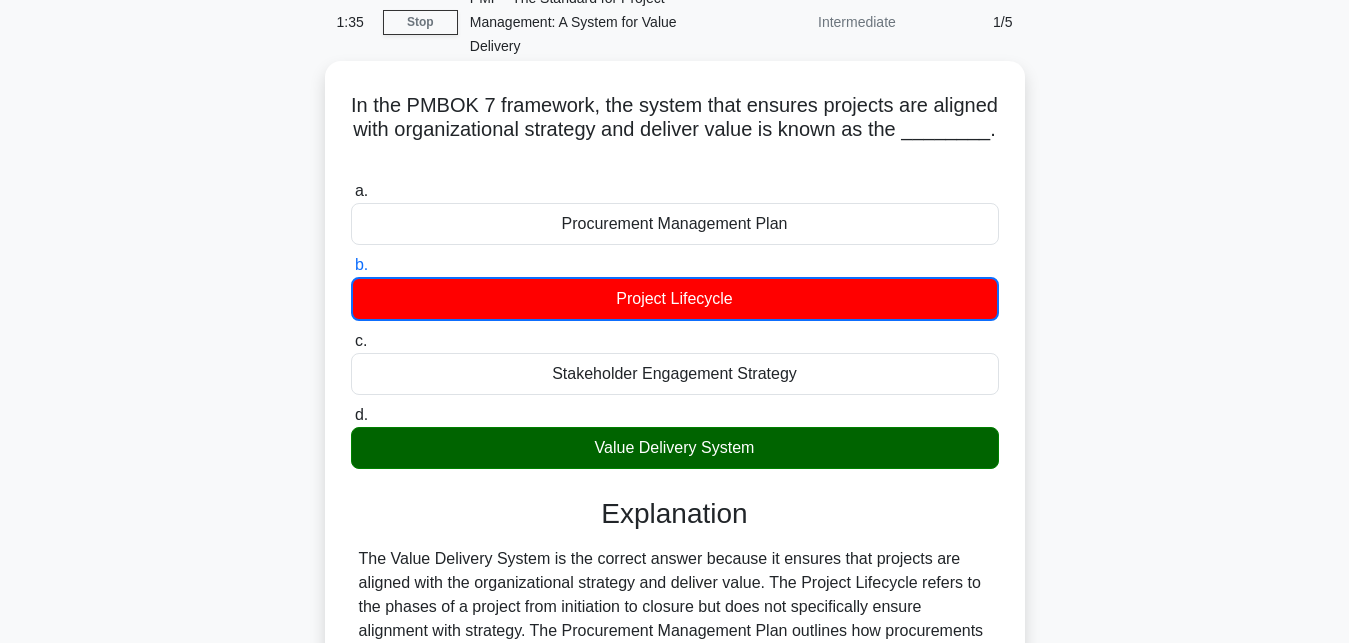 click on "c.
Stakeholder Engagement Strategy" at bounding box center [351, 341] 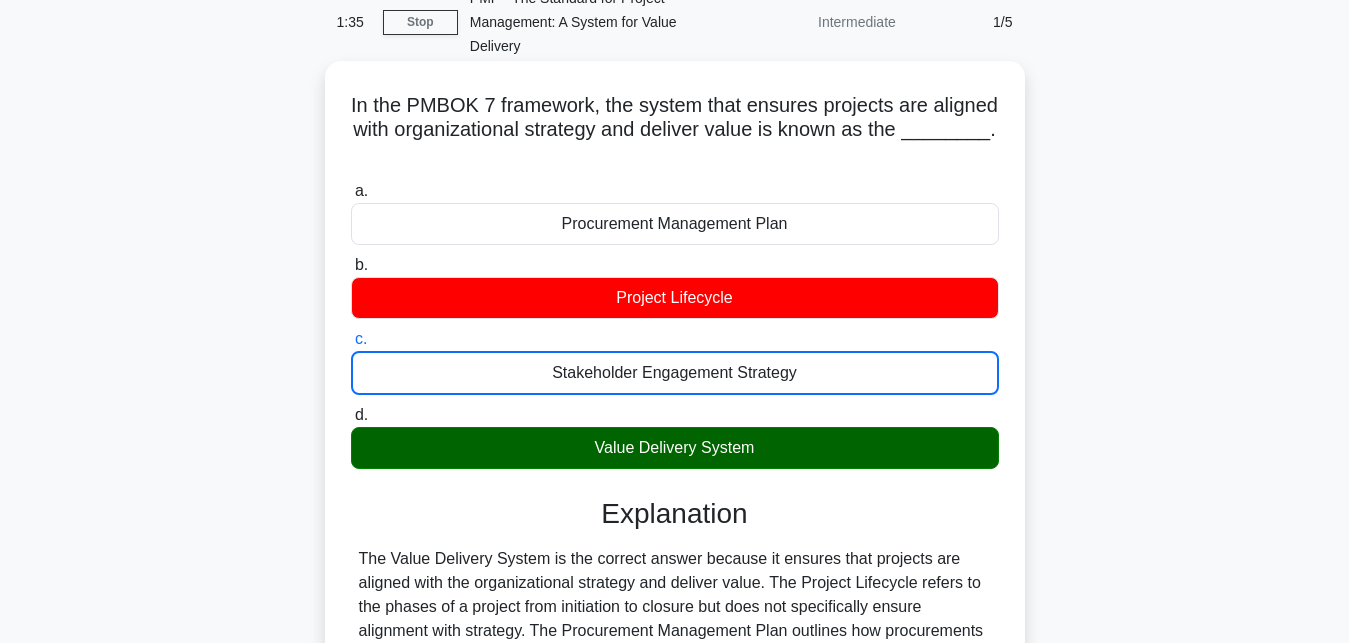 click on "d.
Value Delivery System" at bounding box center [351, 415] 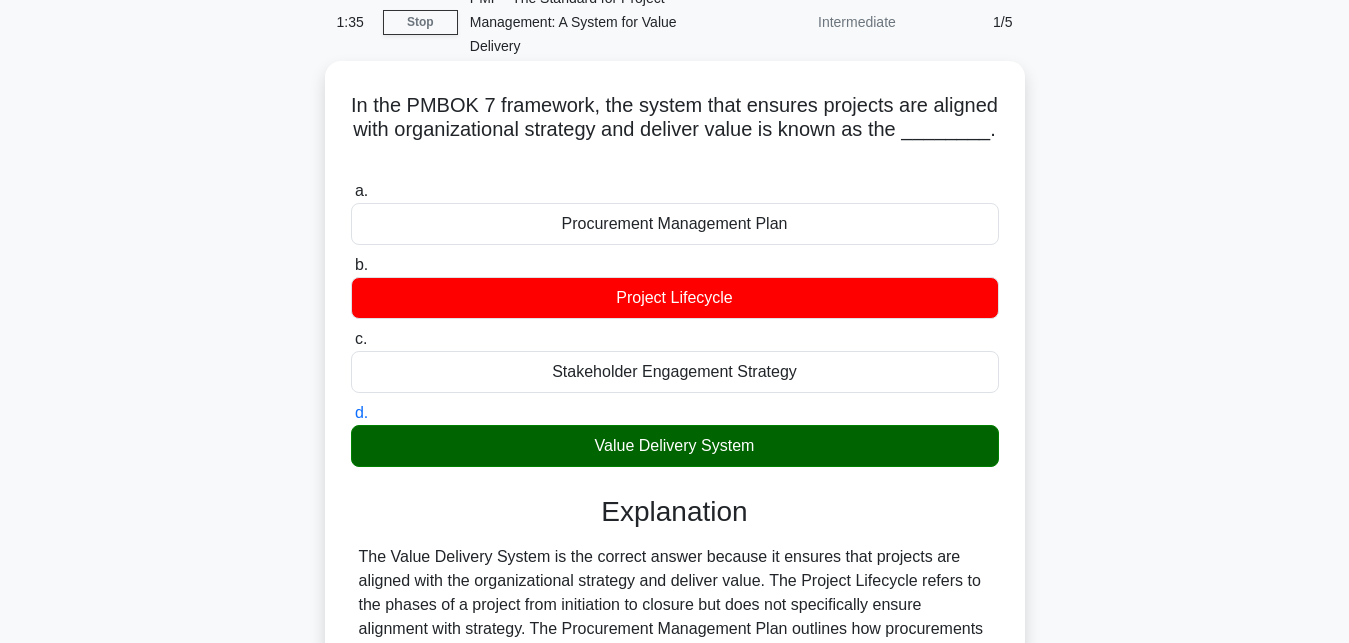 click on "a.
Procurement Management Plan" at bounding box center [351, 191] 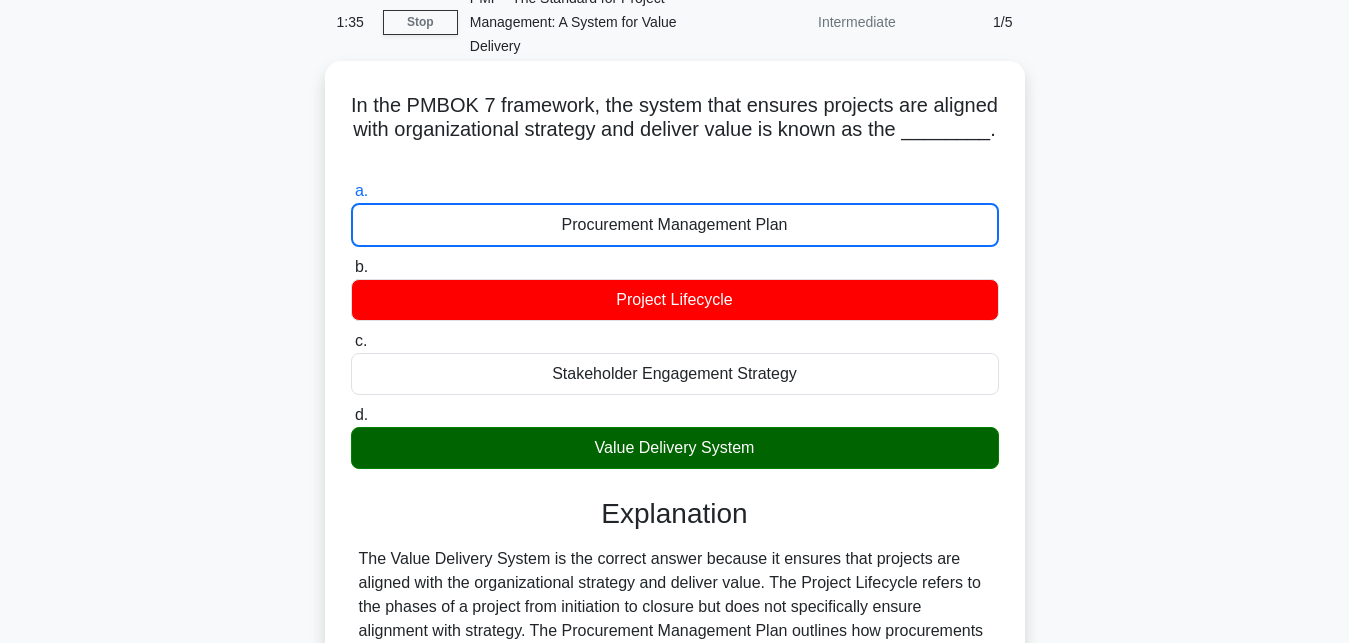 click on "b.
Project Lifecycle" at bounding box center (351, 267) 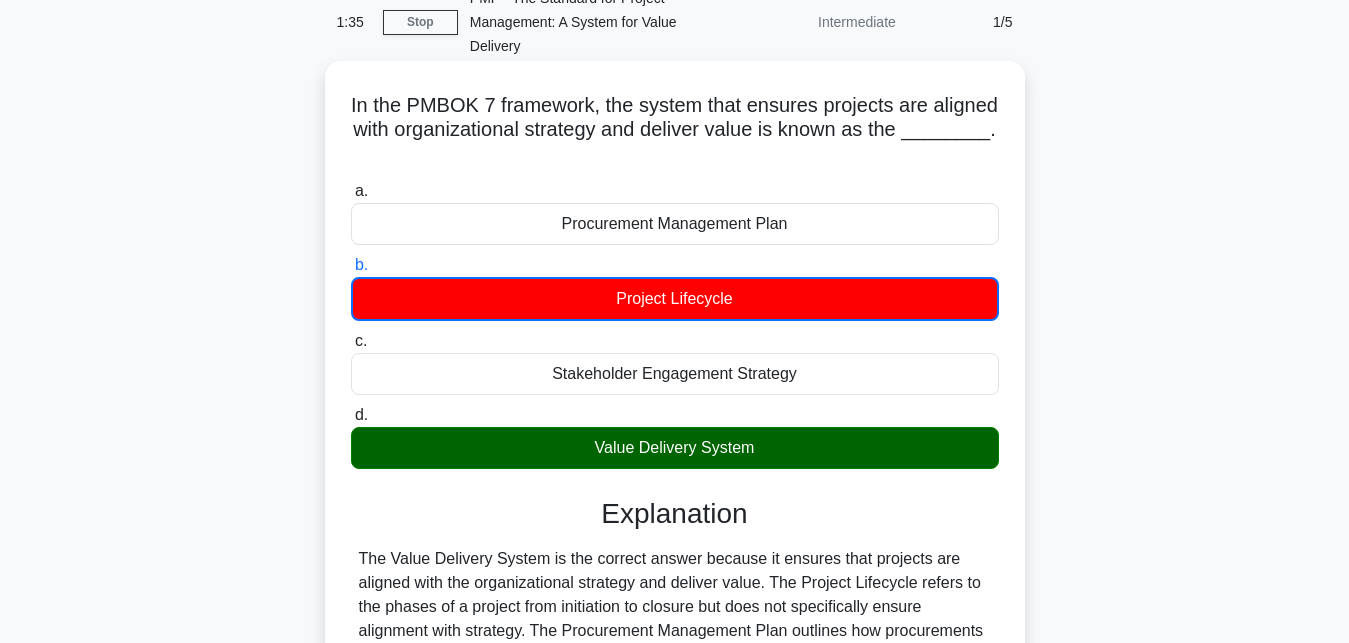 click on "c.
Stakeholder Engagement Strategy" at bounding box center [351, 341] 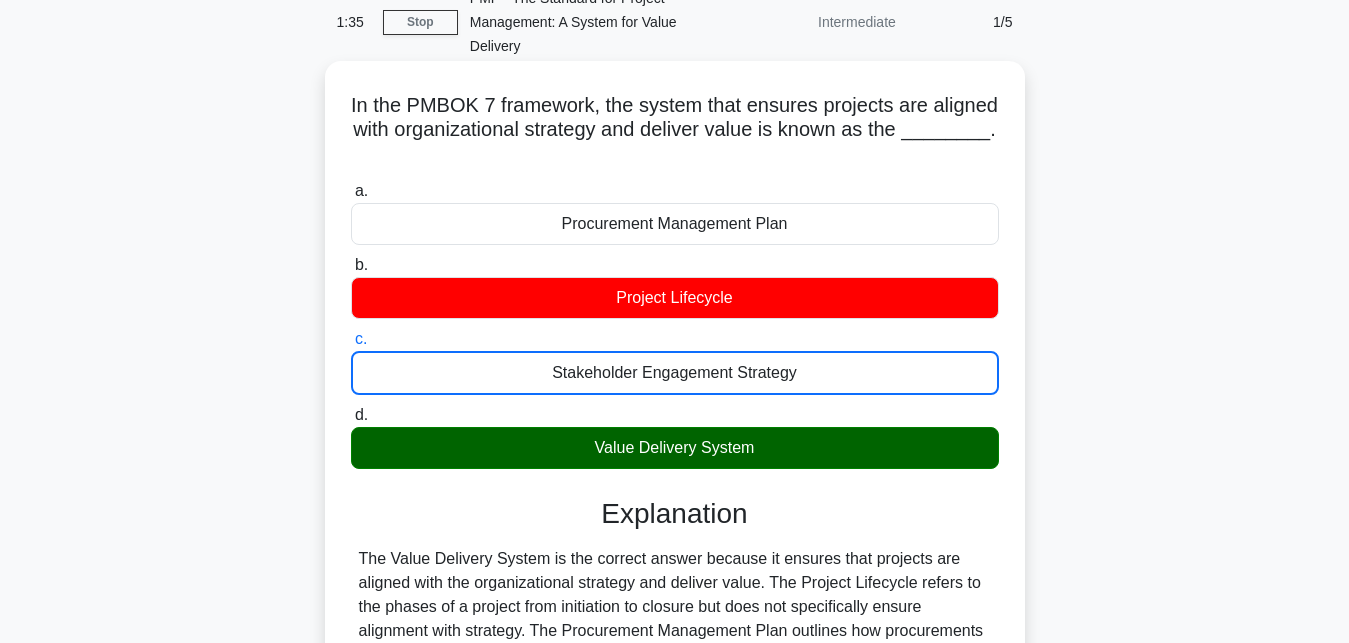 click on "d.
Value Delivery System" at bounding box center (351, 415) 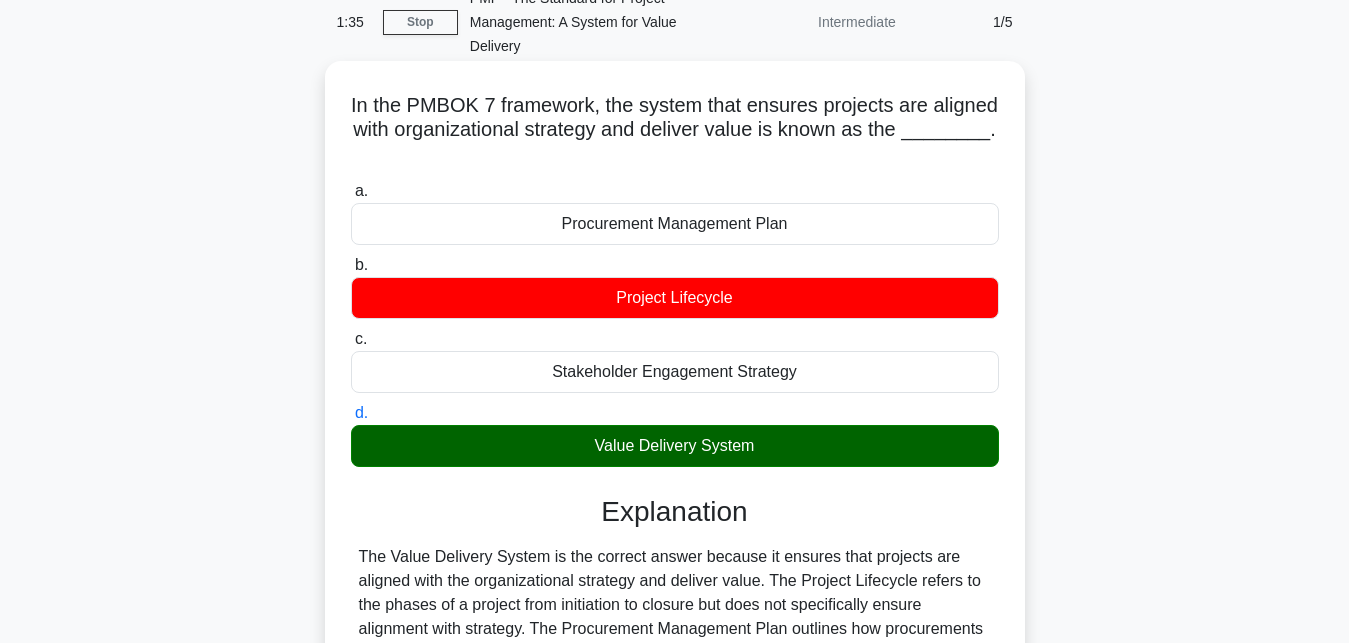 click on "a.
Procurement Management Plan" at bounding box center [351, 191] 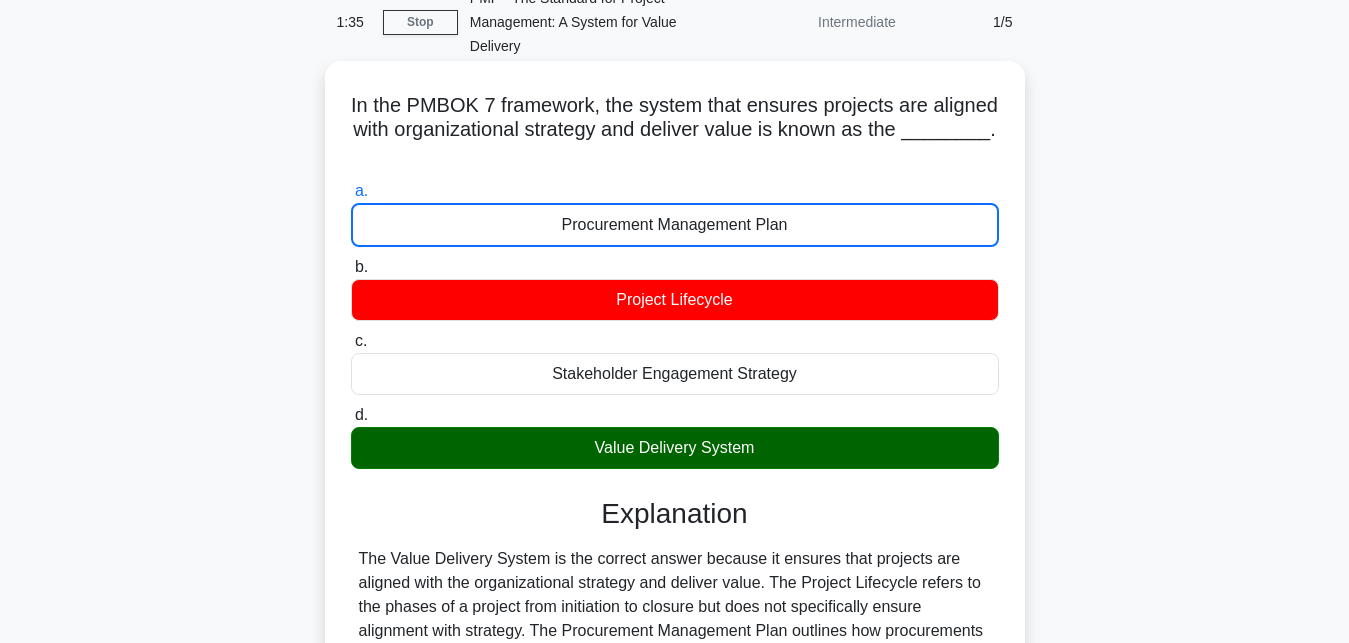 click on "b.
Project Lifecycle" at bounding box center [351, 267] 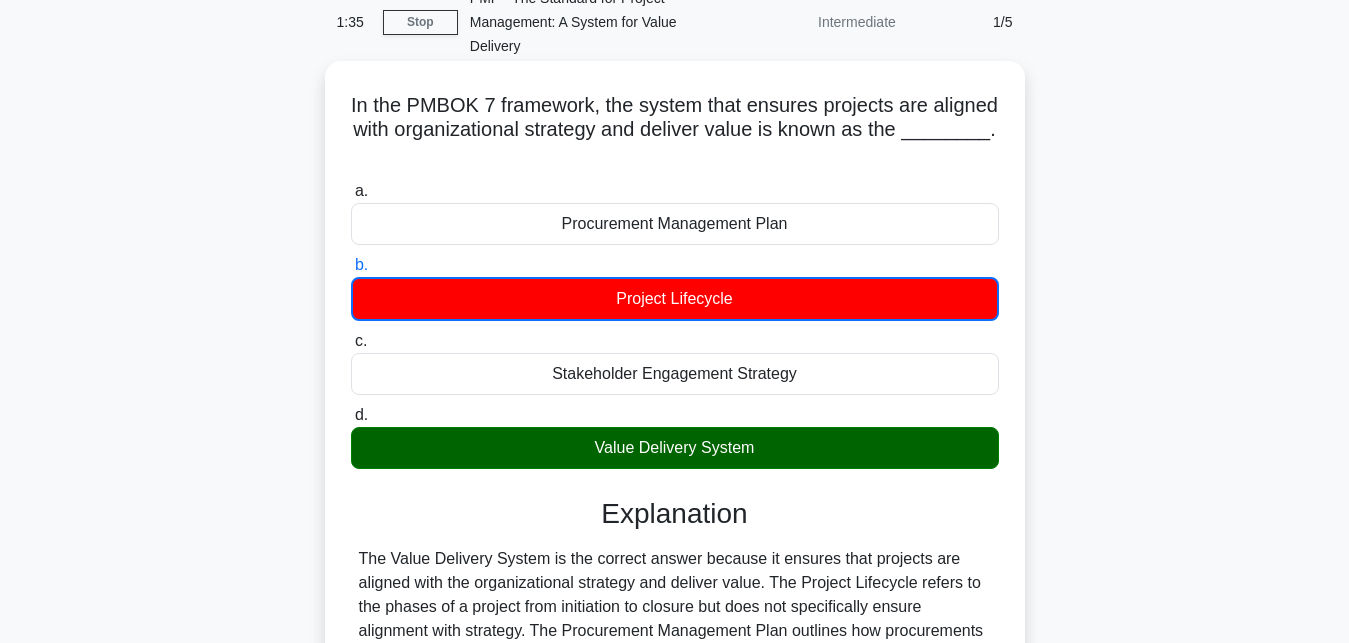 click on "c.
Stakeholder Engagement Strategy" at bounding box center [351, 341] 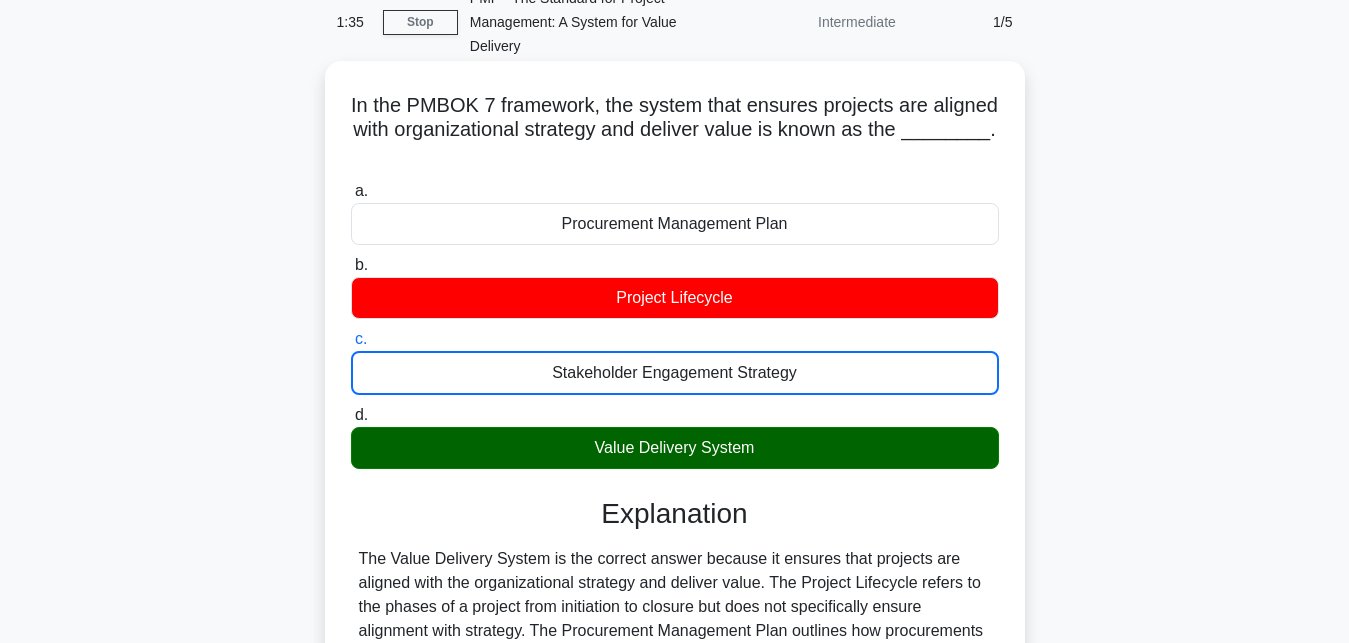 click on "d.
Value Delivery System" at bounding box center (351, 415) 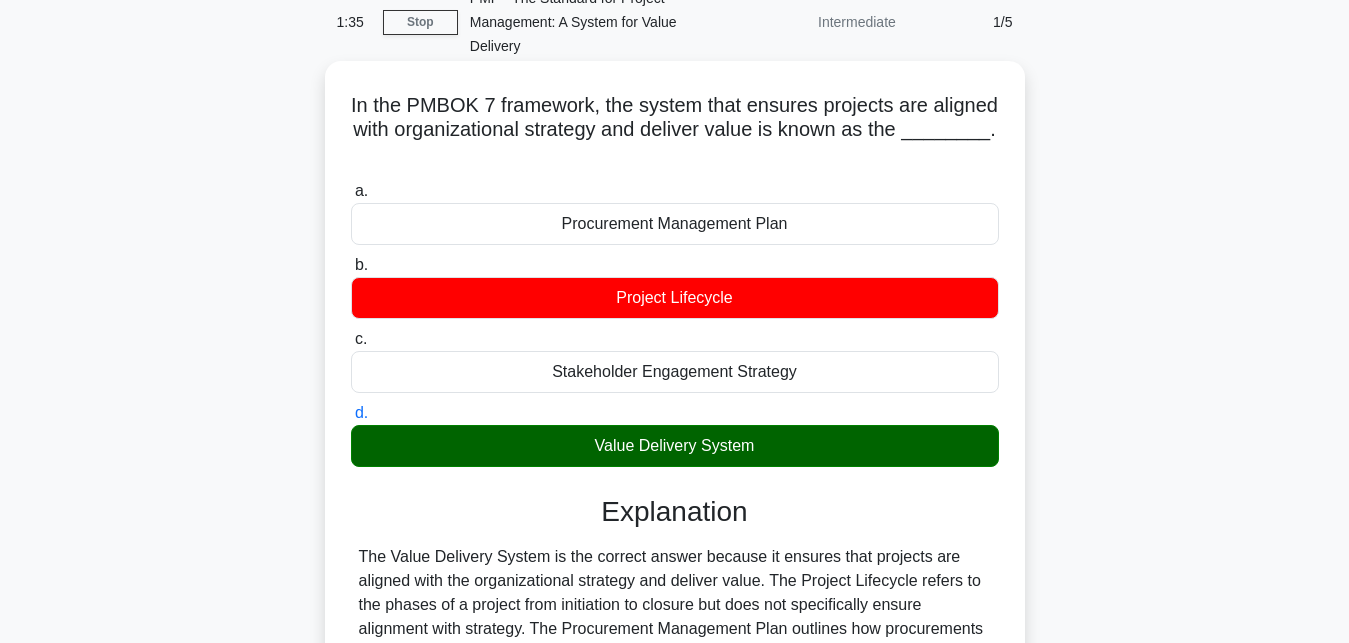 click on "a.
Procurement Management Plan" at bounding box center [351, 191] 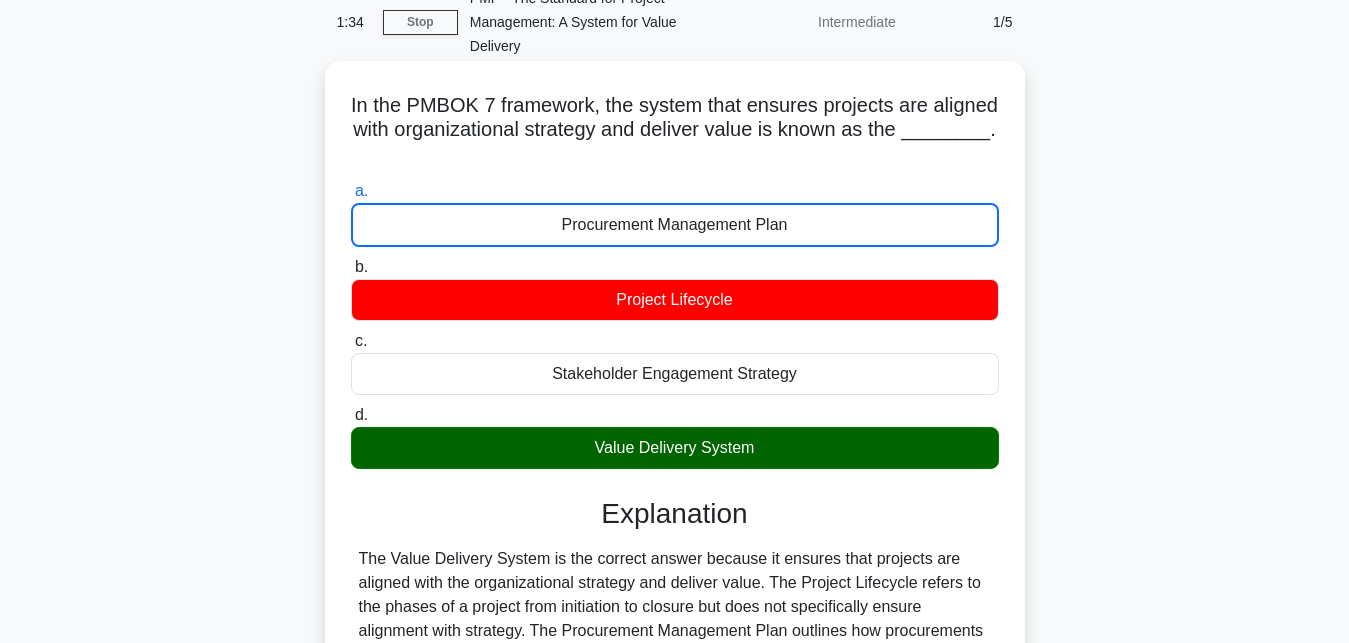 click on "b.
Project Lifecycle" at bounding box center [351, 267] 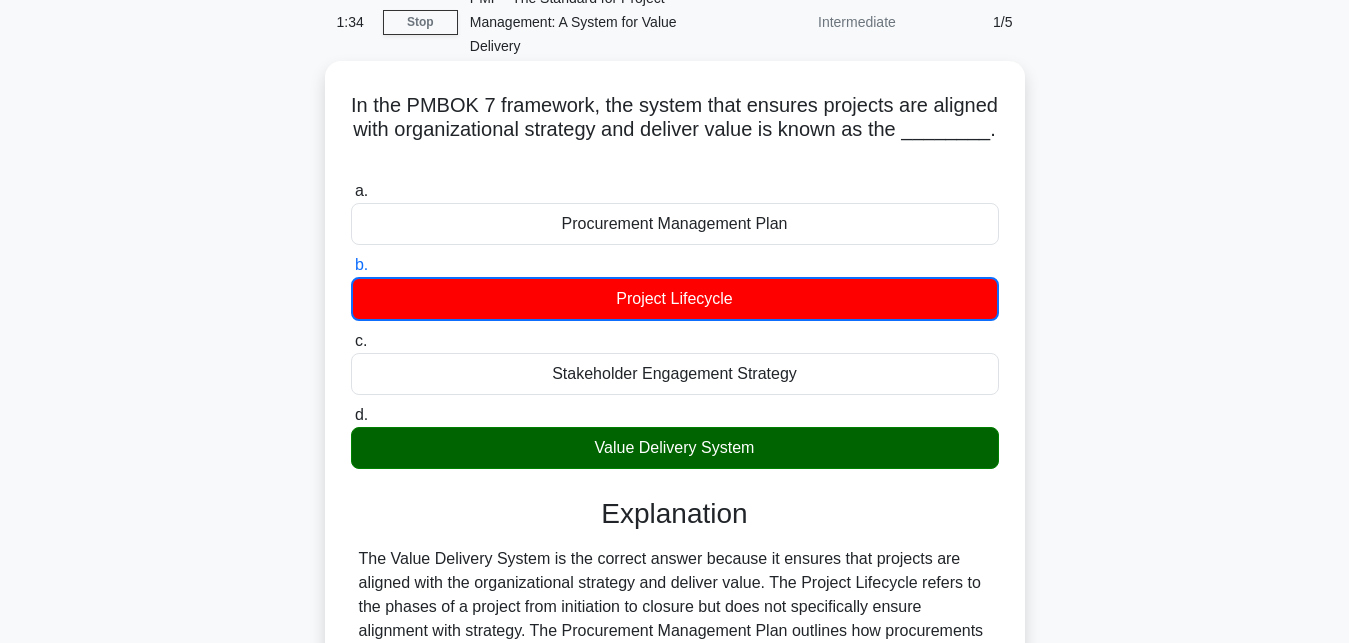 click on "c.
Stakeholder Engagement Strategy" at bounding box center [351, 341] 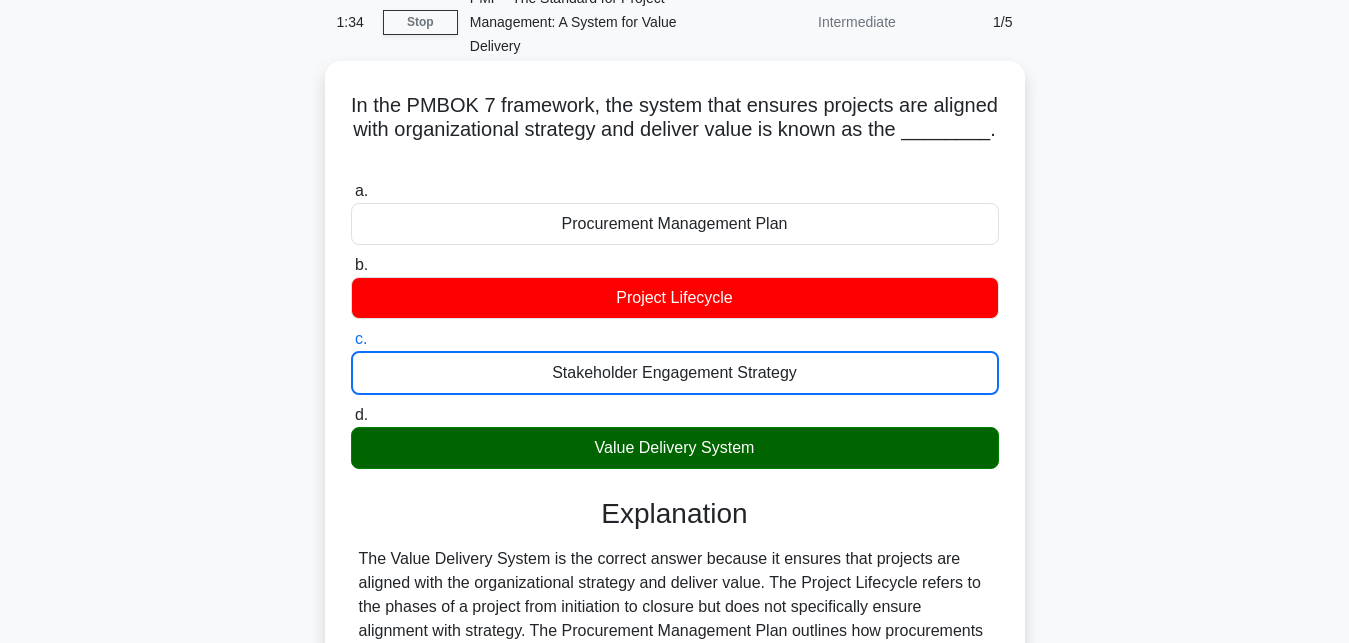 click on "d.
Value Delivery System" at bounding box center [351, 415] 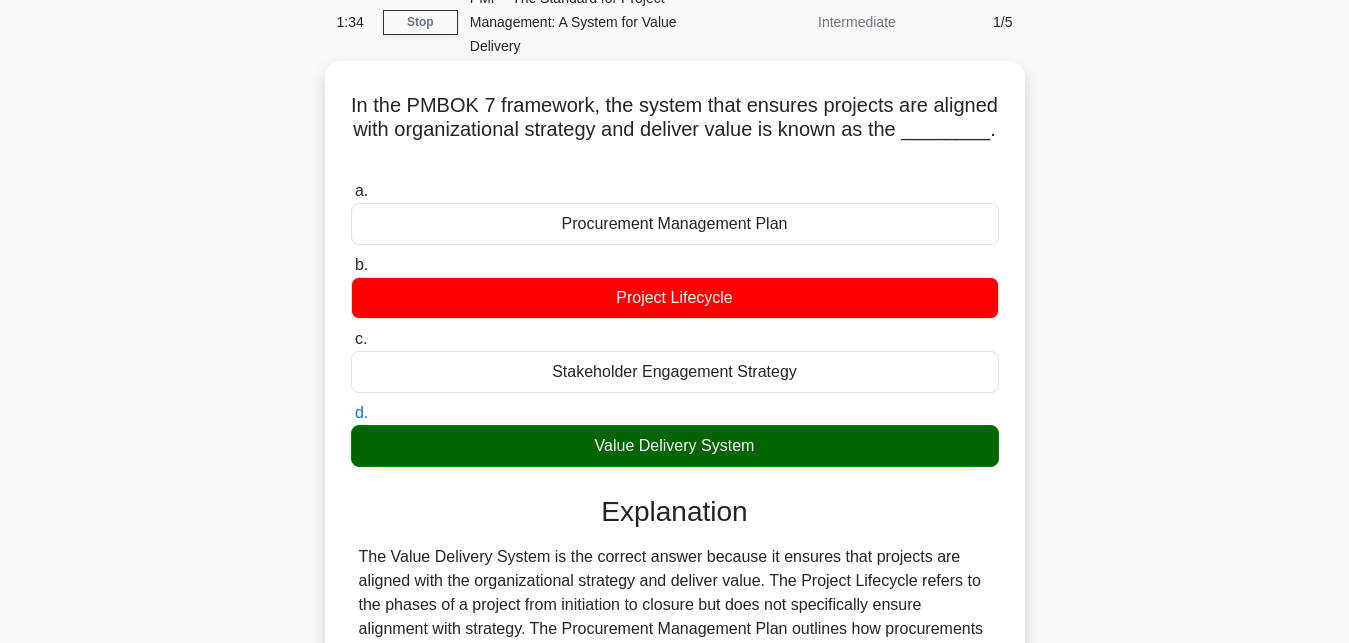 click on "a.
Procurement Management Plan" at bounding box center (351, 191) 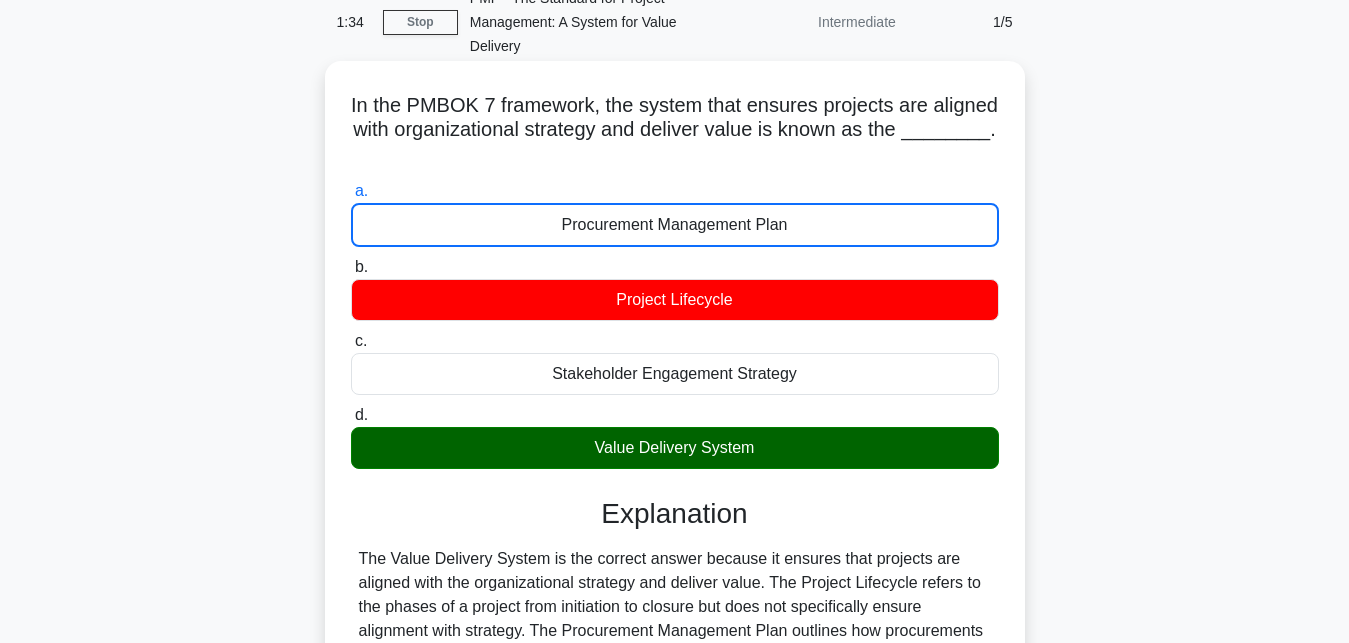click on "b.
Project Lifecycle" at bounding box center [351, 267] 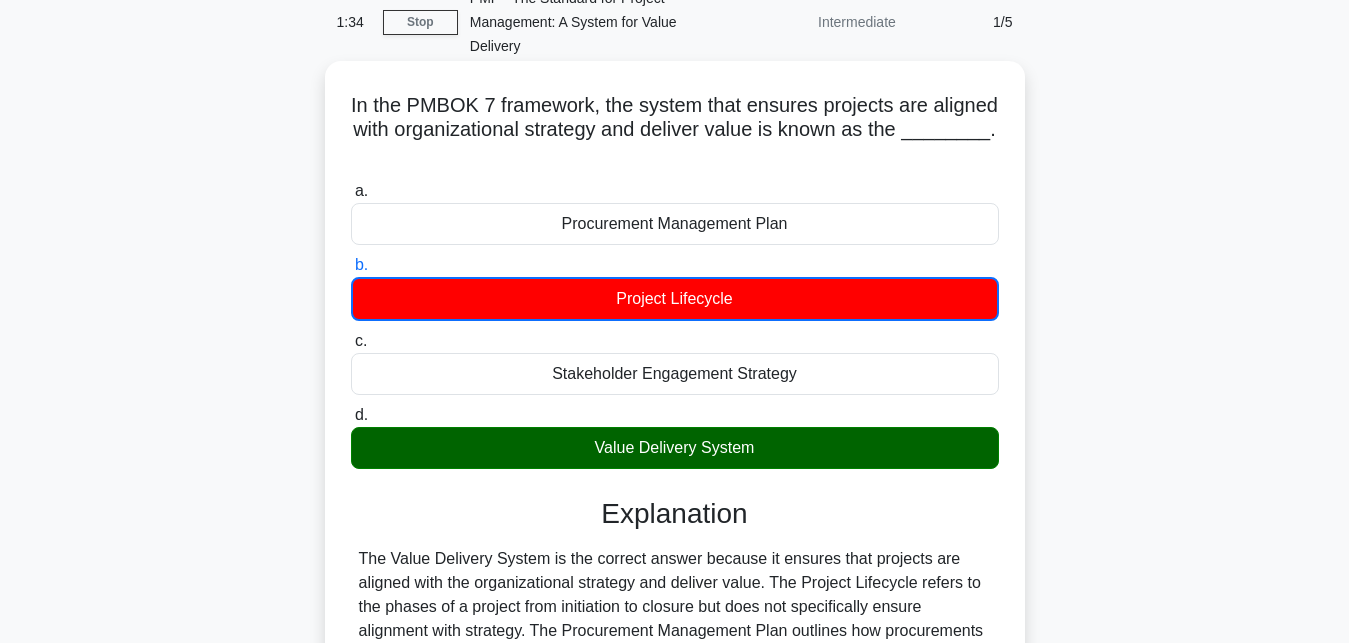 click on "c.
Stakeholder Engagement Strategy" at bounding box center [351, 341] 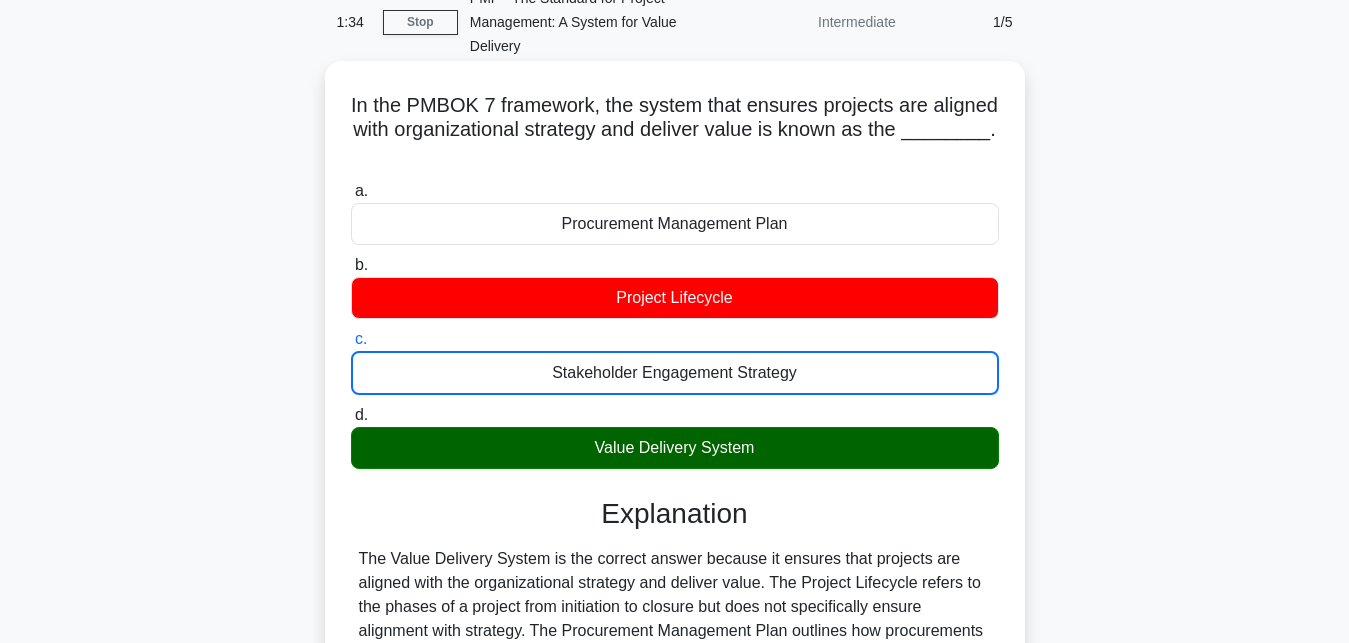 click on "d.
Value Delivery System" at bounding box center [351, 415] 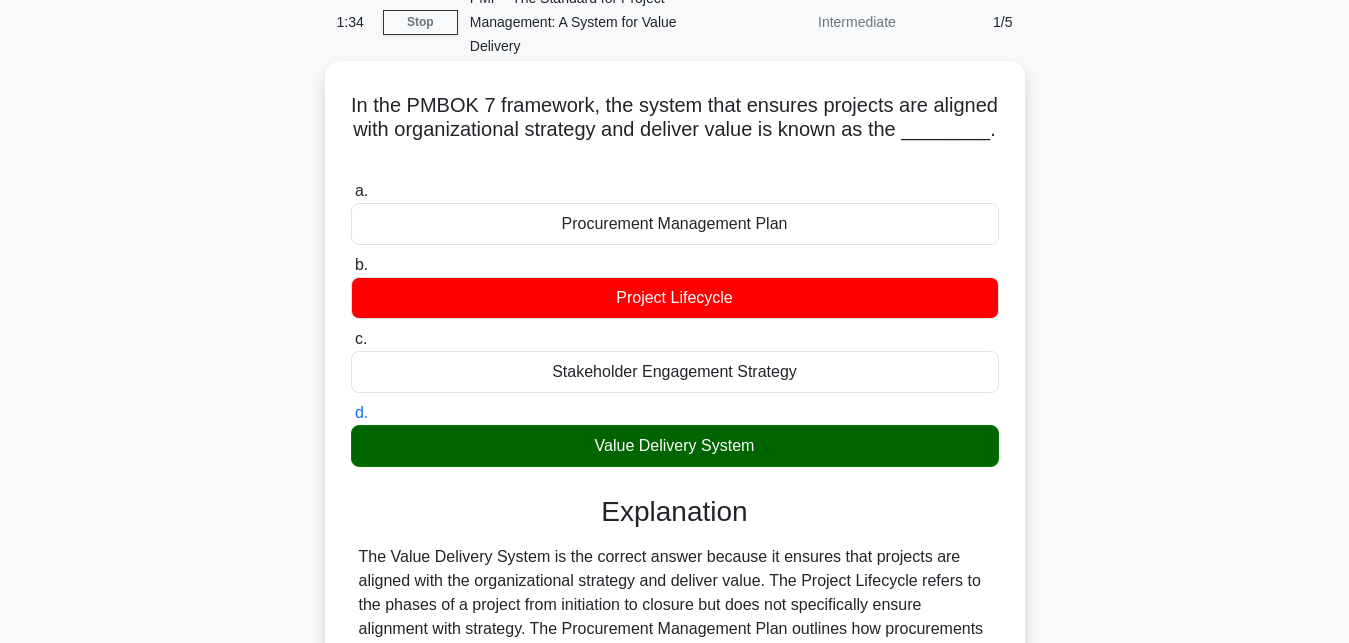 click on "a.
Procurement Management Plan" at bounding box center (351, 191) 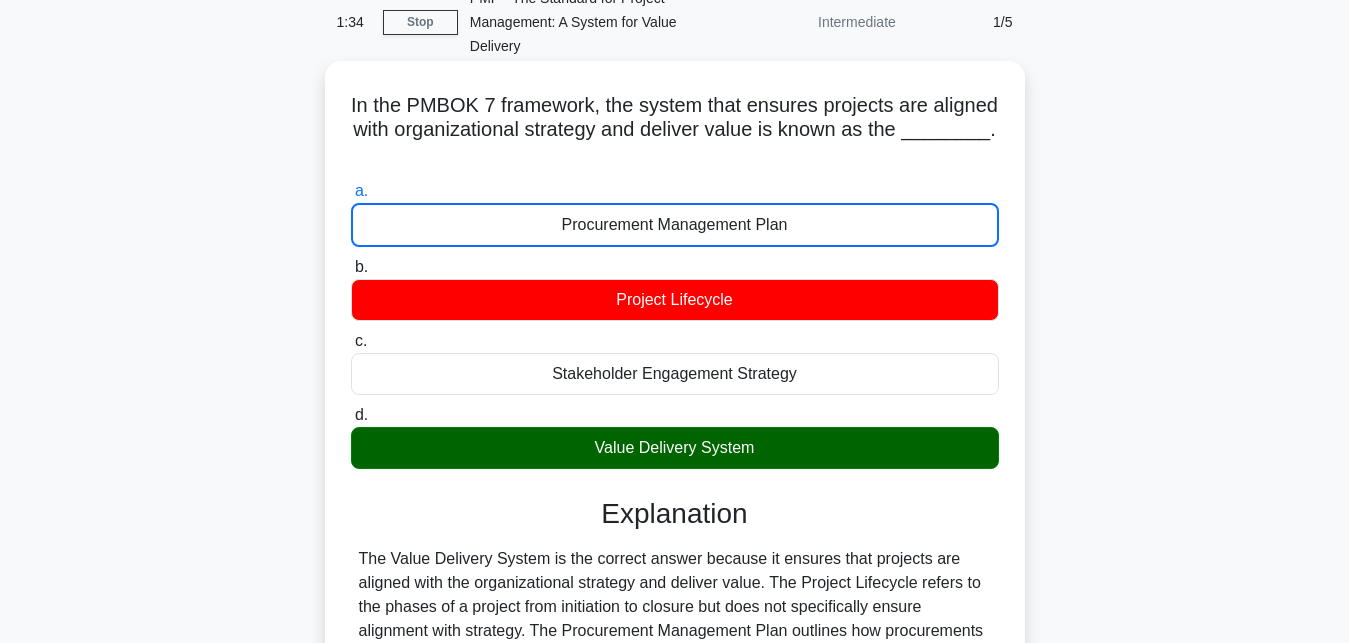 click on "b.
Project Lifecycle" at bounding box center [351, 267] 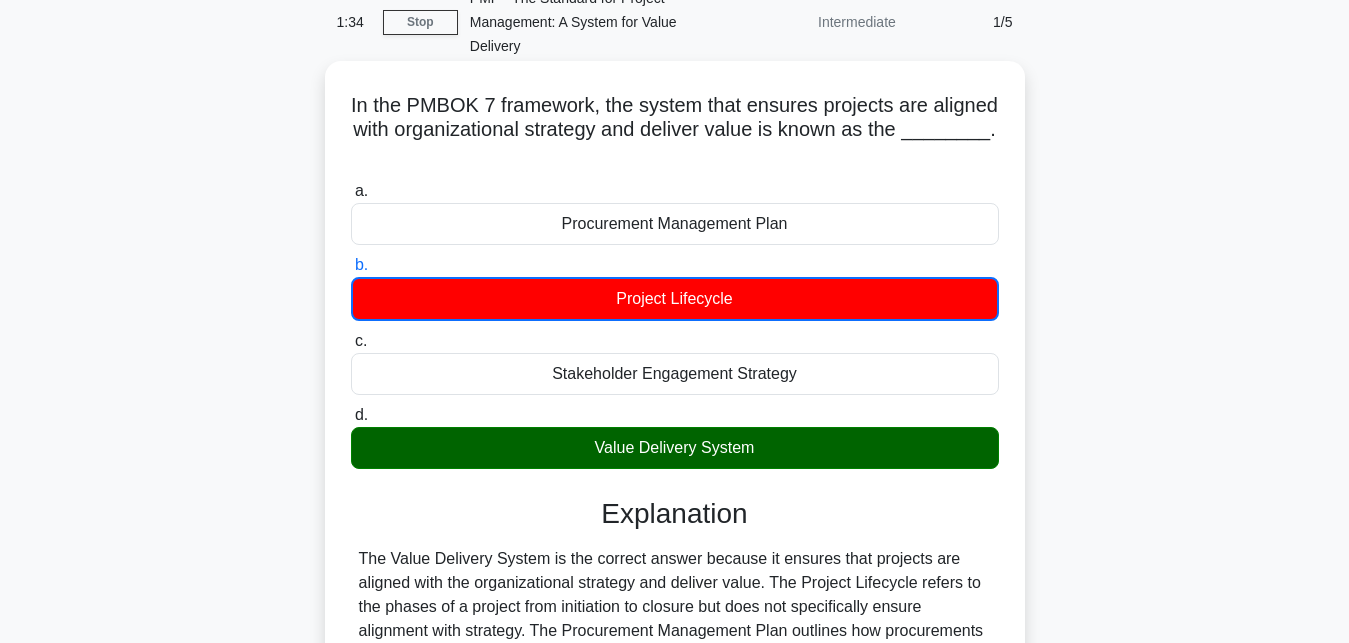 click on "c.
Stakeholder Engagement Strategy" at bounding box center [351, 341] 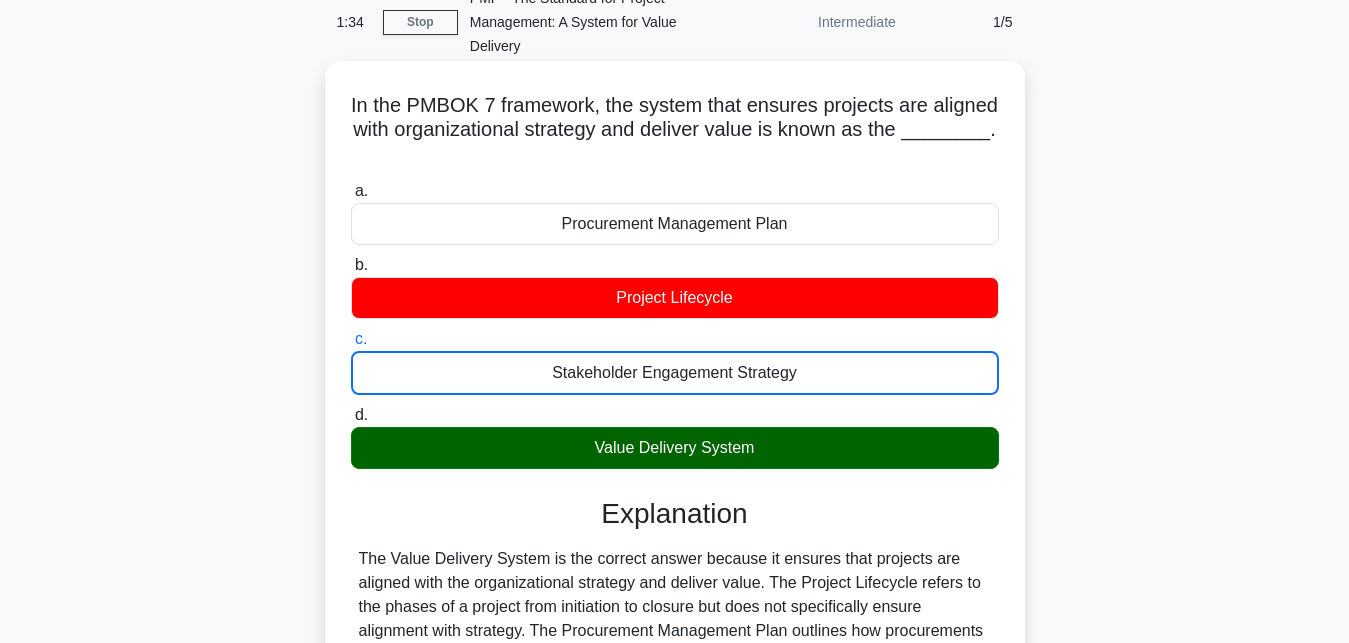 click on "d.
Value Delivery System" at bounding box center [351, 415] 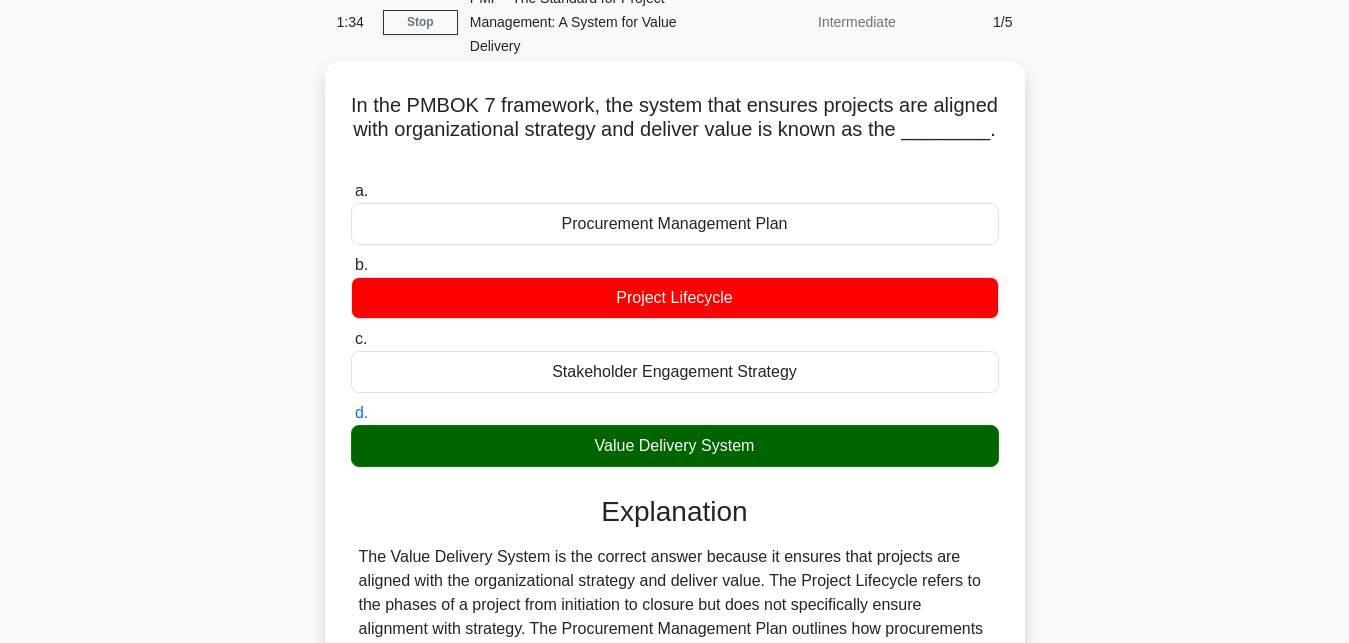 click on "a.
Procurement Management Plan" at bounding box center [351, 191] 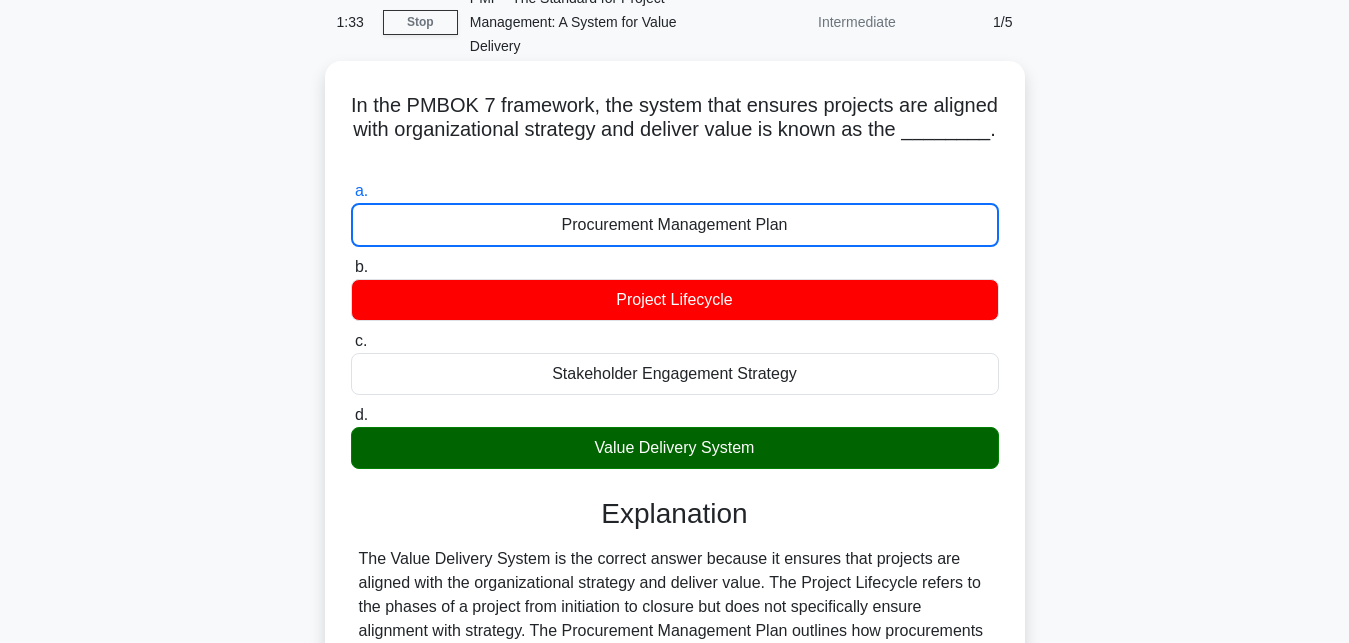 click on "b.
Project Lifecycle" at bounding box center [351, 267] 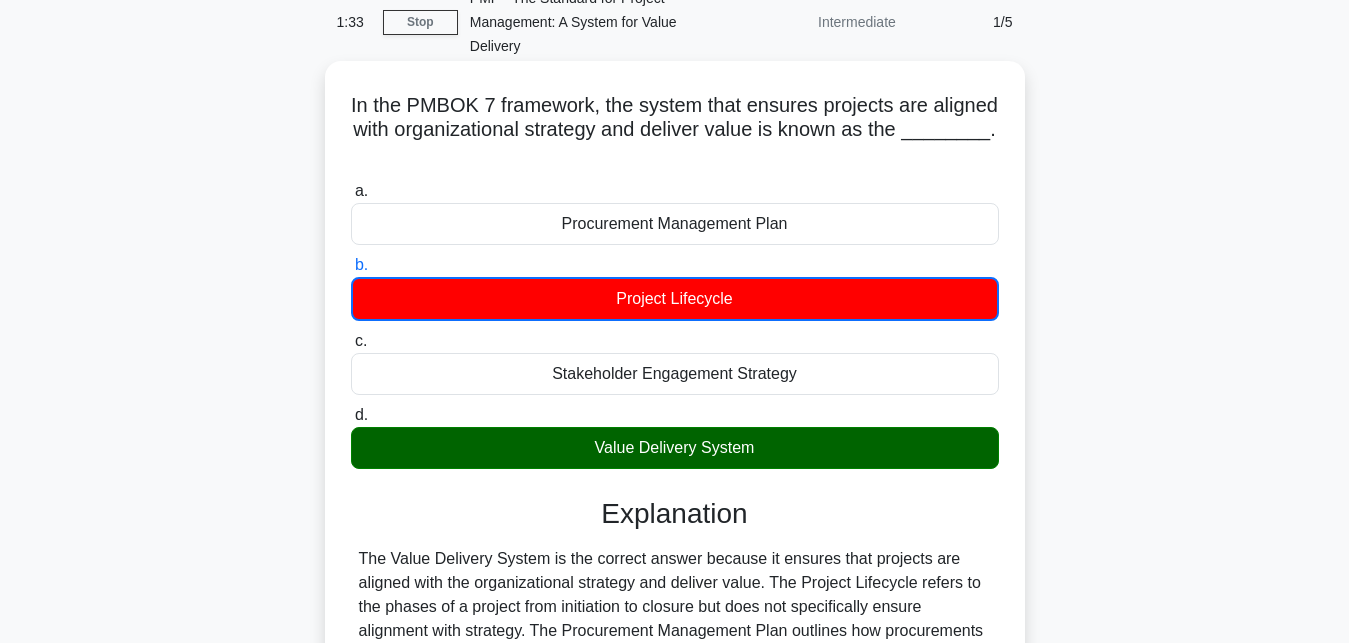 click on "c.
Stakeholder Engagement Strategy" at bounding box center [351, 341] 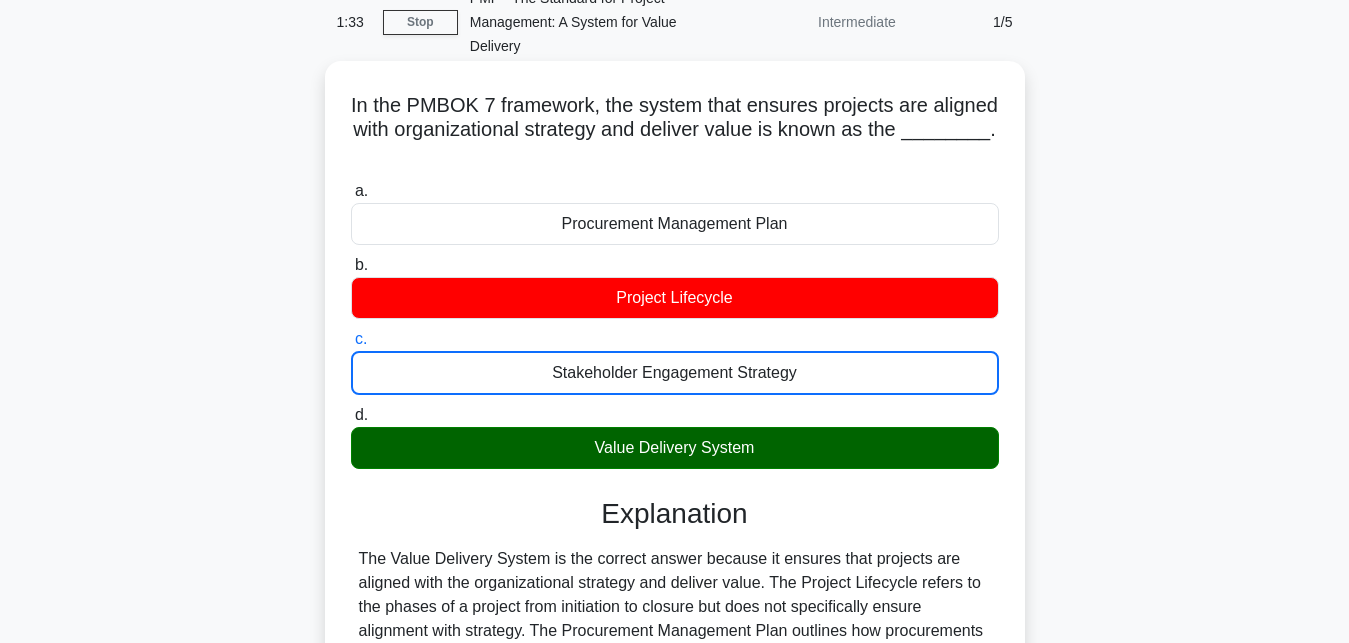 click on "d.
Value Delivery System" at bounding box center [351, 415] 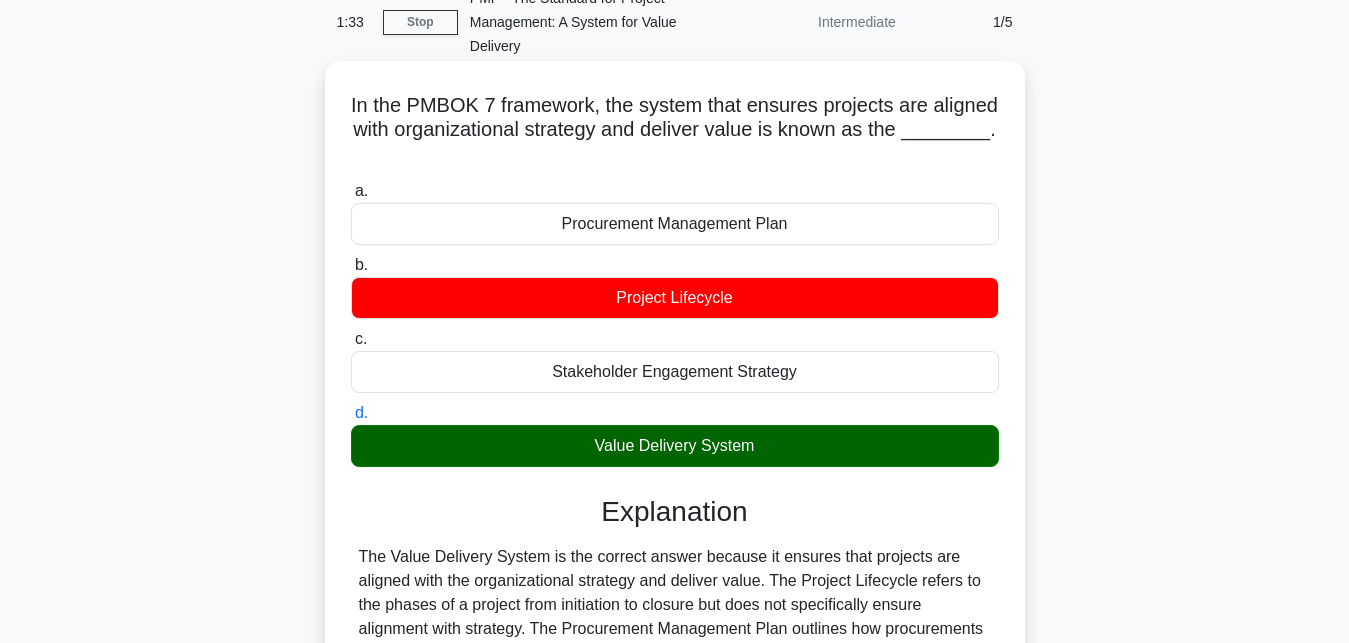 click on "a.
Procurement Management Plan" at bounding box center (351, 191) 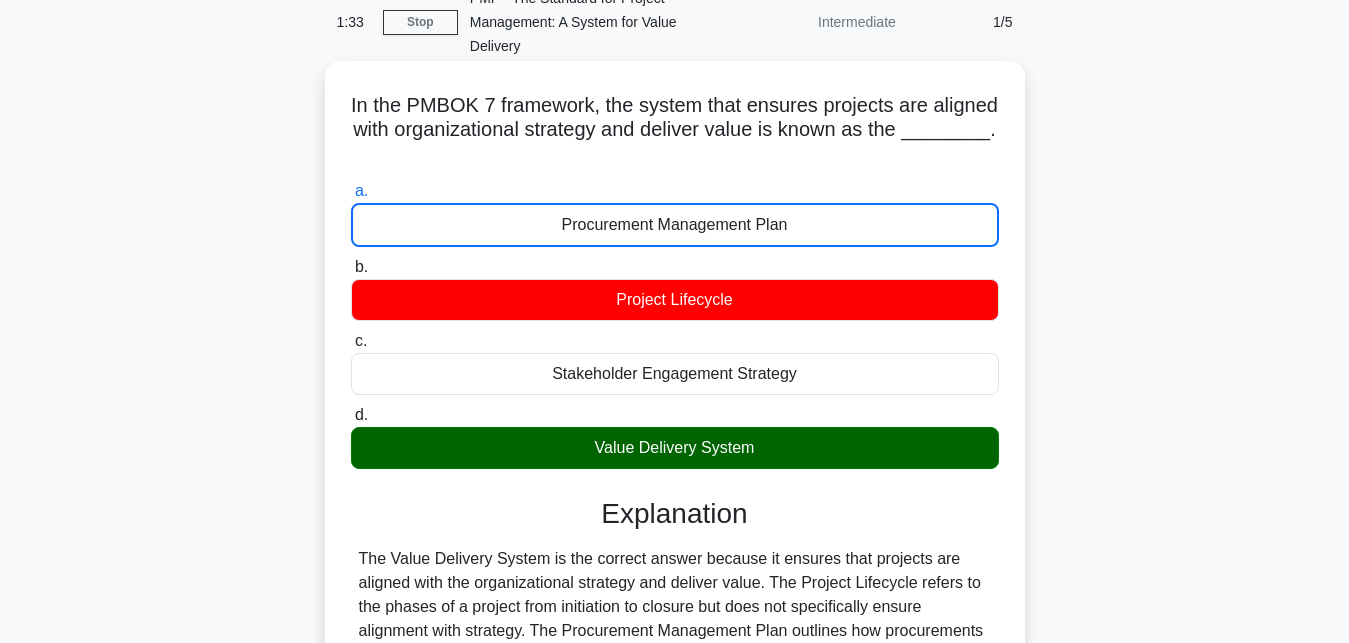 click on "b.
Project Lifecycle" at bounding box center [351, 267] 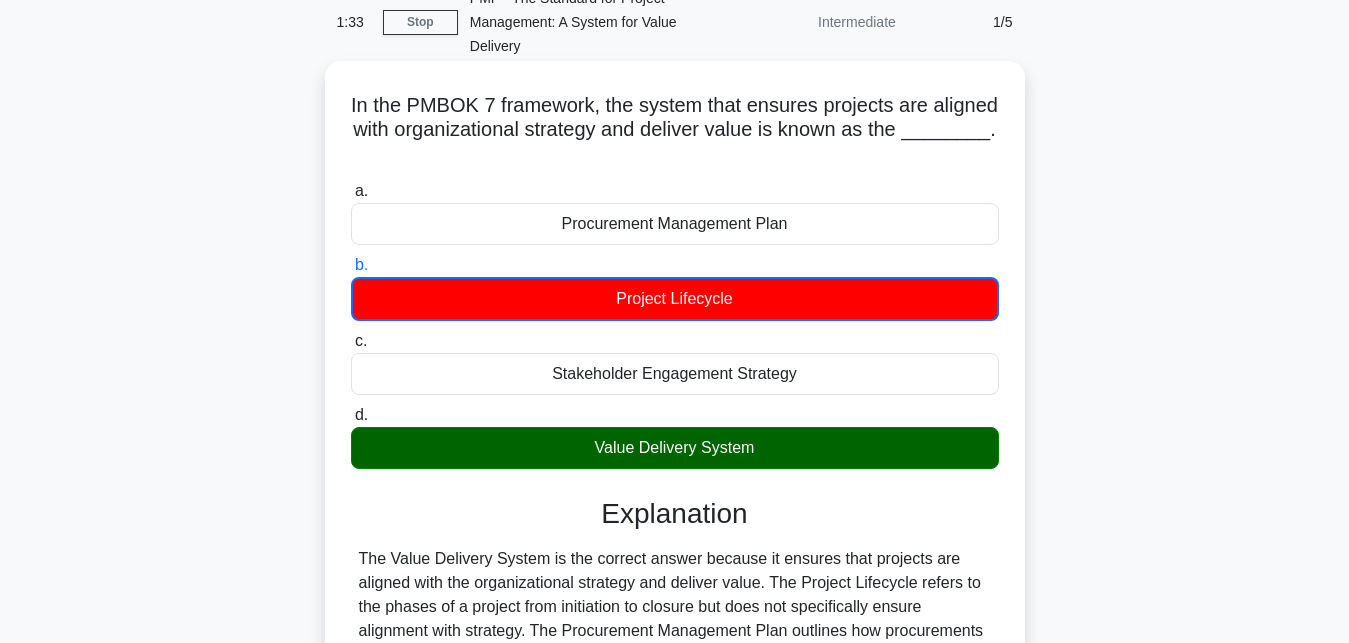 click on "c.
Stakeholder Engagement Strategy" at bounding box center (351, 341) 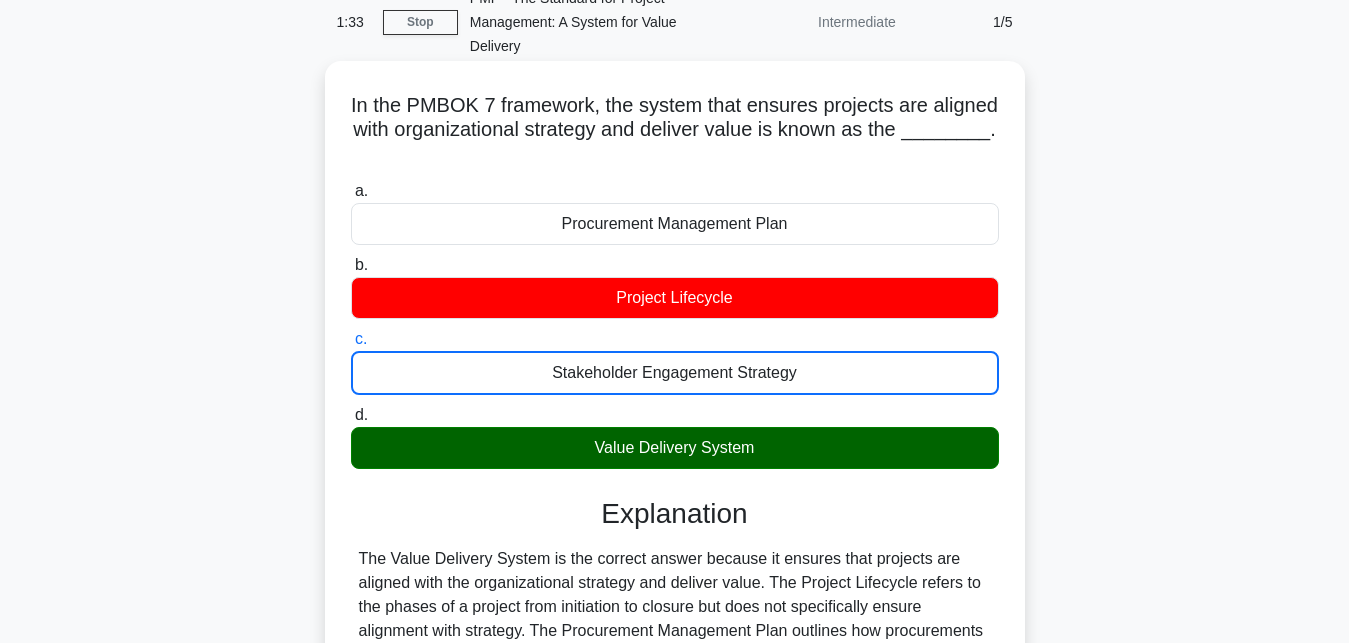 click on "d.
Value Delivery System" at bounding box center [351, 415] 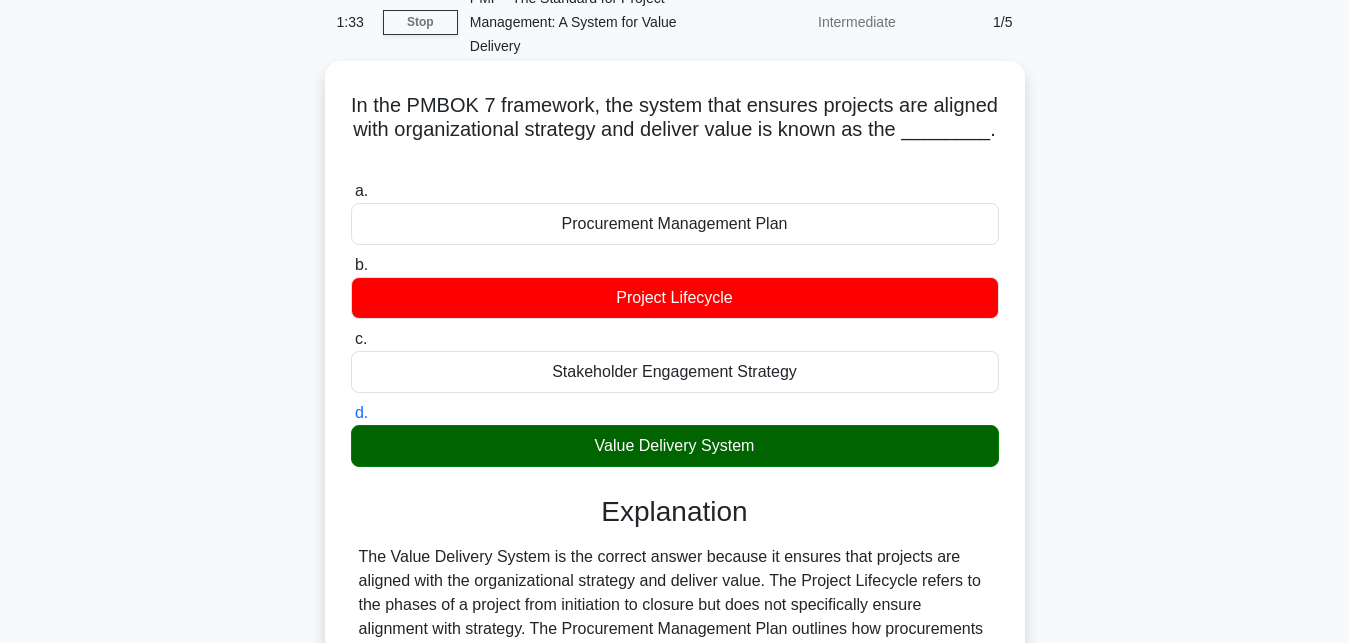 click on "a.
Procurement Management Plan" at bounding box center (351, 191) 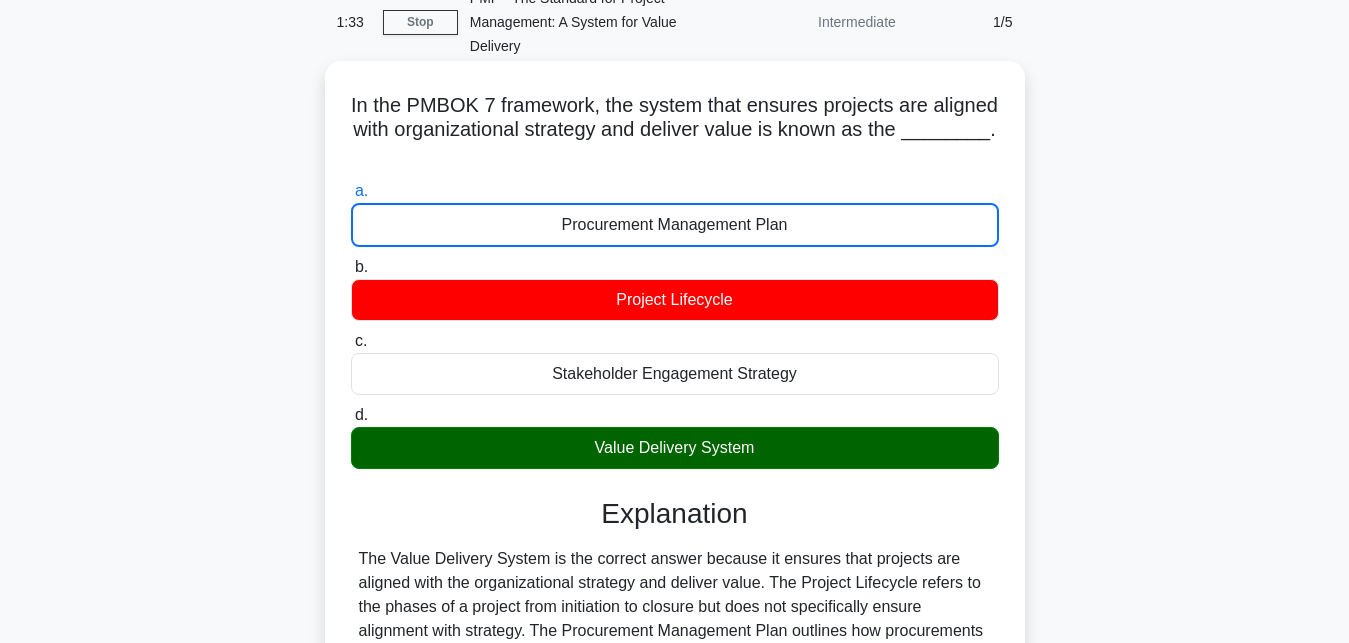 click on "b.
Project Lifecycle" at bounding box center (351, 267) 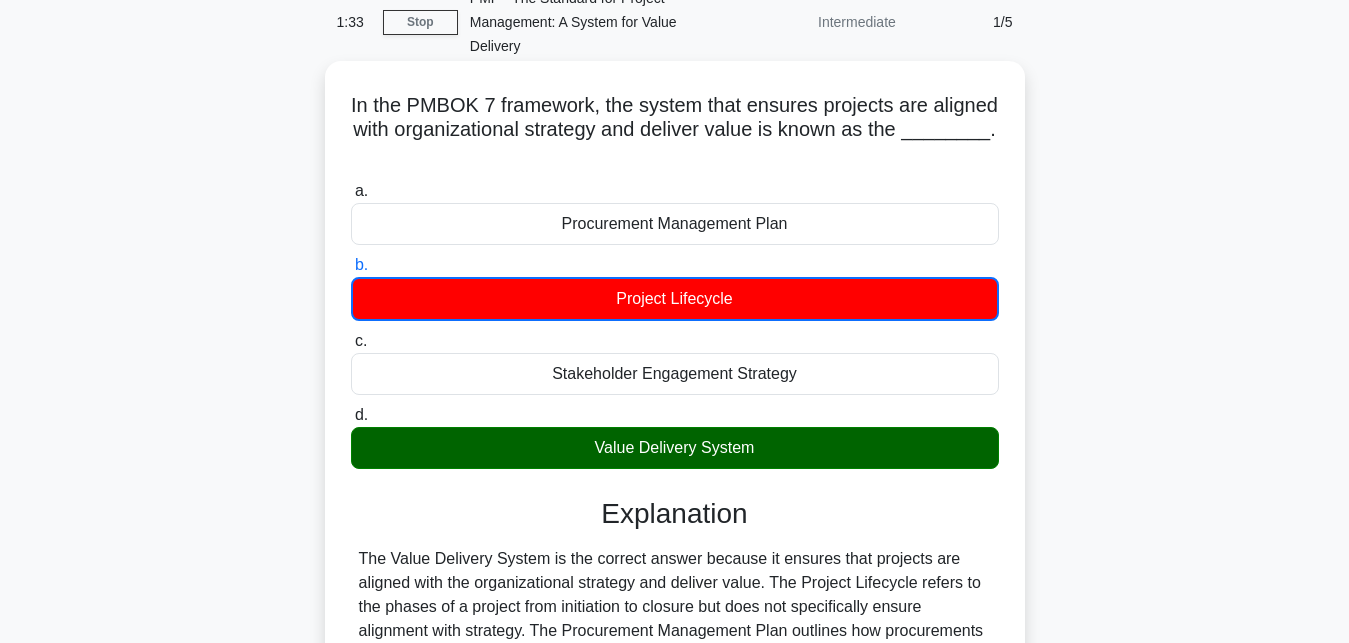 click on "c.
Stakeholder Engagement Strategy" at bounding box center (351, 341) 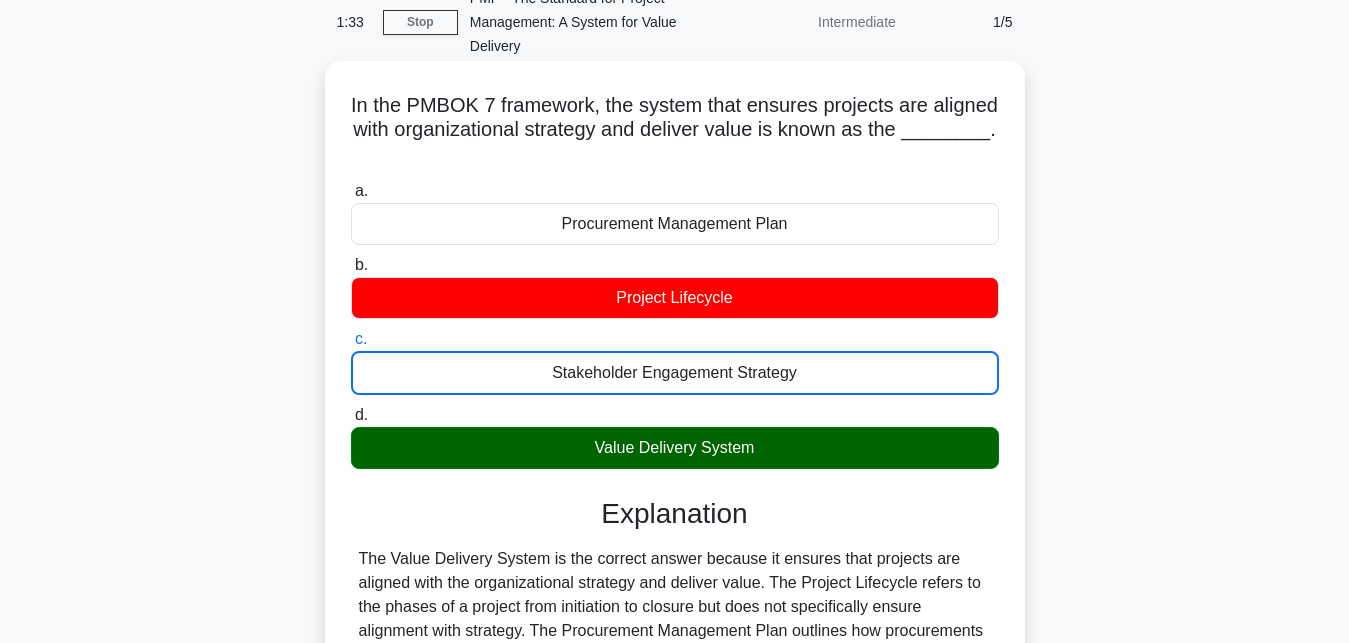 click on "d.
Value Delivery System" at bounding box center [351, 415] 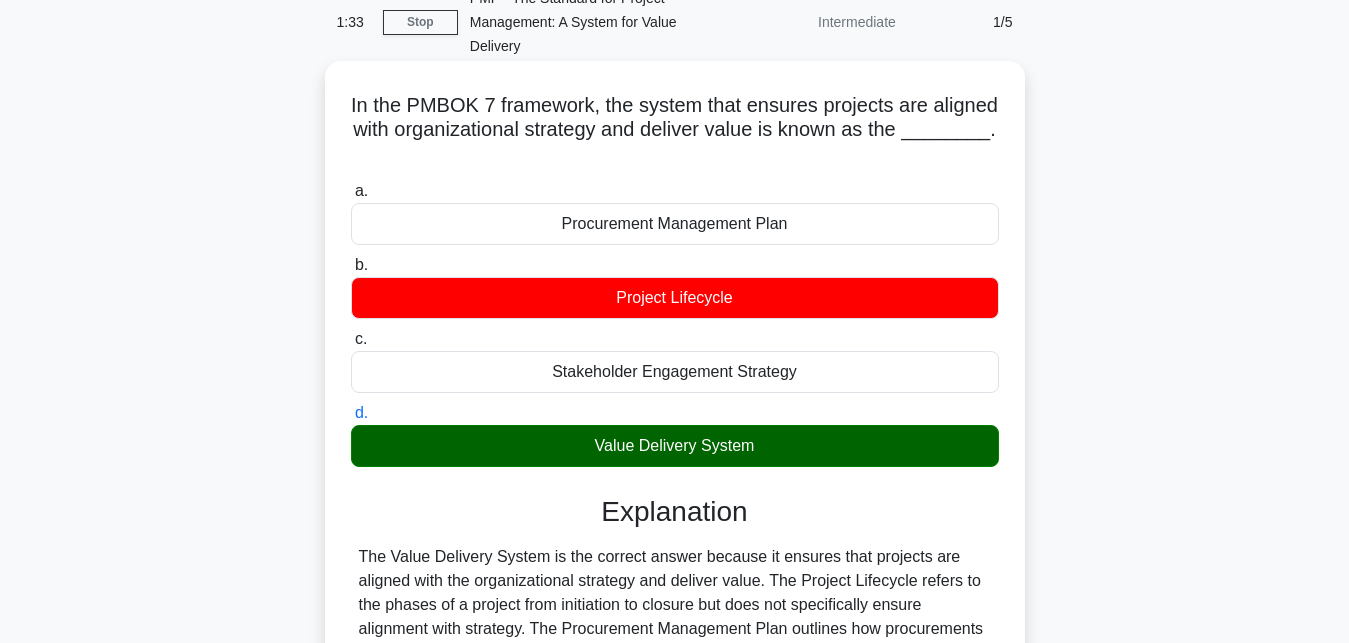 click on "a.
Procurement Management Plan" at bounding box center [351, 191] 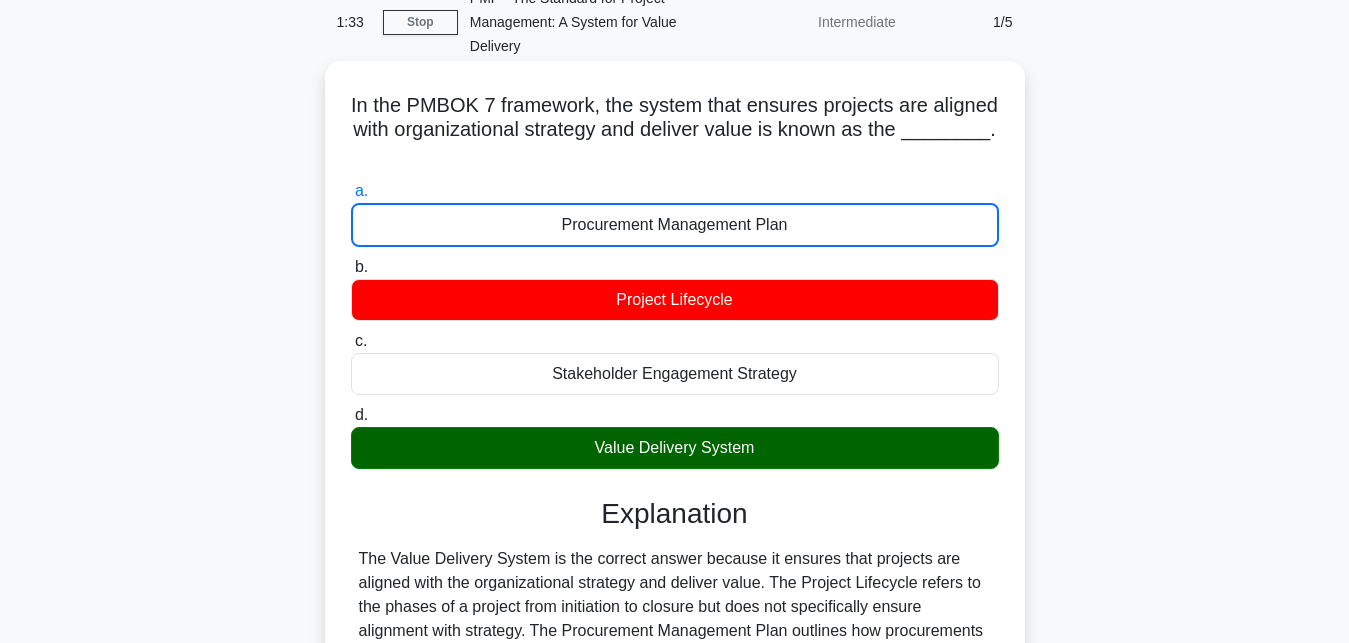 click on "b.
Project Lifecycle" at bounding box center (351, 267) 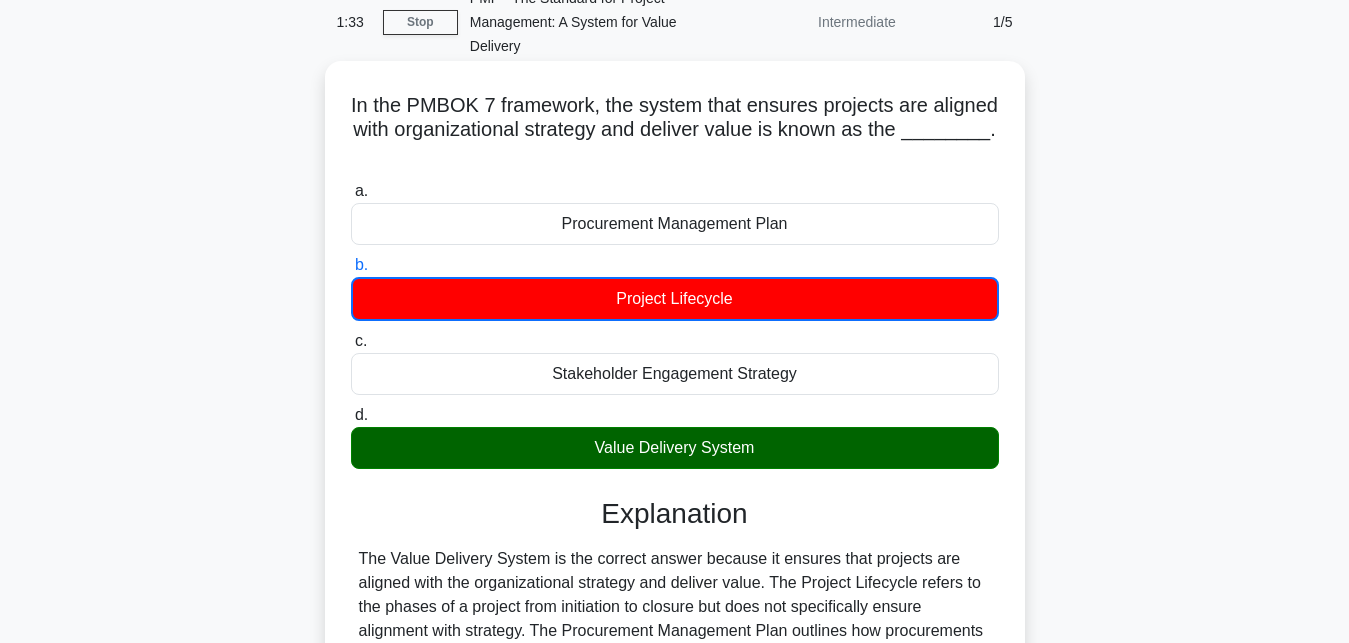 click on "c.
Stakeholder Engagement Strategy" at bounding box center (351, 341) 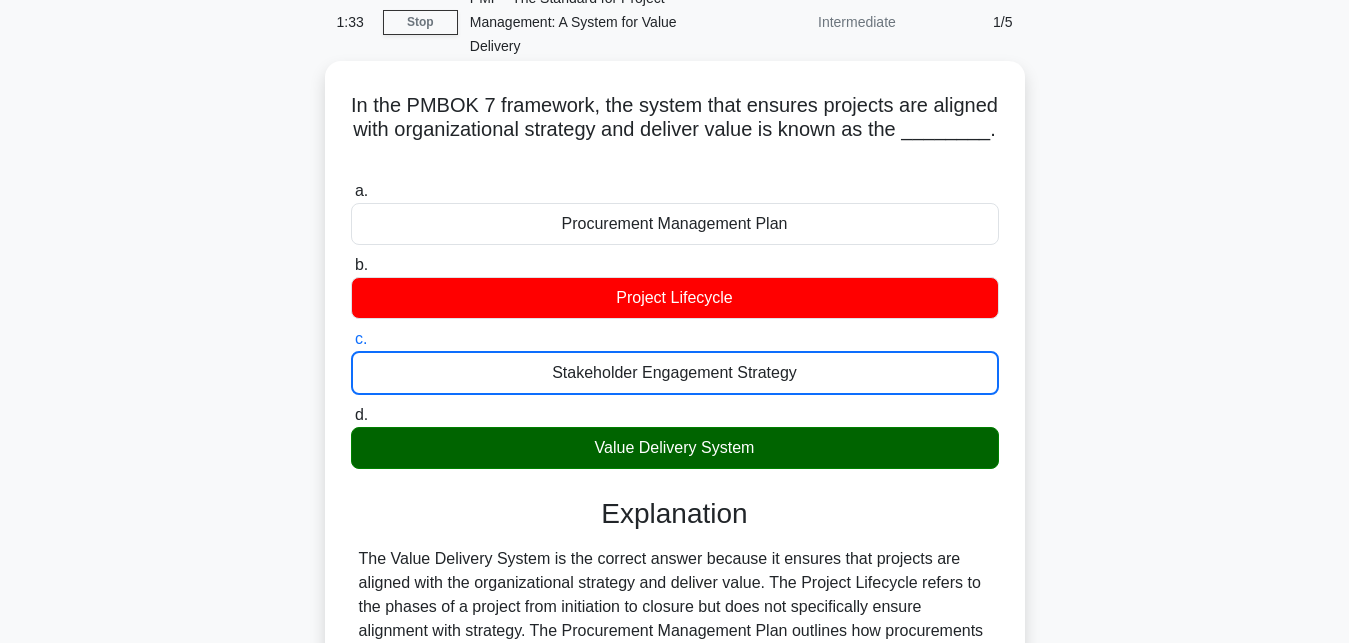 click on "d.
Value Delivery System" at bounding box center [351, 415] 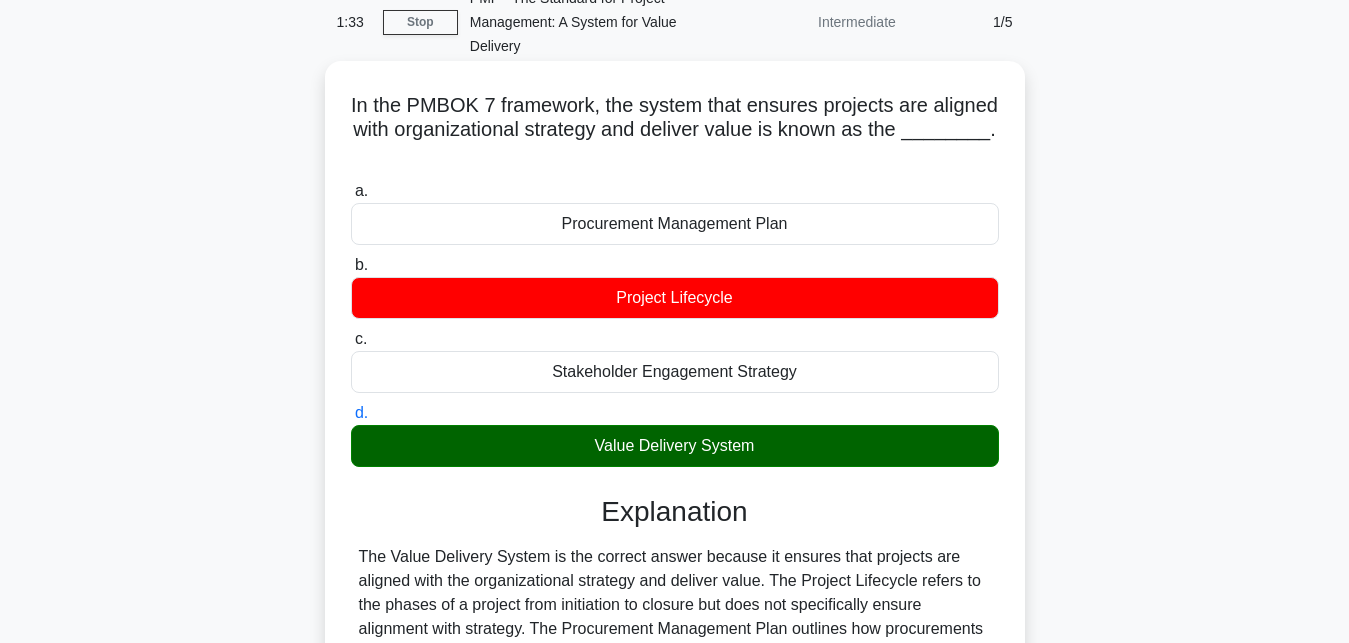 click on "a.
Procurement Management Plan" at bounding box center [351, 191] 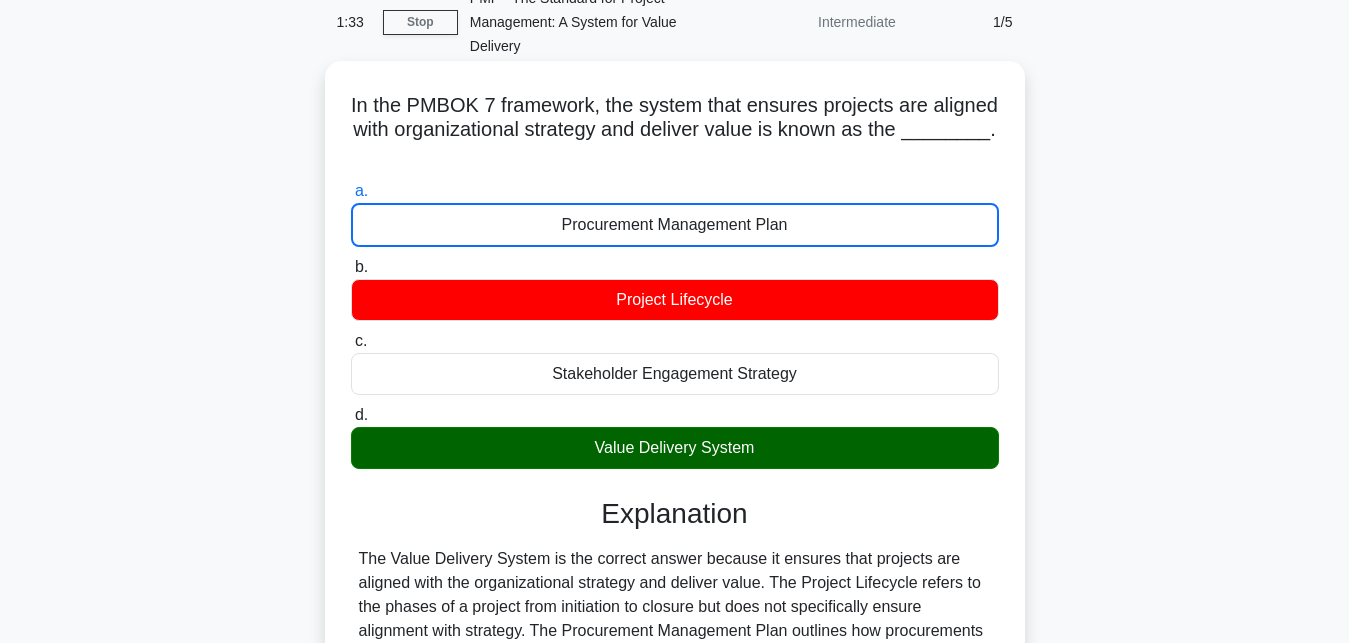 click on "b.
Project Lifecycle" at bounding box center [351, 267] 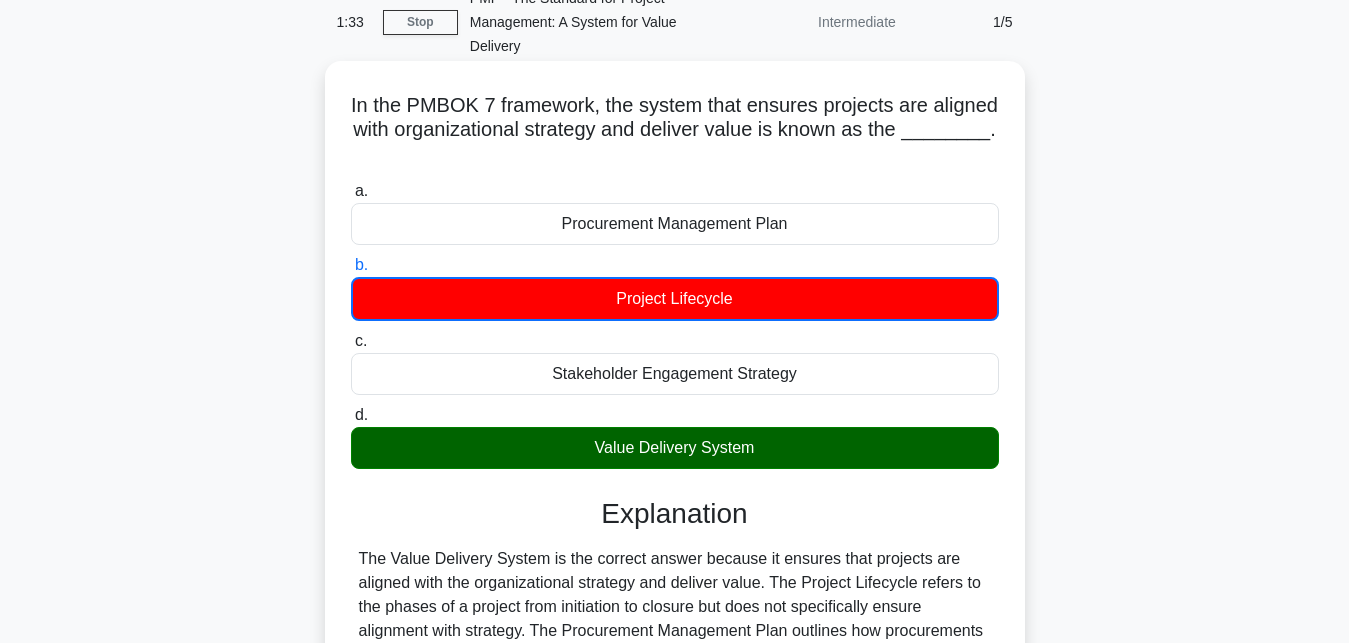 click on "c.
Stakeholder Engagement Strategy" at bounding box center (351, 341) 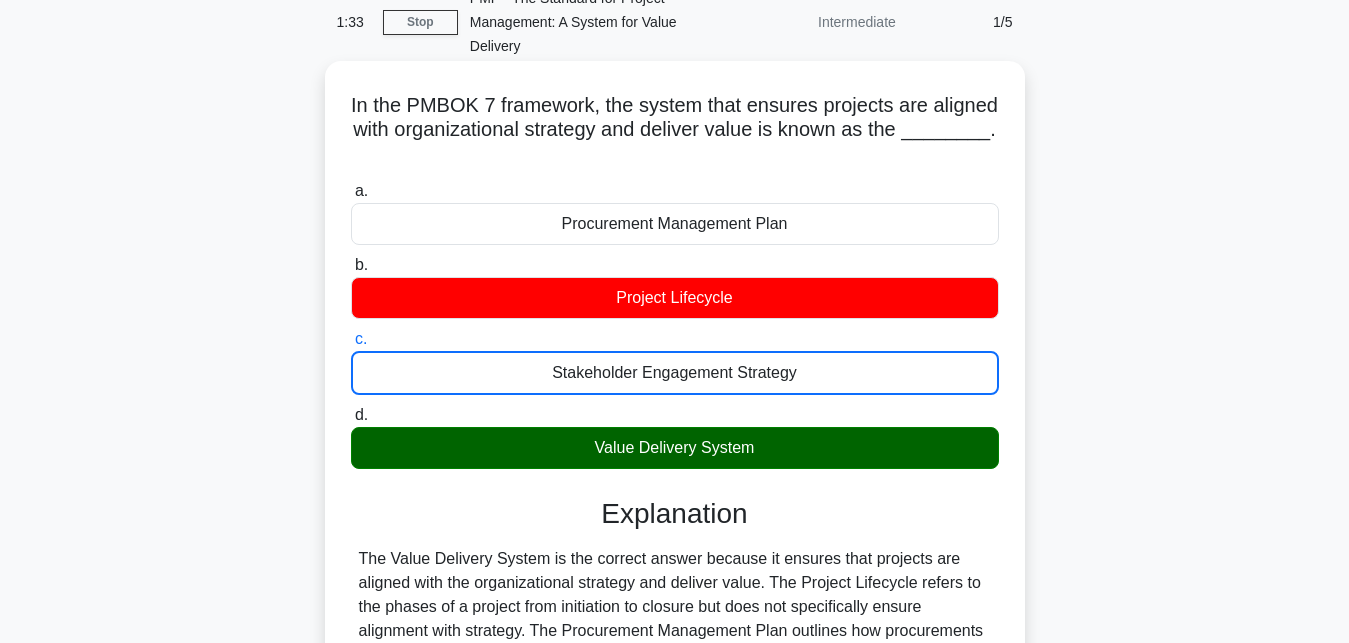 click on "d.
Value Delivery System" at bounding box center (351, 415) 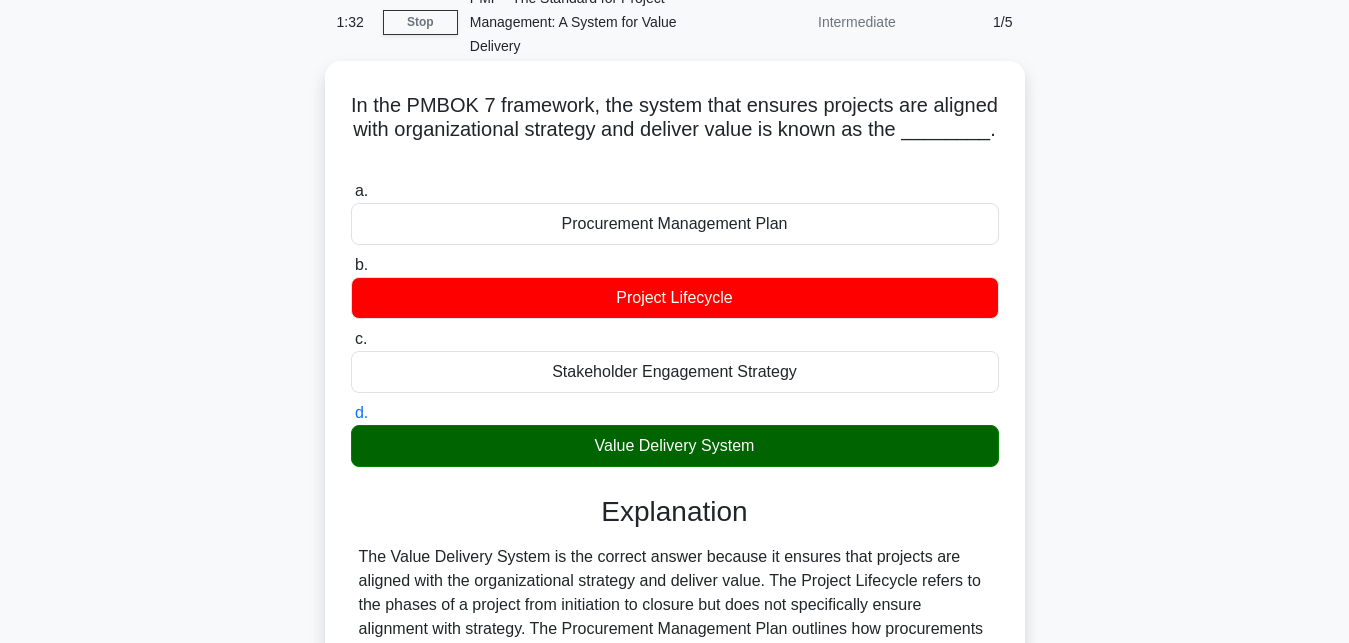 click on "a.
Procurement Management Plan" at bounding box center (351, 191) 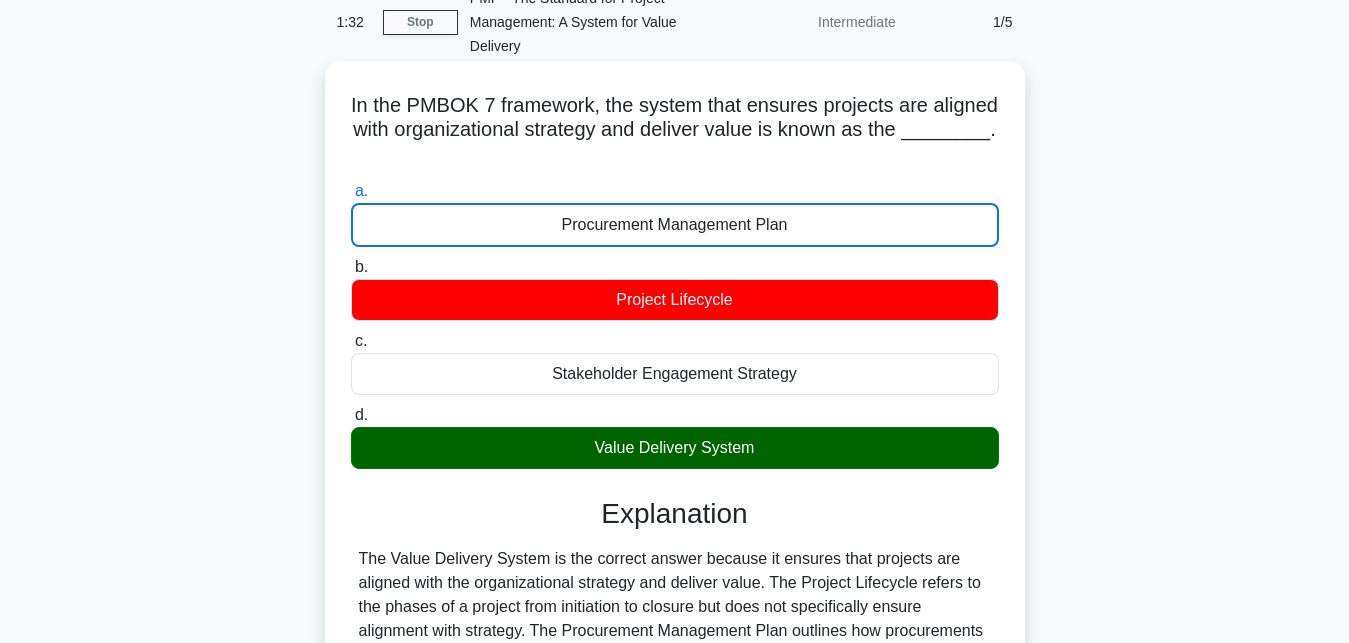 click on "b.
Project Lifecycle" at bounding box center (351, 267) 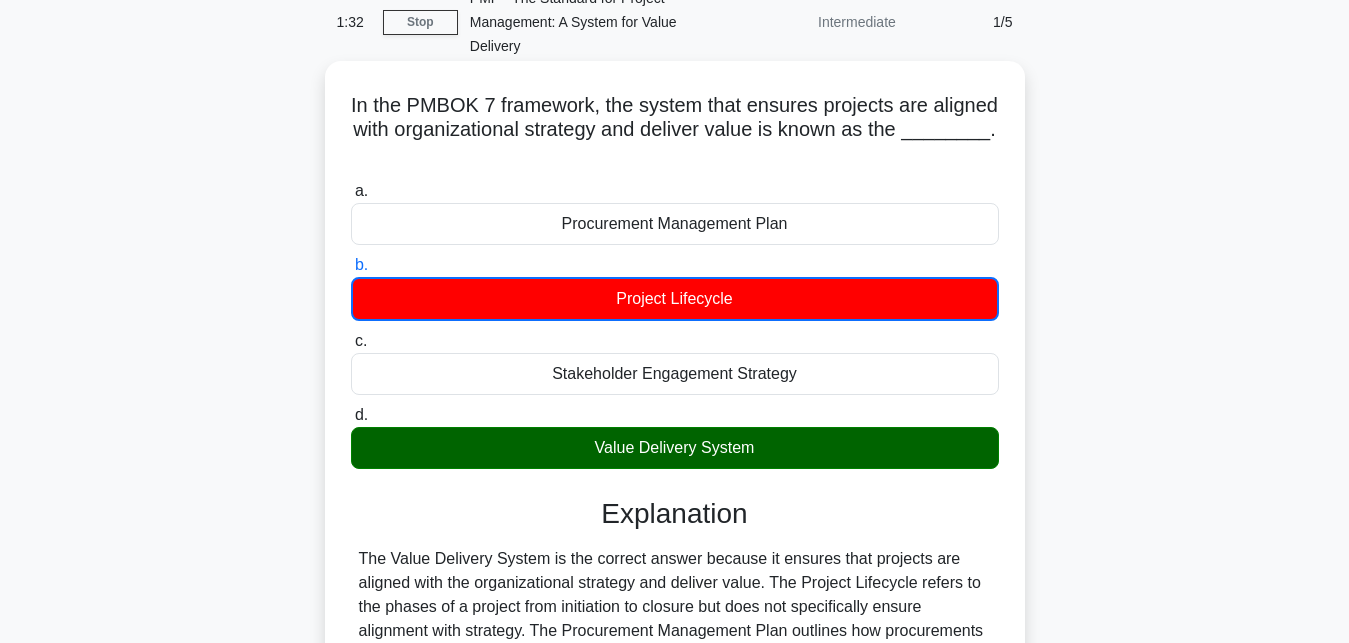 click on "c.
Stakeholder Engagement Strategy" at bounding box center [351, 341] 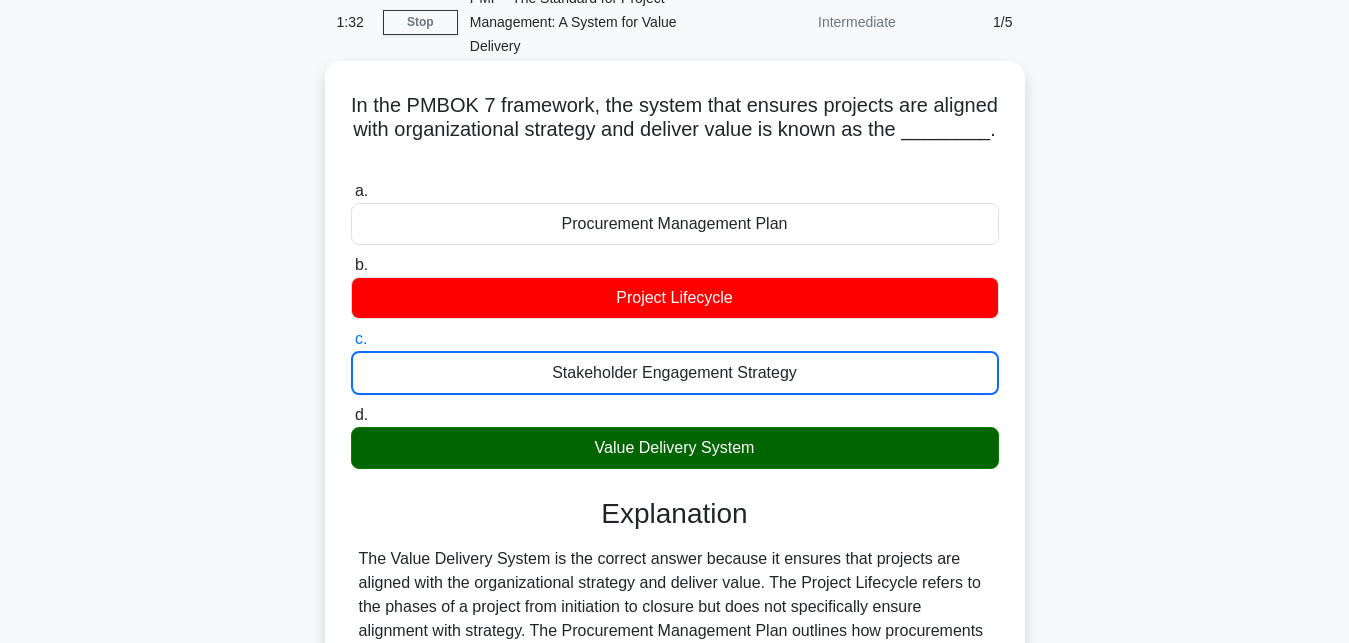 click on "d.
Value Delivery System" at bounding box center (351, 415) 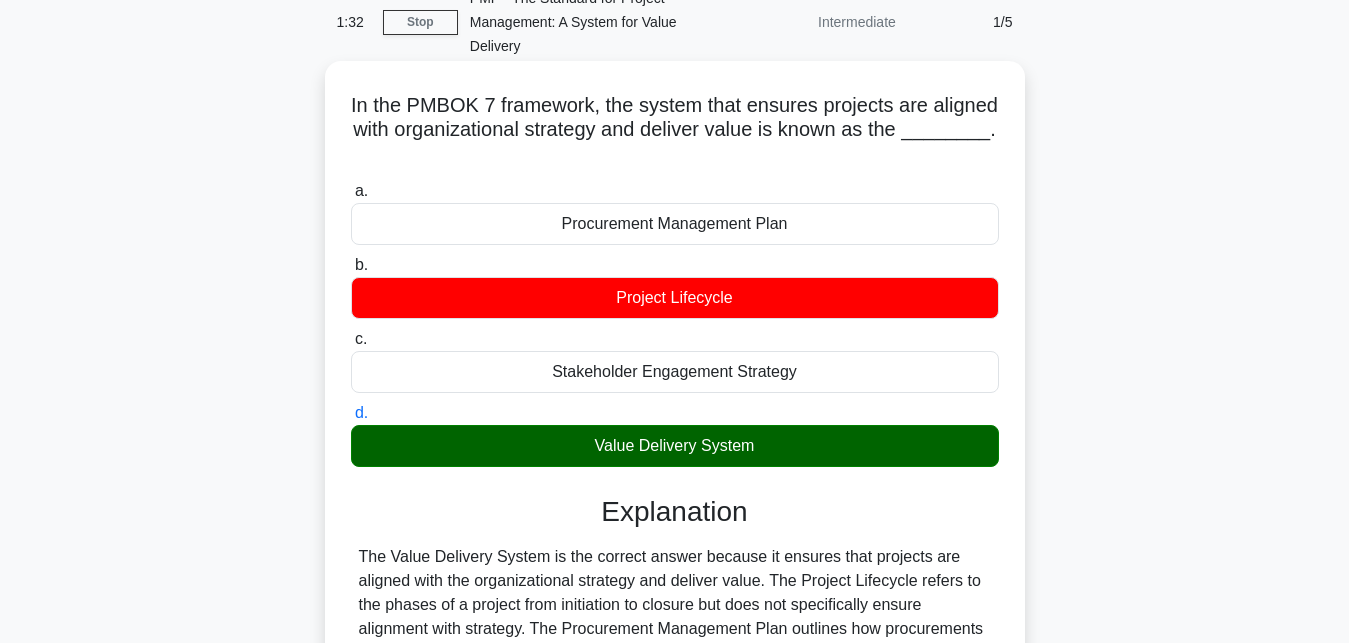 click on "a.
Procurement Management Plan" at bounding box center (351, 191) 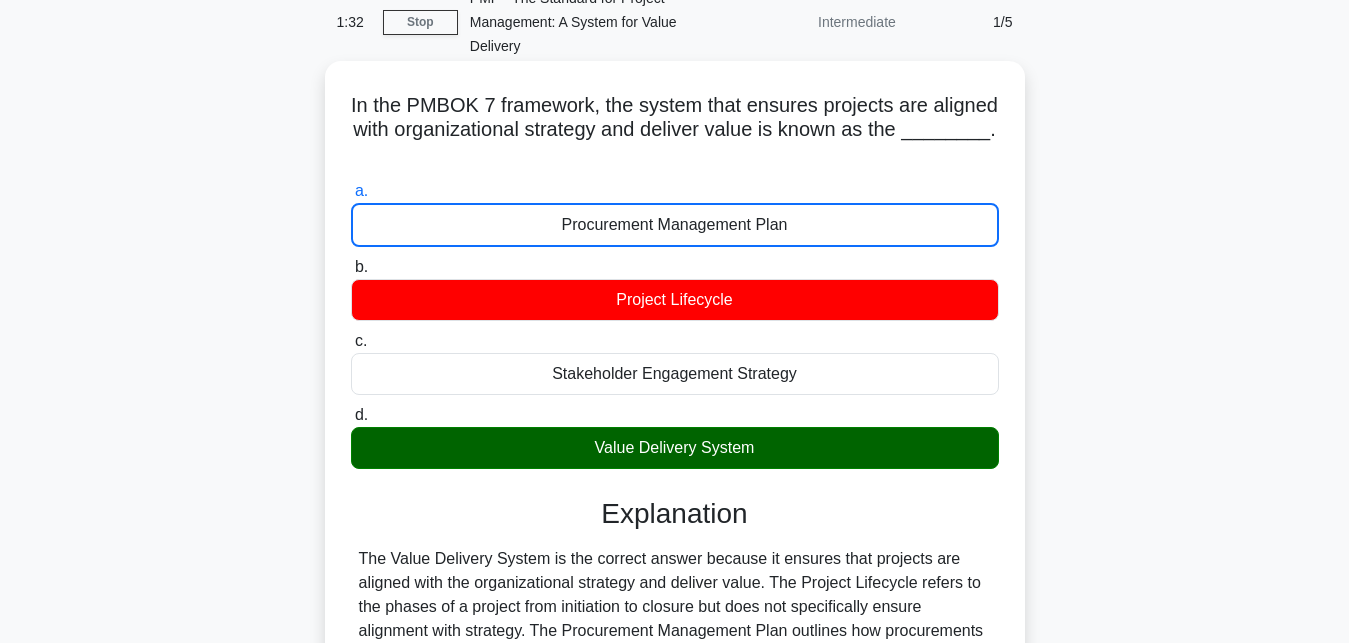 click on "b.
Project Lifecycle" at bounding box center [351, 267] 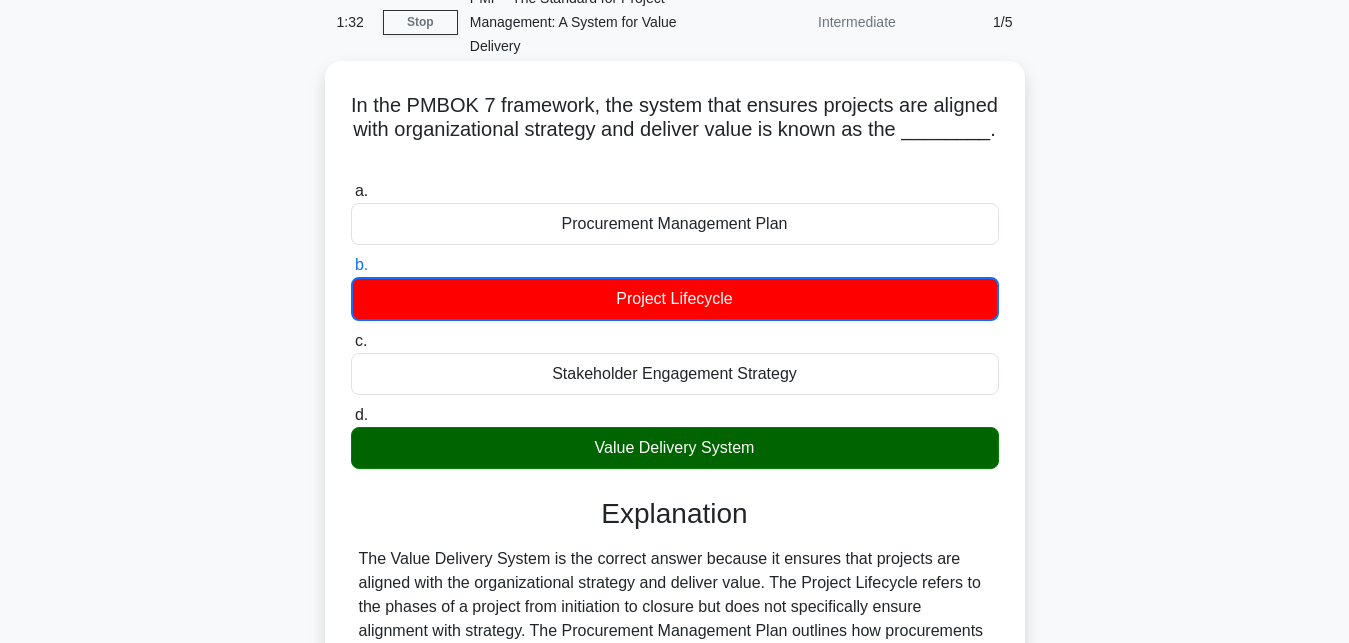 click on "c.
Stakeholder Engagement Strategy" at bounding box center (351, 341) 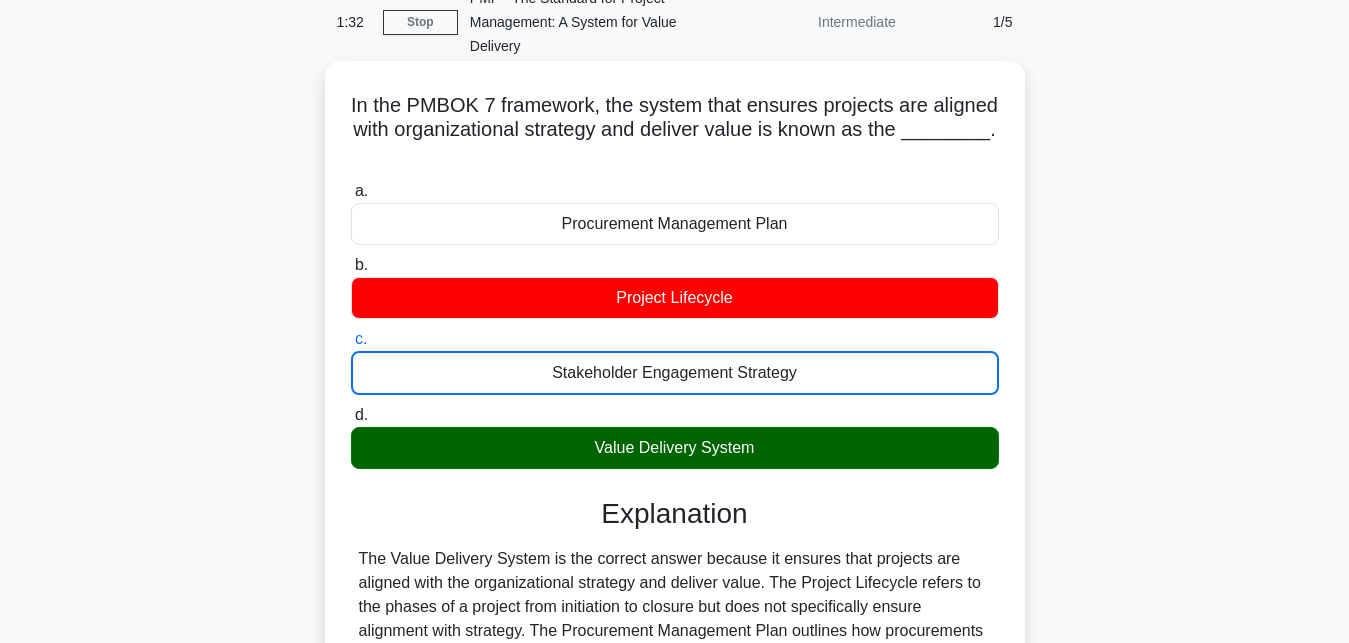 click on "d.
Value Delivery System" at bounding box center (351, 415) 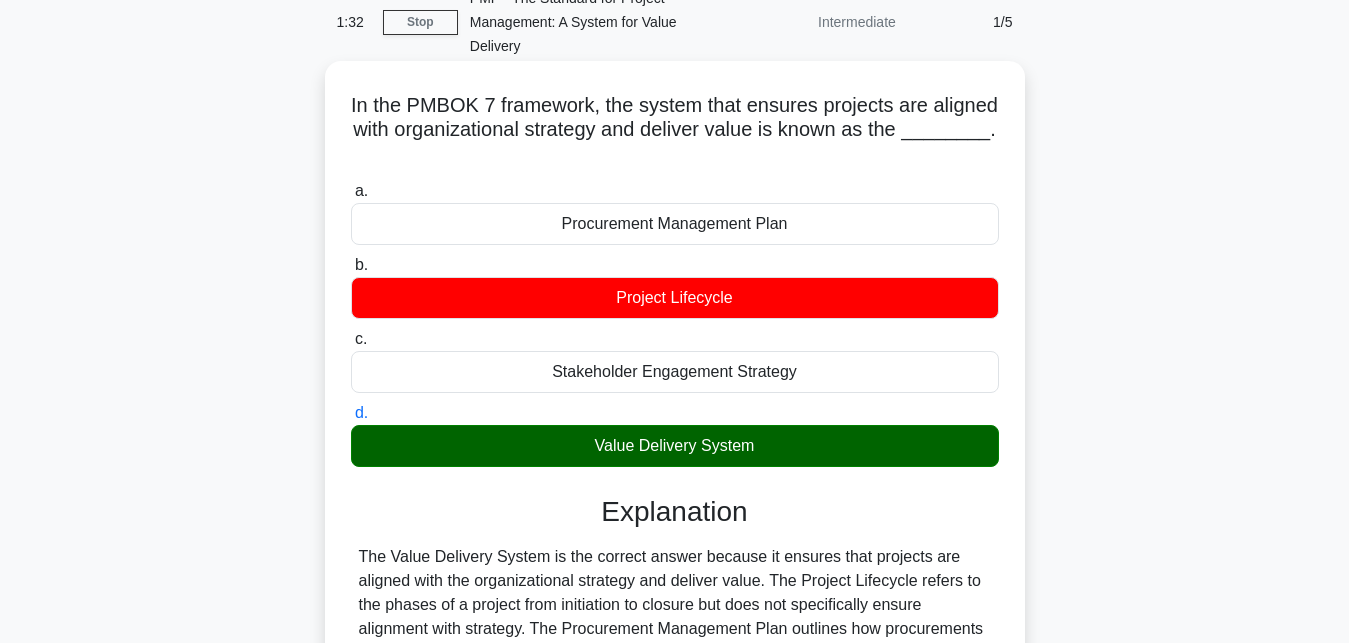 click on "a.
Procurement Management Plan" at bounding box center (351, 191) 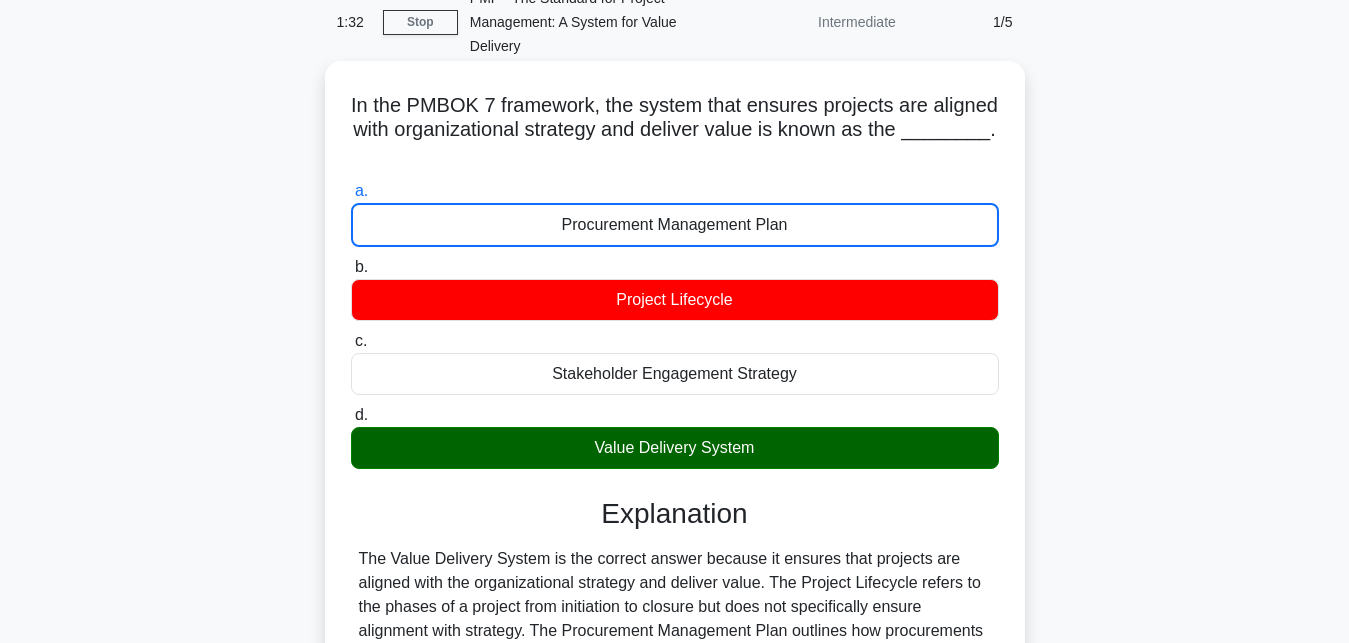 click on "b.
Project Lifecycle" at bounding box center [351, 267] 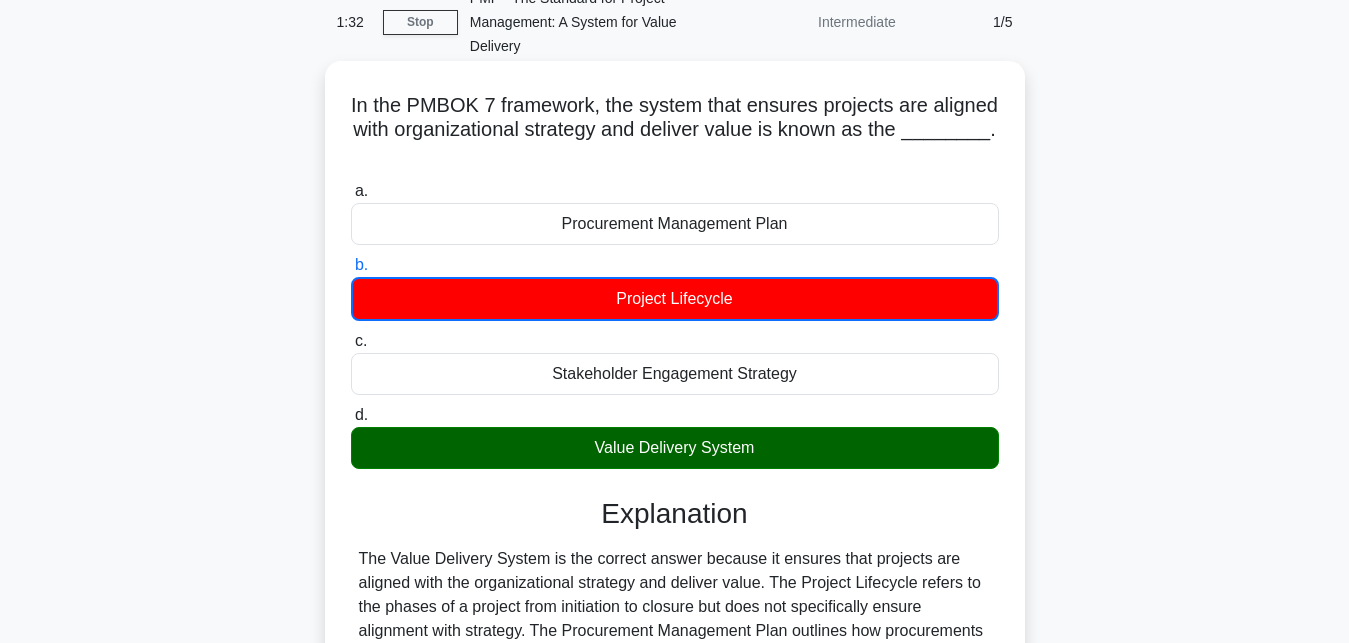 click on "c.
Stakeholder Engagement Strategy" at bounding box center [351, 341] 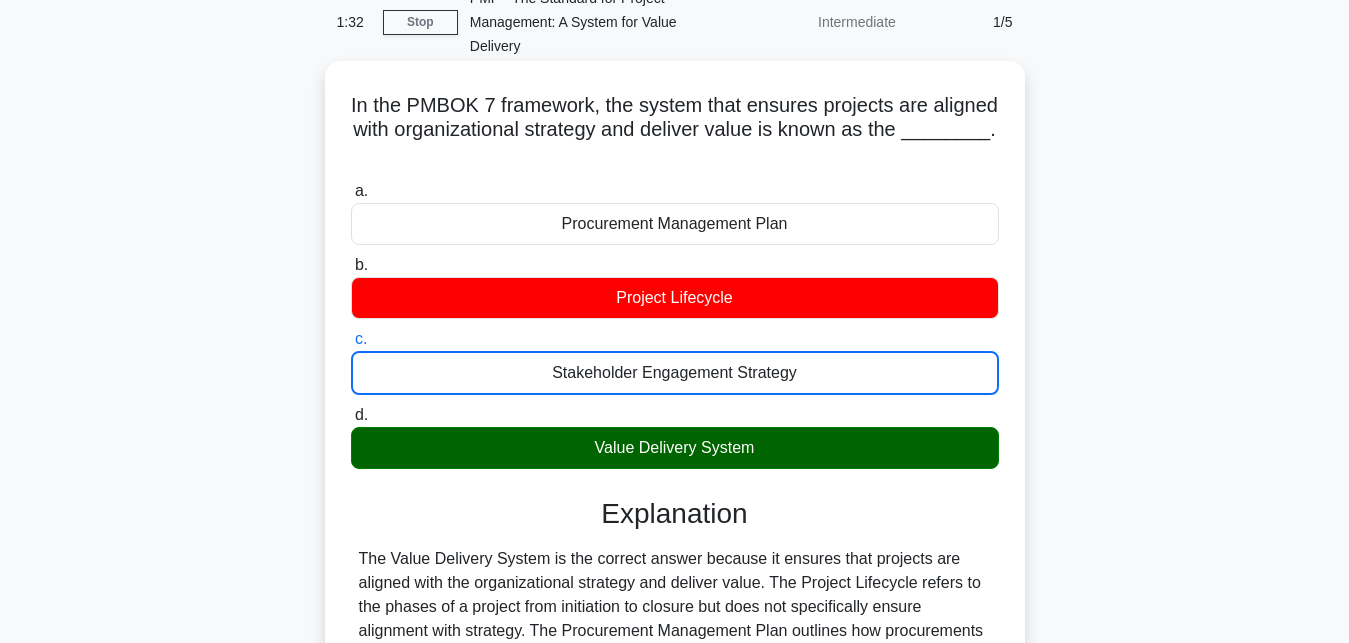 click on "d.
Value Delivery System" at bounding box center [351, 415] 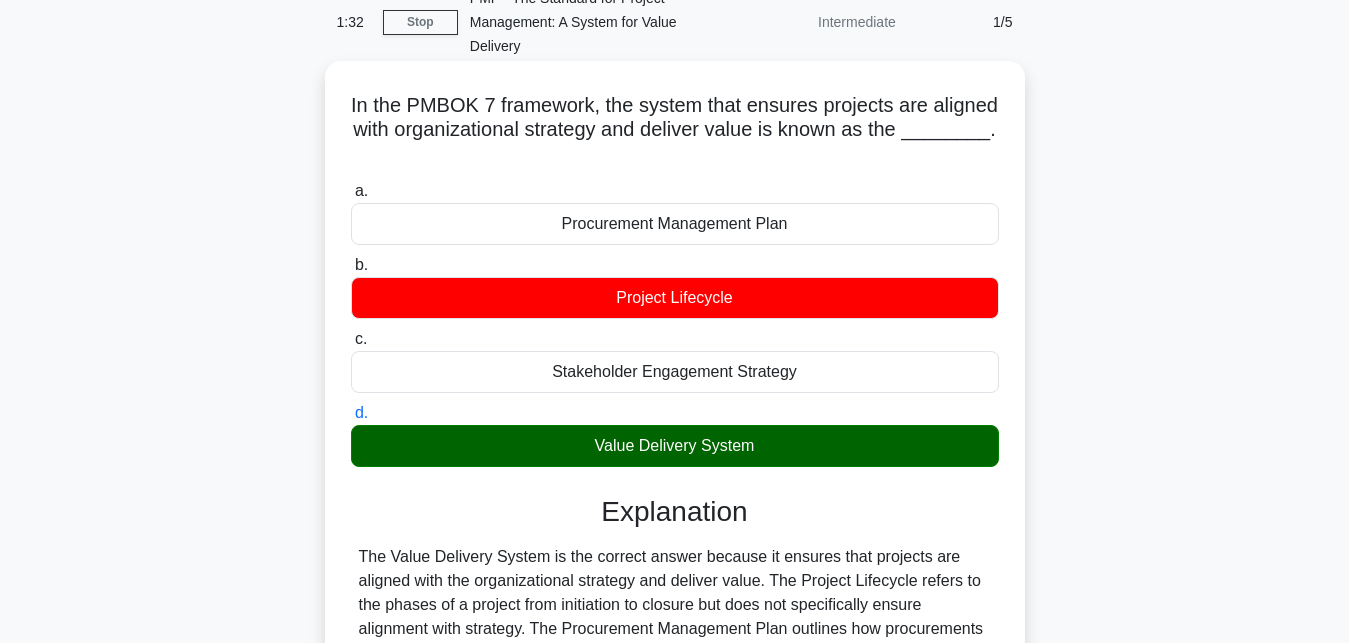click on "a.
Procurement Management Plan" at bounding box center (351, 191) 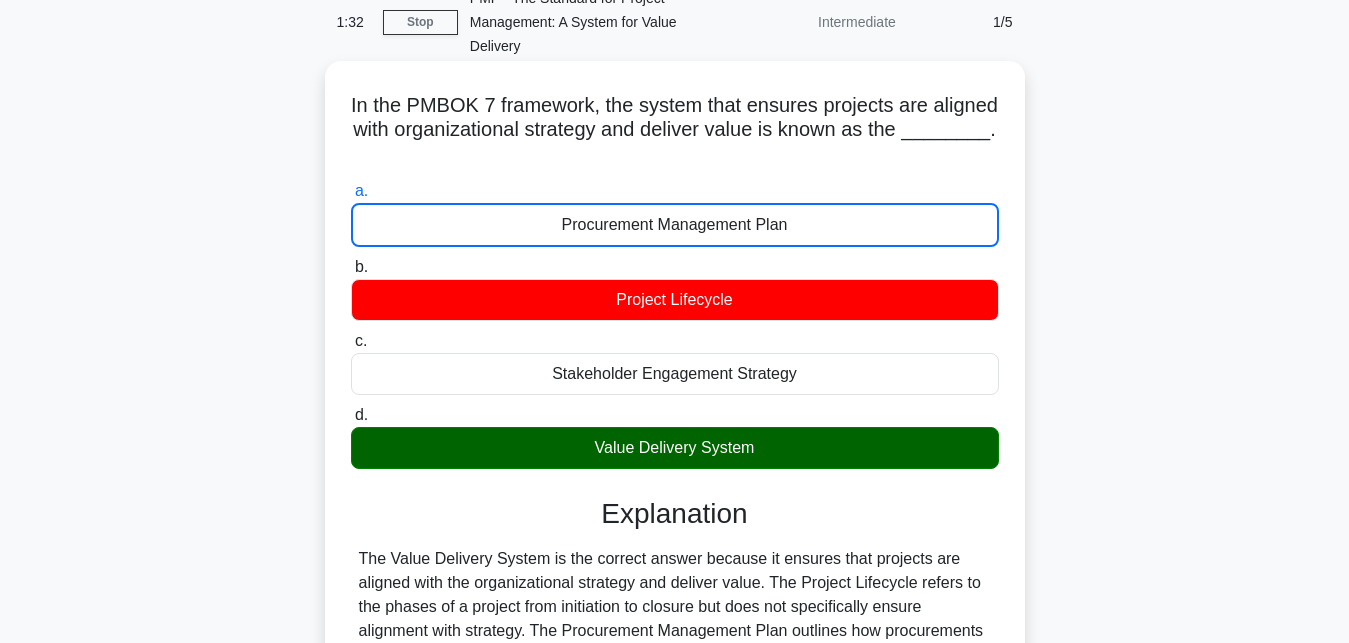 click on "b.
Project Lifecycle" at bounding box center [351, 267] 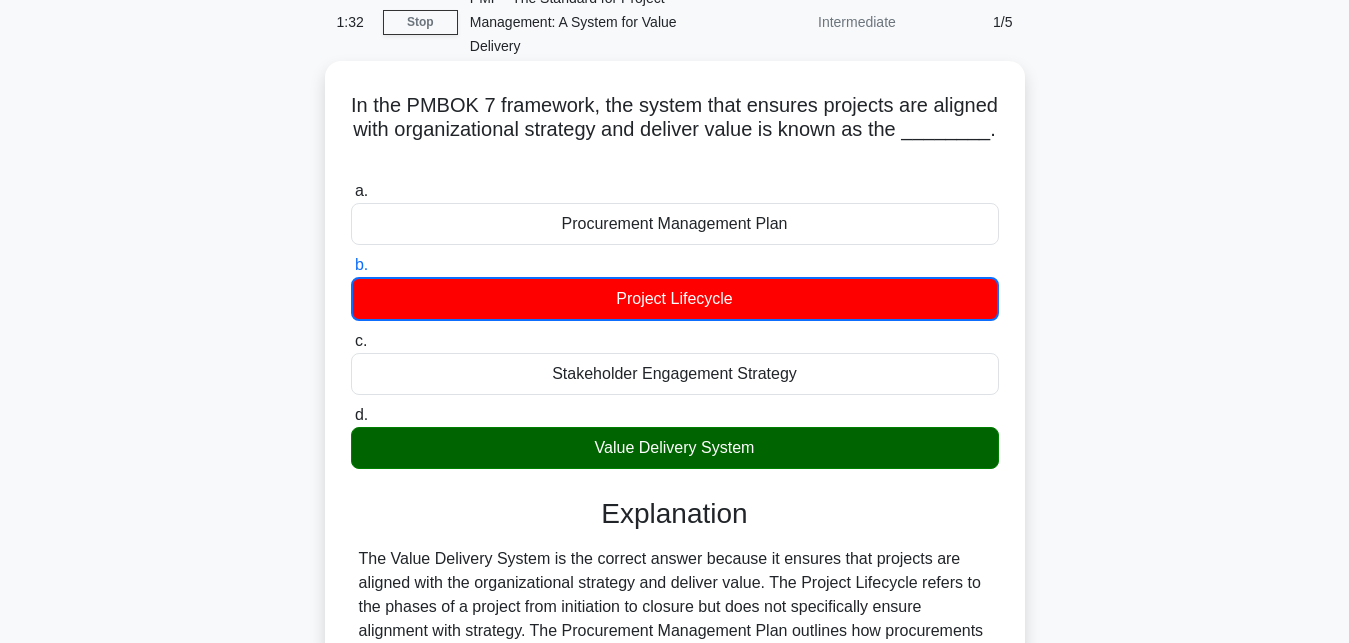 click on "c.
Stakeholder Engagement Strategy" at bounding box center (351, 341) 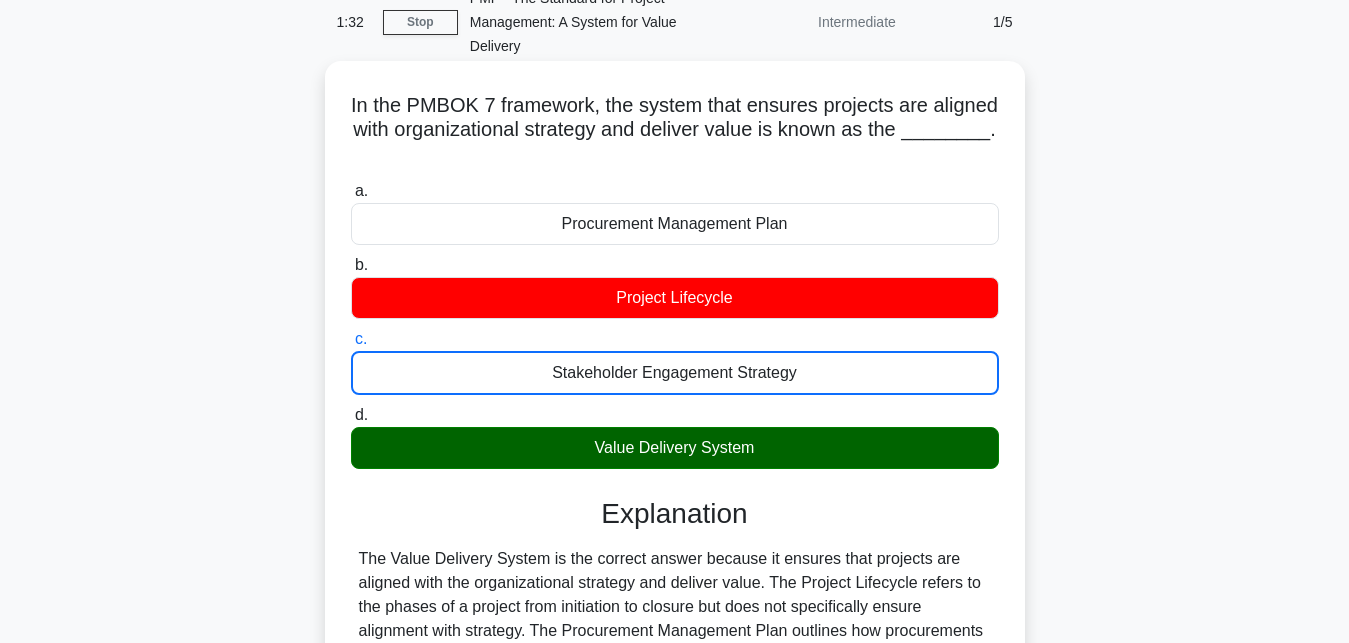 click on "d.
Value Delivery System" at bounding box center [351, 415] 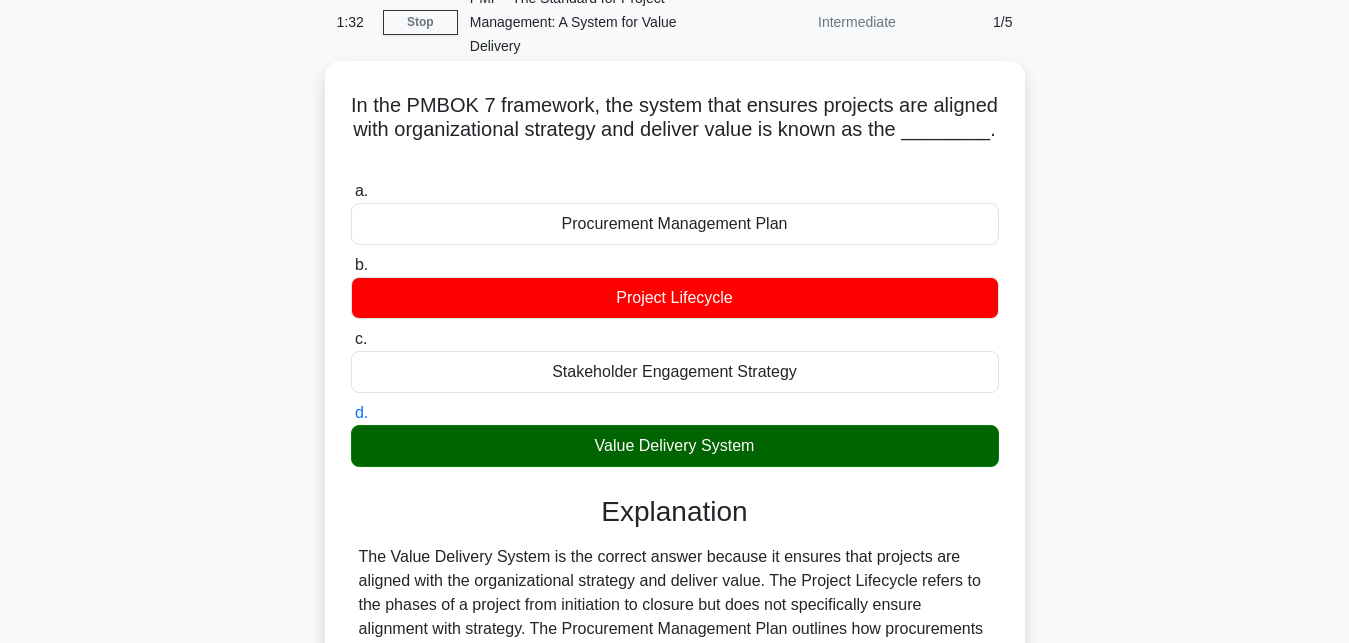 click on "a.
Procurement Management Plan" at bounding box center (351, 191) 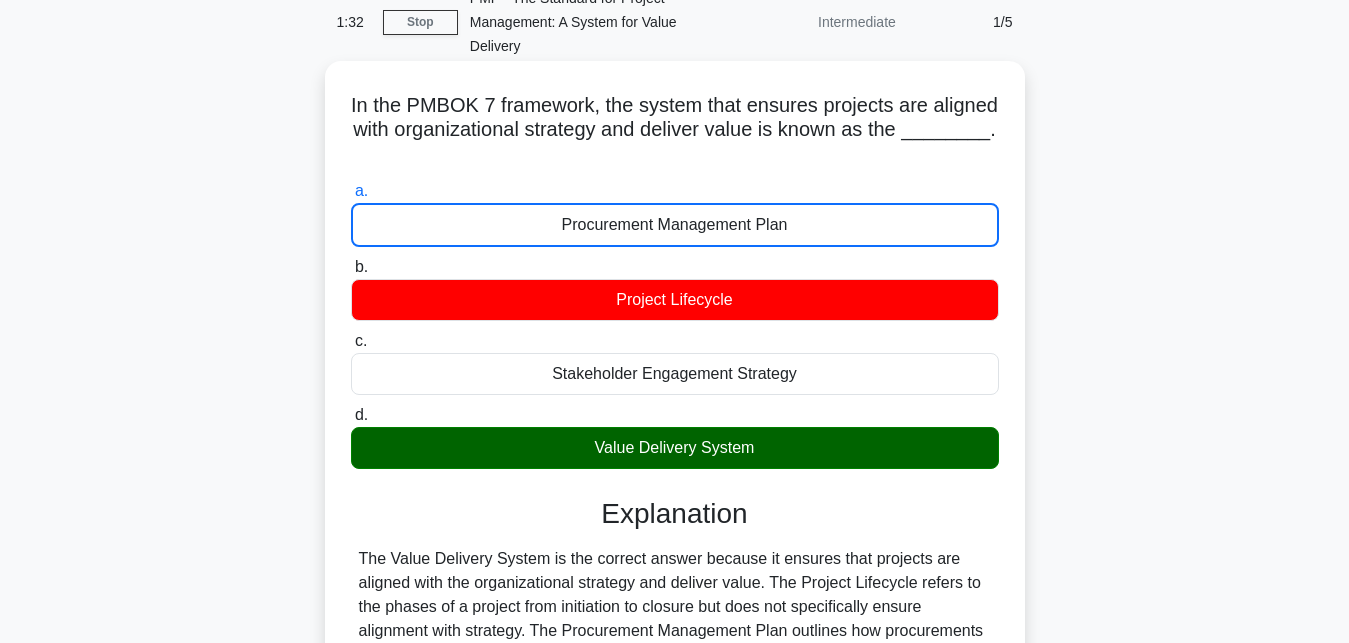 click on "b.
Project Lifecycle" at bounding box center [351, 267] 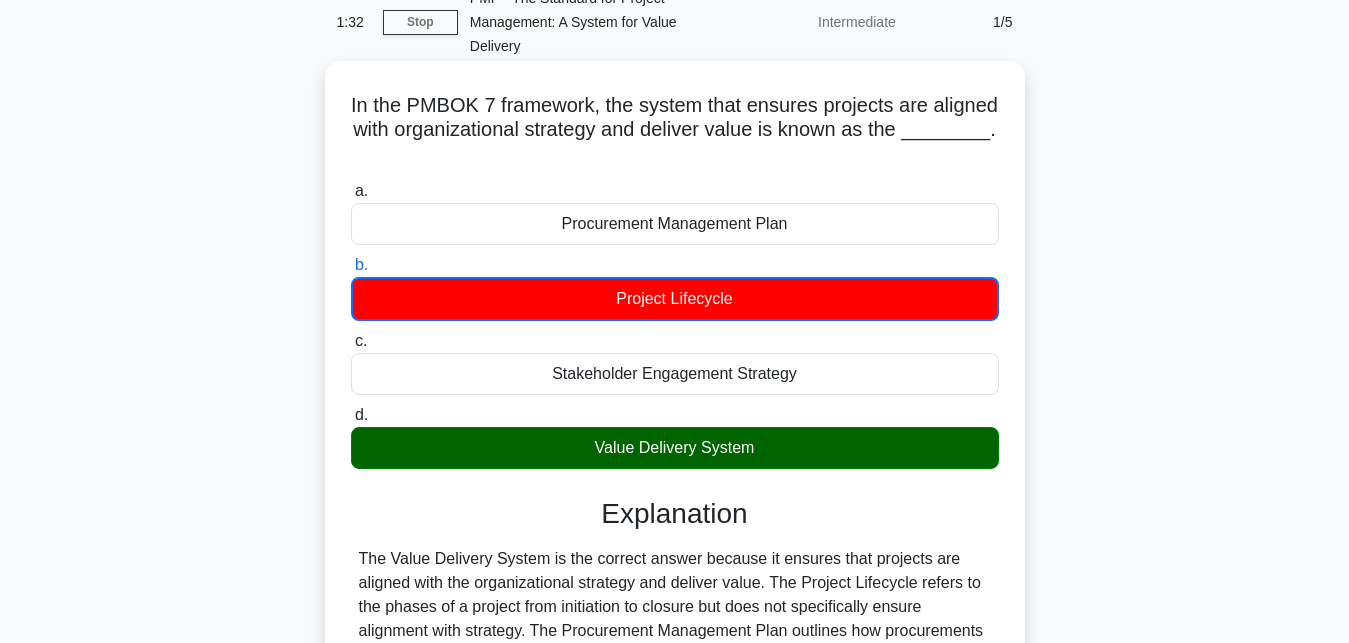click on "c.
Stakeholder Engagement Strategy" at bounding box center (351, 341) 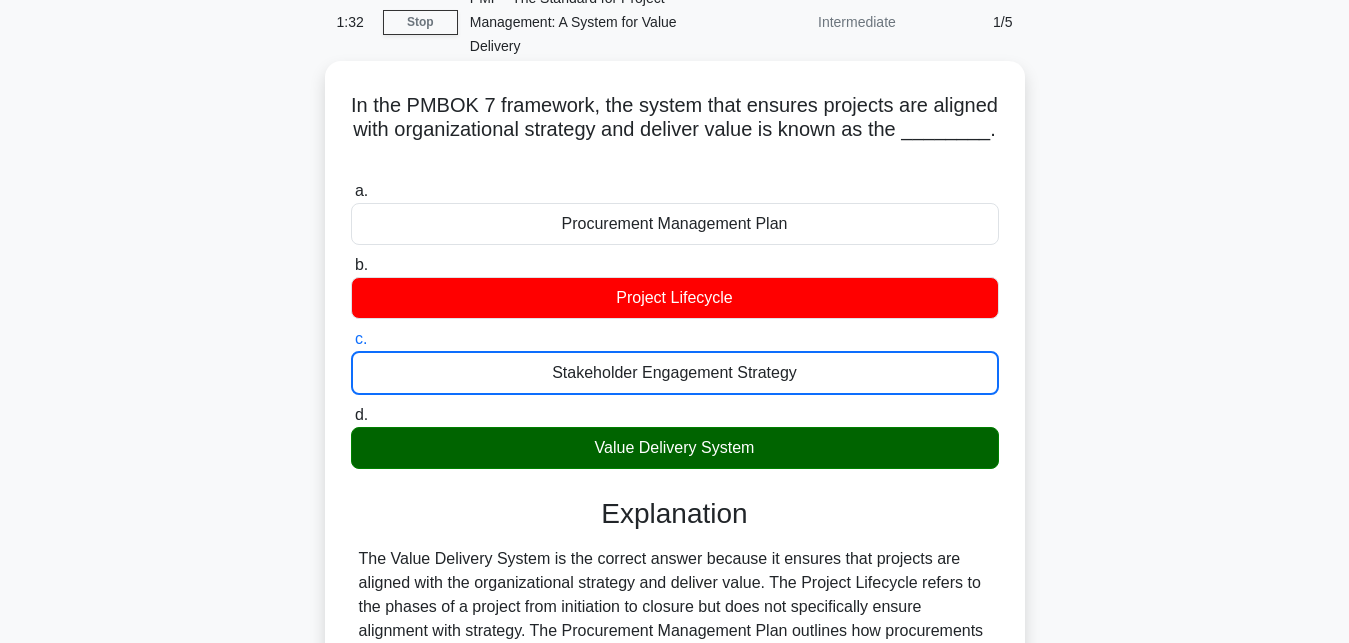 click on "d.
Value Delivery System" at bounding box center (351, 415) 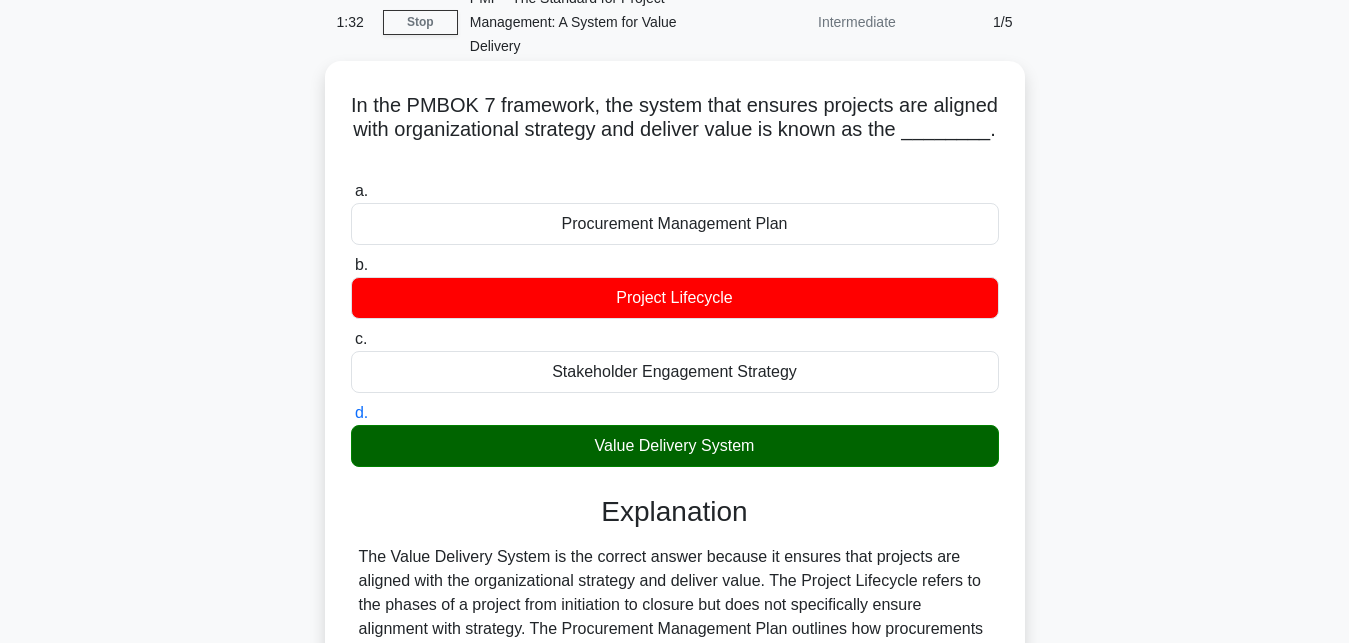 click on "a.
Procurement Management Plan" at bounding box center (351, 191) 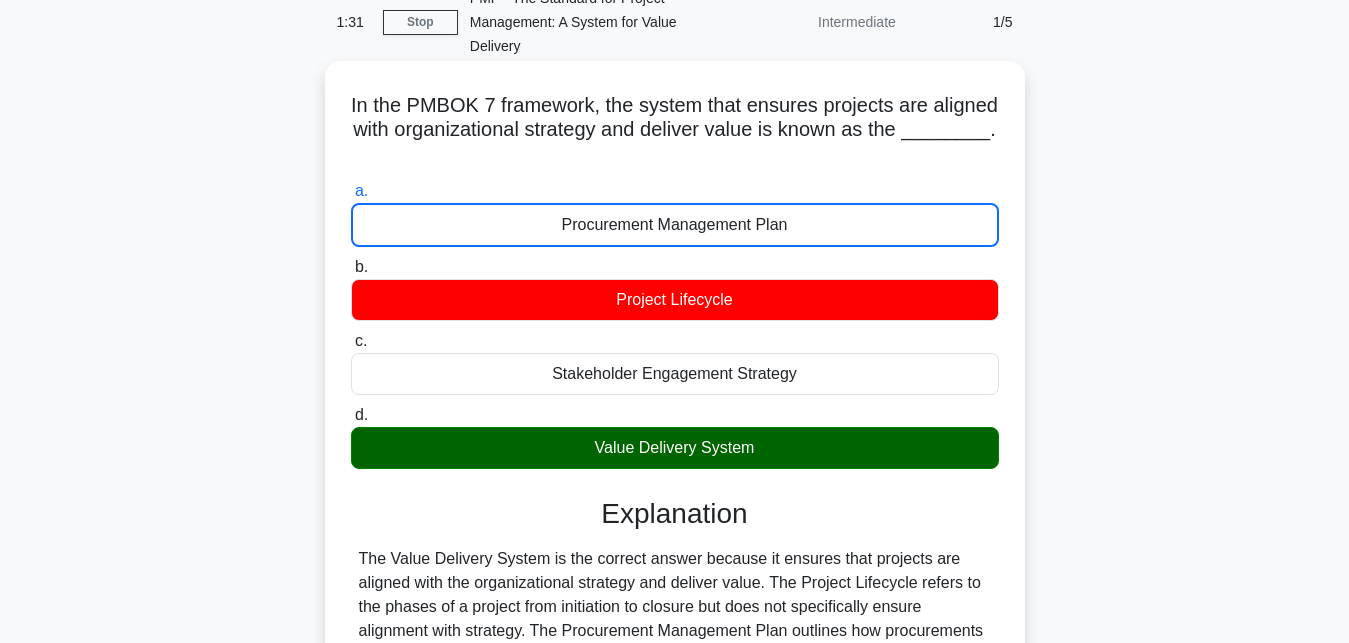 click on "b.
Project Lifecycle" at bounding box center (351, 267) 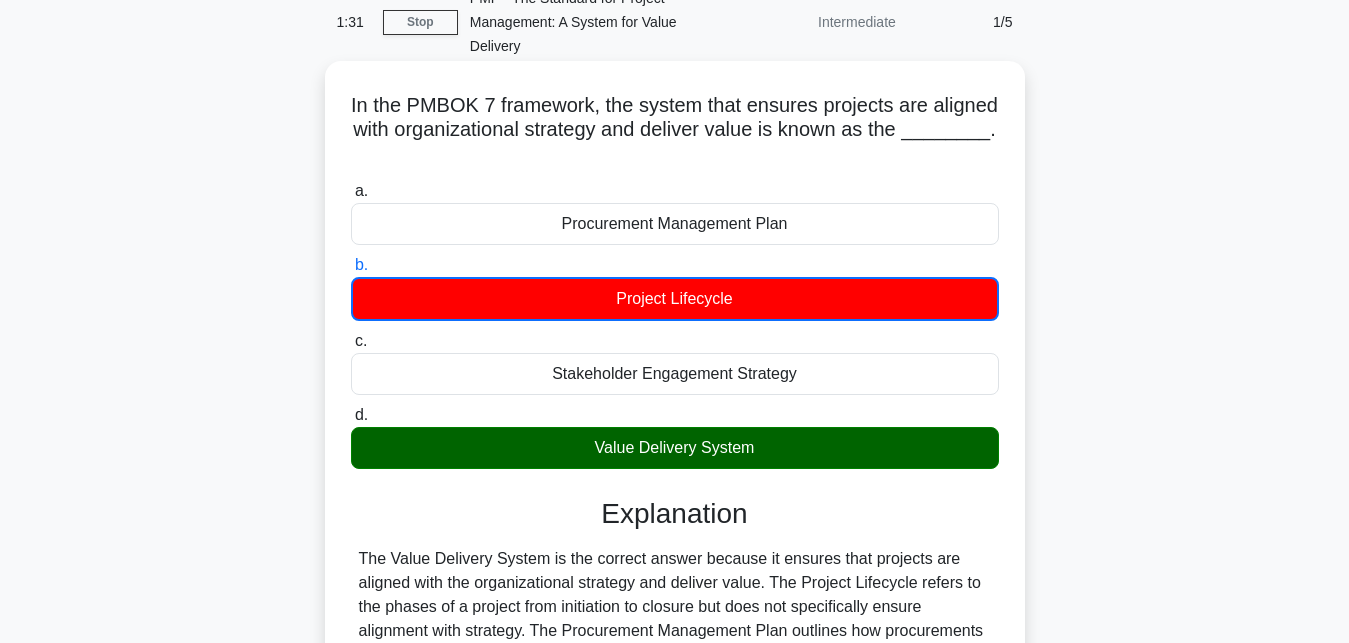 click on "c.
Stakeholder Engagement Strategy" at bounding box center (351, 341) 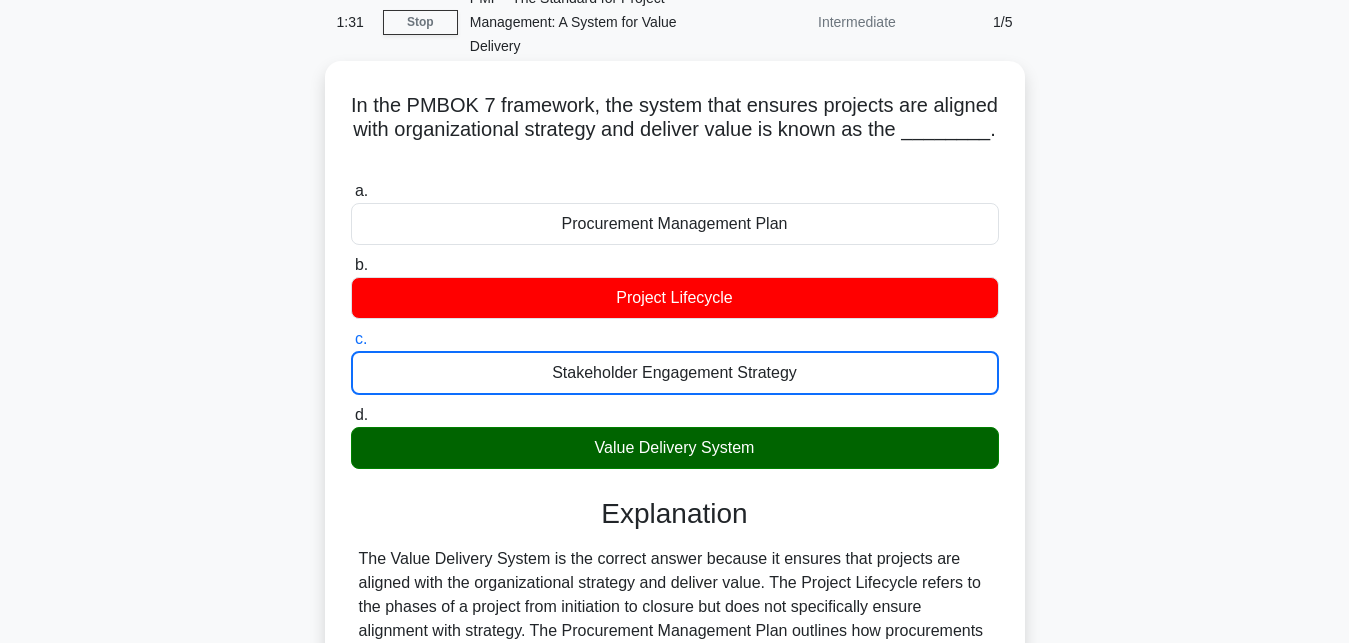 click on "d.
Value Delivery System" at bounding box center [351, 415] 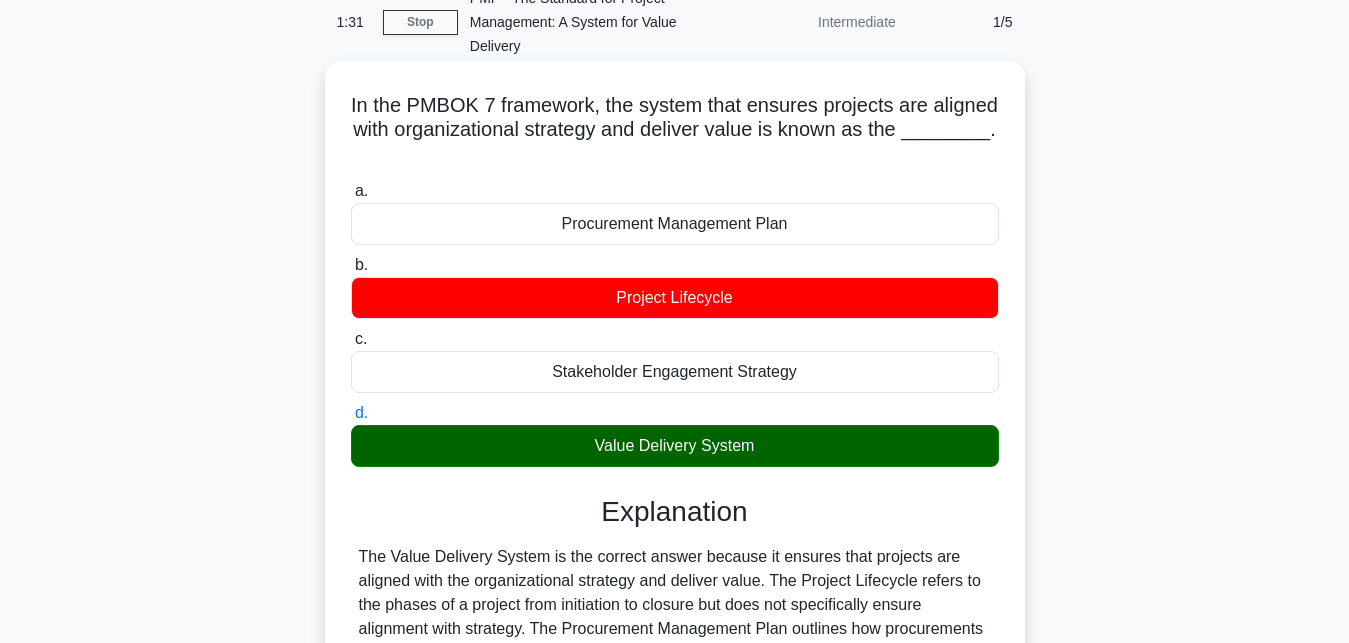 click on "a.
Procurement Management Plan" at bounding box center (351, 191) 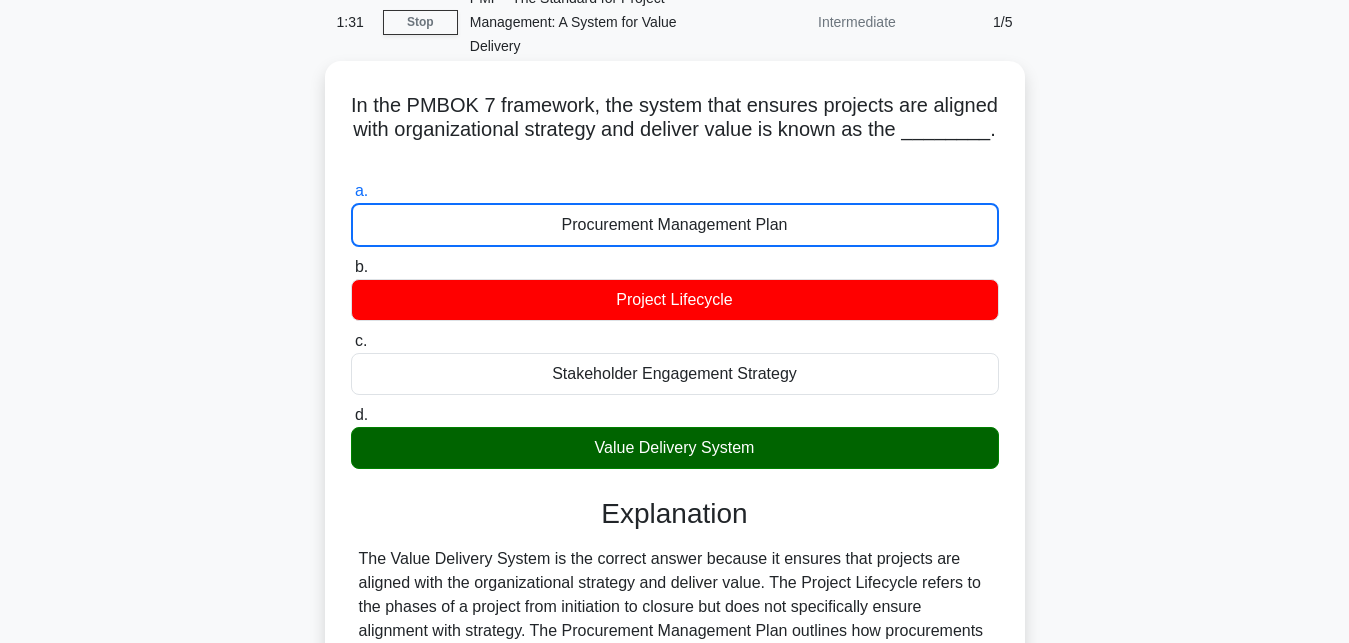 click on "b.
Project Lifecycle" at bounding box center [351, 267] 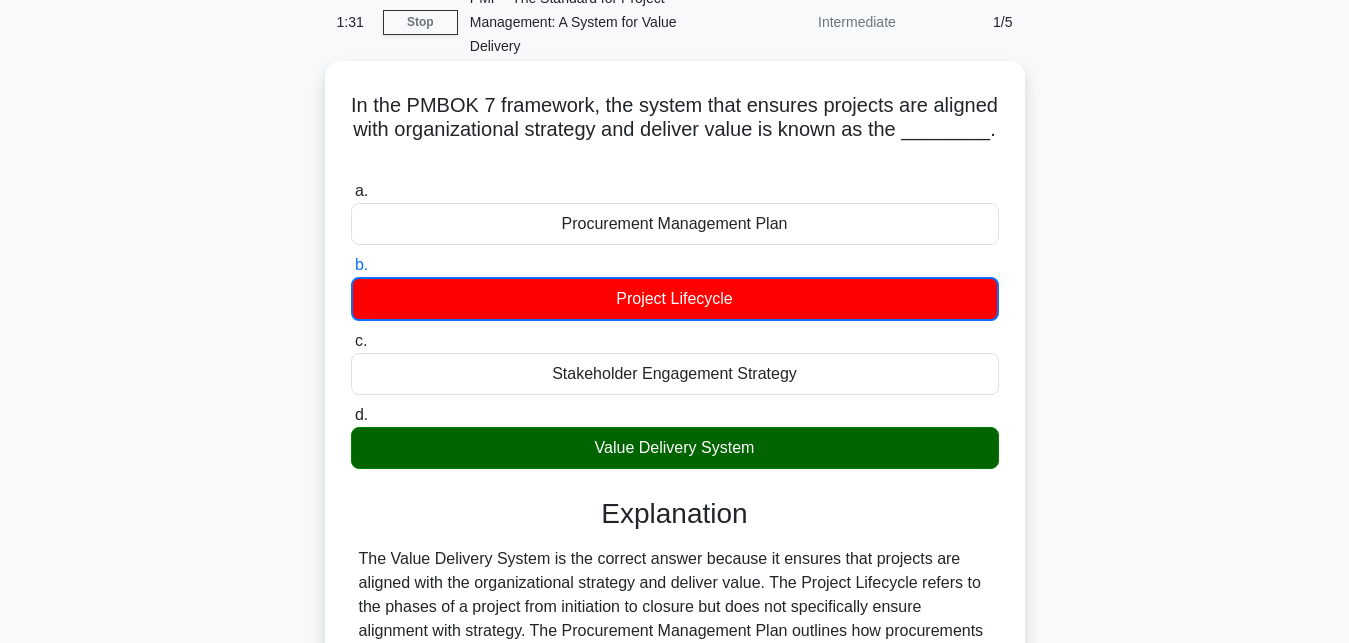 click on "c.
Stakeholder Engagement Strategy" at bounding box center (351, 341) 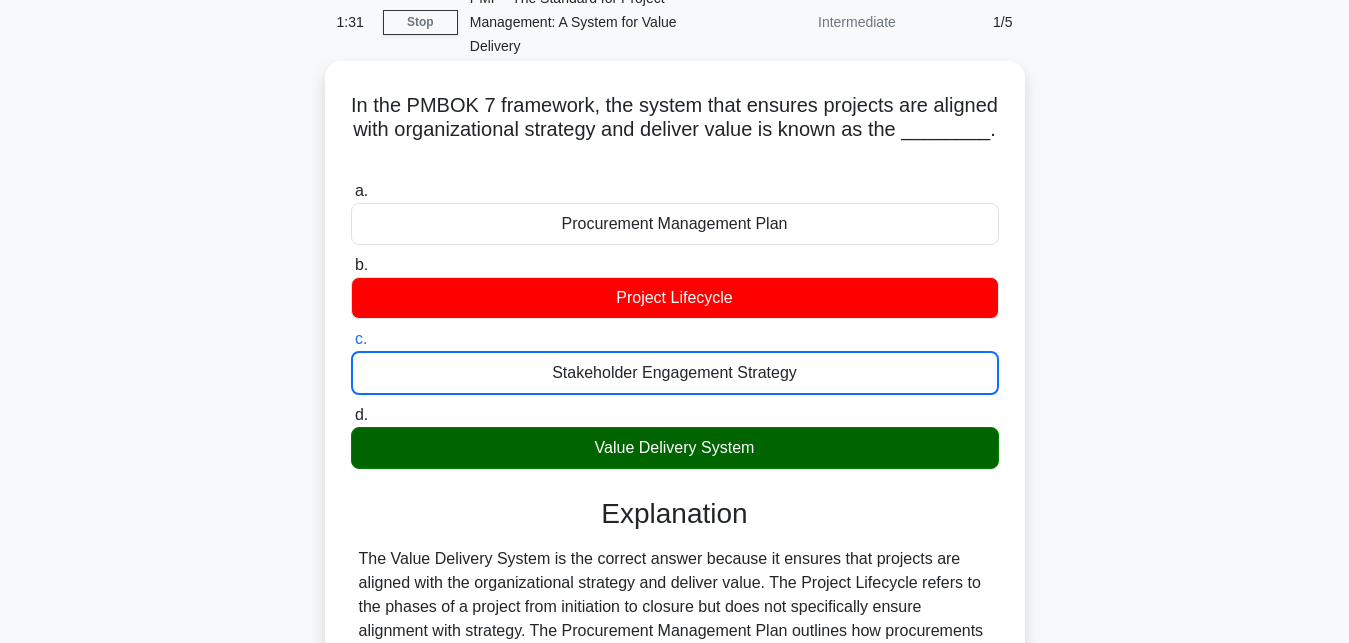 click on "d.
Value Delivery System" at bounding box center [351, 415] 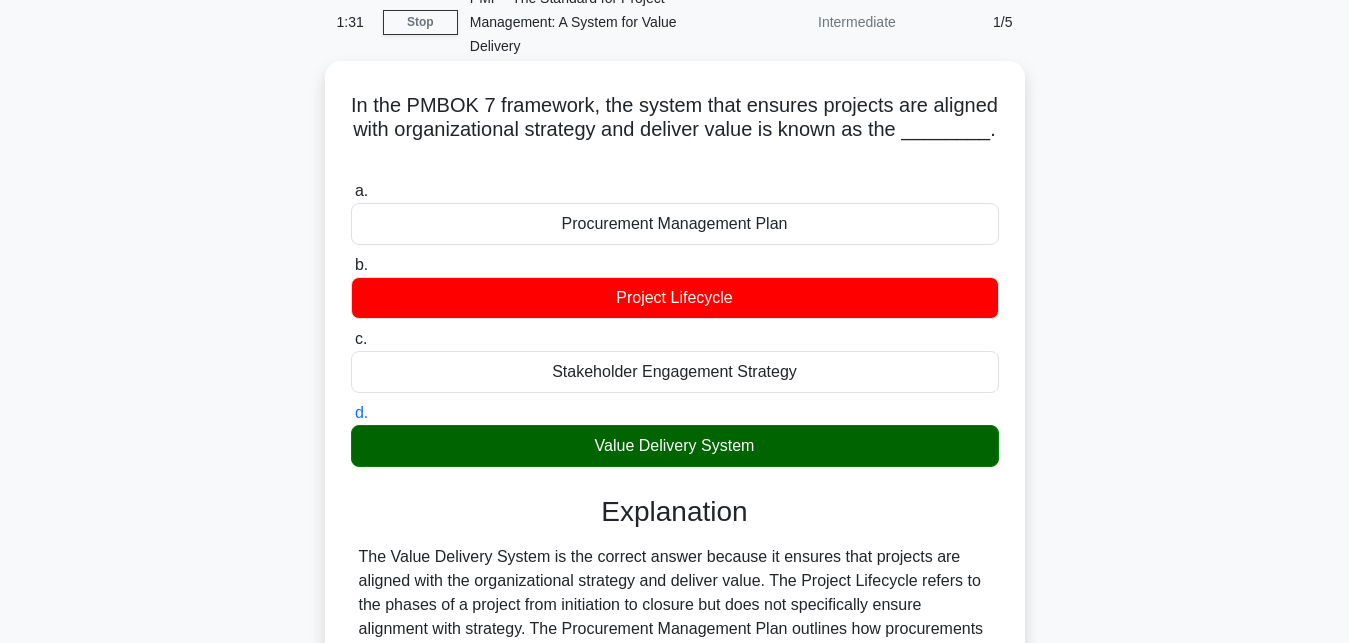click on "a.
Procurement Management Plan" at bounding box center [351, 191] 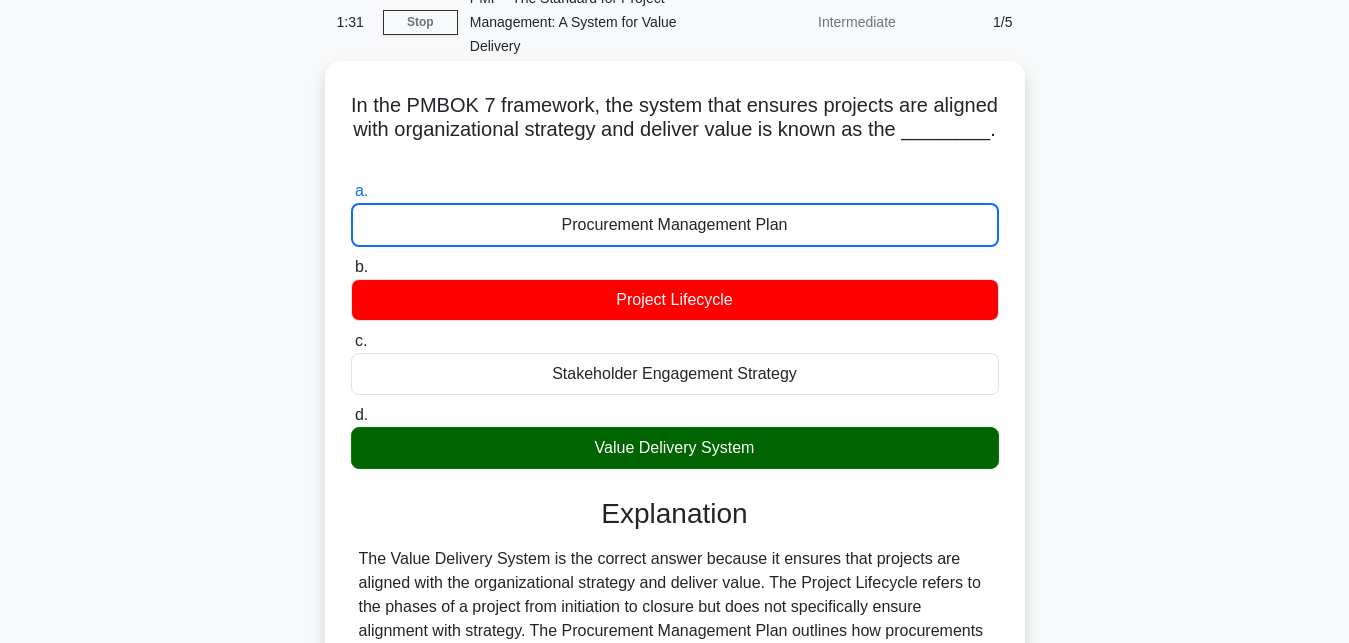 click on "b.
Project Lifecycle" at bounding box center (351, 267) 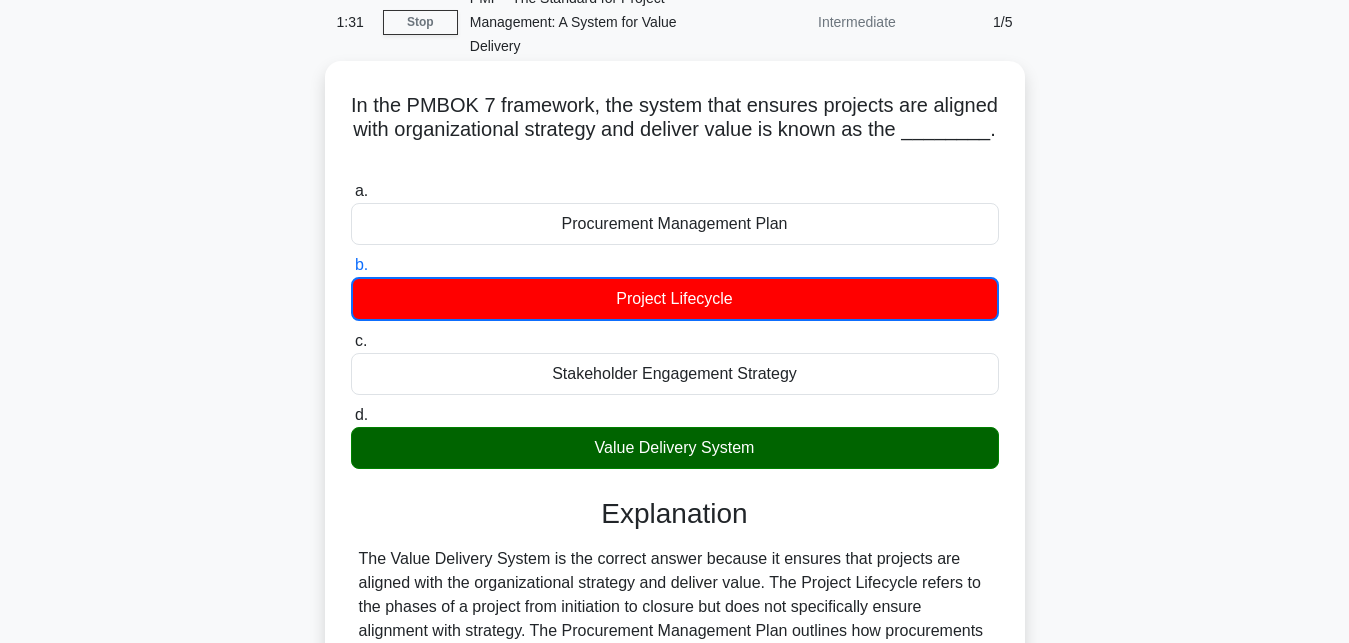click on "c.
Stakeholder Engagement Strategy" at bounding box center [351, 341] 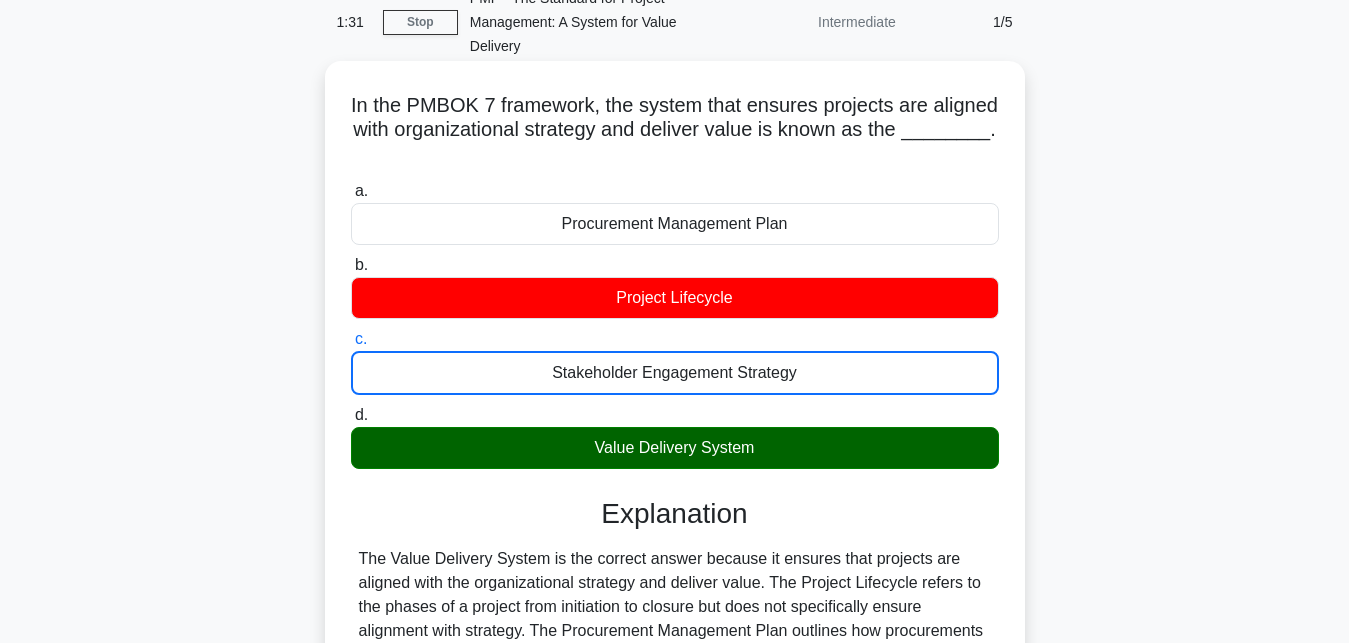 click on "d.
Value Delivery System" at bounding box center [351, 415] 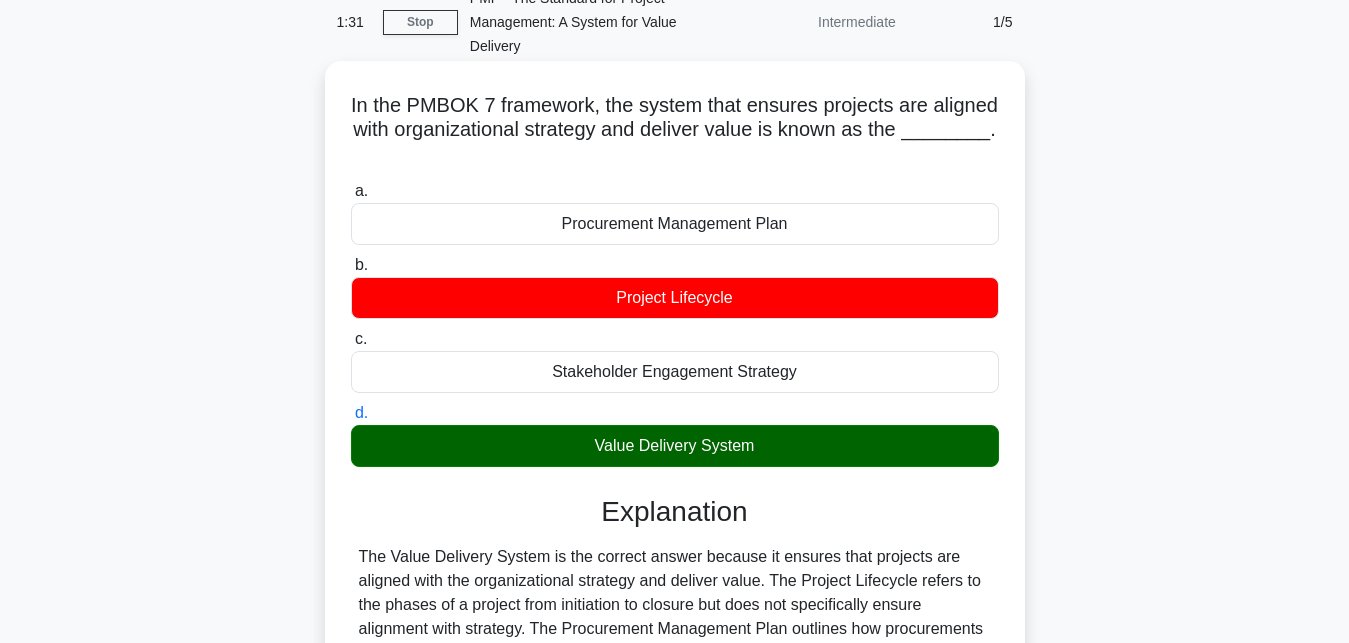 click on "a.
Procurement Management Plan" at bounding box center (351, 191) 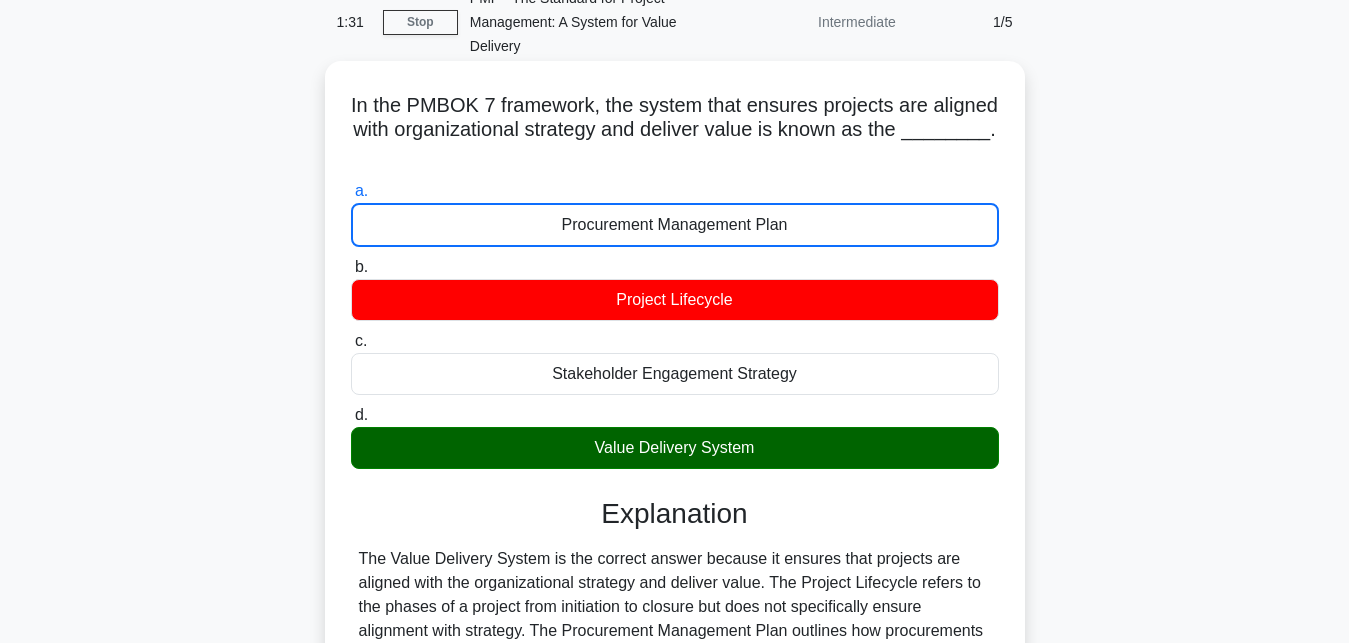 click on "b.
Project Lifecycle" at bounding box center [351, 267] 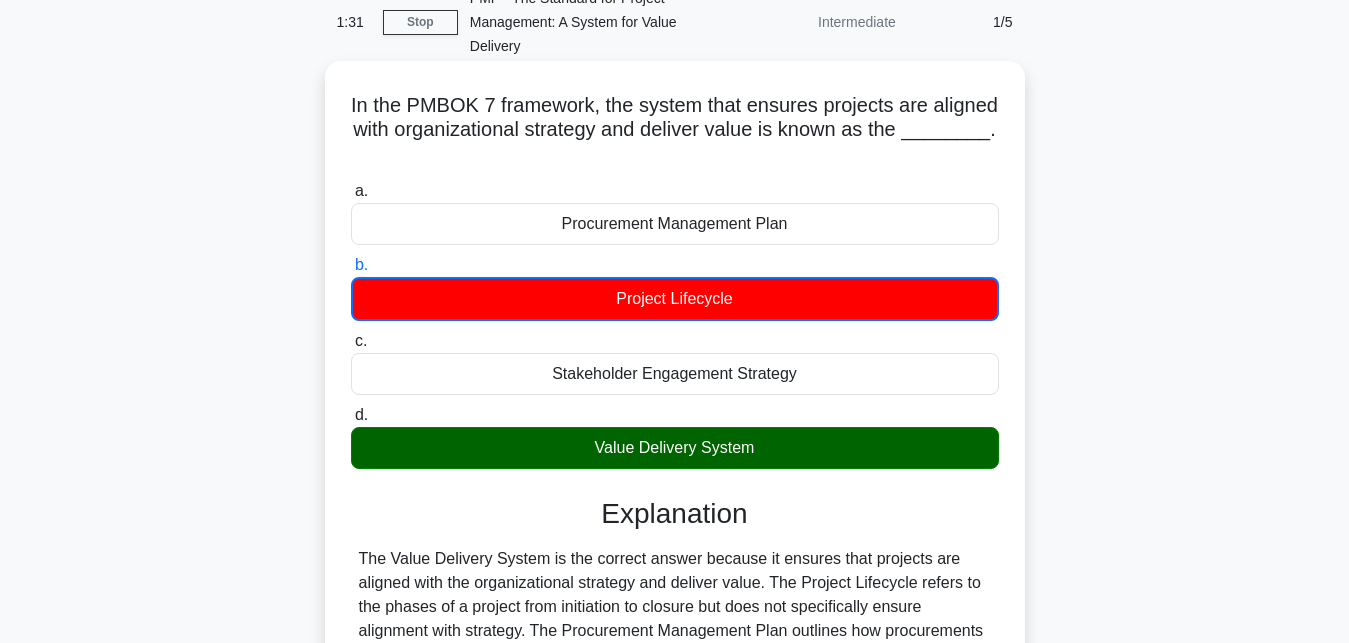 click on "c.
Stakeholder Engagement Strategy" at bounding box center [351, 341] 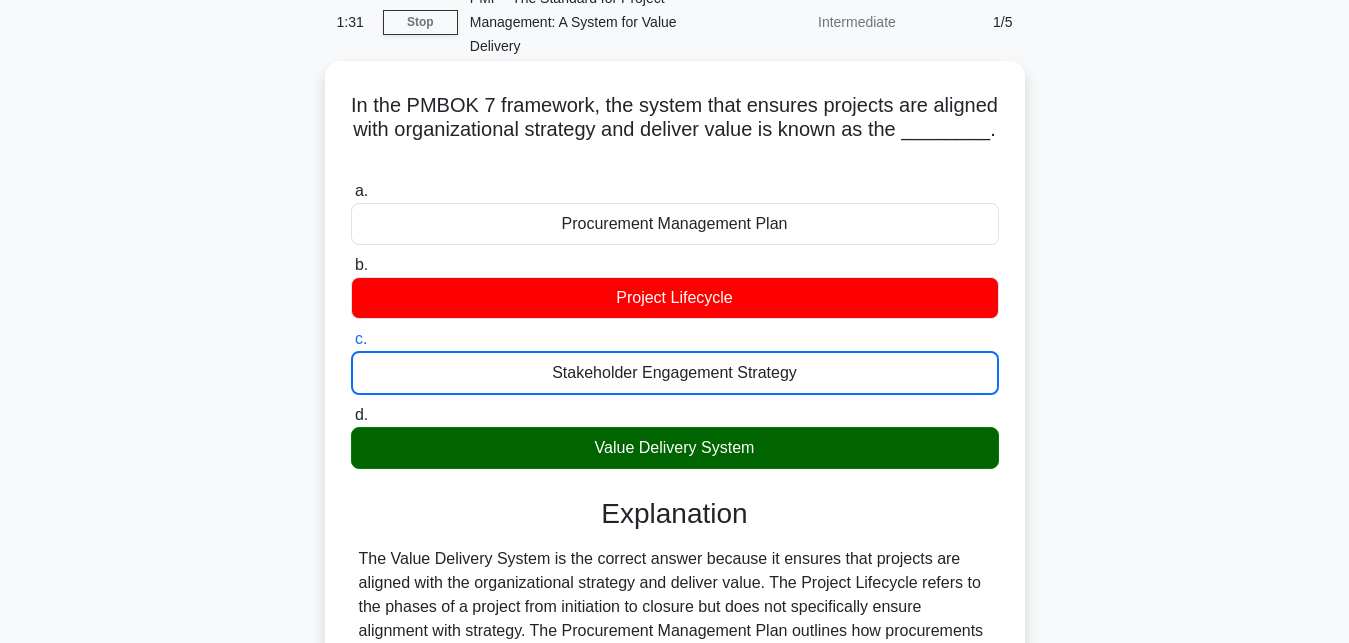 click on "d.
Value Delivery System" at bounding box center (351, 415) 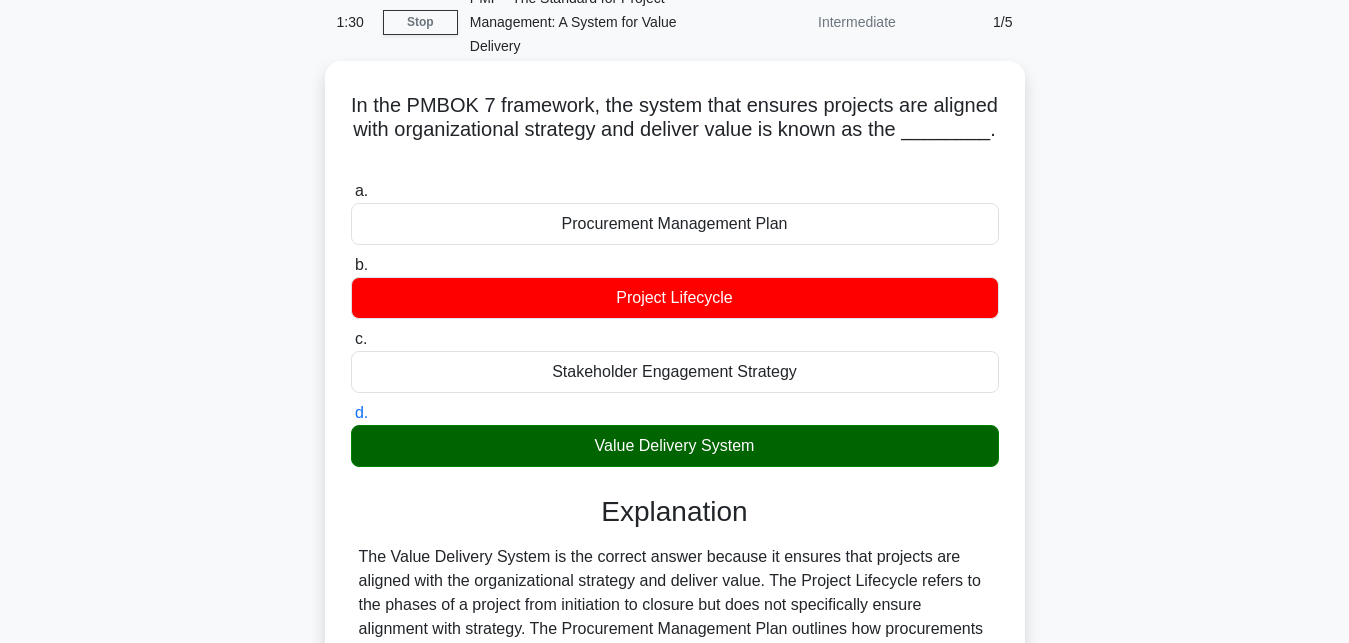 click on "a.
Procurement Management Plan" at bounding box center [351, 191] 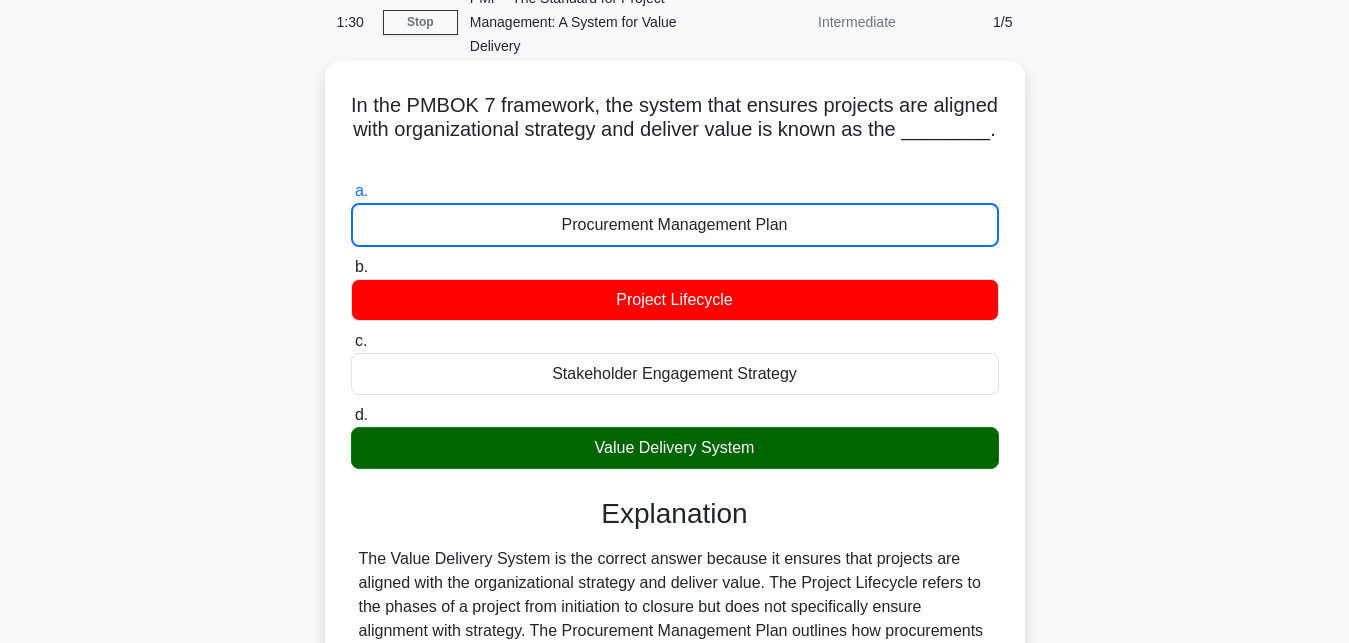 click on "b.
Project Lifecycle" at bounding box center (351, 267) 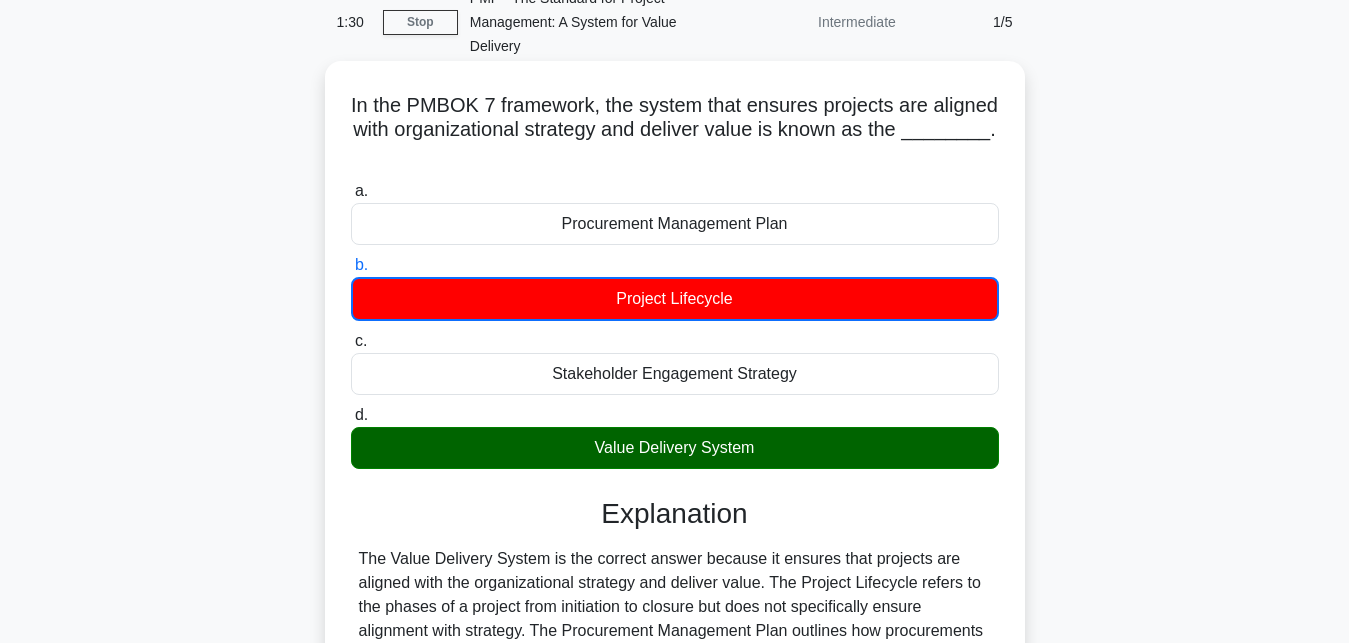 click on "c.
Stakeholder Engagement Strategy" at bounding box center (351, 341) 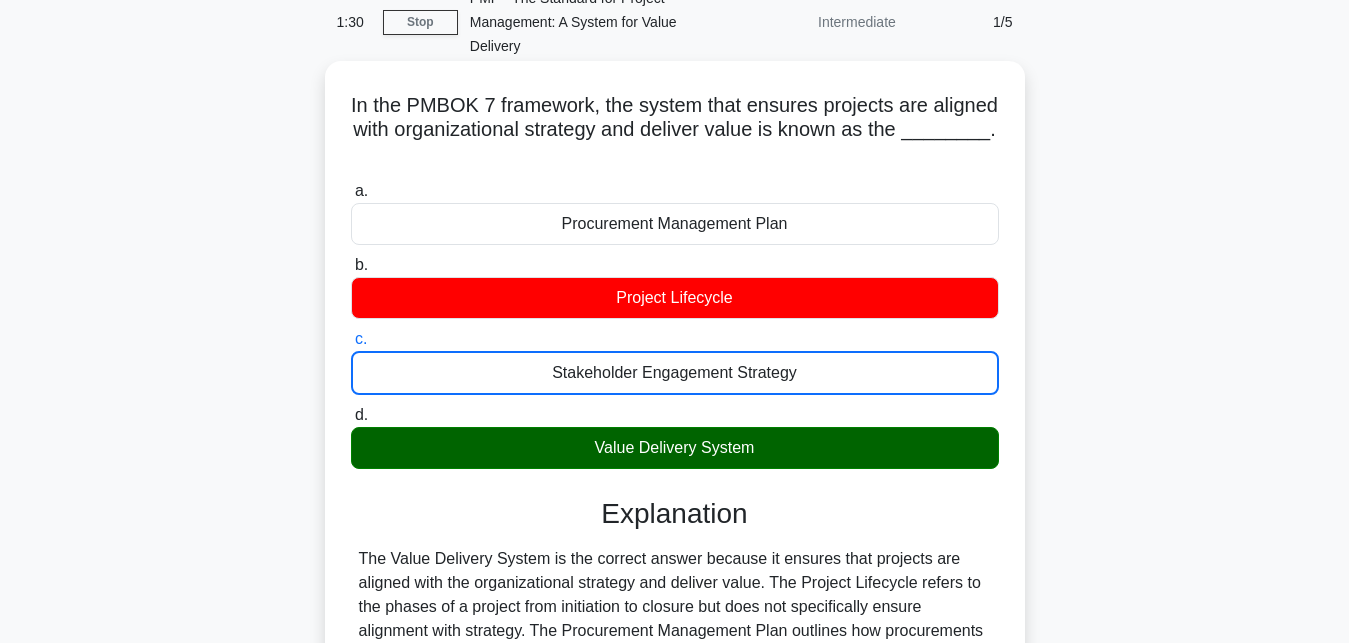 click on "d.
Value Delivery System" at bounding box center [351, 415] 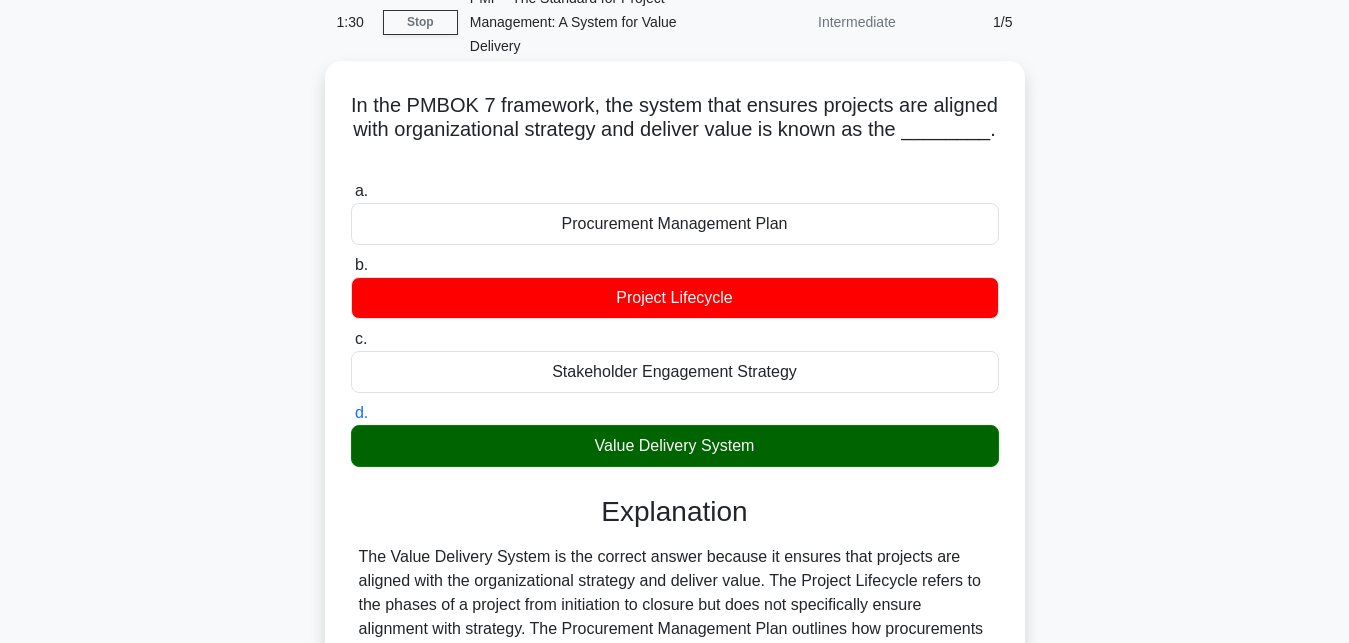 click on "a.
Procurement Management Plan" at bounding box center (351, 191) 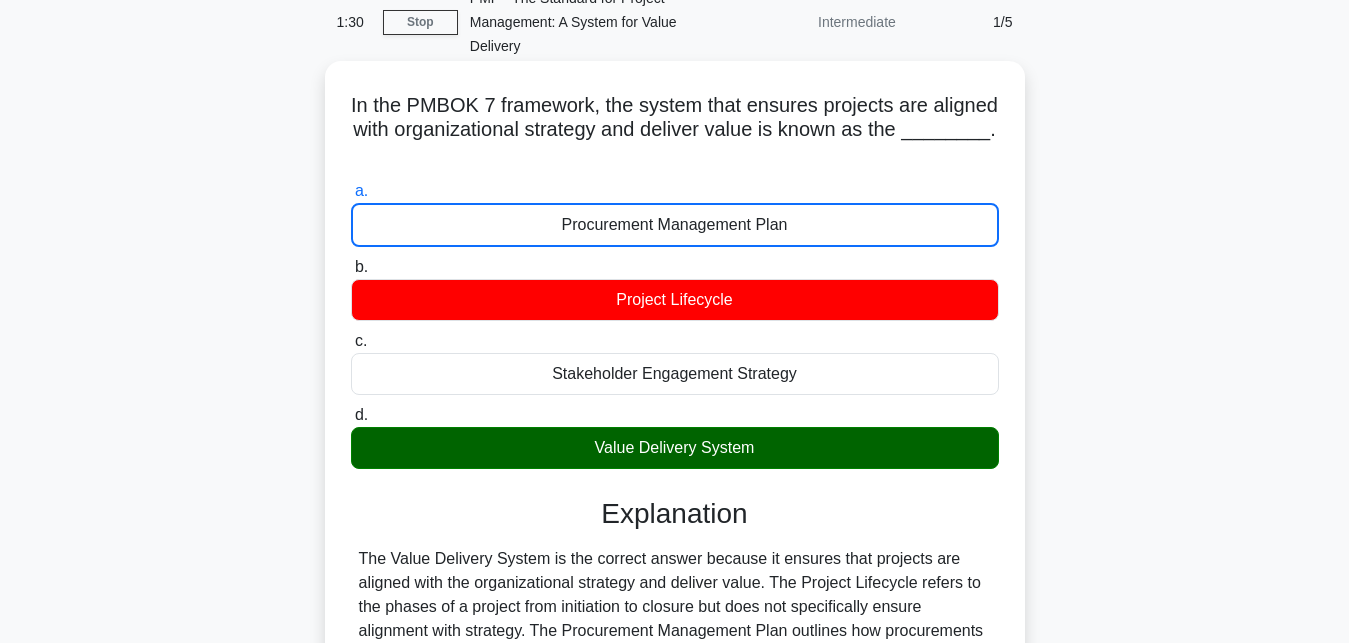 click on "b.
Project Lifecycle" at bounding box center (351, 267) 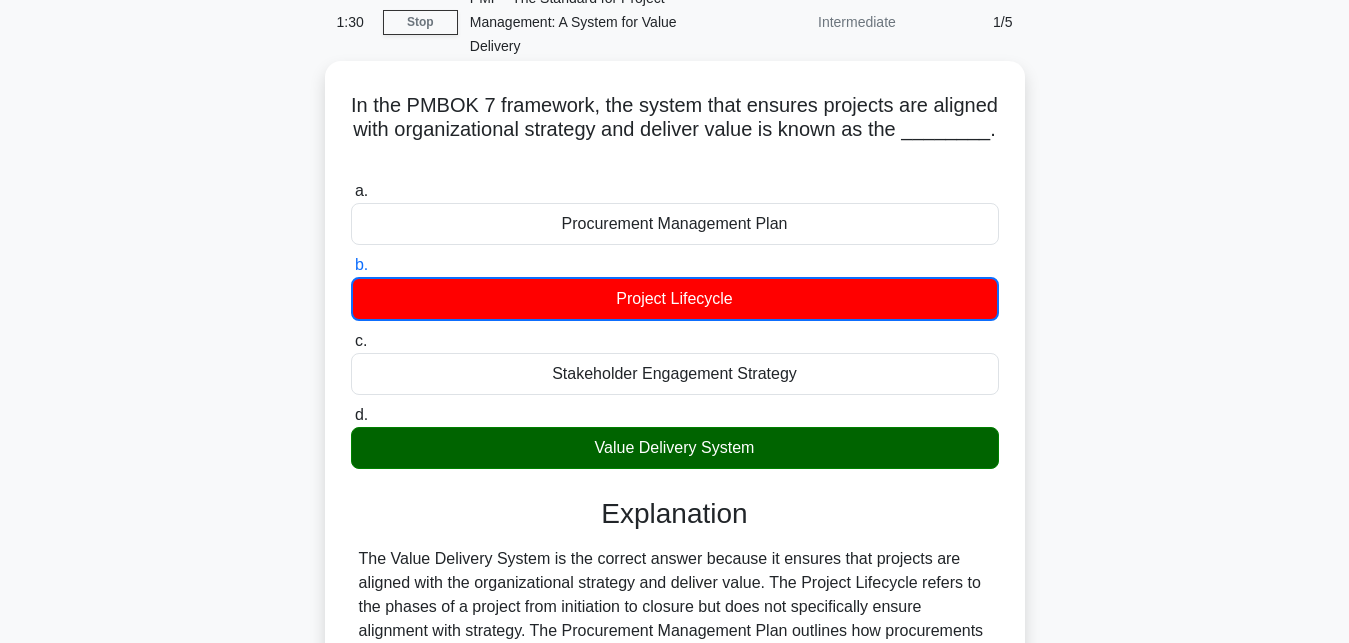 click on "c.
Stakeholder Engagement Strategy" at bounding box center [351, 341] 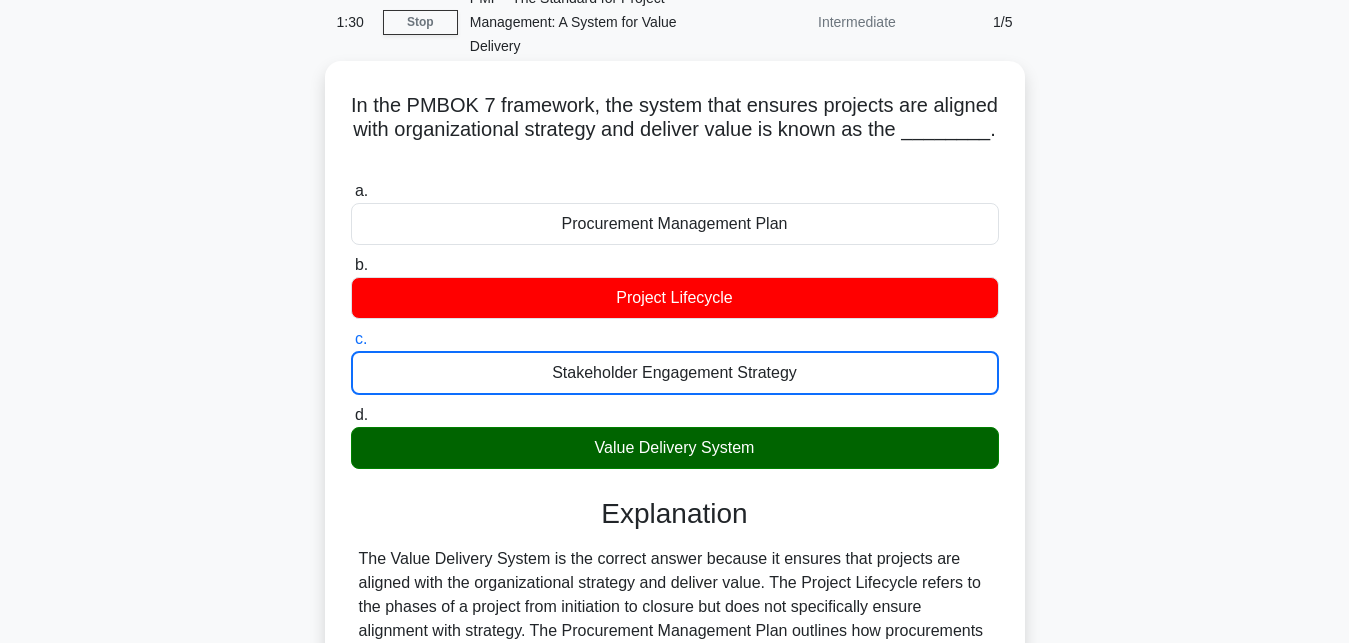 click on "d.
Value Delivery System" at bounding box center (351, 415) 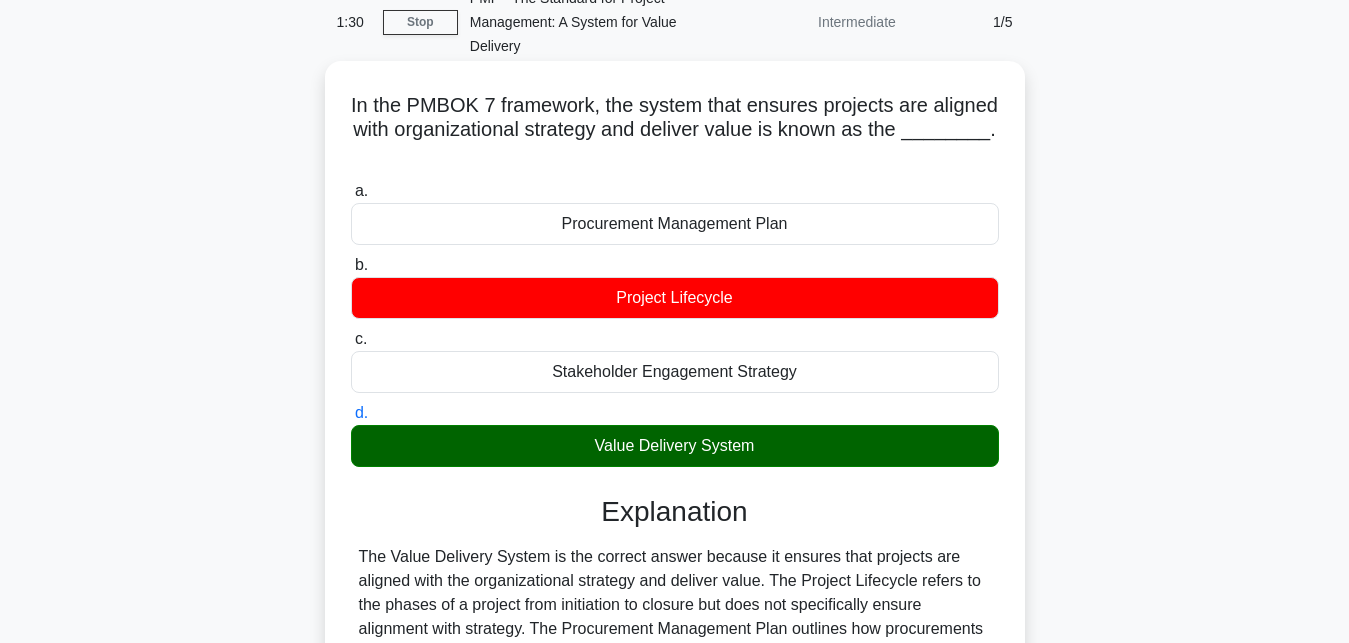 click on "a.
Procurement Management Plan" at bounding box center (351, 191) 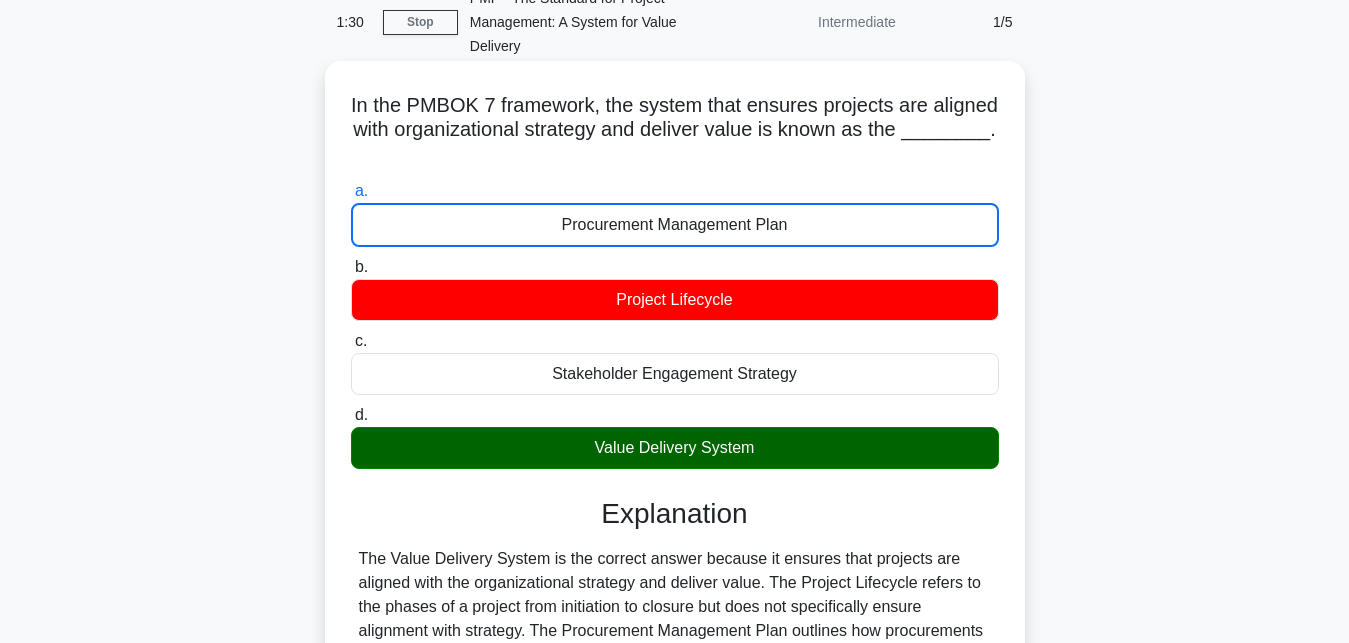 click on "b.
Project Lifecycle" at bounding box center (351, 267) 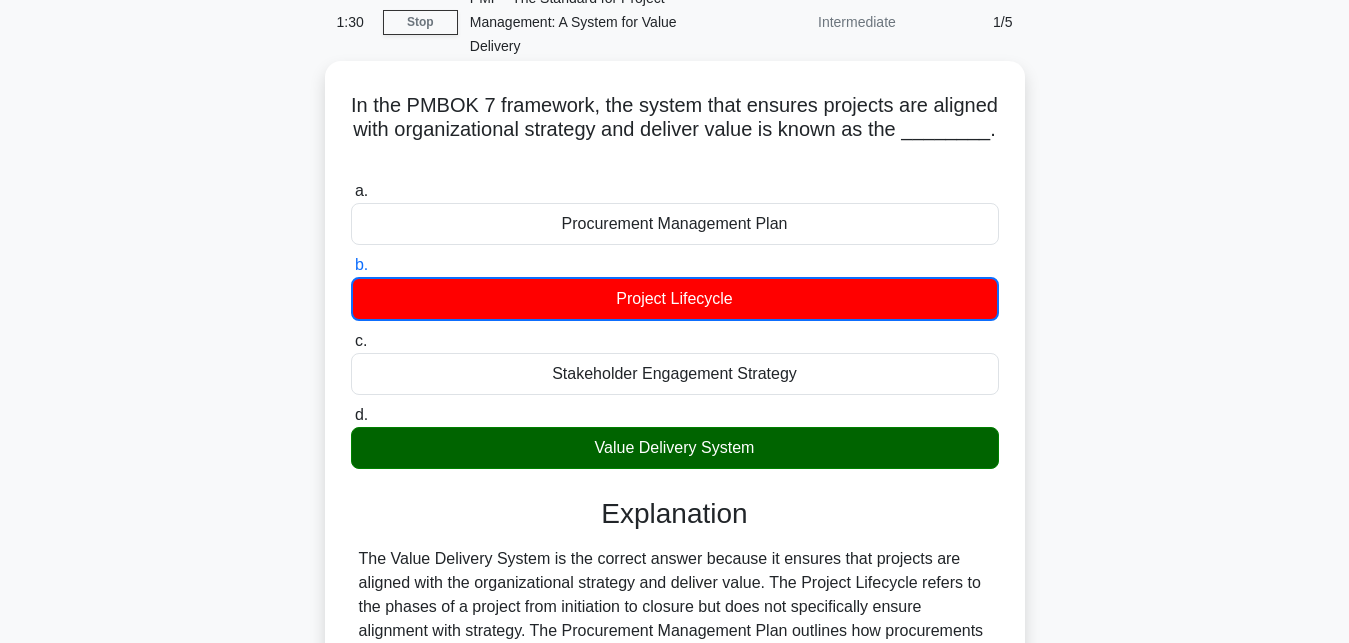click on "c.
Stakeholder Engagement Strategy" at bounding box center (351, 341) 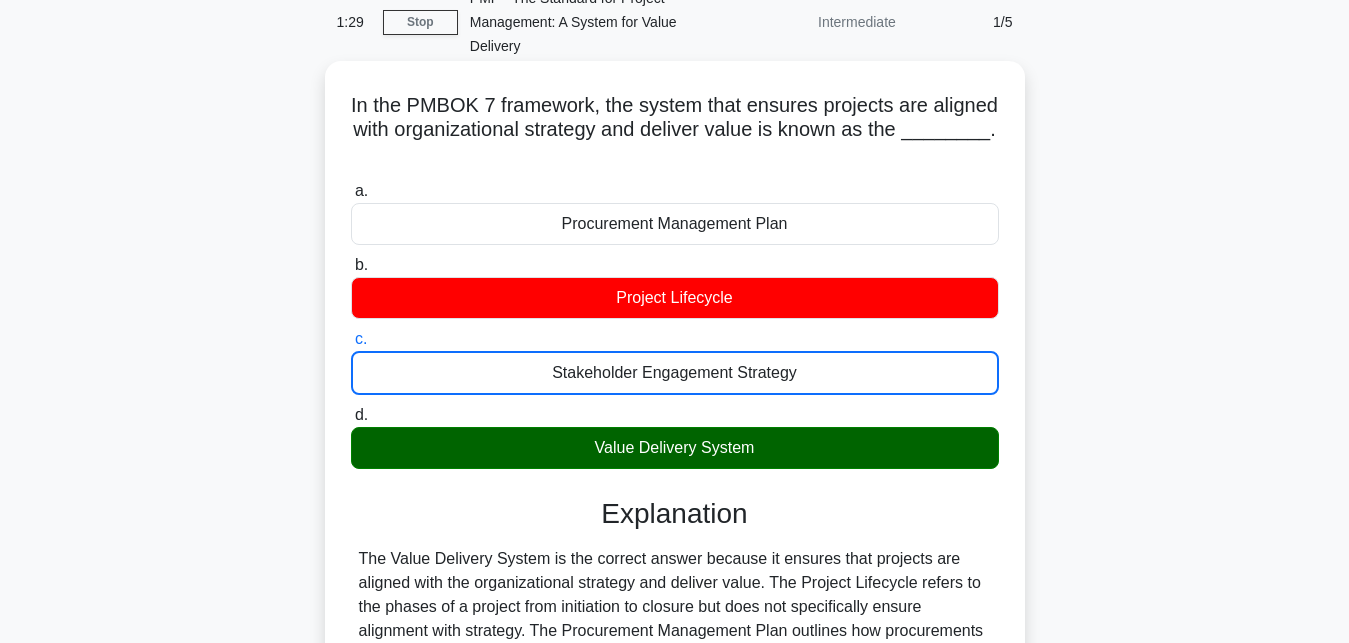 click on "d.
Value Delivery System" at bounding box center [351, 415] 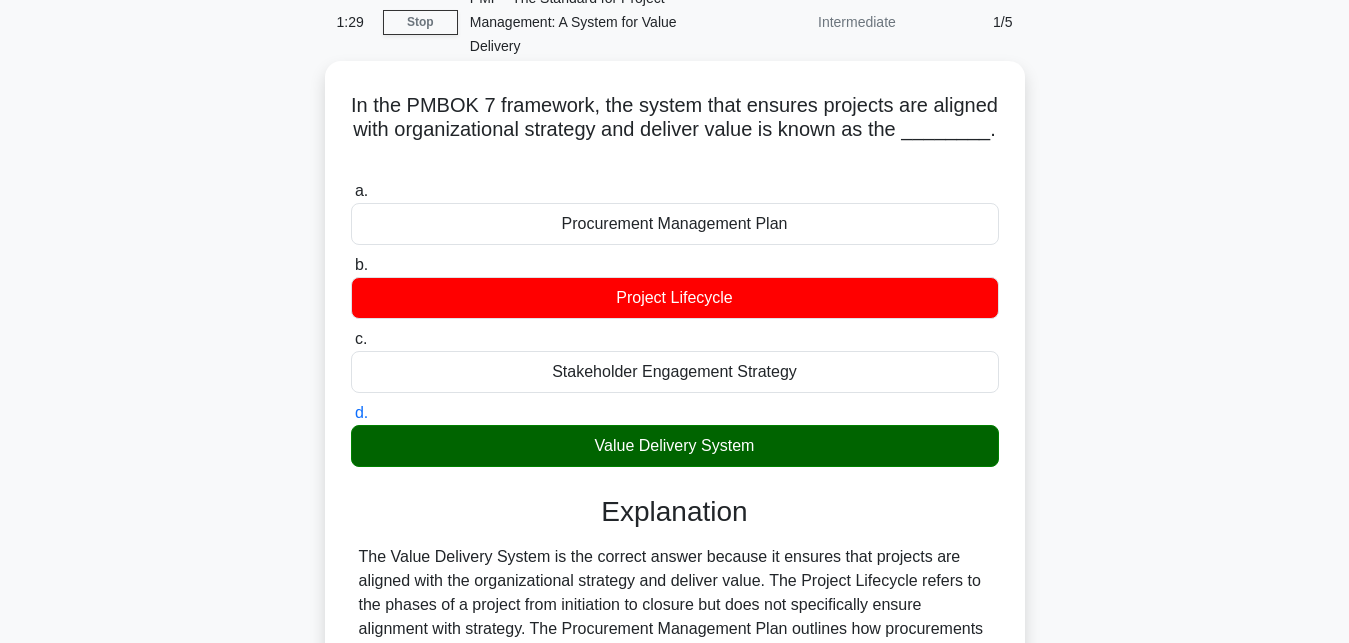 click on "a.
Procurement Management Plan" at bounding box center (351, 191) 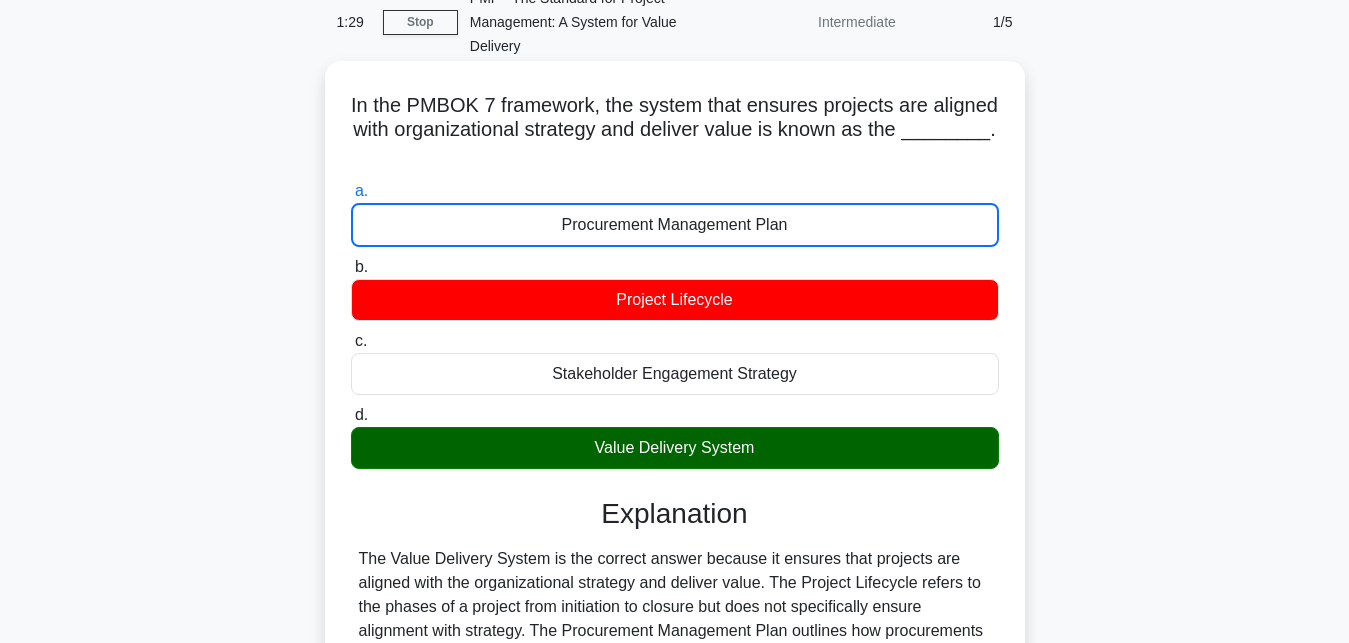 click on "b.
Project Lifecycle" at bounding box center (351, 267) 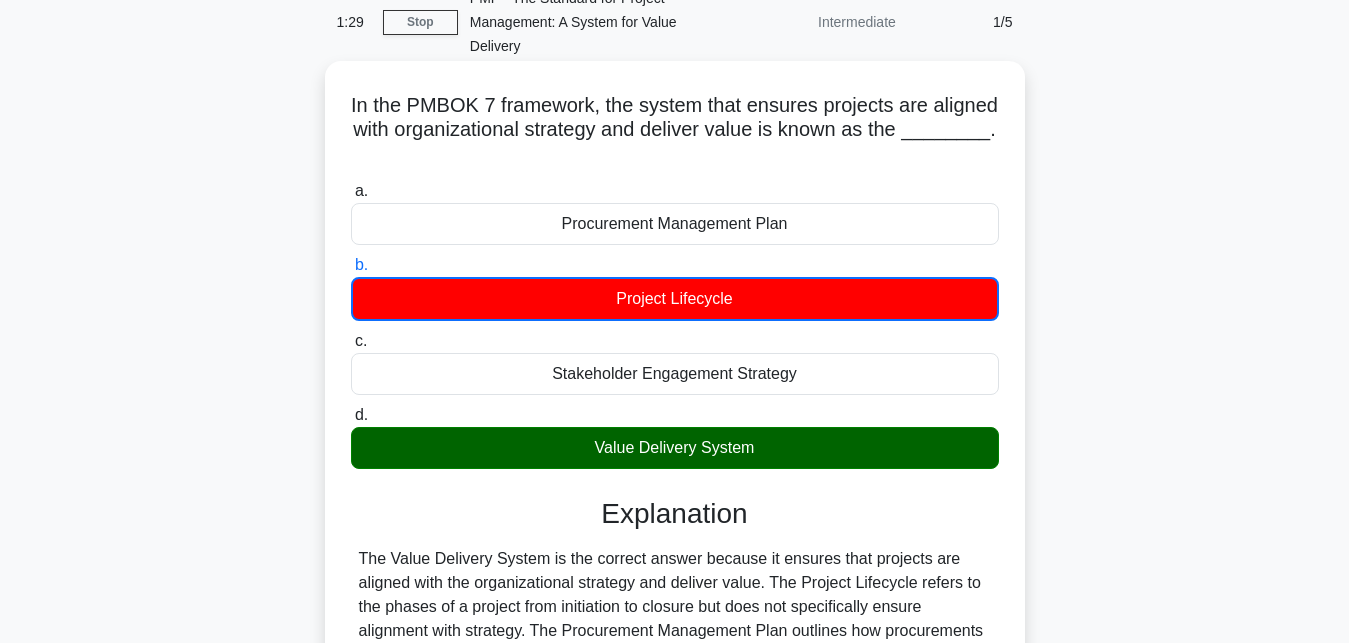 click on "c.
Stakeholder Engagement Strategy" at bounding box center (351, 341) 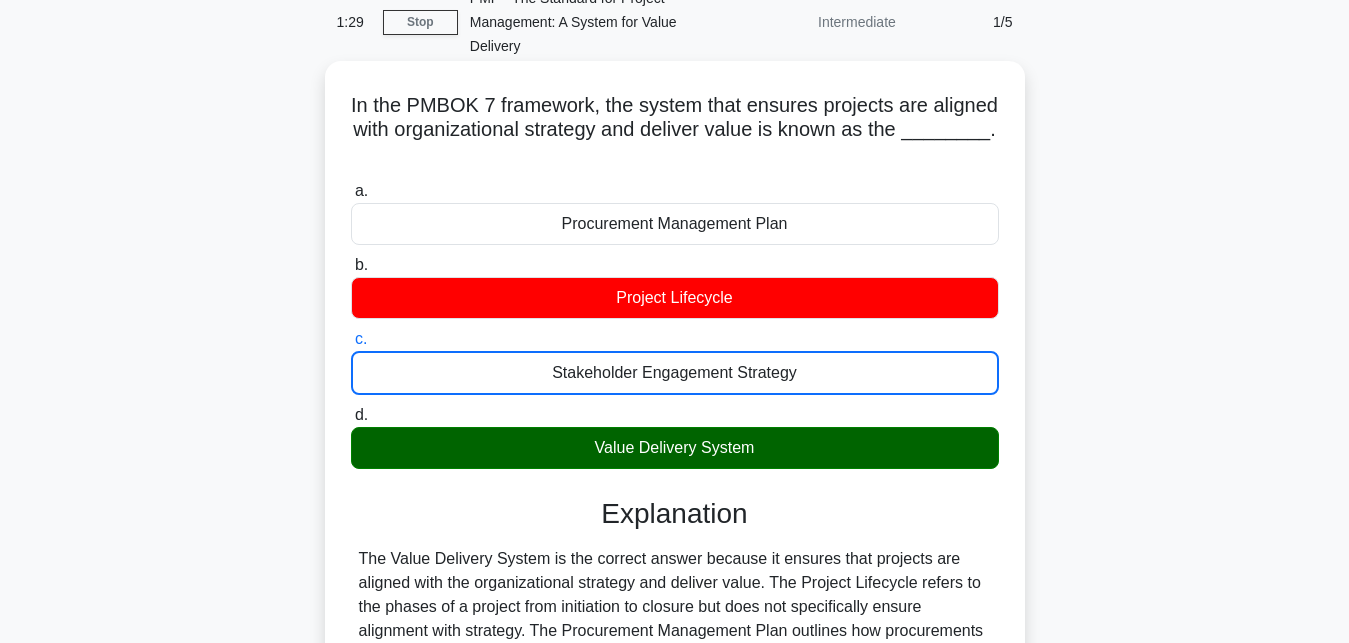 click on "d.
Value Delivery System" at bounding box center (351, 415) 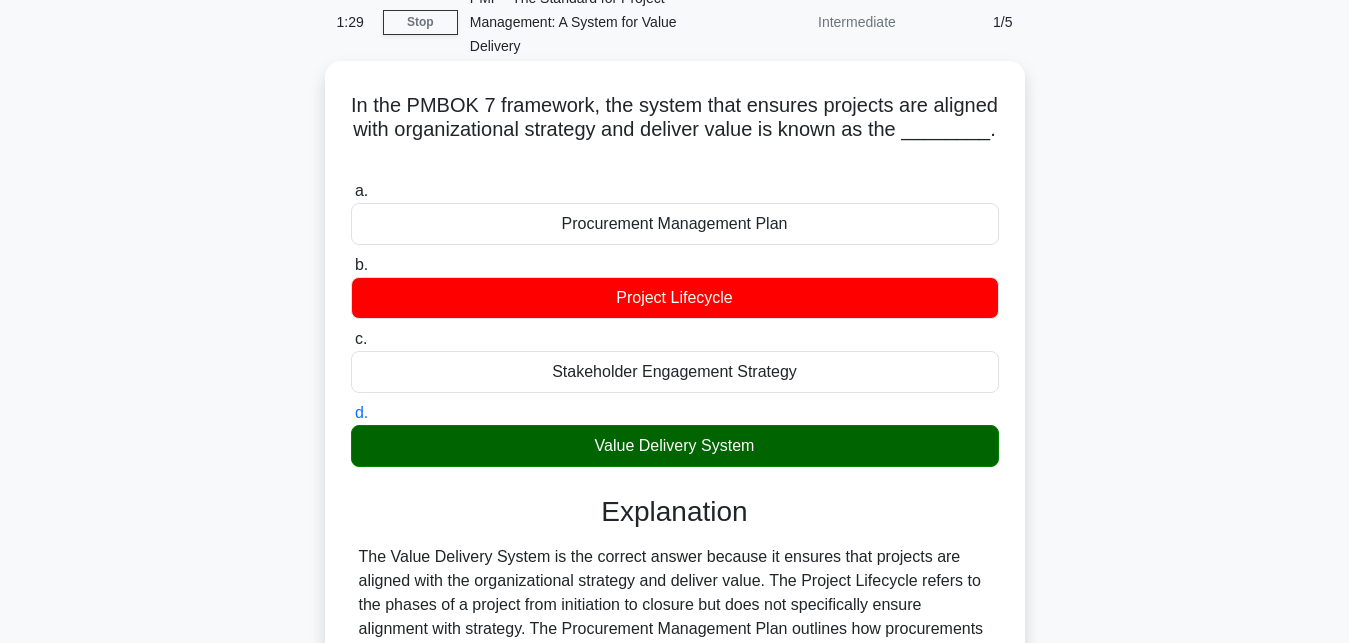 click on "a.
Procurement Management Plan" at bounding box center (351, 191) 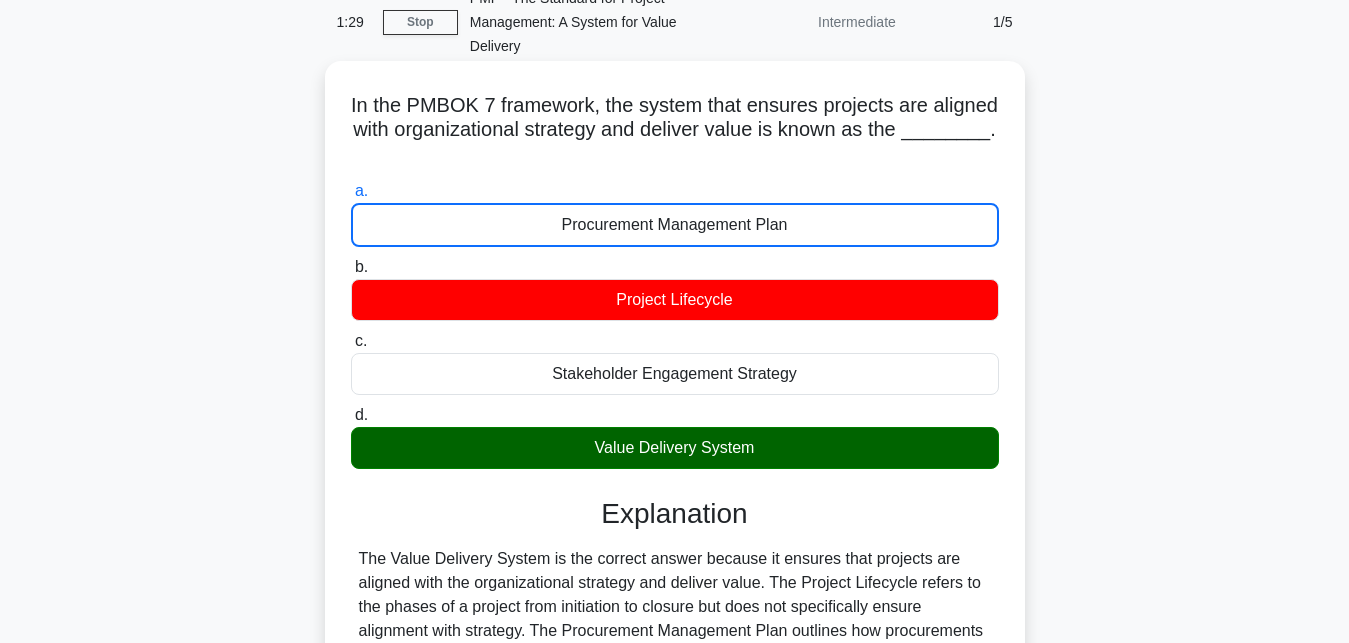 click on "b.
Project Lifecycle" at bounding box center (351, 267) 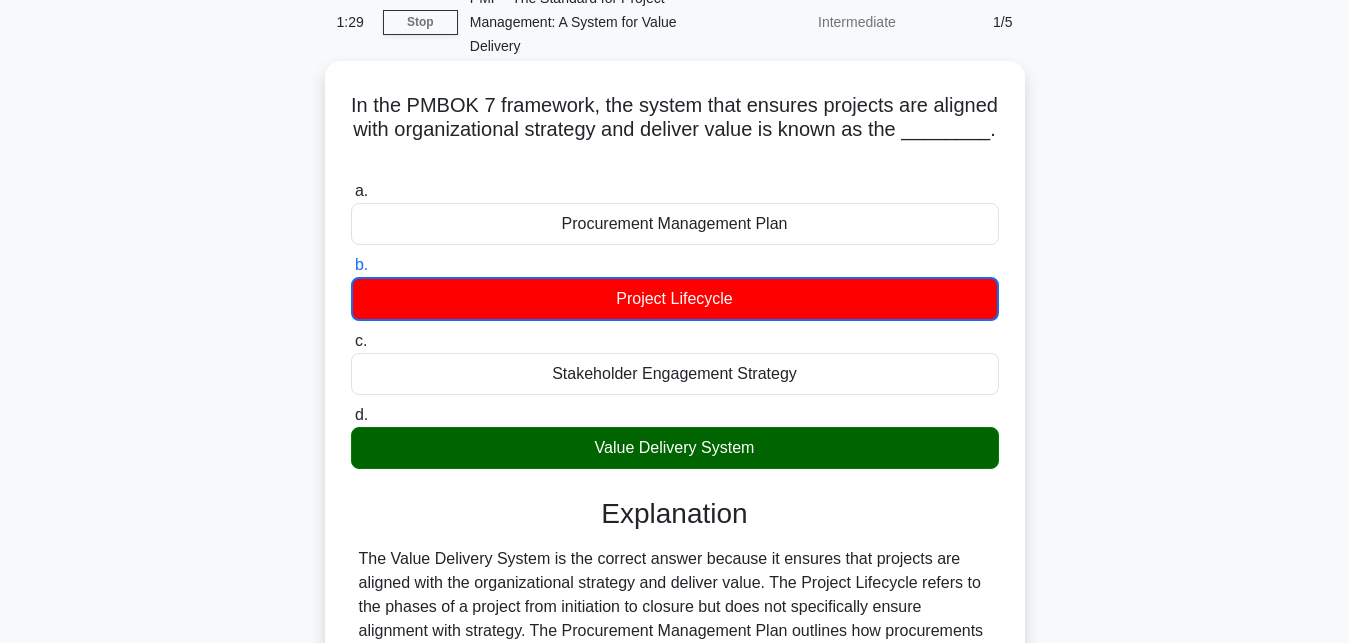 click on "c.
Stakeholder Engagement Strategy" at bounding box center (351, 341) 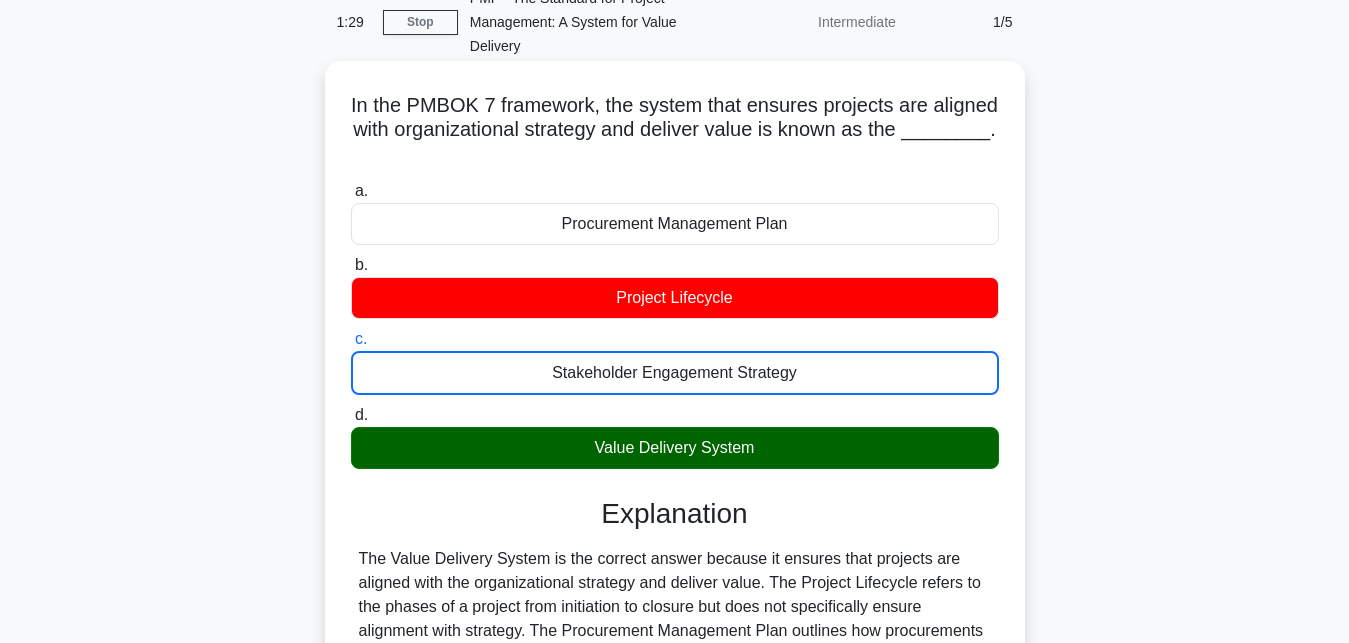 click on "d.
Value Delivery System" at bounding box center (351, 415) 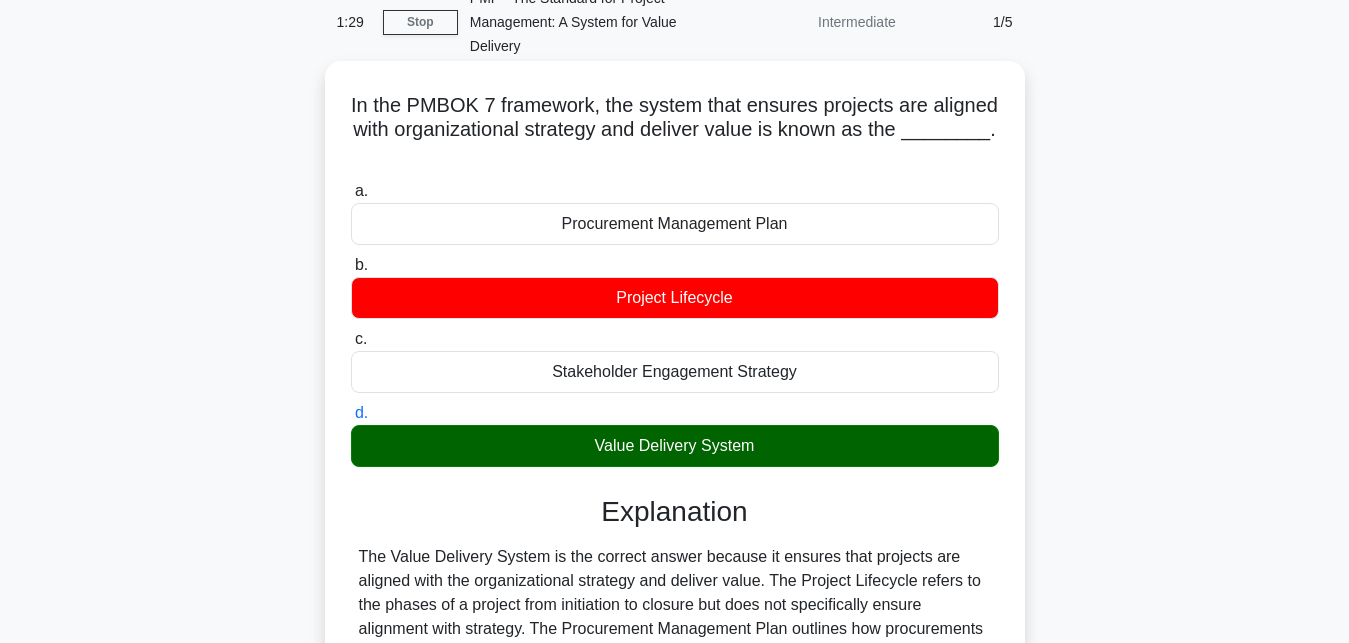 click on "a.
Procurement Management Plan" at bounding box center [351, 191] 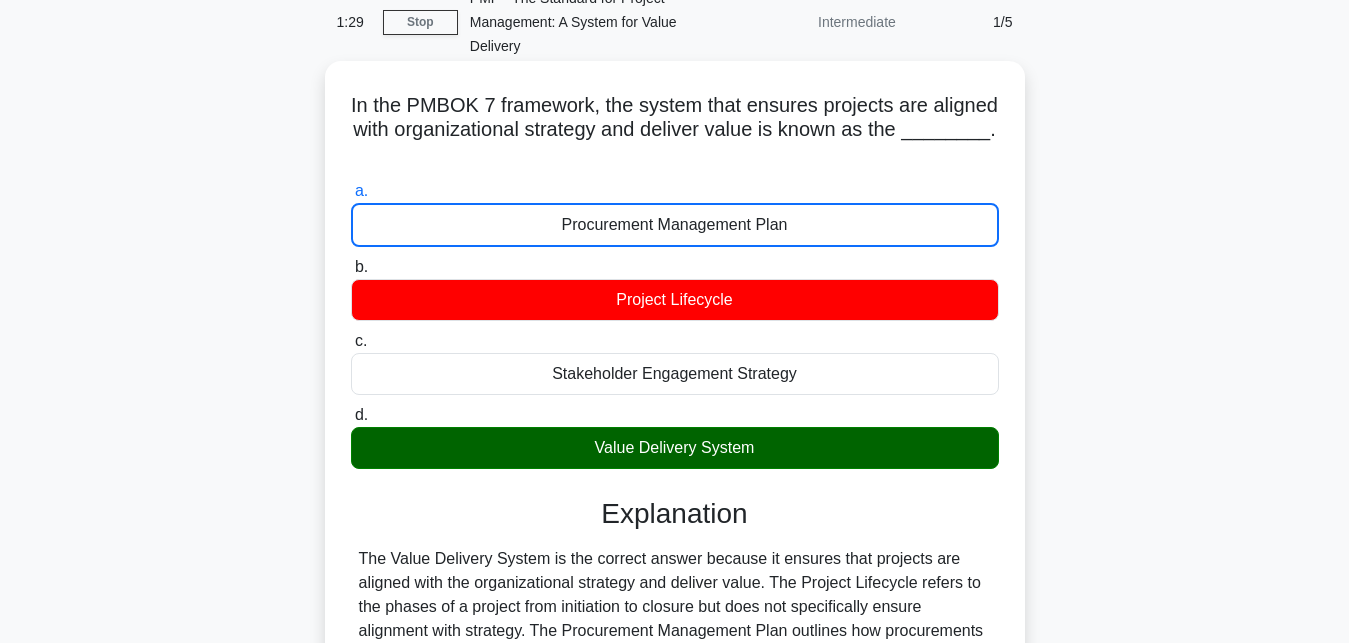 click on "b.
Project Lifecycle" at bounding box center (351, 267) 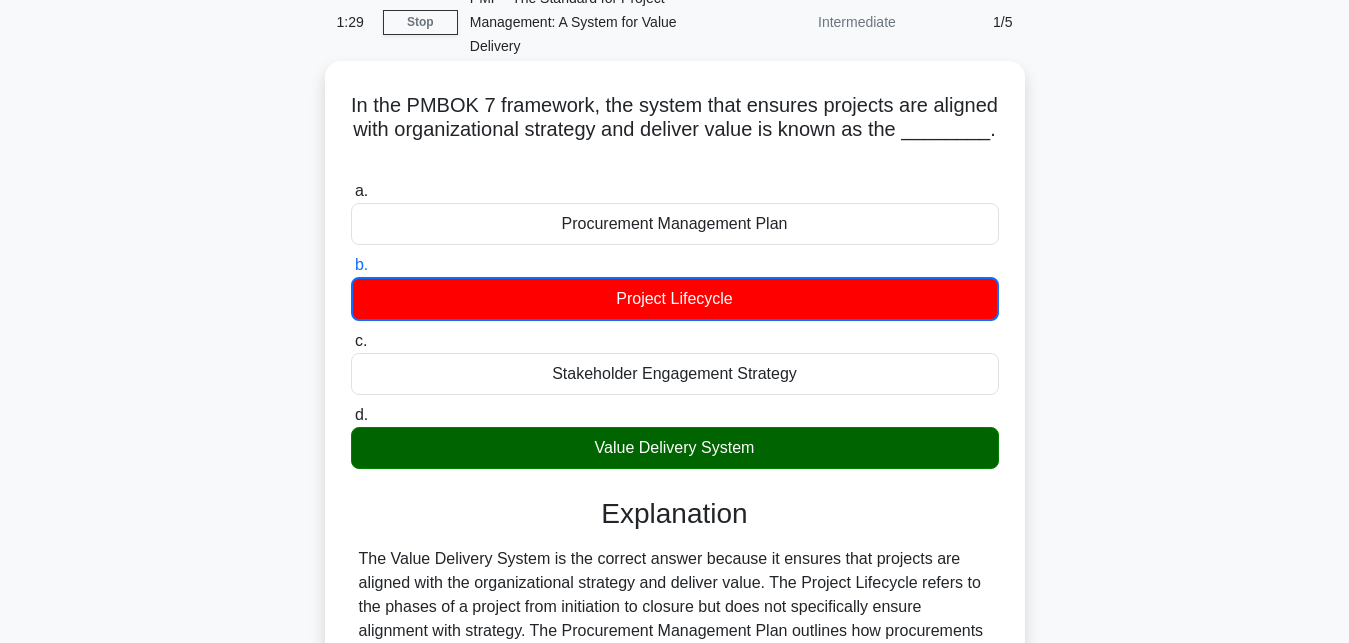 click on "c.
Stakeholder Engagement Strategy" at bounding box center [351, 341] 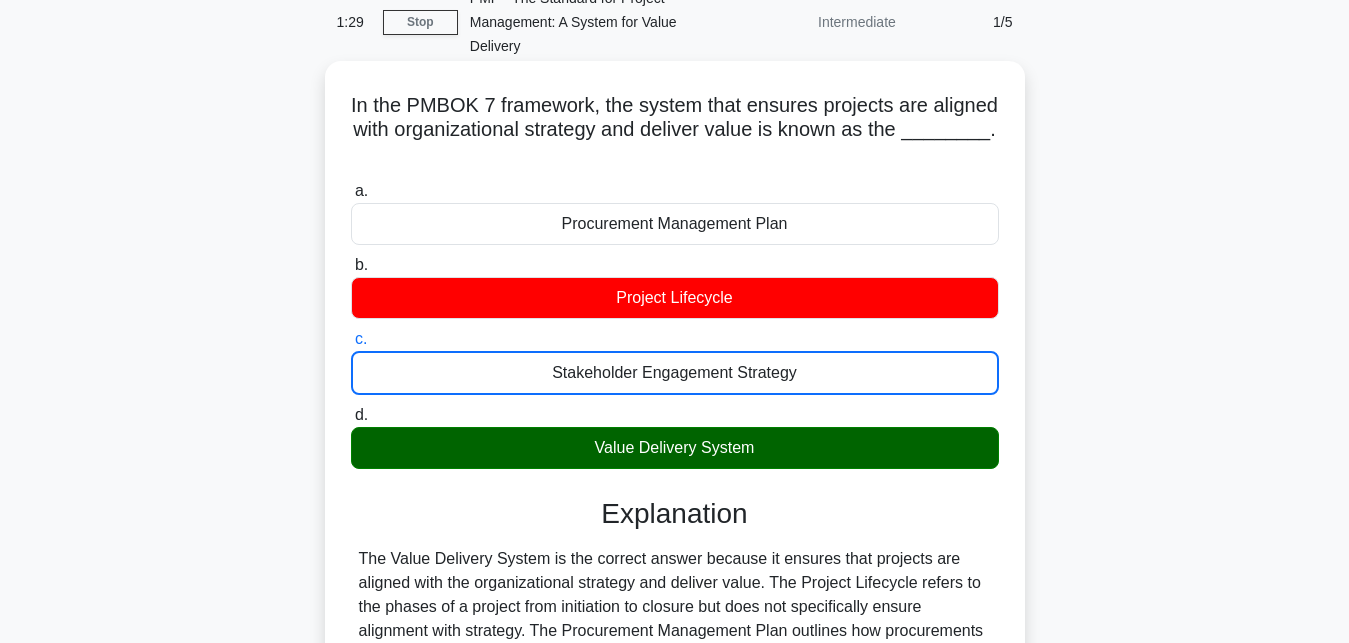 click on "d.
Value Delivery System" at bounding box center (351, 415) 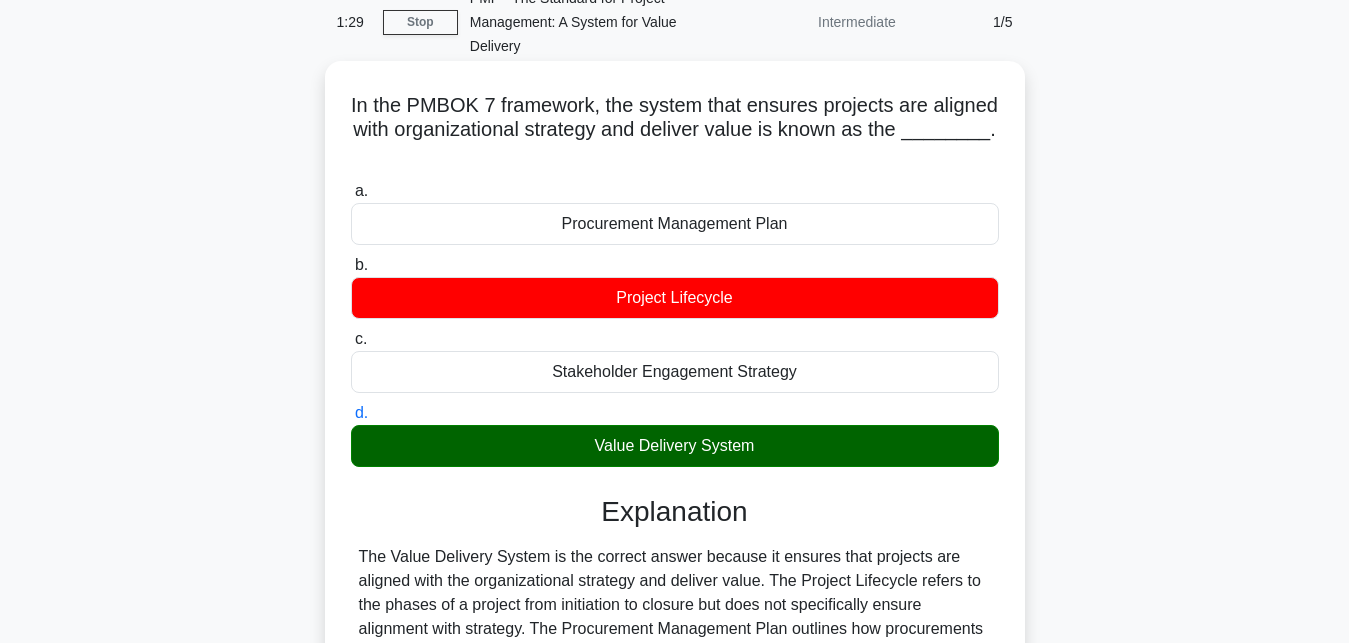 click on "a.
Procurement Management Plan" at bounding box center [351, 191] 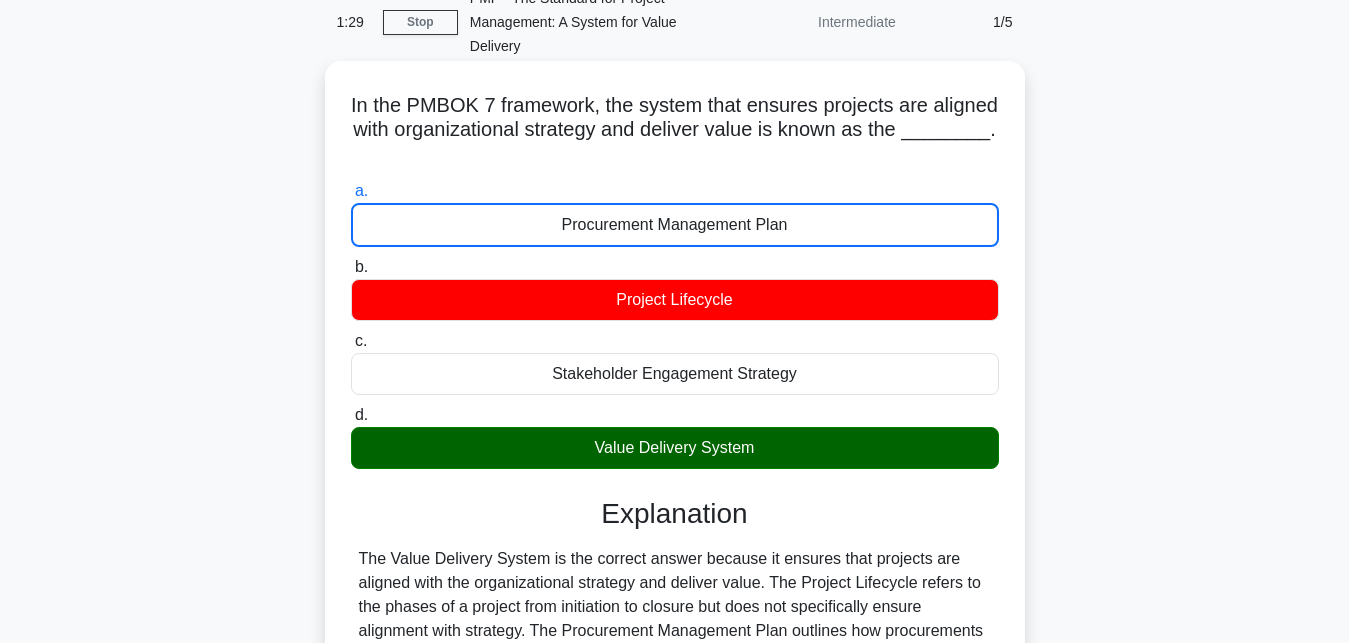 click on "b.
Project Lifecycle" at bounding box center [351, 267] 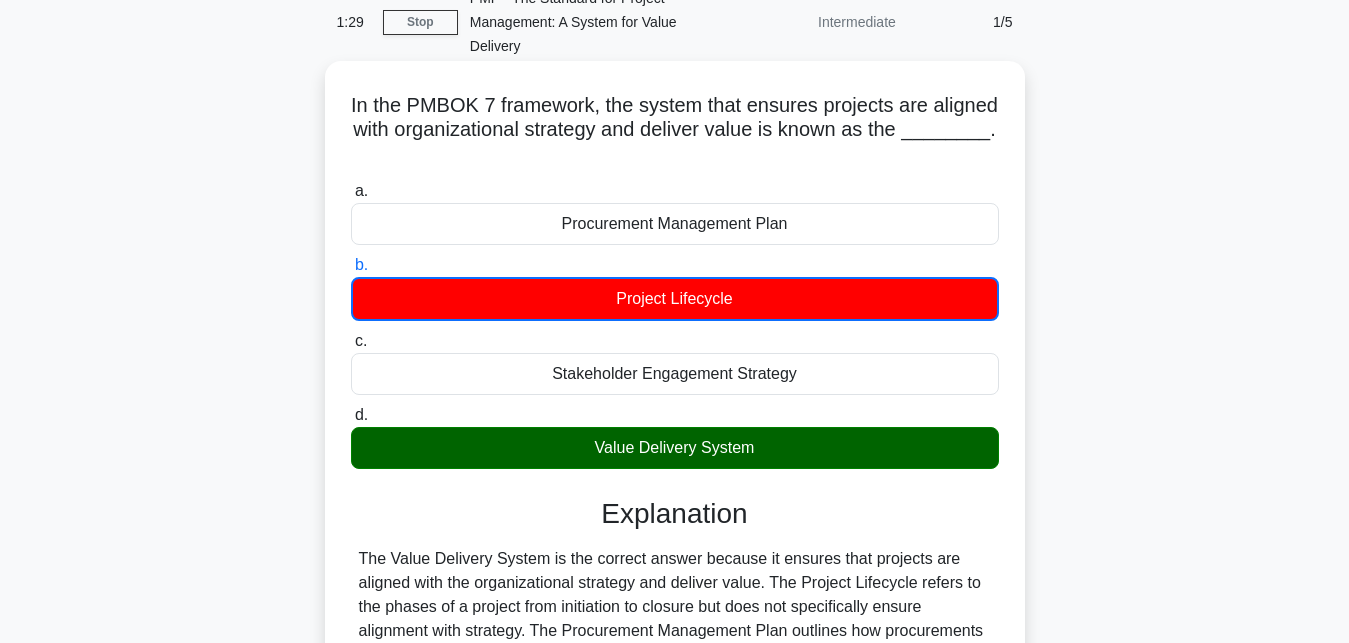 click on "c.
Stakeholder Engagement Strategy" at bounding box center (351, 341) 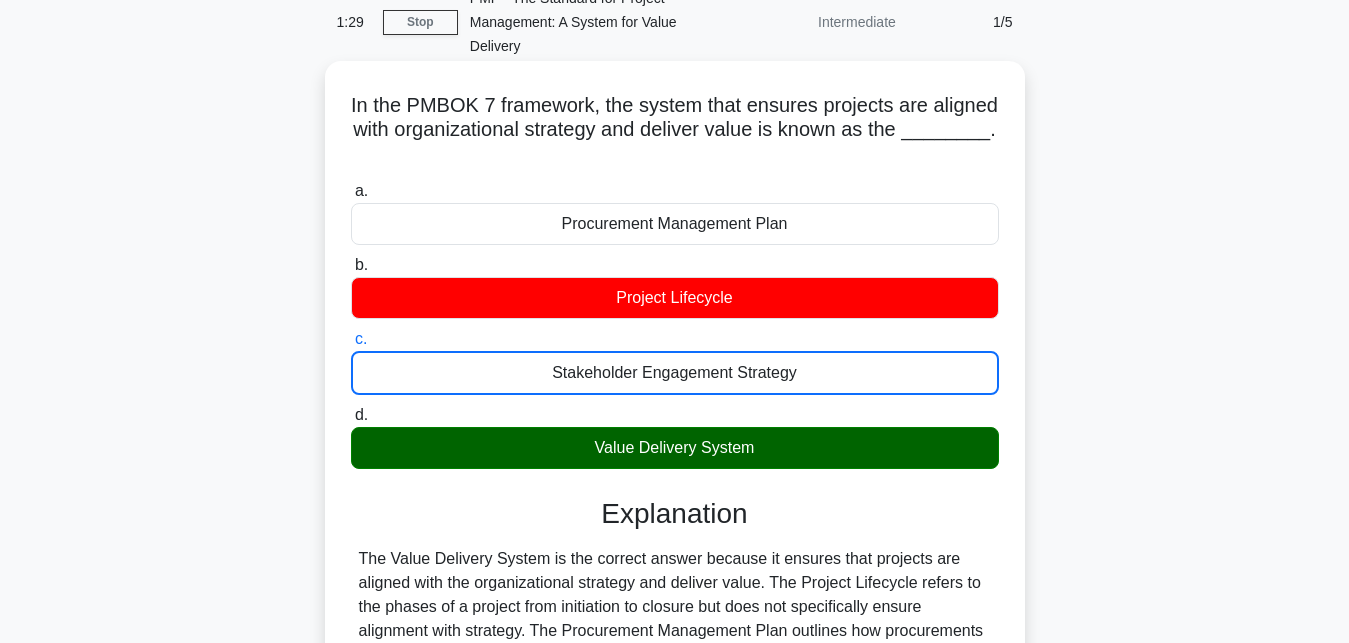 click on "d.
Value Delivery System" at bounding box center [351, 415] 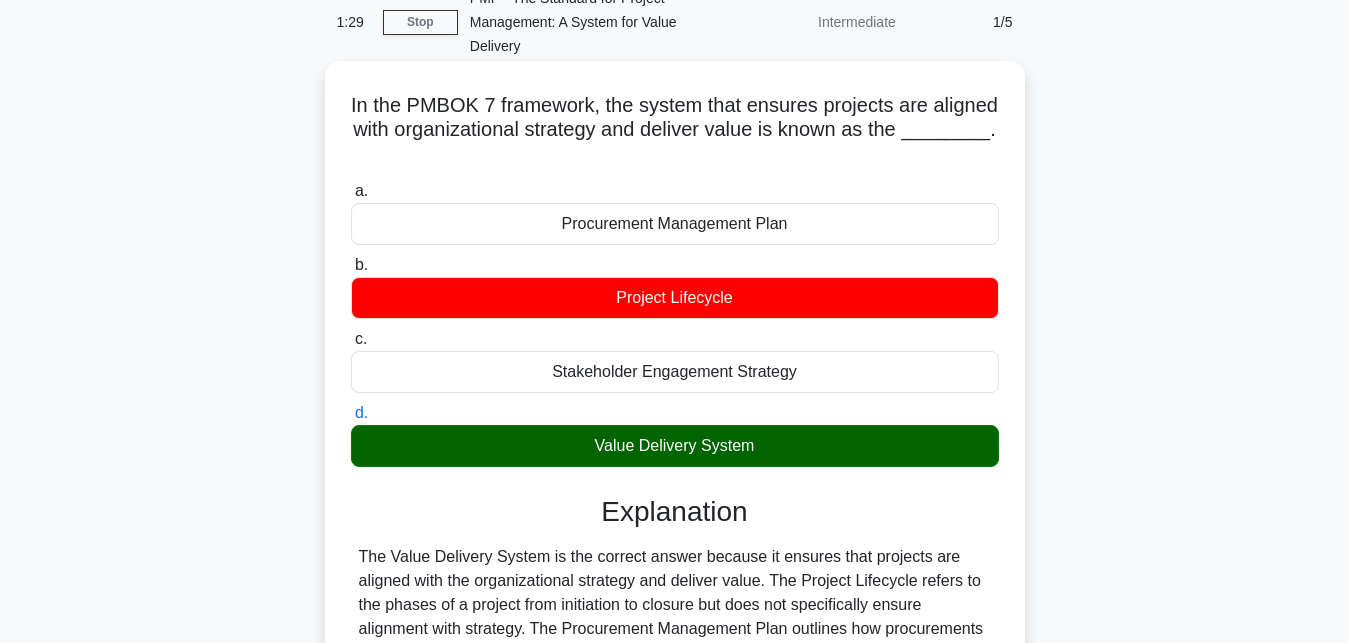 click on "a.
Procurement Management Plan" at bounding box center [351, 191] 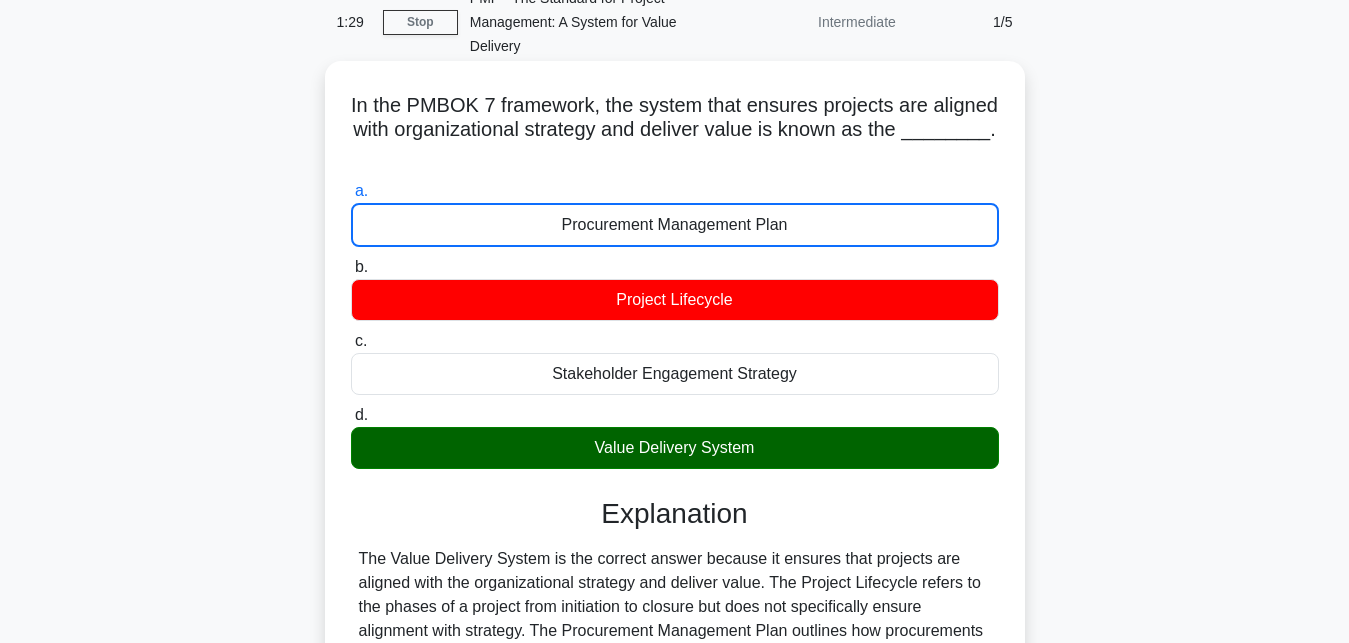 click on "b.
Project Lifecycle" at bounding box center (351, 267) 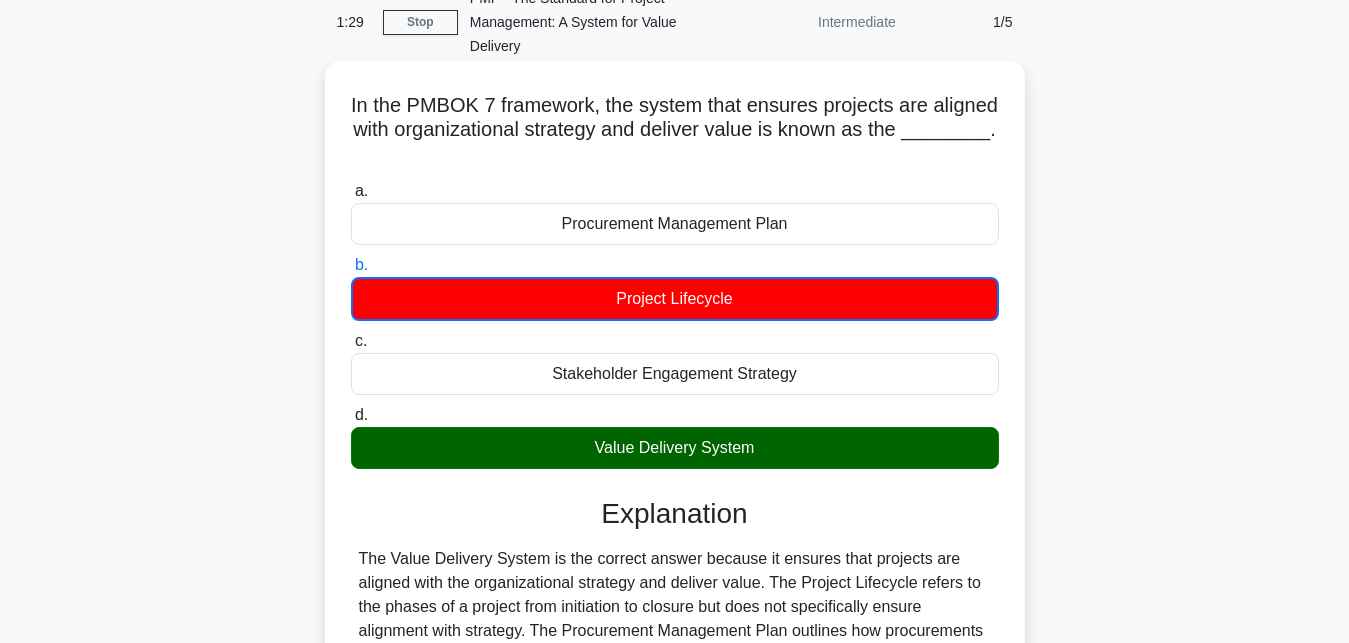 click on "c.
Stakeholder Engagement Strategy" at bounding box center [351, 341] 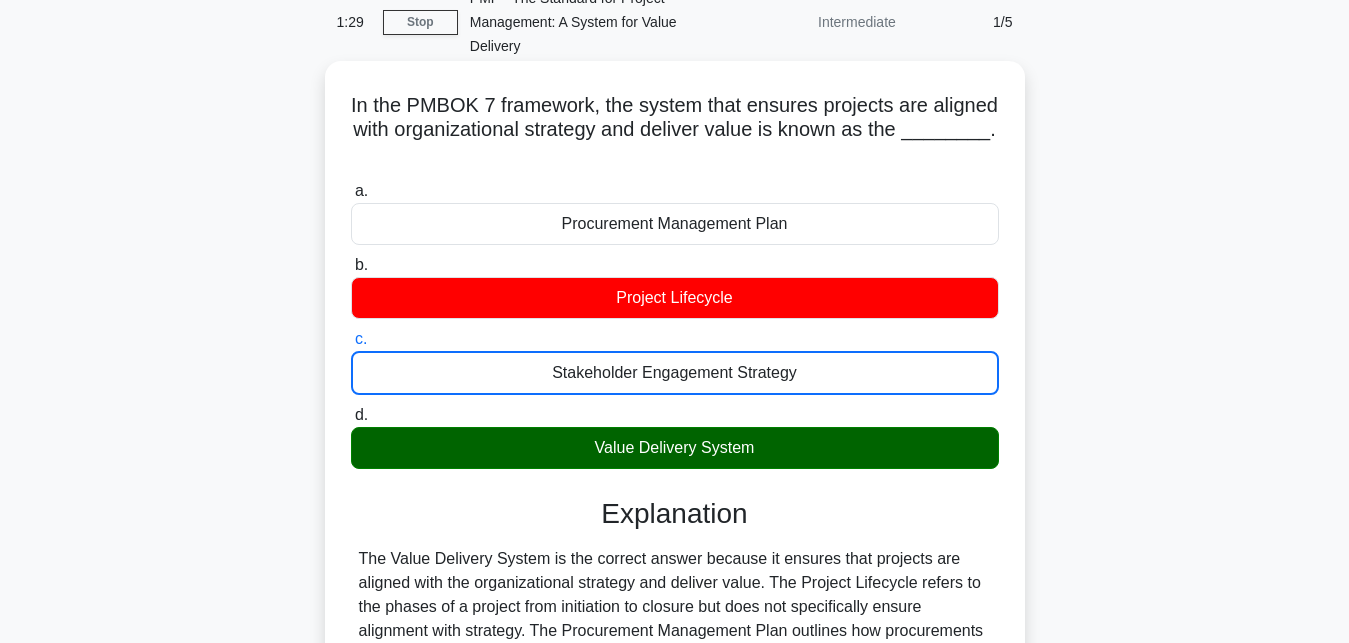 click on "d.
Value Delivery System" at bounding box center [351, 415] 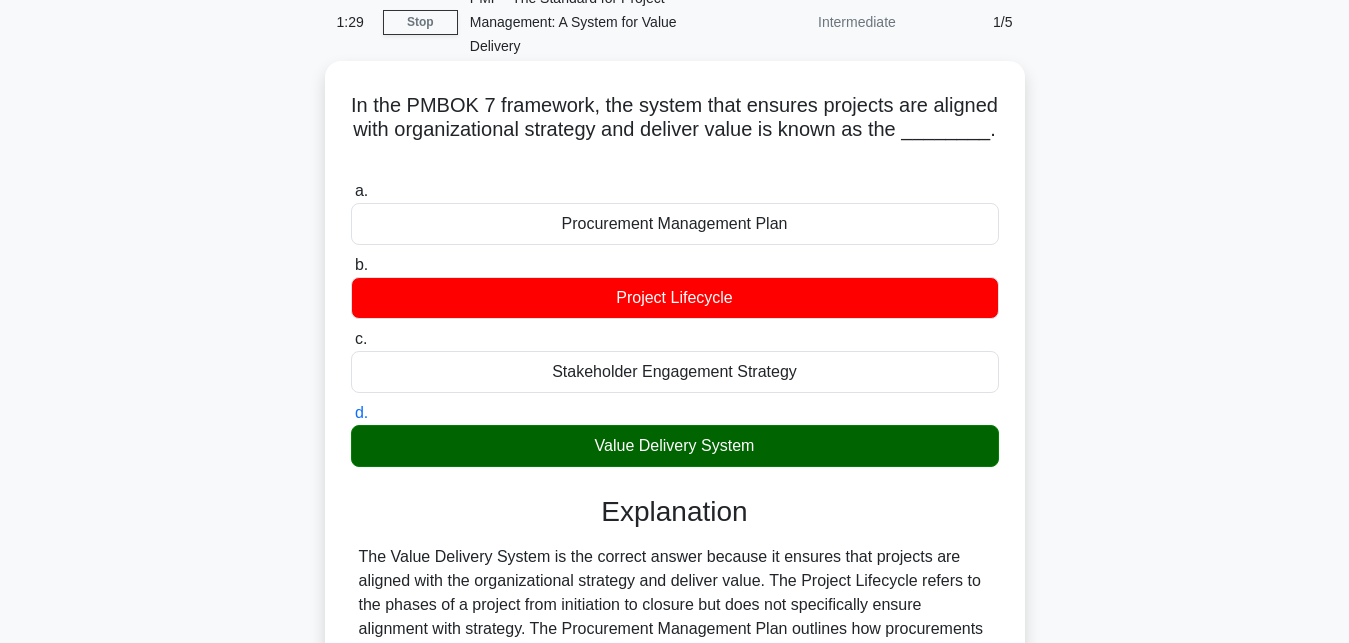 click on "a.
Procurement Management Plan" at bounding box center [351, 191] 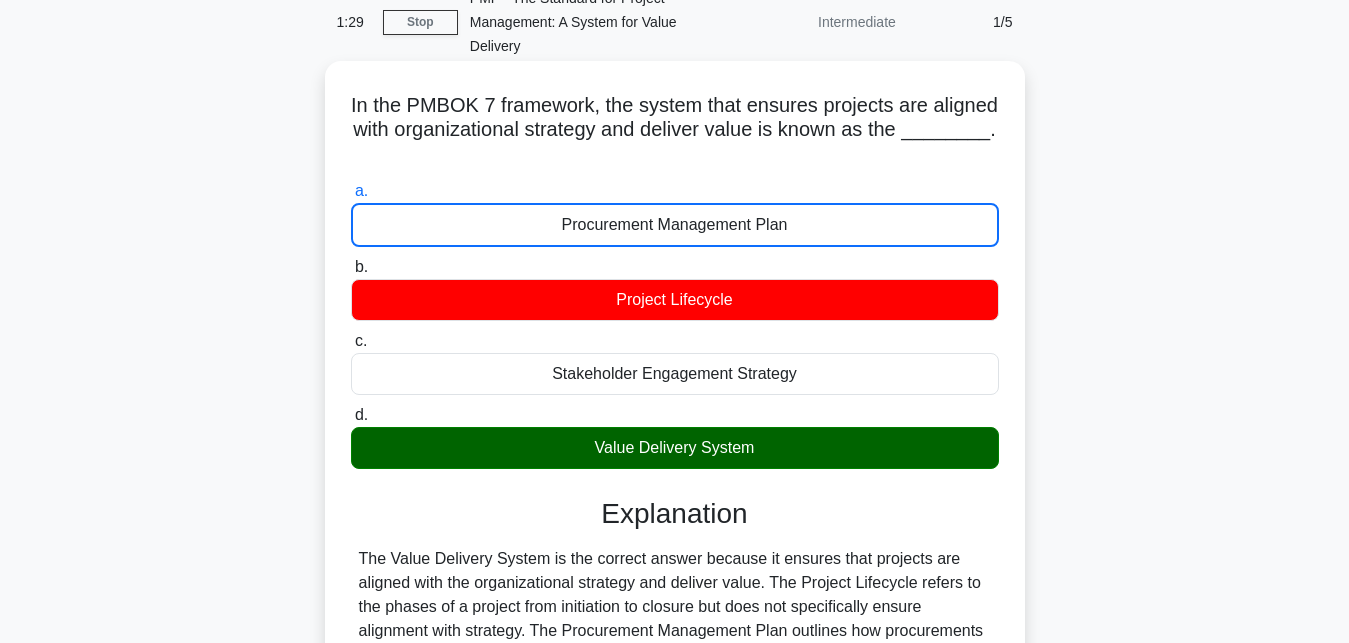 click on "b.
Project Lifecycle" at bounding box center [351, 267] 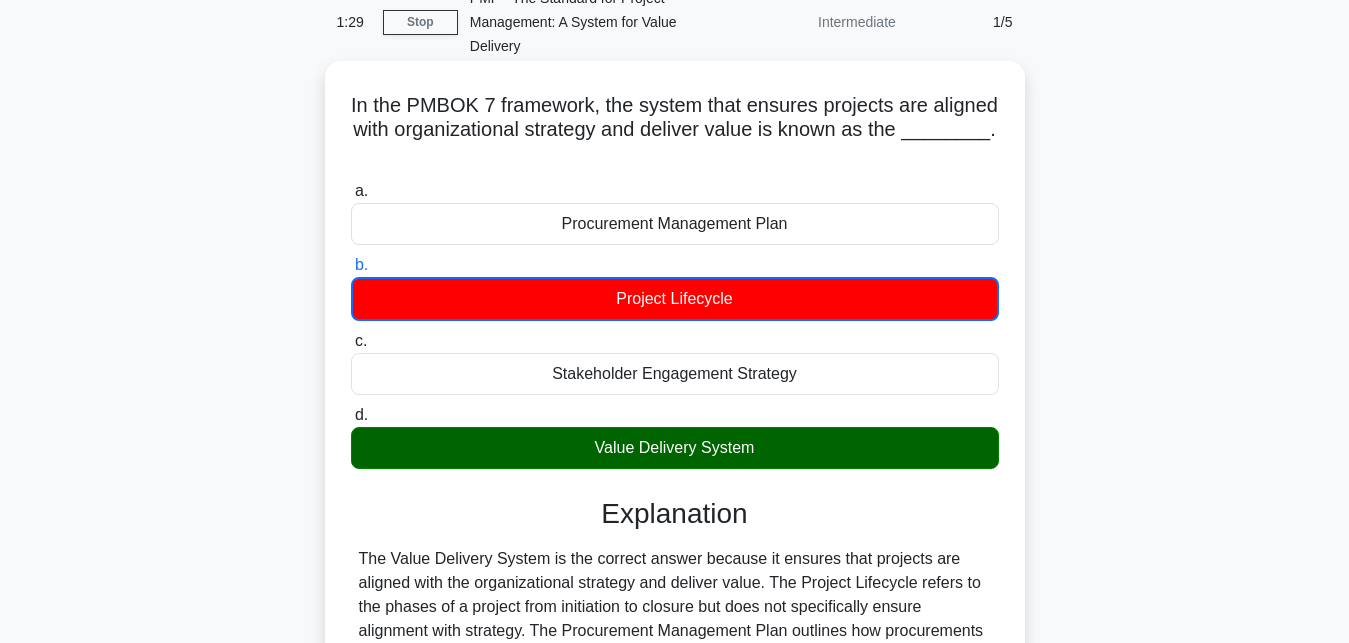 click on "c.
Stakeholder Engagement Strategy" at bounding box center [351, 341] 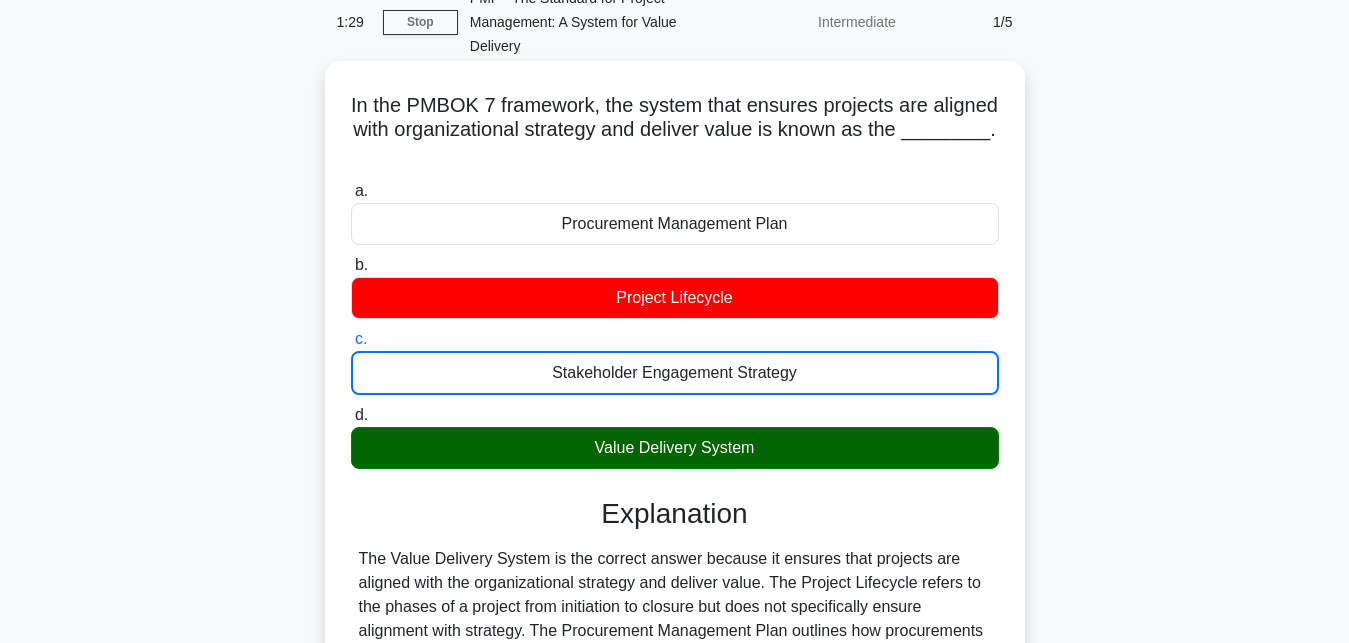 click on "d.
Value Delivery System" at bounding box center (351, 415) 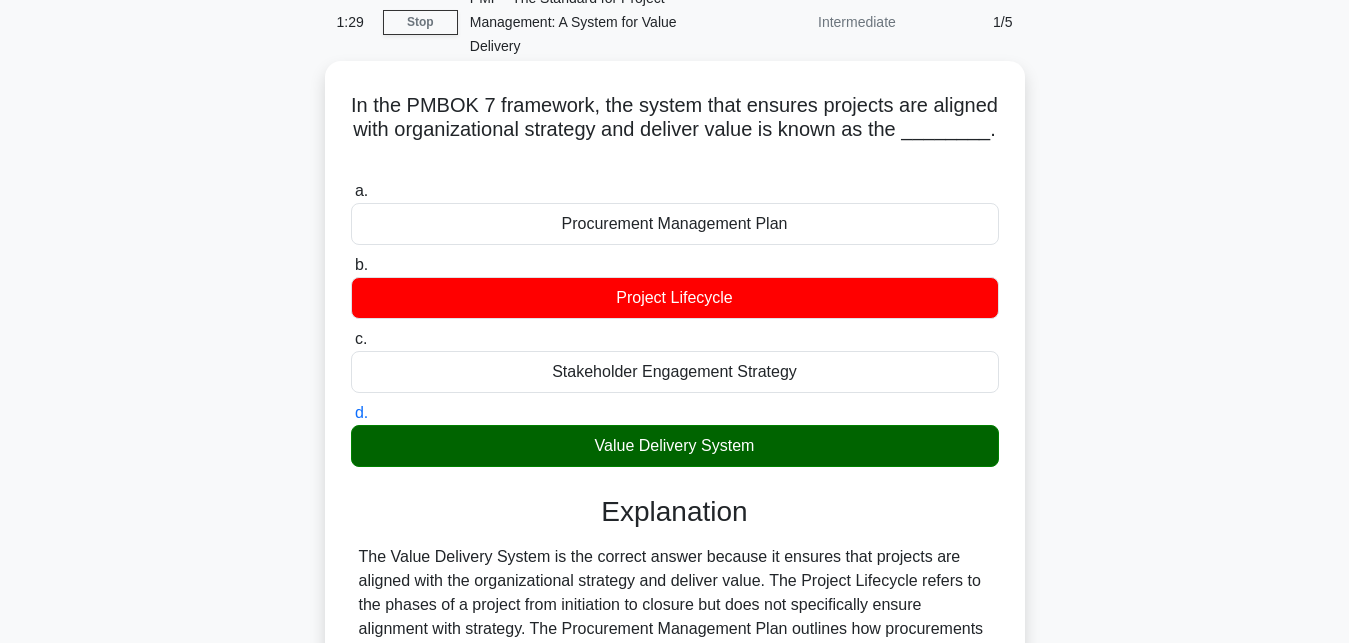 click on "a.
Procurement Management Plan" at bounding box center [351, 191] 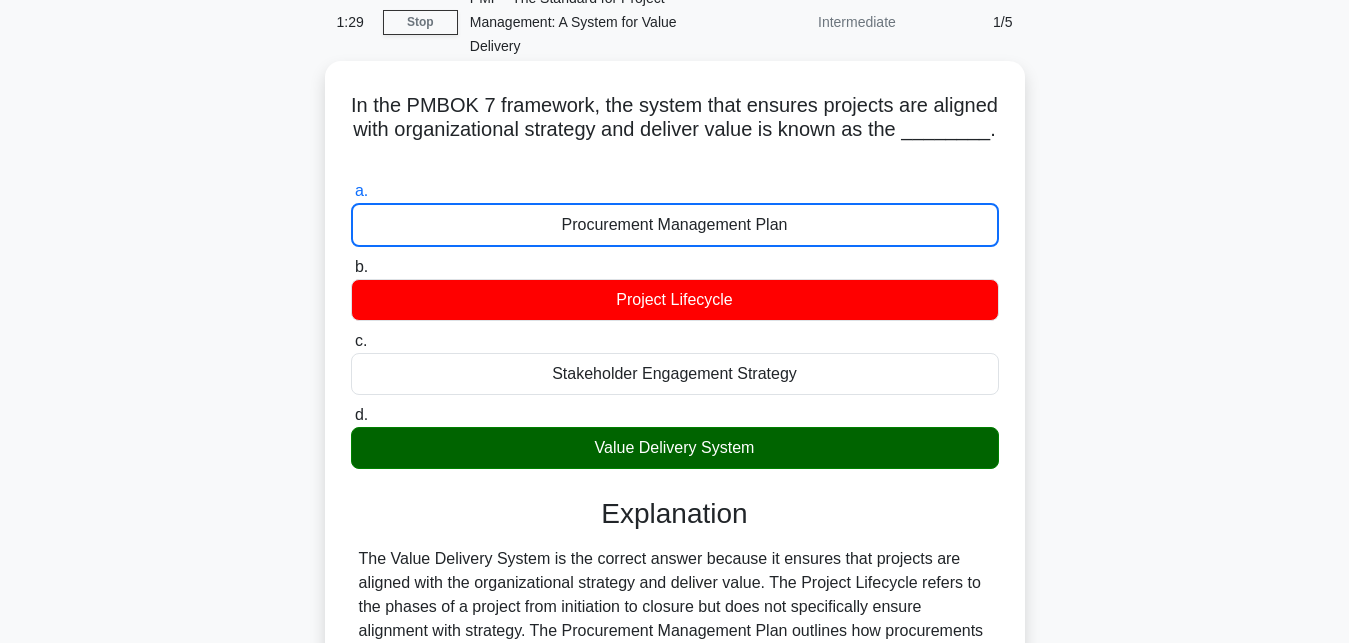 click on "b.
Project Lifecycle" at bounding box center (351, 267) 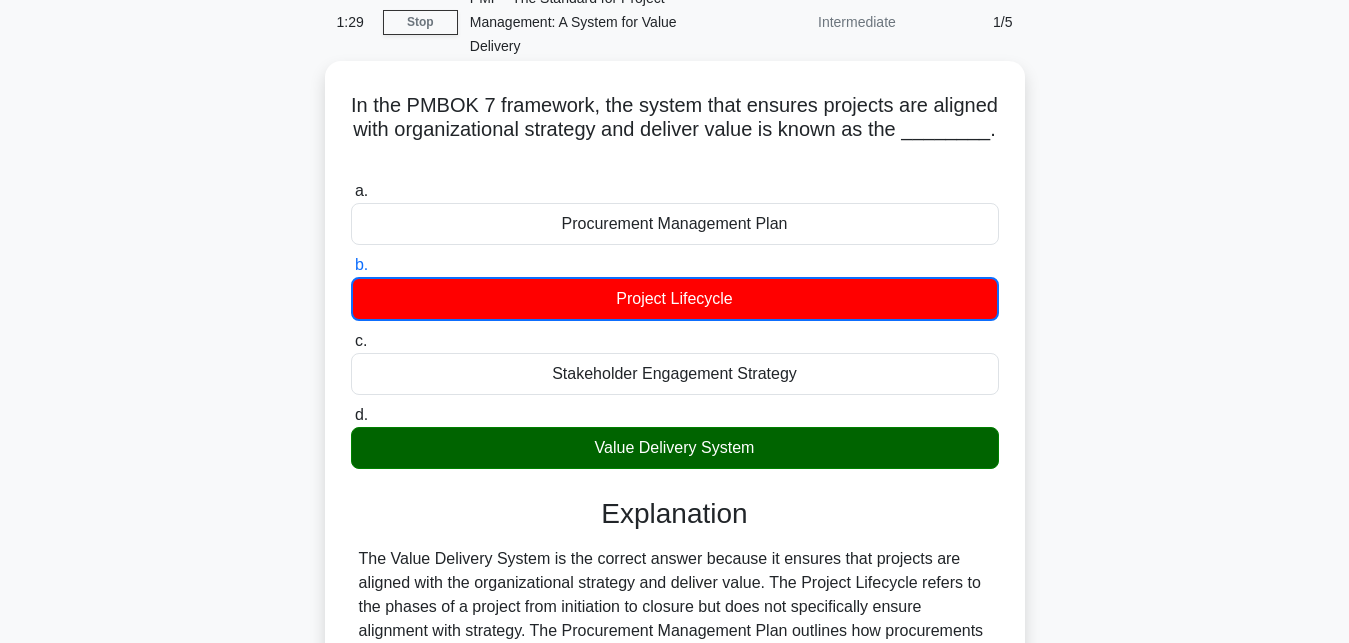 click 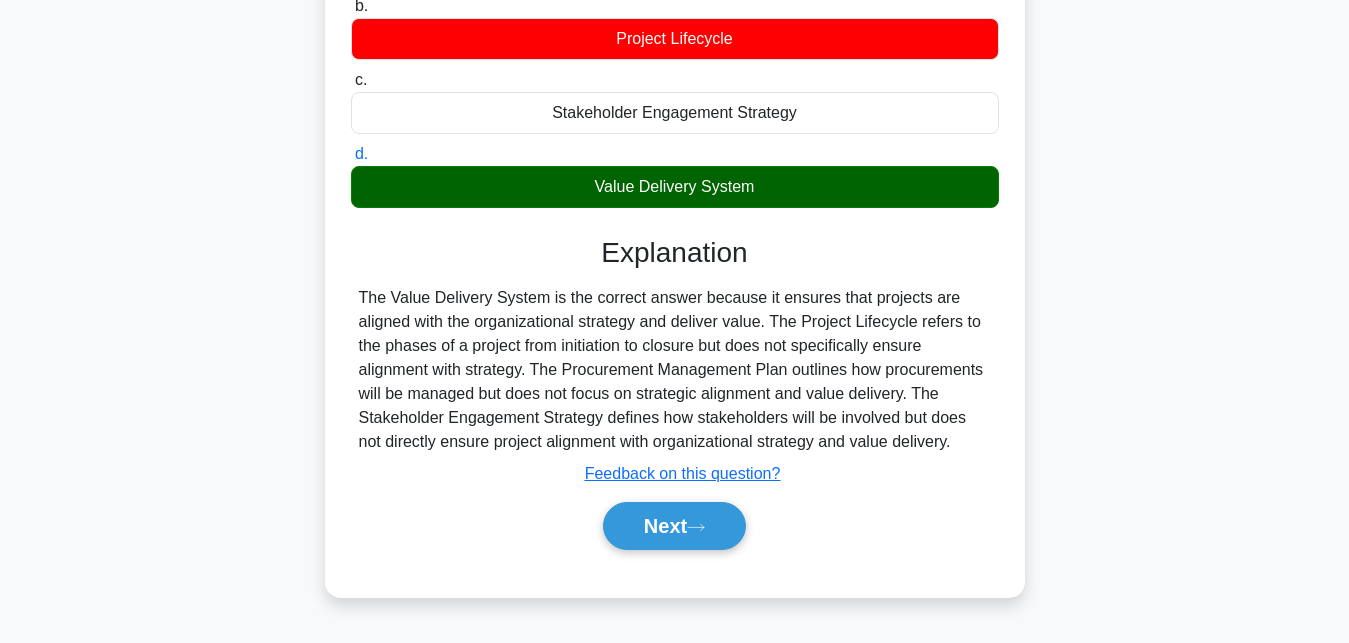 scroll, scrollTop: 368, scrollLeft: 0, axis: vertical 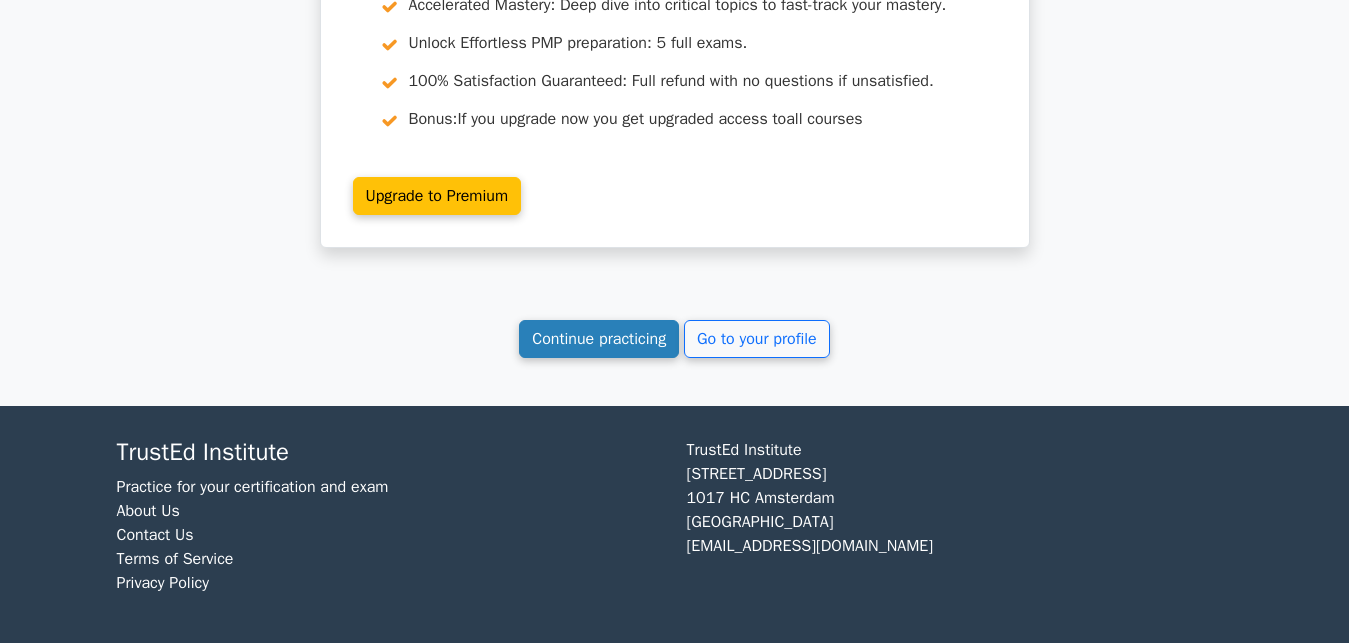 click on "Continue practicing" at bounding box center [599, 339] 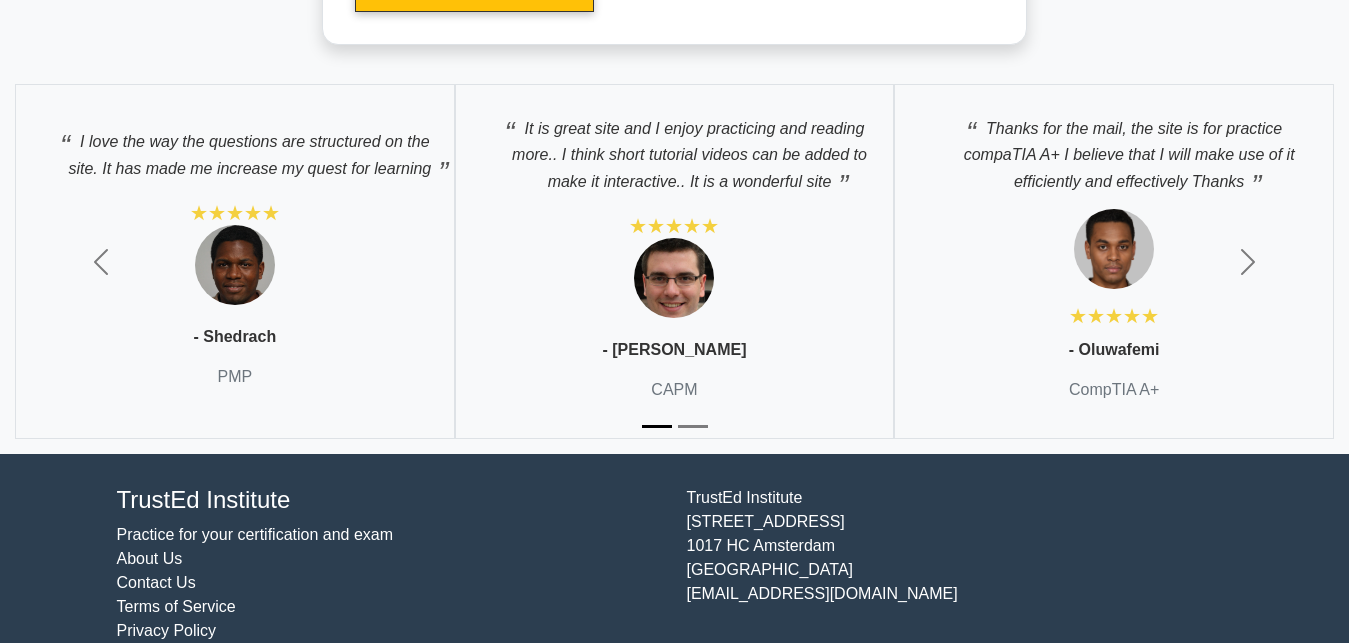 scroll, scrollTop: 3798, scrollLeft: 0, axis: vertical 